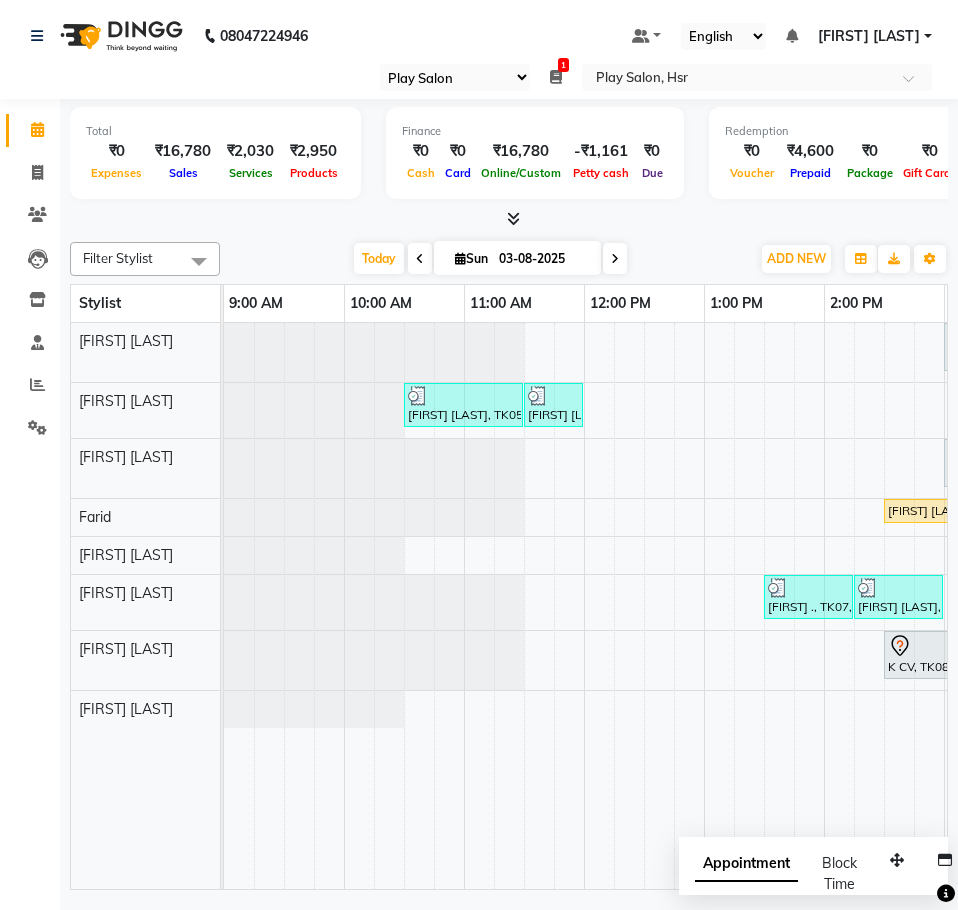 select on "92" 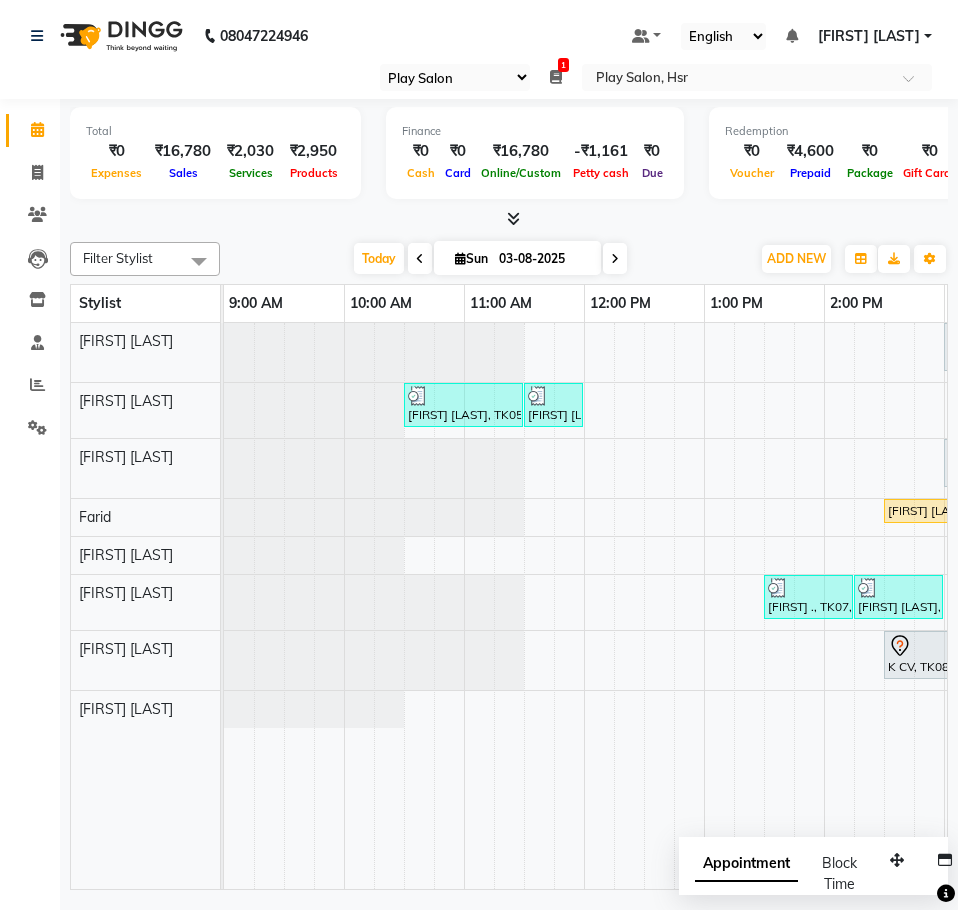 scroll, scrollTop: 0, scrollLeft: 0, axis: both 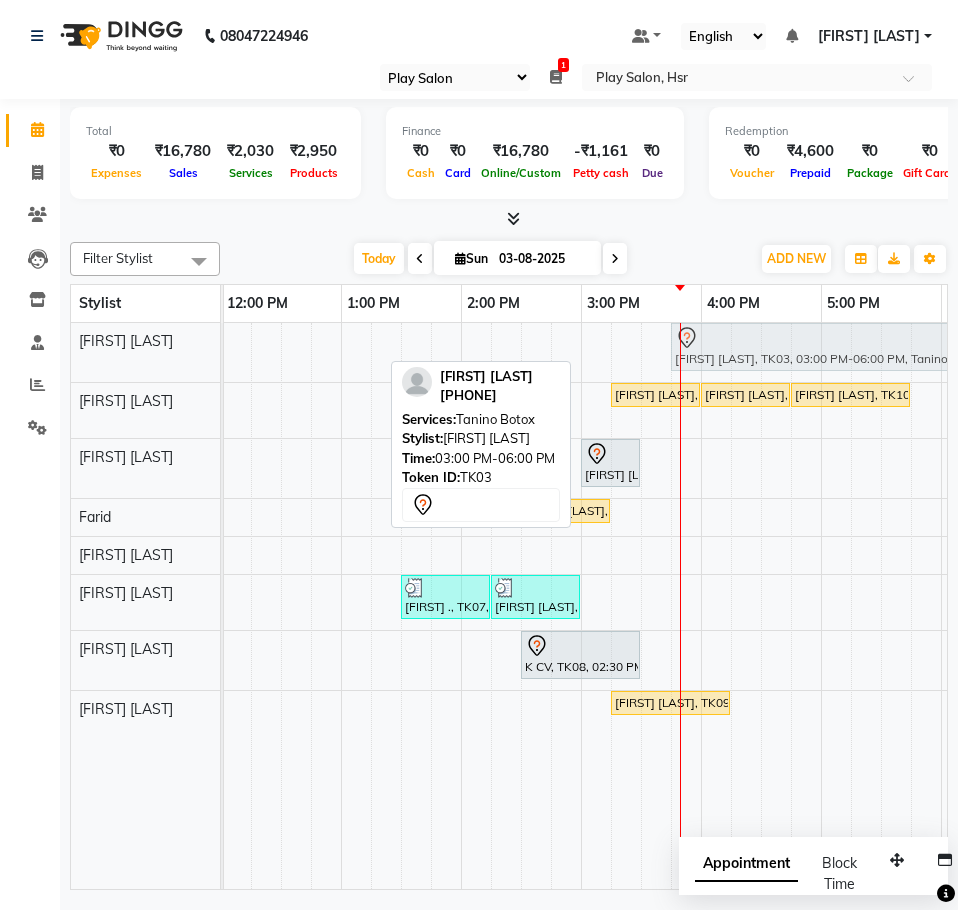 drag, startPoint x: 628, startPoint y: 352, endPoint x: 727, endPoint y: 360, distance: 99.32271 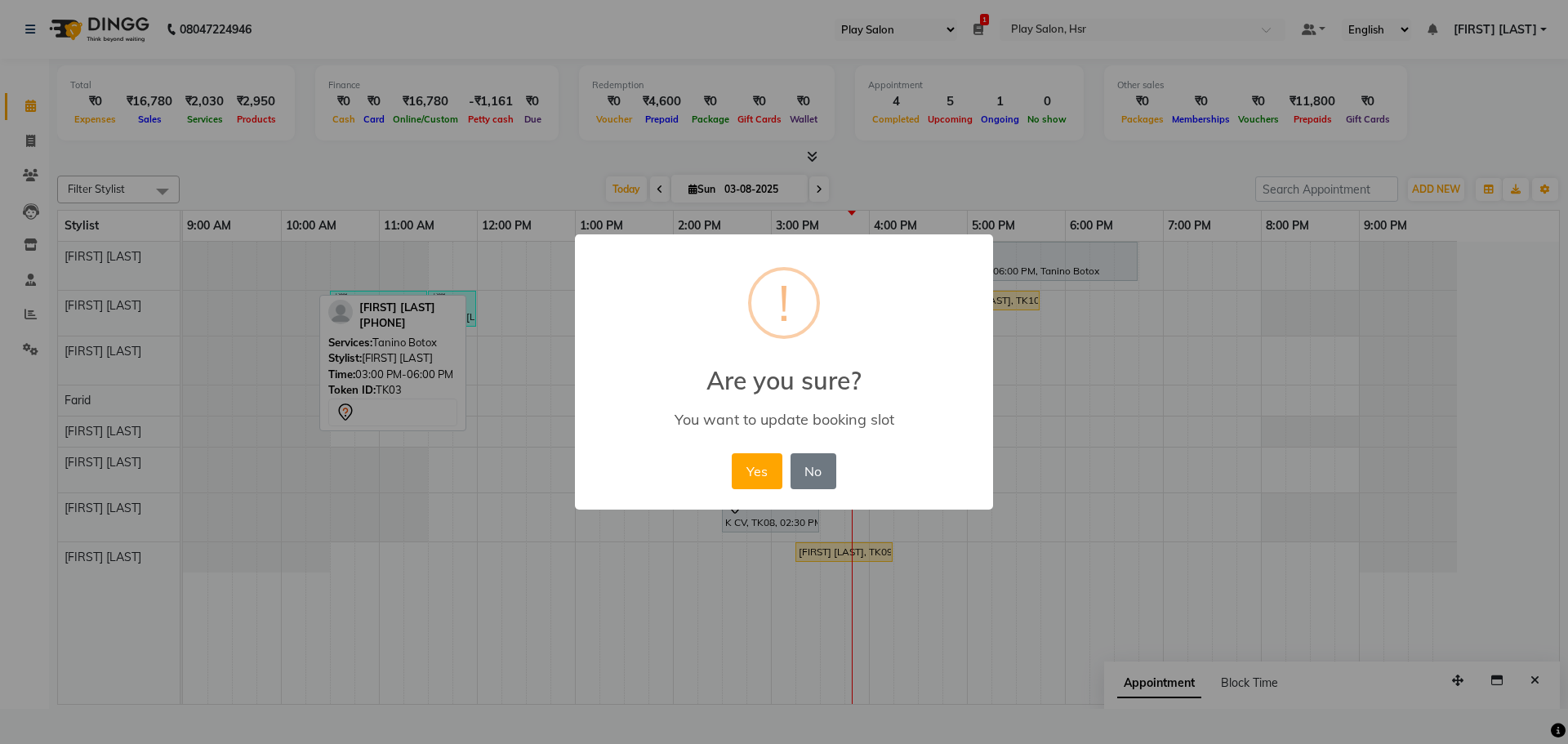scroll, scrollTop: 0, scrollLeft: 0, axis: both 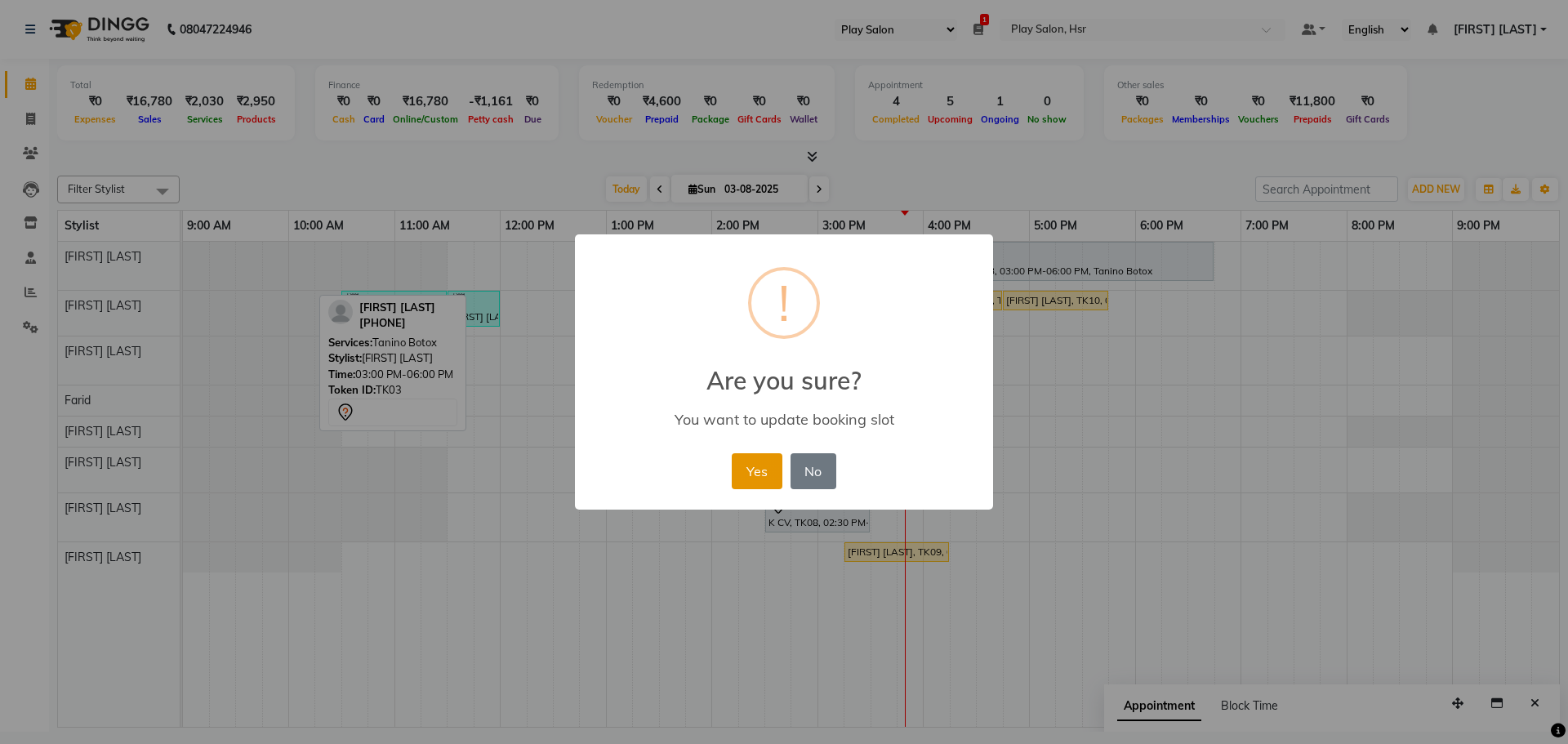 click on "Yes" at bounding box center [756, 471] 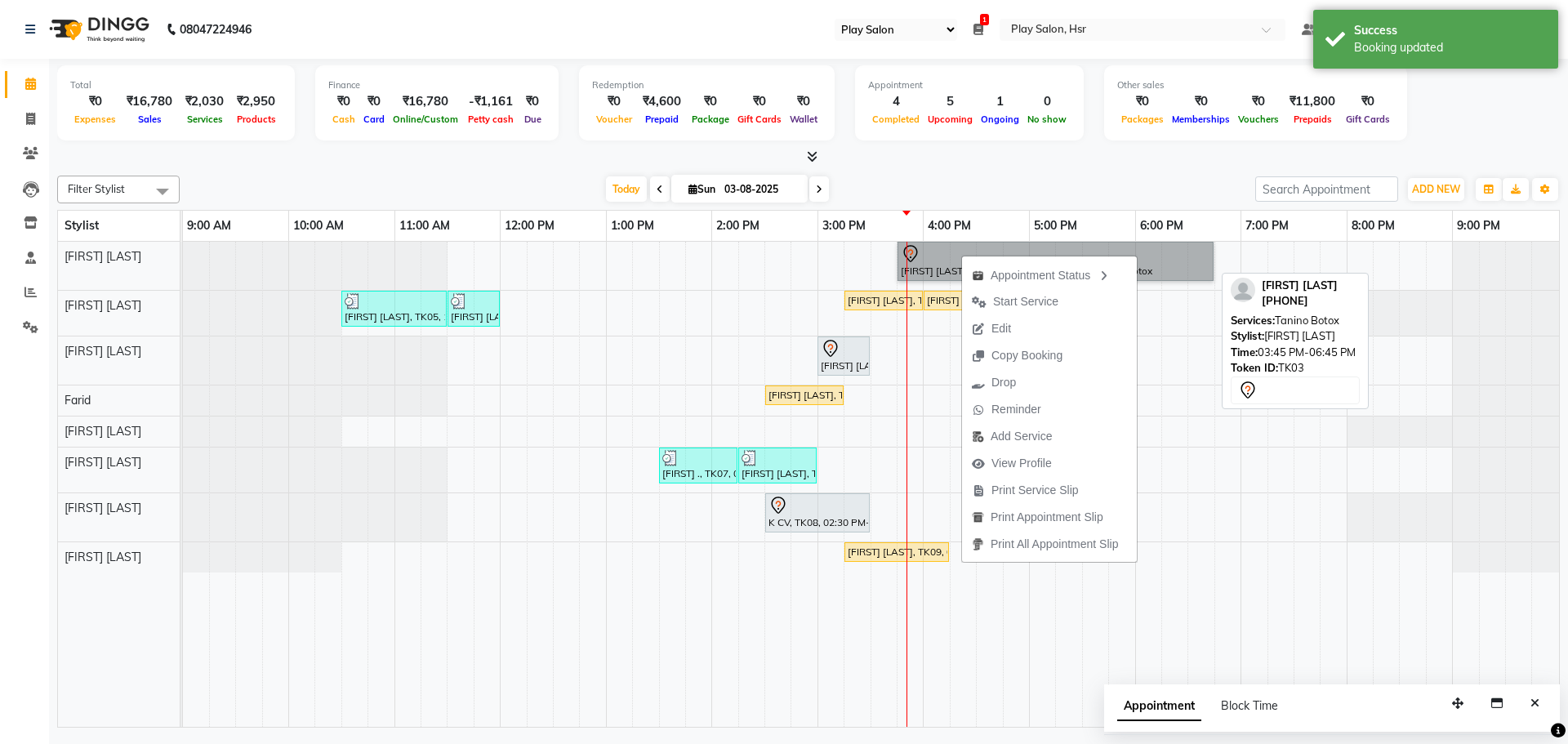 click on "[FIRST] [LAST], TK03, 03:45 PM-06:45 PM, Tanino Botox" at bounding box center [1055, 261] 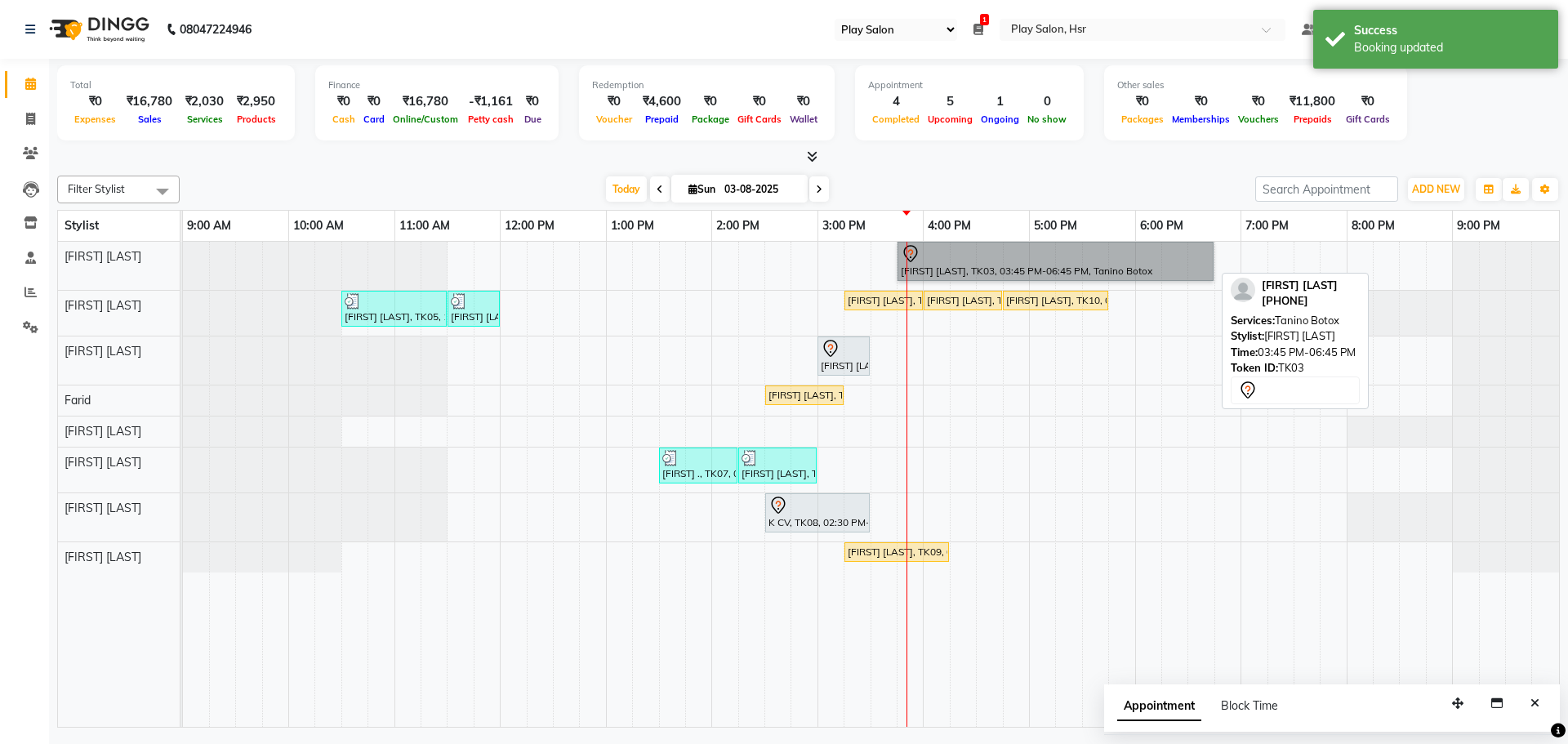 click on "[FIRST] [LAST], TK03, 03:45 PM-06:45 PM, Tanino Botox" at bounding box center [1055, 261] 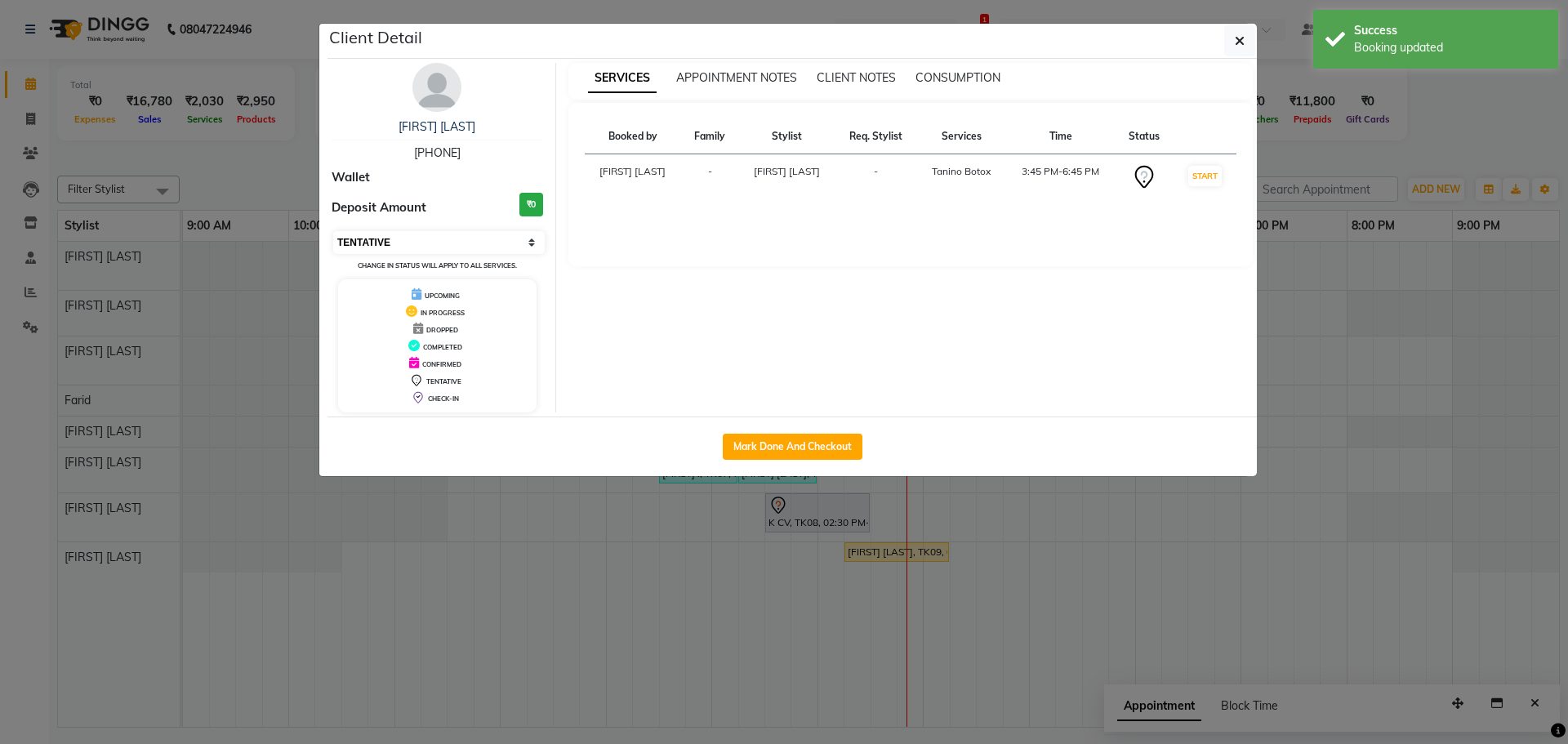 click on "Select IN SERVICE CONFIRMED TENTATIVE CHECK IN MARK DONE DROPPED UPCOMING" at bounding box center [439, 243] 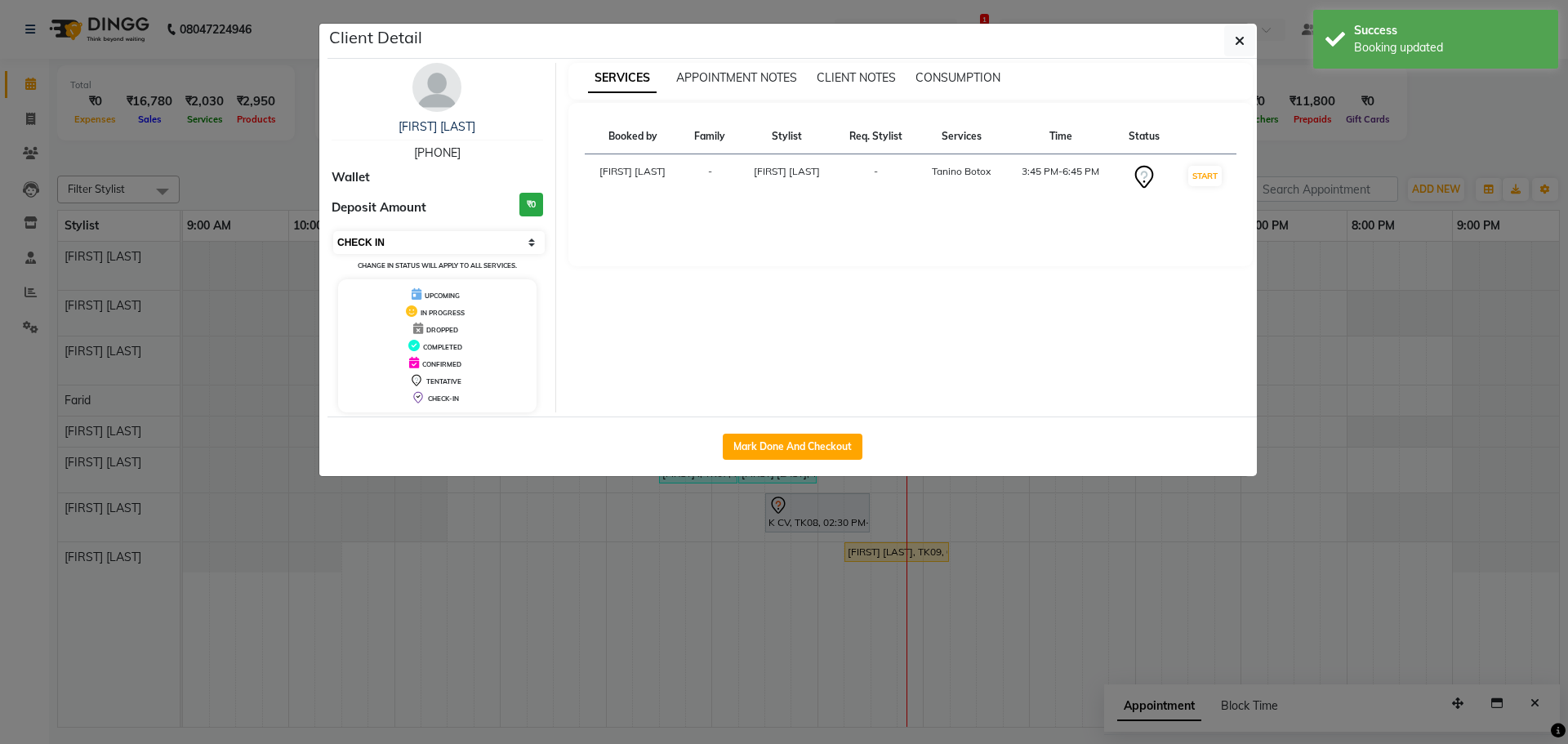 click on "Select IN SERVICE CONFIRMED TENTATIVE CHECK IN MARK DONE DROPPED UPCOMING" at bounding box center (439, 243) 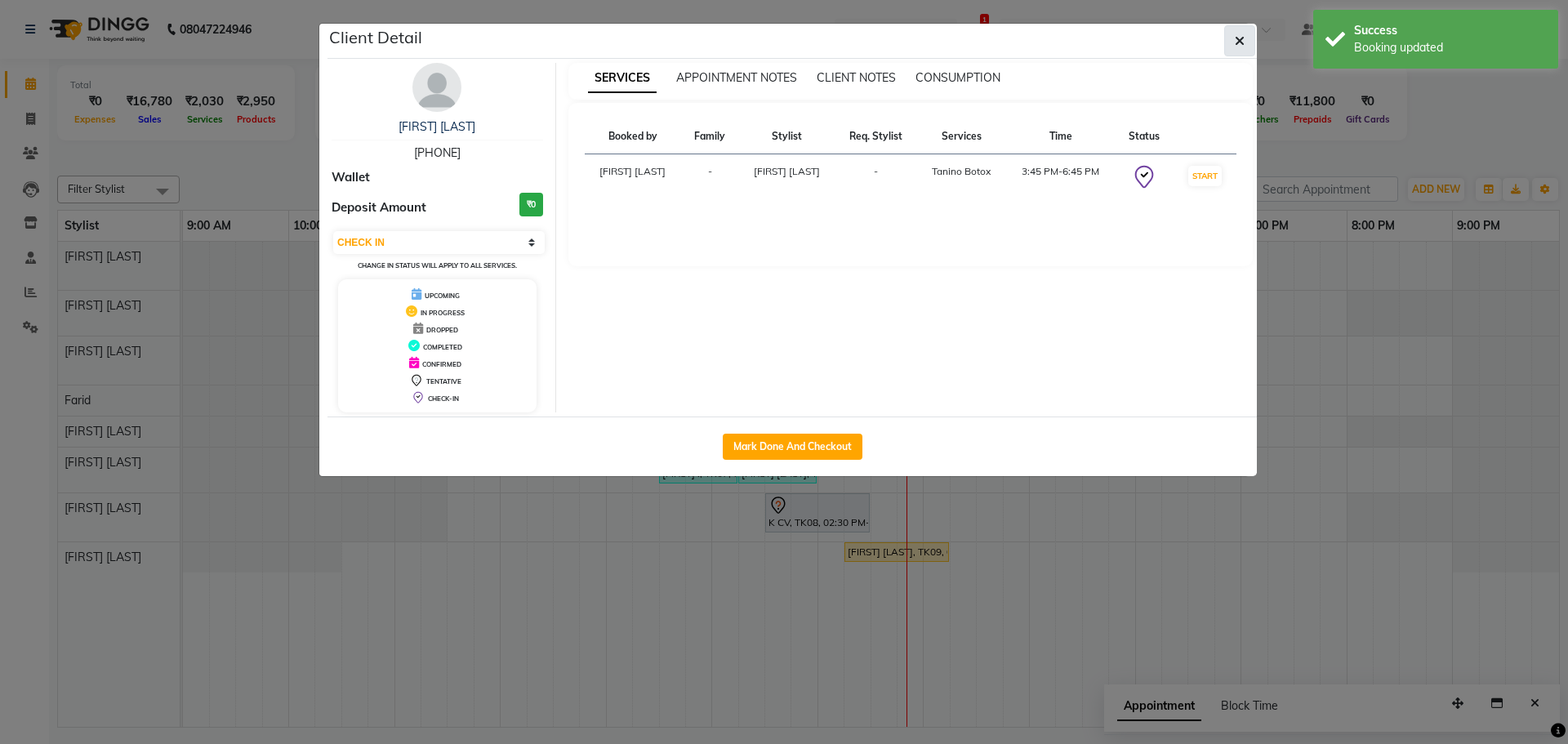 click 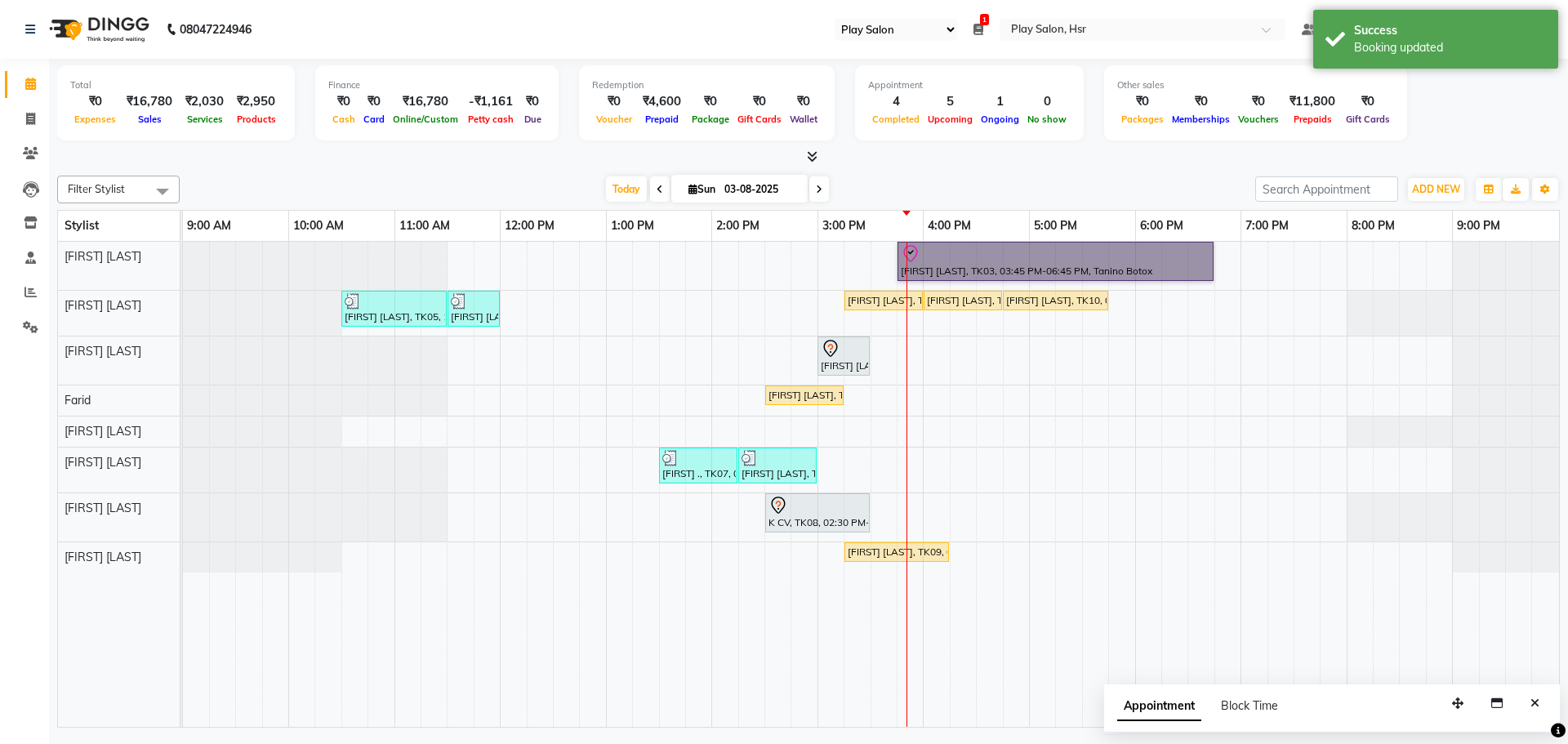 click at bounding box center (1506, 265) 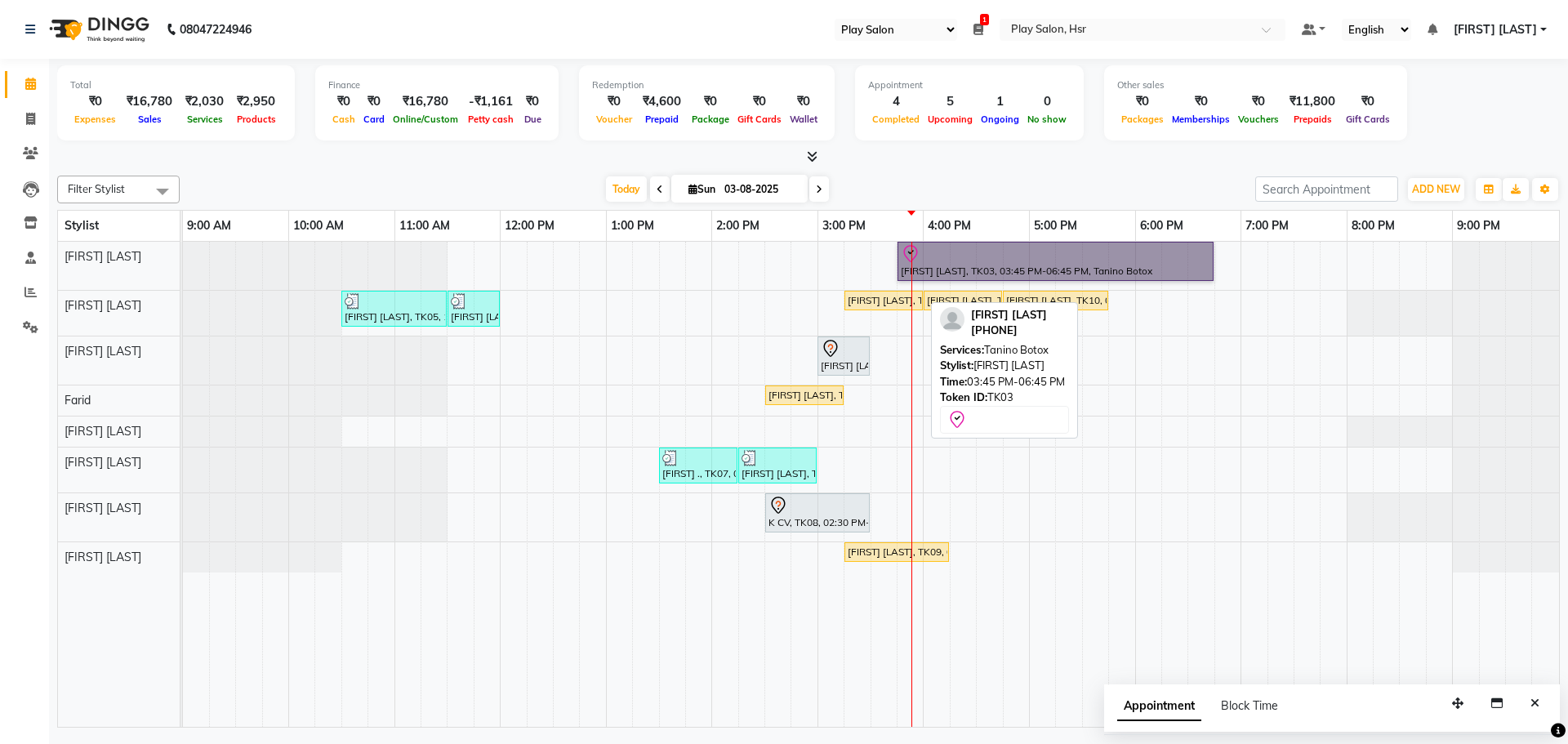 drag, startPoint x: 922, startPoint y: 285, endPoint x: 921, endPoint y: 264, distance: 21.023796 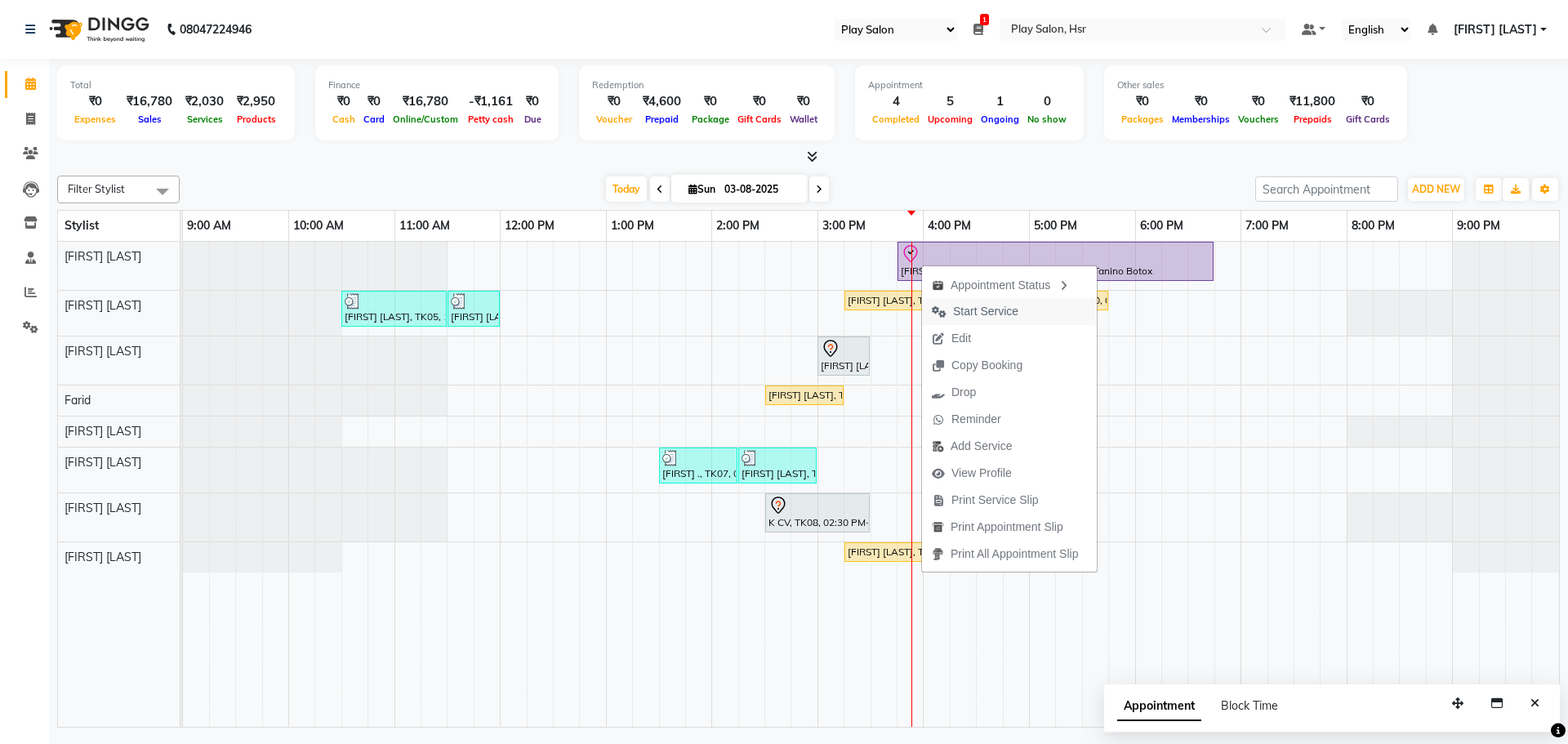 click on "Start Service" at bounding box center (975, 311) 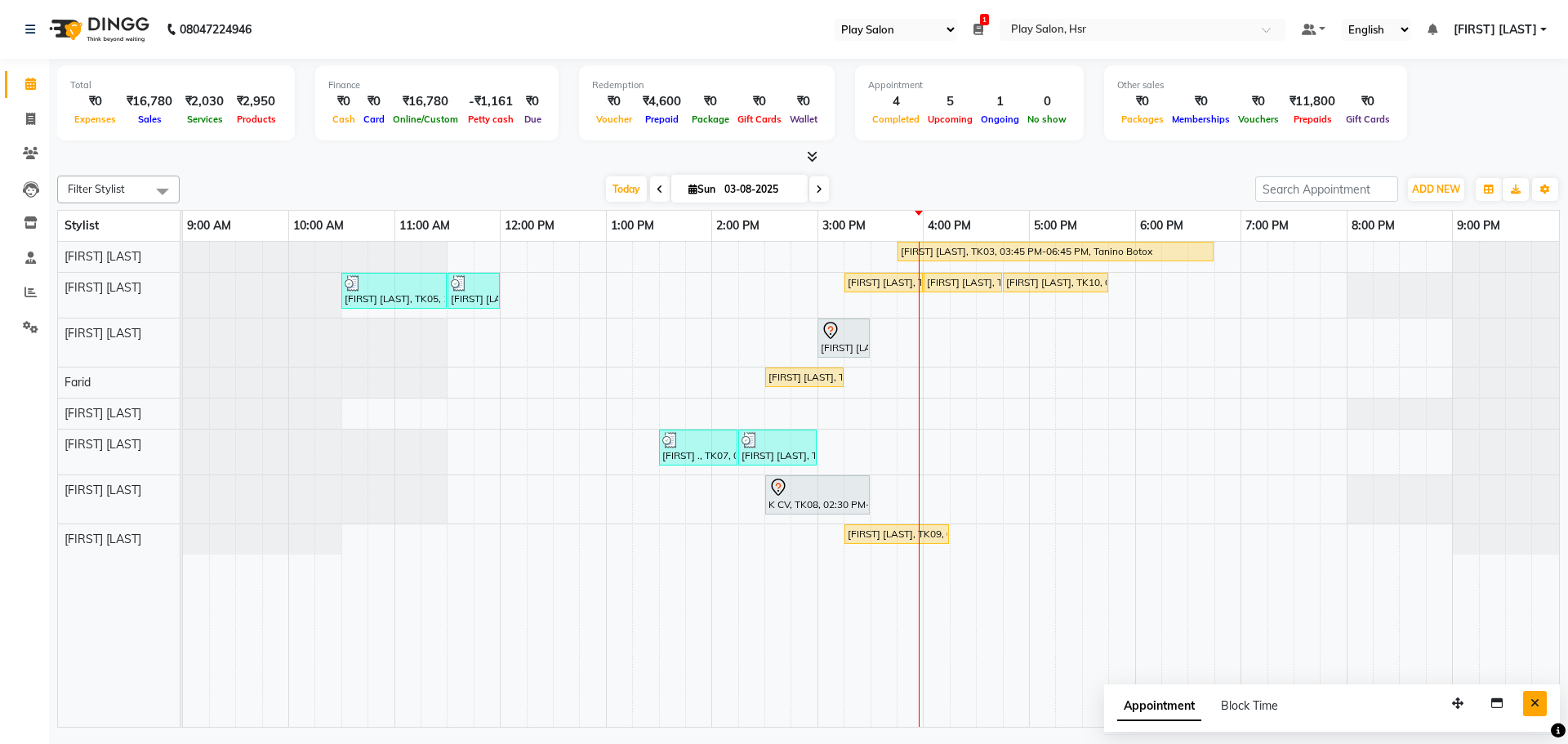 click at bounding box center (1535, 703) 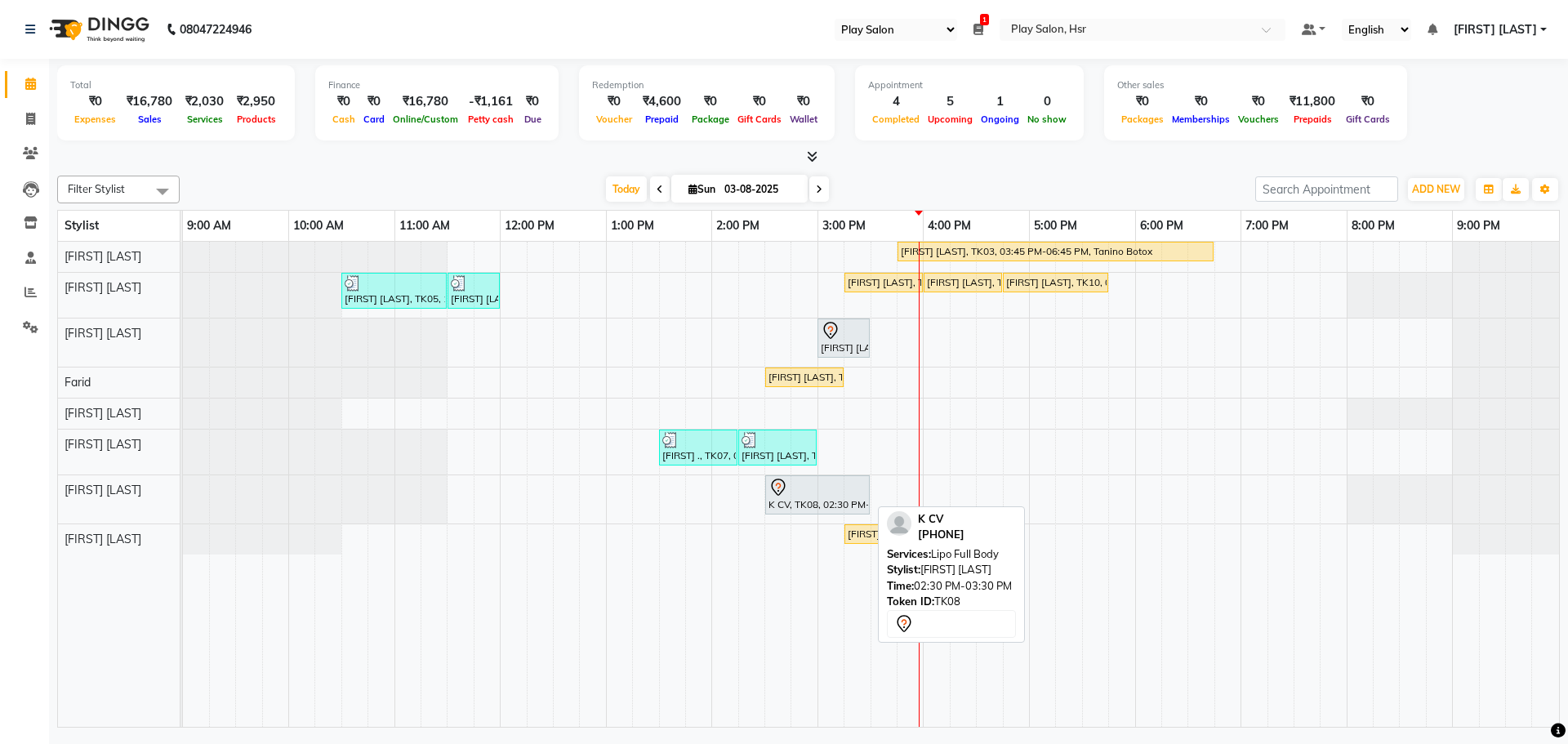 drag, startPoint x: 870, startPoint y: 479, endPoint x: 755, endPoint y: 479, distance: 115 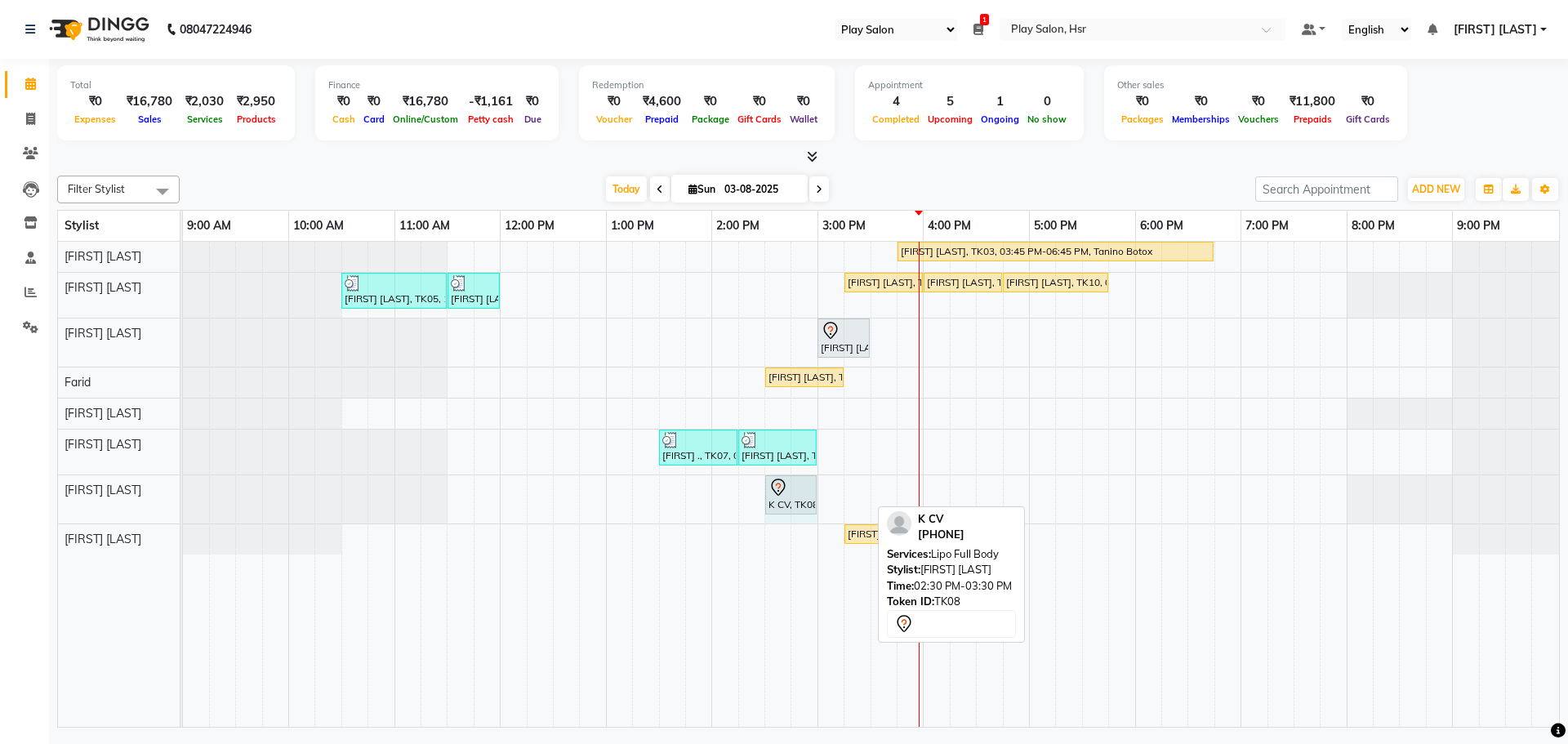 drag, startPoint x: 866, startPoint y: 481, endPoint x: 813, endPoint y: 481, distance: 53 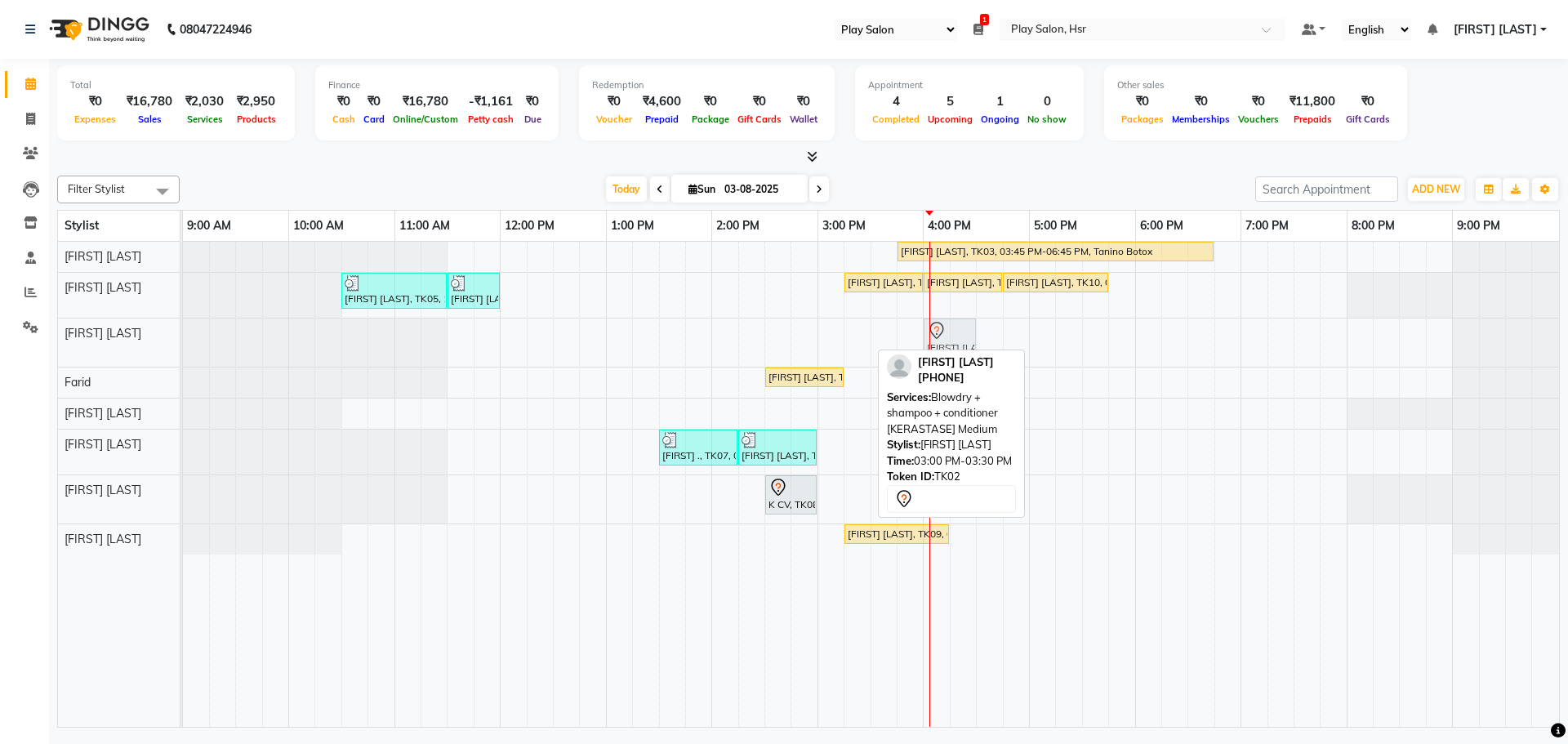 drag, startPoint x: 833, startPoint y: 348, endPoint x: 942, endPoint y: 366, distance: 110.47624 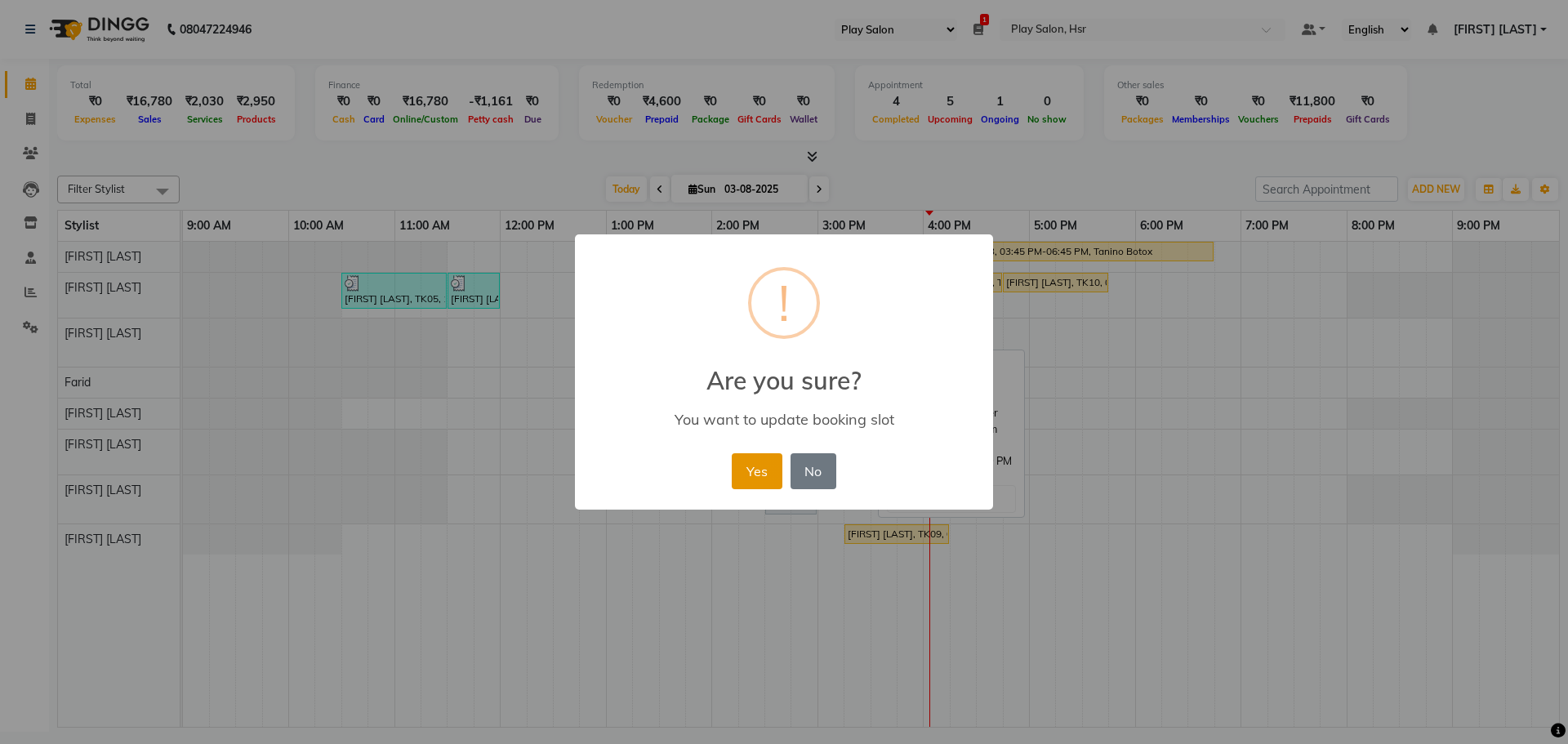 click on "Yes" at bounding box center (756, 471) 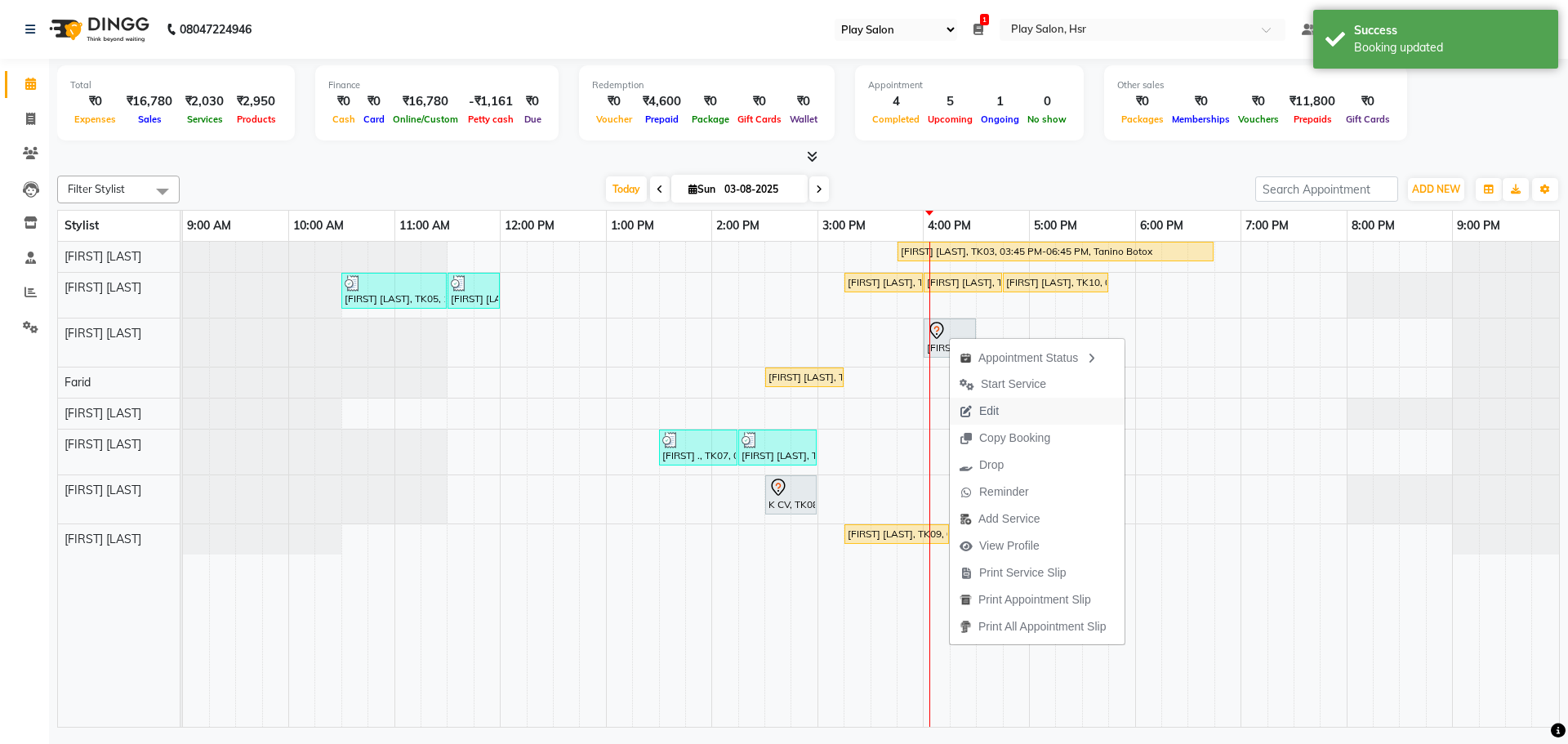 click on "Edit" at bounding box center [989, 411] 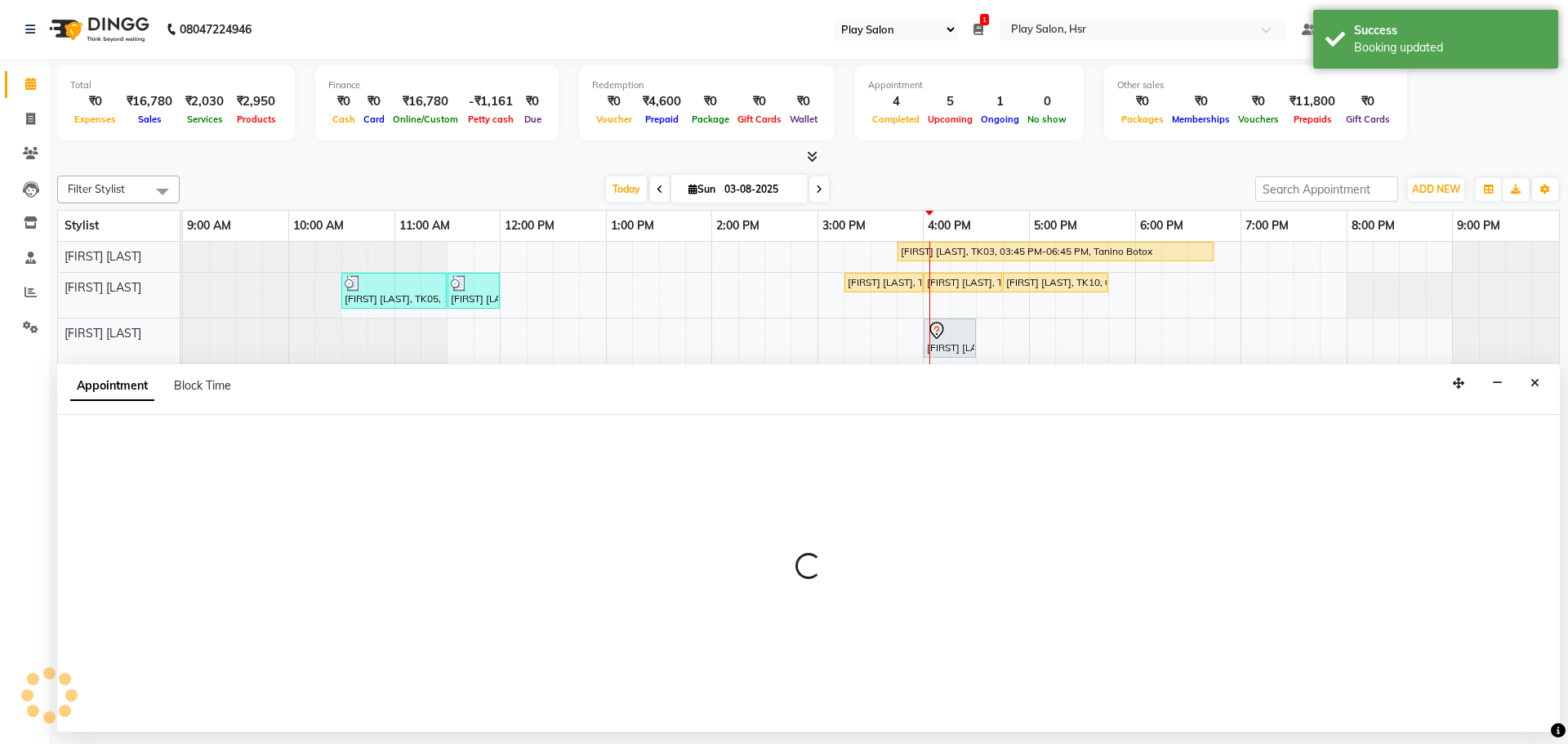 select on "tentative" 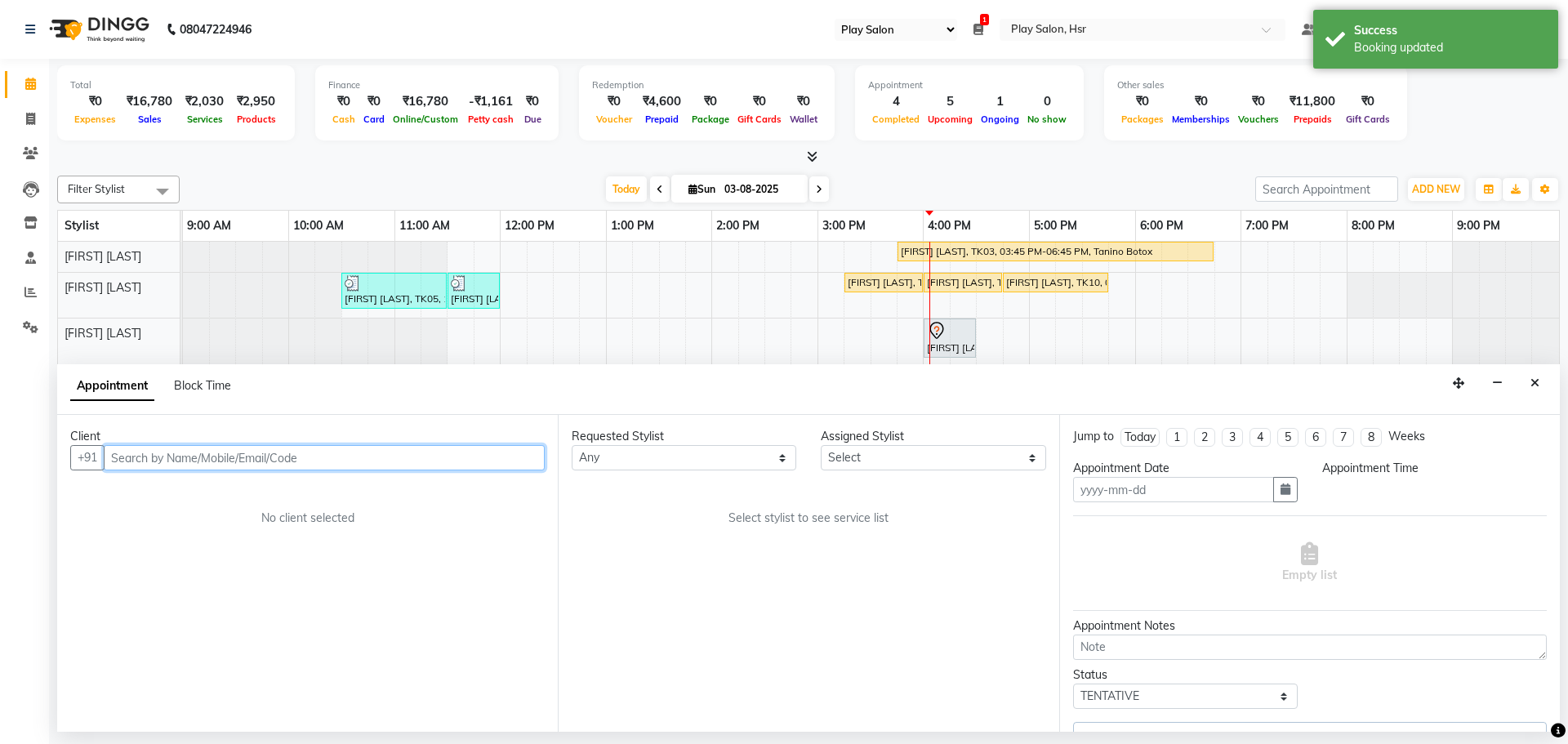 type on "03-08-2025" 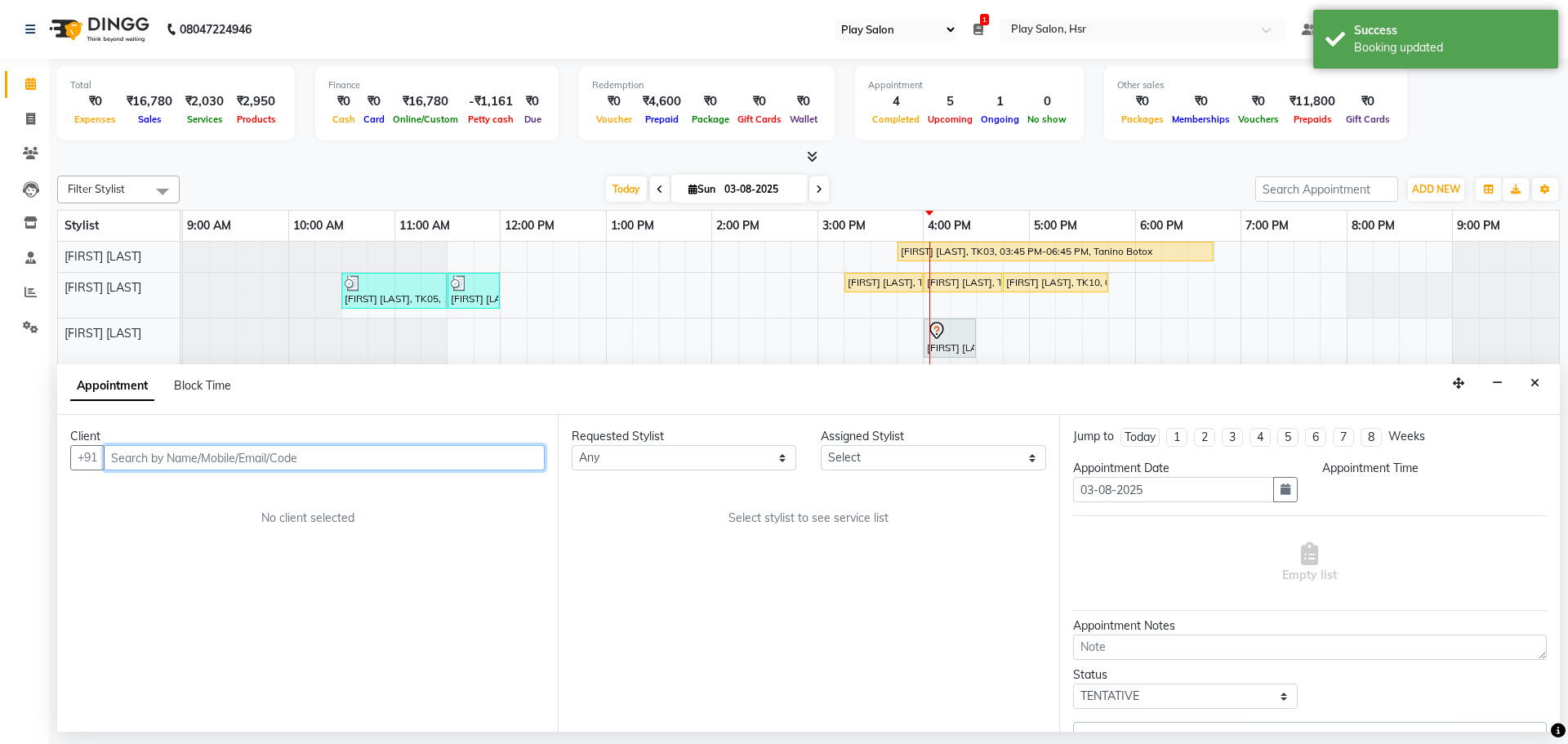 select on "960" 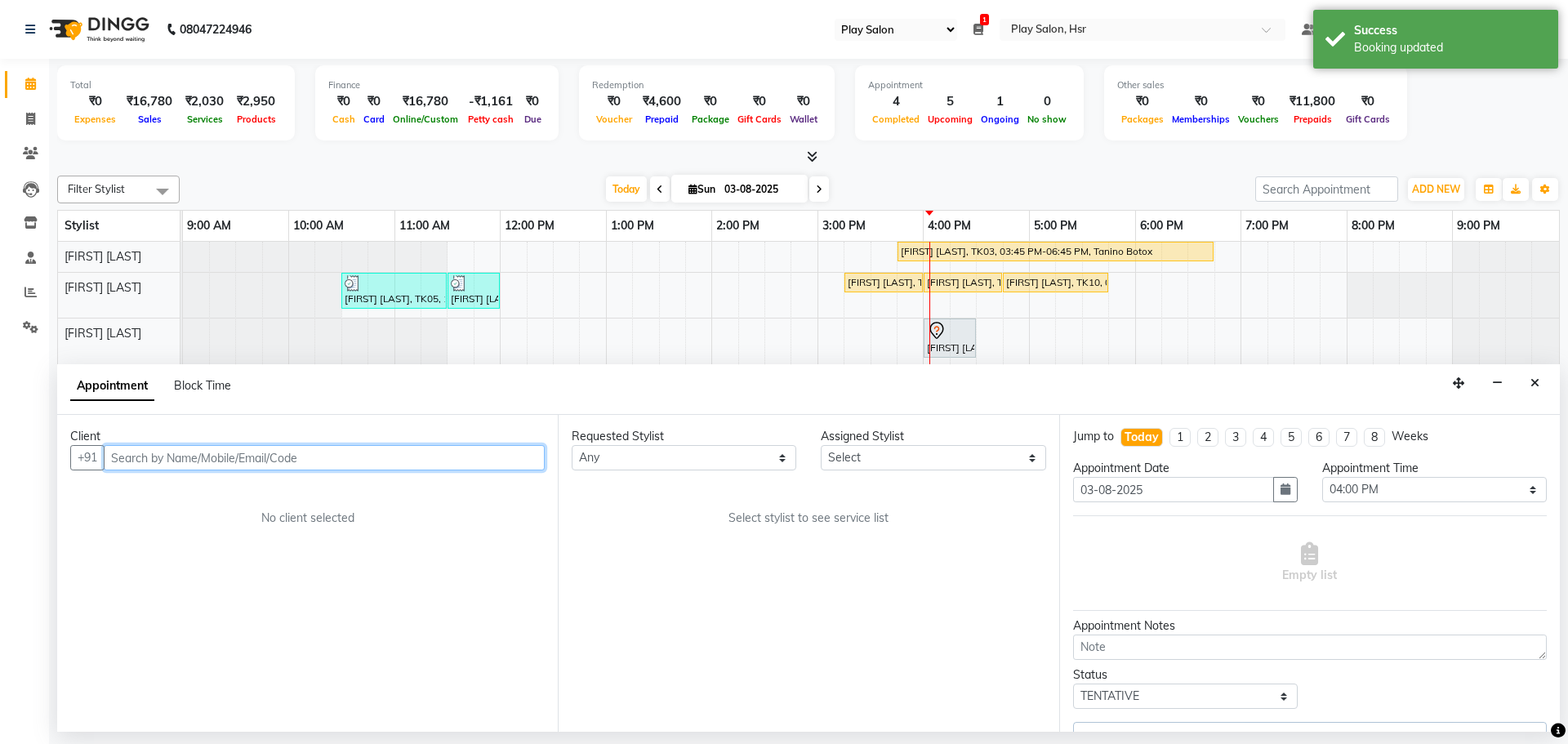 select on "81917" 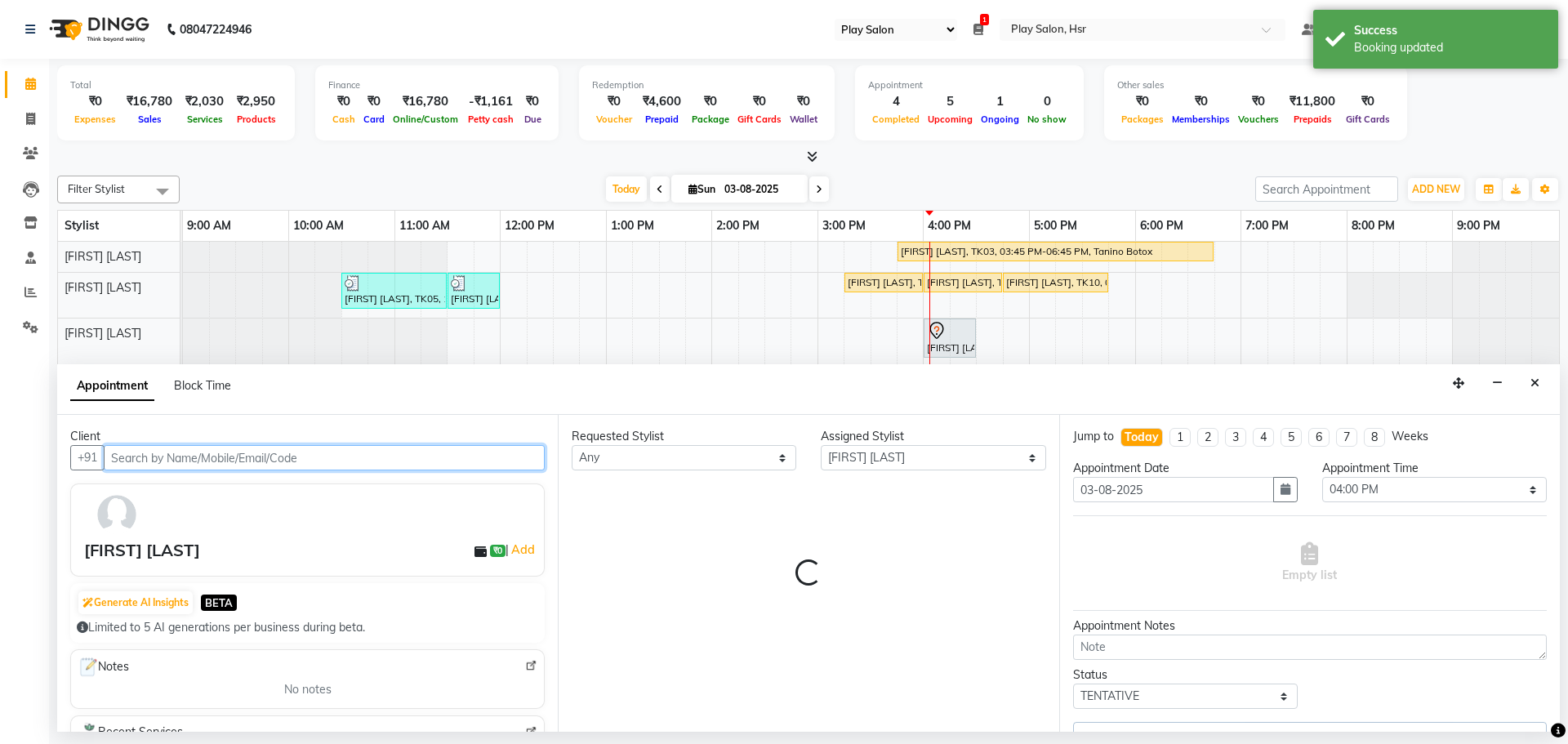 click at bounding box center [324, 457] 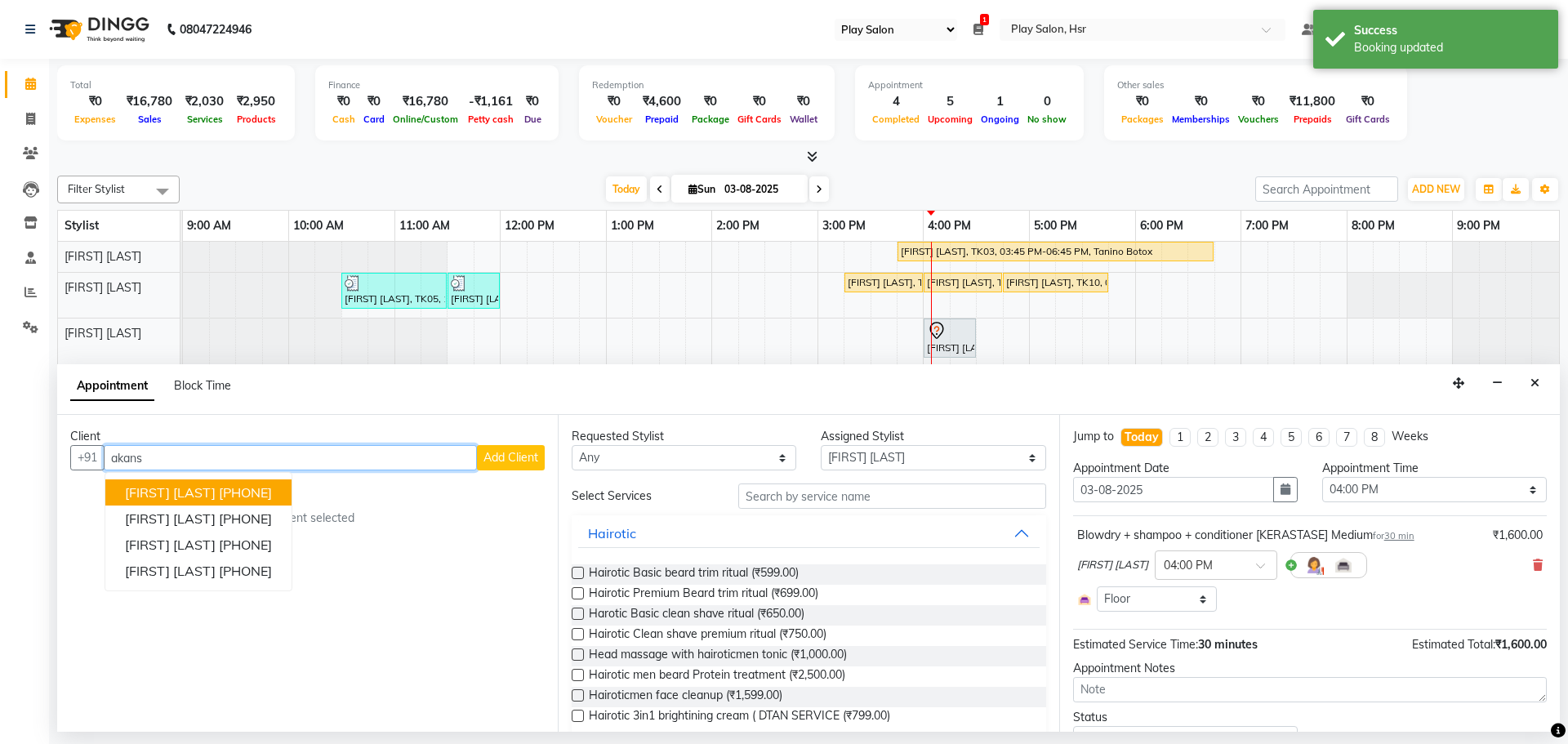 click on "[FIRST] [LAST] [PHONE]" at bounding box center (198, 492) 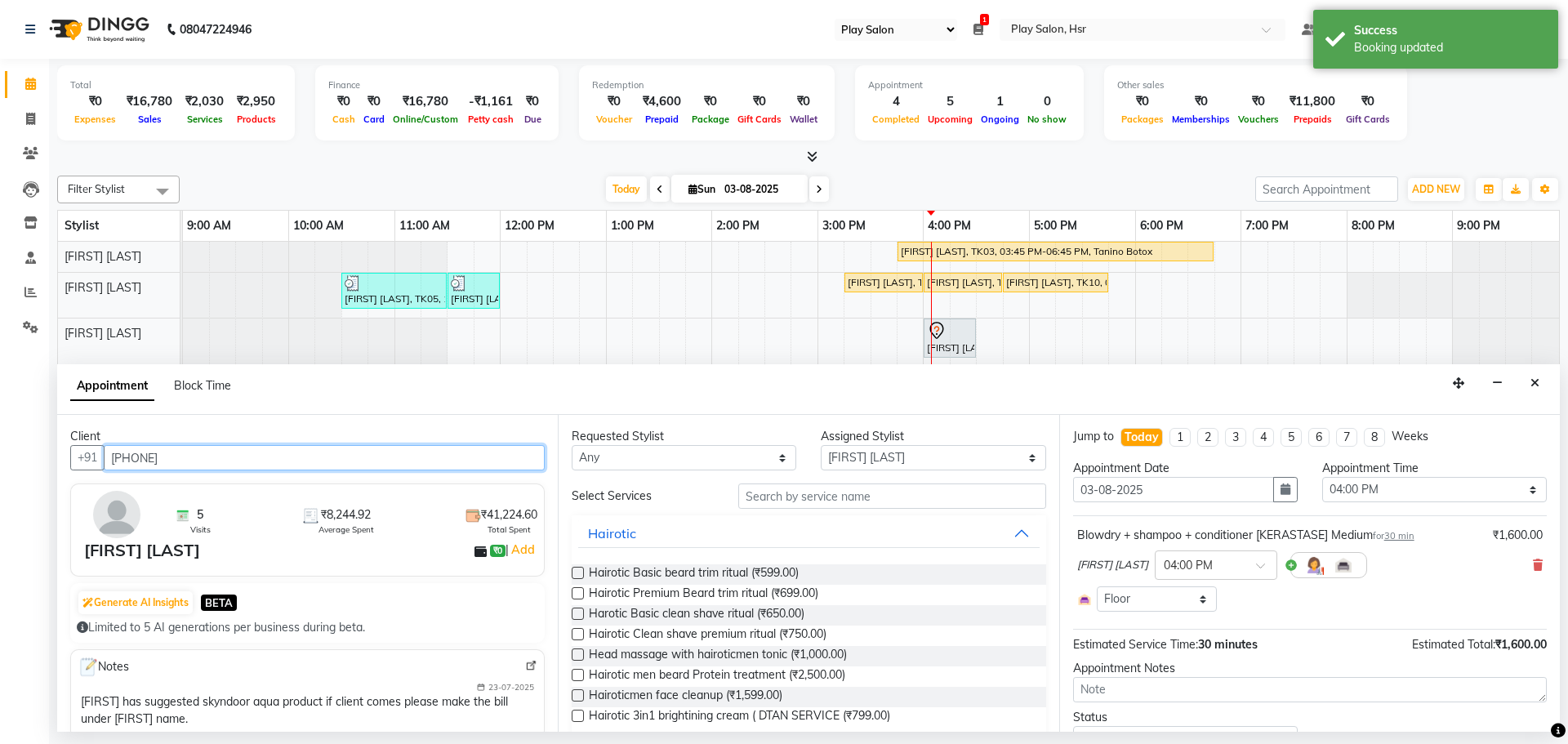 type on "[PHONE]" 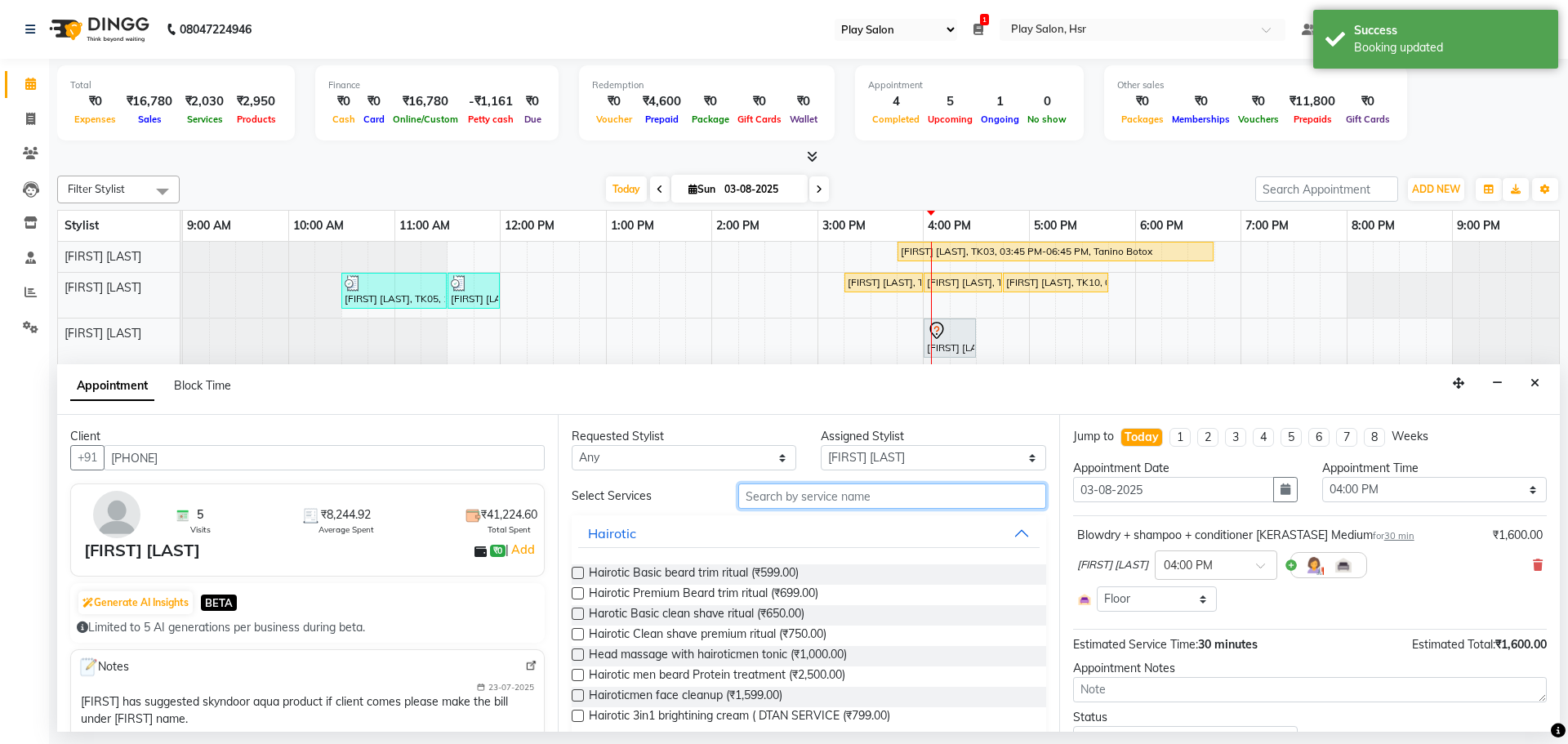 click at bounding box center (892, 496) 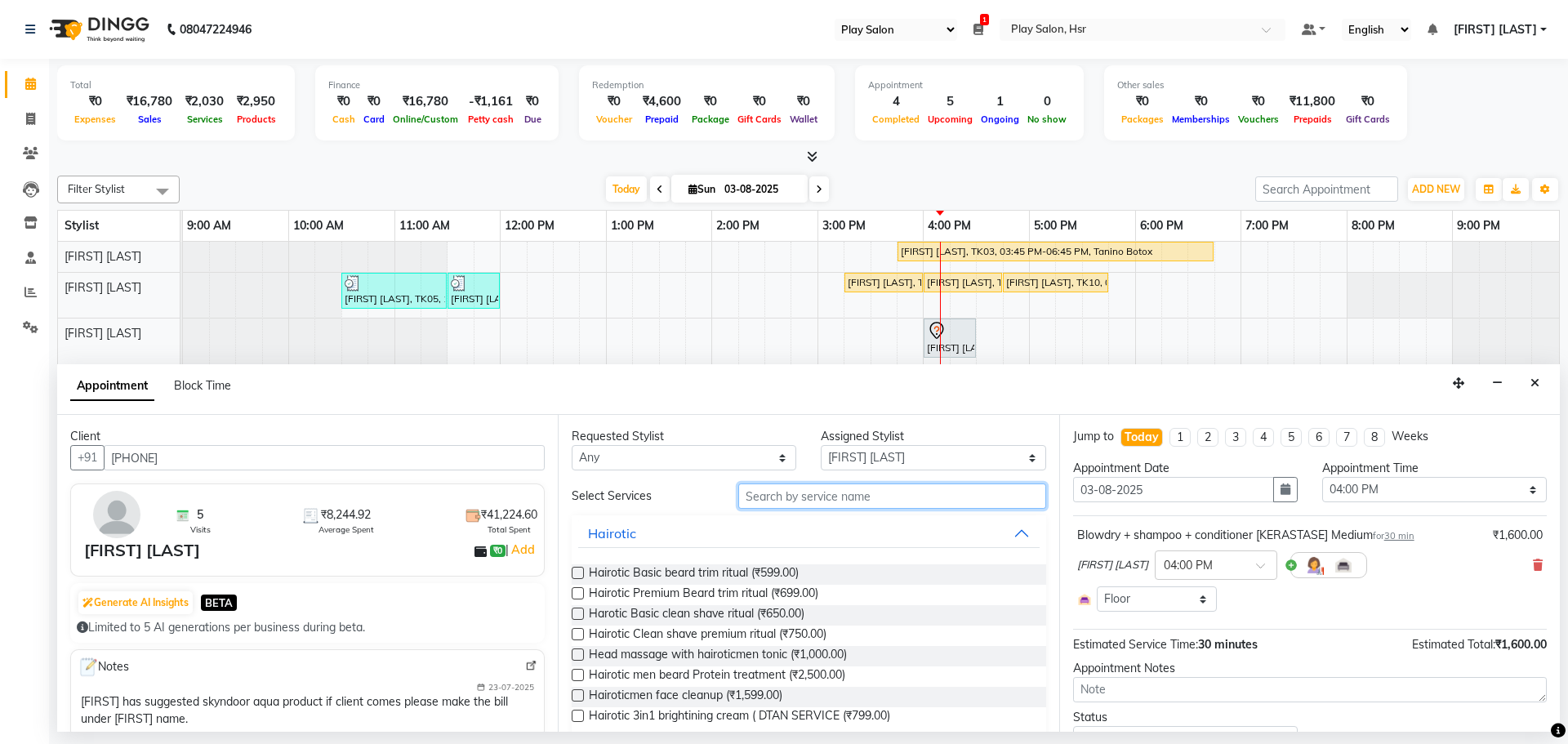 click at bounding box center (892, 496) 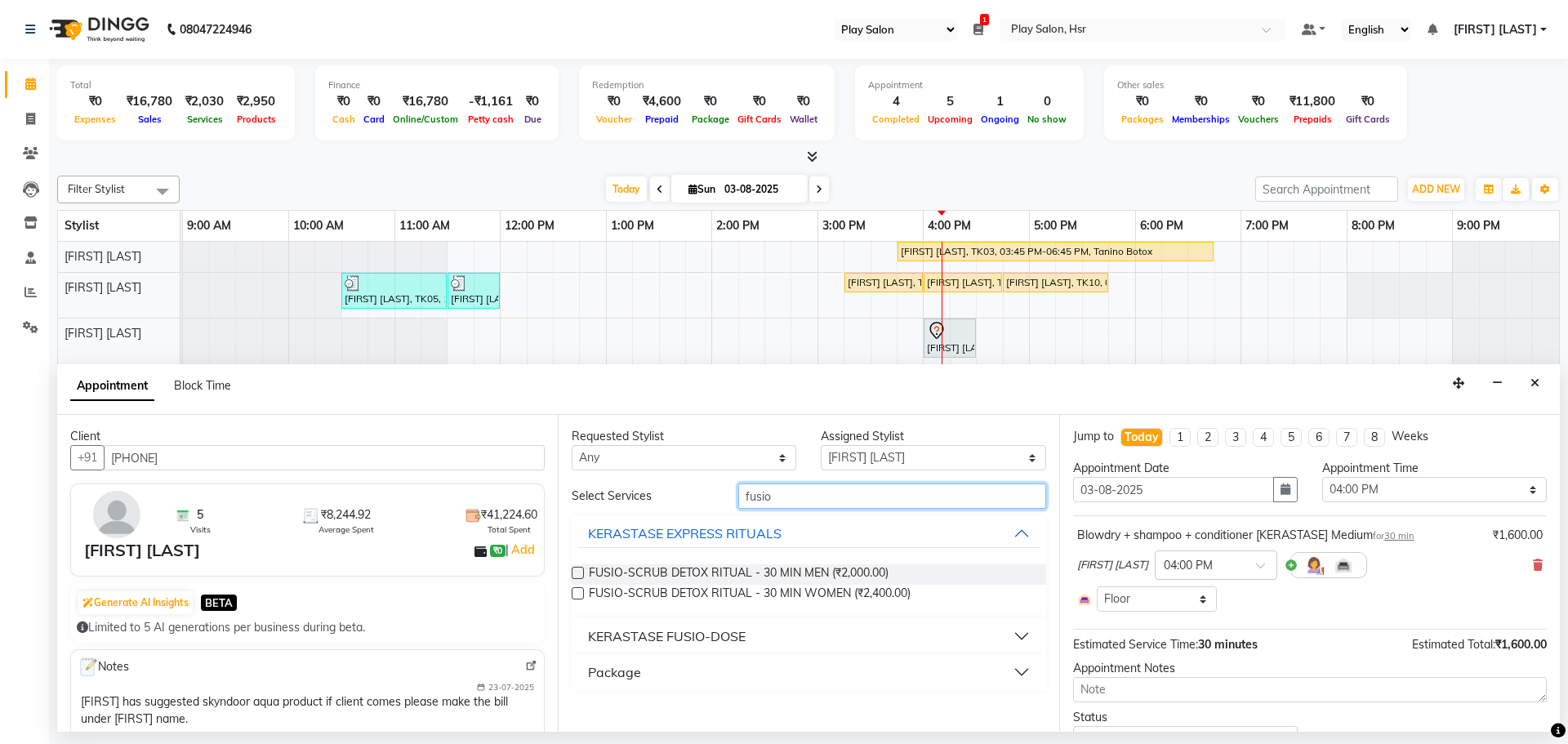 type on "fusio" 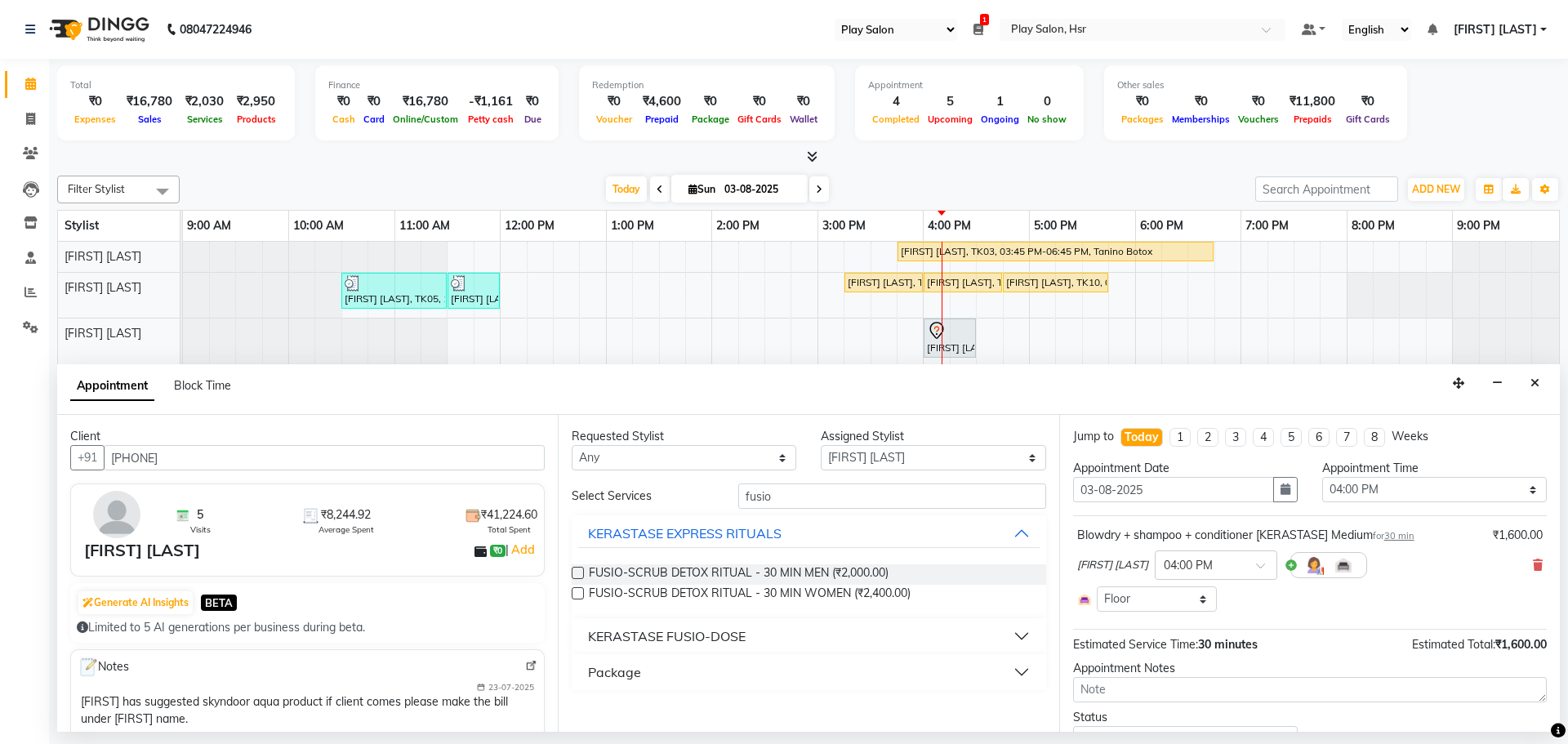 click at bounding box center [577, 593] 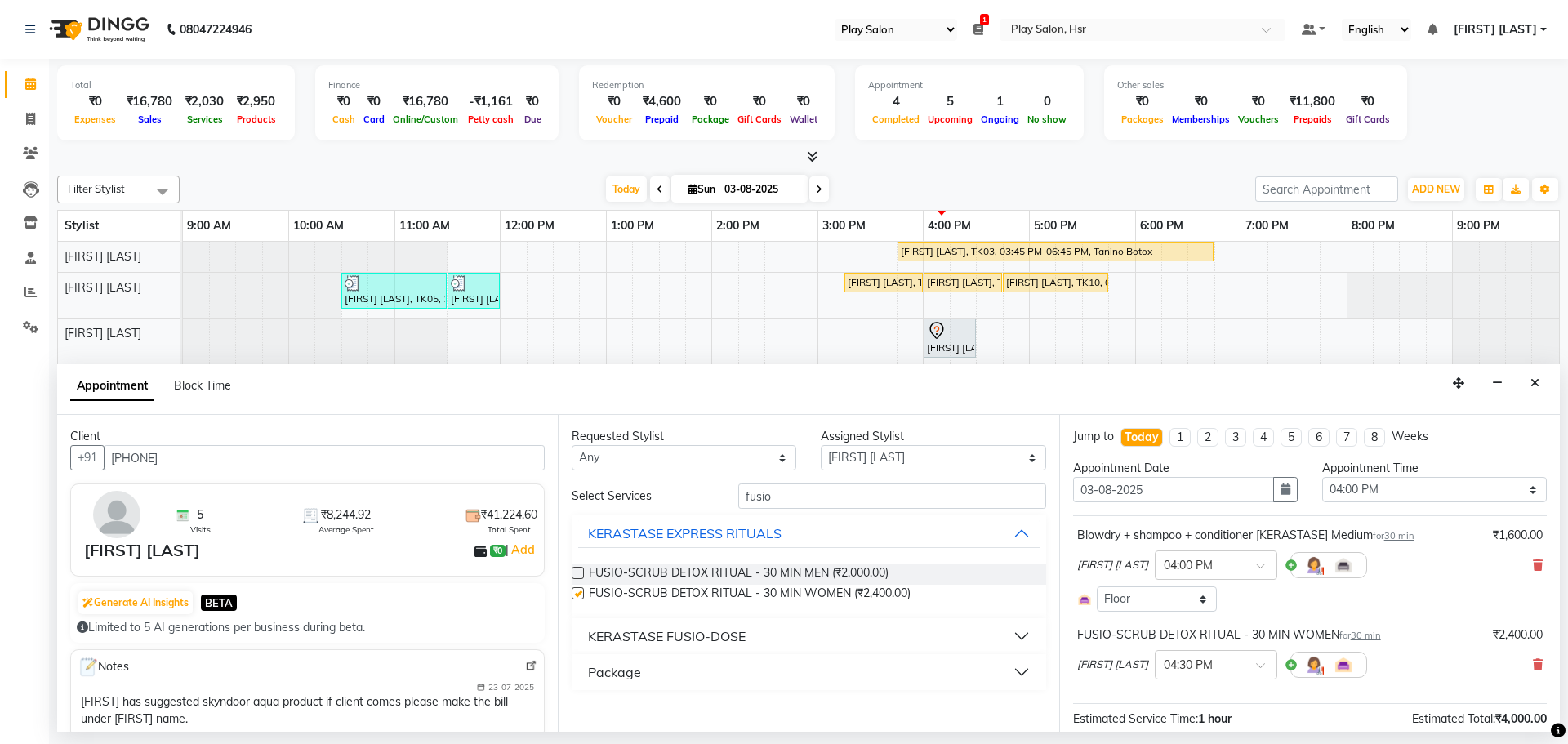 checkbox on "false" 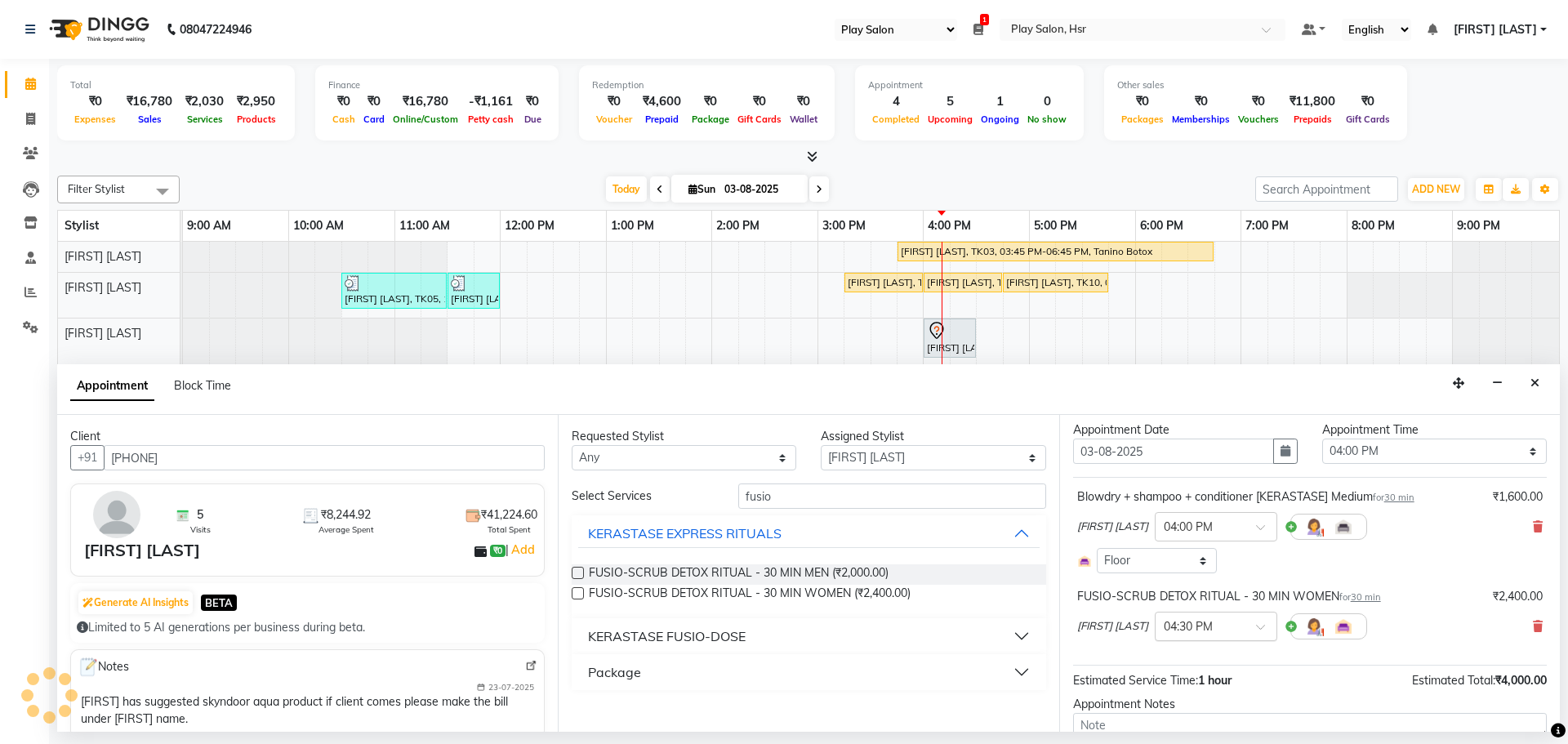 scroll, scrollTop: 0, scrollLeft: 0, axis: both 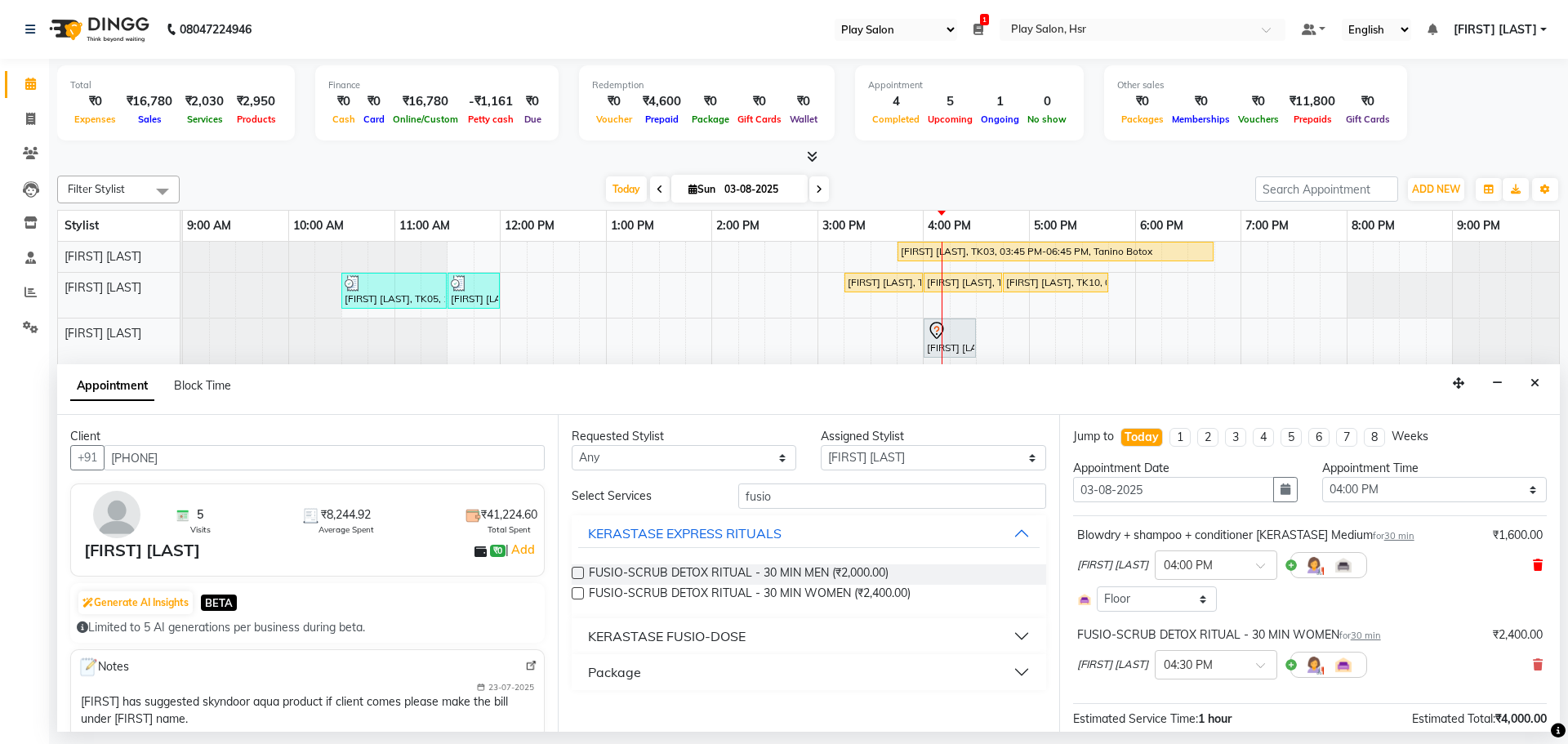 click at bounding box center [1538, 565] 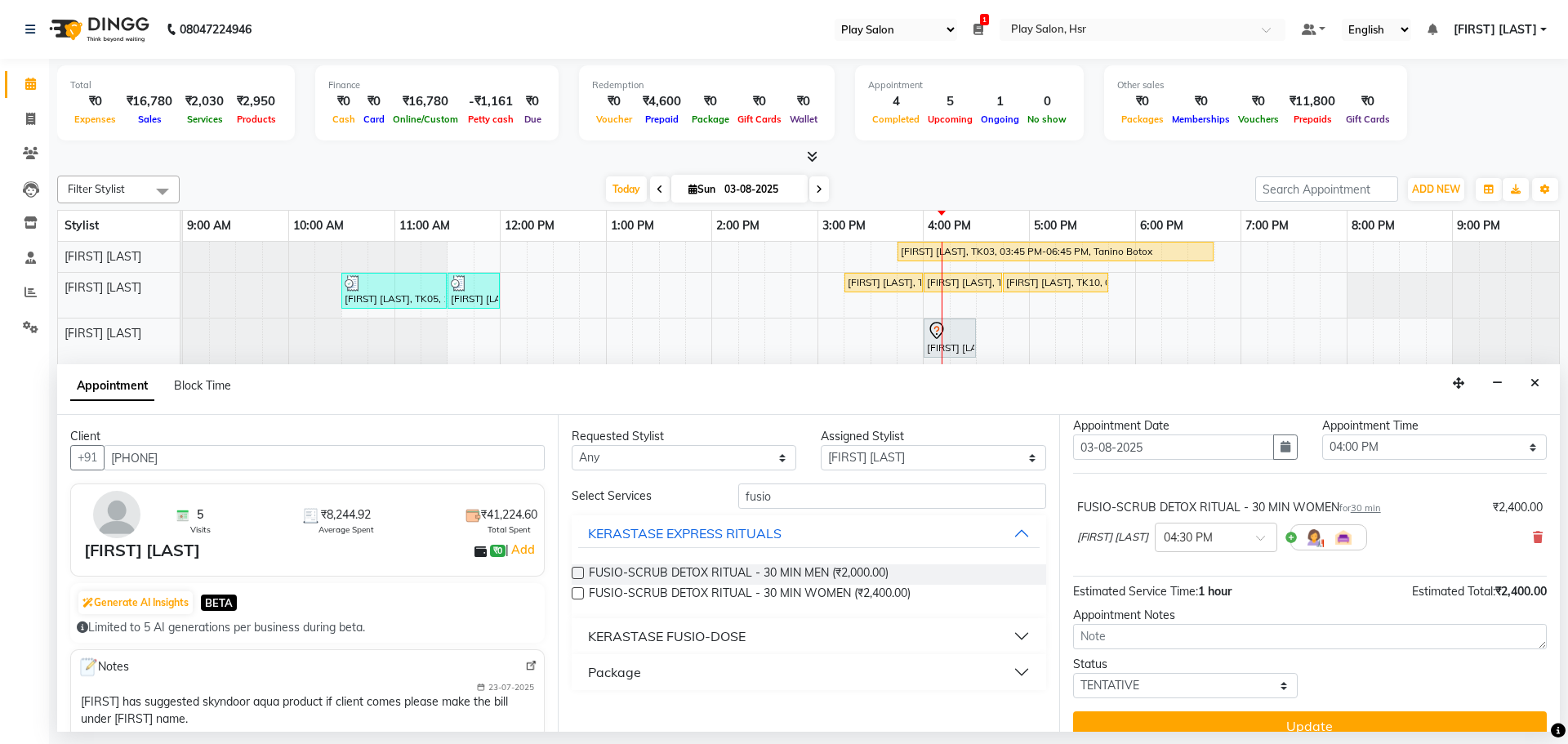 scroll, scrollTop: 65, scrollLeft: 0, axis: vertical 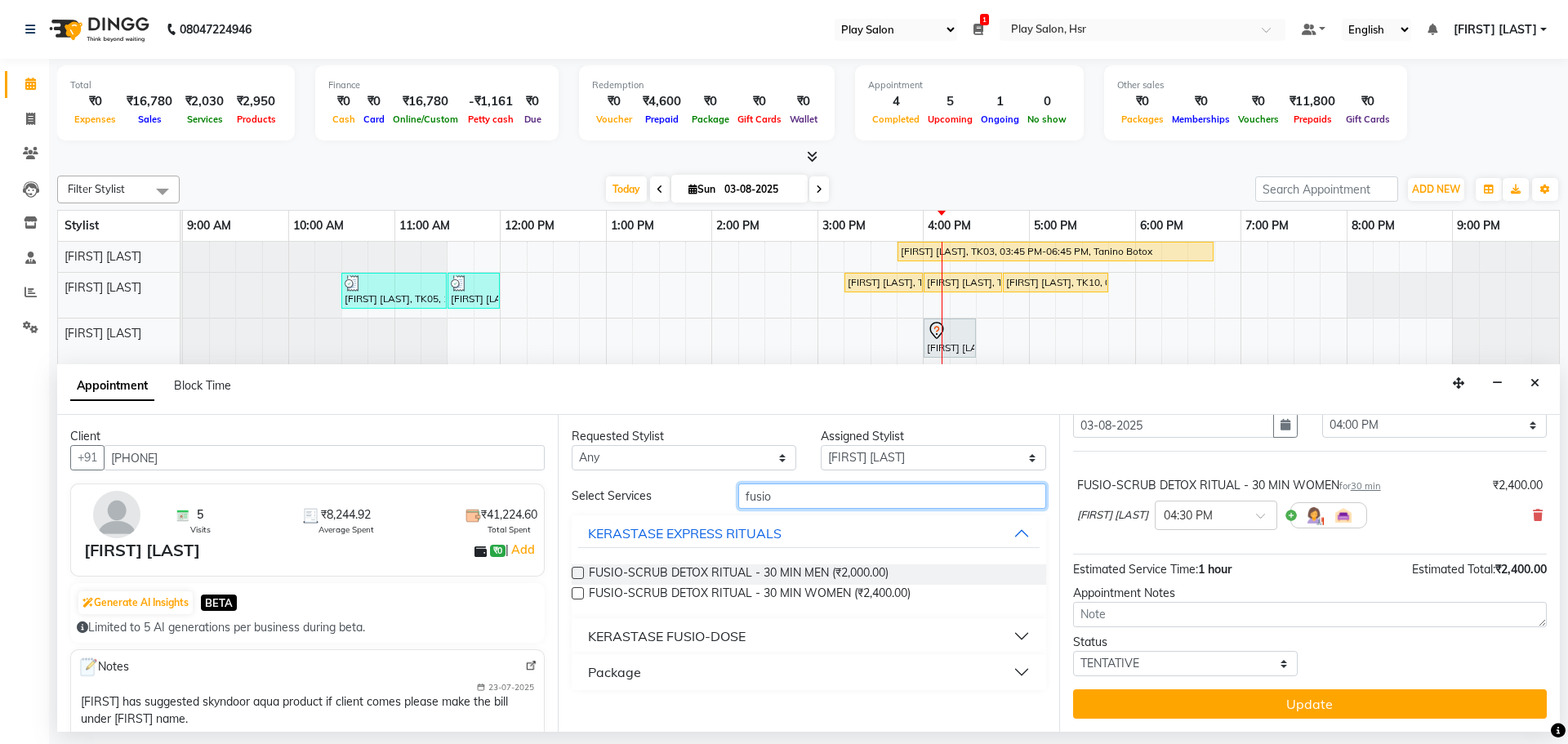 click on "fusio" at bounding box center [892, 496] 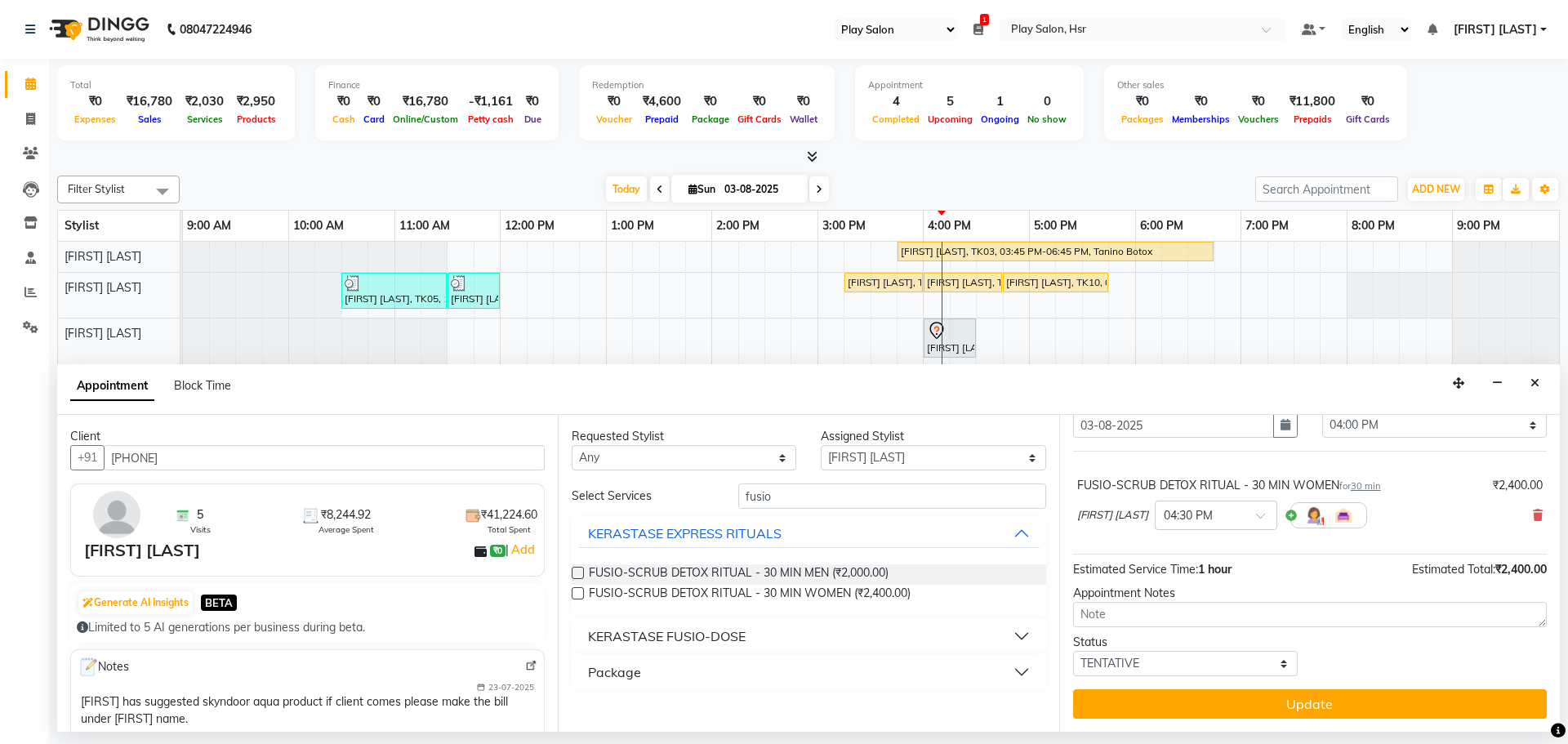 click on "KERASTASE FUSIO-DOSE" at bounding box center (666, 636) 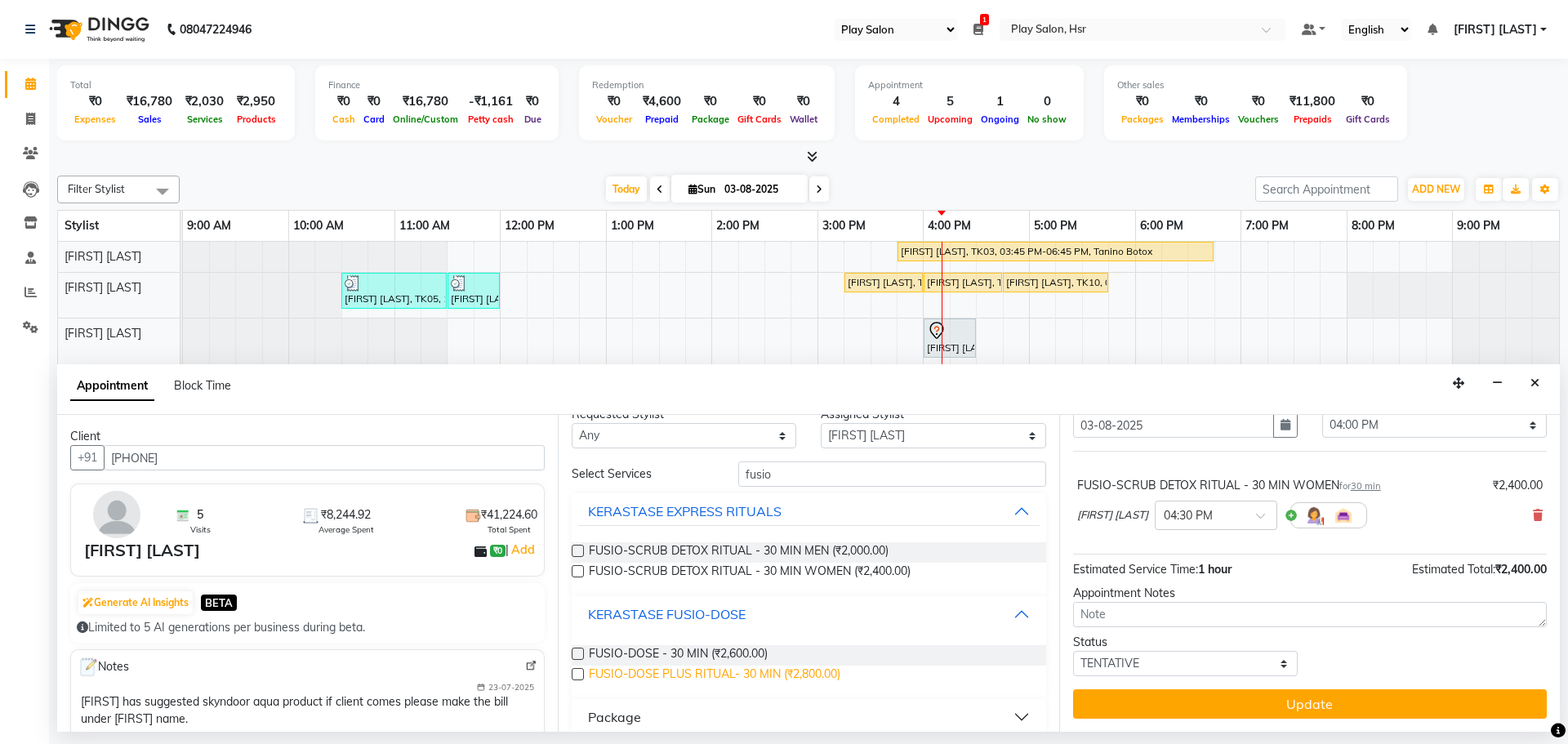 scroll, scrollTop: 38, scrollLeft: 0, axis: vertical 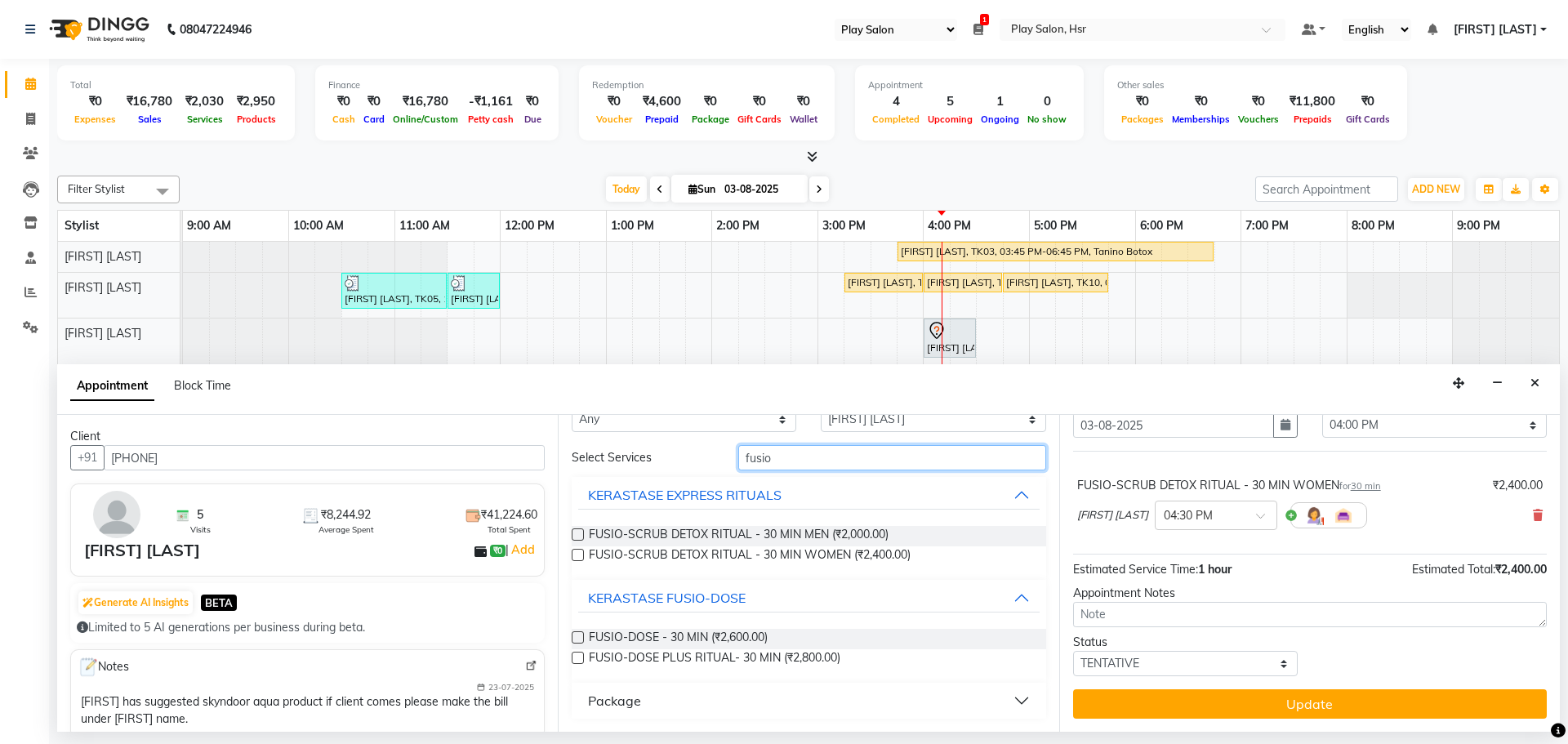 click on "fusio" at bounding box center (892, 457) 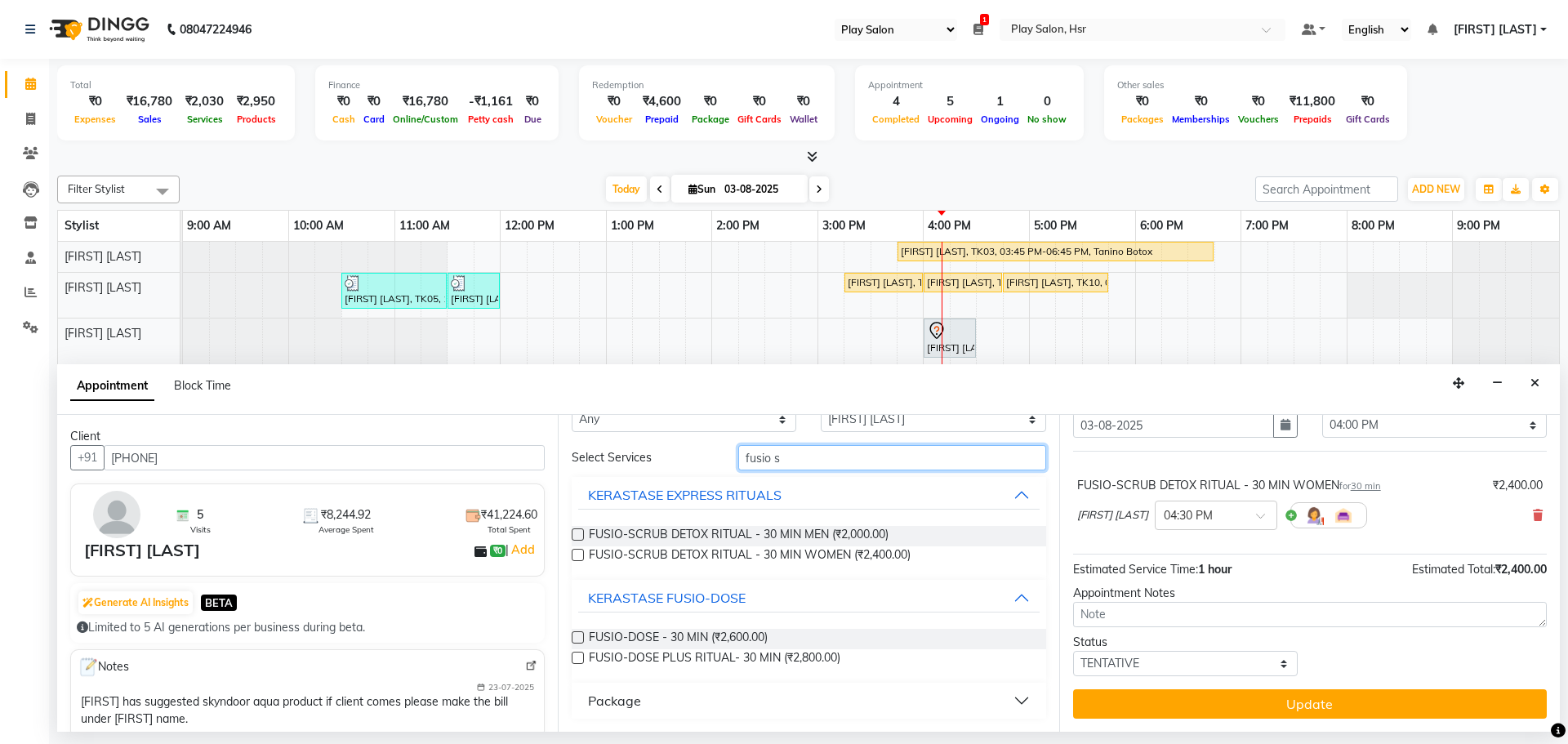 type on "fusio s" 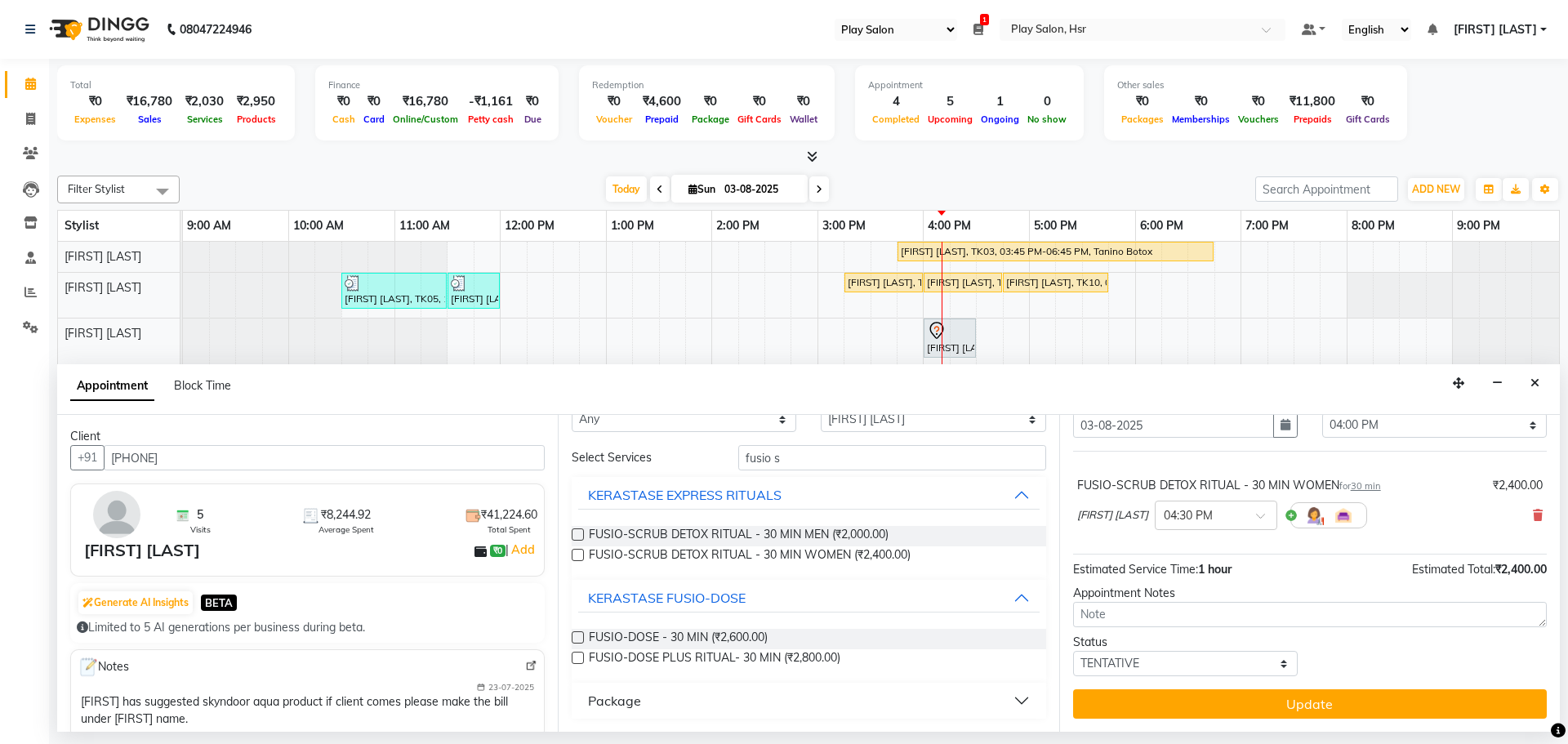 click at bounding box center [577, 555] 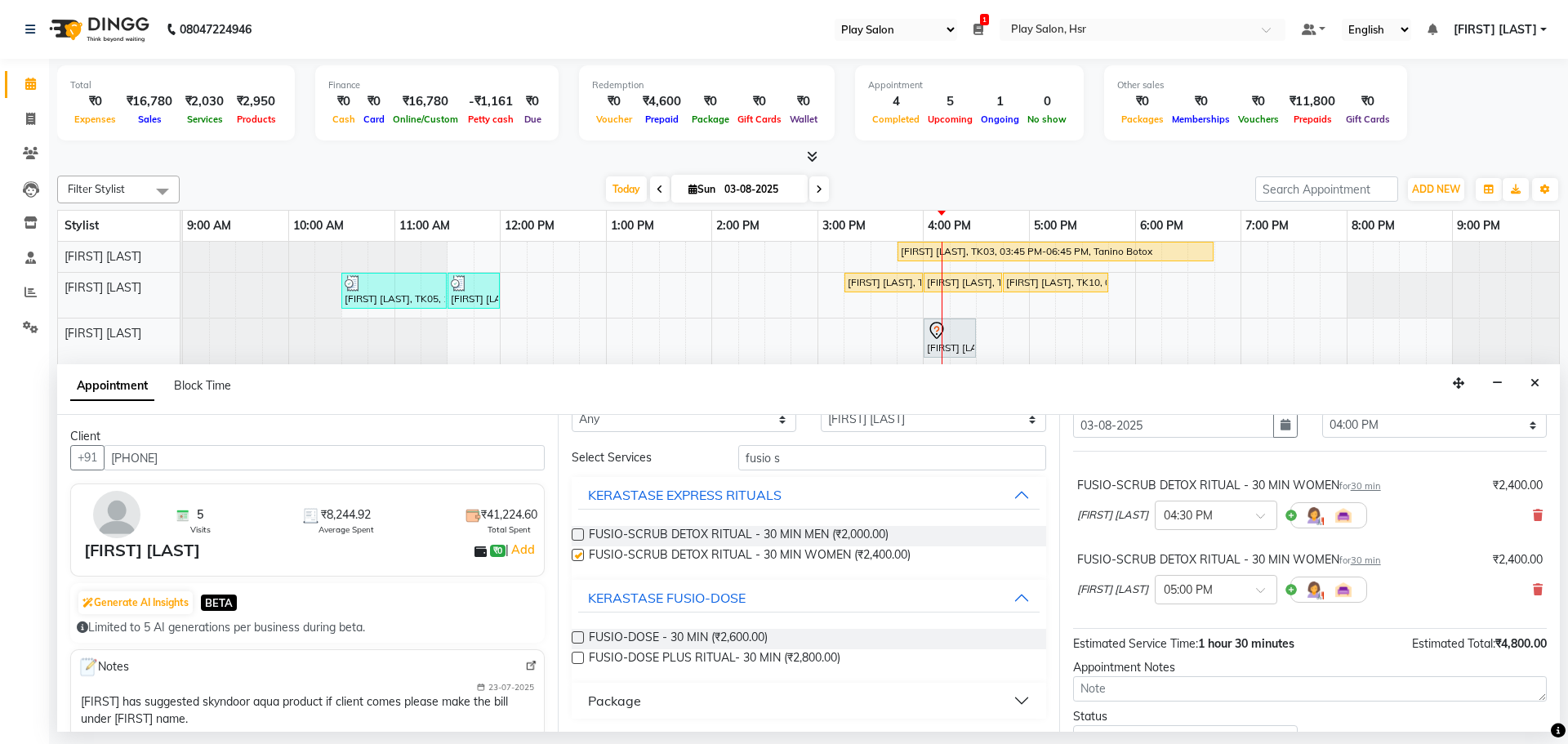 checkbox on "false" 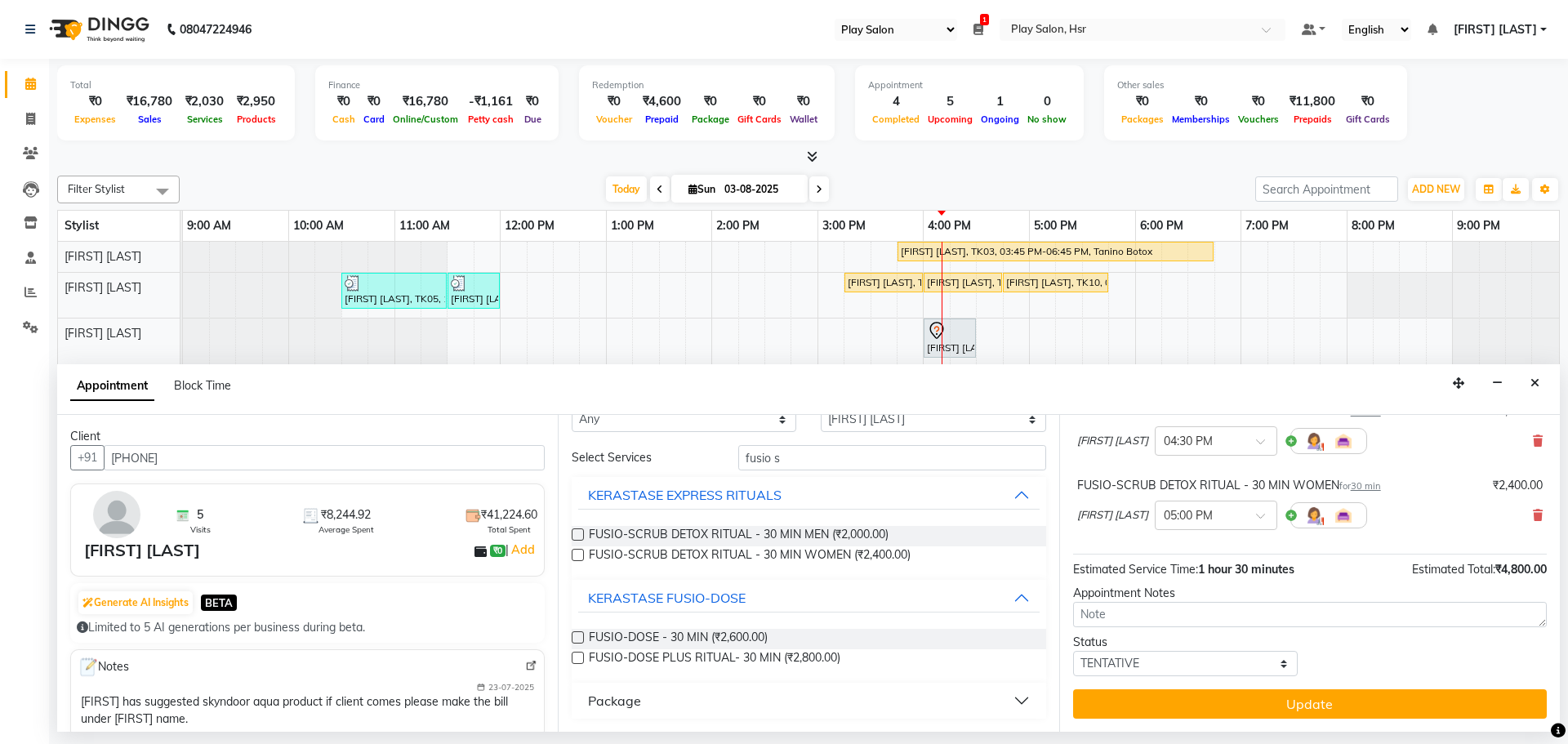 scroll, scrollTop: 0, scrollLeft: 0, axis: both 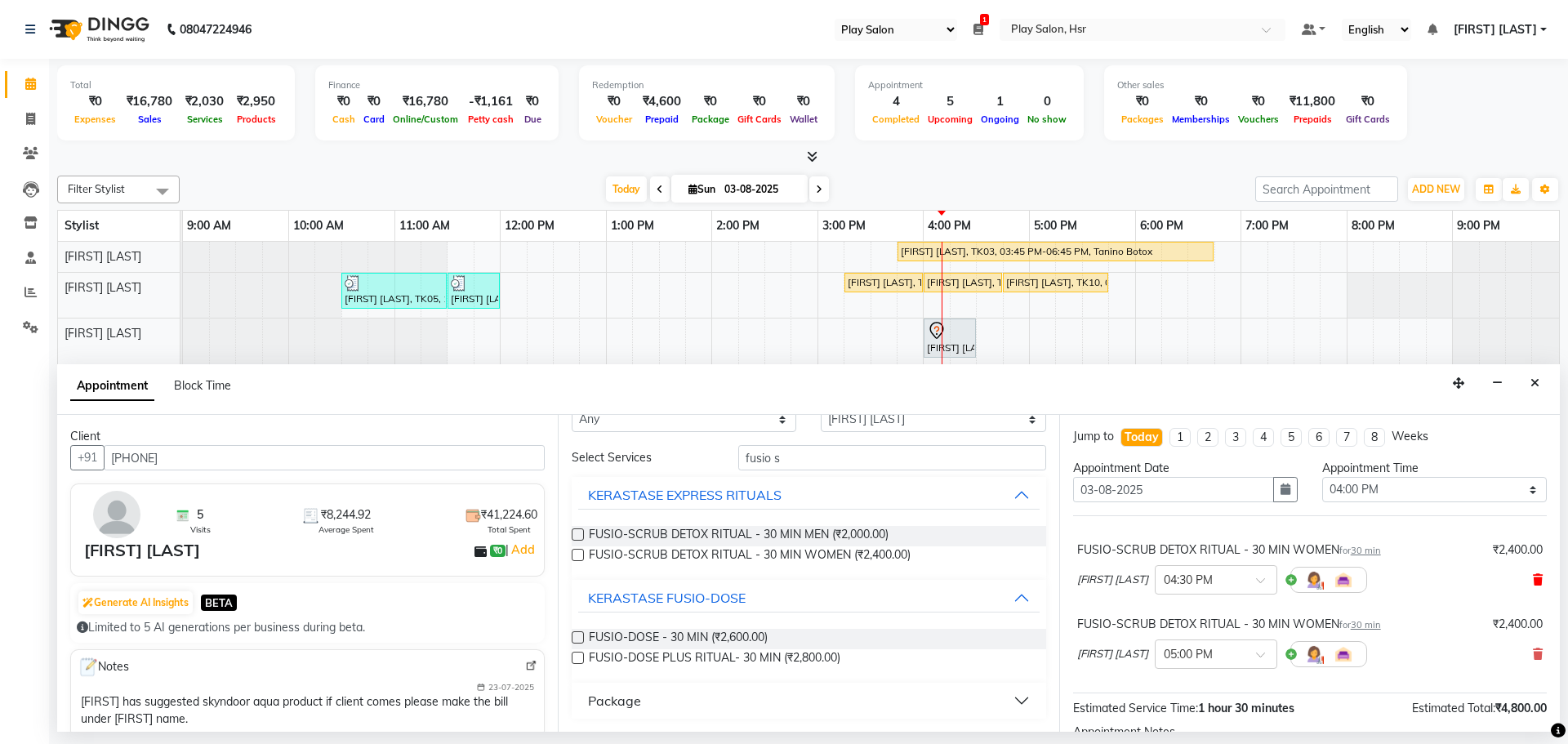 click at bounding box center (1538, 580) 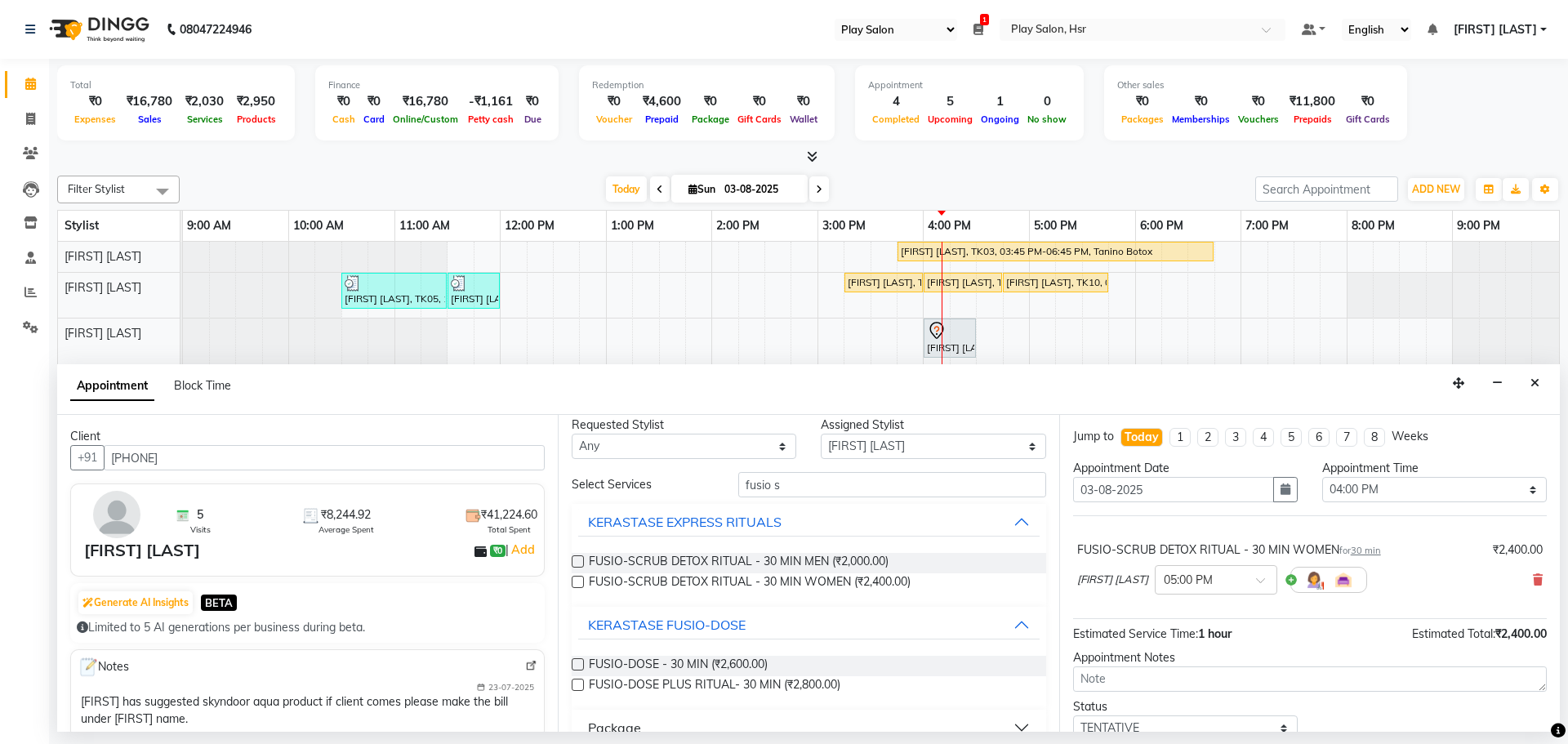 scroll, scrollTop: 0, scrollLeft: 0, axis: both 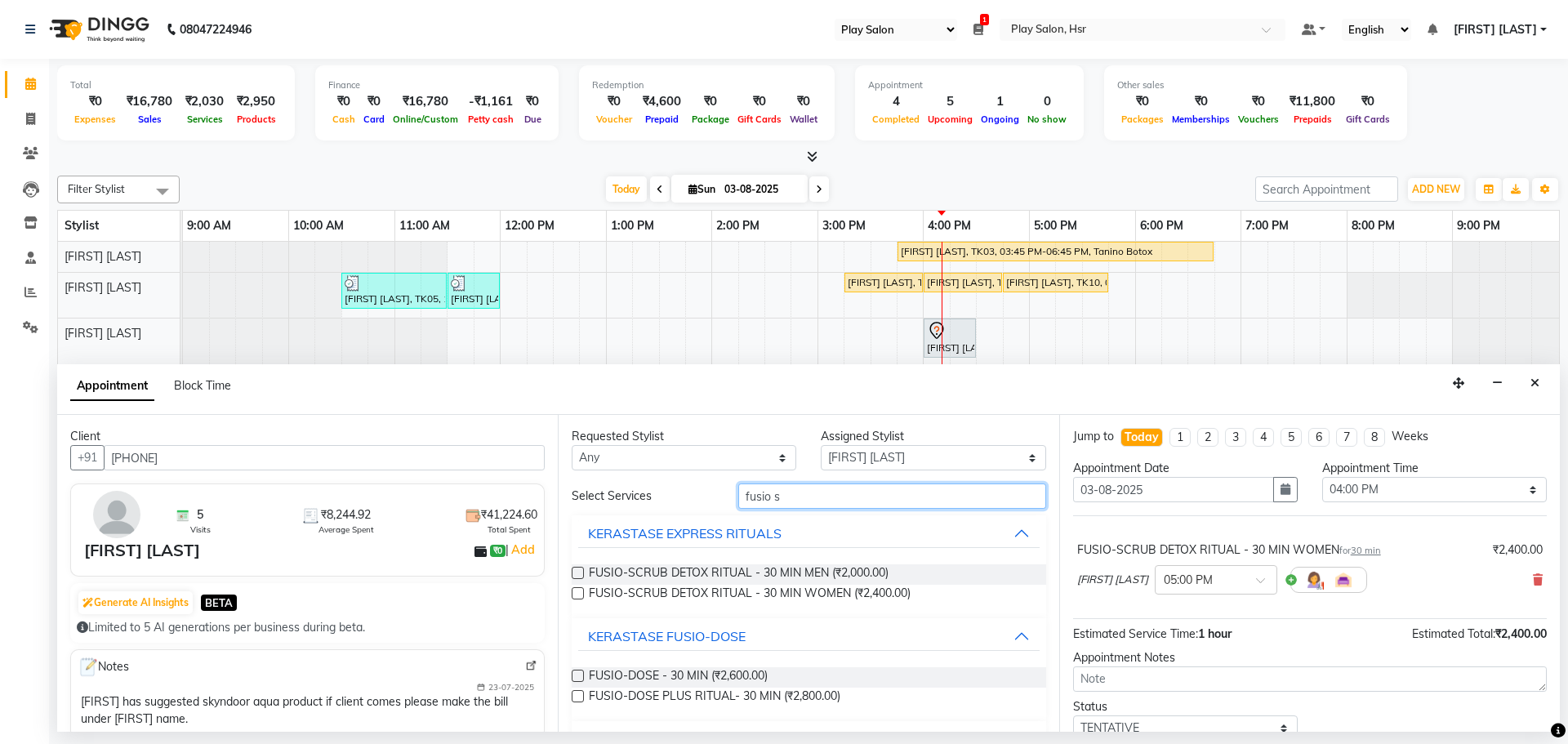 click on "fusio s" at bounding box center (892, 496) 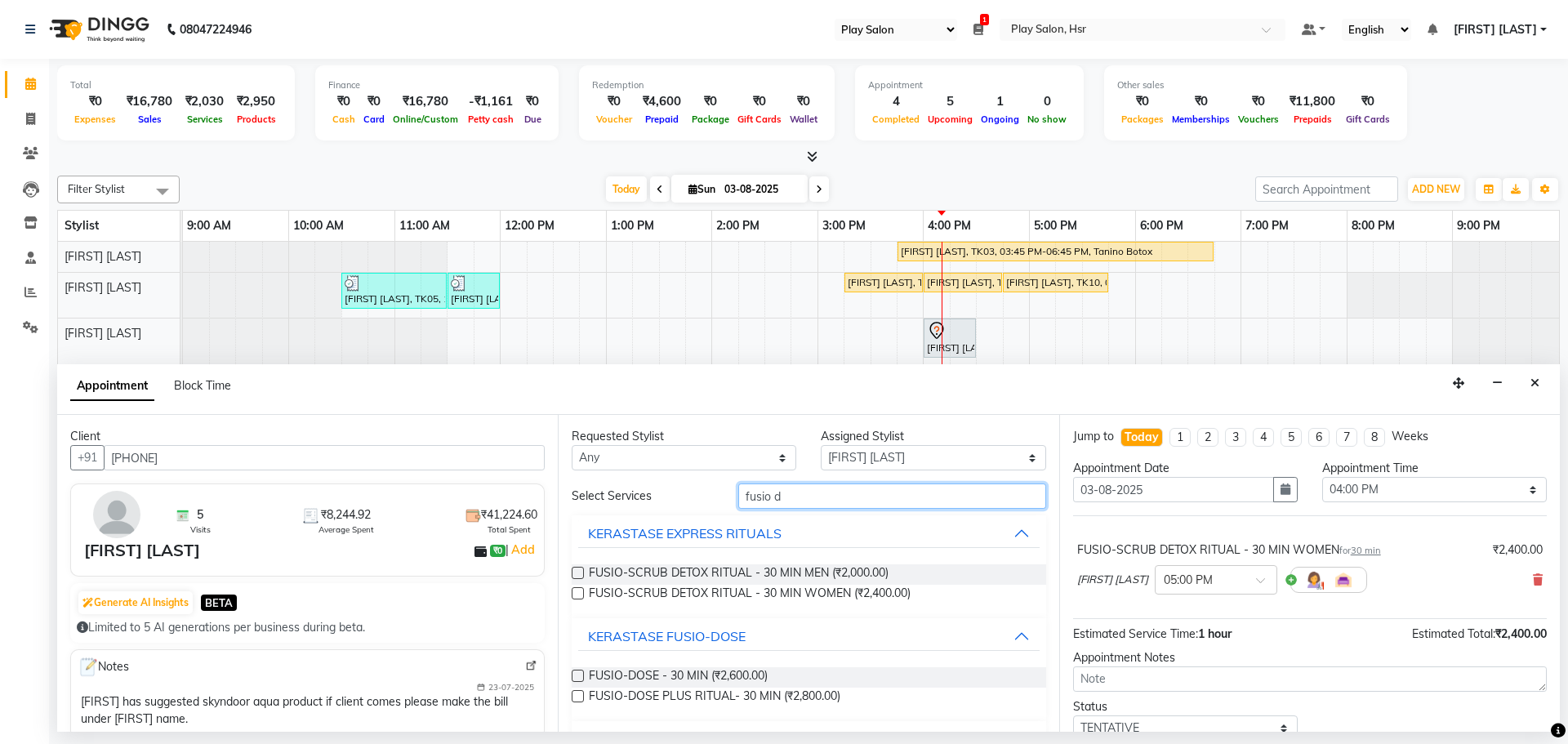 type on "fusio d" 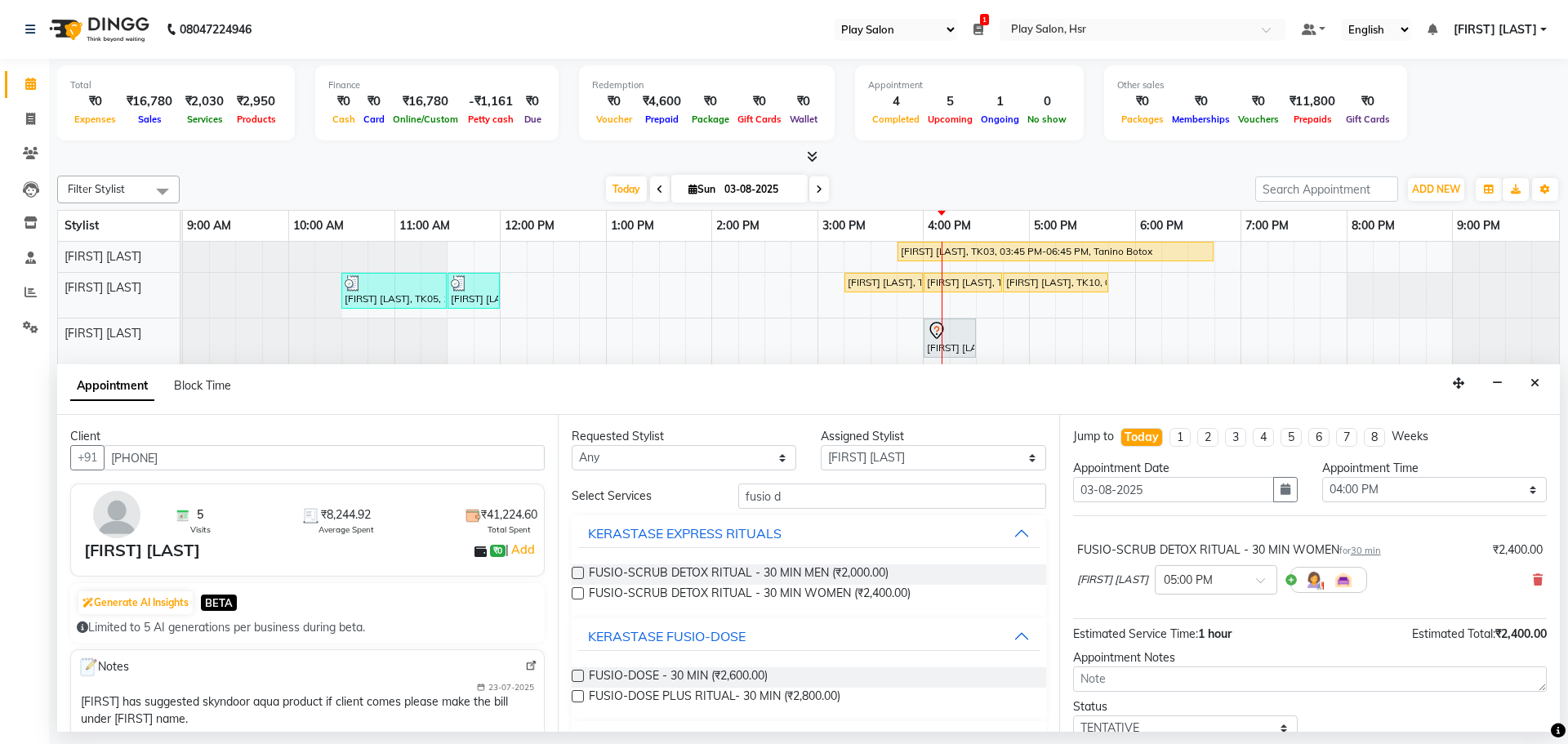 click at bounding box center [577, 696] 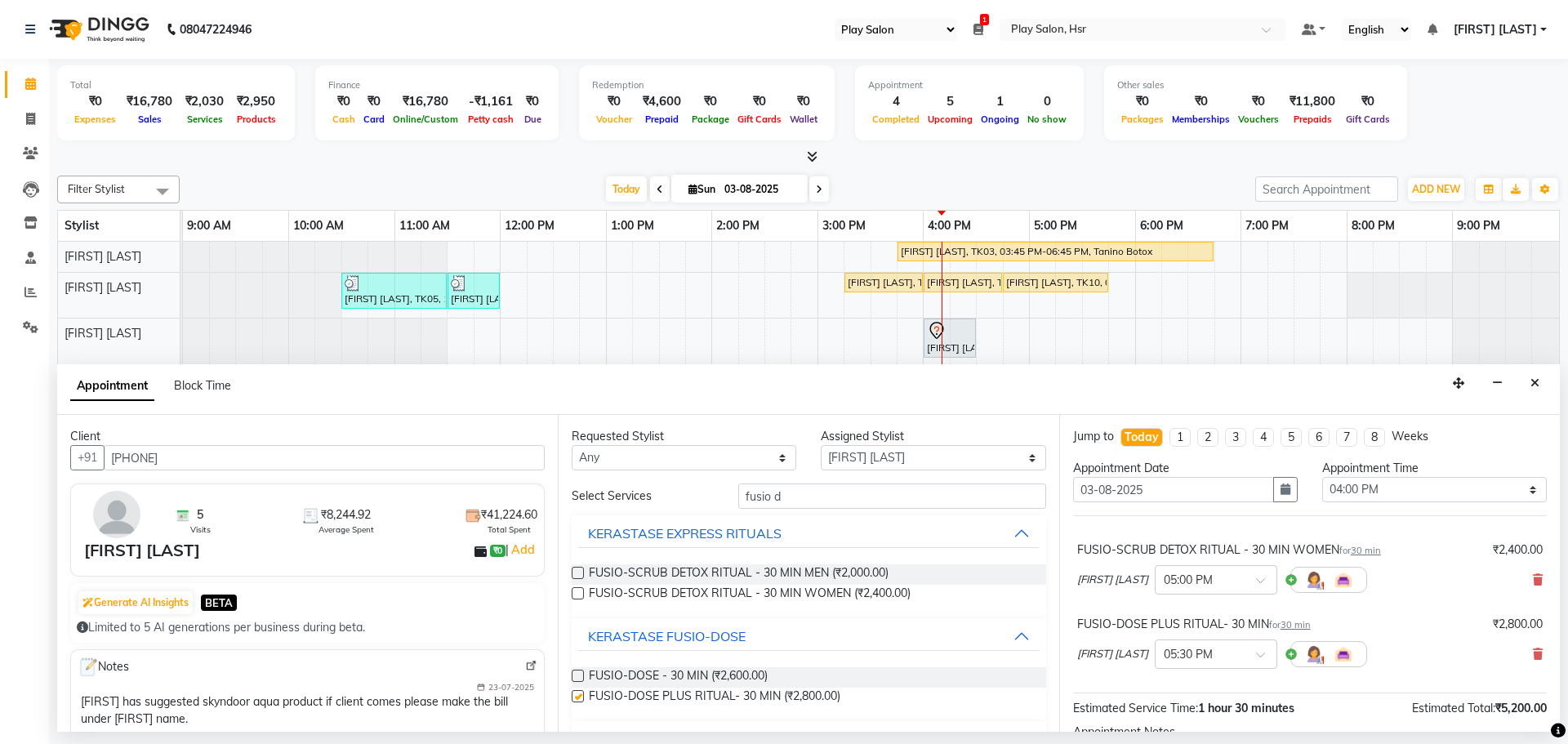 checkbox on "false" 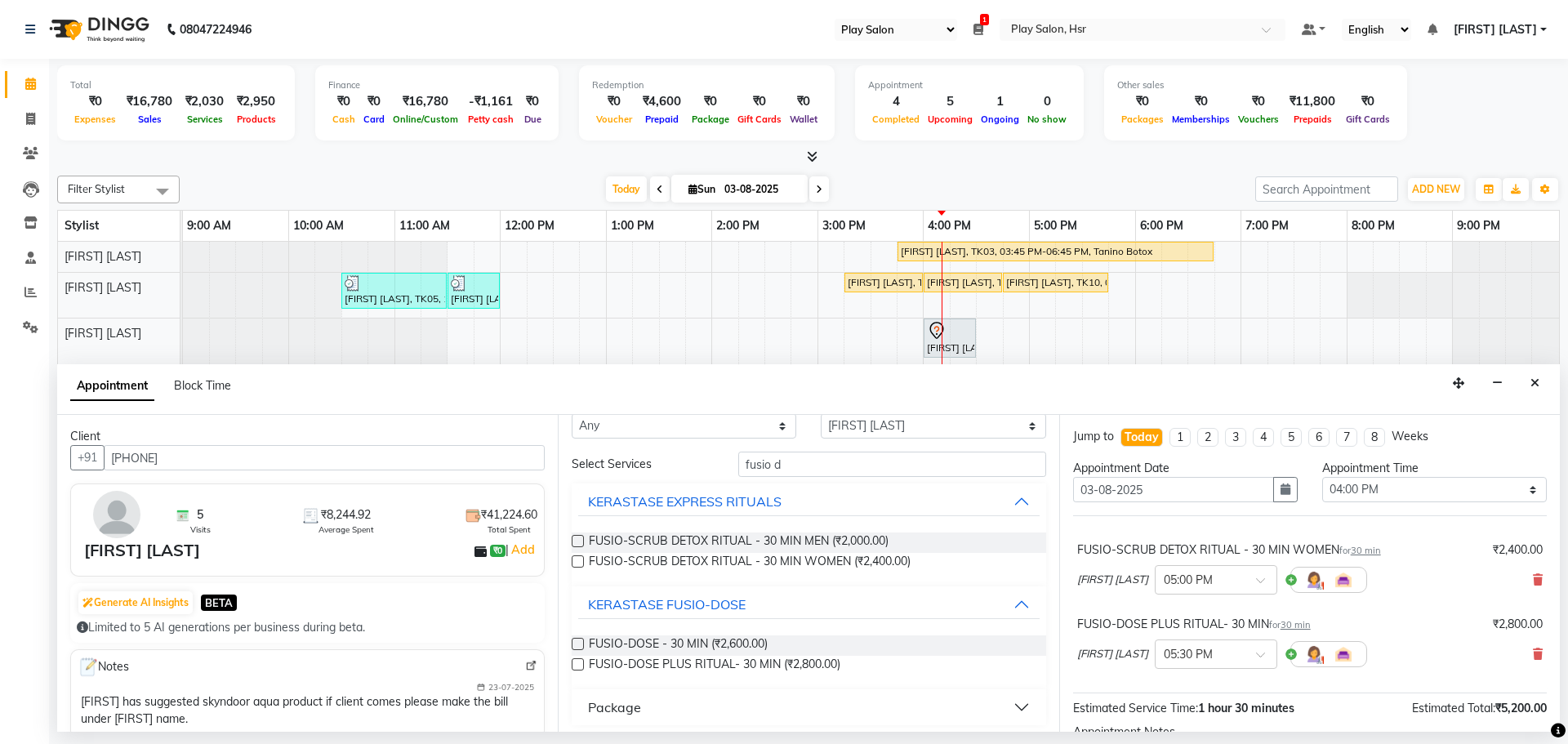 scroll, scrollTop: 38, scrollLeft: 0, axis: vertical 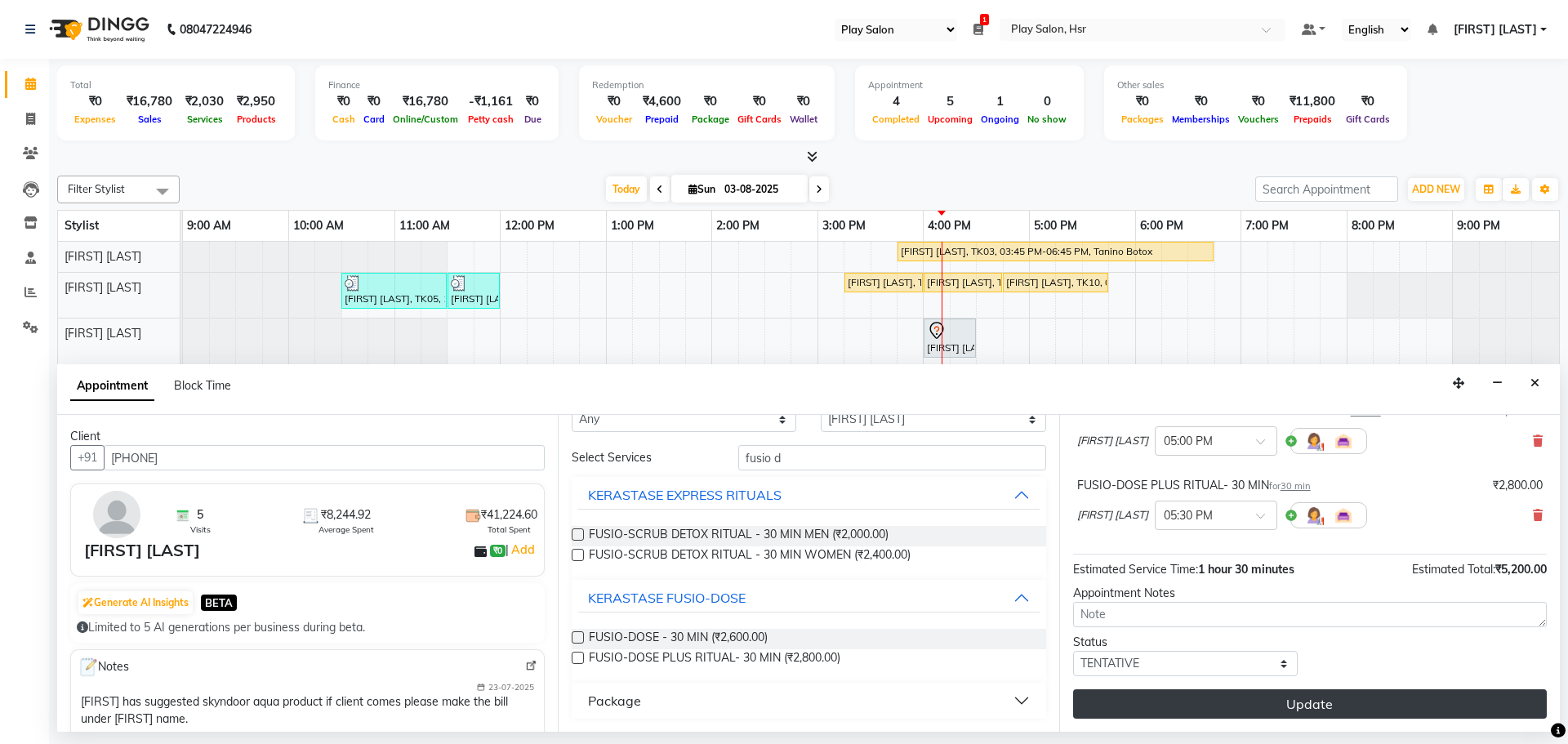 click on "Update" at bounding box center (1310, 704) 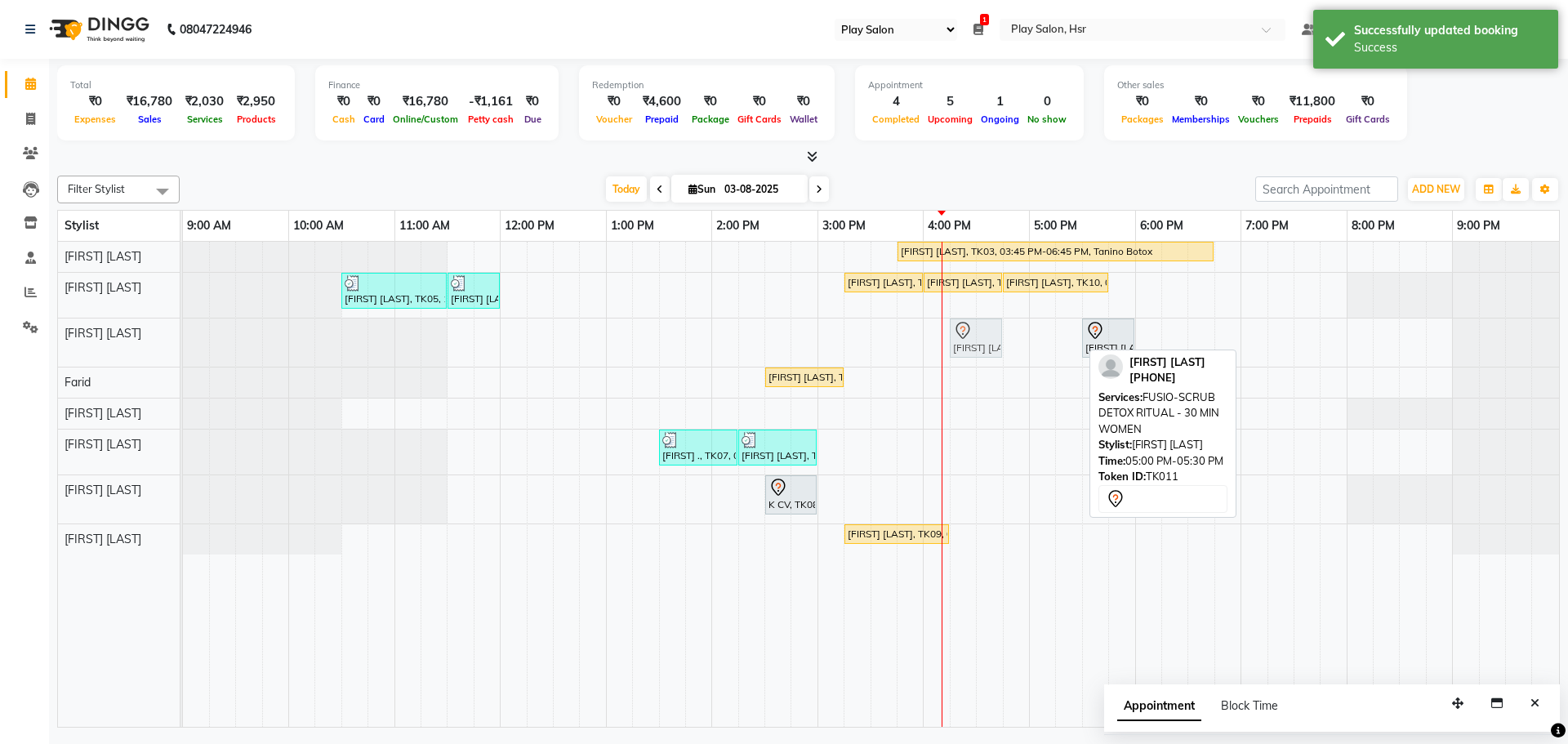 drag, startPoint x: 1068, startPoint y: 335, endPoint x: 987, endPoint y: 350, distance: 82.377181 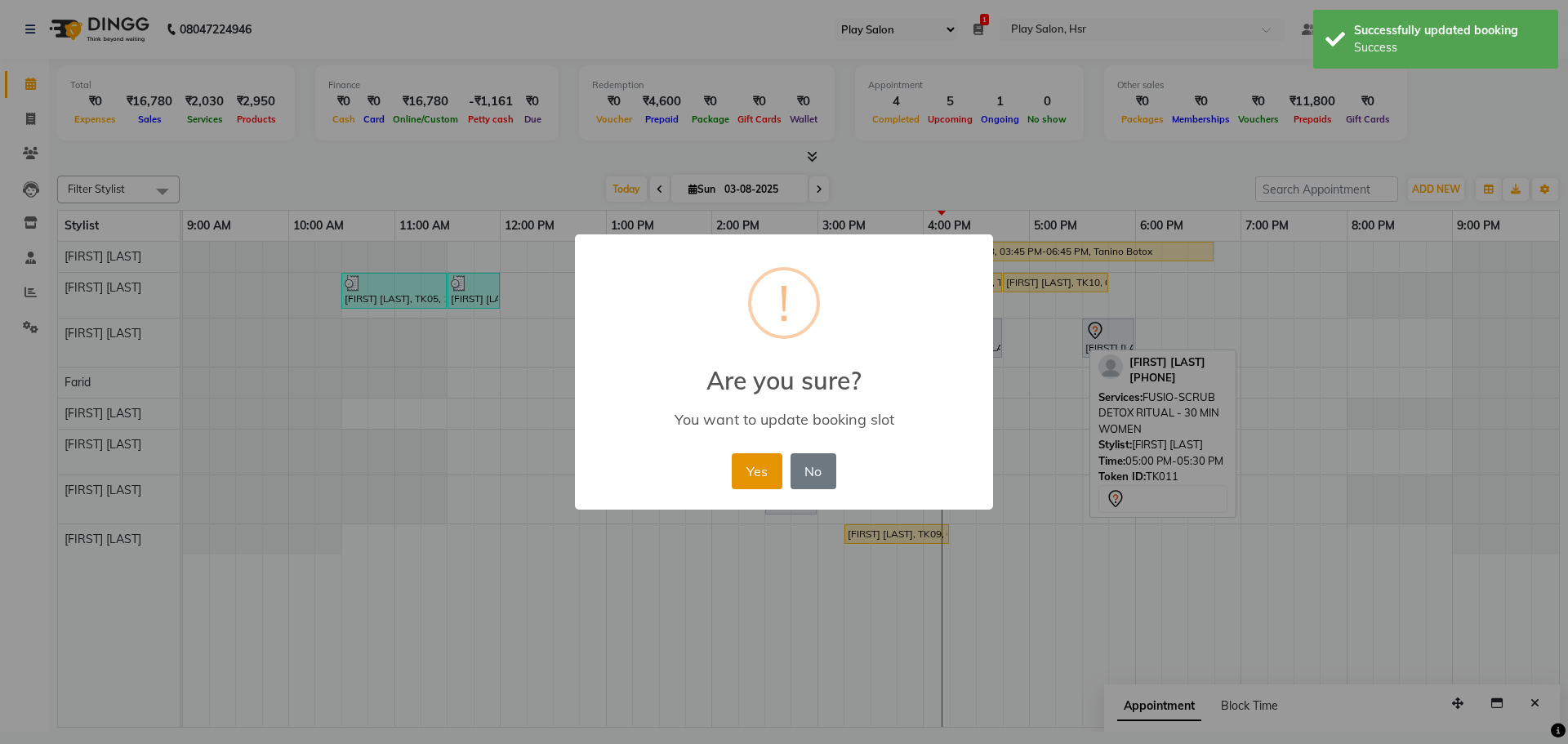 click on "Yes" at bounding box center (756, 471) 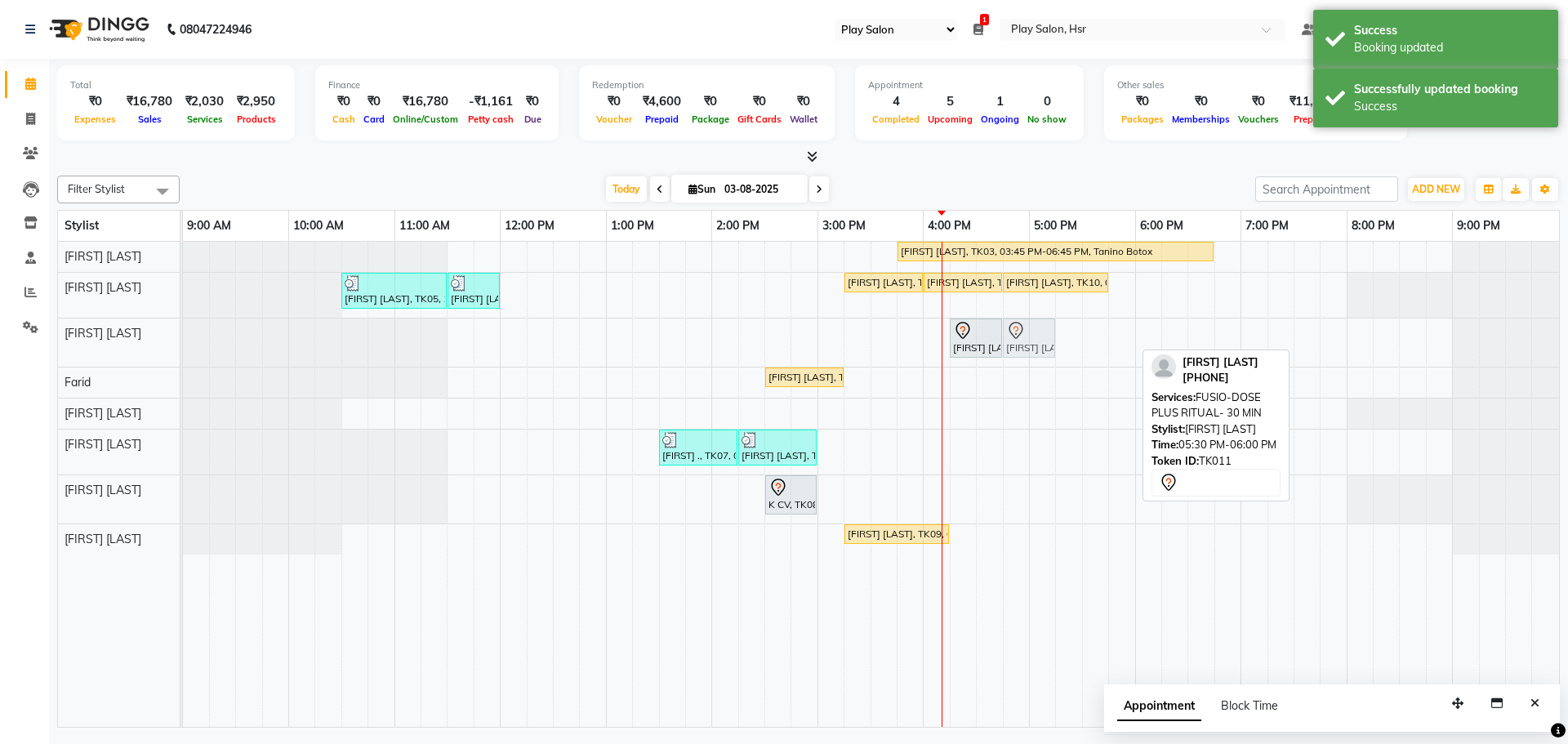 drag, startPoint x: 1104, startPoint y: 341, endPoint x: 1034, endPoint y: 341, distance: 70 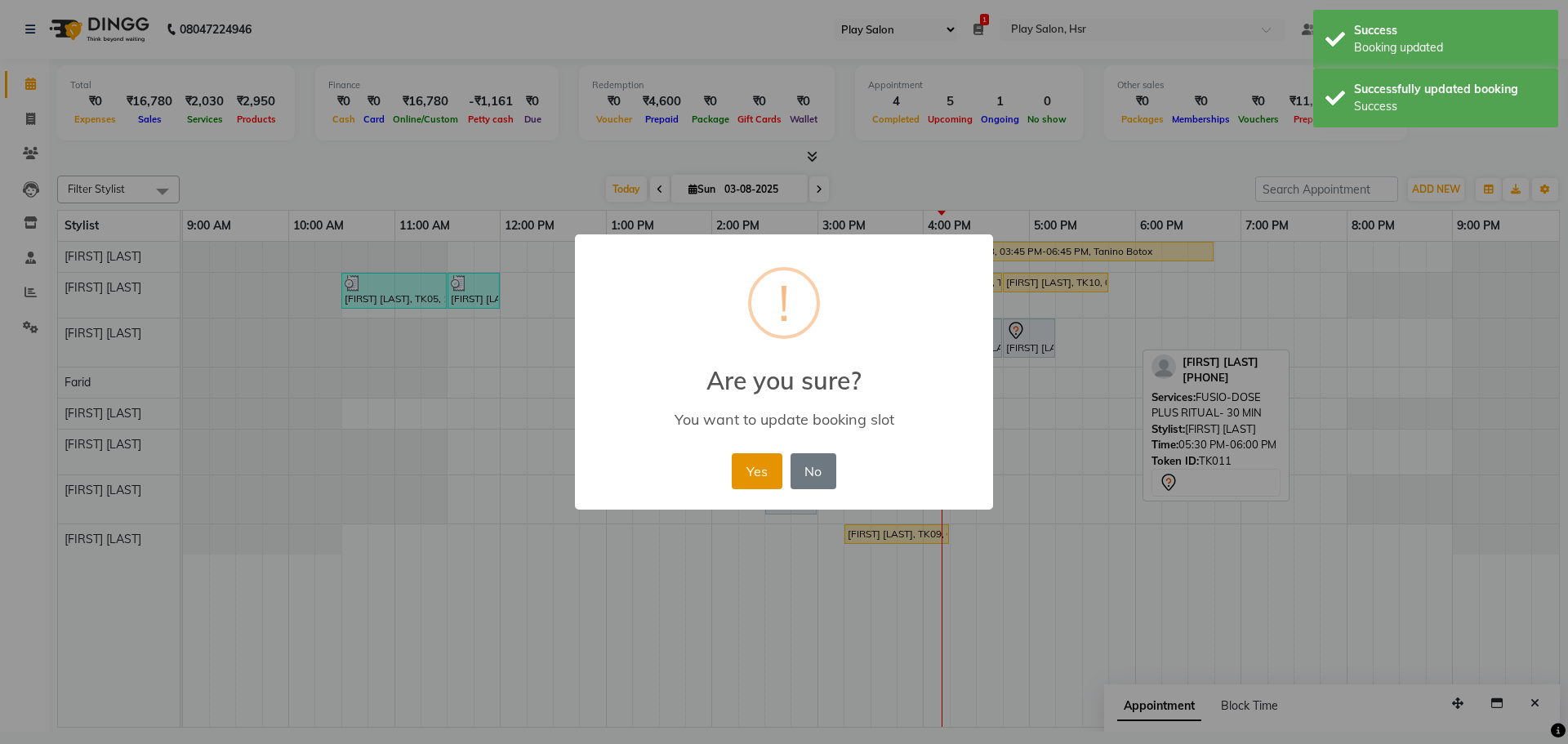 click on "Yes" at bounding box center [756, 471] 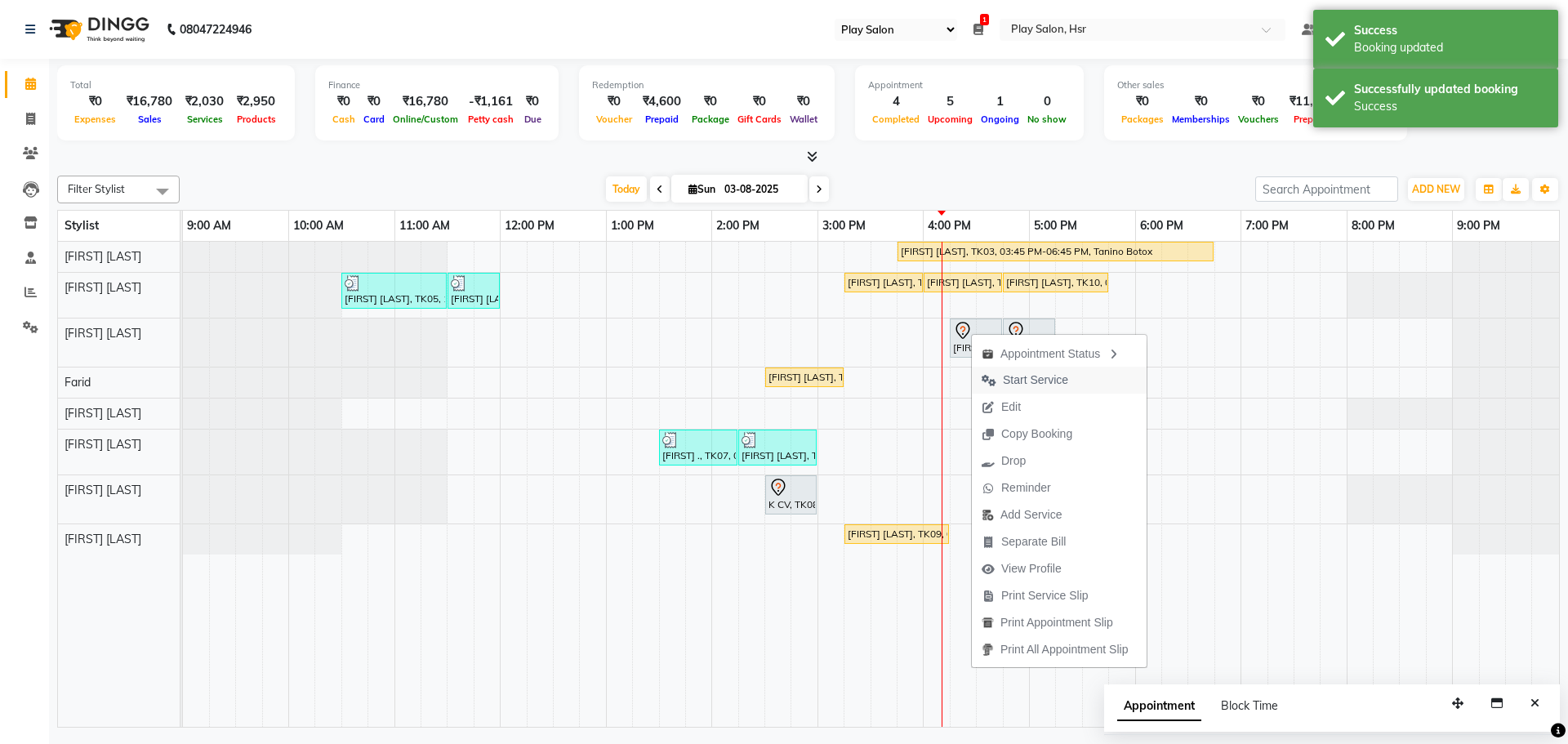 click on "Start Service" at bounding box center (1036, 380) 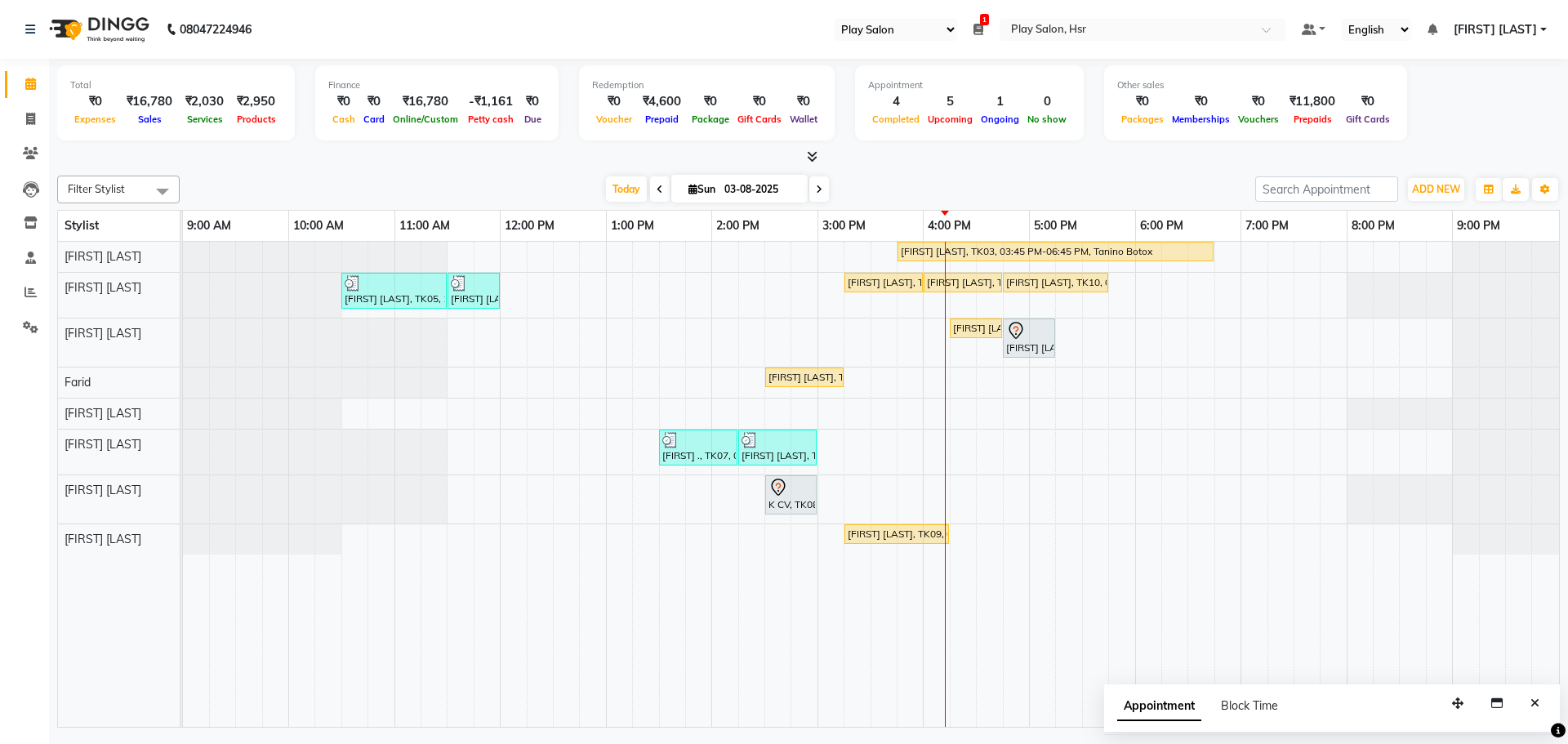 click at bounding box center (808, 157) 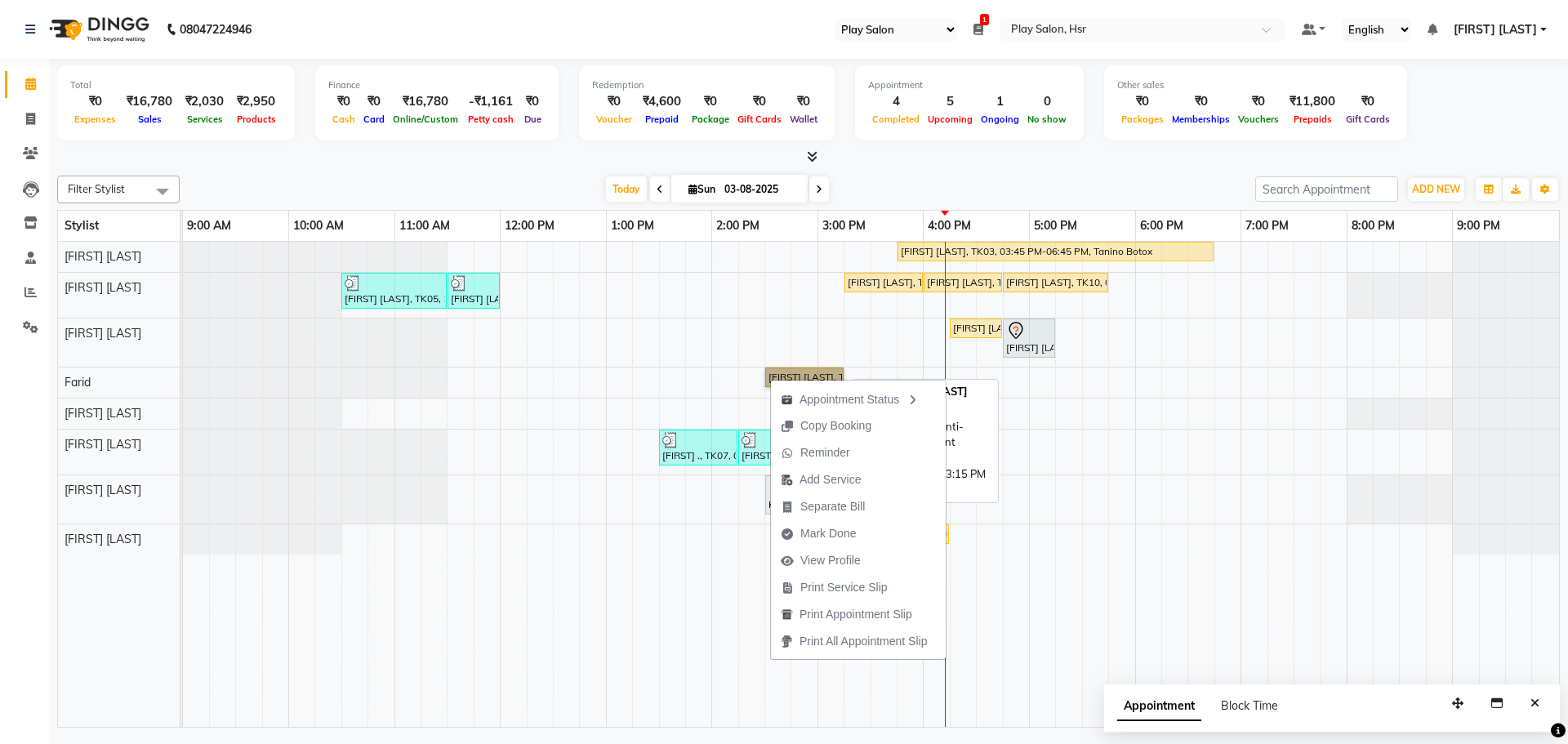 click on "[FIRST] [LAST], TK09, 02:30 PM-03:15 PM, Loreal Anti-dandruffTreatment" at bounding box center [804, 377] 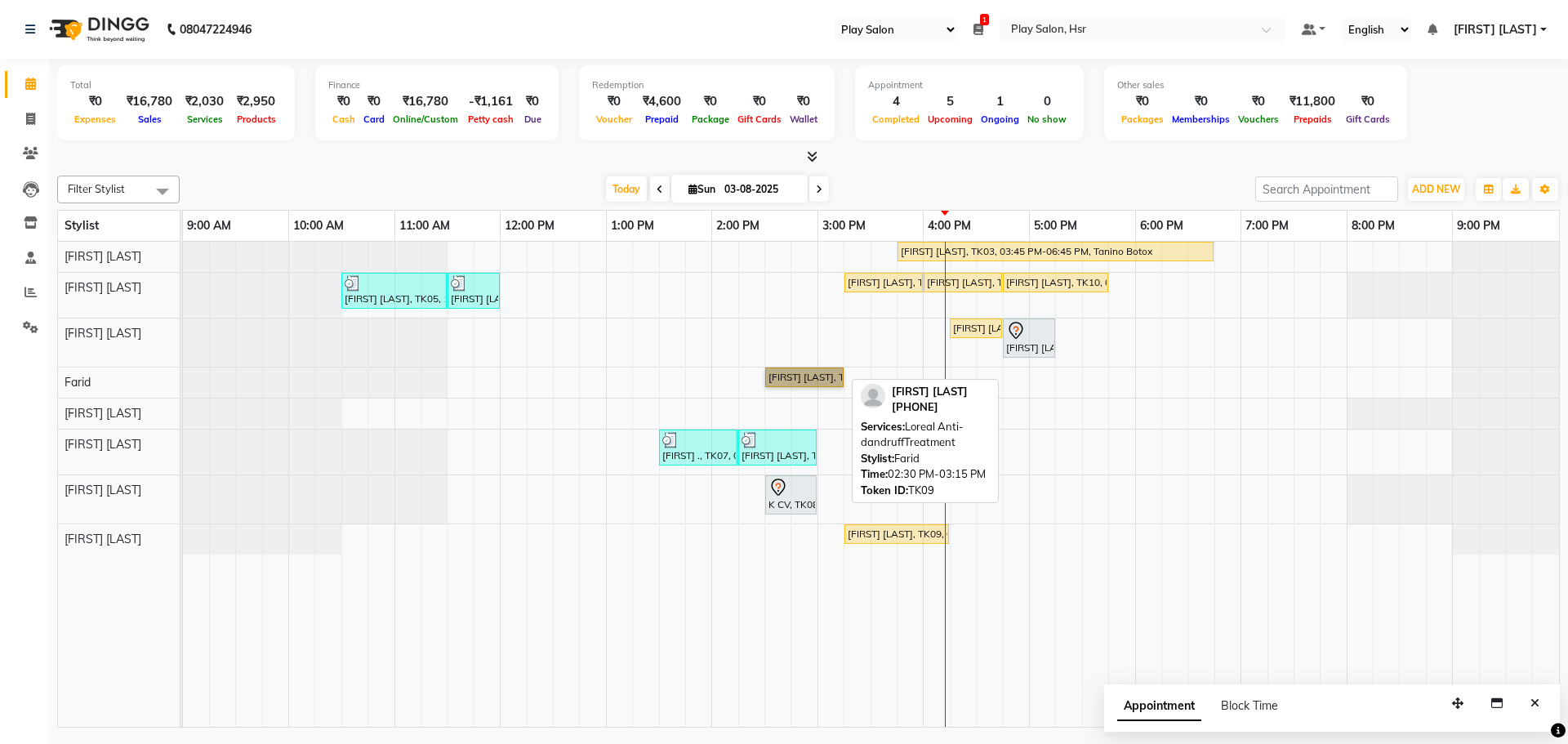 click on "[FIRST] [LAST], TK09, 02:30 PM-03:15 PM, Loreal Anti-dandruffTreatment" at bounding box center [804, 377] 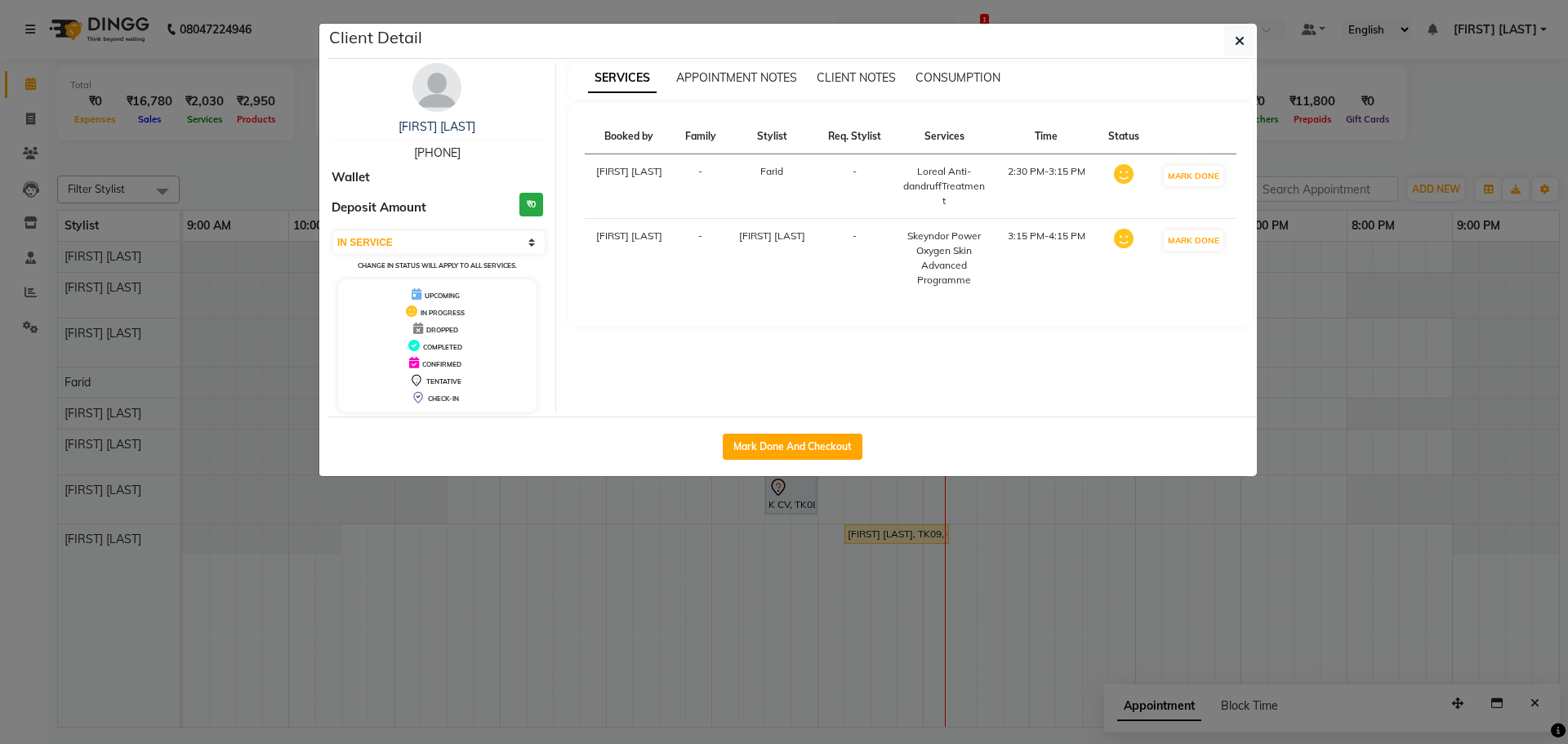 click on "[FIRST] [LAST]   [PHONE] Wallet Deposit Amount  ₹0  Select IN SERVICE CONFIRMED TENTATIVE CHECK IN MARK DONE DROPPED UPCOMING Change in status will apply to all services. UPCOMING IN PROGRESS DROPPED COMPLETED CONFIRMED TENTATIVE CHECK-IN" at bounding box center [438, 238] 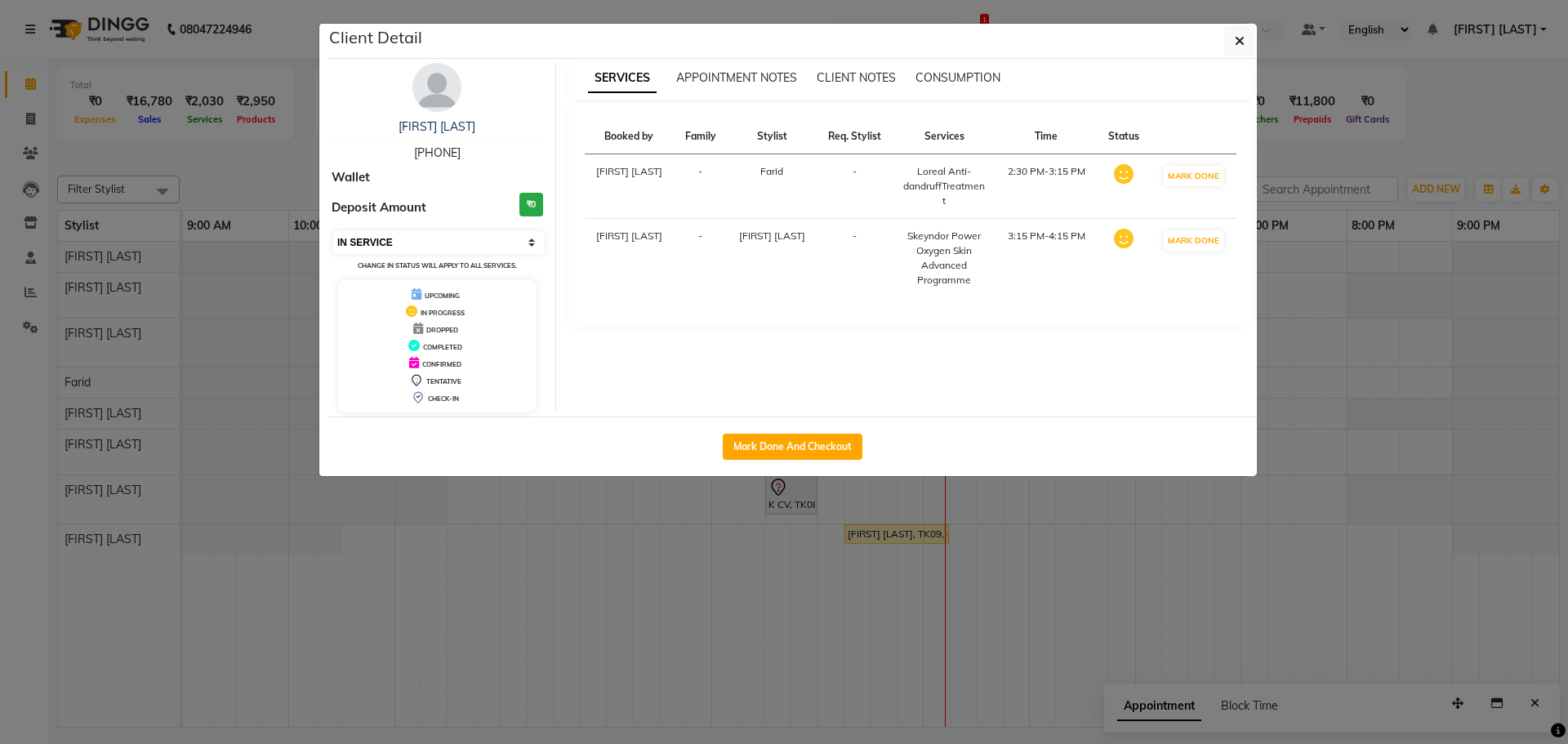 click on "Select IN SERVICE CONFIRMED TENTATIVE CHECK IN MARK DONE DROPPED UPCOMING" at bounding box center (439, 243) 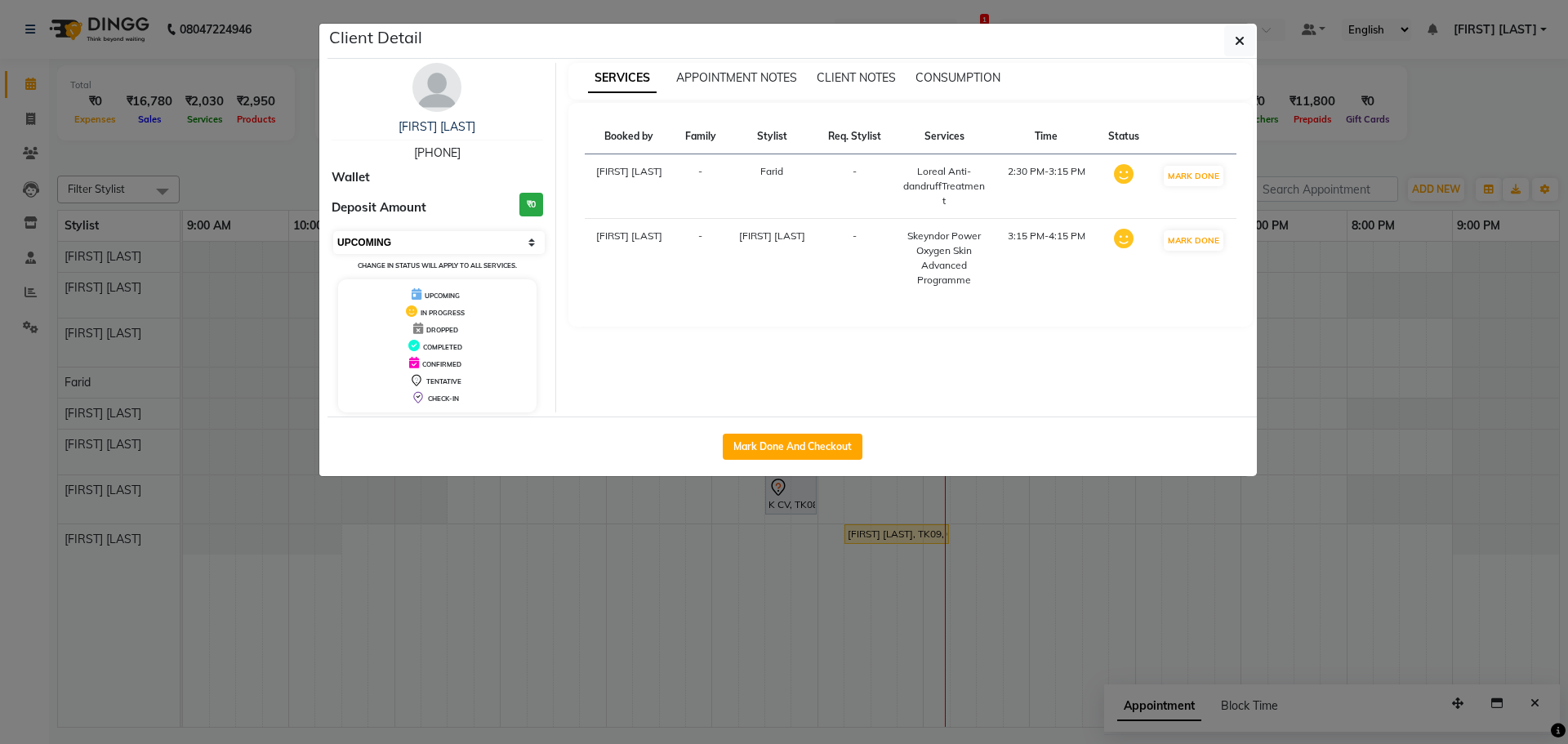 click on "Select IN SERVICE CONFIRMED TENTATIVE CHECK IN MARK DONE DROPPED UPCOMING" at bounding box center (439, 243) 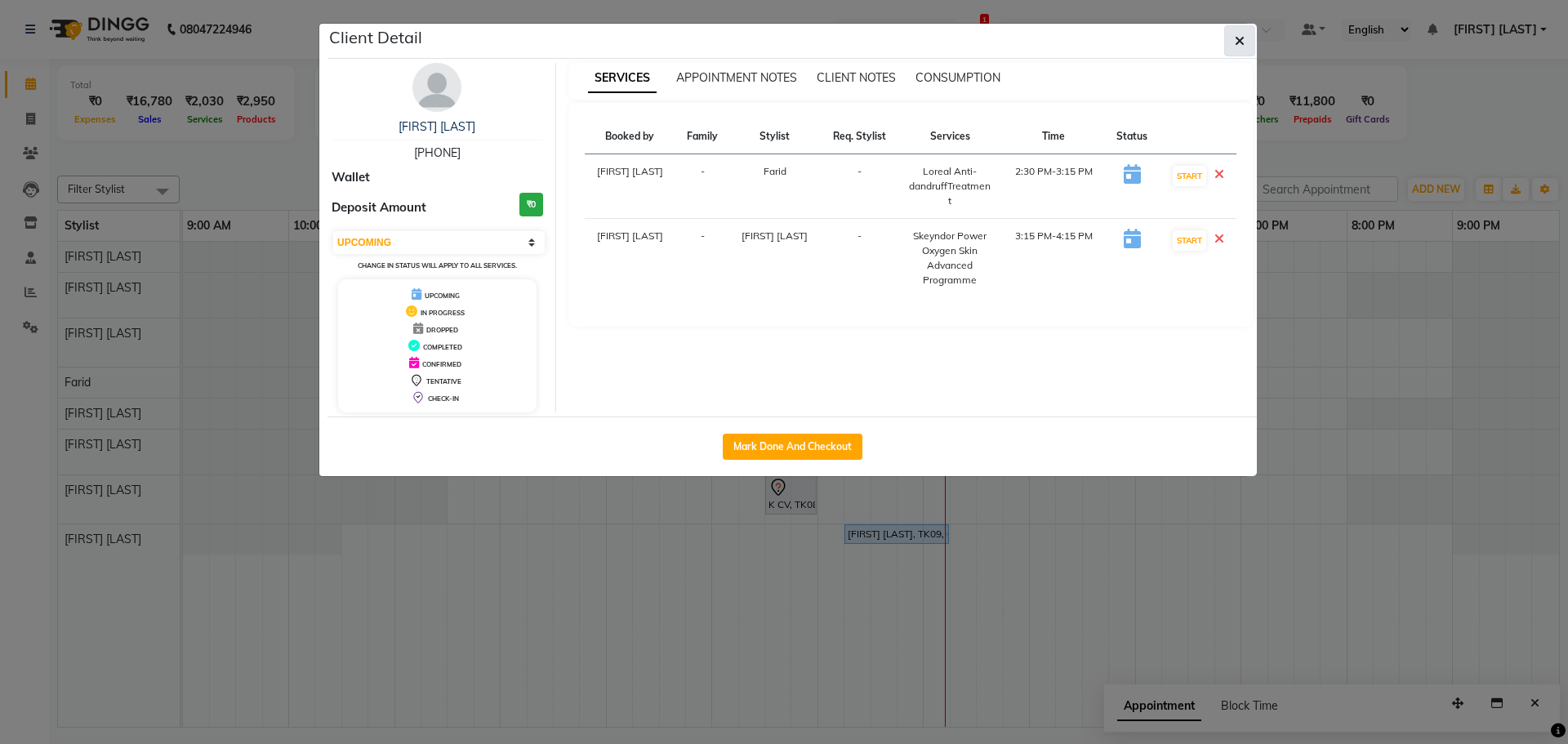 click 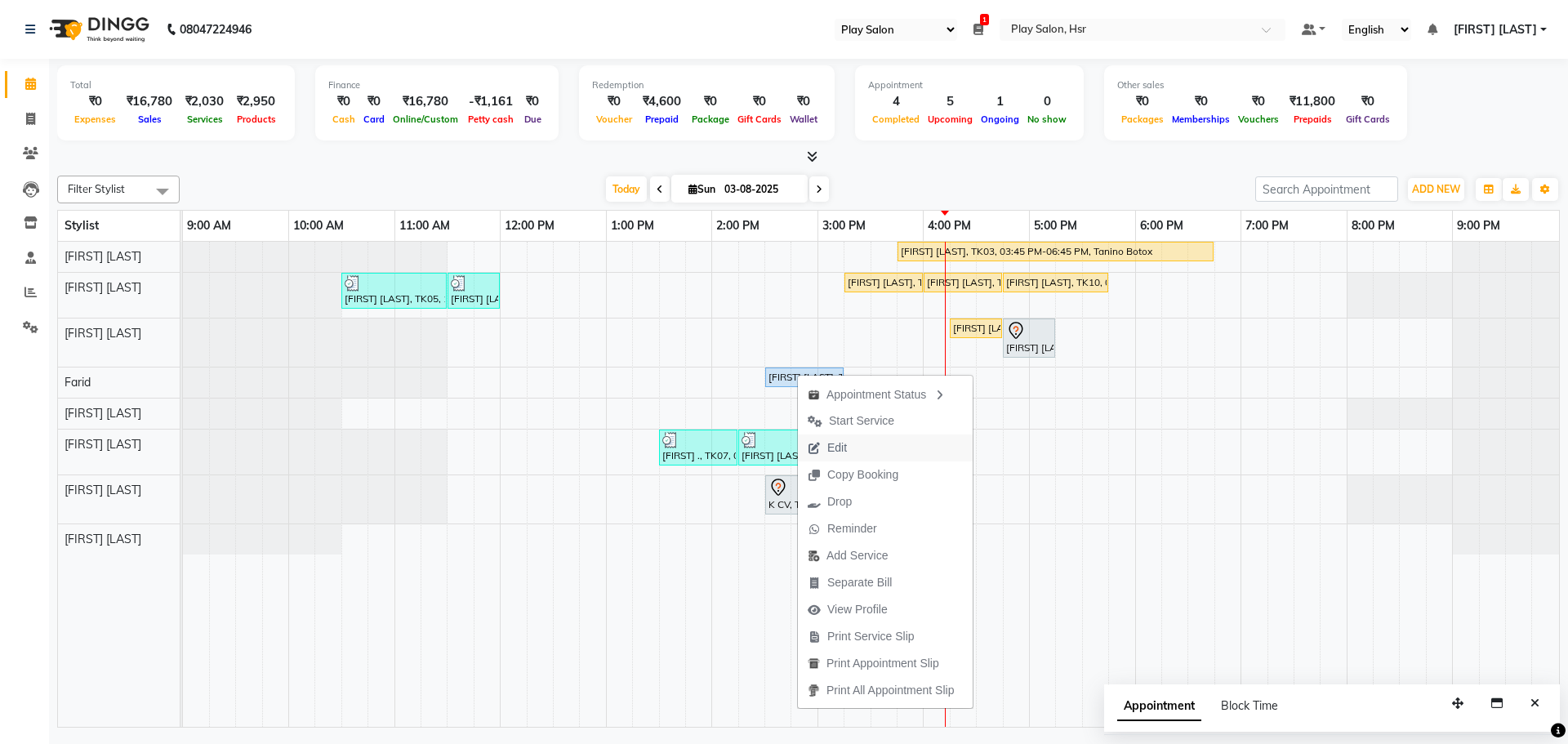 click on "Edit" at bounding box center [827, 448] 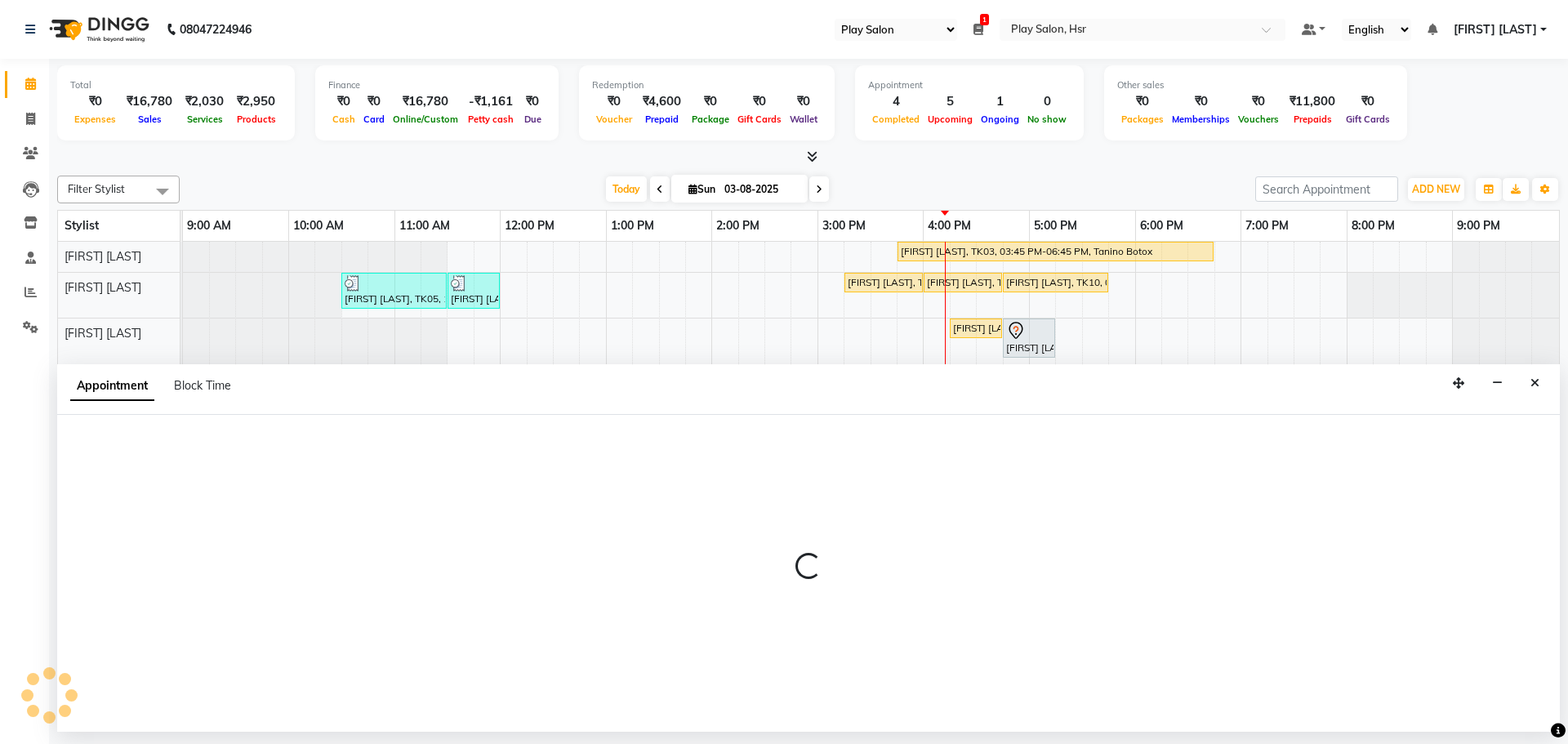 select on "870" 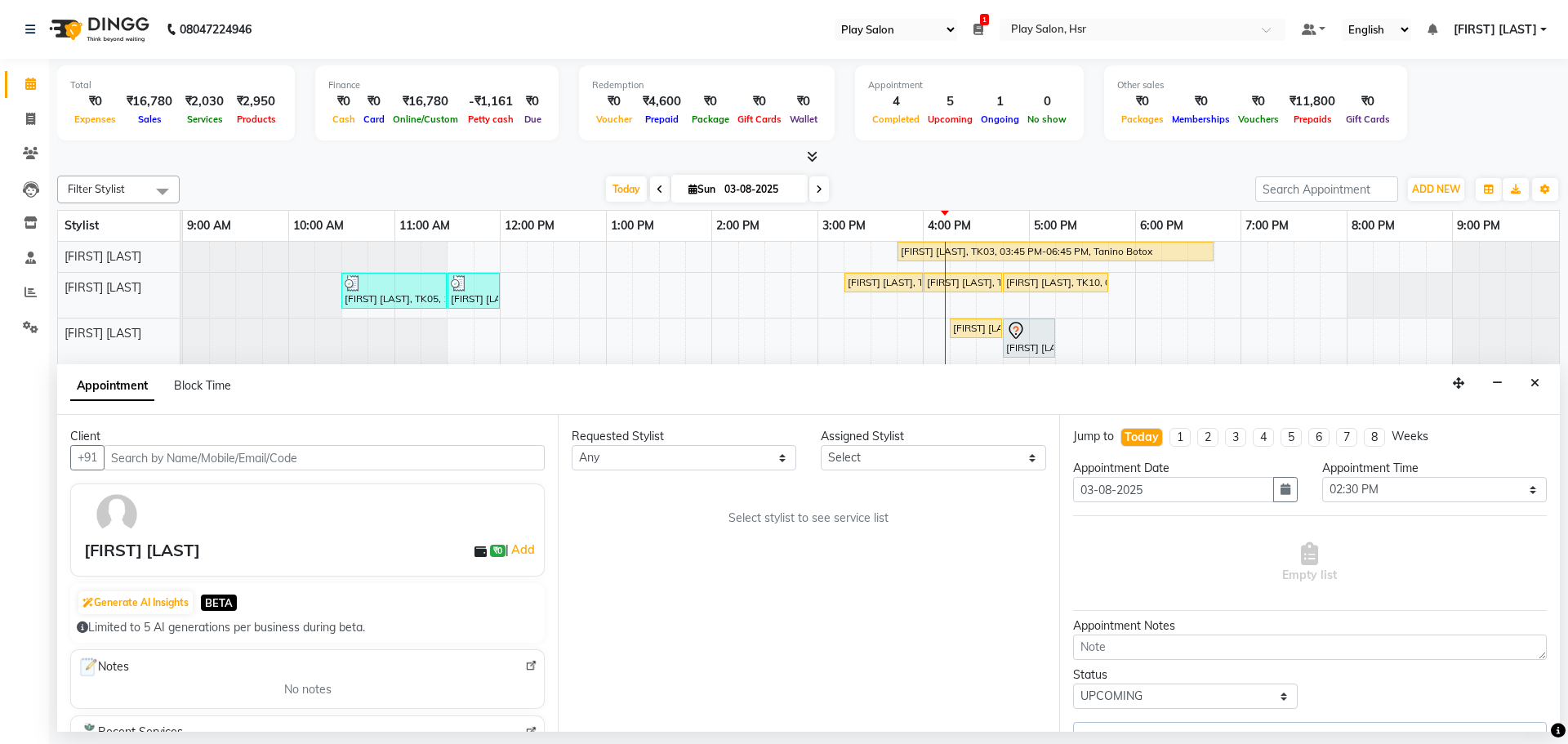 select on "81915" 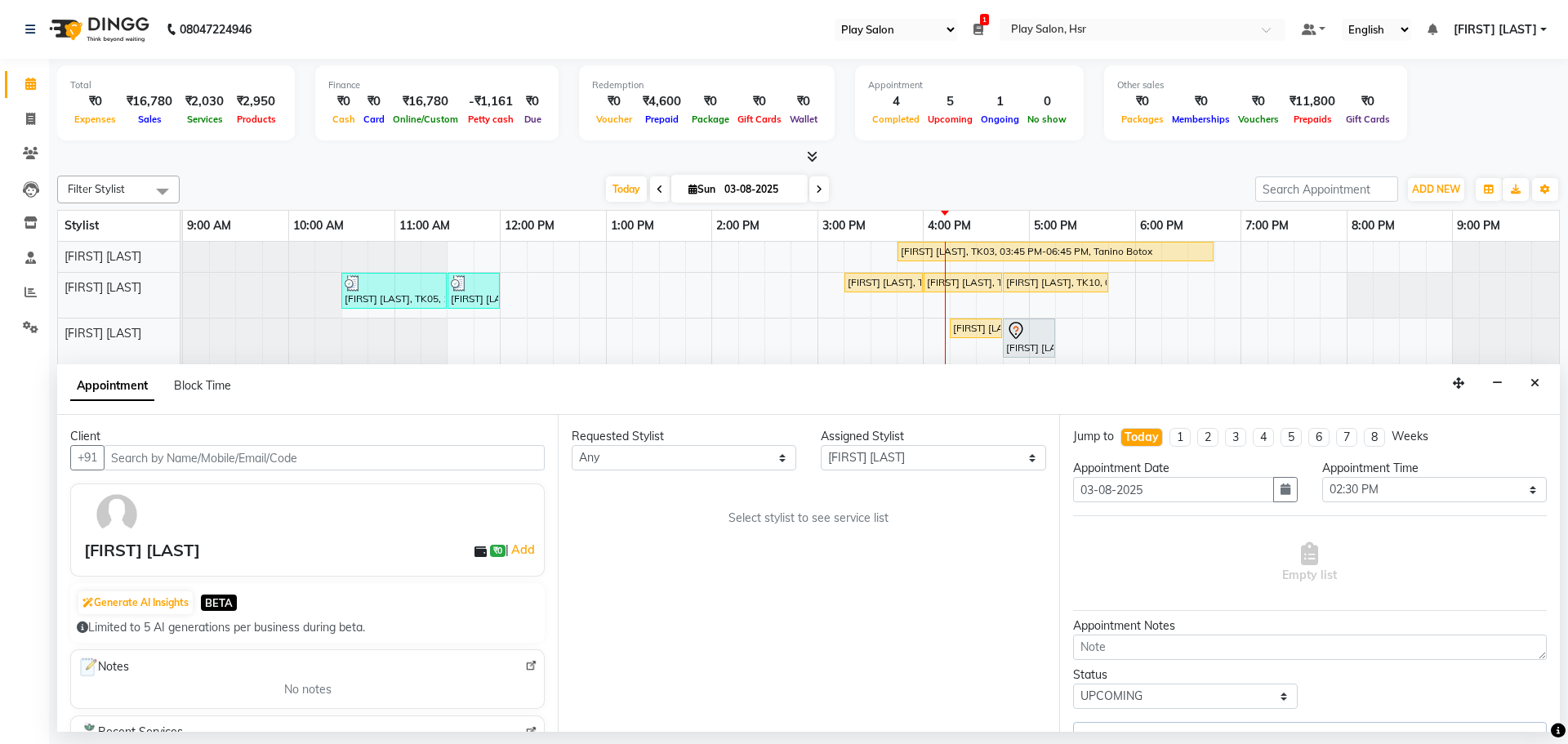 select on "4228" 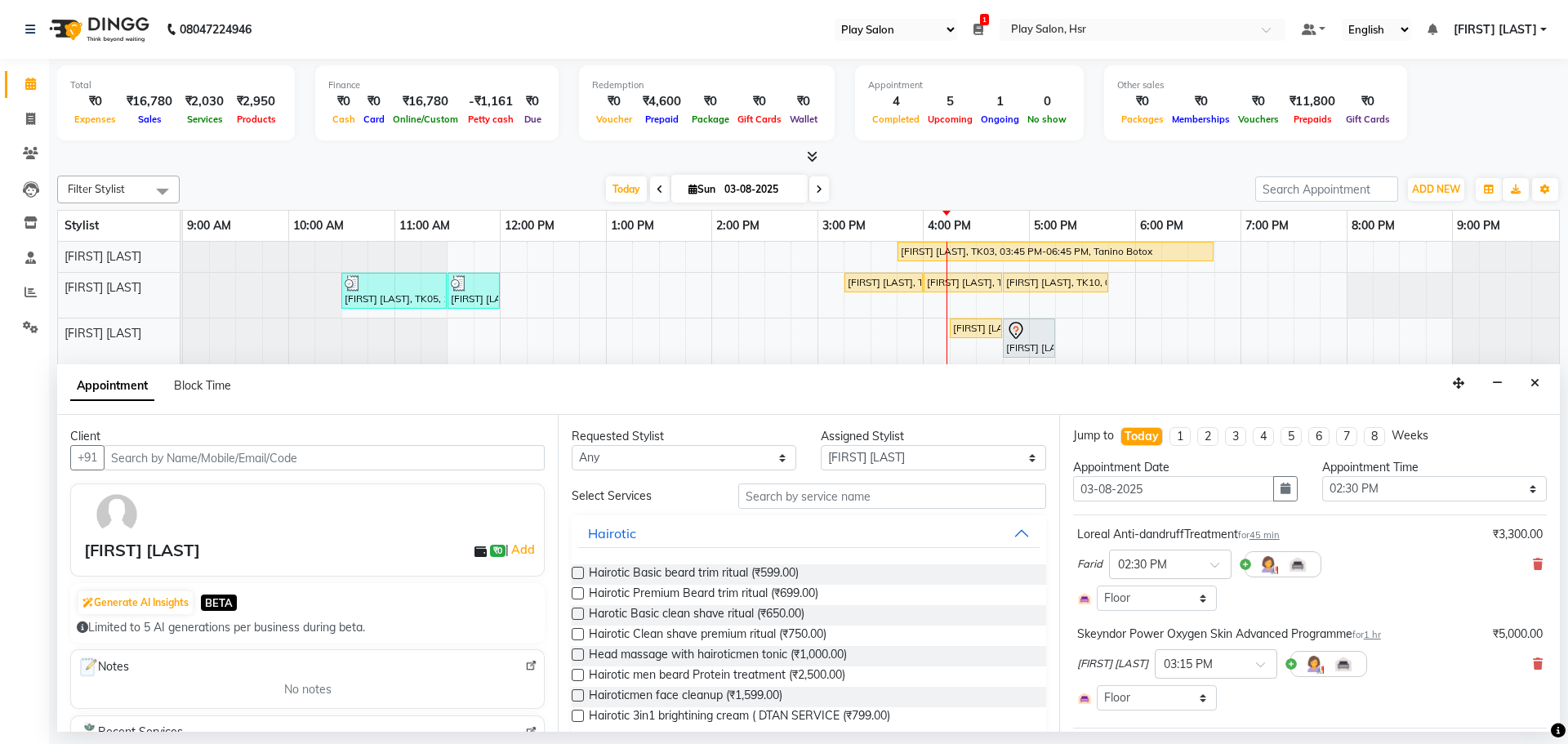scroll, scrollTop: 0, scrollLeft: 0, axis: both 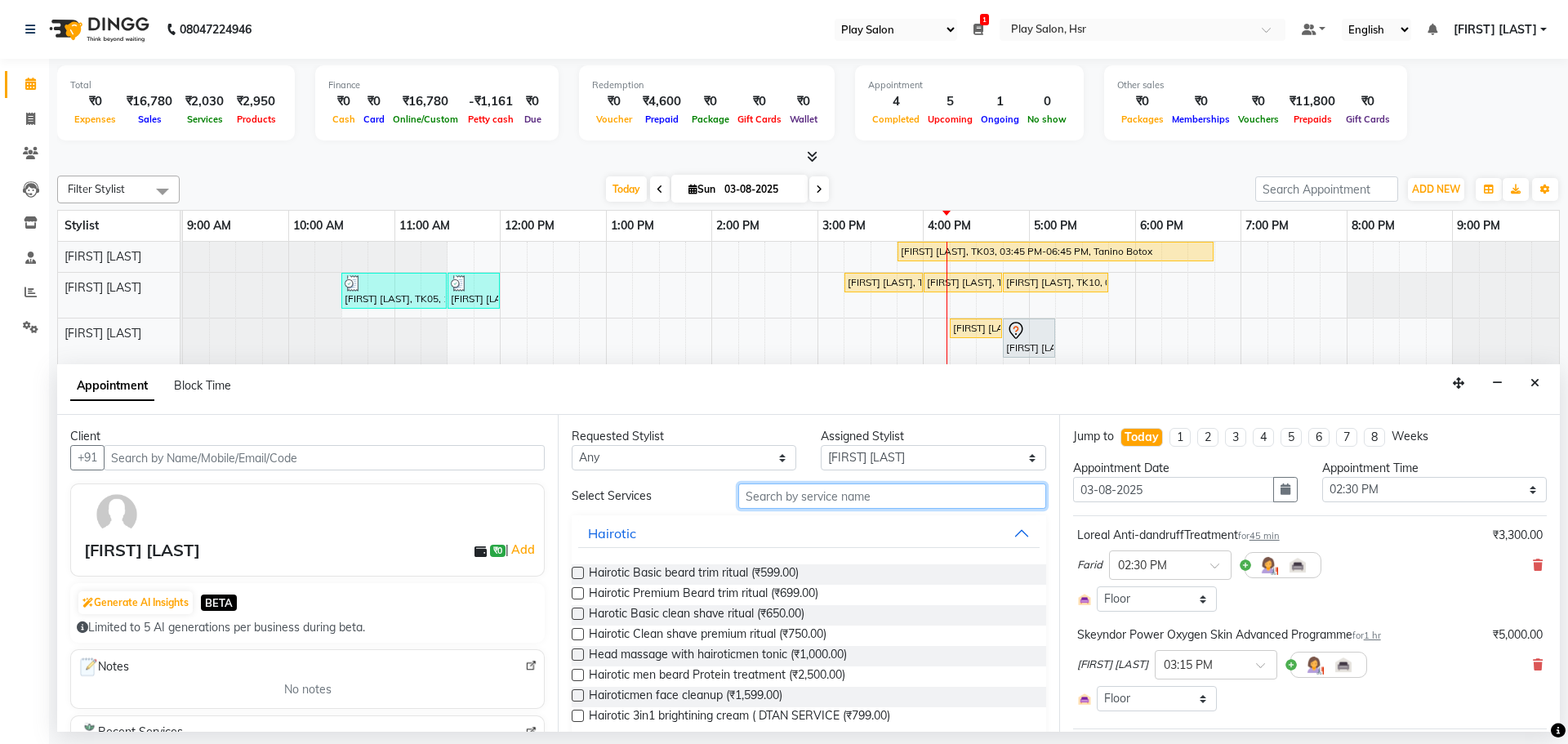 click at bounding box center (892, 496) 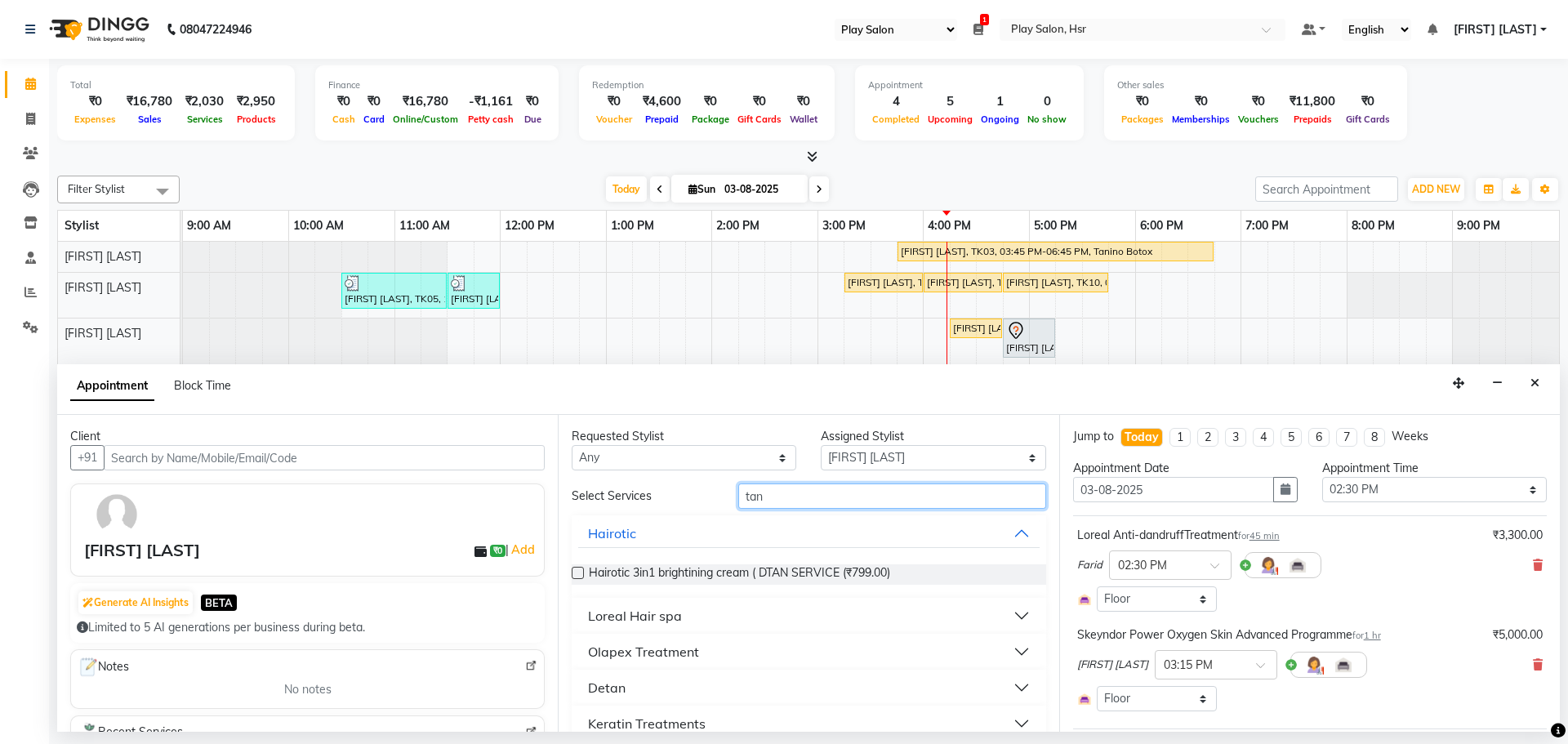 type on "tan" 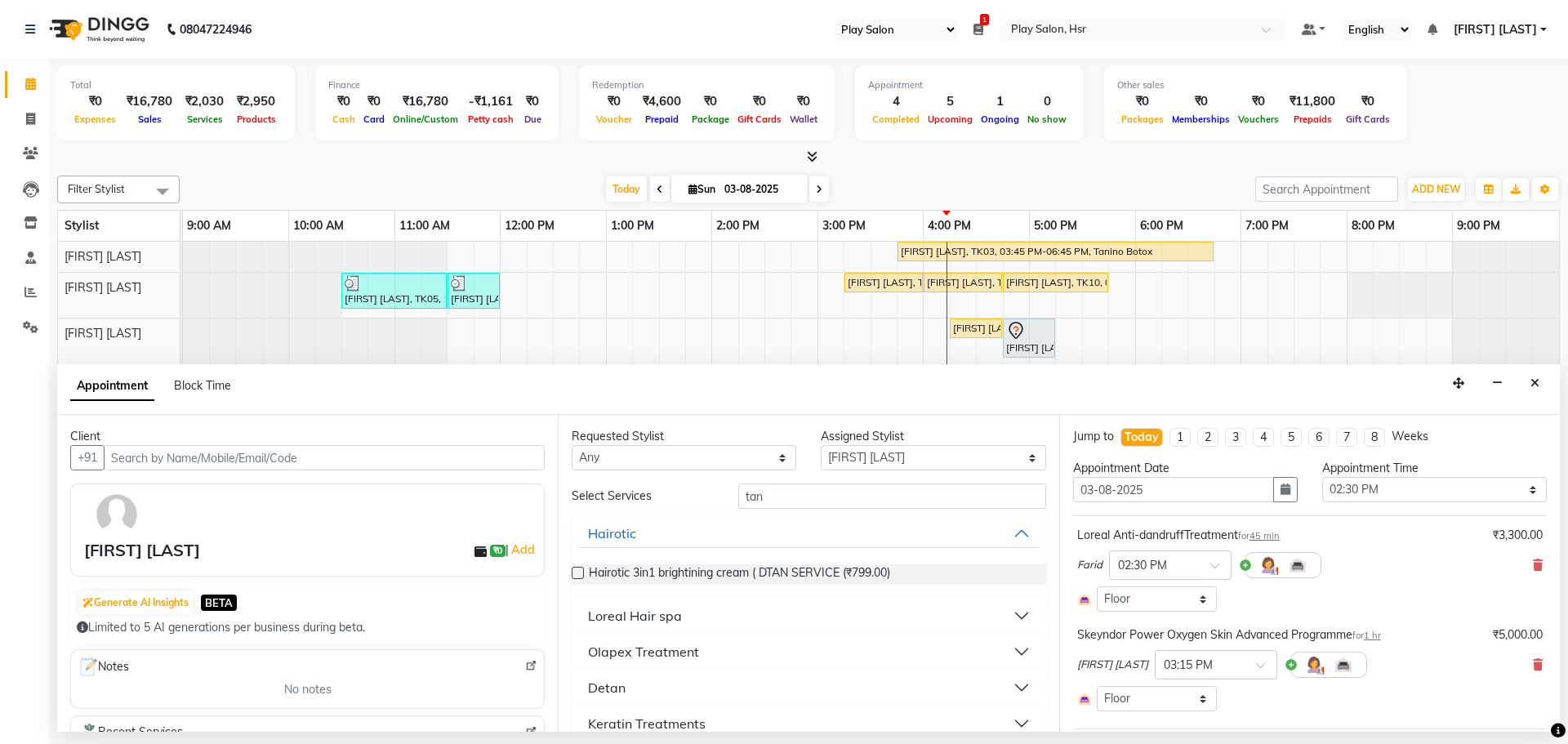 click on "Detan" at bounding box center [808, 688] 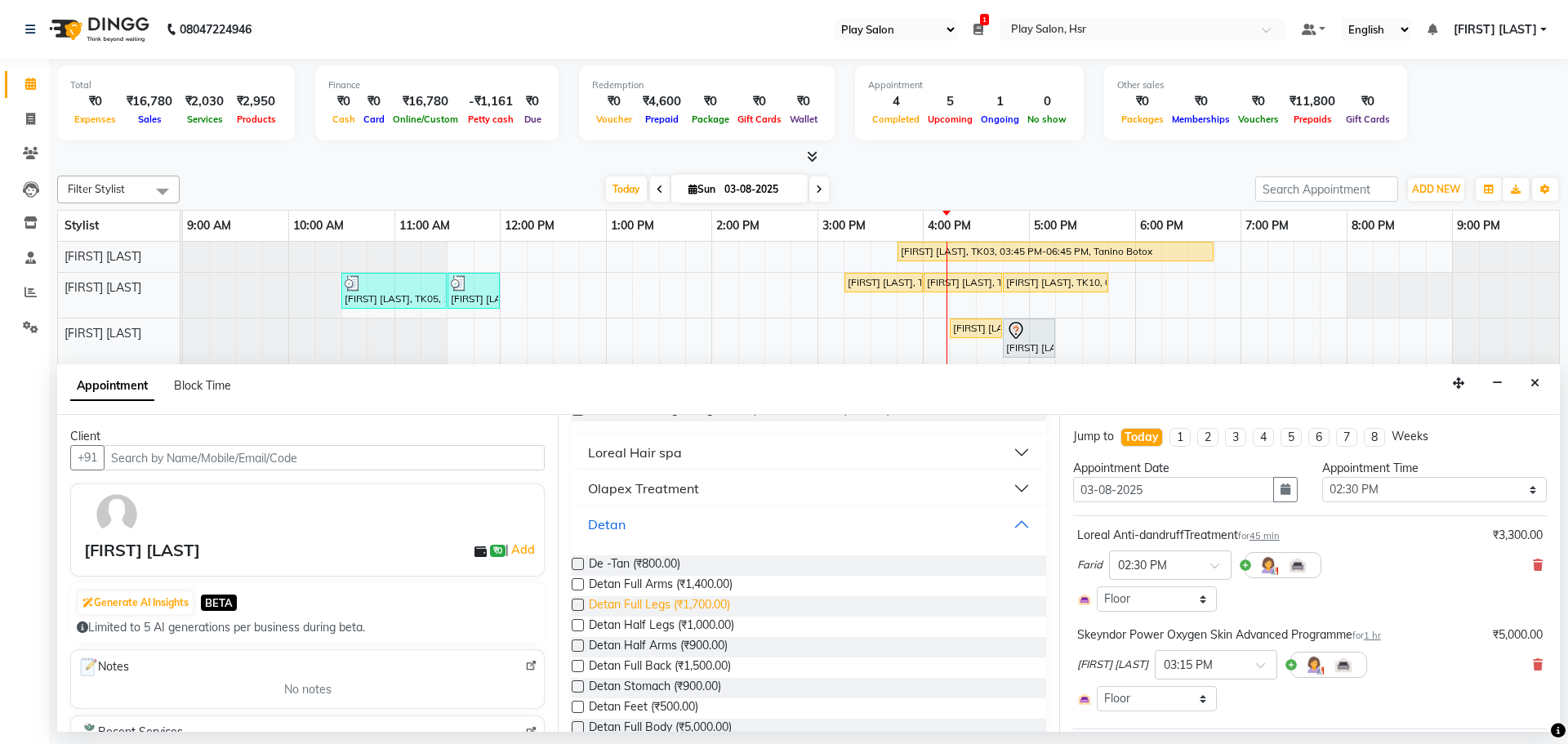 scroll, scrollTop: 245, scrollLeft: 0, axis: vertical 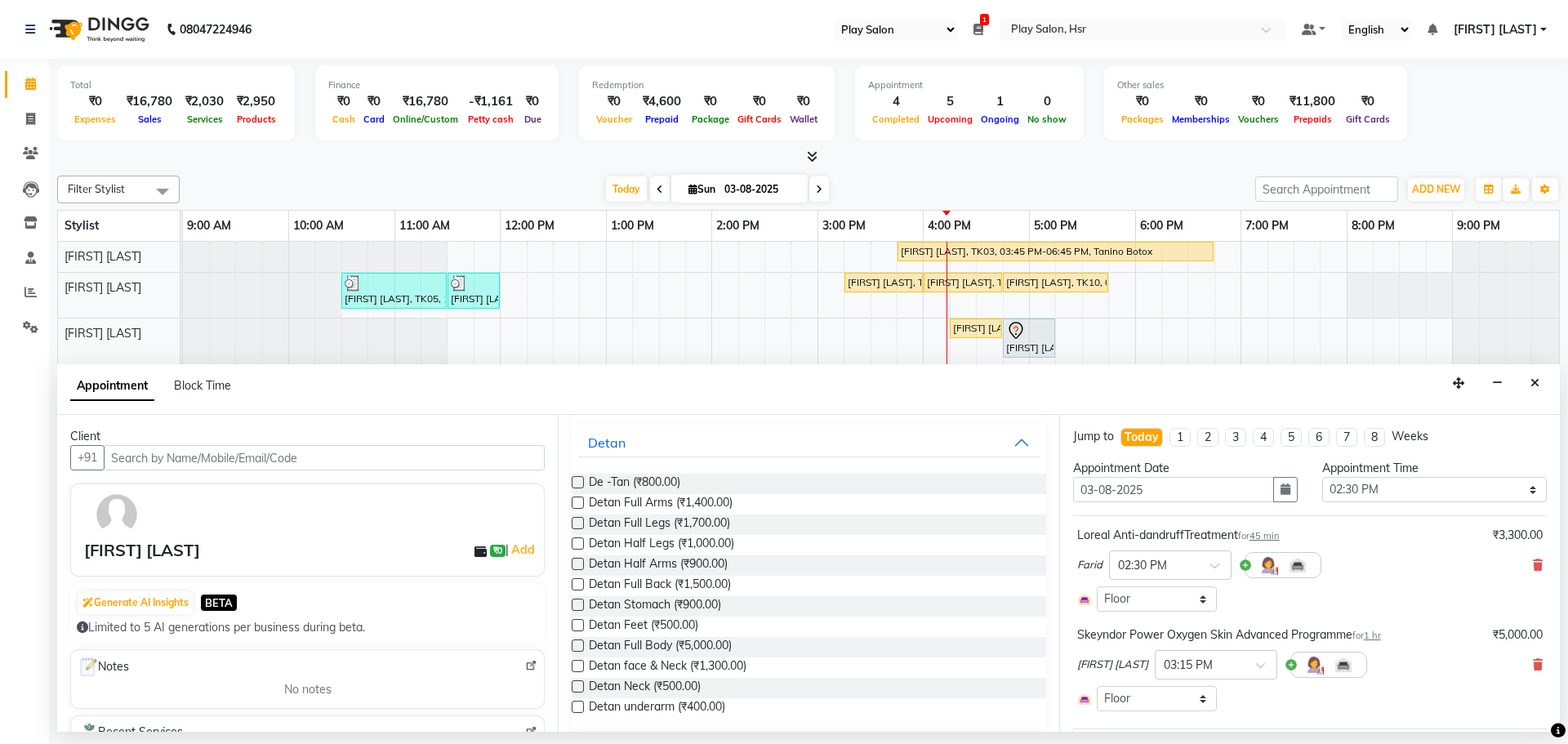 click at bounding box center (577, 686) 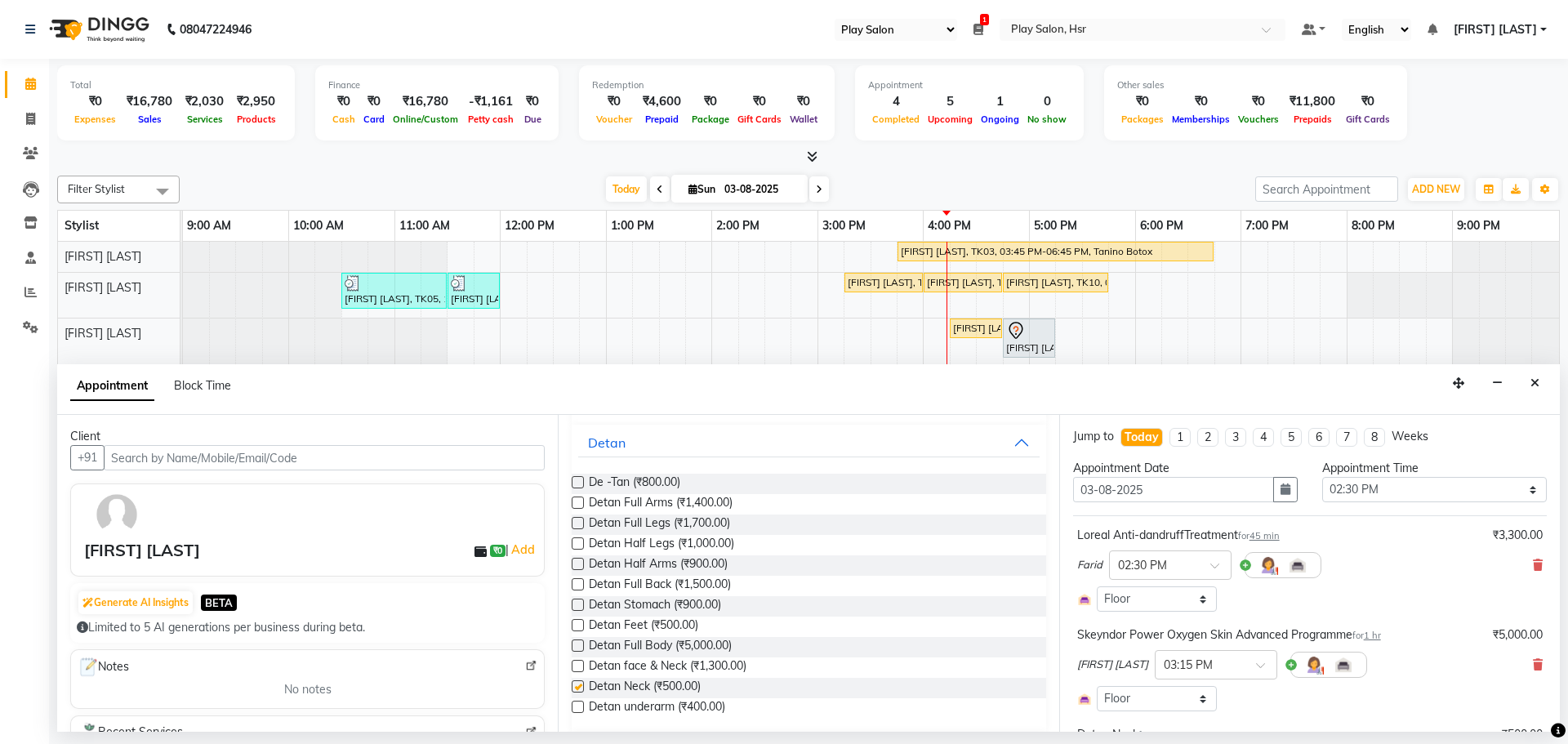 checkbox on "false" 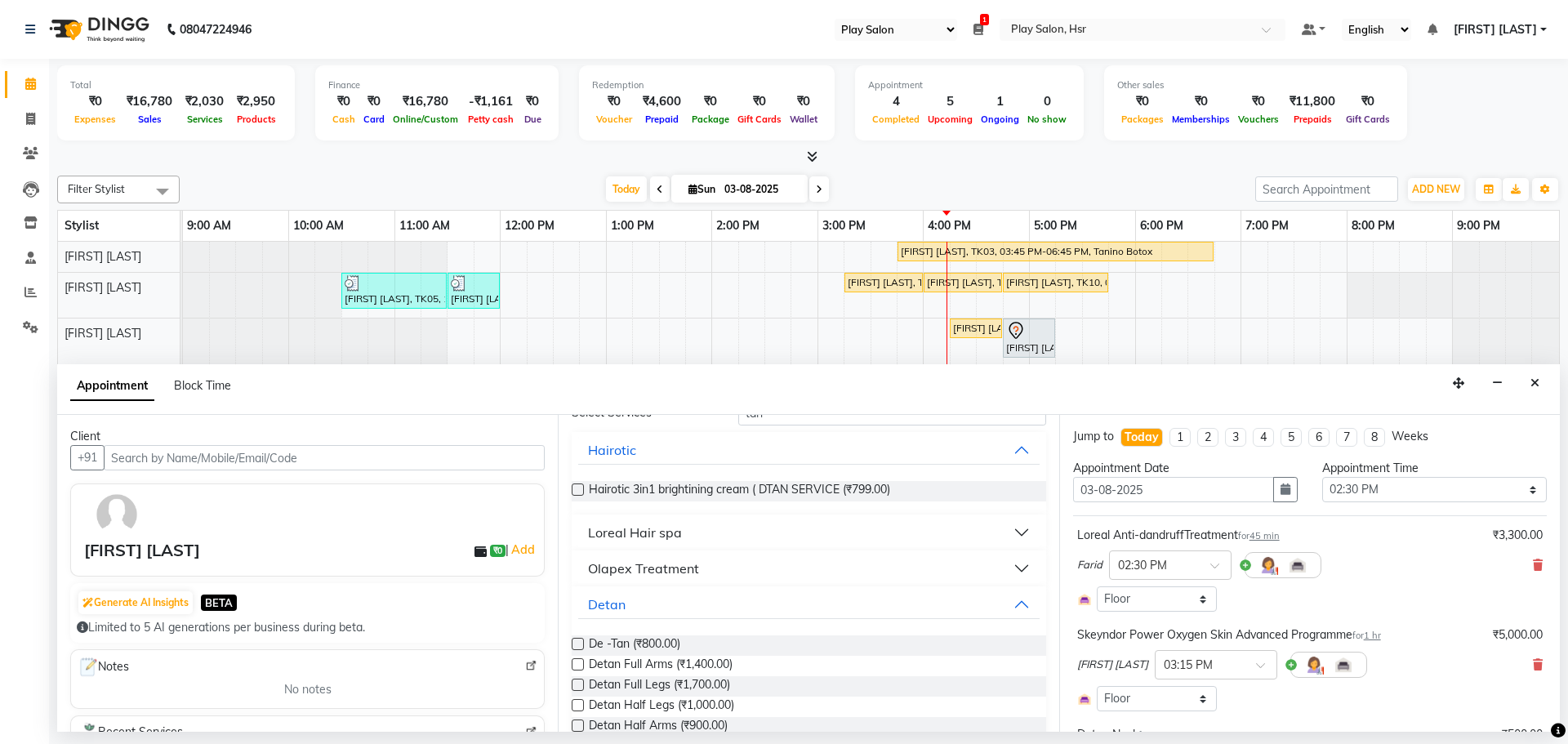 scroll, scrollTop: 0, scrollLeft: 0, axis: both 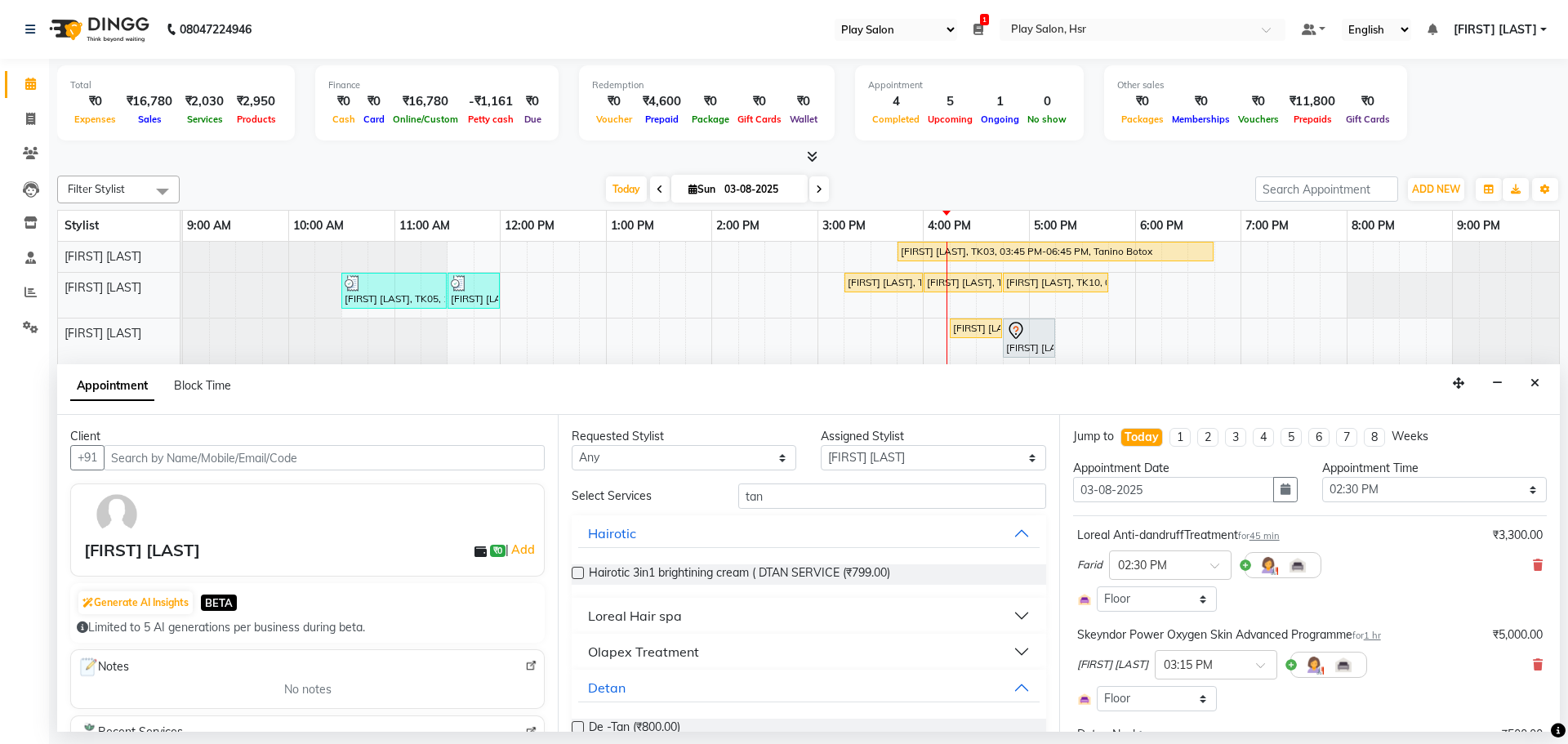 click on "Requested Stylist Any [FIRST] [LAST] [FIRST] [LAST] [FIRST] [LAST] [FIRST] [LAST] [FIRST] [LAST] [FIRST] [LAST] [FIRST] [LAST] [FIRST] [LAST] Assigned Stylist Select [FIRST] [LAST] [FIRST] [LAST] [FIRST] [LAST] [FIRST] [LAST] [FIRST] [LAST] [FIRST] [LAST] [FIRST] [LAST] [FIRST] [LAST] Select Services tan    Hairotic Hairotic 3in1 brightining cream ( DTAN SERVICE (₹799.00)    Loreal Hair spa    Olapex Treatment    Detan De -Tan (₹800.00) Detan Full Arms (₹1,400.00) Detan Full Legs (₹1,700.00) Detan Half Legs (₹1,000.00) Detan Half Arms (₹900.00) Detan Full Back (₹1,500.00) Detan Stomach (₹900.00) Detan Feet (₹500.00) Detan Full Body (₹5,000.00) Detan face & Neck (₹1,300.00) Detan Neck (₹500.00) Detan underarm (₹400.00)    Keratin Treatments    K 18" at bounding box center [808, 573] 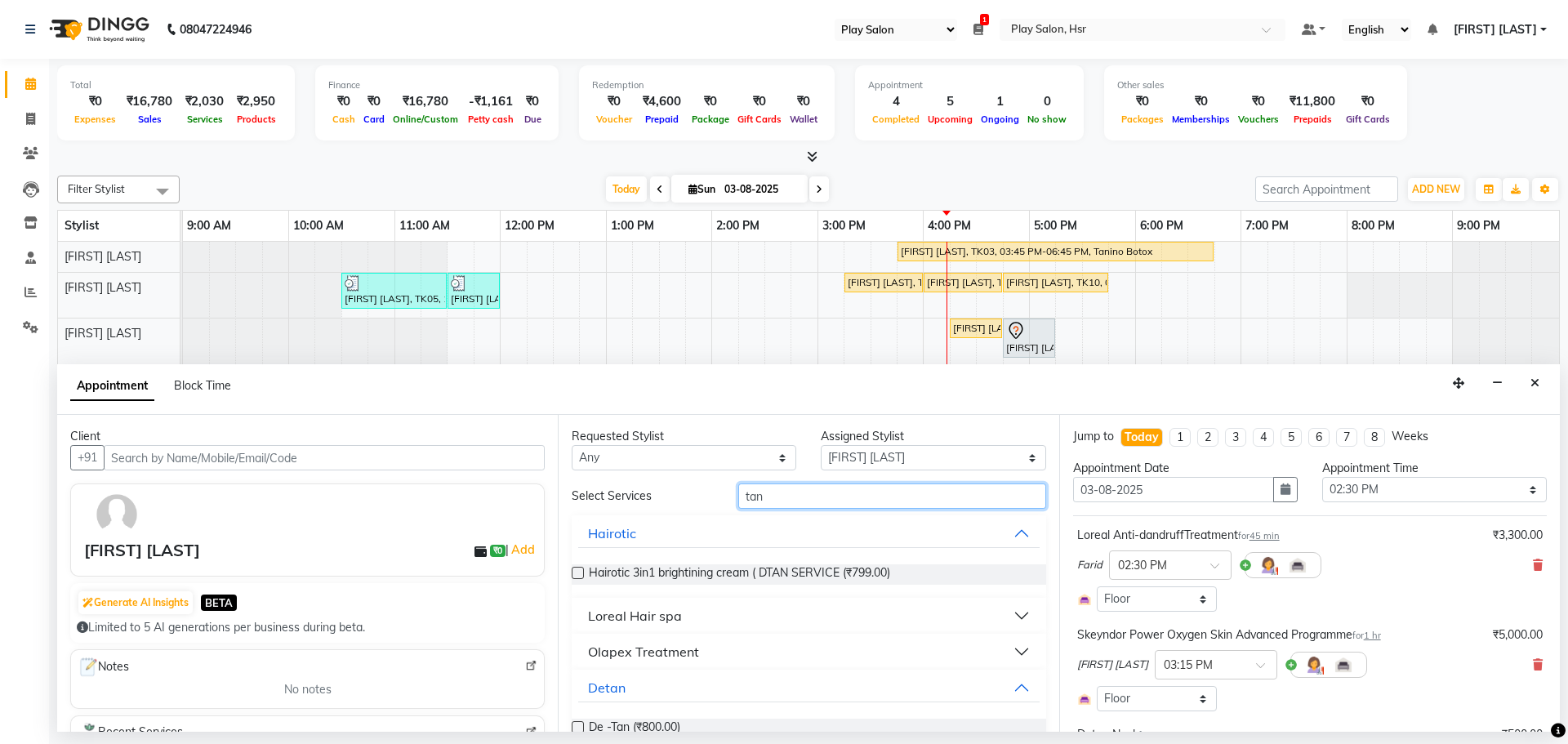 drag, startPoint x: 763, startPoint y: 498, endPoint x: 737, endPoint y: 501, distance: 26.172505 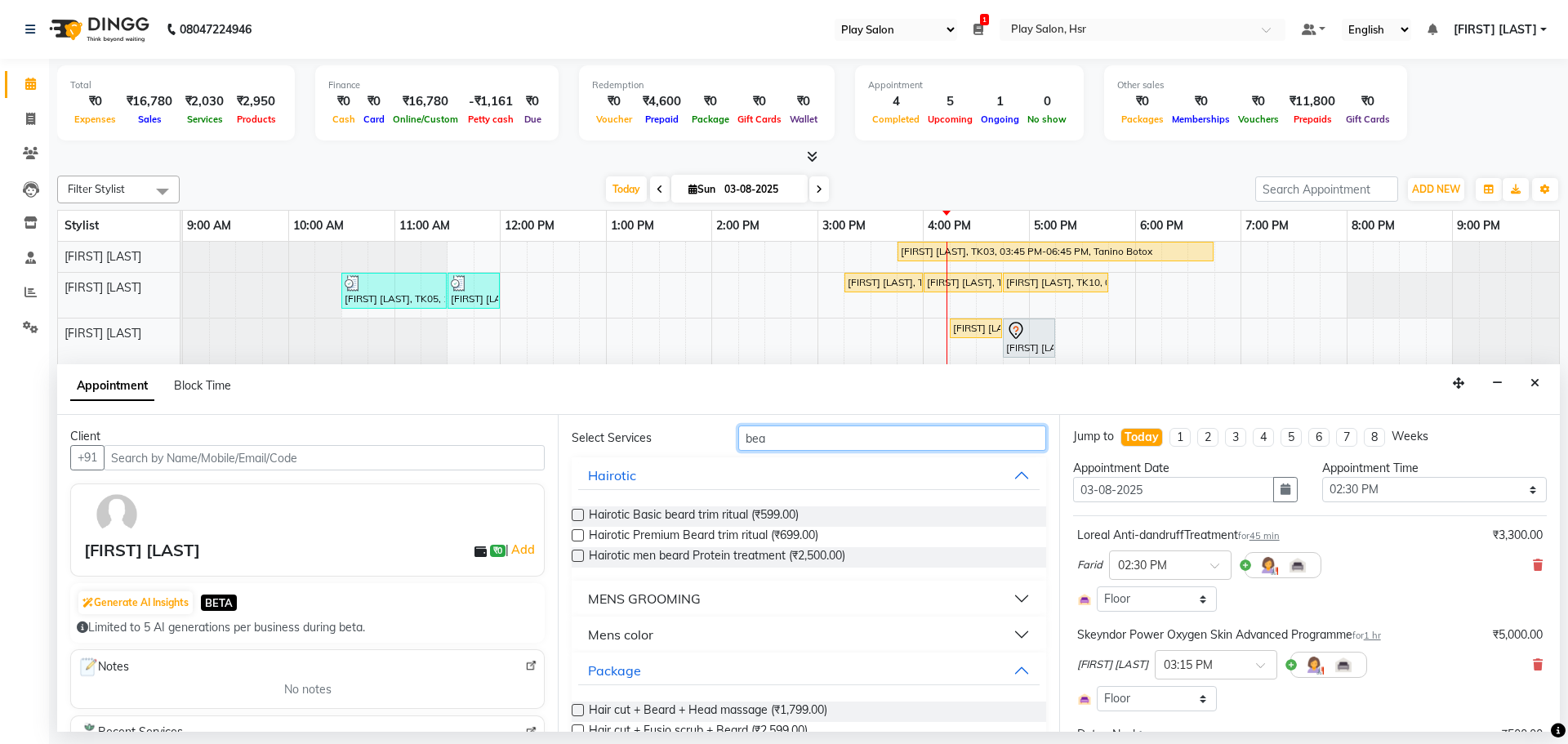 scroll, scrollTop: 82, scrollLeft: 0, axis: vertical 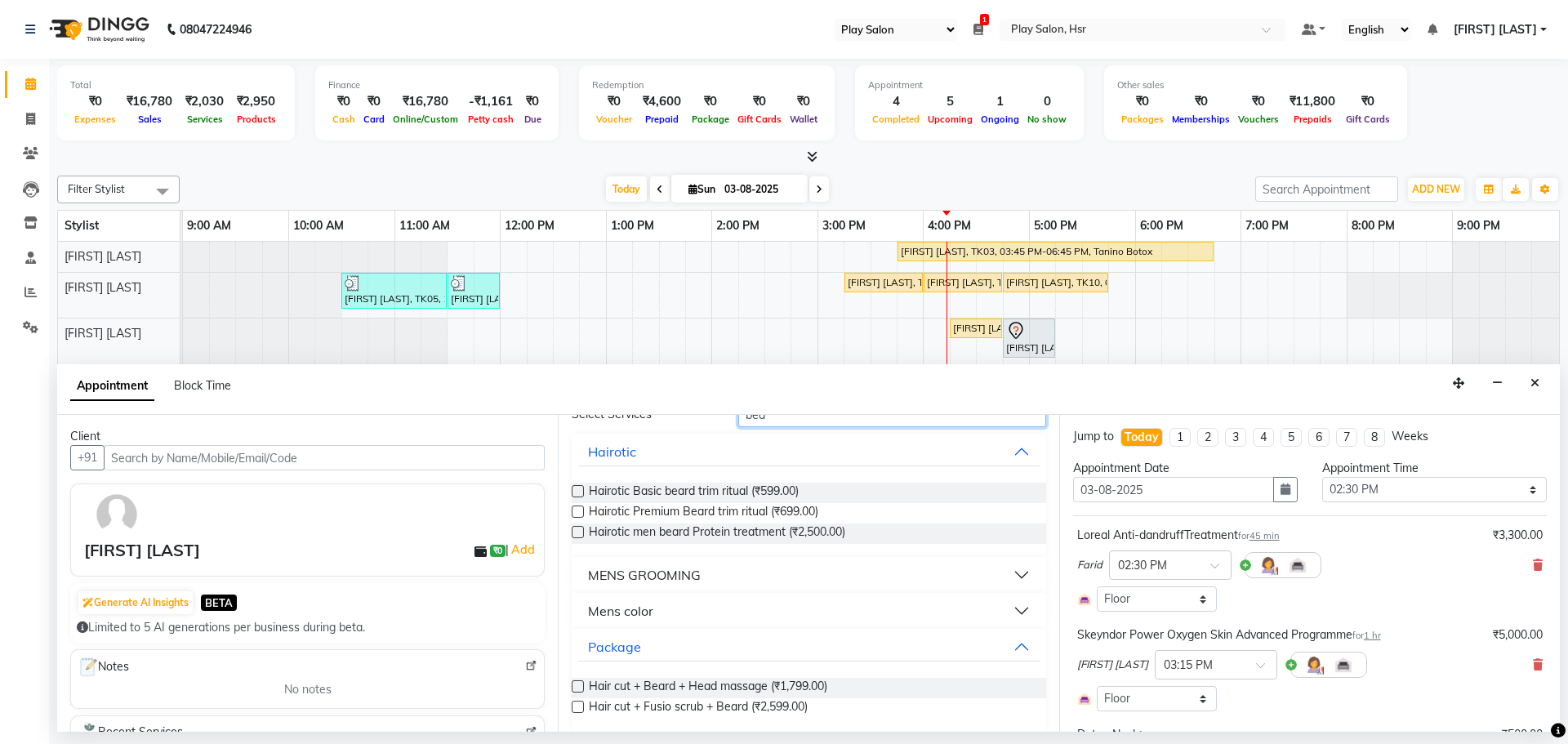 type on "bea" 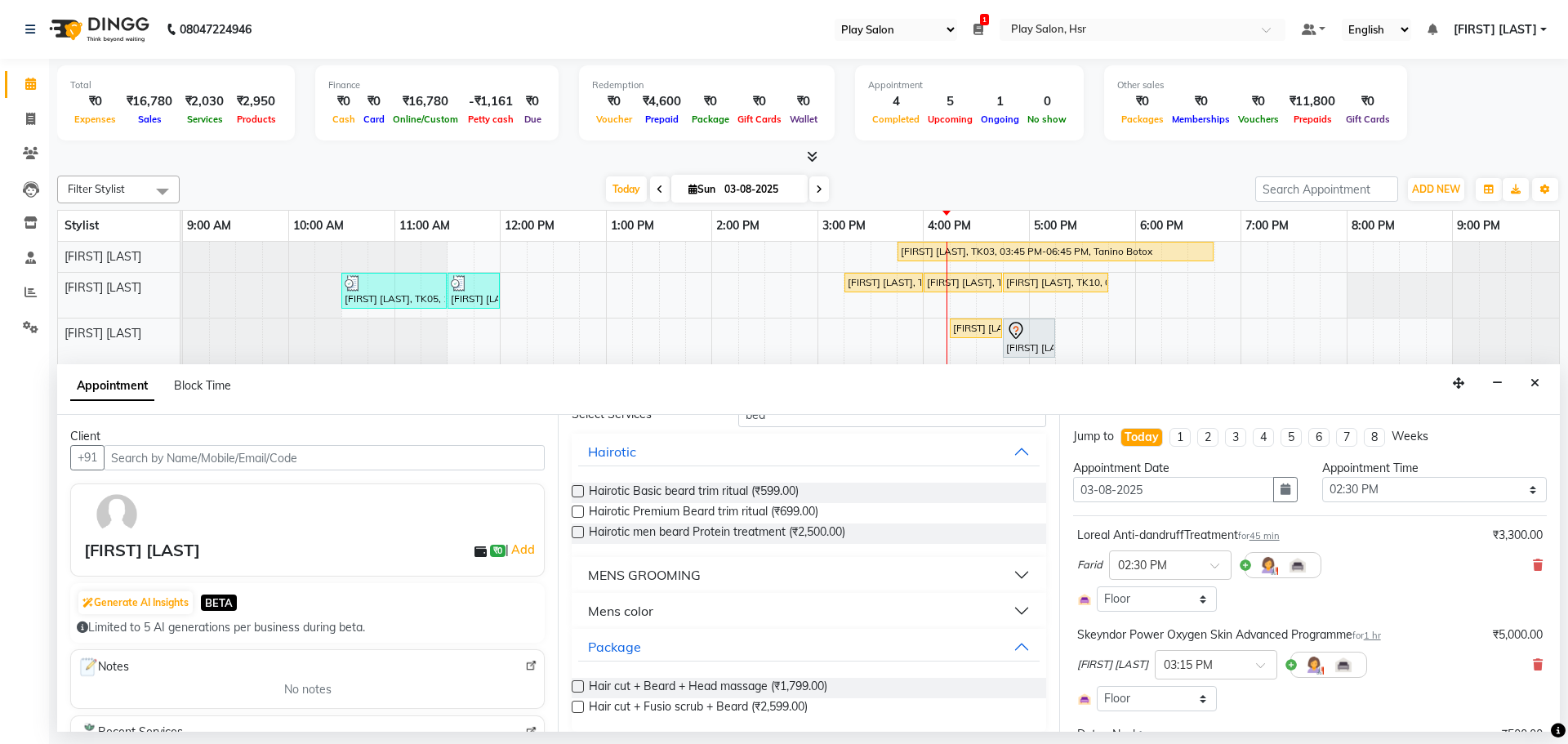 click on "MENS GROOMING" at bounding box center [808, 575] 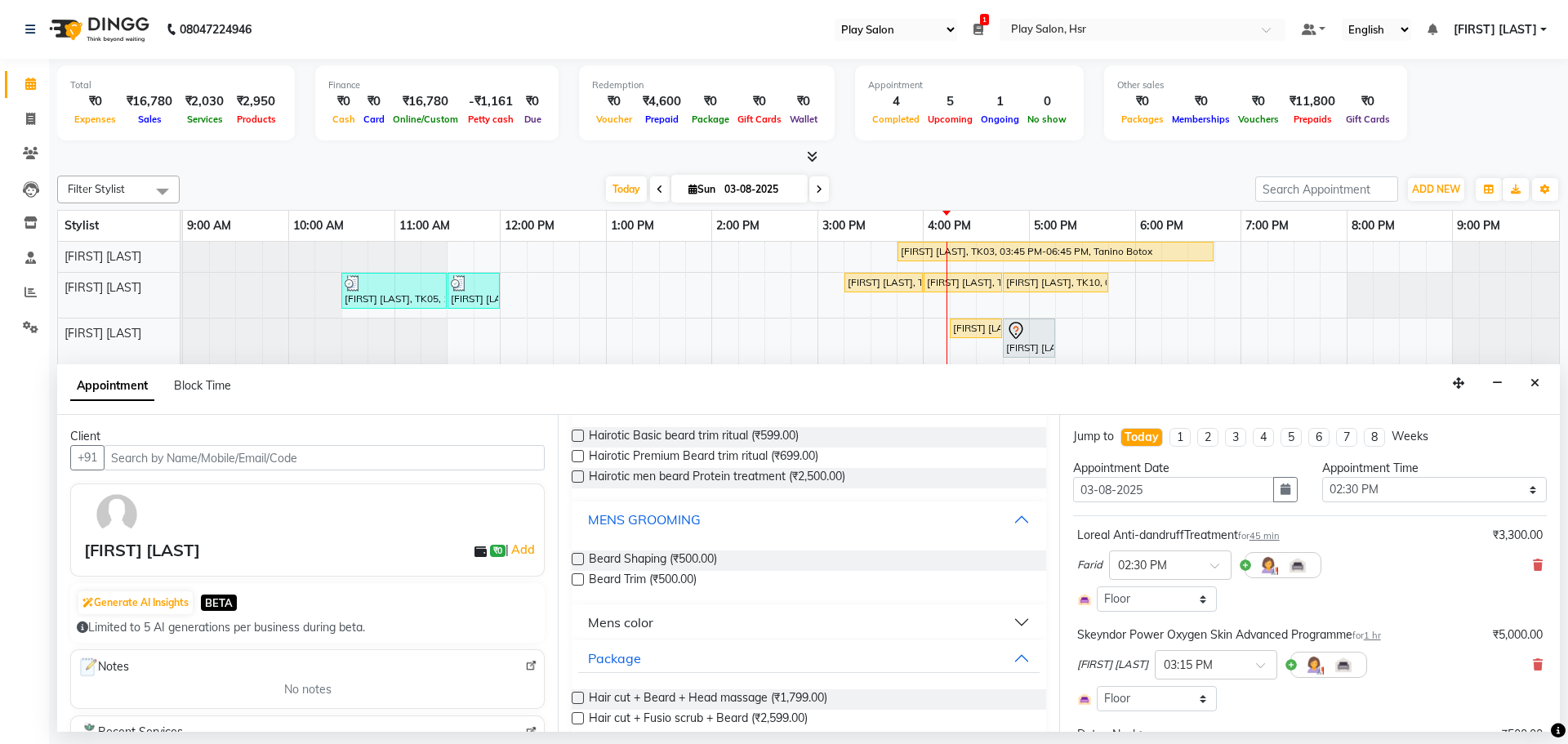 scroll, scrollTop: 162, scrollLeft: 0, axis: vertical 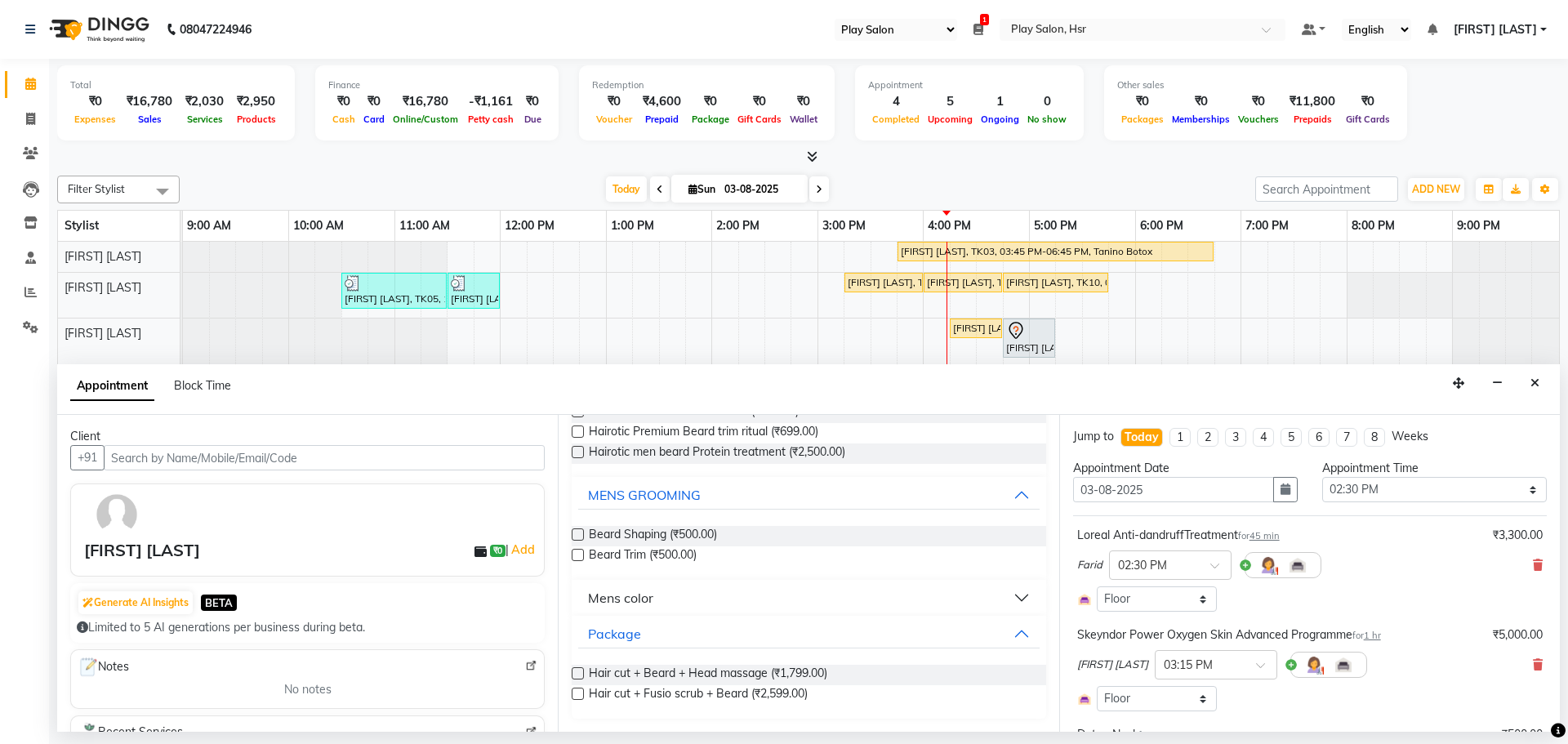 click at bounding box center [577, 534] 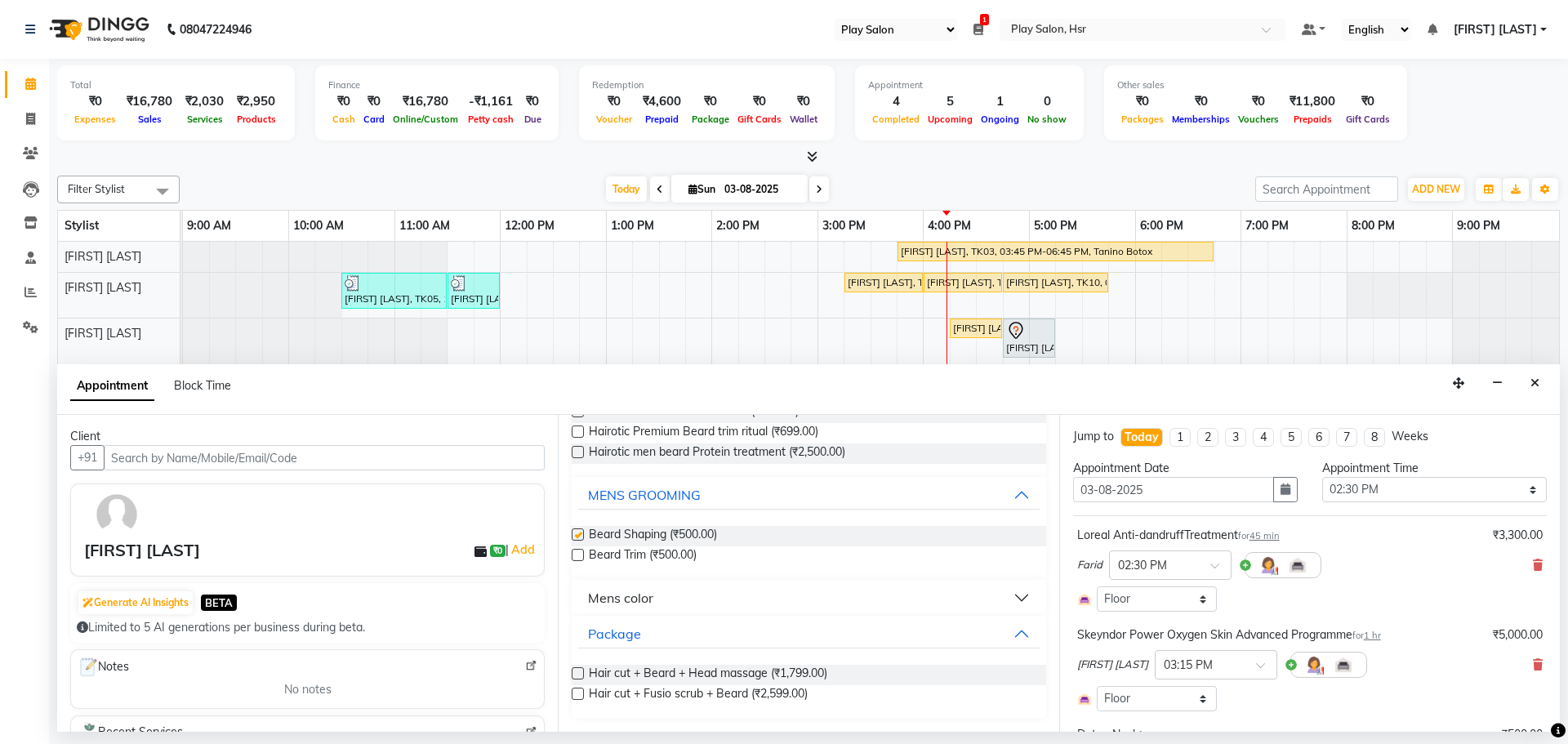 checkbox on "false" 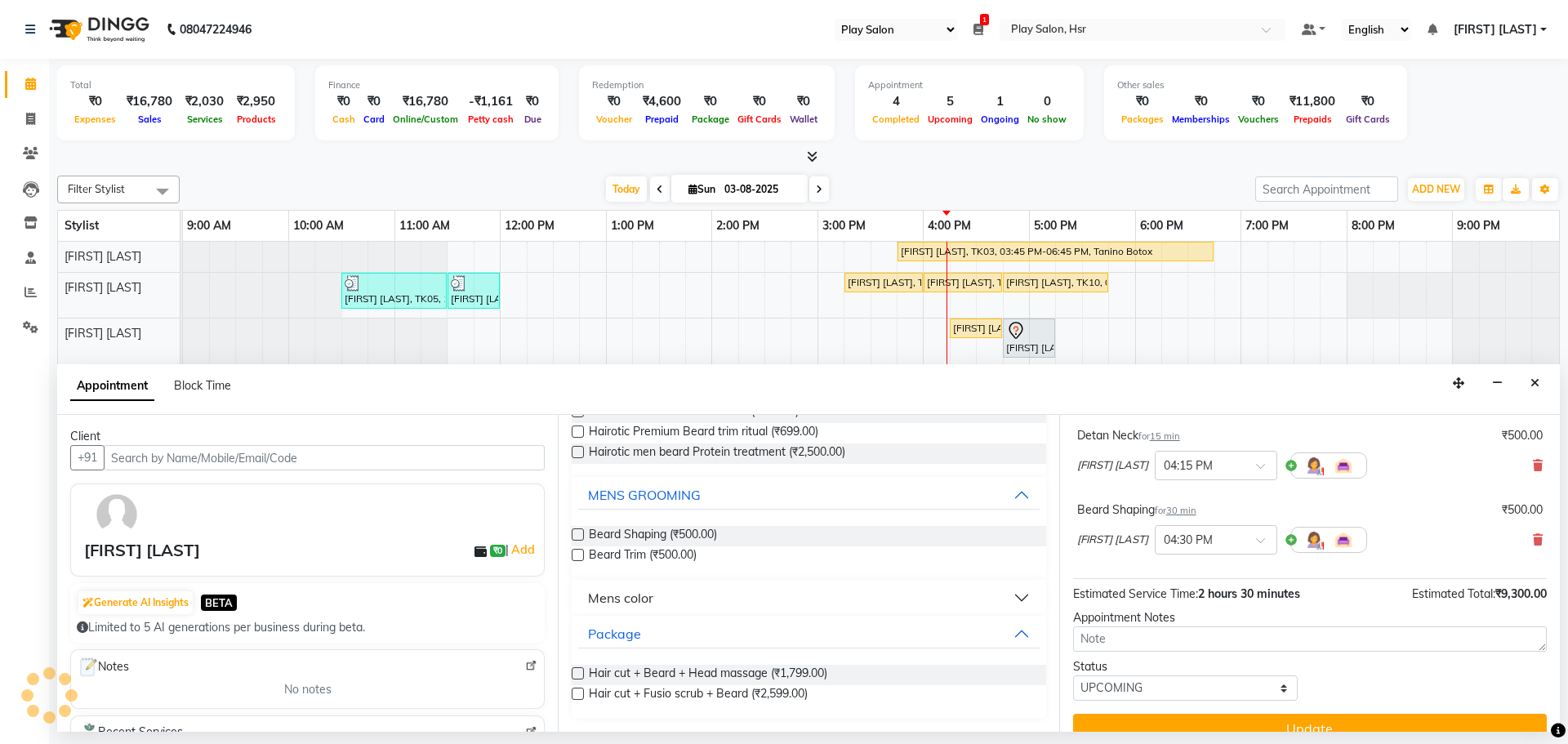 scroll, scrollTop: 323, scrollLeft: 0, axis: vertical 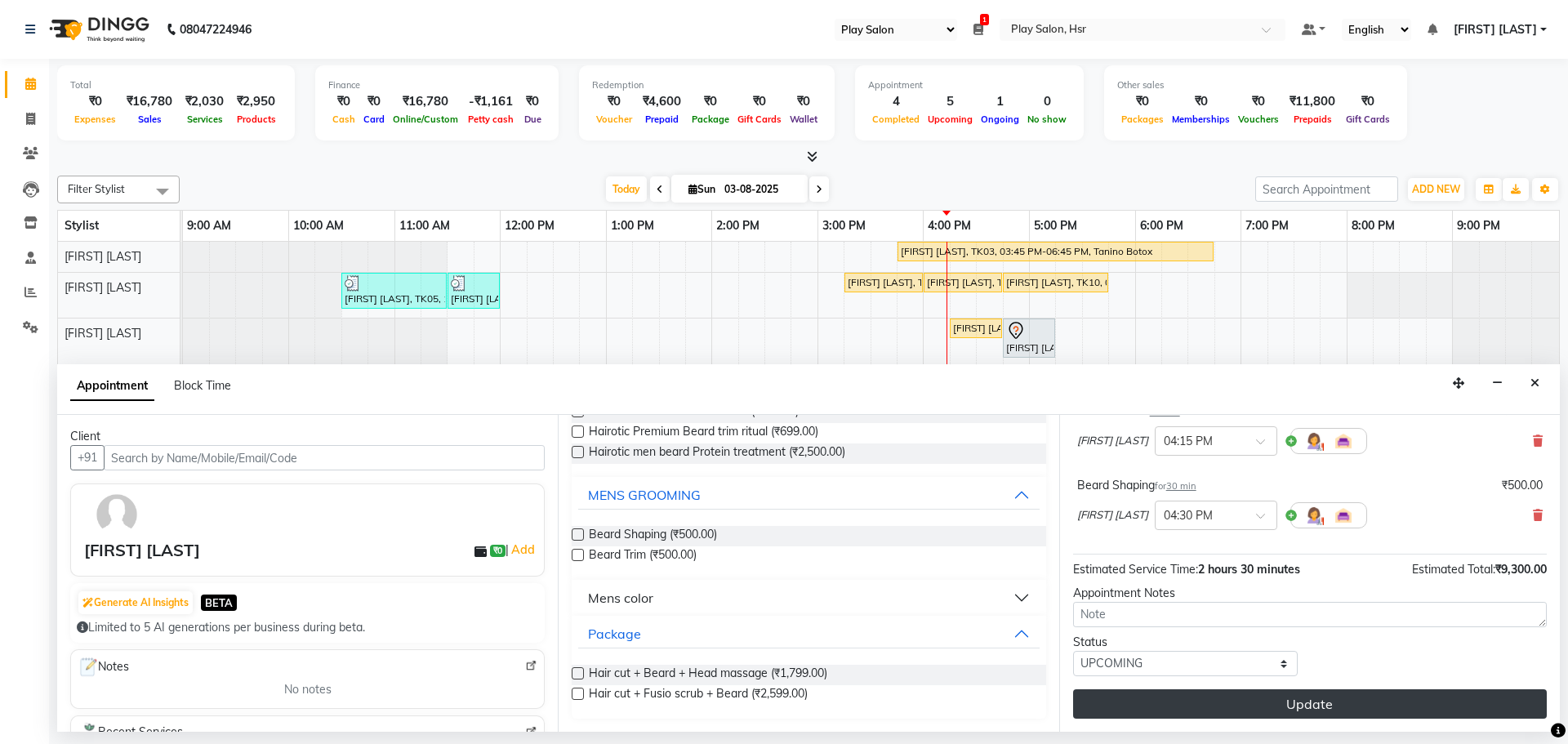 click on "Update" at bounding box center (1310, 704) 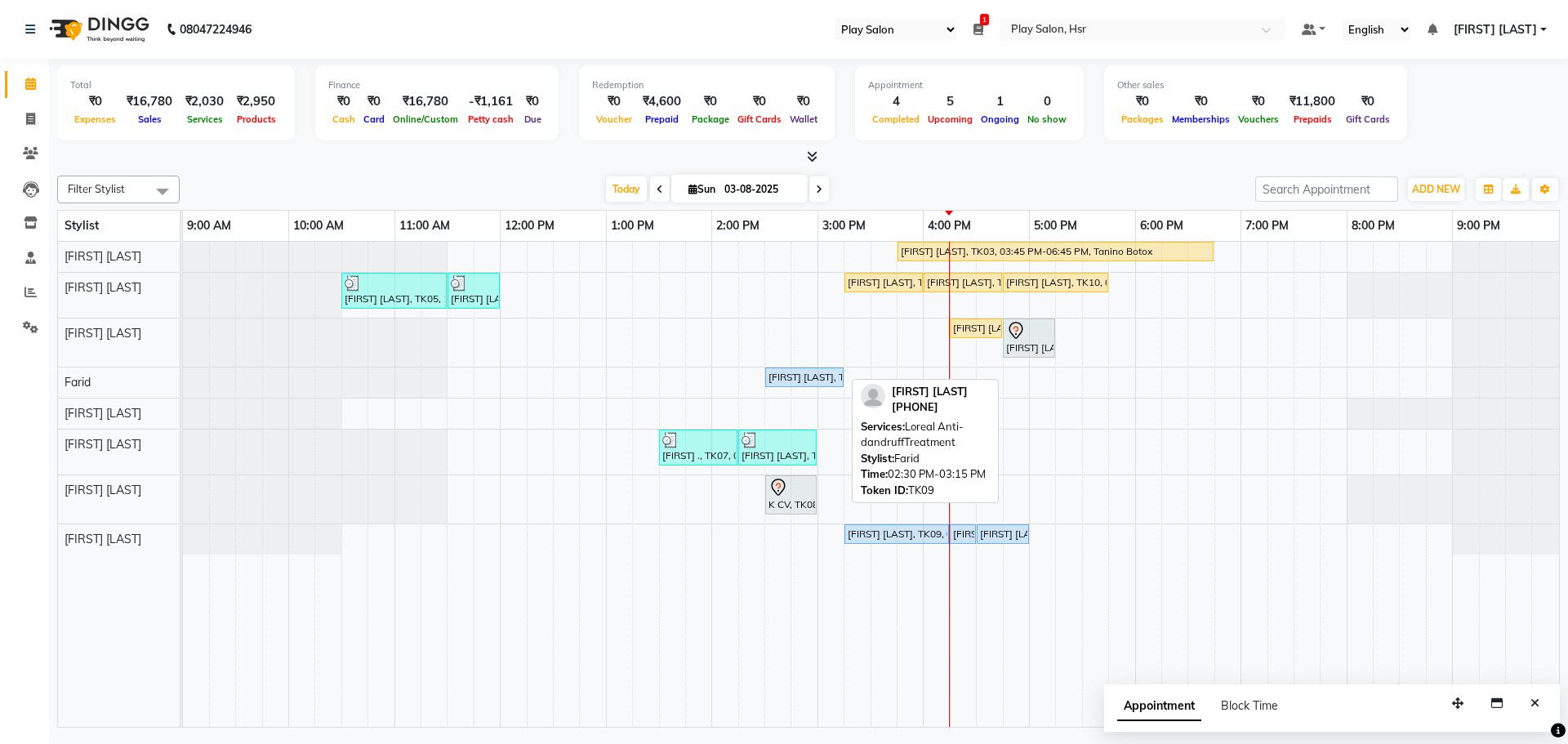 click on "[FIRST] [LAST], TK09, 02:30 PM-03:15 PM, Loreal Anti-dandruffTreatment" at bounding box center [804, 377] 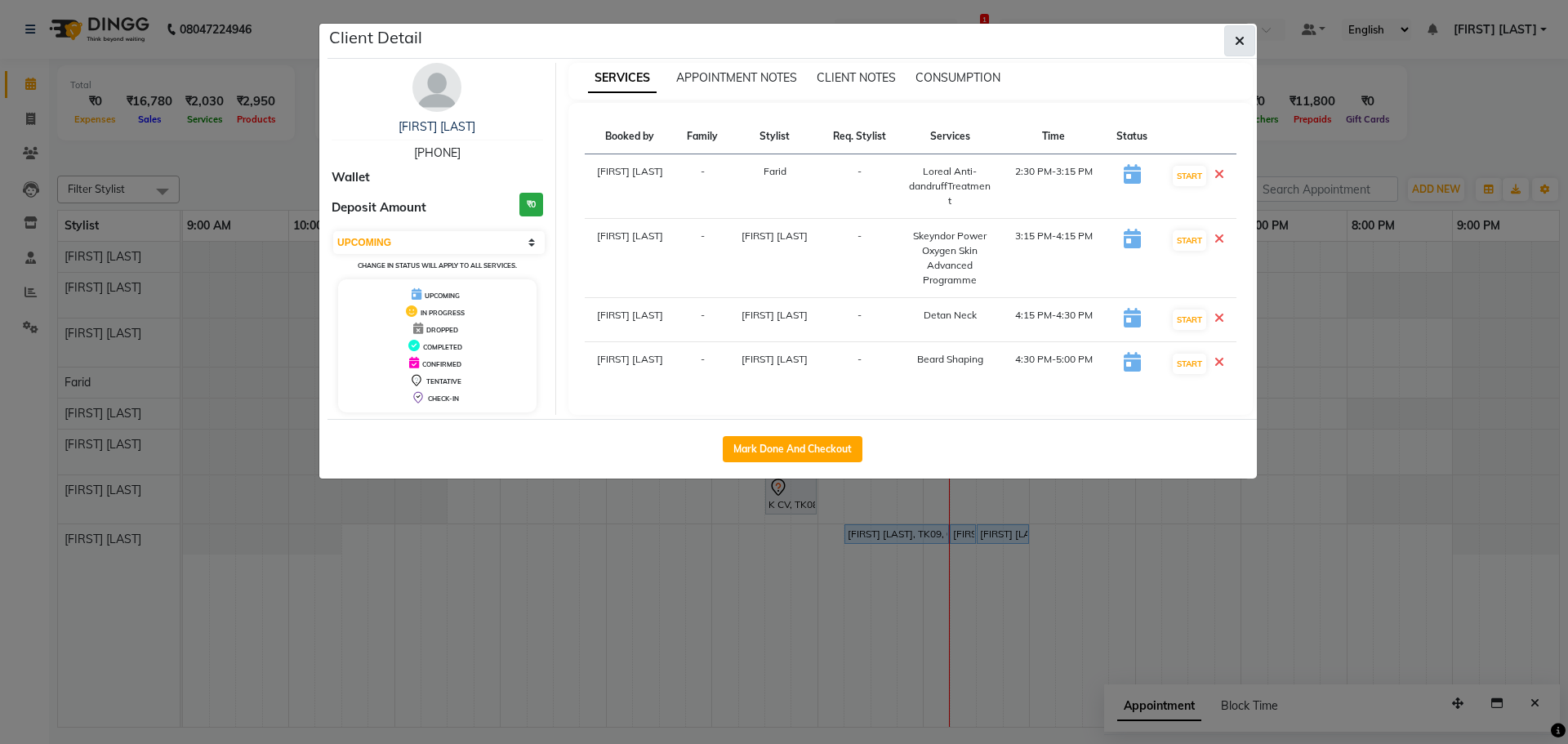 click 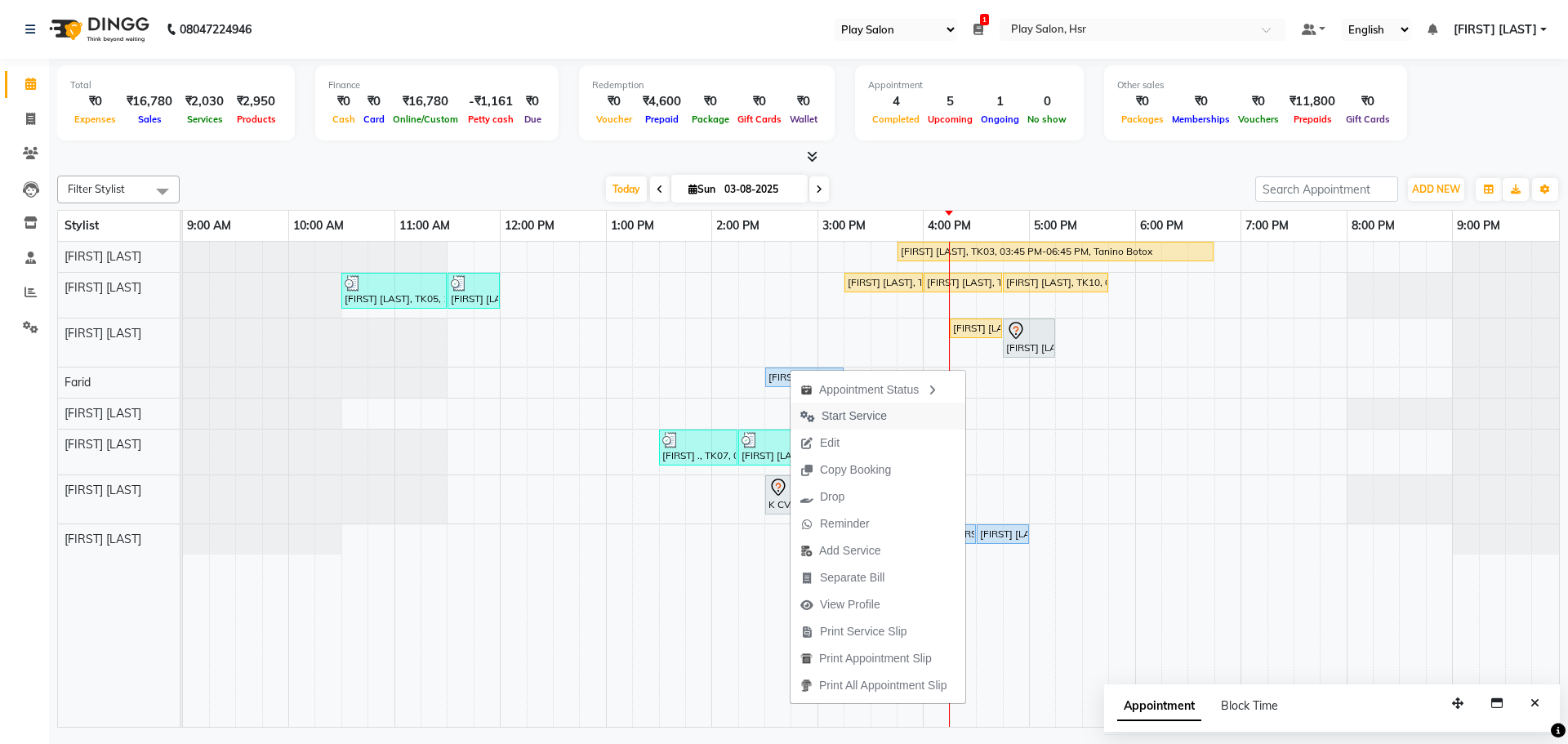 click on "Start Service" at bounding box center (854, 416) 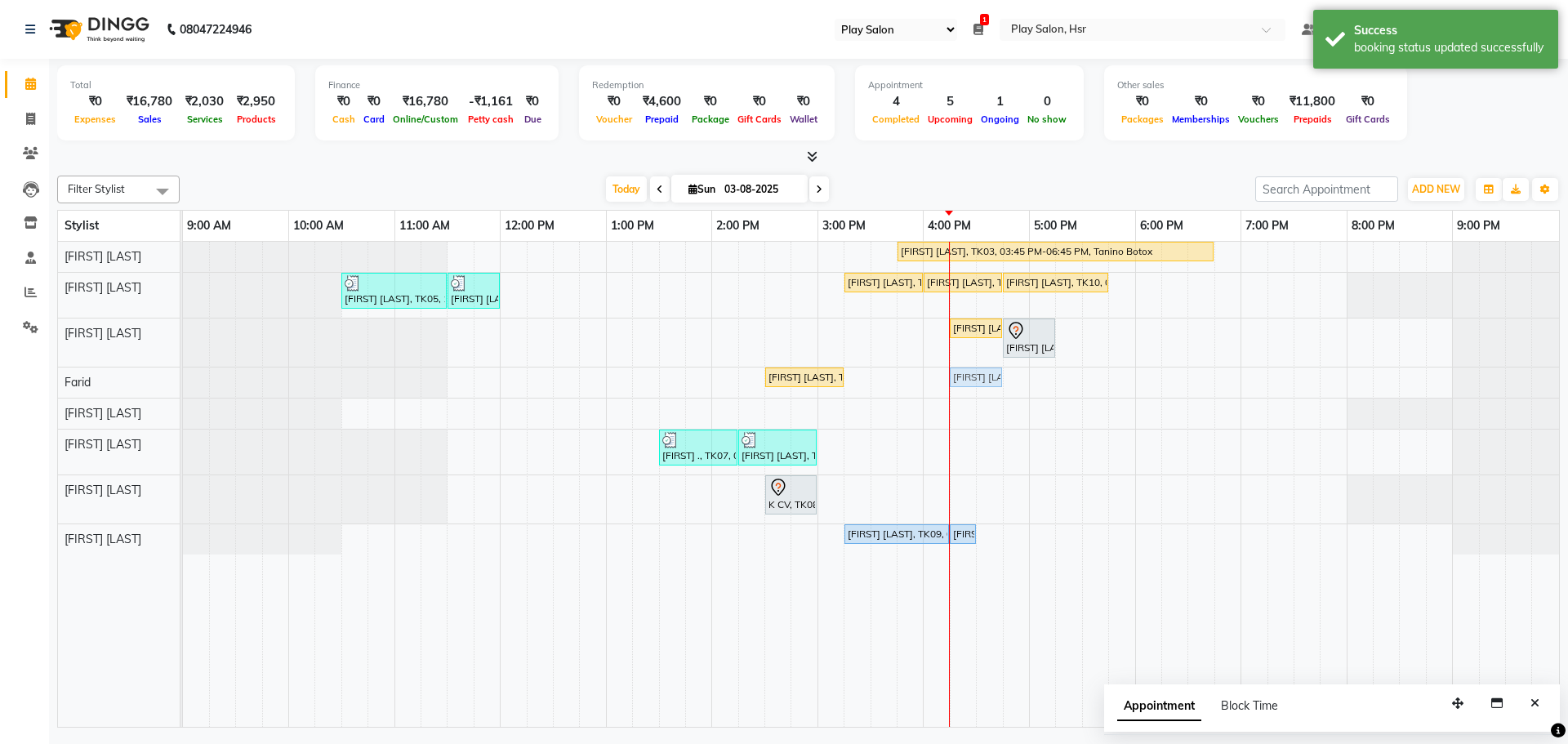 drag, startPoint x: 993, startPoint y: 527, endPoint x: 976, endPoint y: 388, distance: 140.03571 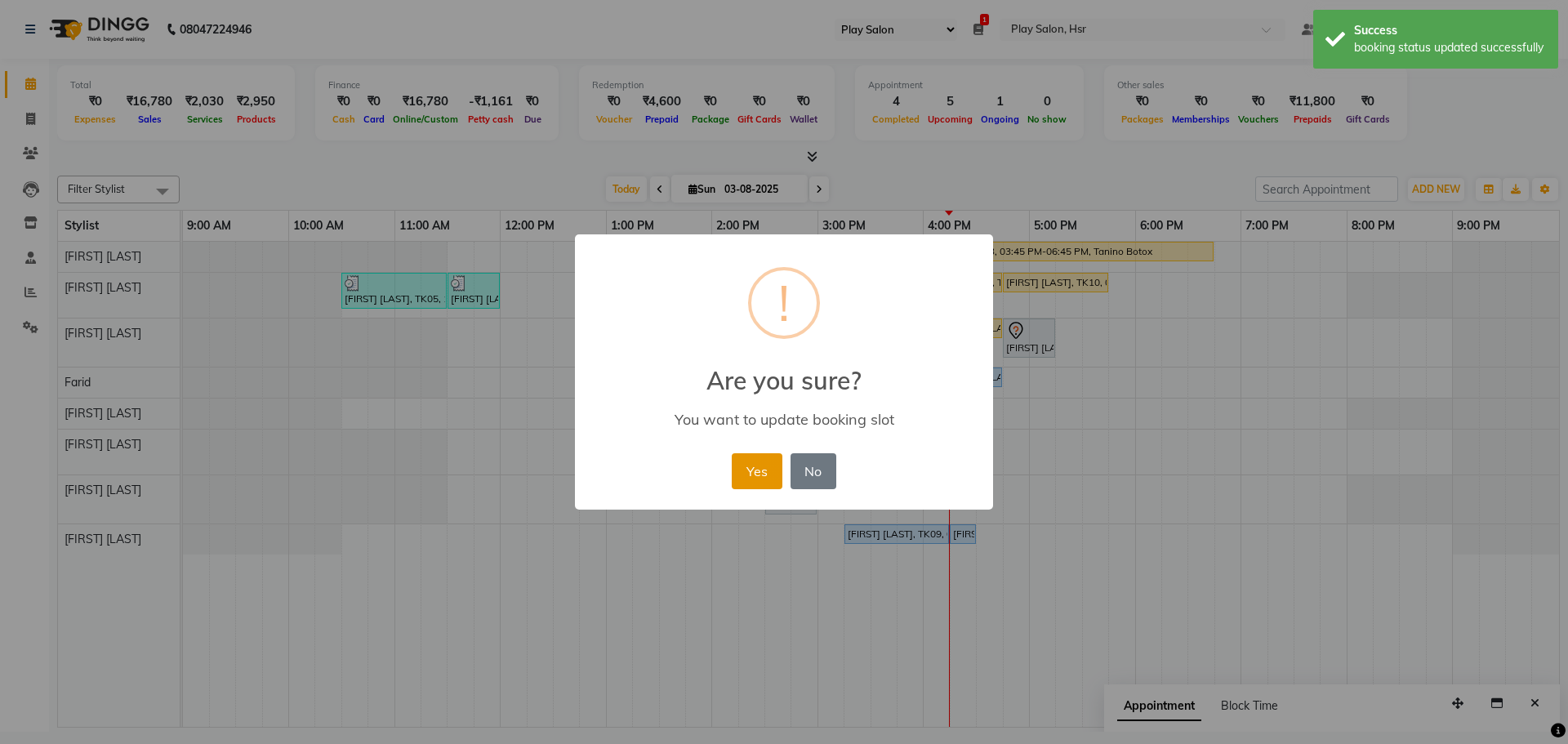 click on "Yes" at bounding box center (756, 471) 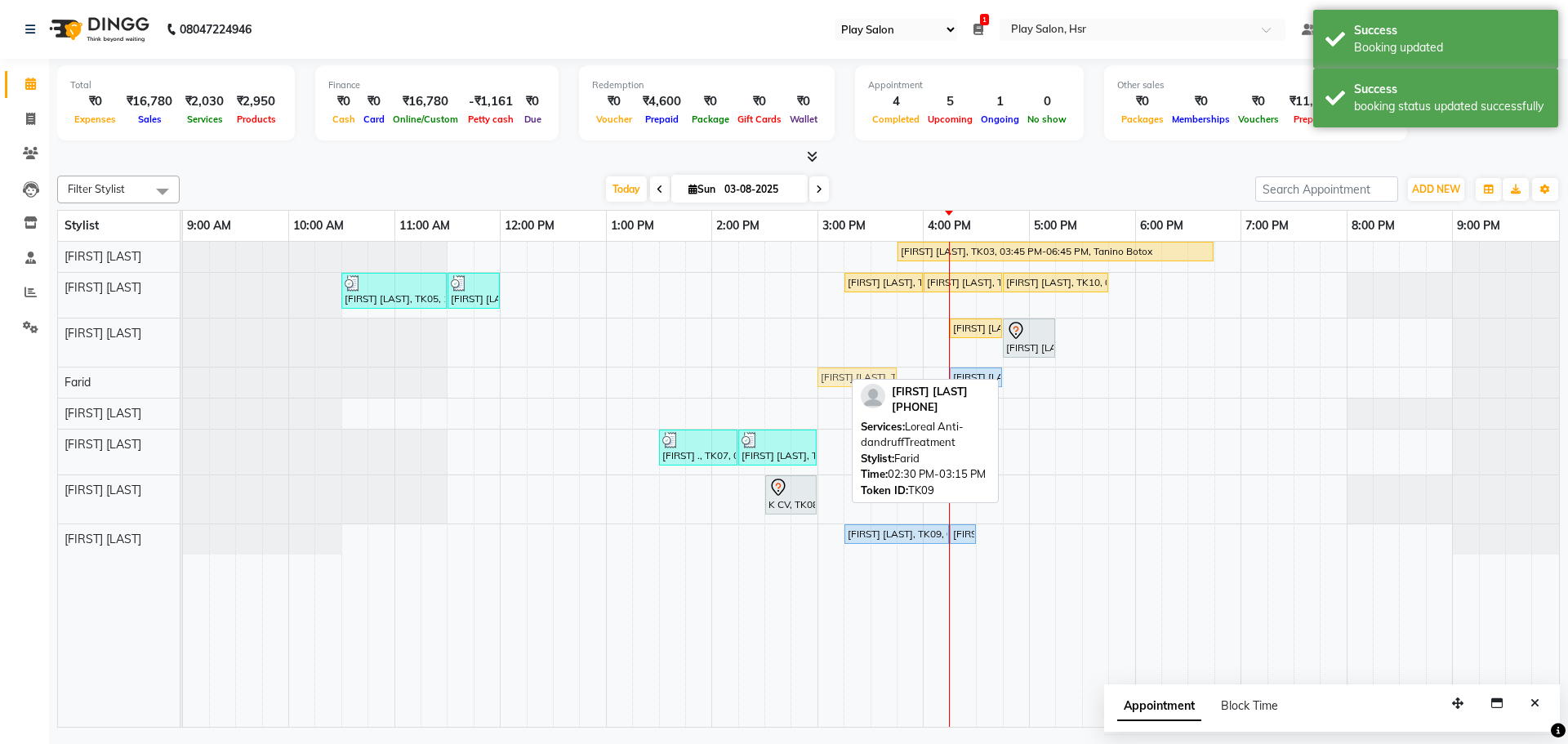 drag, startPoint x: 804, startPoint y: 381, endPoint x: 858, endPoint y: 382, distance: 54.0093 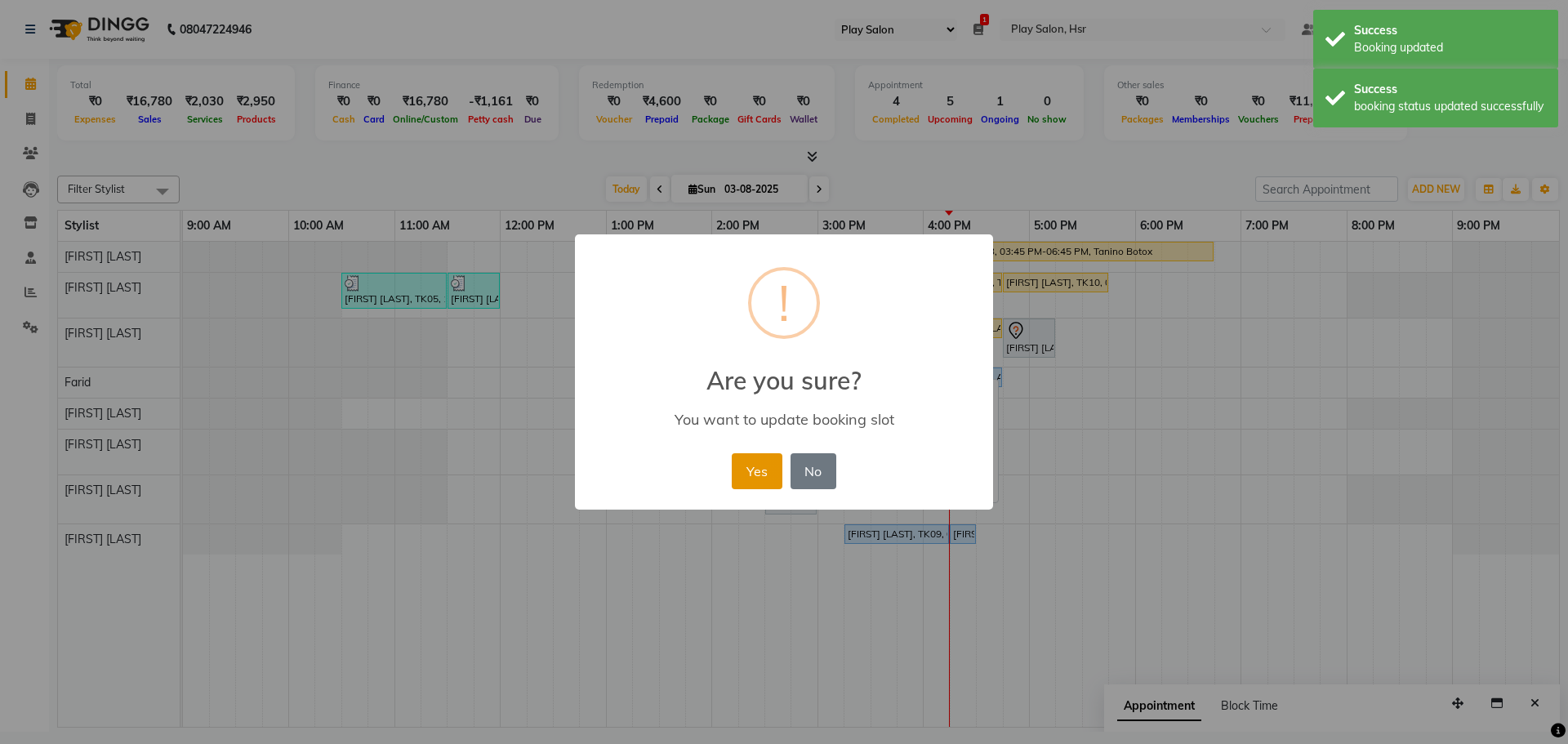 click on "Yes" at bounding box center [756, 471] 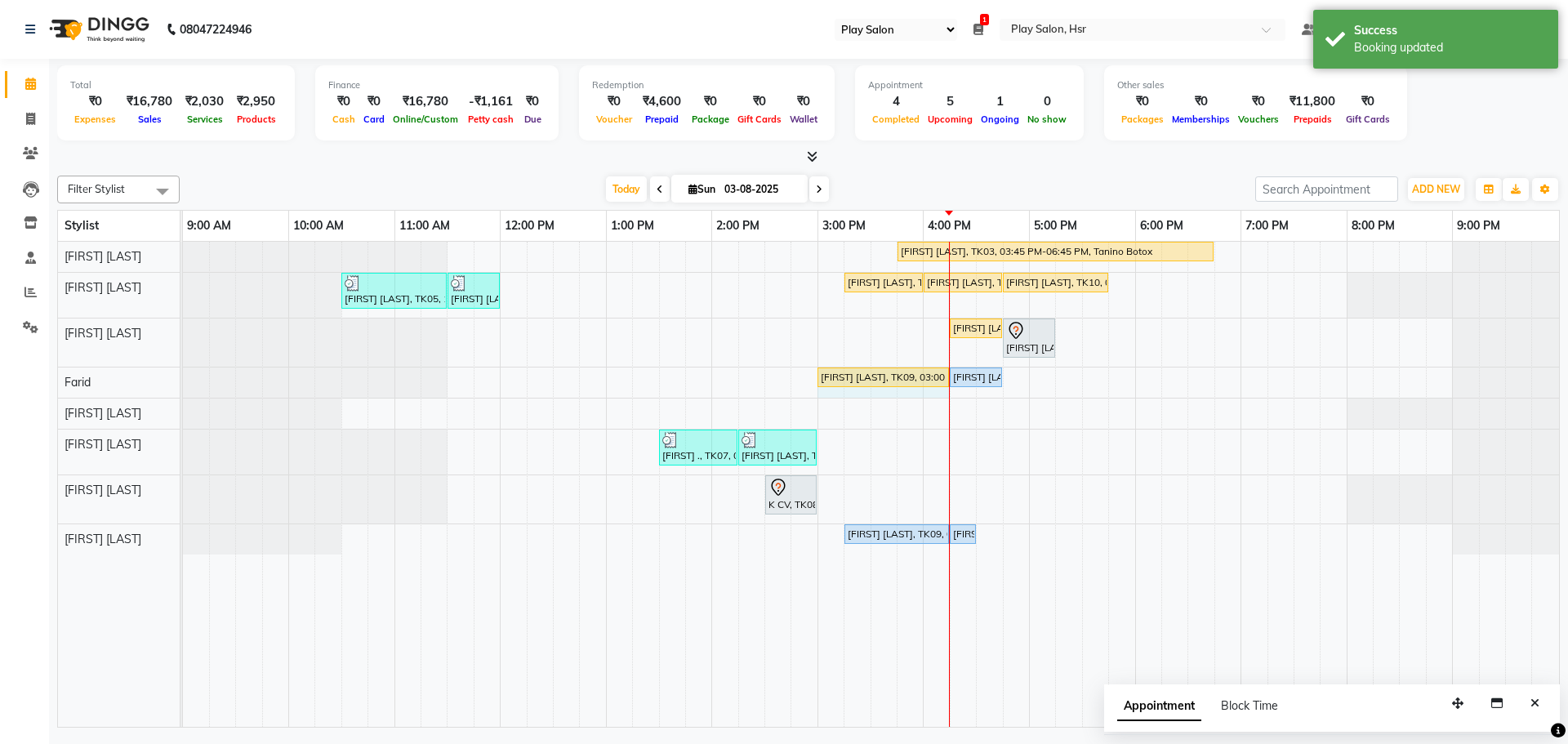 drag, startPoint x: 895, startPoint y: 371, endPoint x: 933, endPoint y: 368, distance: 38.118237 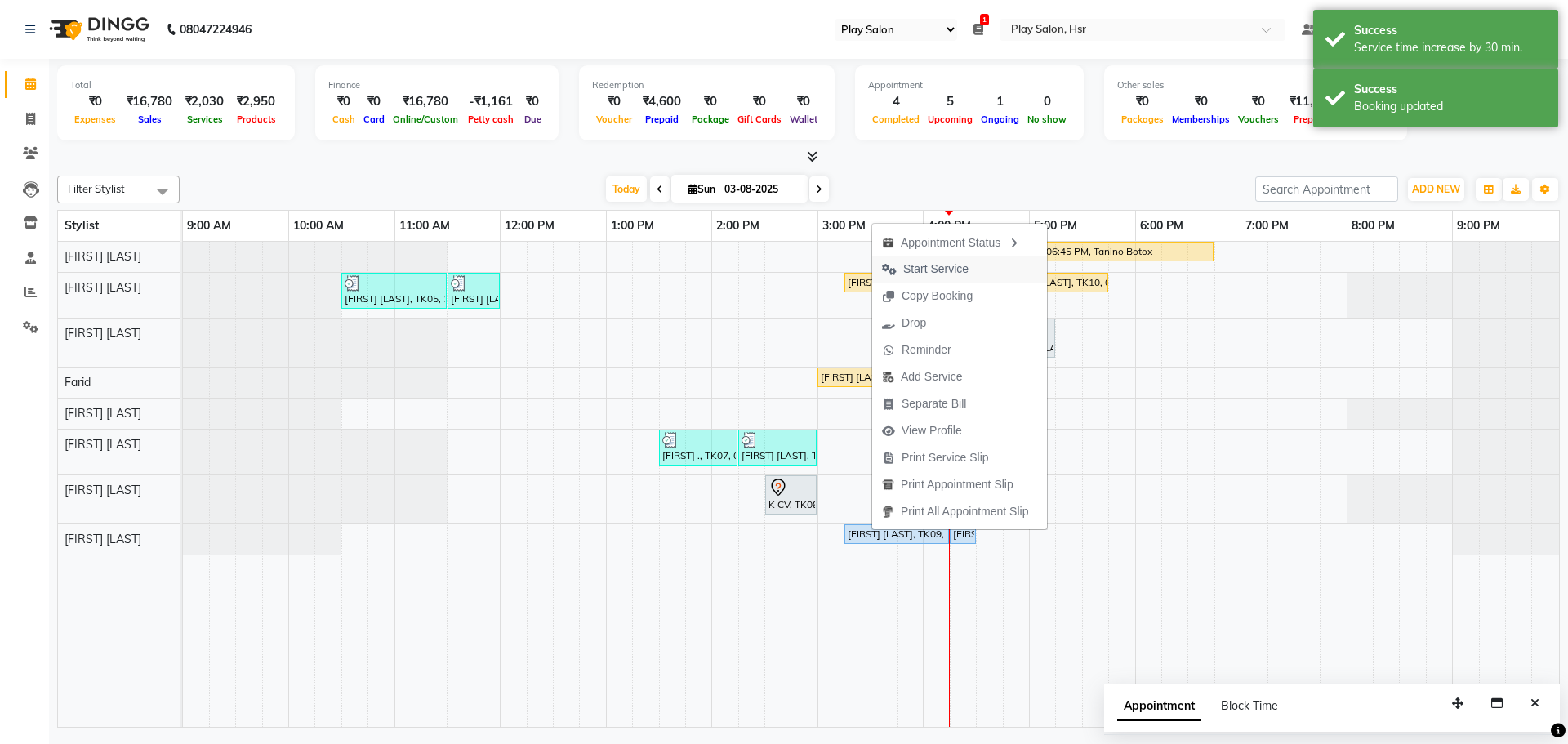 click on "Start Service" at bounding box center [936, 269] 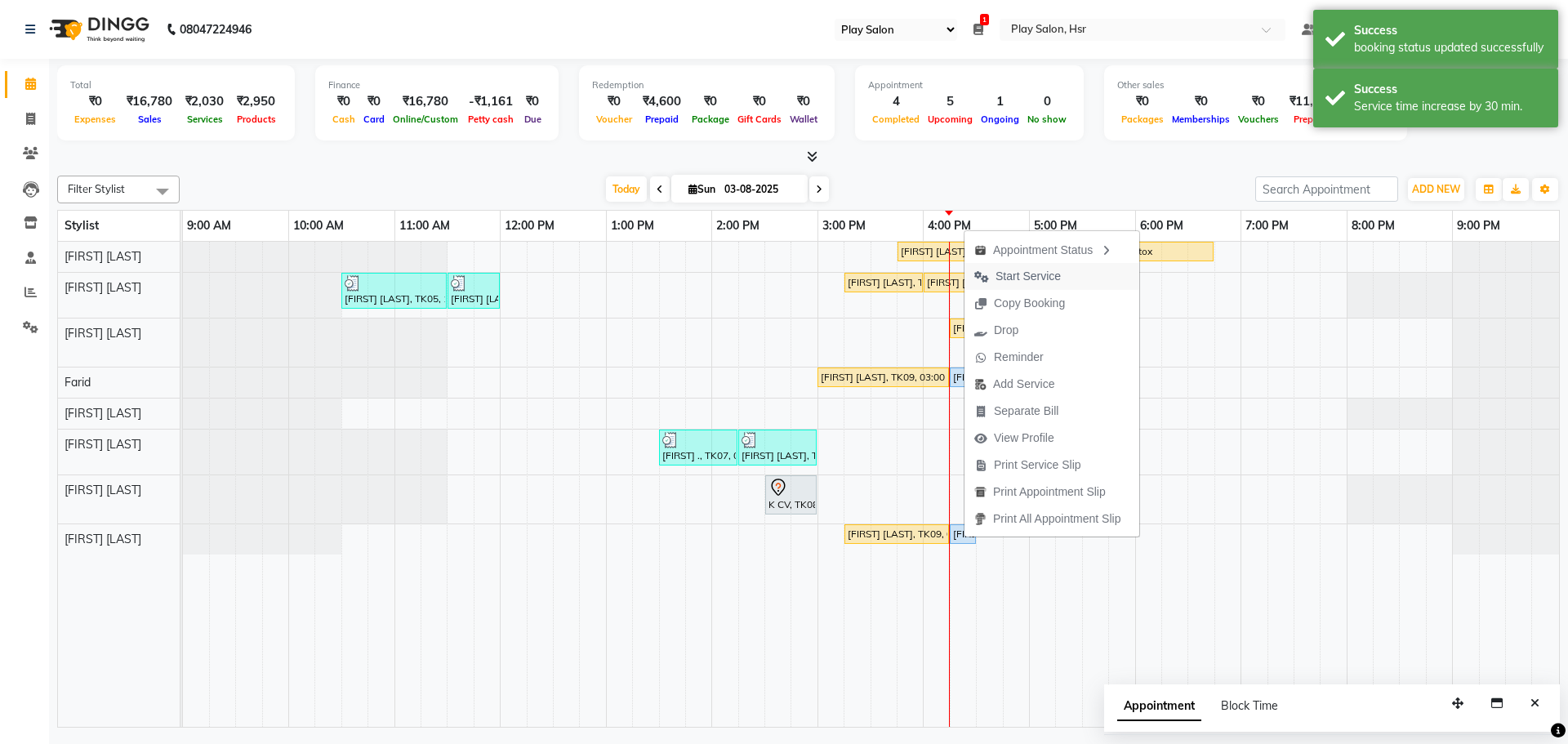 click on "Start Service" at bounding box center [1028, 276] 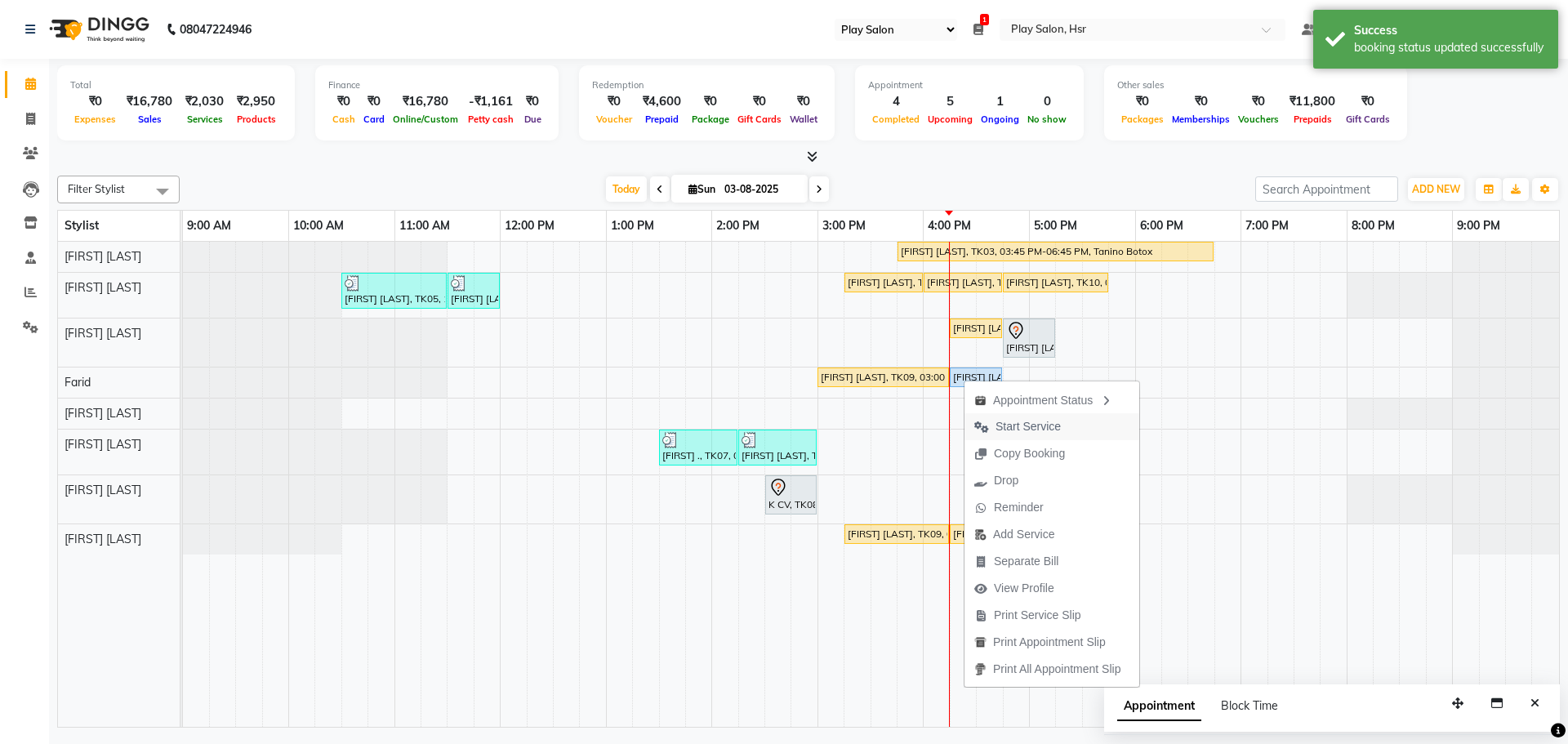 click on "Start Service" at bounding box center (1028, 426) 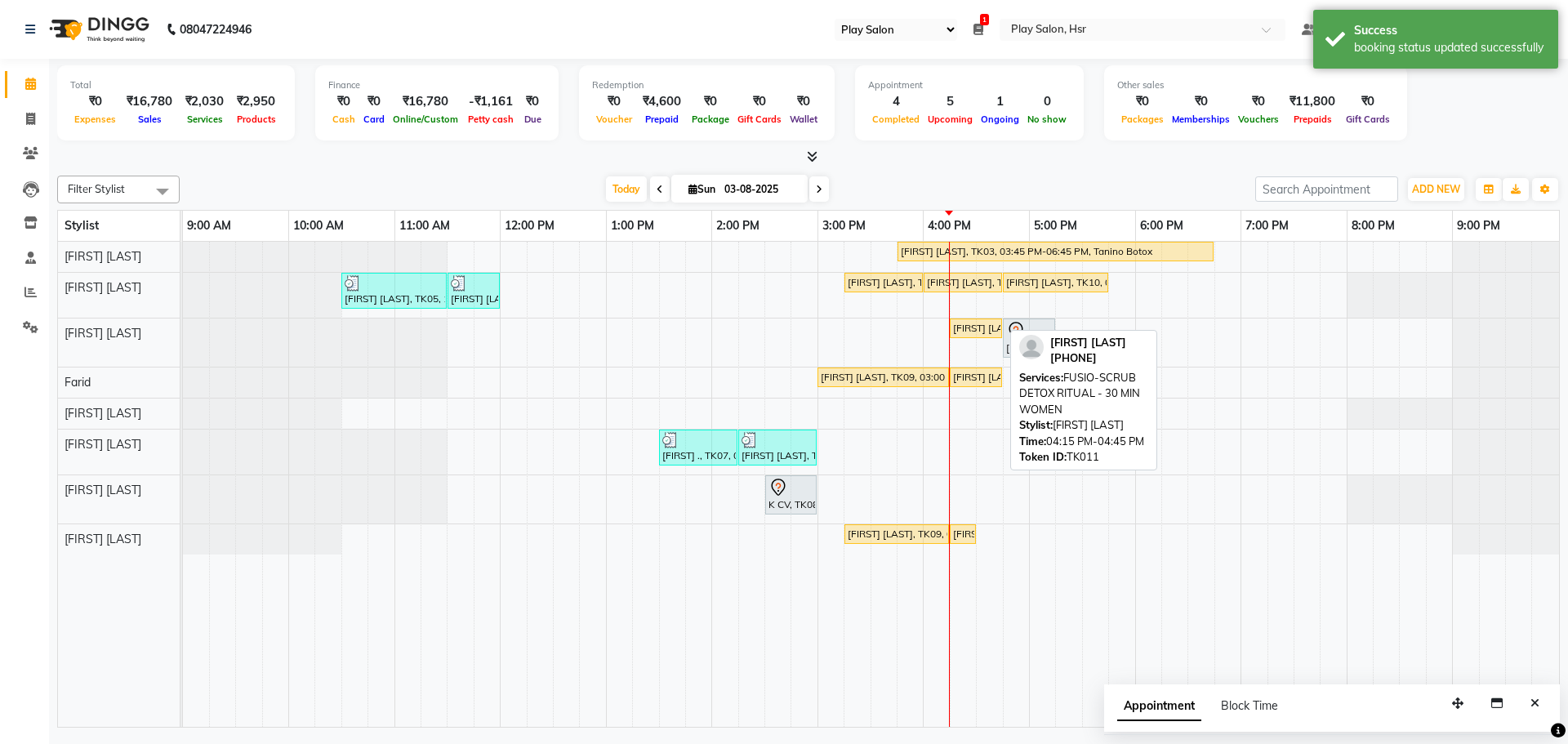 click on "[FIRST] [LAST], TK11, 04:15 PM-04:45 PM, FUSIO-SCRUB DETOX RITUAL - 30 MIN WOMEN" at bounding box center [976, 328] 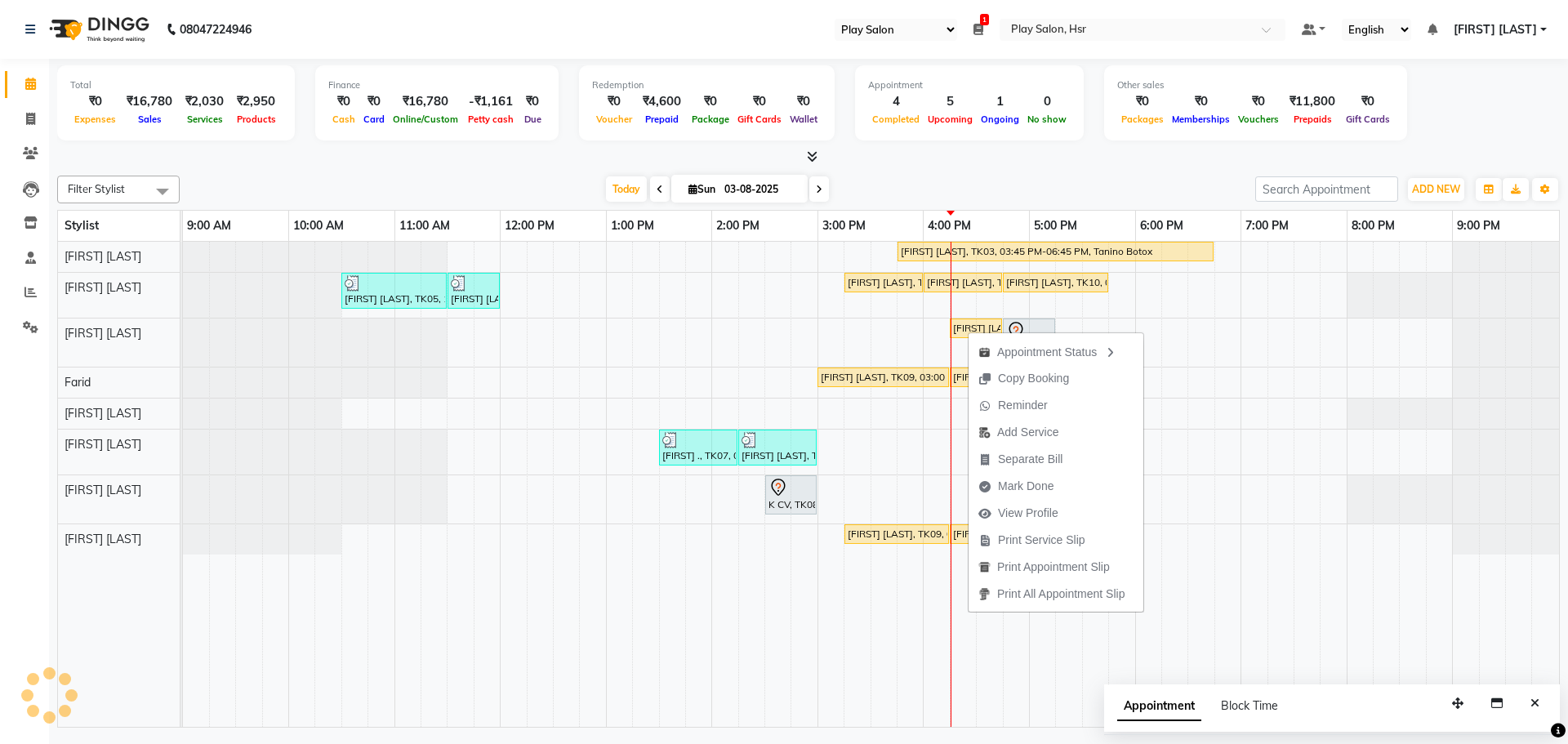 click on "Total  ₹0  Expenses ₹16,780  Sales ₹2,030  Services ₹2,950  Products Finance  ₹0  Cash ₹0  Card ₹16,780  Online/Custom -₹1,161 Petty cash ₹0 Due  Redemption  ₹0 Voucher ₹4,600 Prepaid ₹0 Package ₹0  Gift Cards ₹0  Wallet  Appointment  4 Completed 5 Upcoming 1 Ongoing 0 No show  Other sales  ₹0  Packages ₹0  Memberships ₹0  Vouchers ₹11,800  Prepaids ₹0  Gift Cards Filter Stylist Select All [FIRST] [LAST] [FIRST] [LAST] [FIRST] [LAST] [FIRST] [LAST] [FIRST] [LAST] [FIRST] [LAST] [FIRST] [LAST] [FIRST] [LAST] Group By  Staff View   Room View  View as Vertical  Horizontal" 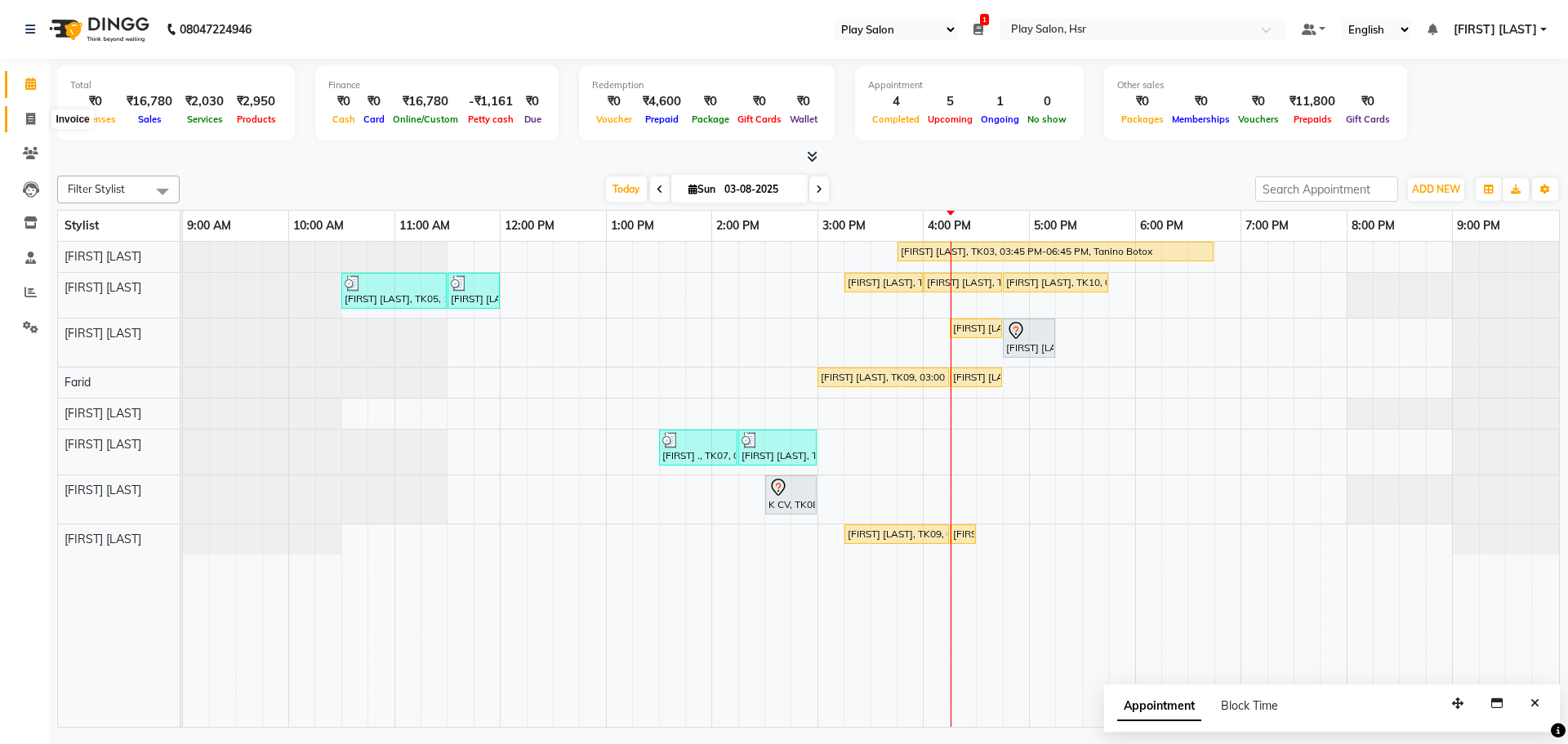 click 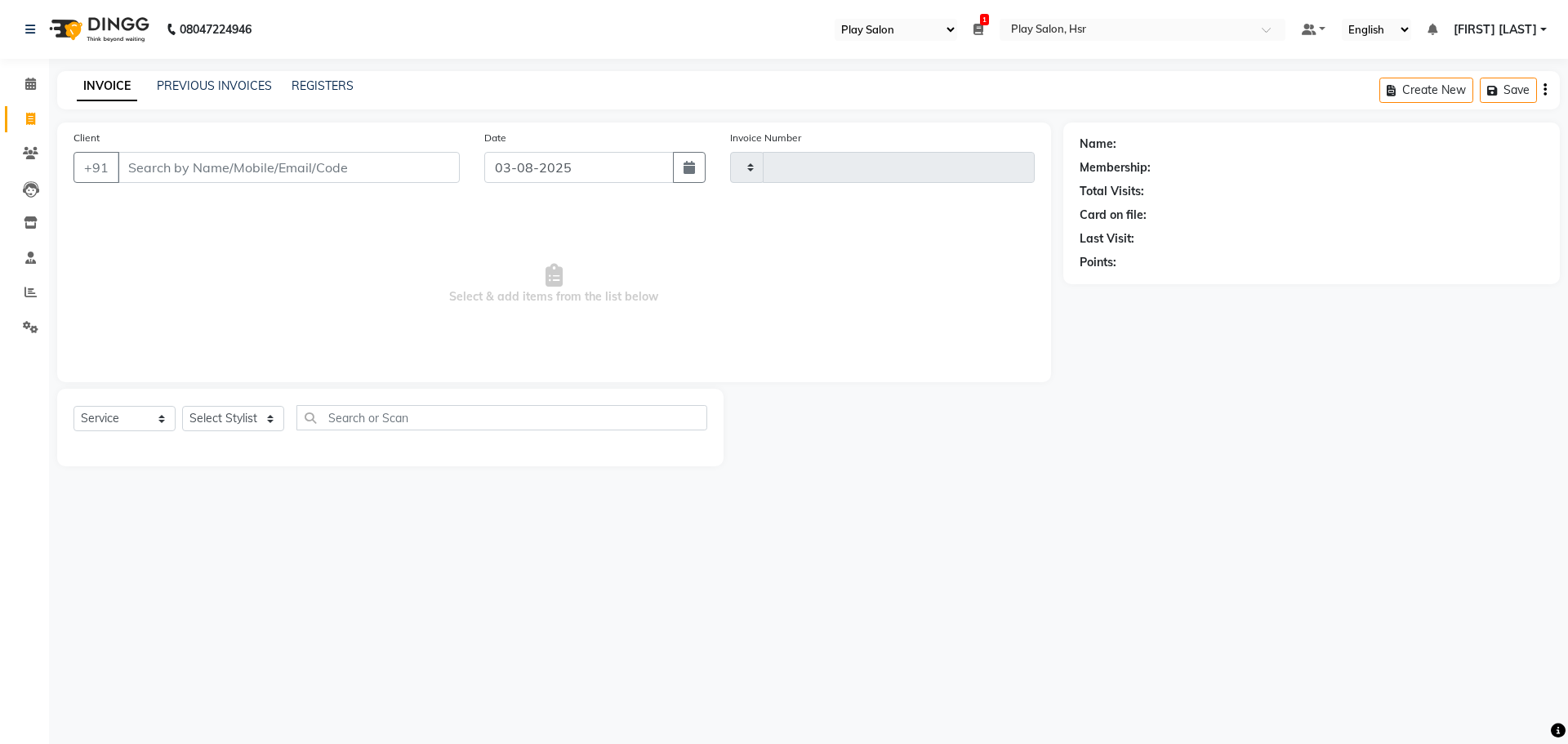 type on "0701" 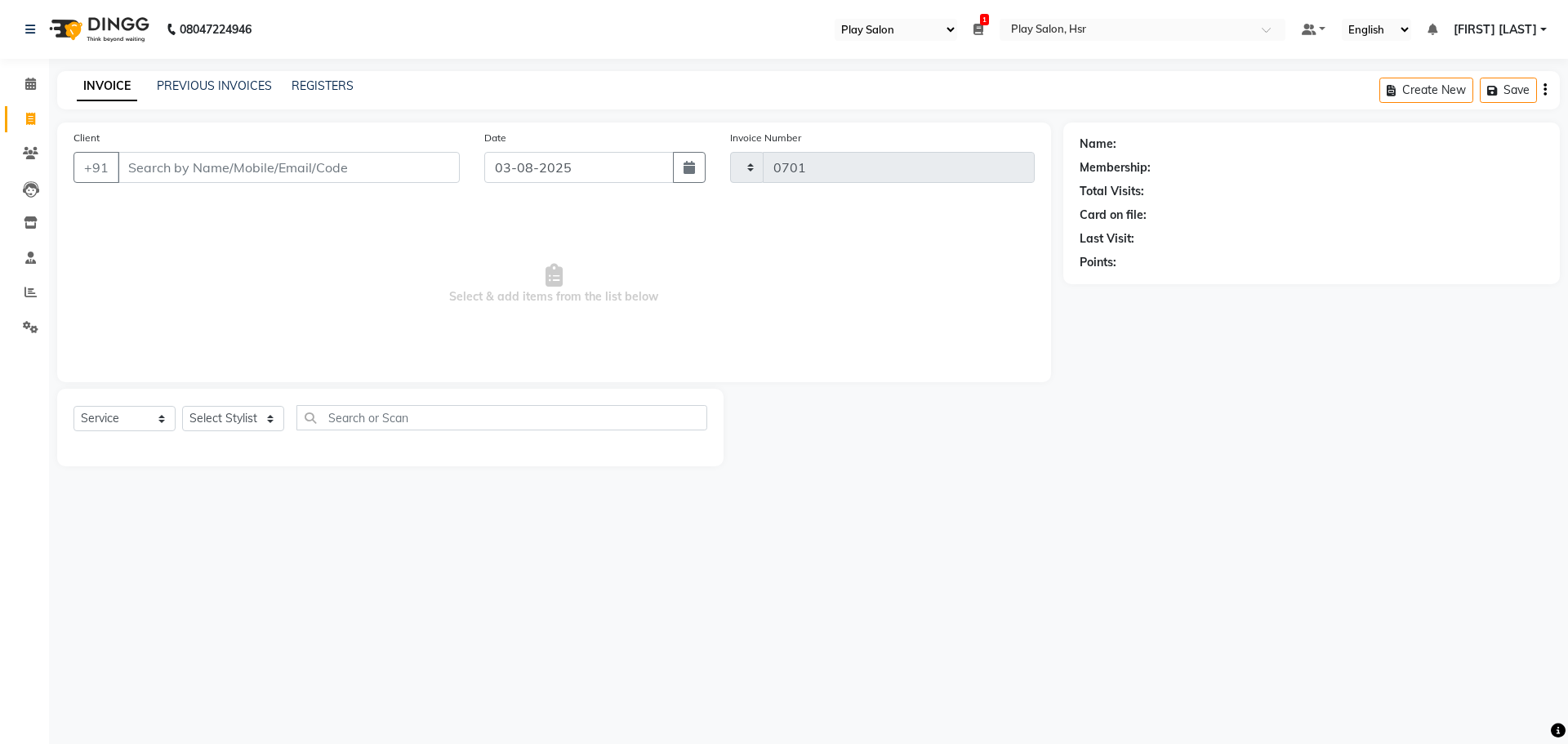 select on "8358" 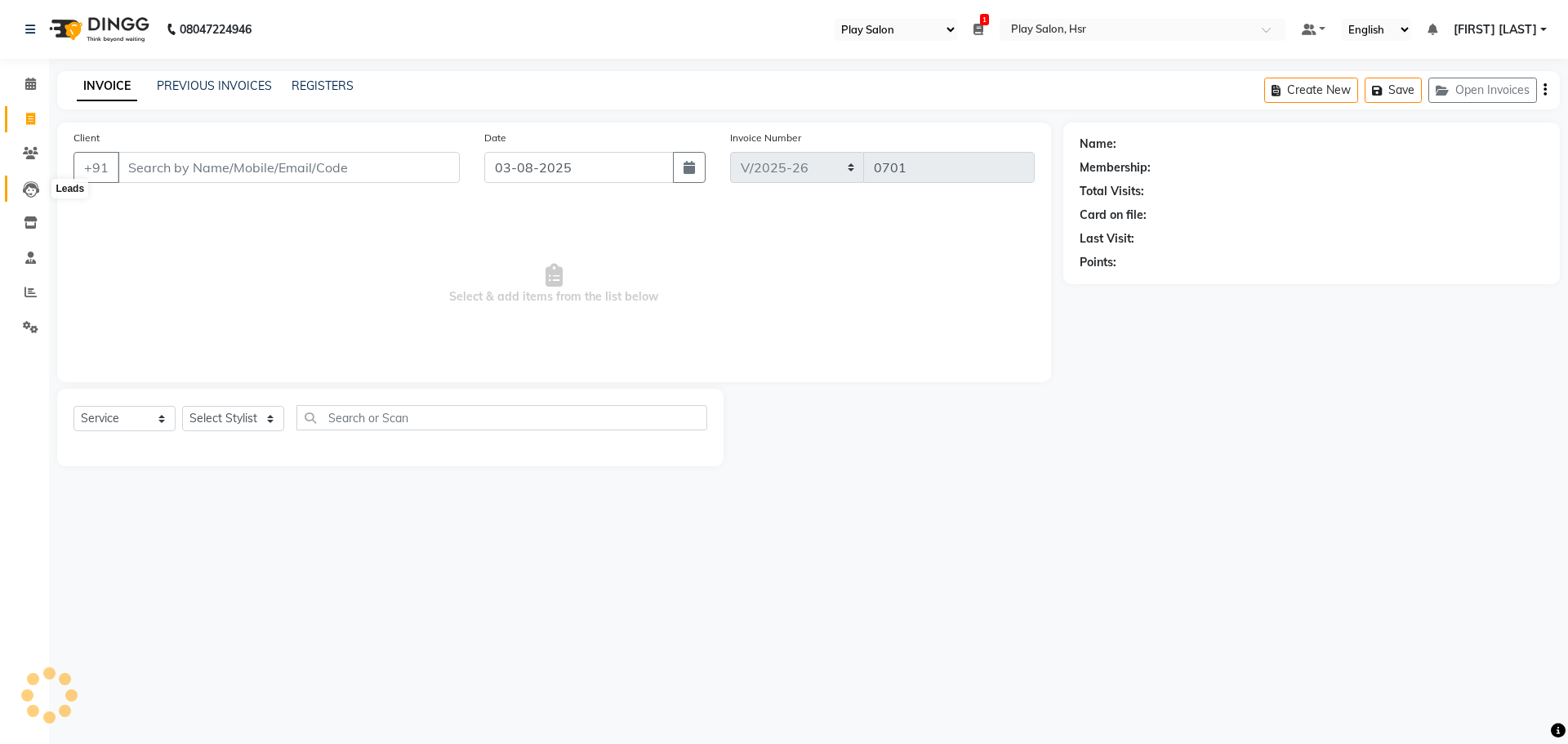 click 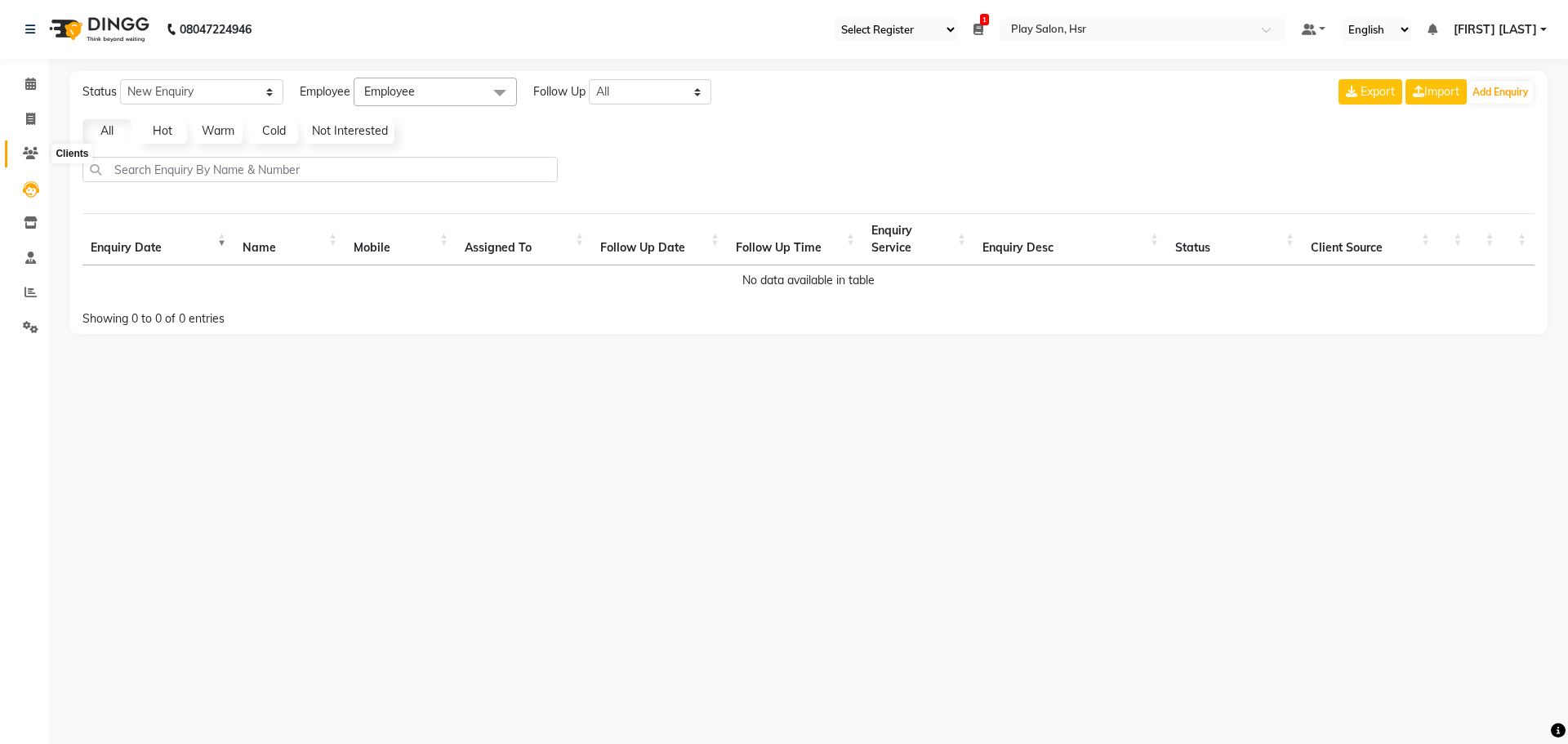 click 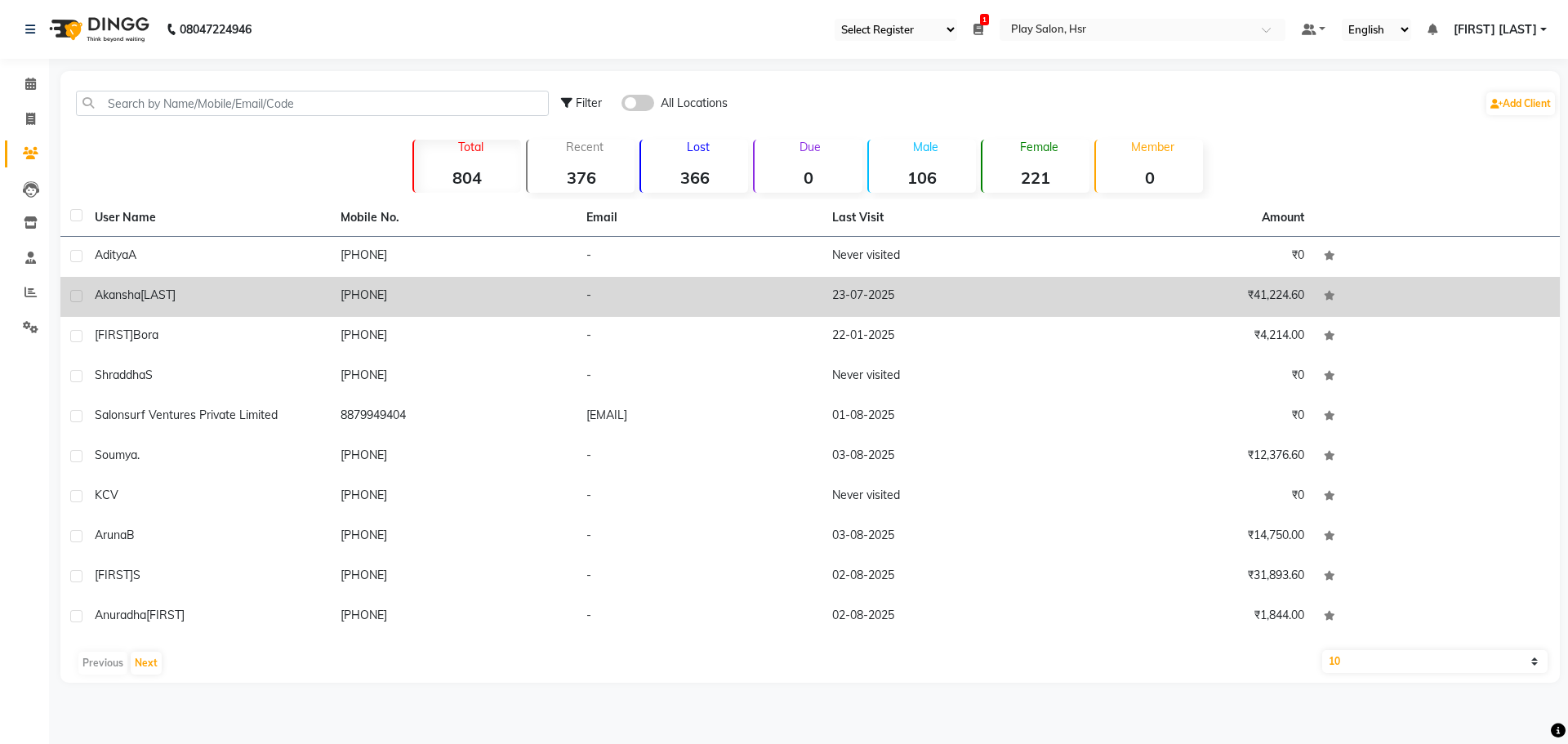click on "[LAST]" 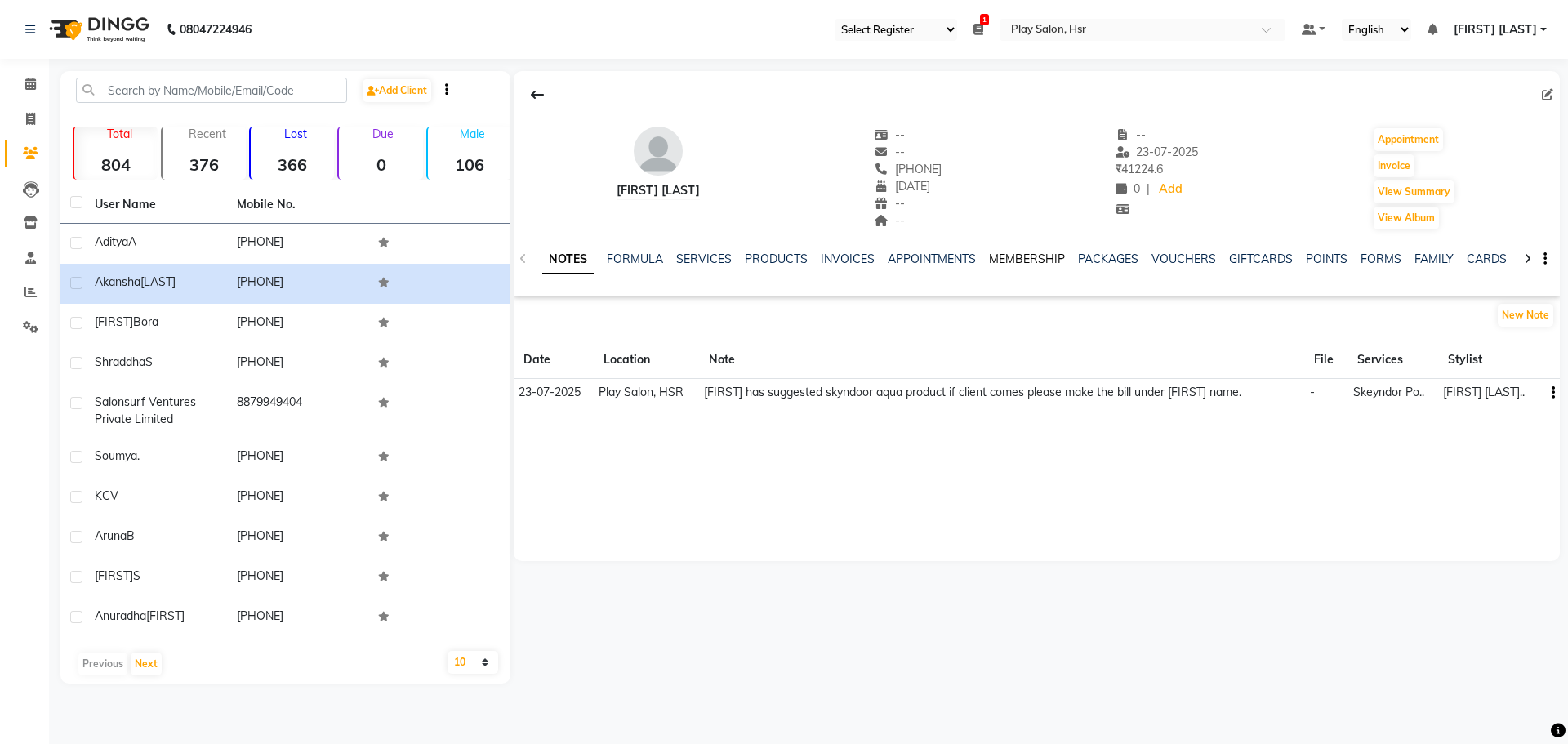 click on "MEMBERSHIP" 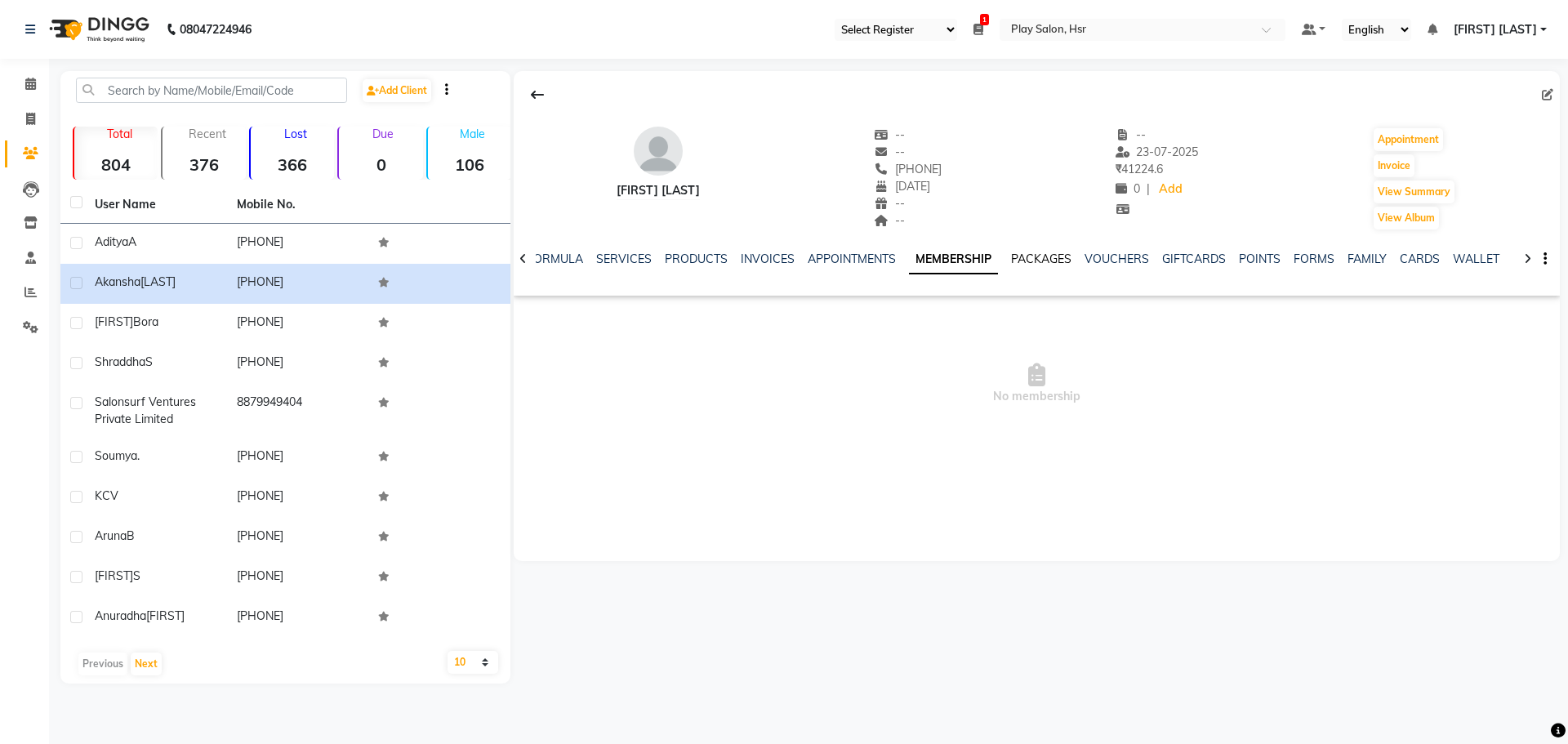 click on "PACKAGES" 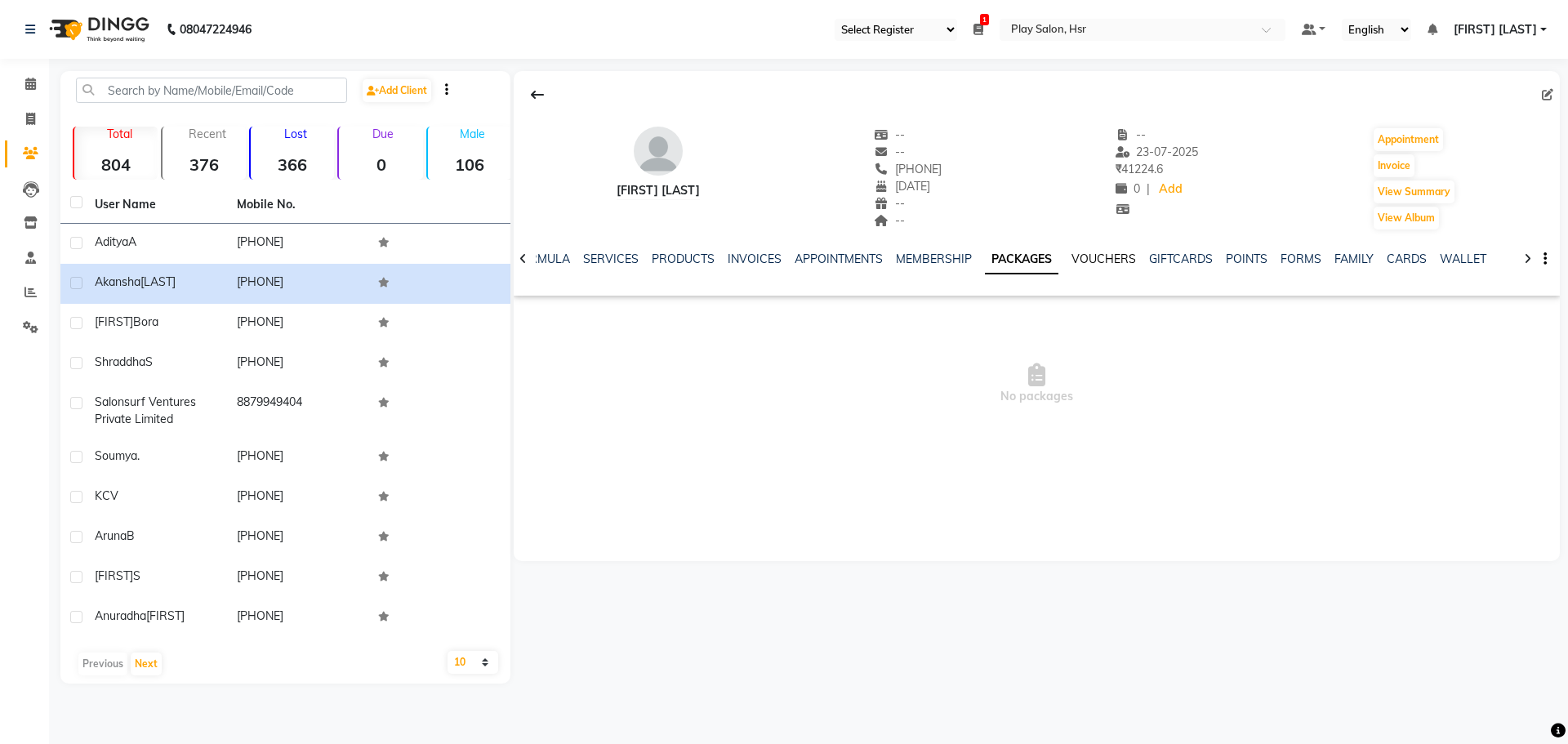 click on "VOUCHERS" 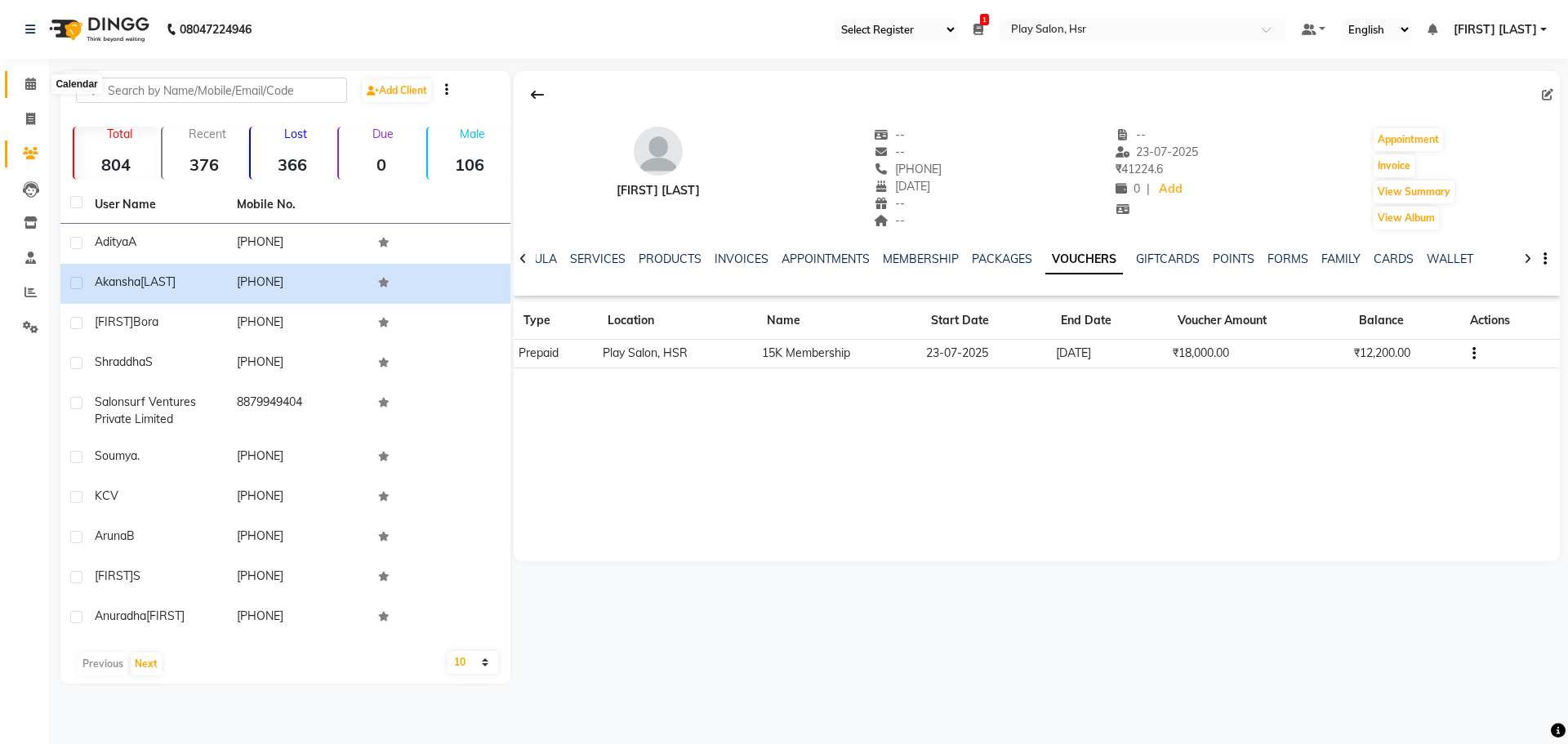 click 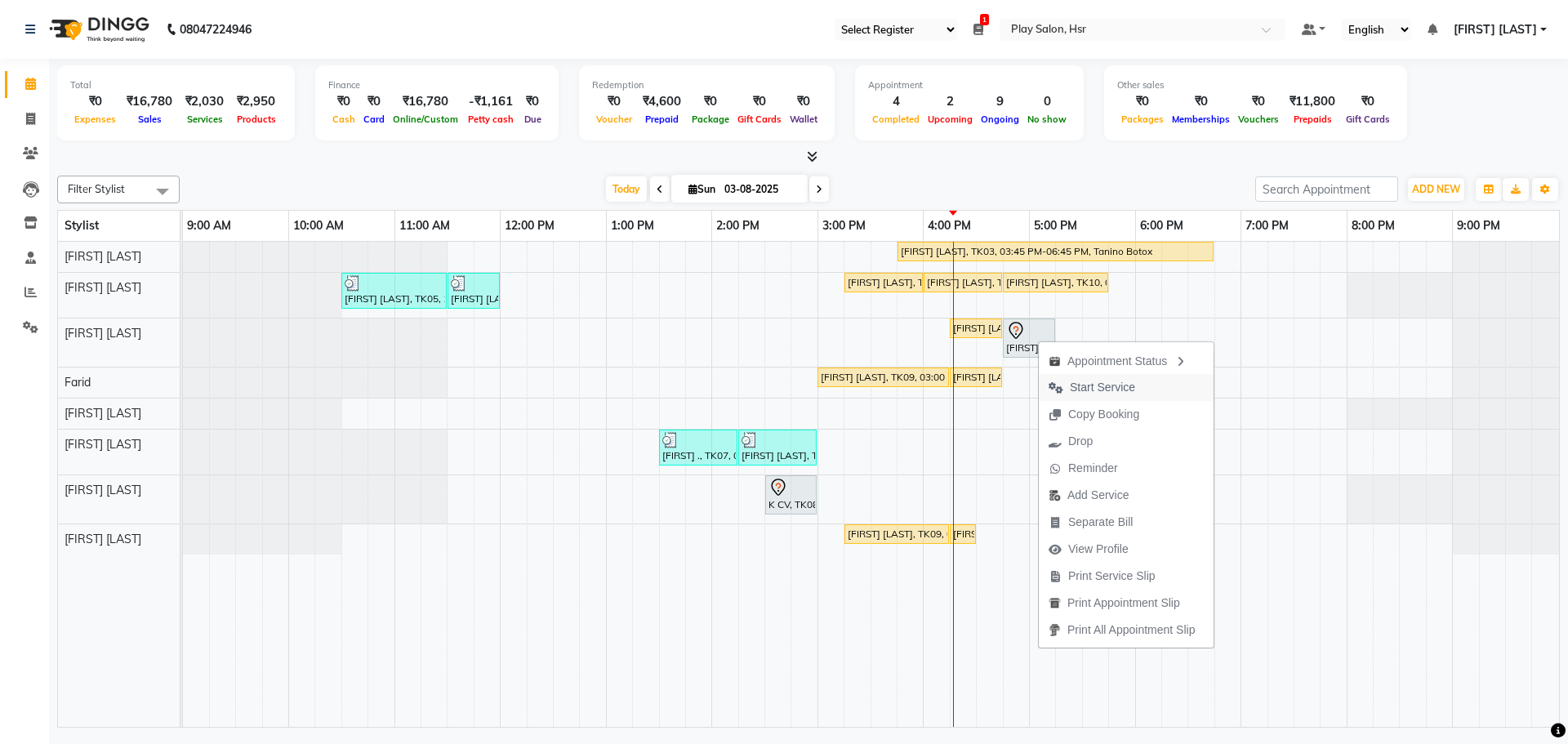 click on "Start Service" at bounding box center (1102, 387) 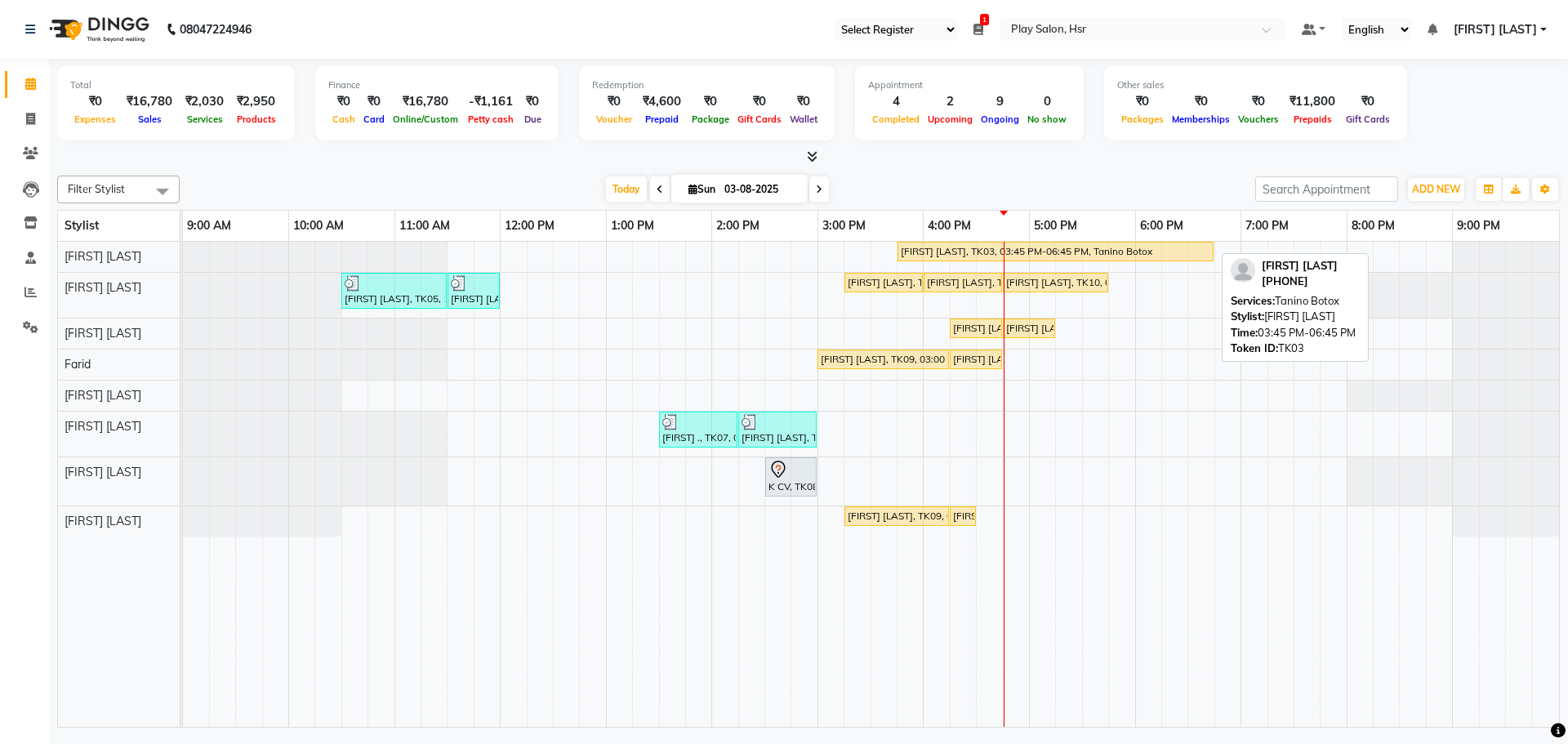 click on "[FIRST] [LAST], TK03, 03:45 PM-06:45 PM, Tanino Botox" at bounding box center (1055, 252) 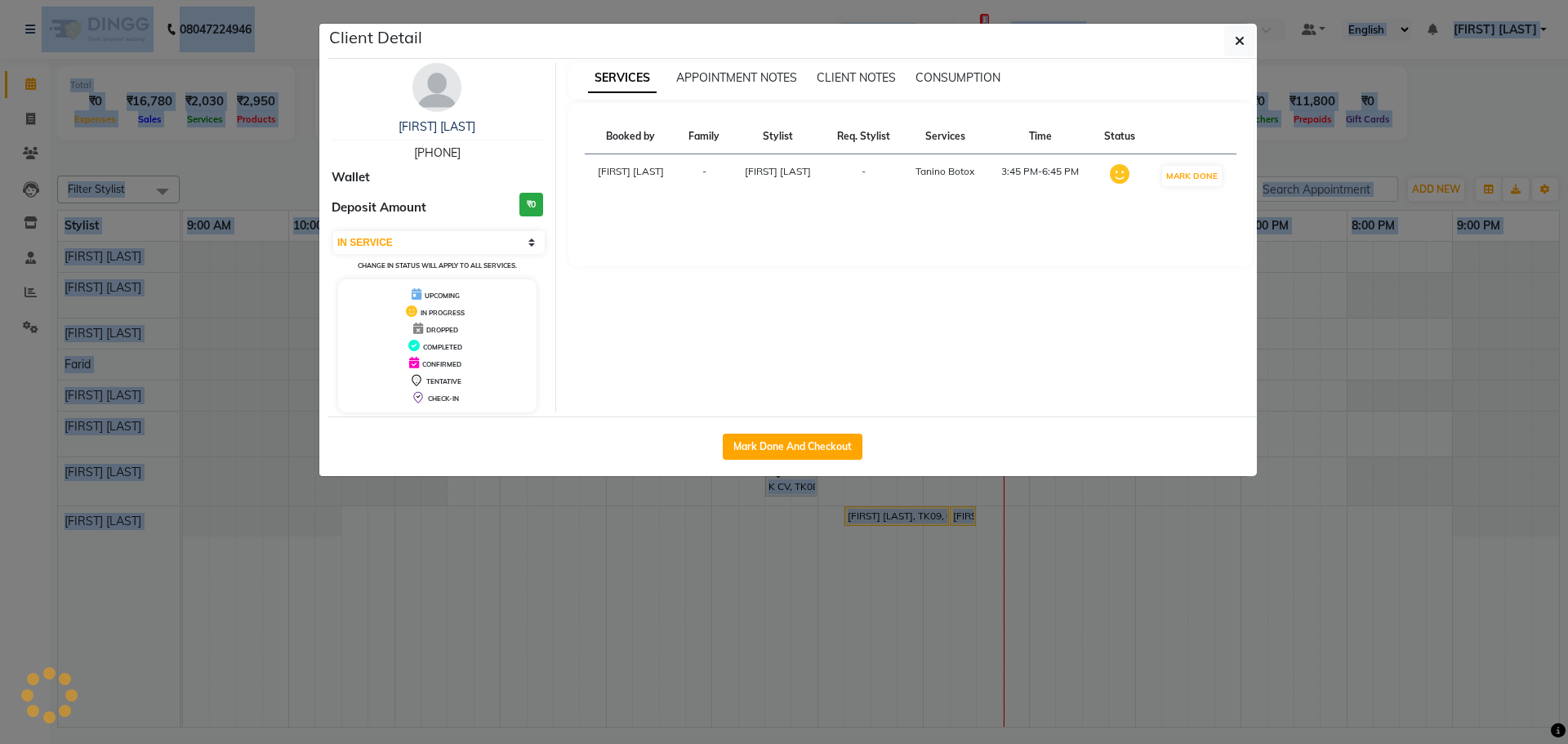 click on "SERVICES APPOINTMENT NOTES CLIENT NOTES CONSUMPTION Booked by Family Stylist Req. Stylist Services Time Status [FIRST] [LAST] - [FIRST] [LAST] - Tanino Botox 3:45 PM-6:45 PM MARK DONE" at bounding box center (911, 238) 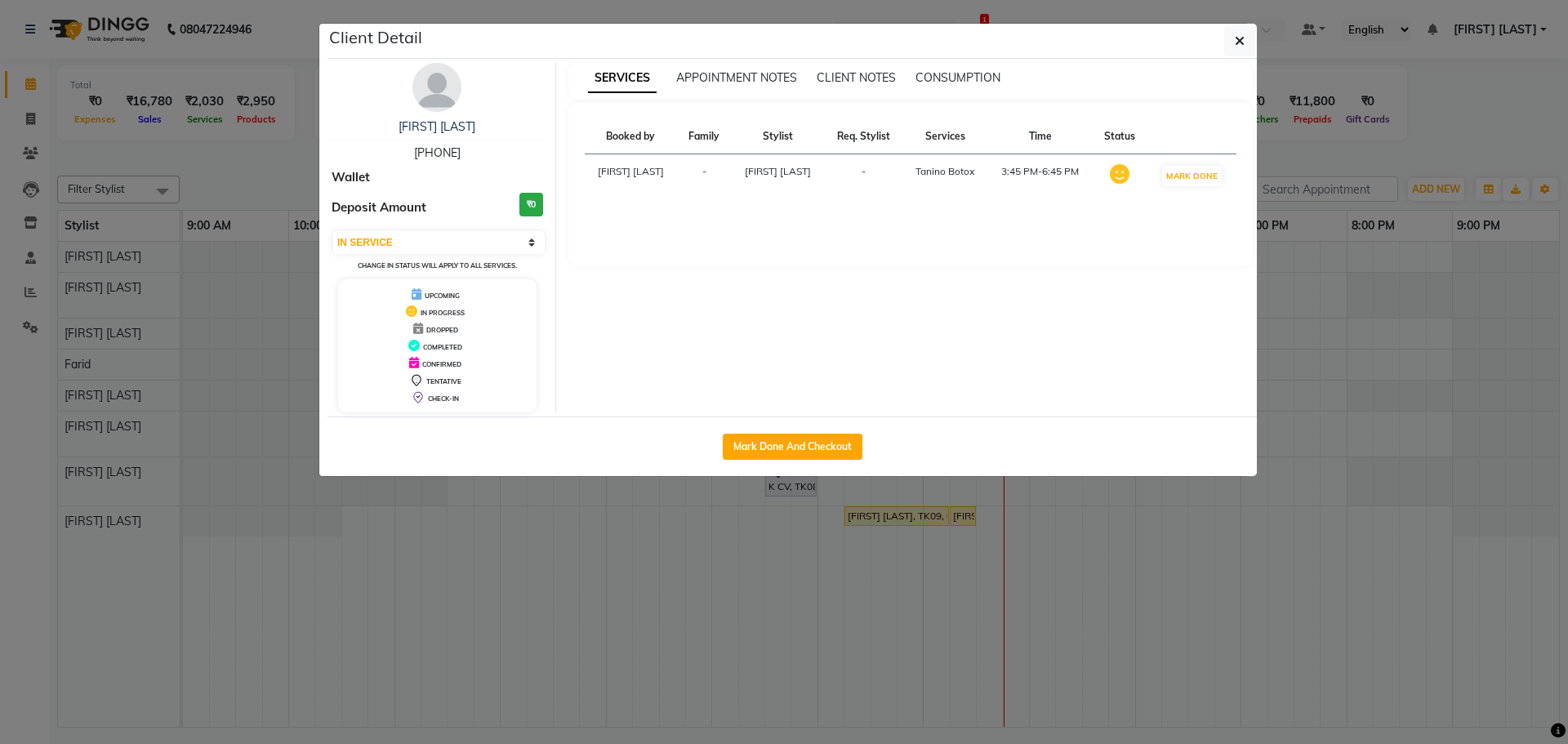 click on "Booked by Family Stylist Req. Stylist Services Time Status  [FIRST] [LAST]  - [FIRST] [LAST] -  Tanino Botox   3:45 PM-6:45 PM   MARK DONE" at bounding box center [911, 185] 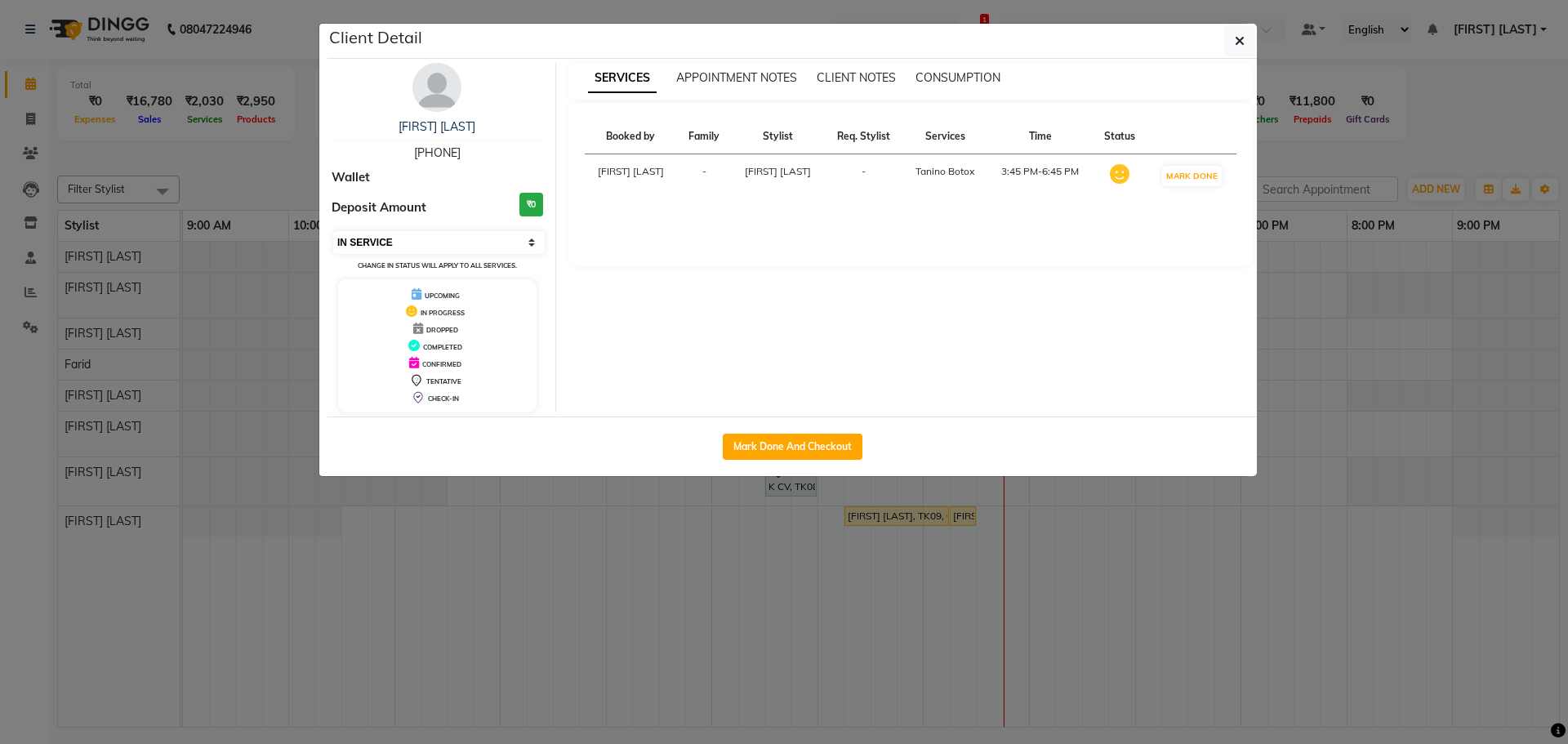 click on "Select IN SERVICE CONFIRMED TENTATIVE CHECK IN MARK DONE DROPPED UPCOMING" at bounding box center [439, 243] 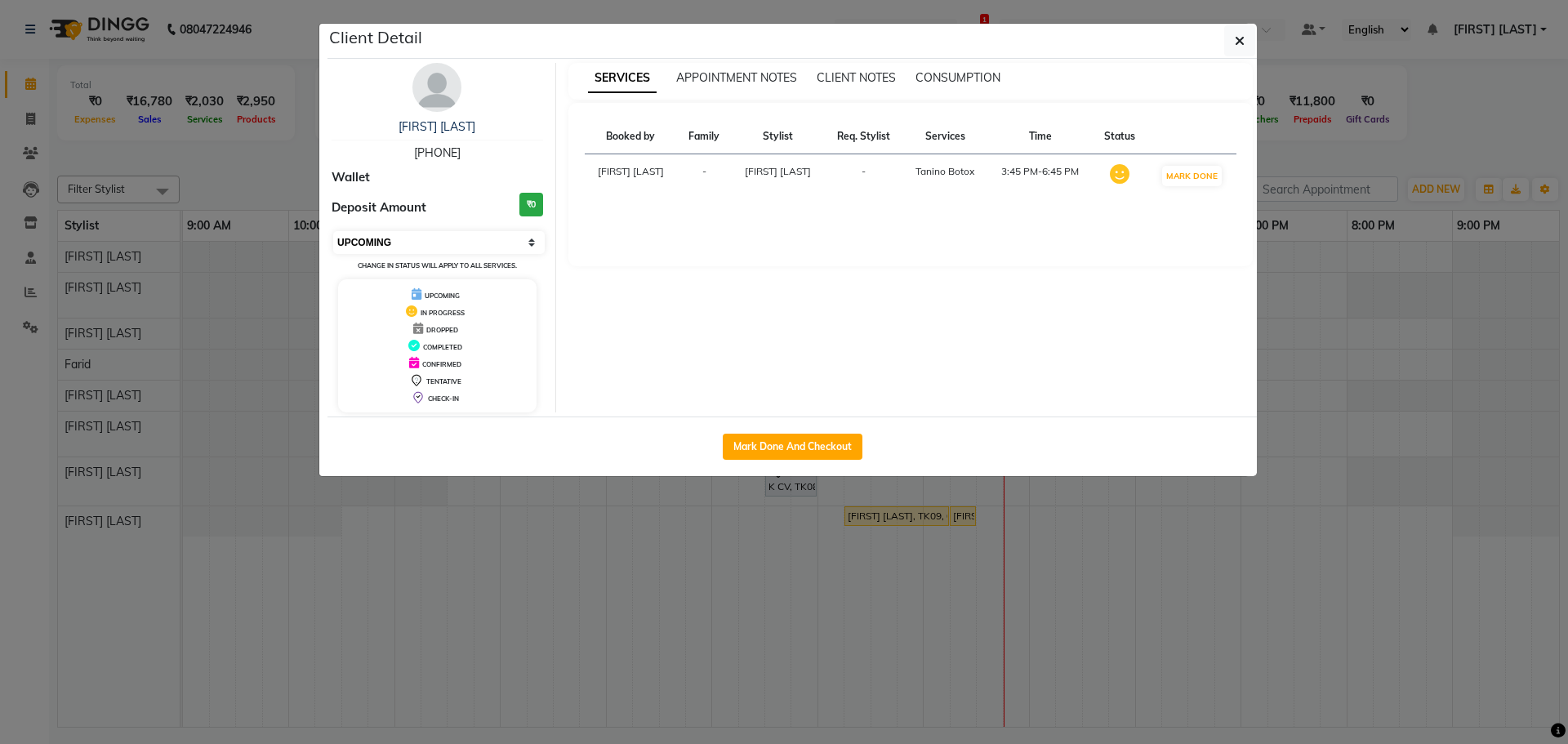 click on "Select IN SERVICE CONFIRMED TENTATIVE CHECK IN MARK DONE DROPPED UPCOMING" at bounding box center [439, 243] 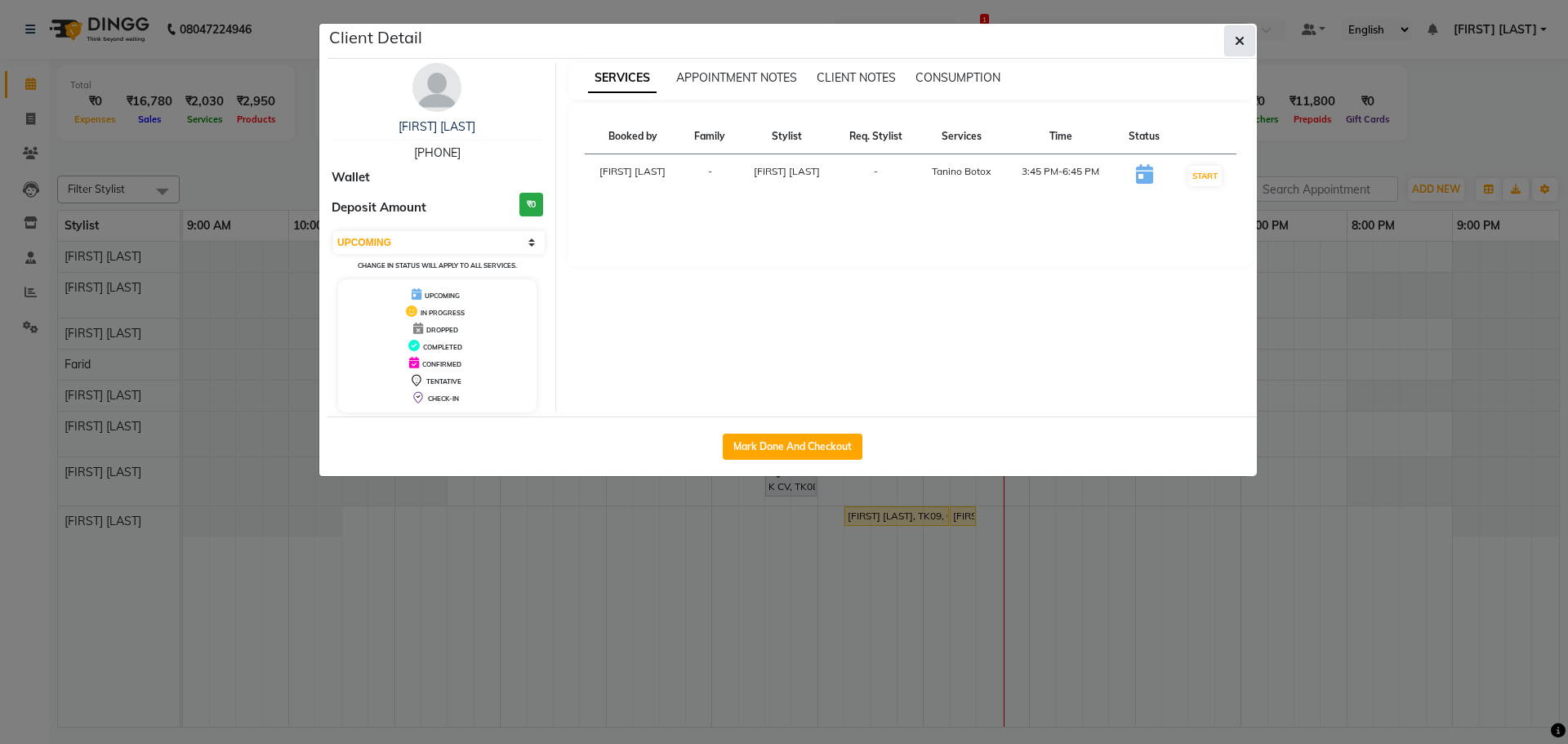click 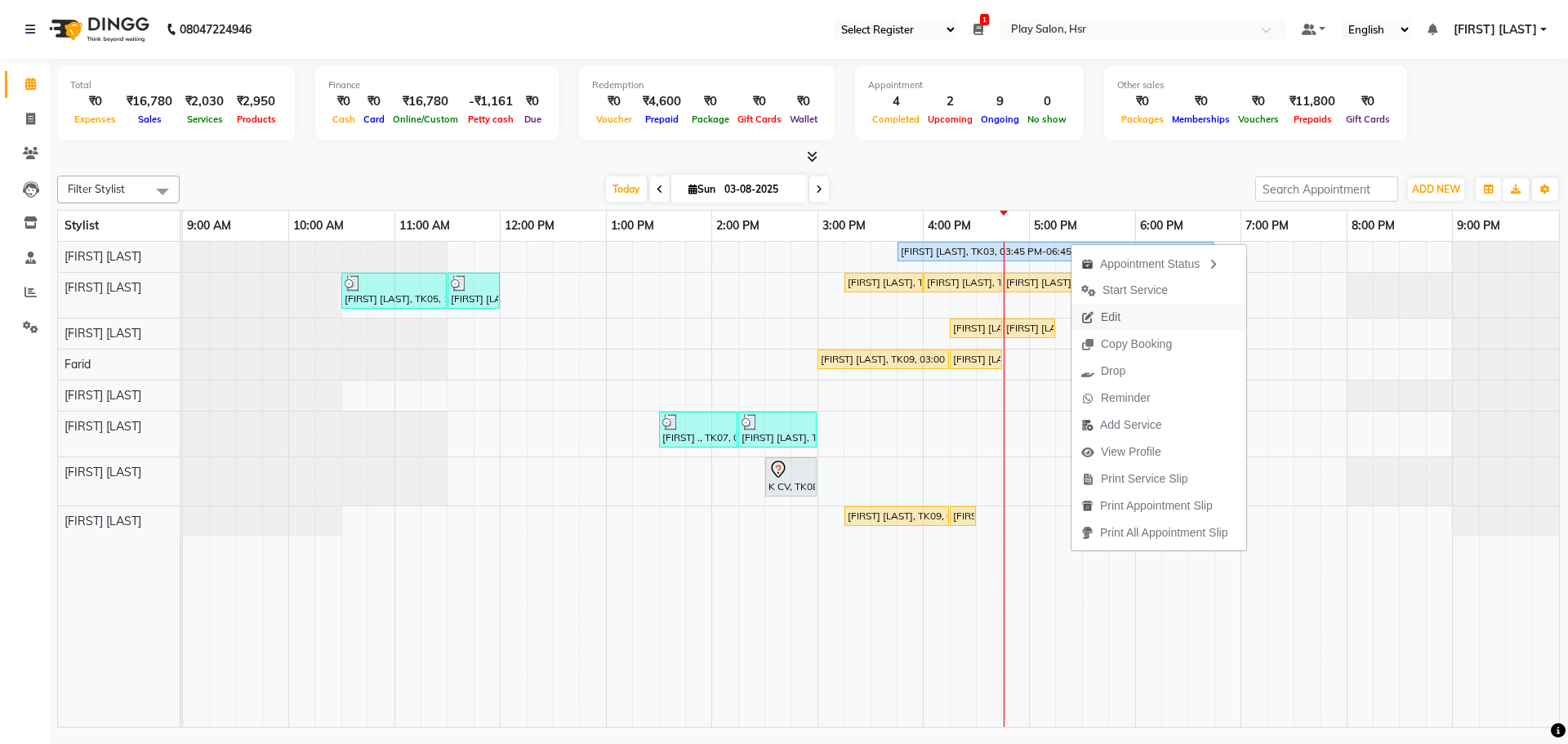 click on "Edit" at bounding box center [1111, 317] 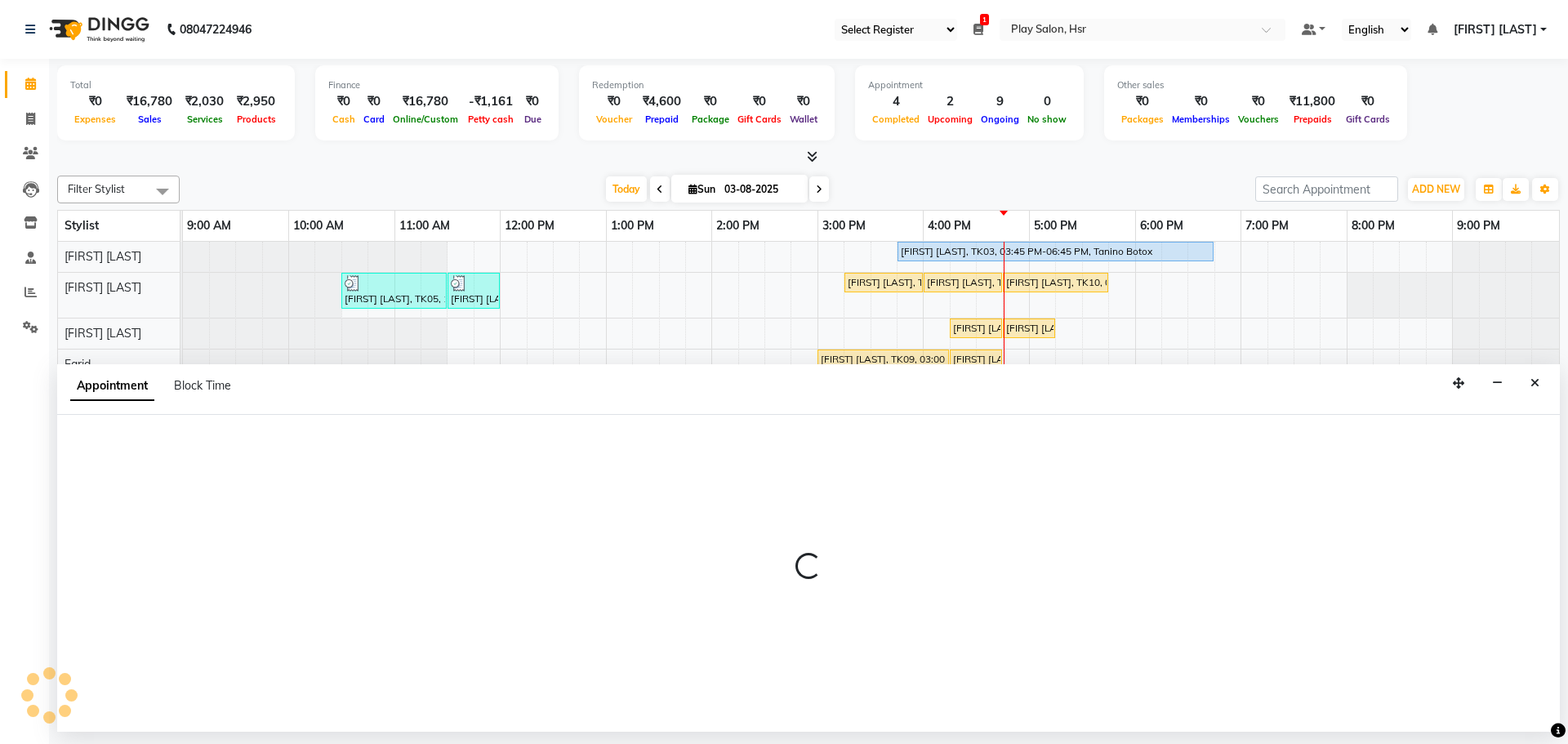 select on "tentative" 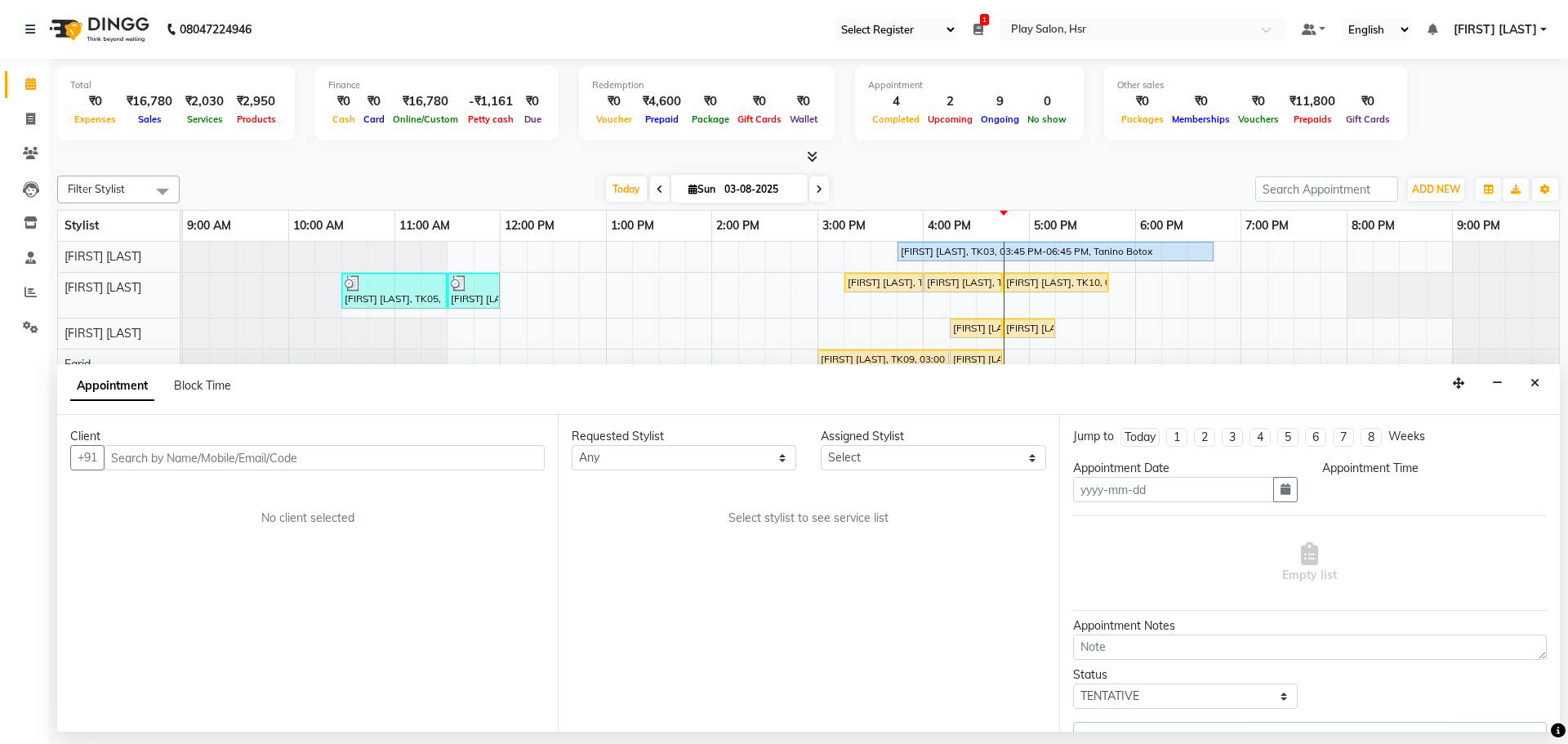 type on "03-08-2025" 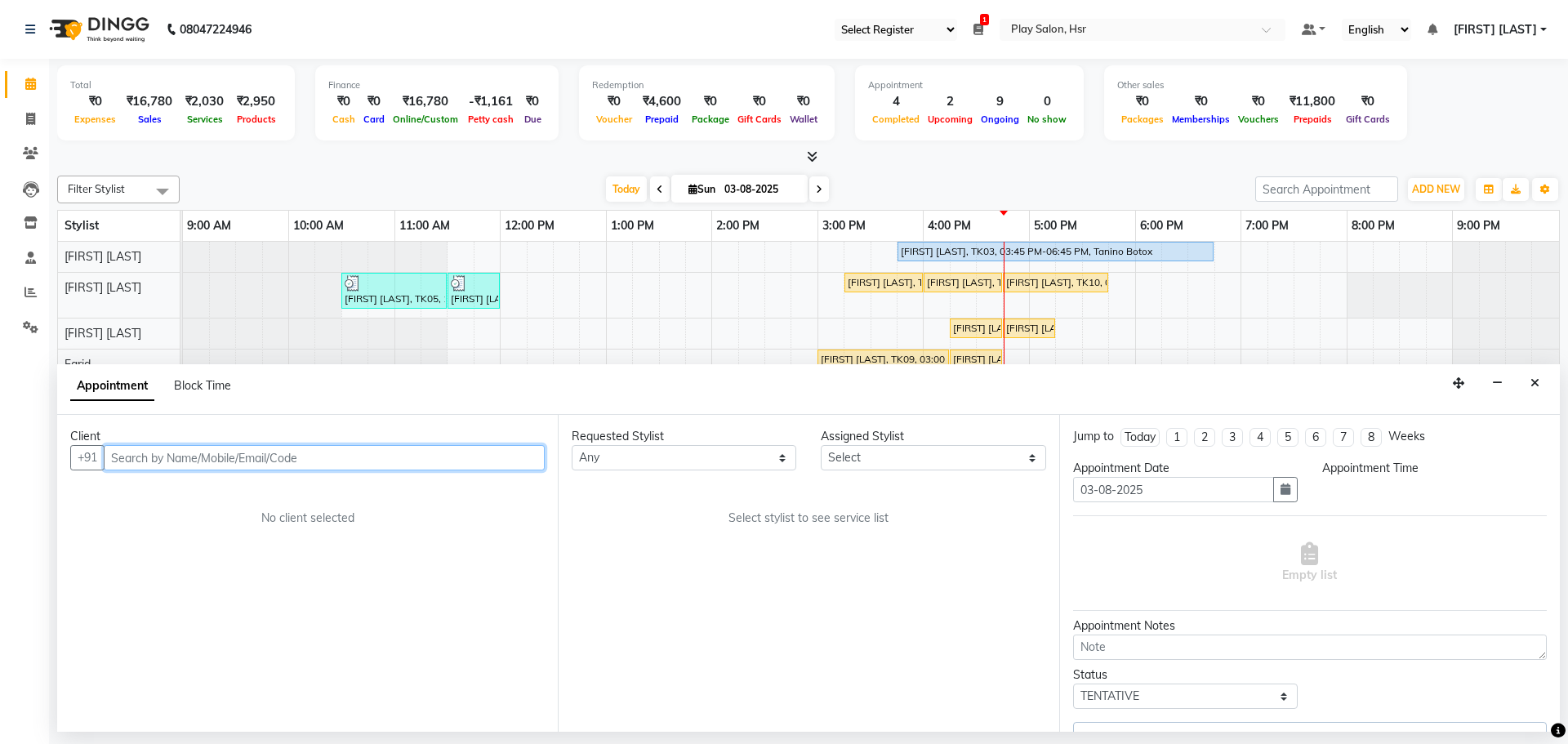 select on "81918" 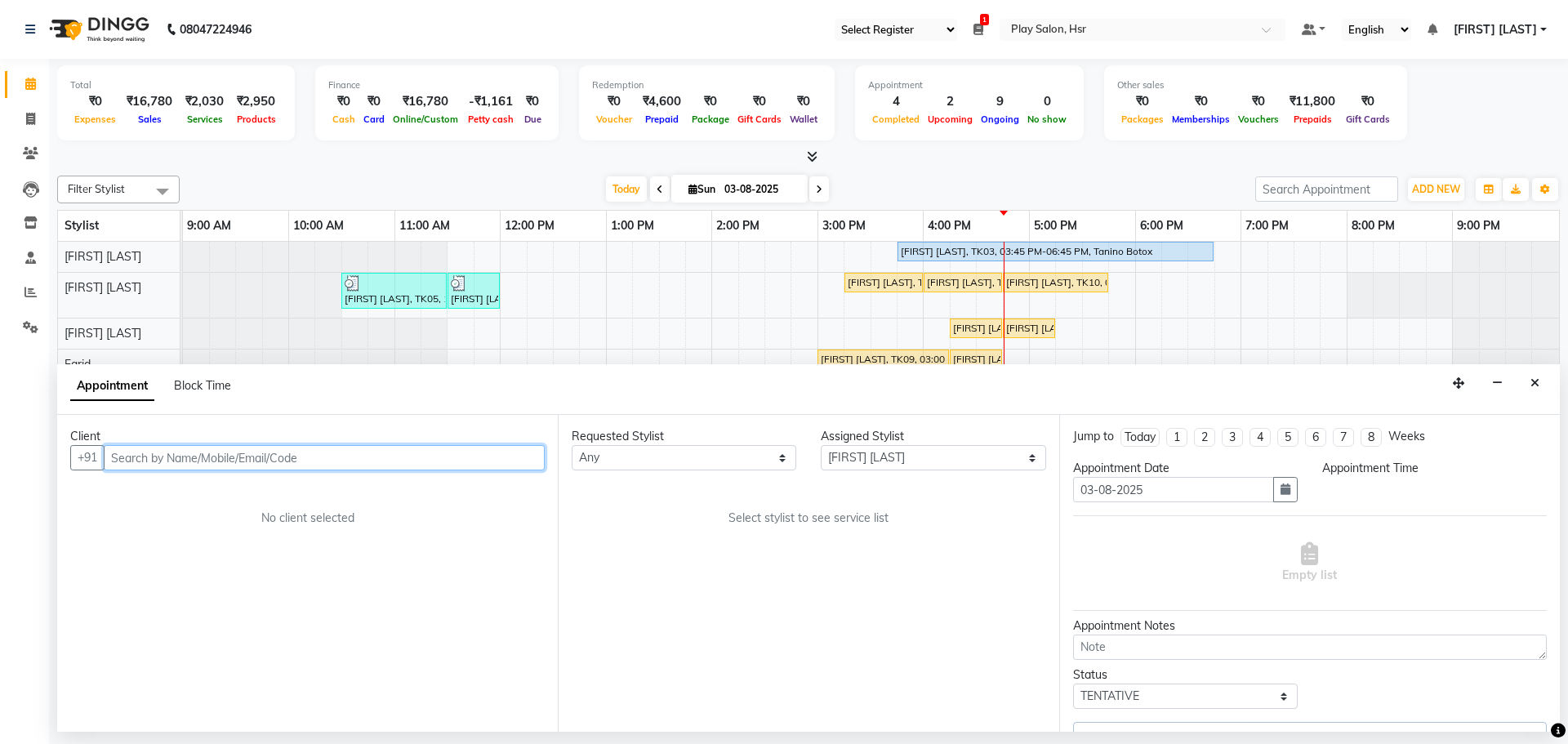 select on "upcoming" 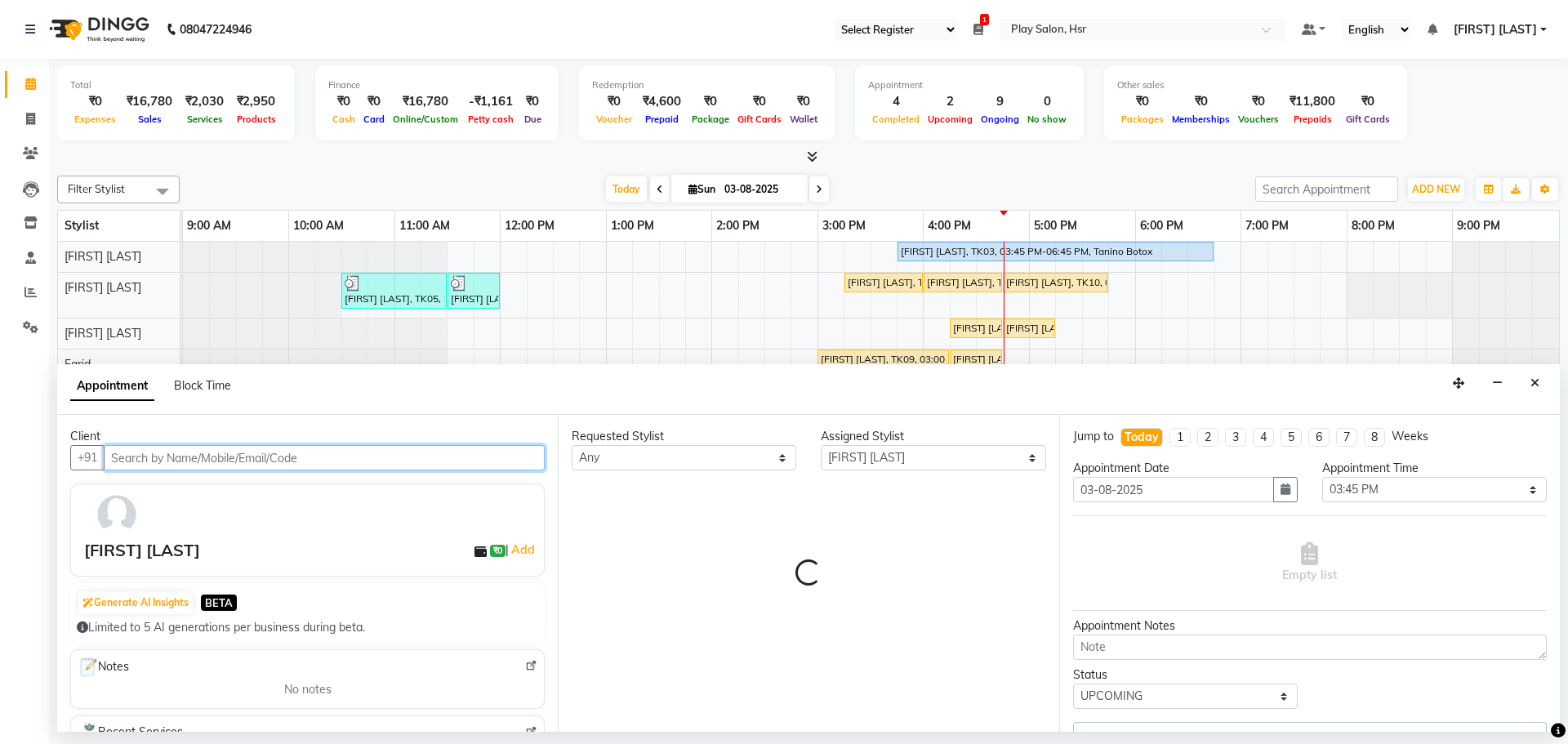 select on "4228" 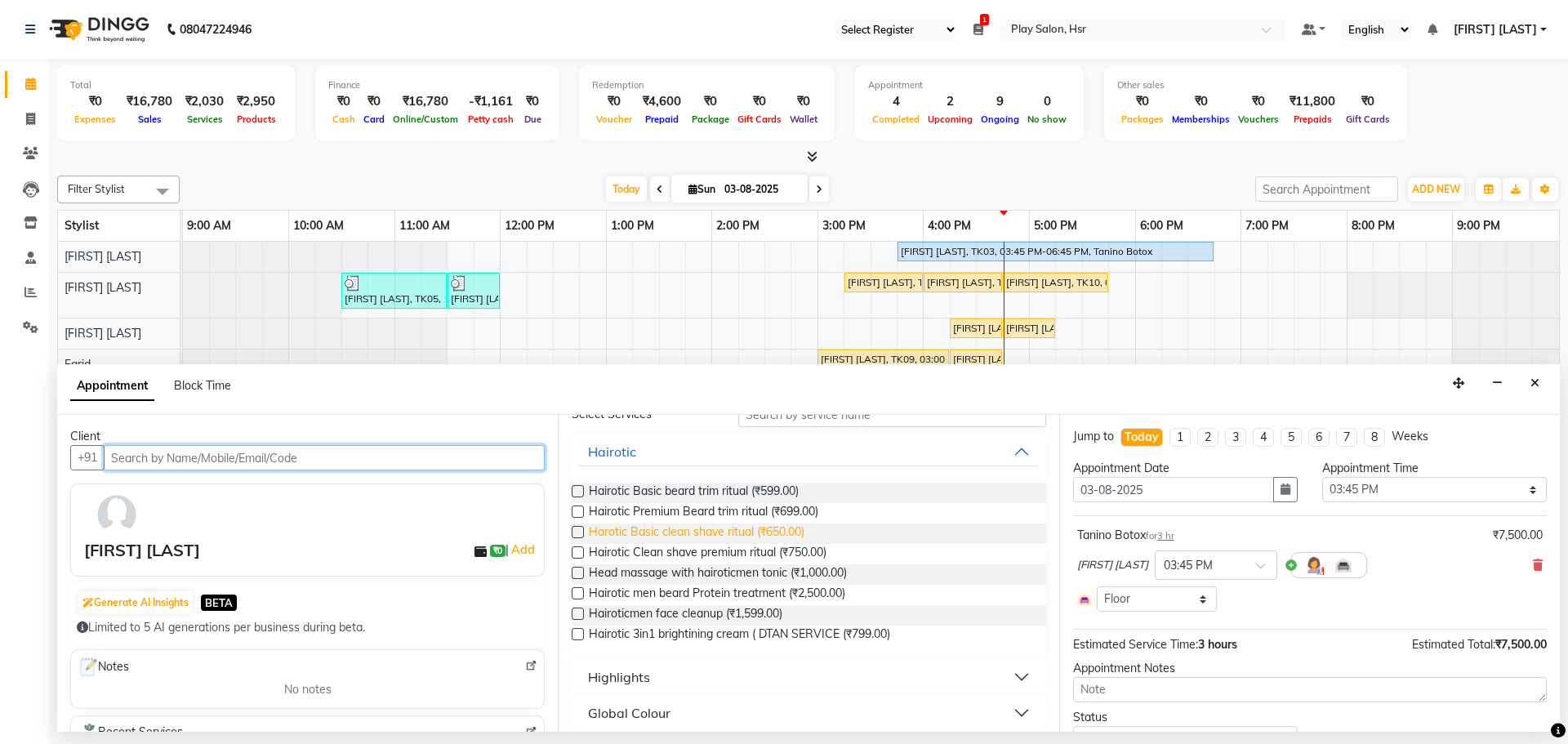 scroll, scrollTop: 0, scrollLeft: 0, axis: both 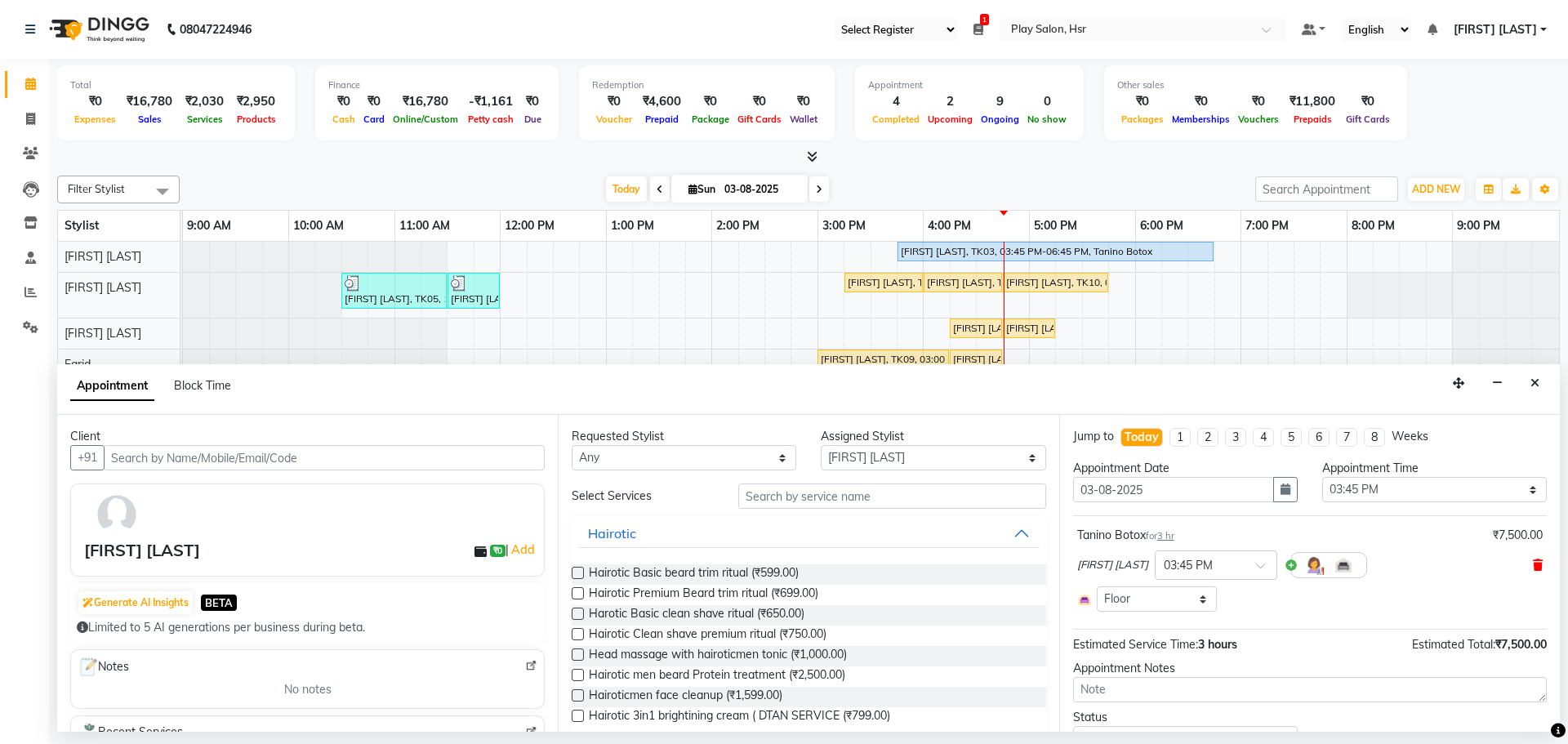 click at bounding box center [1538, 565] 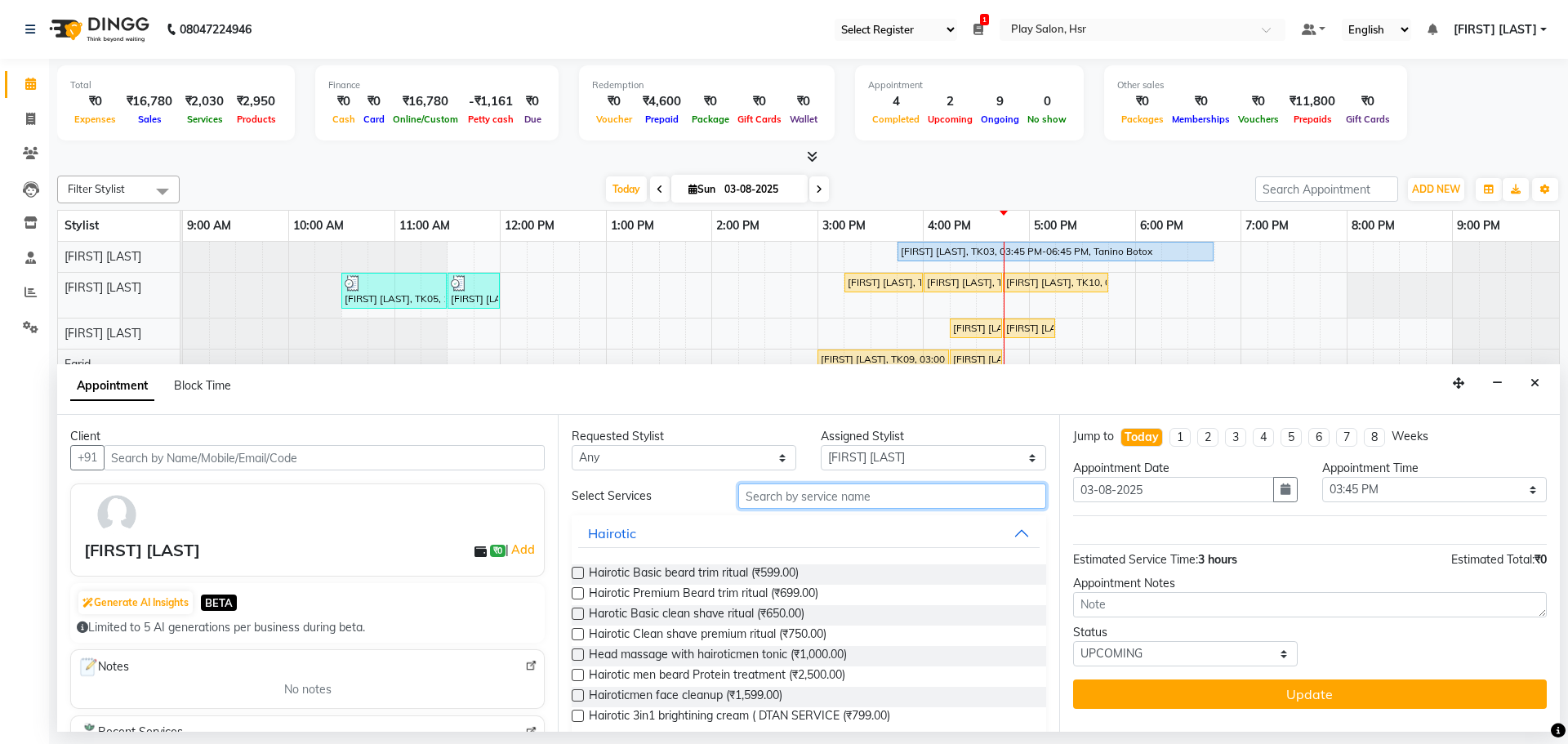 click at bounding box center (892, 496) 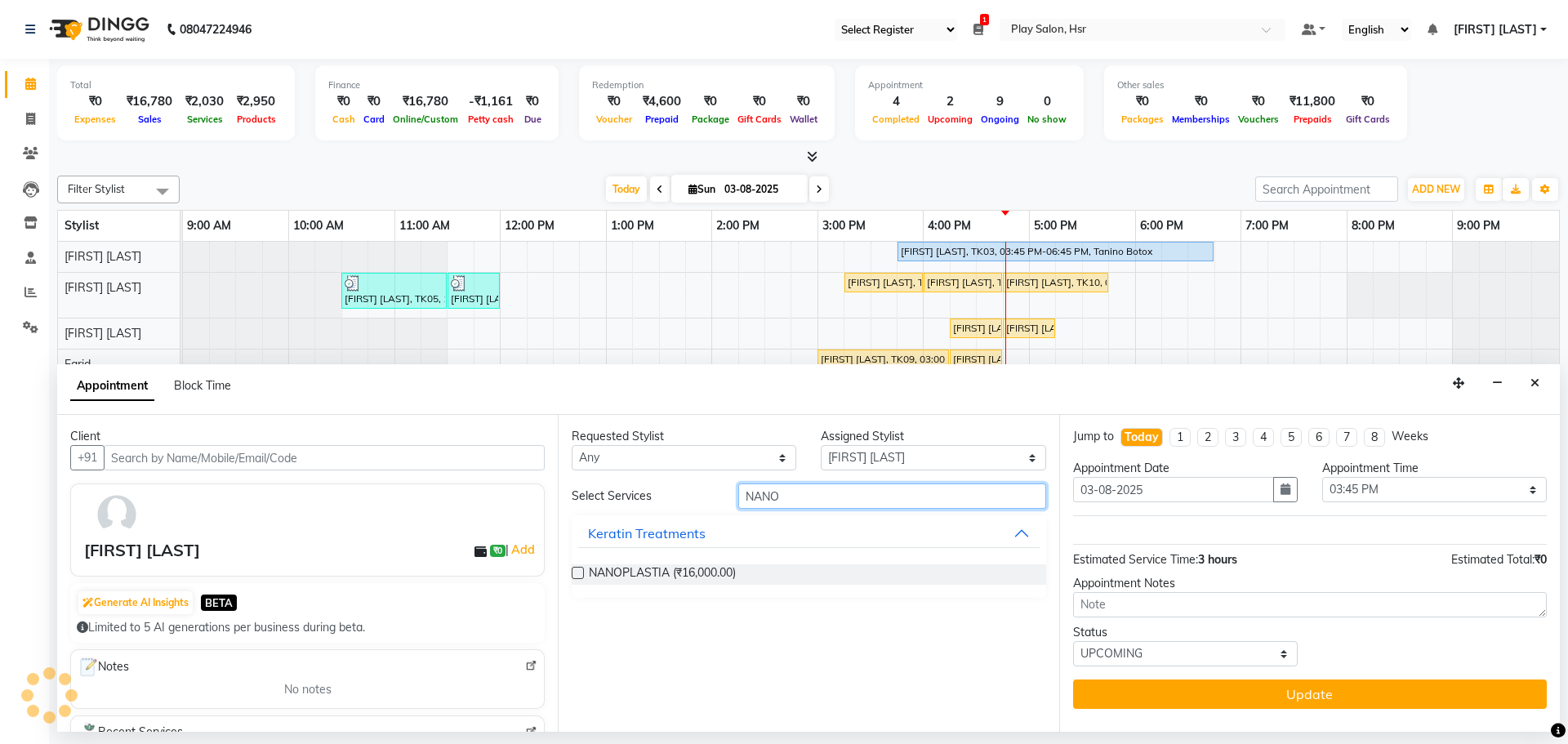 type on "NANO" 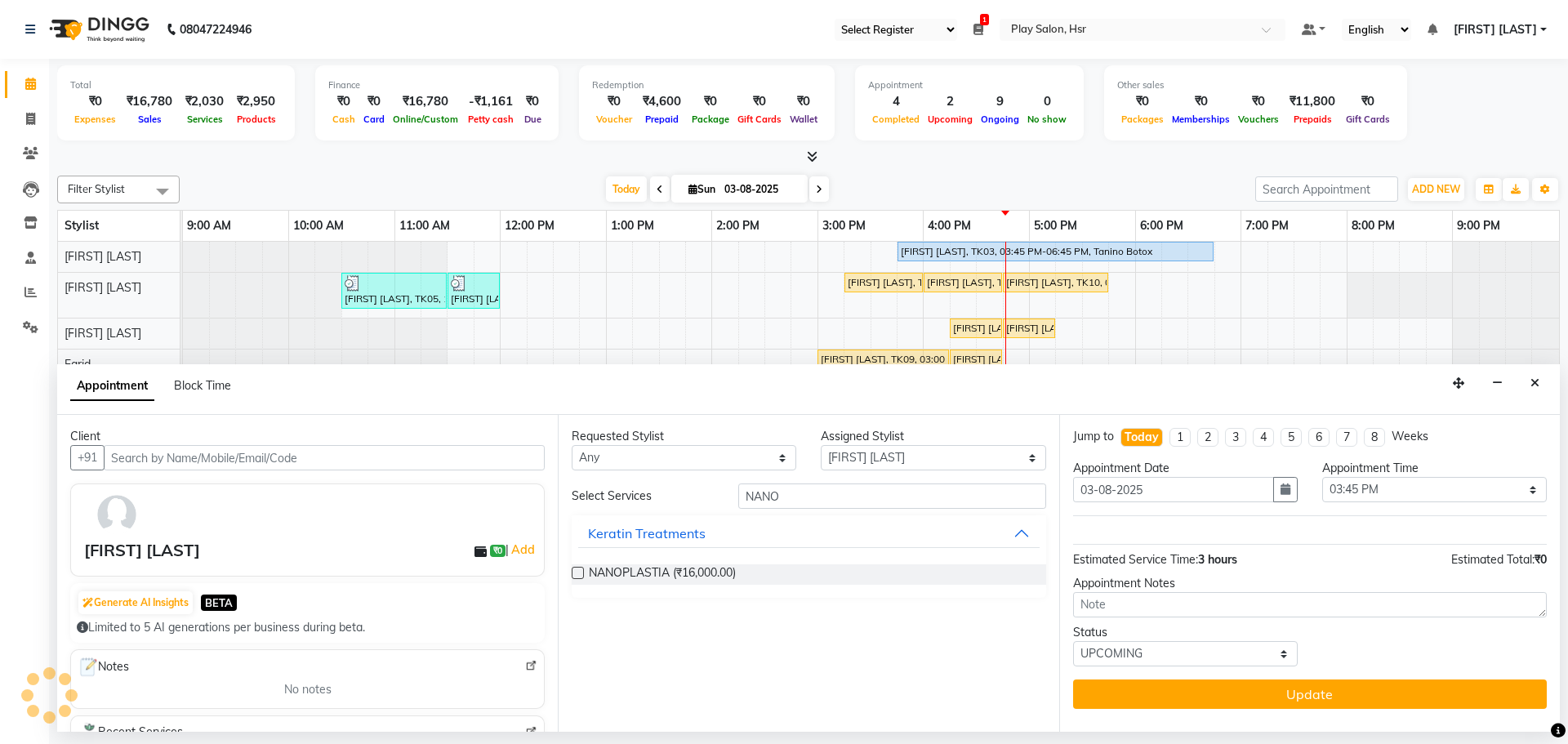 click at bounding box center [577, 572] 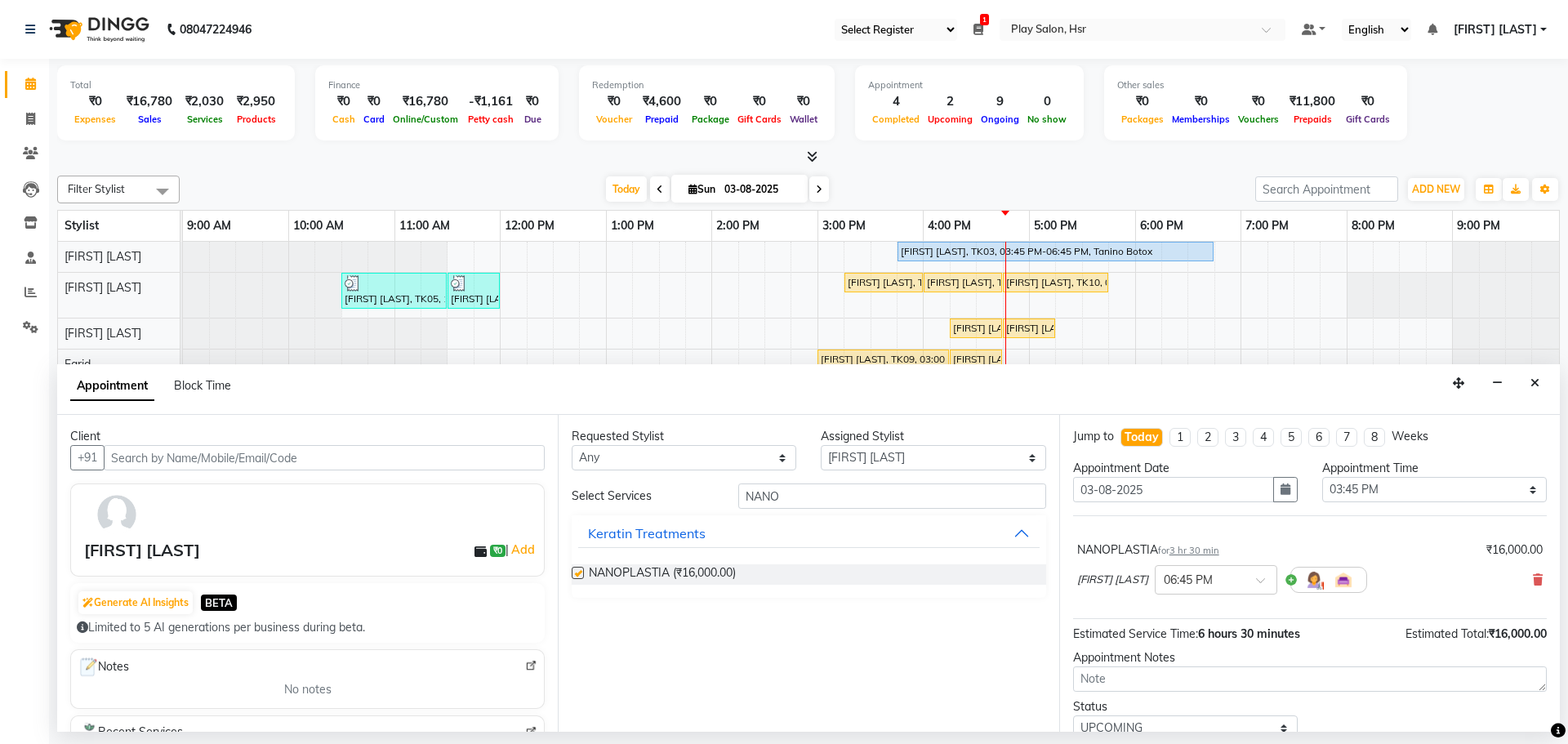 checkbox on "false" 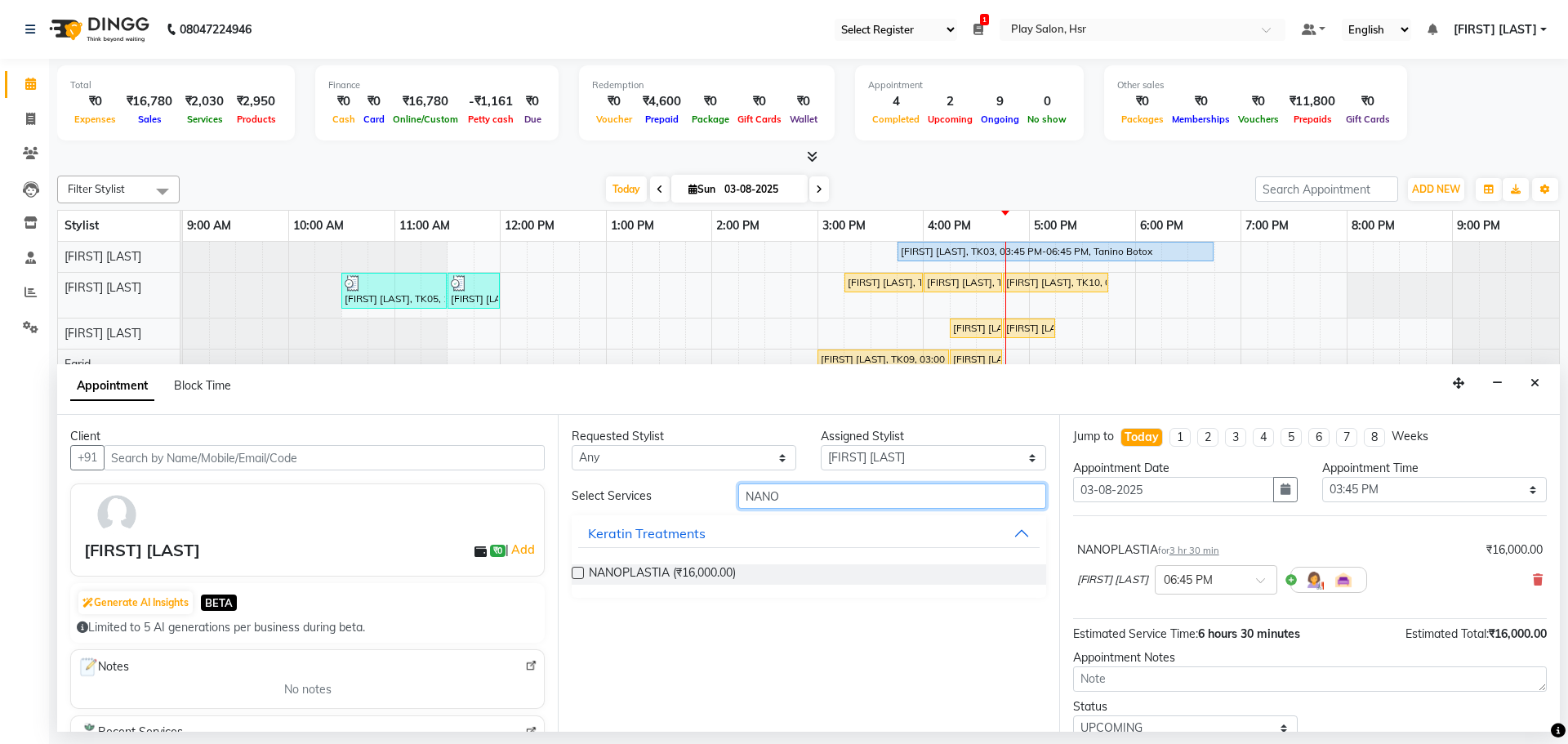 click on "NANO" at bounding box center [892, 496] 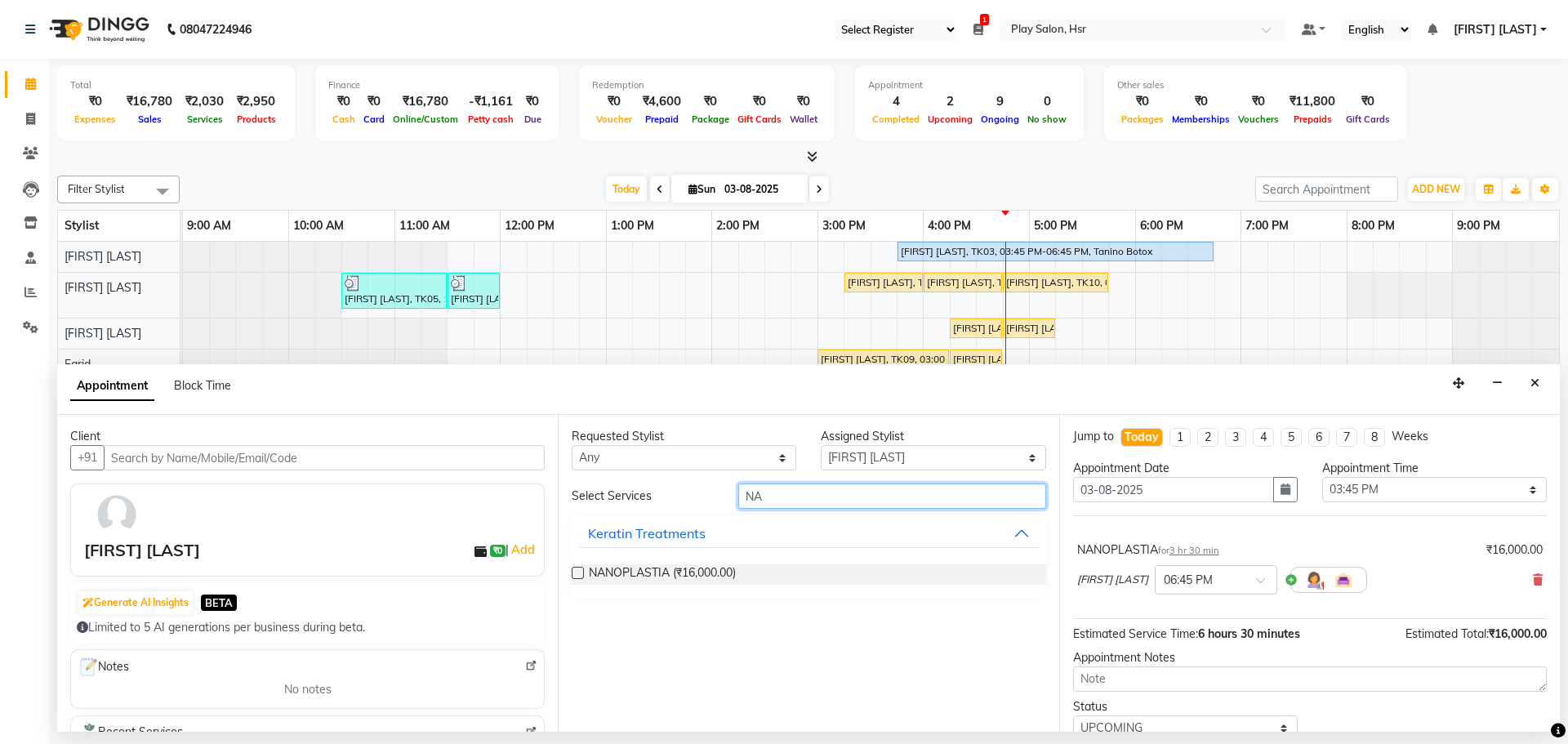 type on "N" 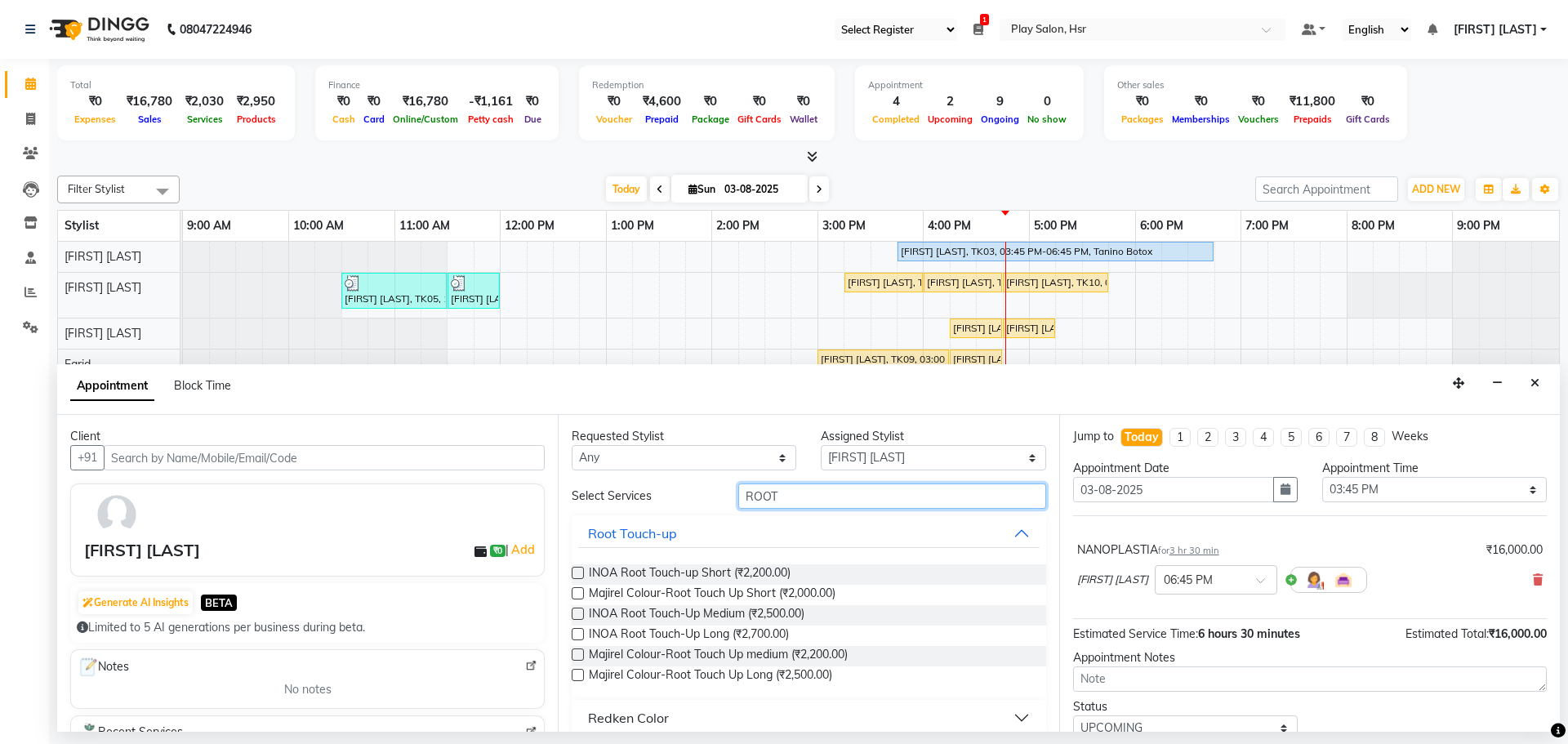 type on "ROOT" 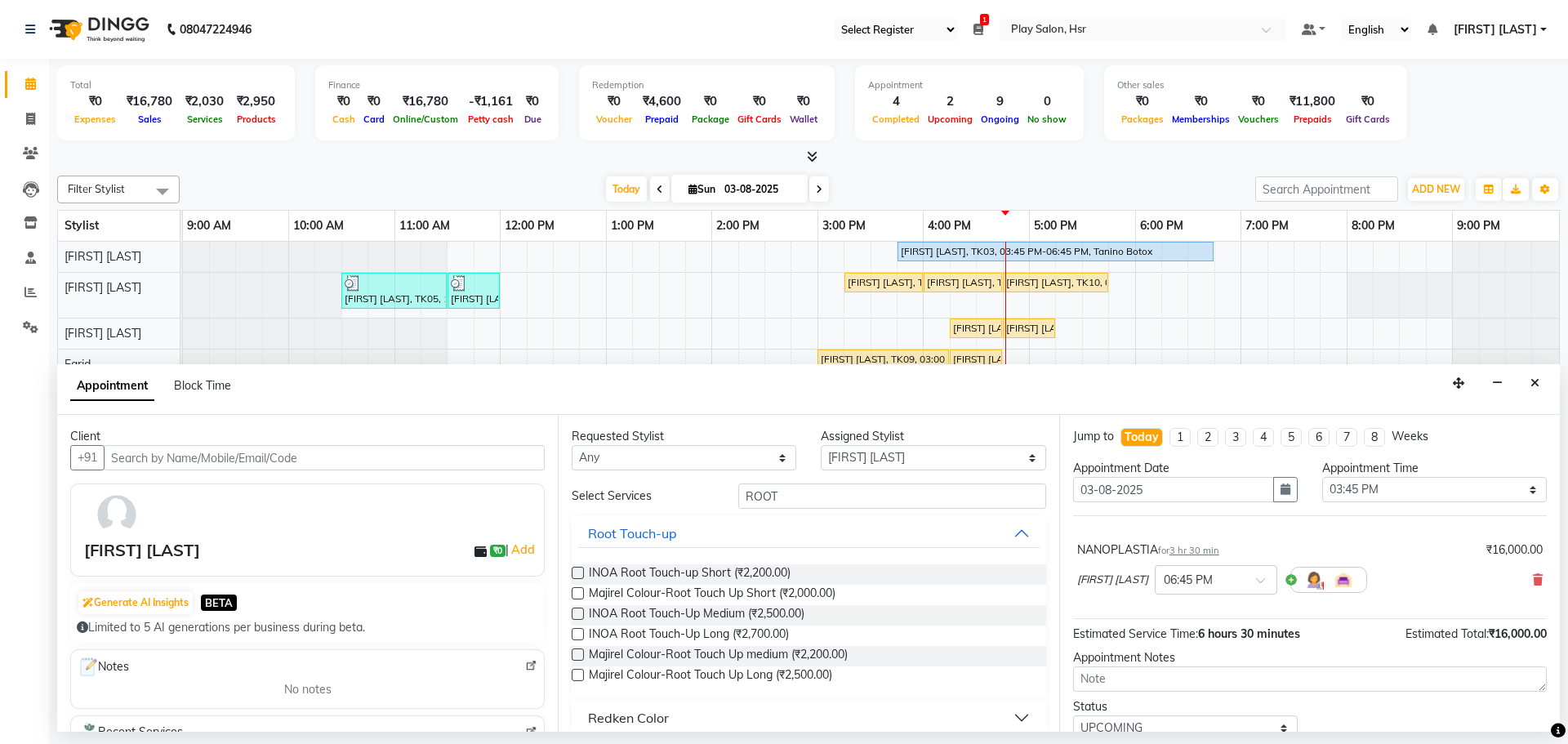 click at bounding box center [577, 613] 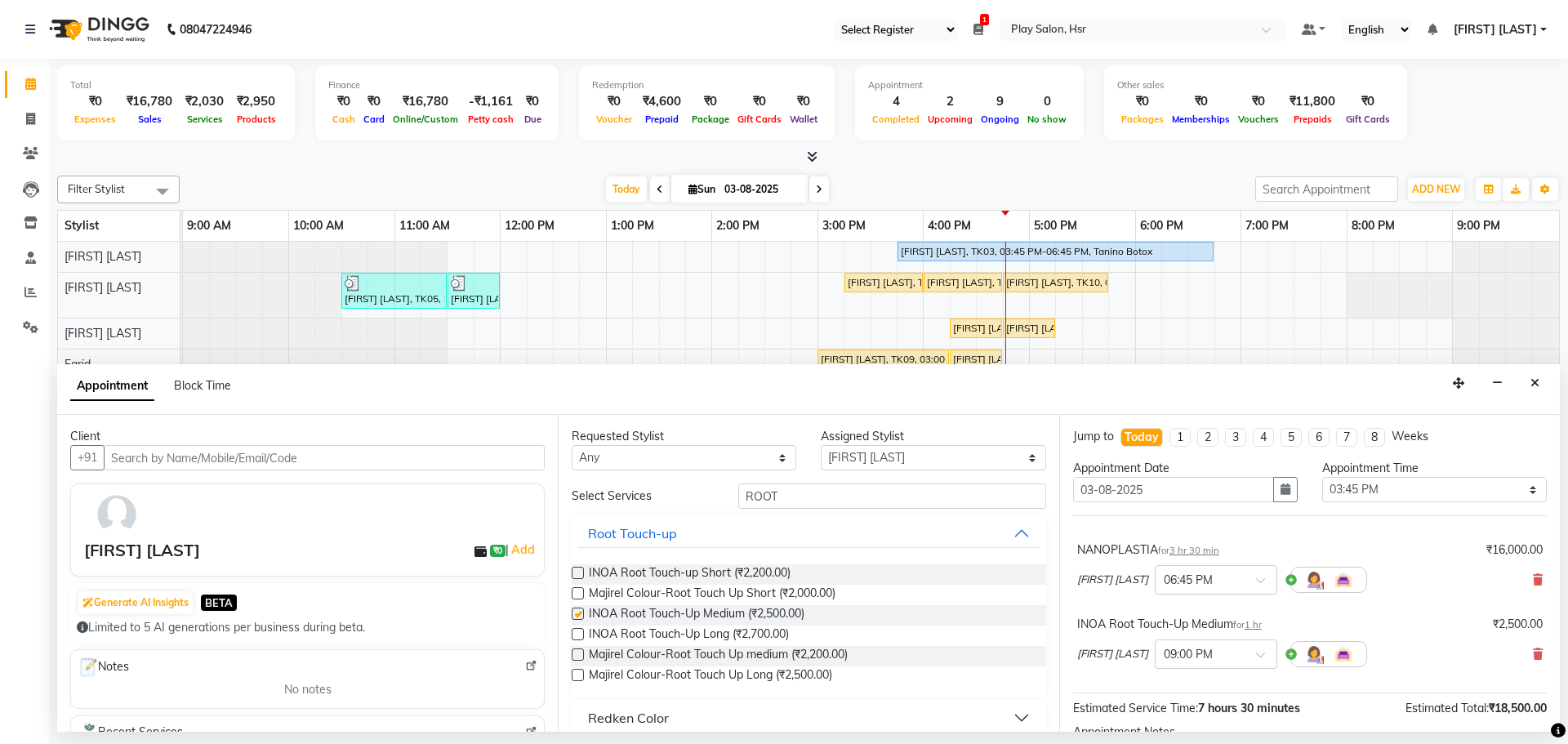checkbox on "false" 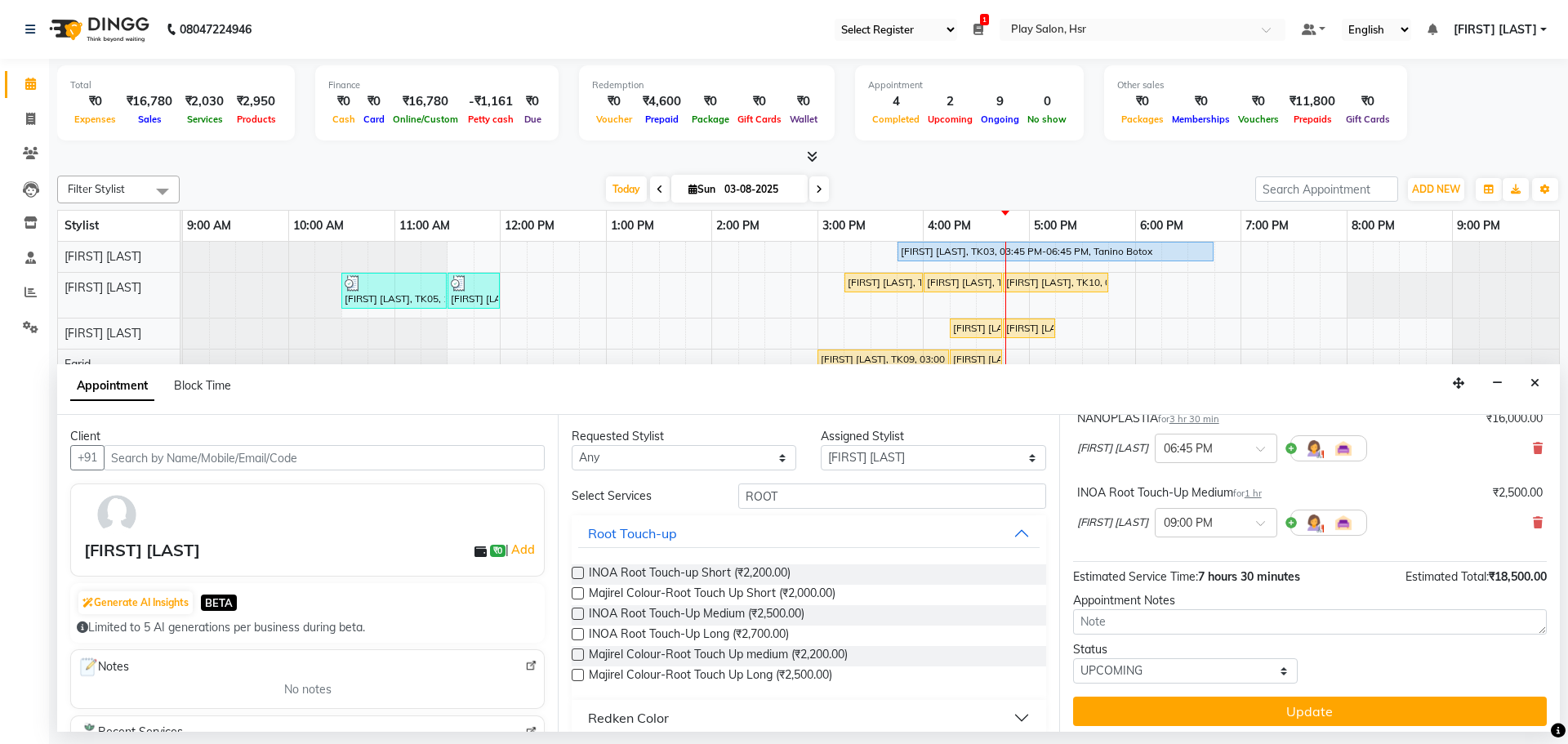 scroll, scrollTop: 139, scrollLeft: 0, axis: vertical 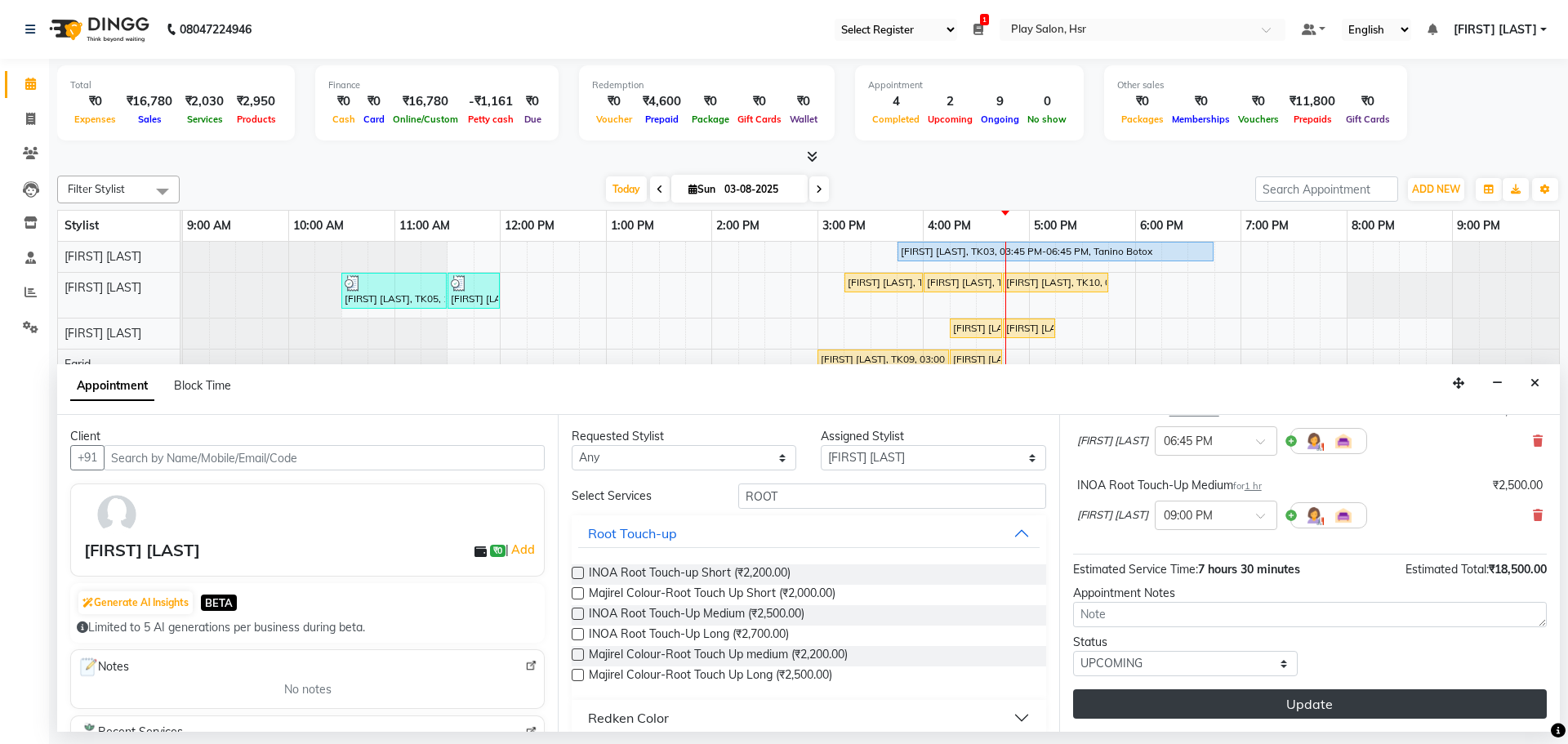 click on "Update" at bounding box center [1310, 704] 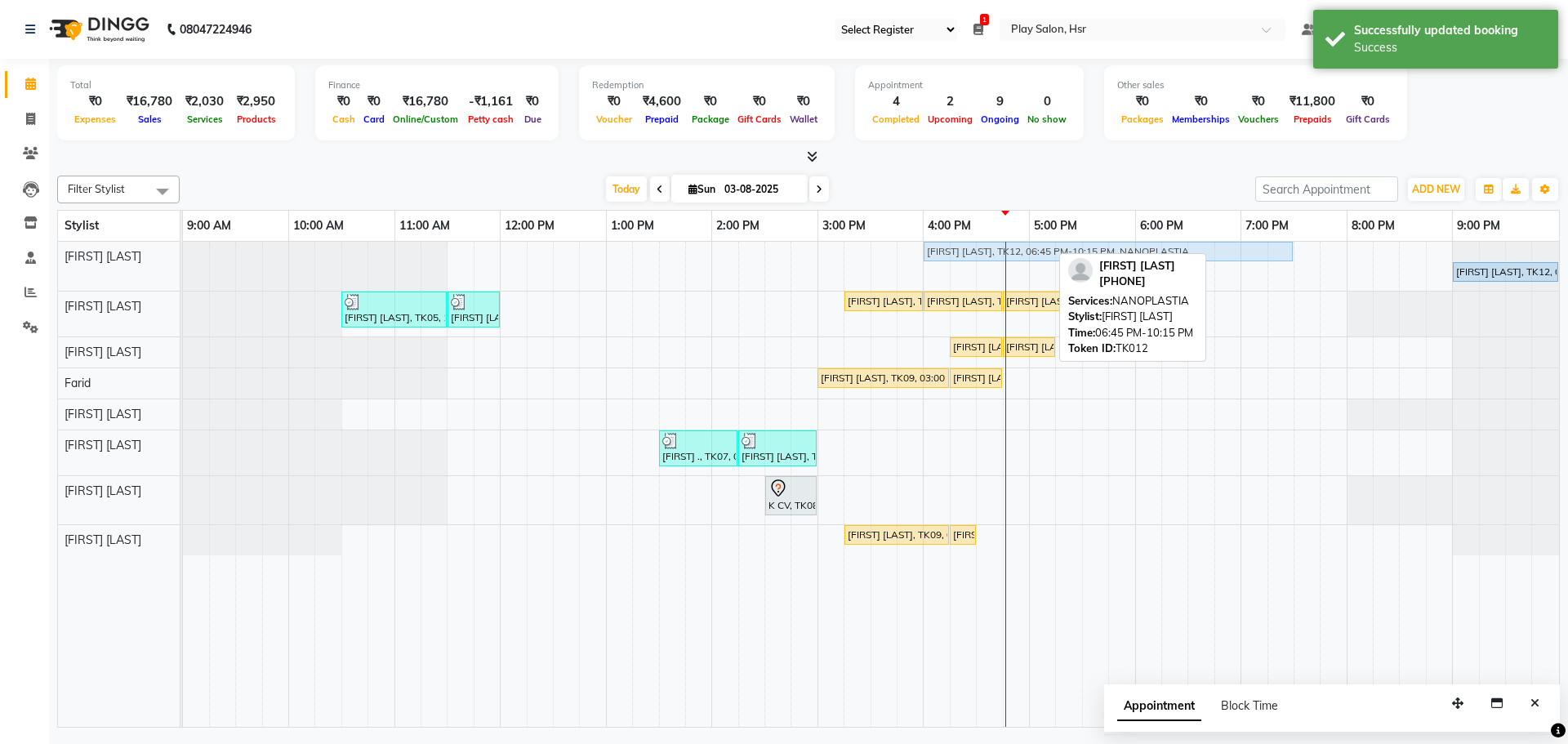 drag, startPoint x: 1273, startPoint y: 250, endPoint x: 971, endPoint y: 257, distance: 302.08111 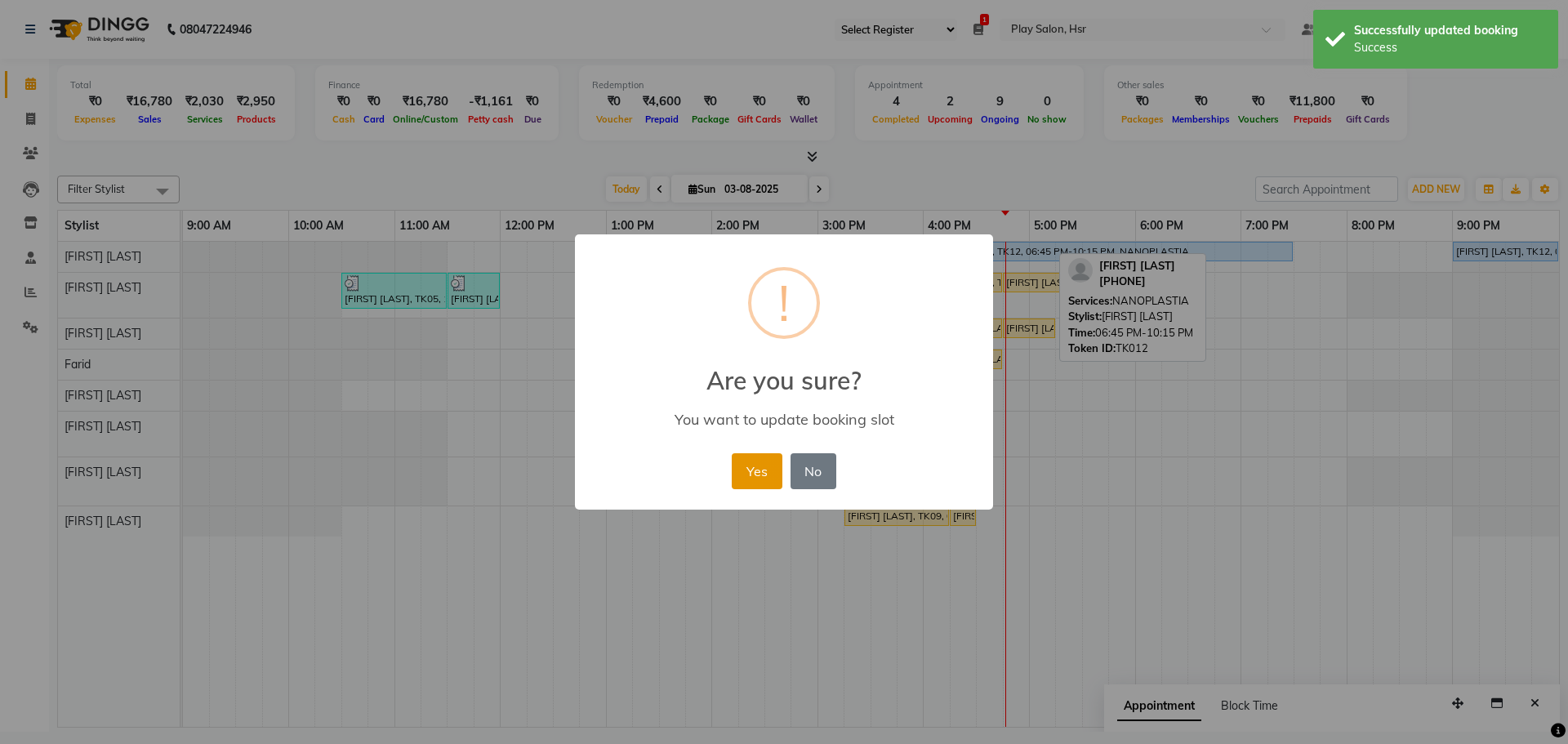 click on "Yes" at bounding box center [756, 471] 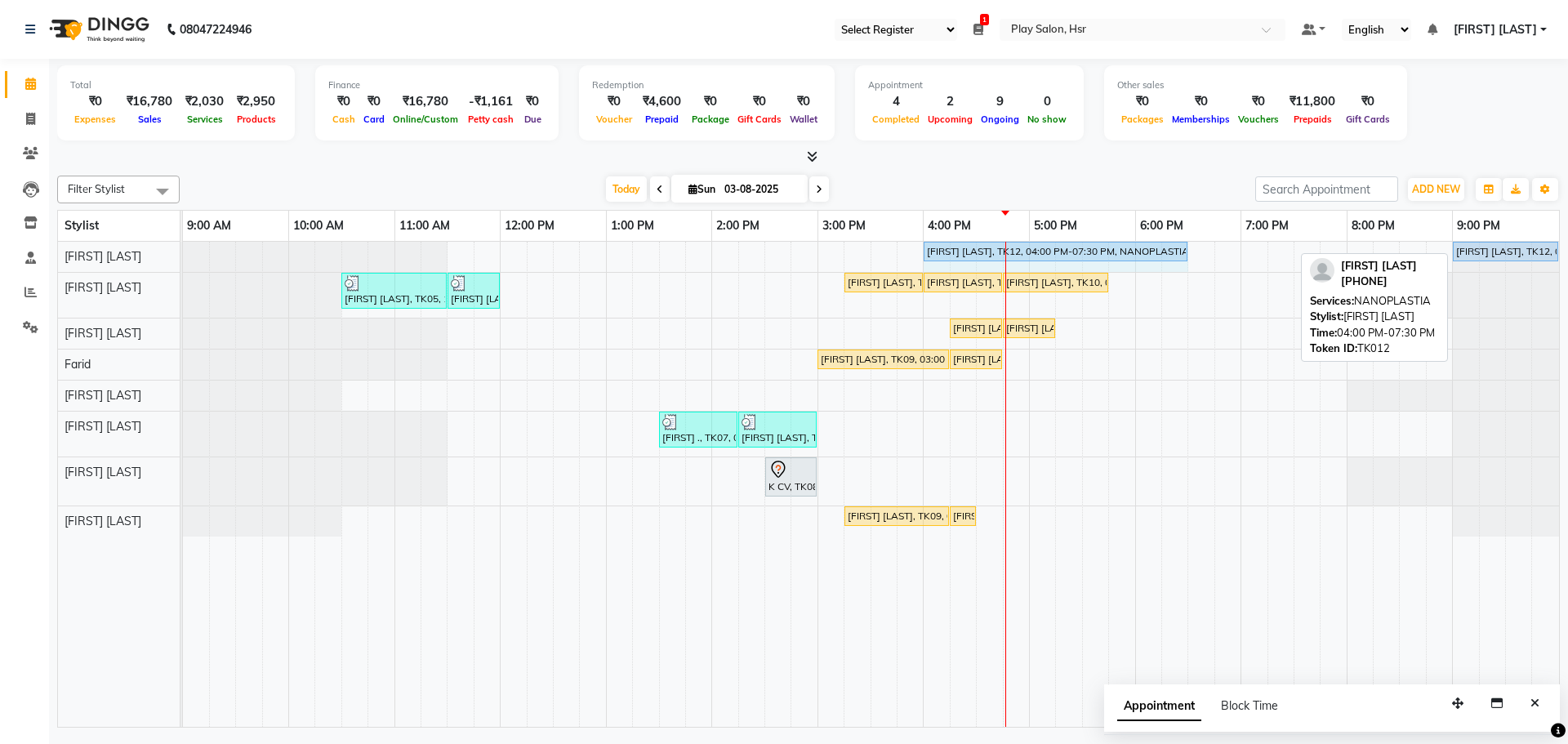 drag, startPoint x: 1290, startPoint y: 250, endPoint x: 1169, endPoint y: 246, distance: 121.0661 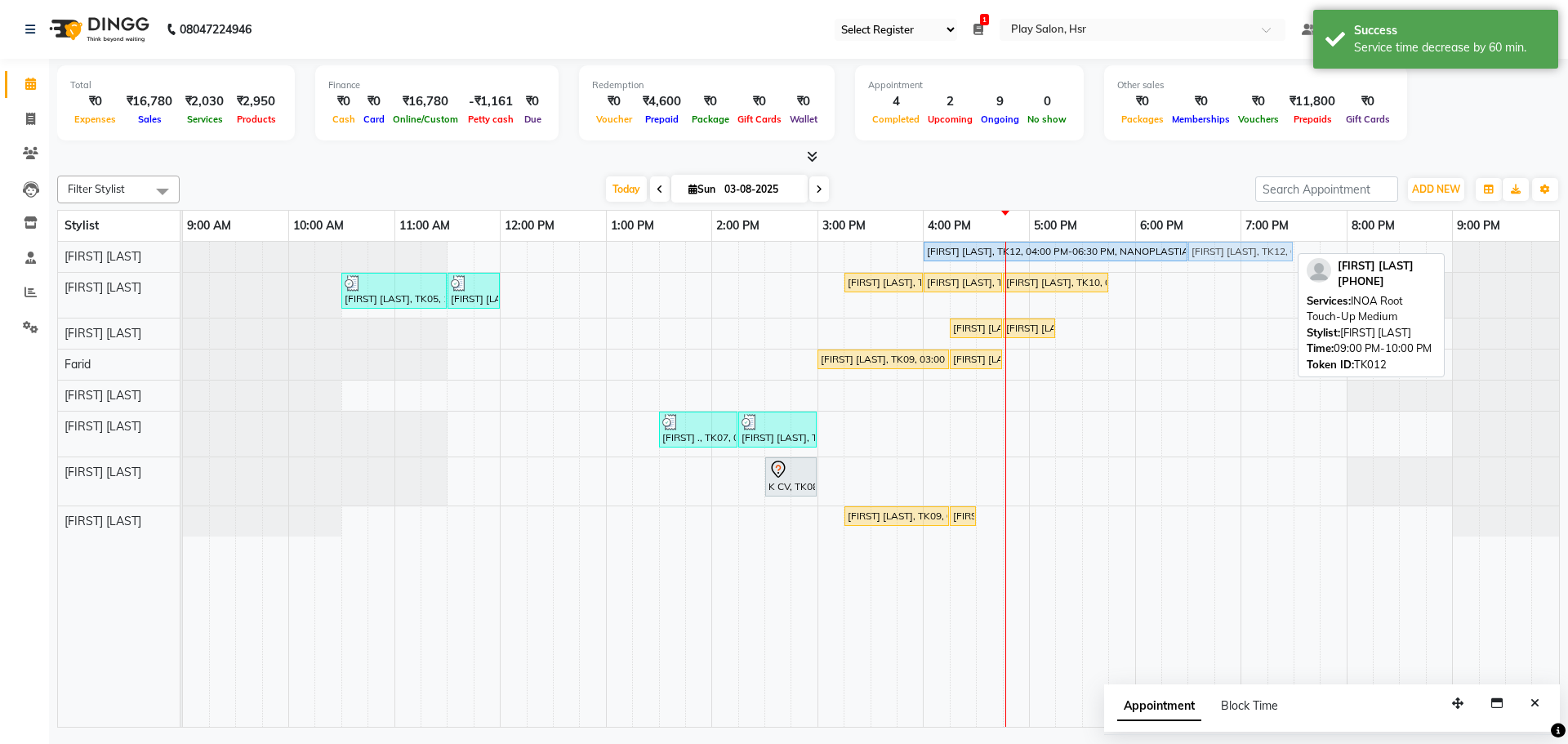 drag, startPoint x: 1493, startPoint y: 249, endPoint x: 1227, endPoint y: 264, distance: 266.4226 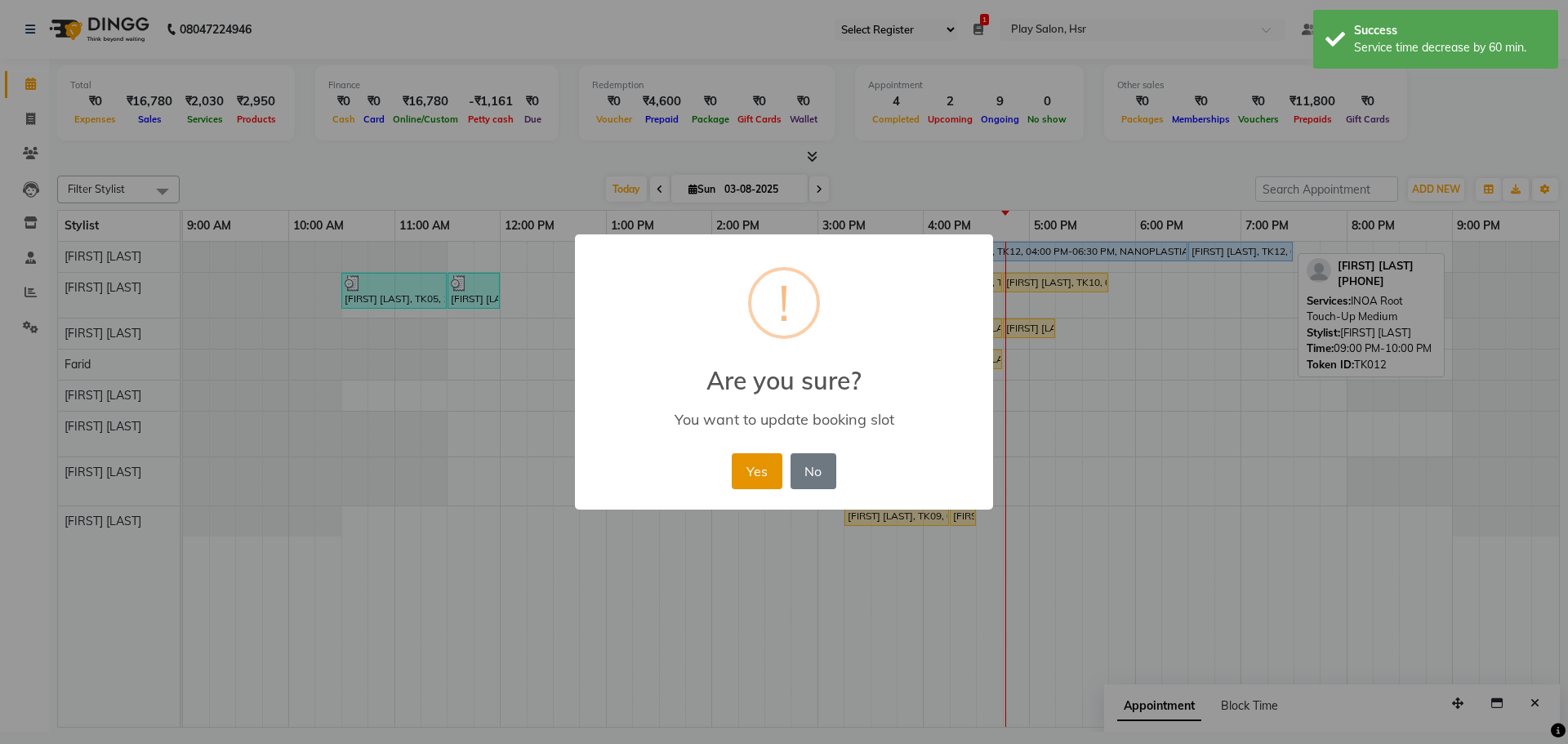 click on "Yes" at bounding box center (756, 471) 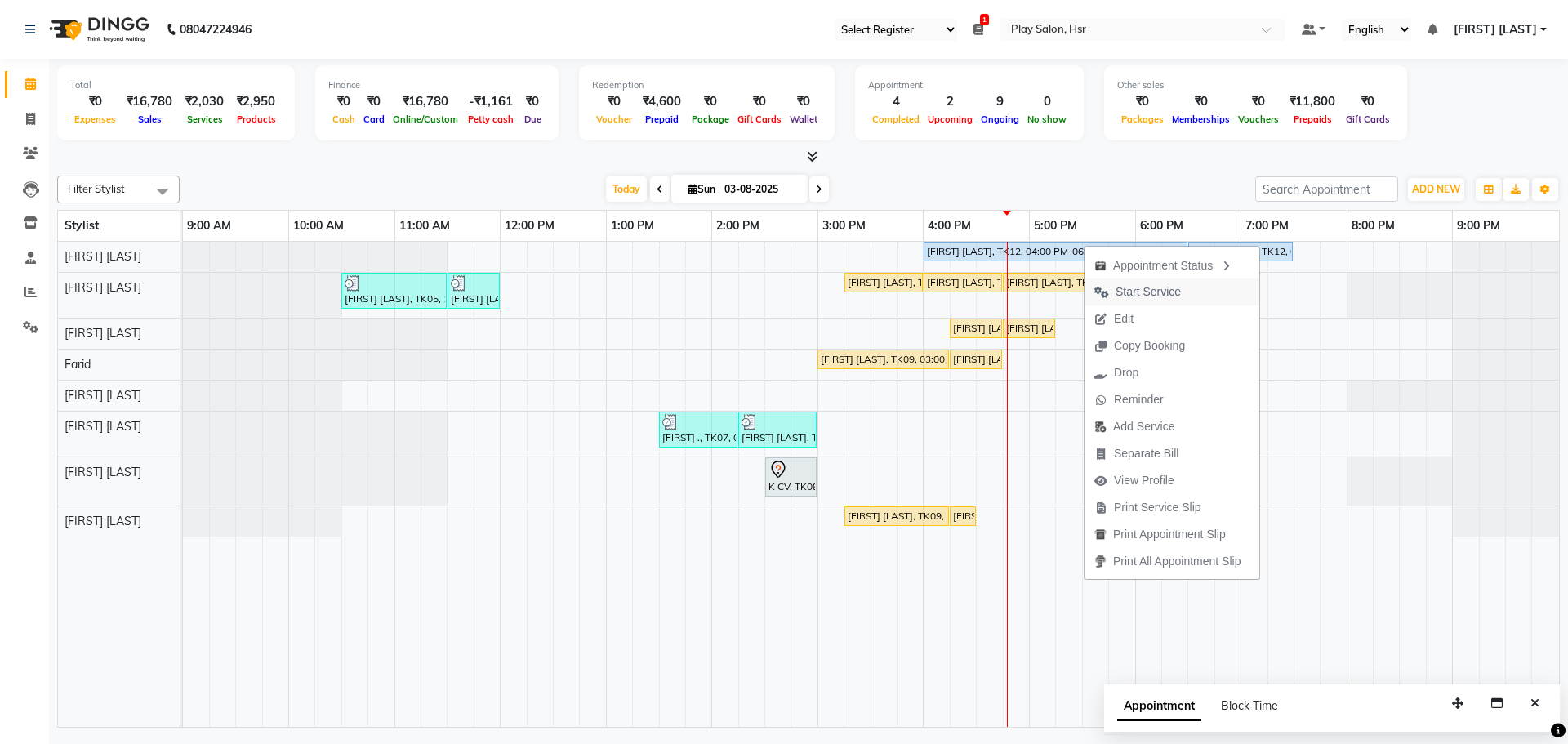 click on "Start Service" at bounding box center [1148, 292] 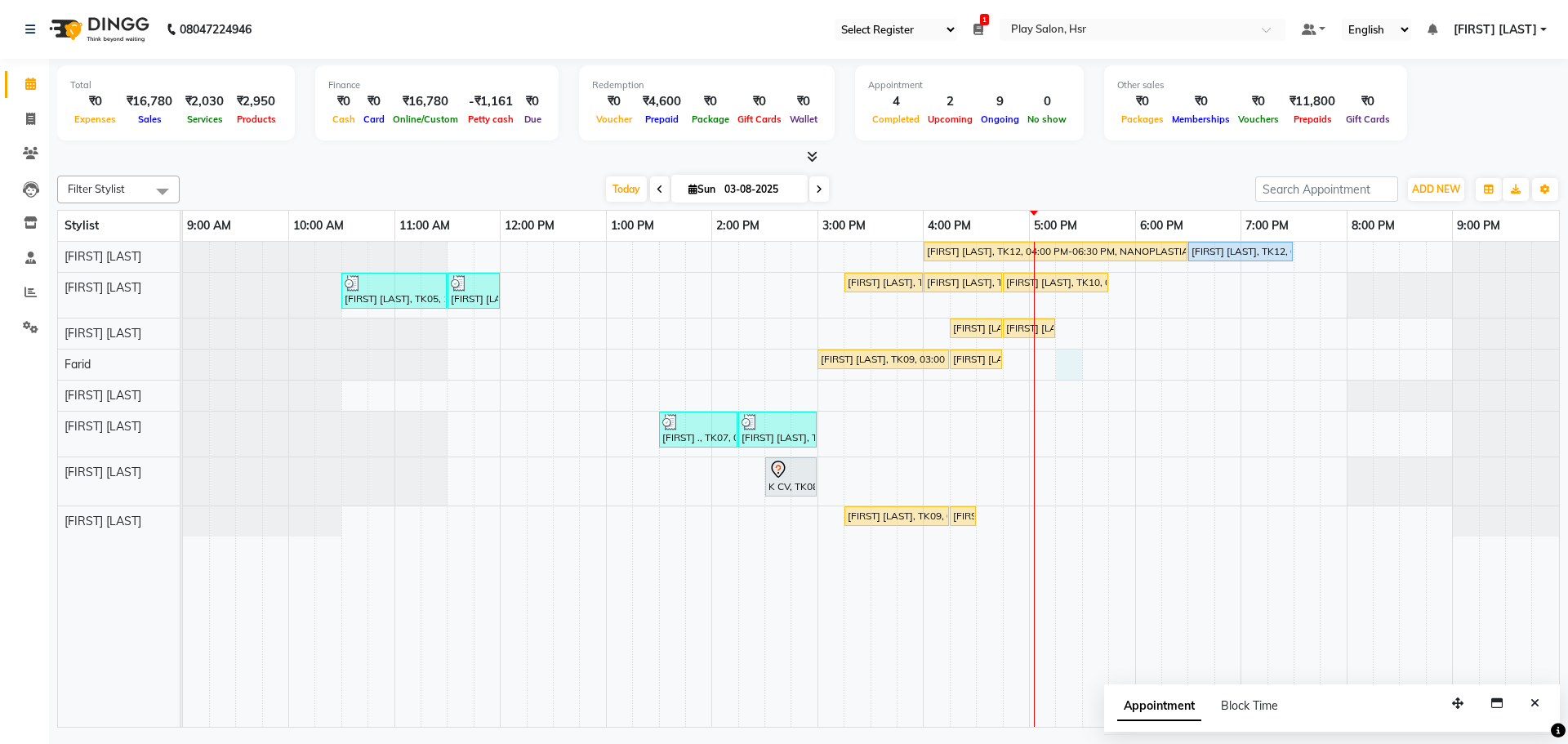click on "[FIRST] [LAST], TK12, 04:00 PM-06:30 PM, NANOPLASTIA    [FIRST] [LAST], TK12, 06:30 PM-07:30 PM, INOA Root Touch-Up Medium     [FIRST] [LAST], TK05, 10:30 AM-11:30 AM, Hair Cut Lady (Head Stylist)     [FIRST] [LAST], TK05, 11:30 AM-12:00 PM, FUSIO-DOSE - 30 MIN    [FIRST] [LAST], TK10, 03:15 PM-04:00 PM, Inoa Full Head highlights Color -Medium    [FIRST] [LAST], TK10, 04:00 PM-04:45 PM, INOA-Full Global Colour - Medium    [FIRST] [LAST], TK10, 04:45 PM-05:45 PM, FUSIO-SCRUB DETOX RITUAL - 30 MIN MEN    [FIRST] [LAST], TK11, 04:15 PM-04:45 PM, FUSIO-SCRUB DETOX RITUAL - 30 MIN WOMEN    [FIRST] [LAST], TK11, 04:45 PM-05:15 PM, FUSIO-DOSE PLUS RITUAL- 30 MIN    [FIRST] [LAST], TK09, 03:00 PM-04:15 PM, Loreal Anti-dandruffTreatment    [FIRST] [LAST], TK09, 04:15 PM-04:45 PM, Beard Shaping     [FIRST] [LAST], TK07, 01:30 PM-02:15 PM, Lipo Leg, Arm, U-Arm     [FIRST] [LAST], TK07, 02:15 PM-03:00 PM, 3G upper lip,3G Chin,Threading-Eye Brow Shaping             K CV, TK08, 02:30 PM-03:00 PM, Lipo Full Body       [FIRST] [LAST], TK09, 04:15 PM-04:30 PM, Detan Neck" at bounding box center [871, 484] 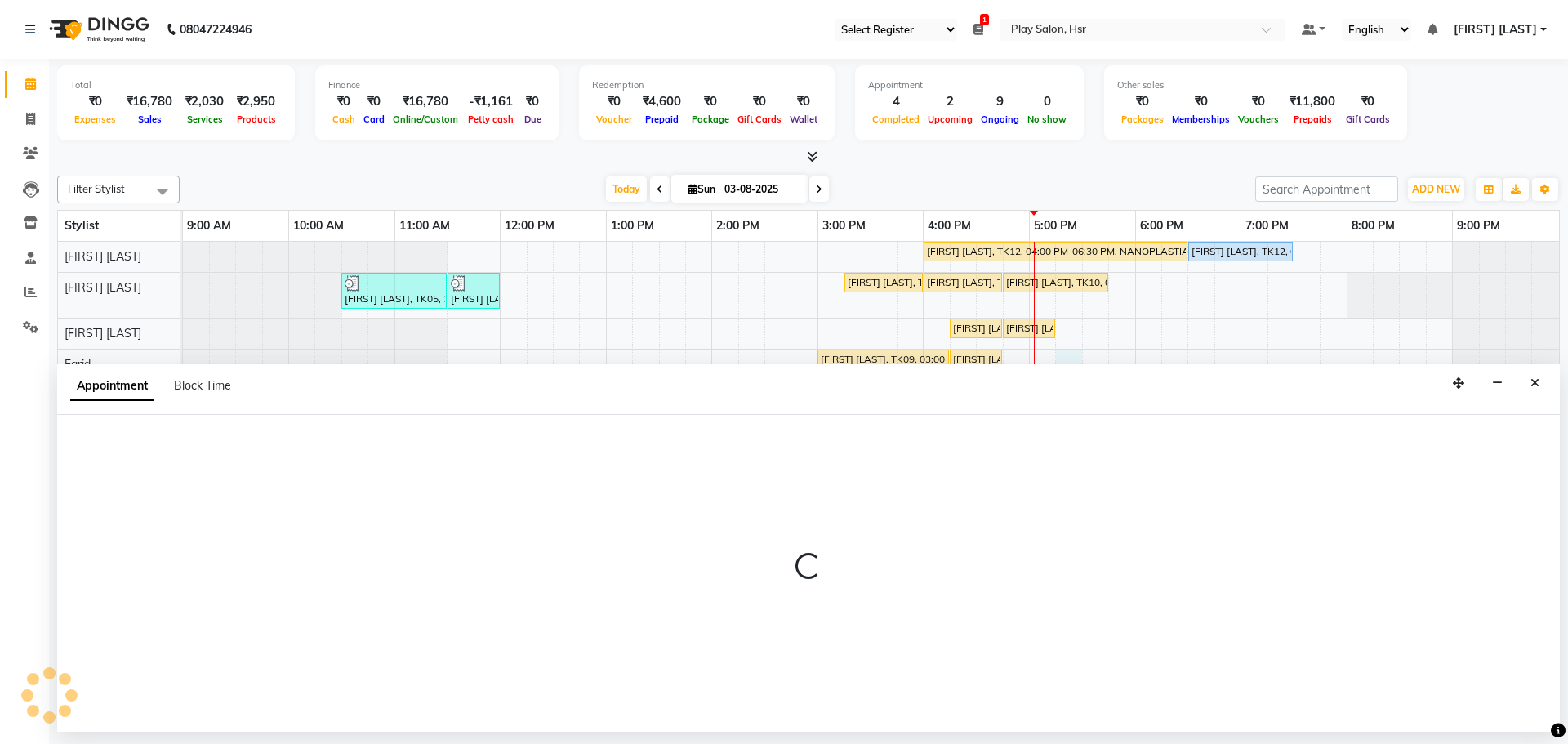 select on "85705" 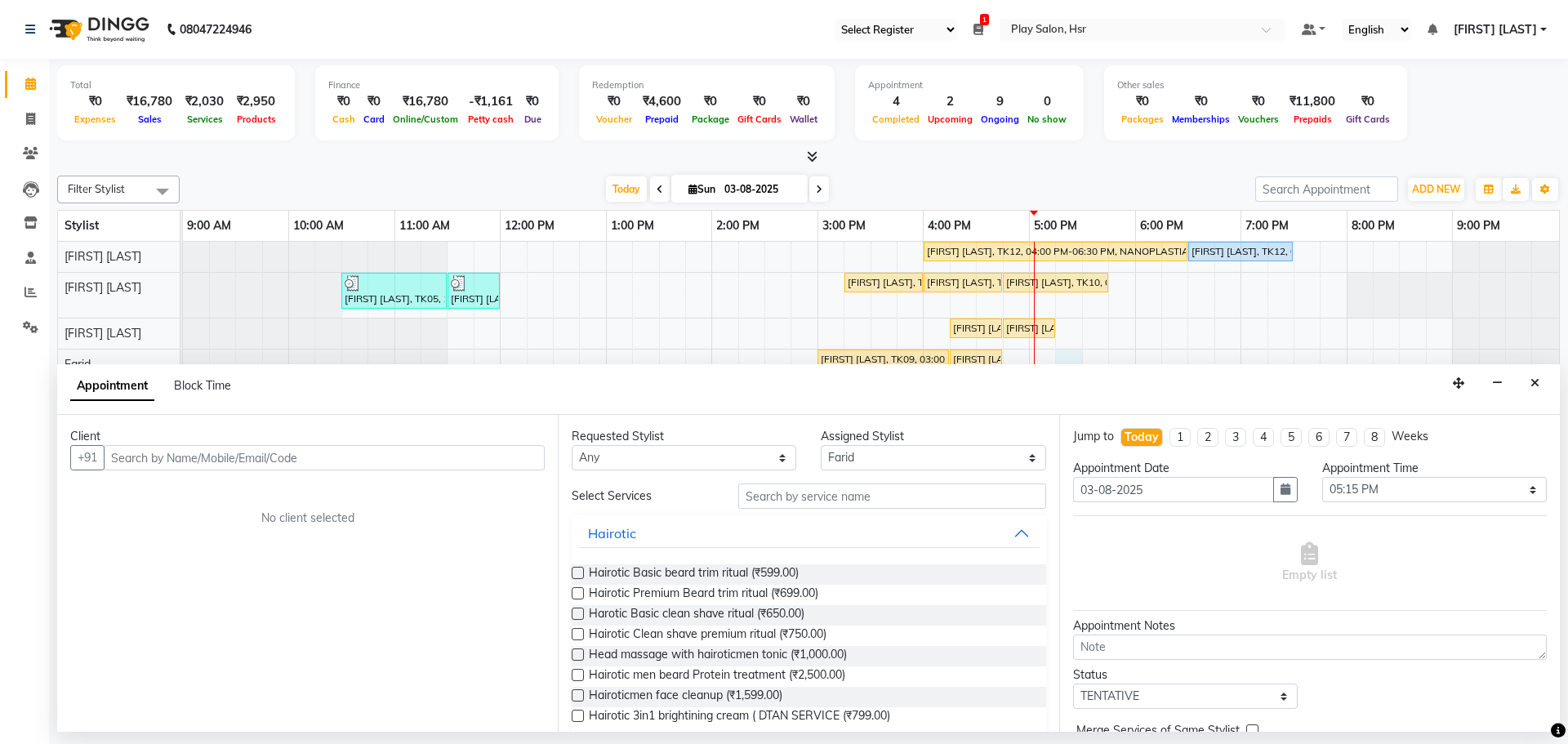 click on "Client +91  No client selected" at bounding box center [307, 573] 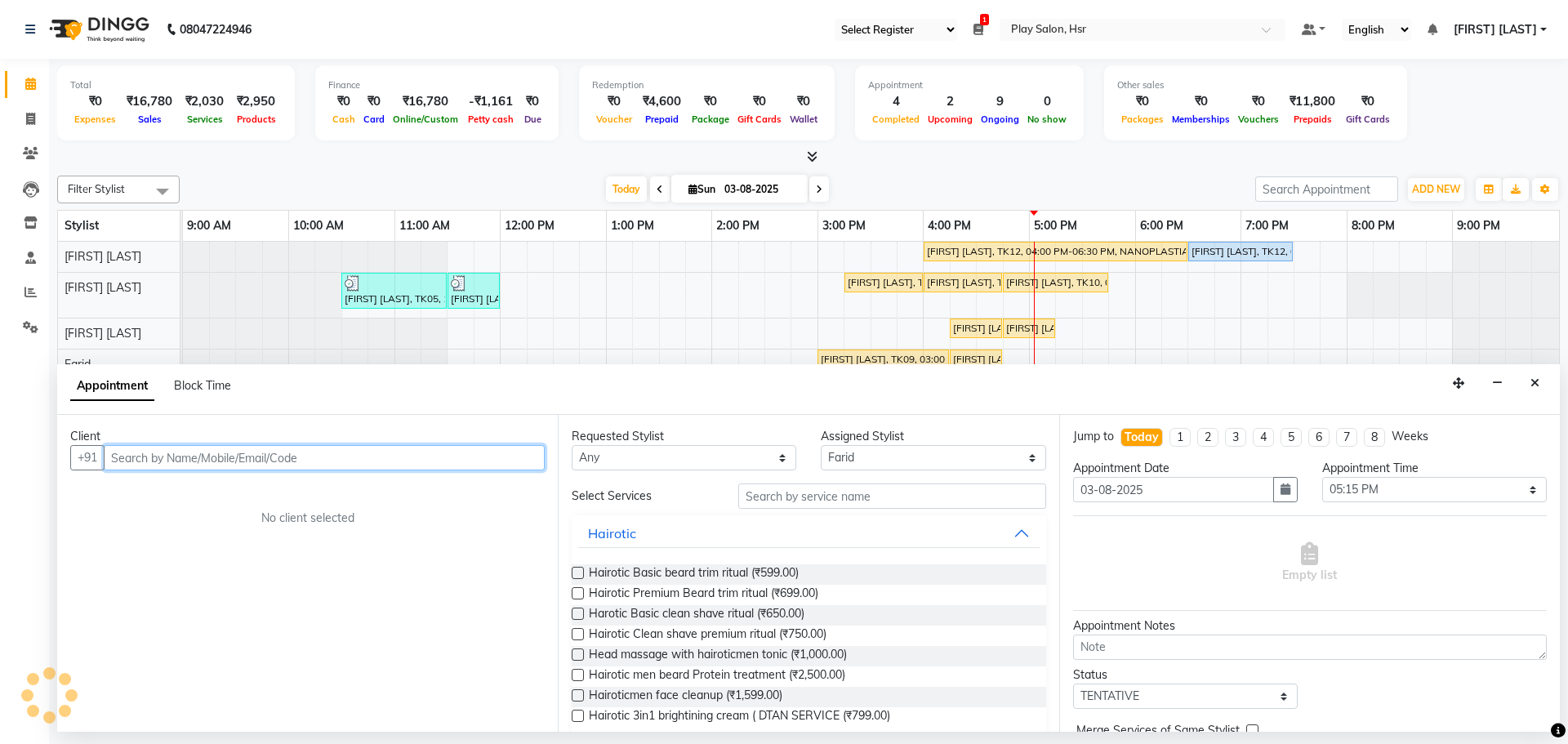 click at bounding box center [324, 457] 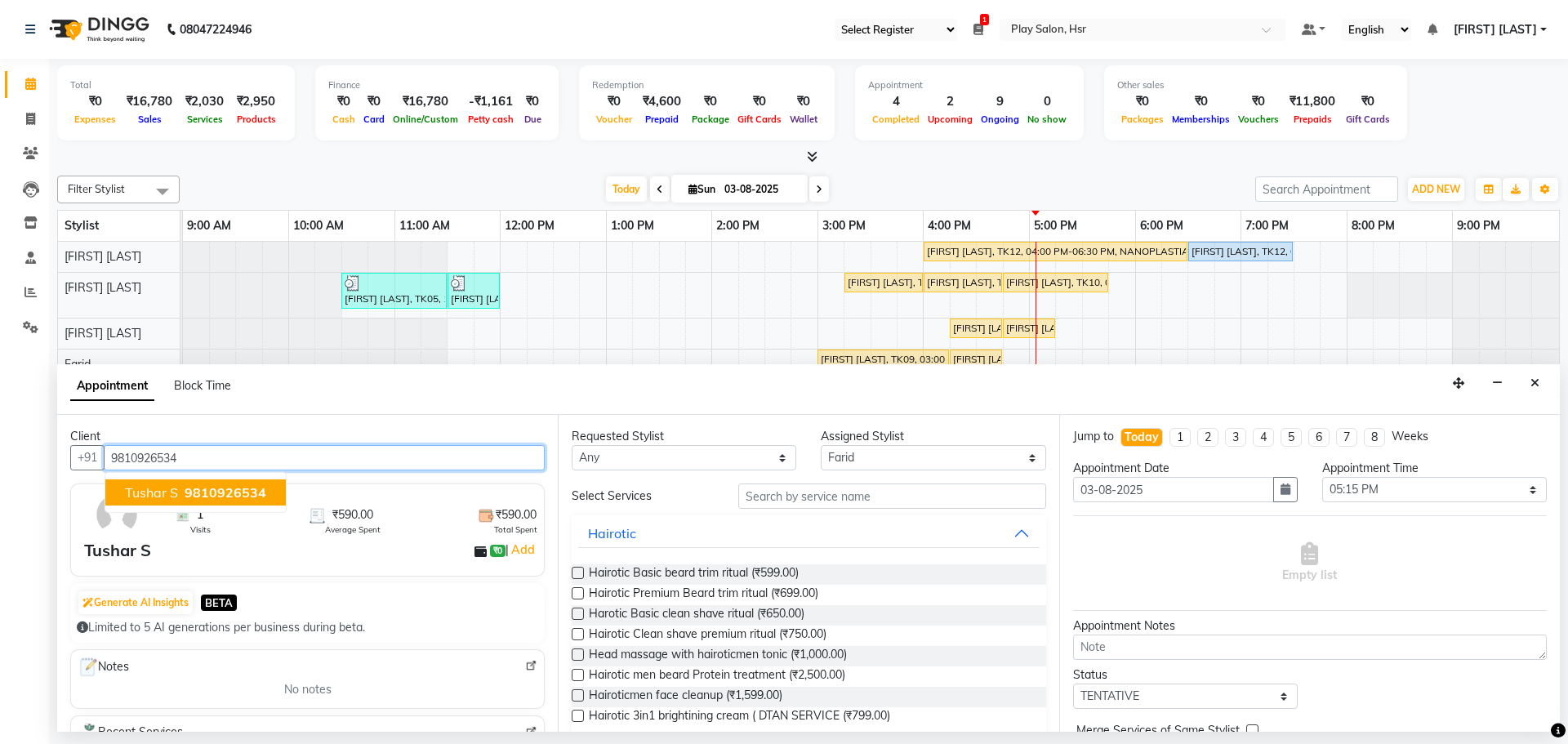 click on "9810926534" at bounding box center (225, 492) 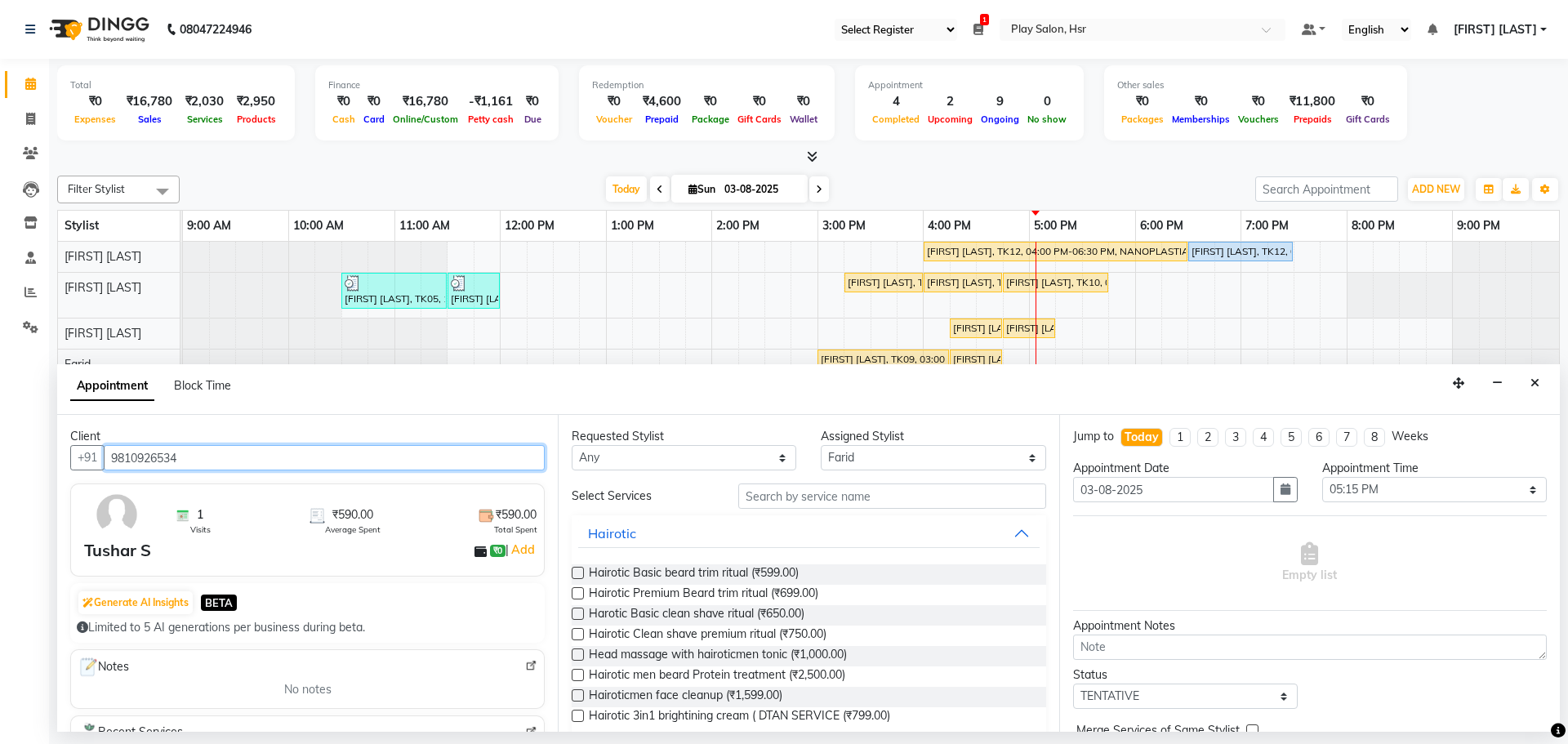 type on "9810926534" 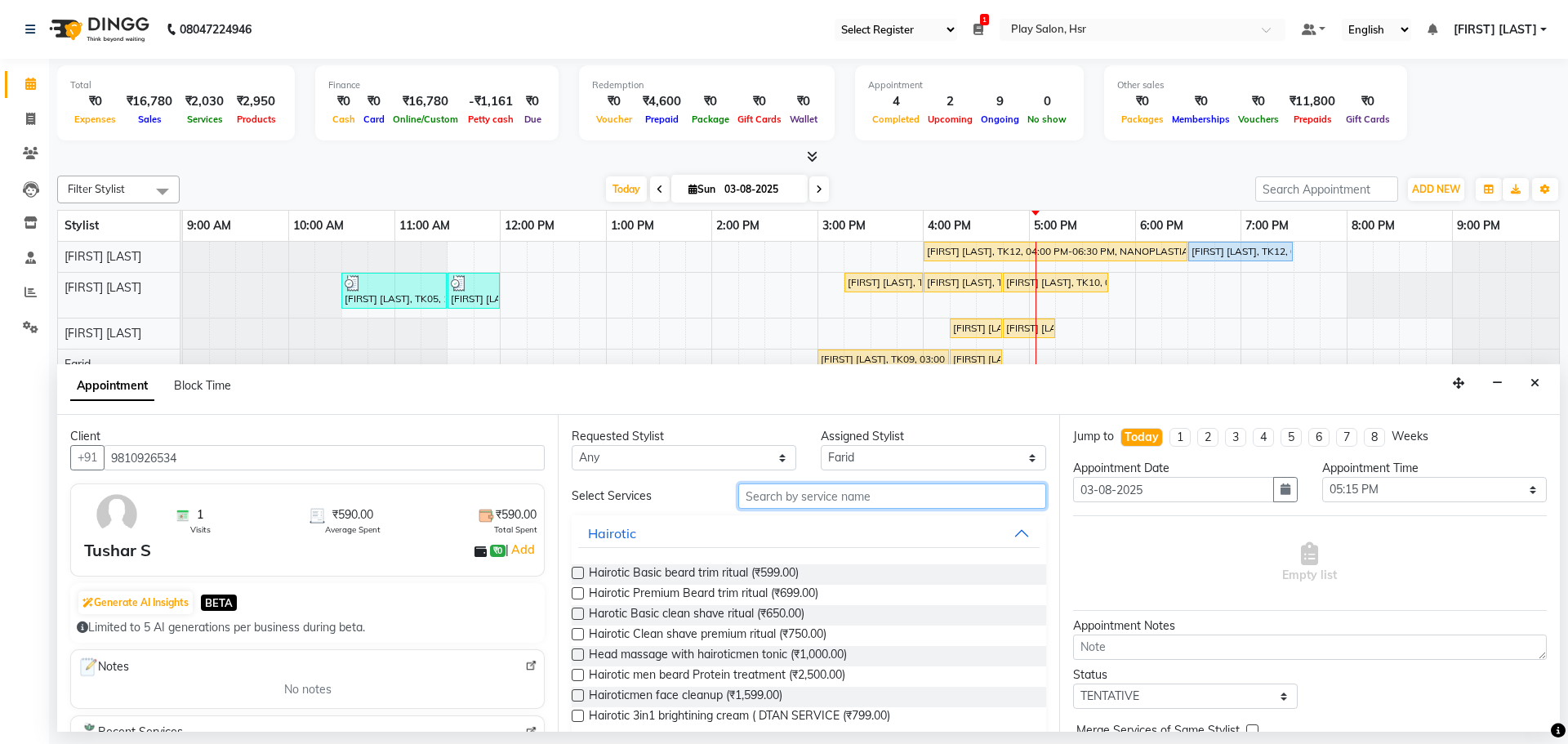 click at bounding box center (892, 496) 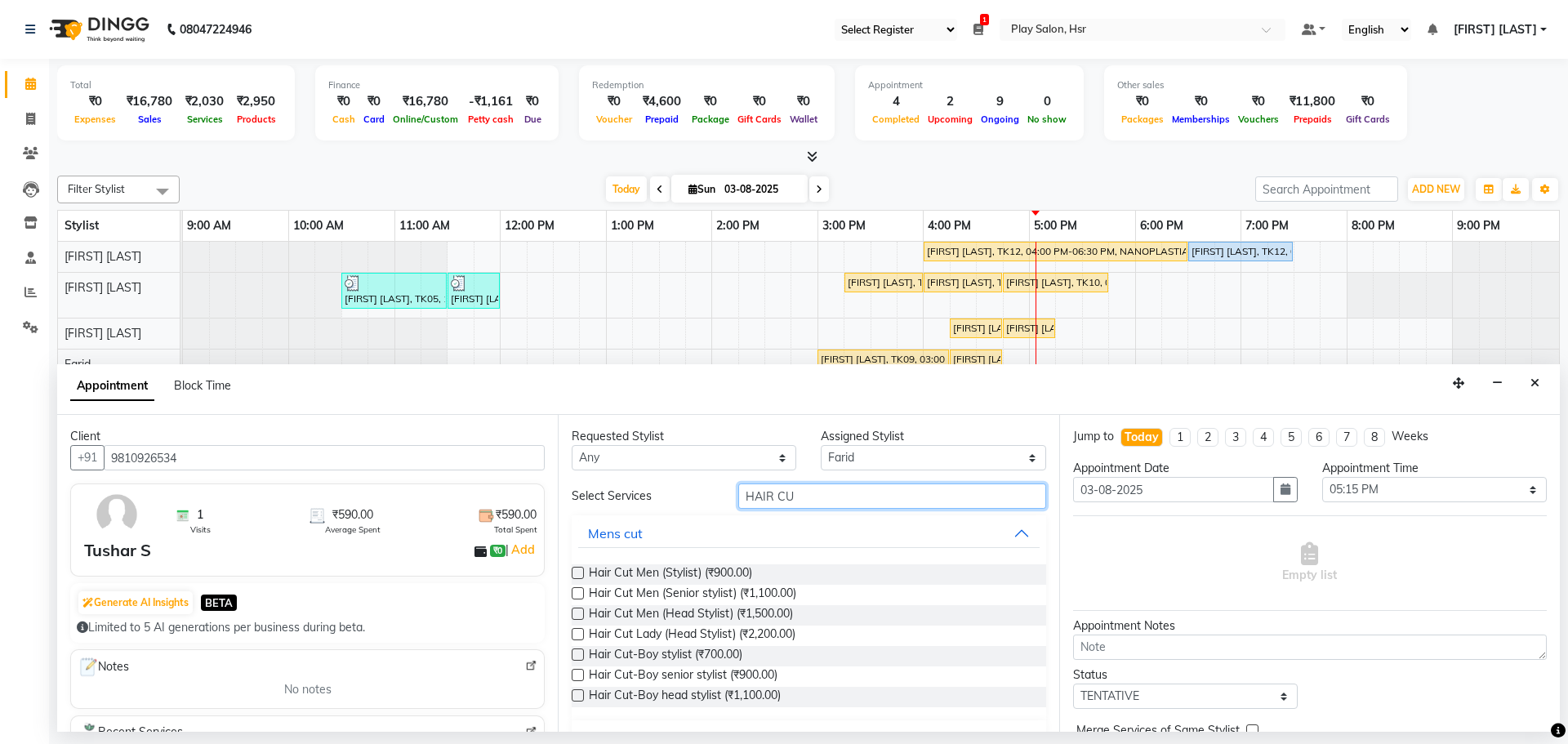 type on "HAIR CU" 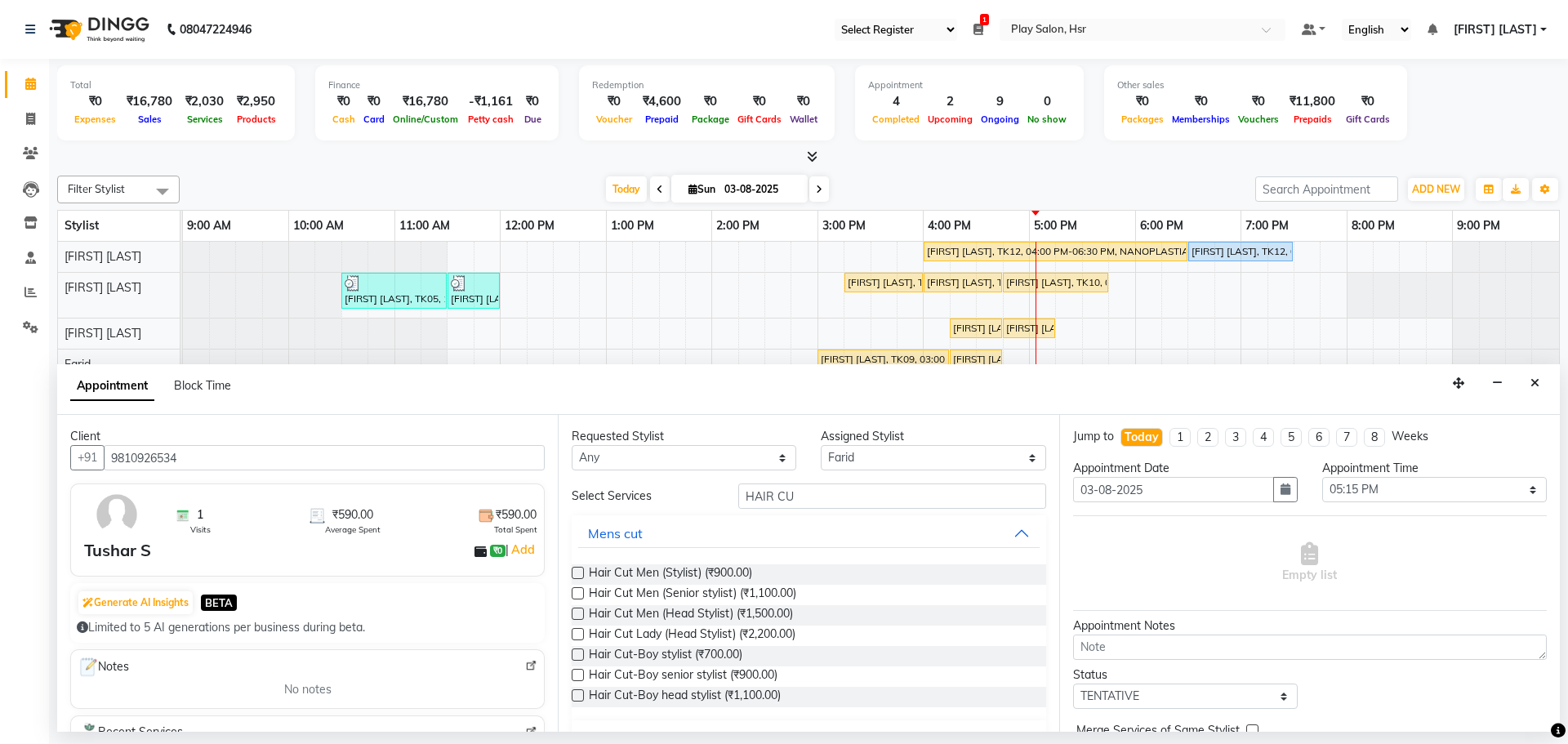 click at bounding box center [577, 593] 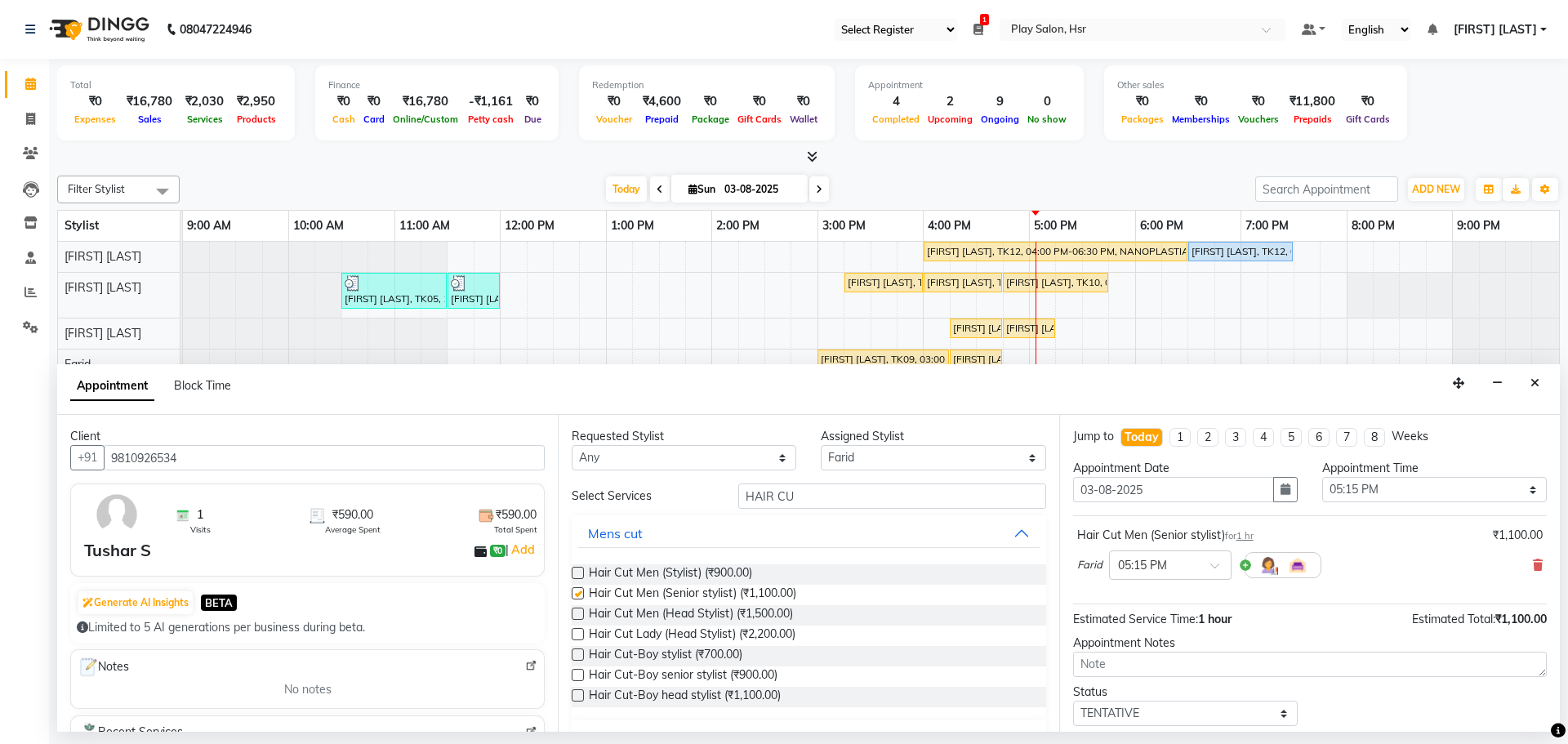 checkbox on "false" 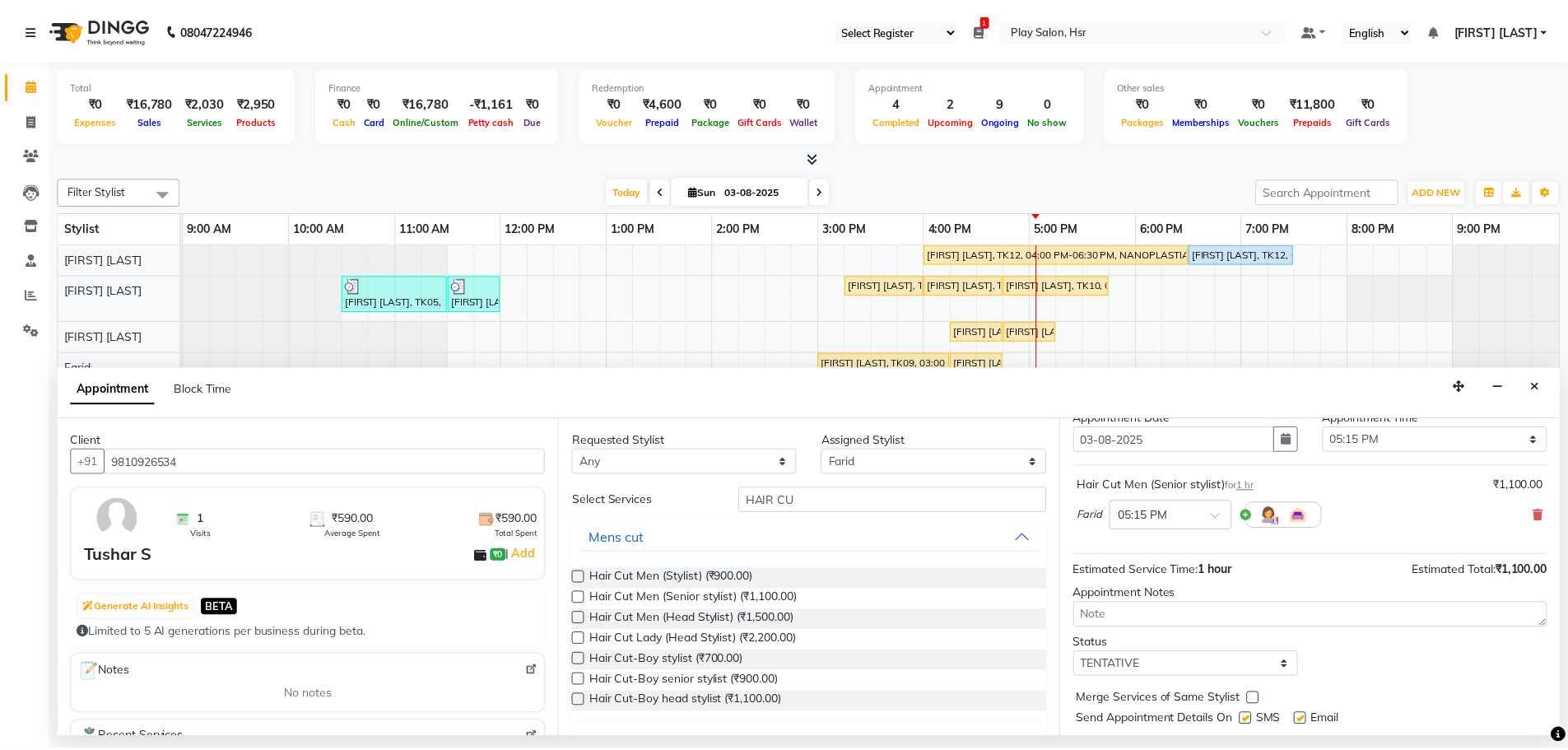 scroll, scrollTop: 98, scrollLeft: 0, axis: vertical 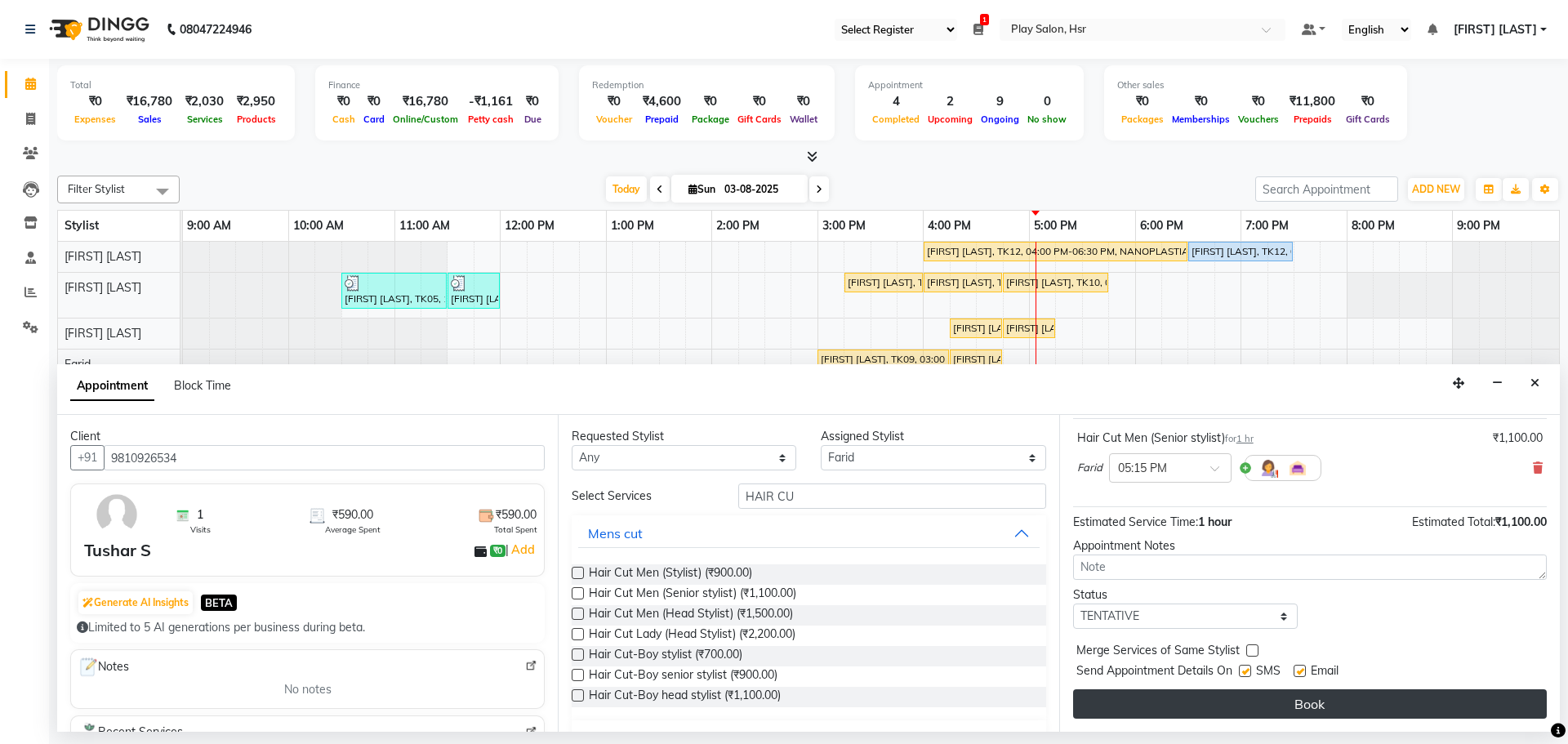 click on "Book" at bounding box center [1310, 704] 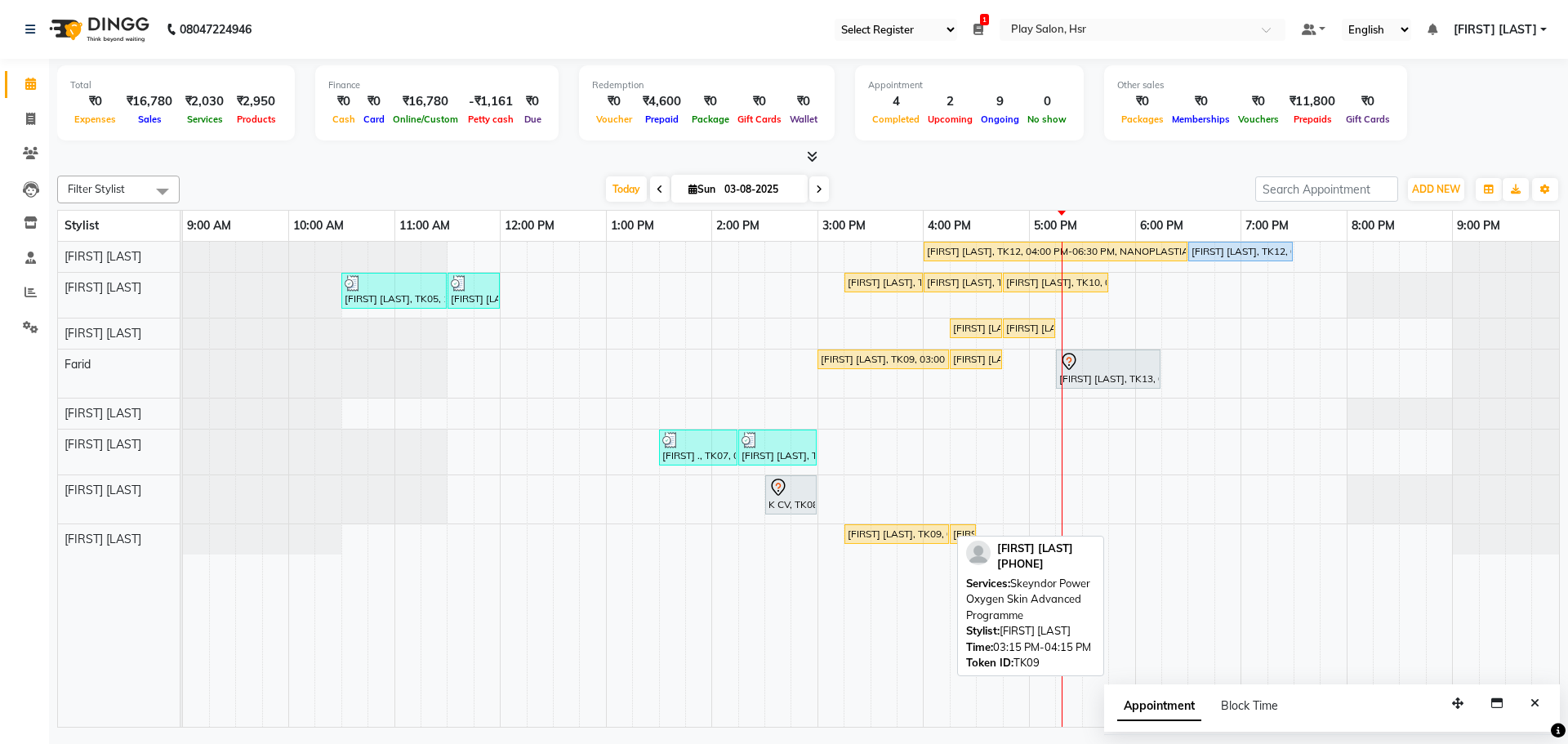 click on "[FIRST] [LAST], TK09, 03:15 PM-04:15 PM, Skeyndor Power Oxygen Skin Advanced Programme" at bounding box center [897, 534] 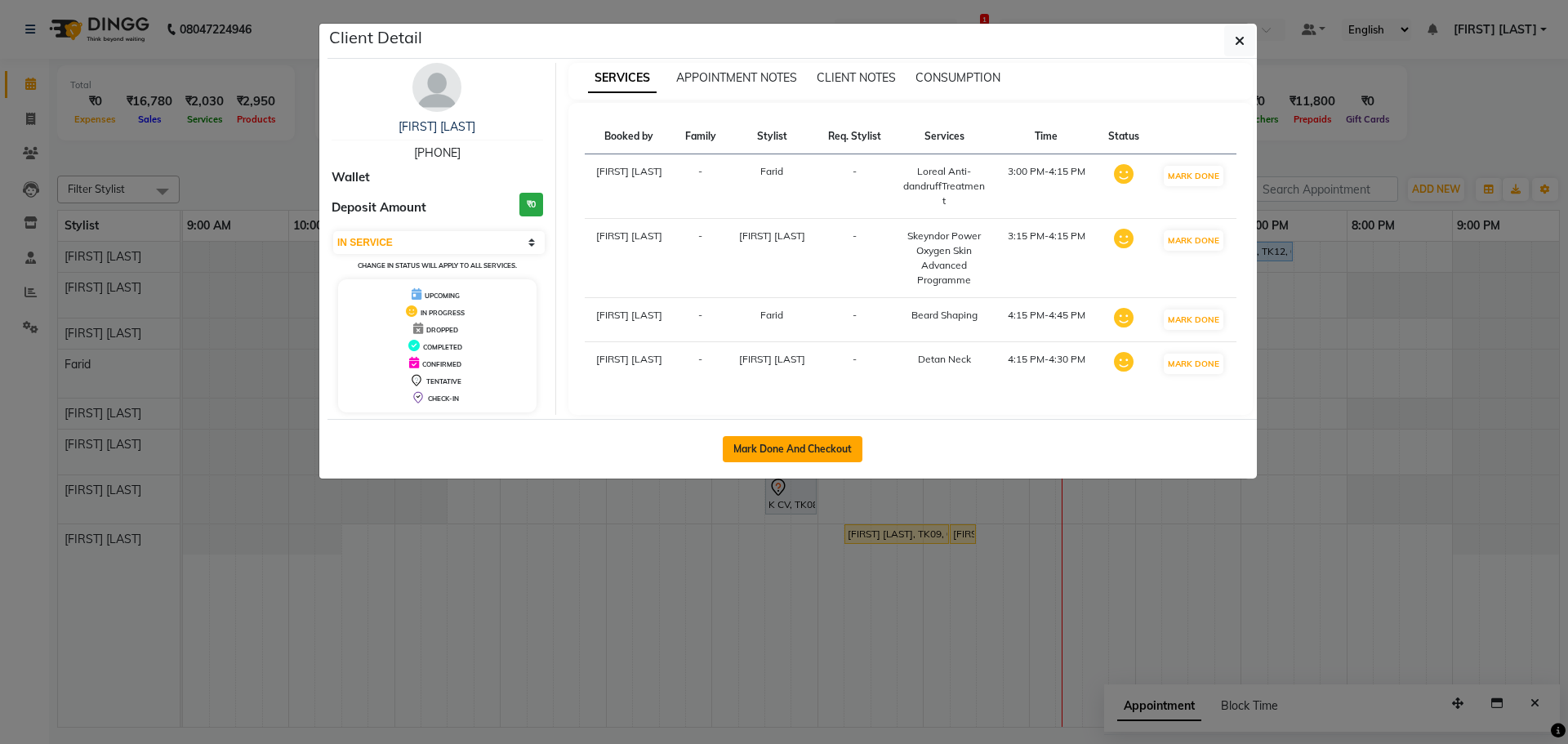 click on "Mark Done And Checkout" 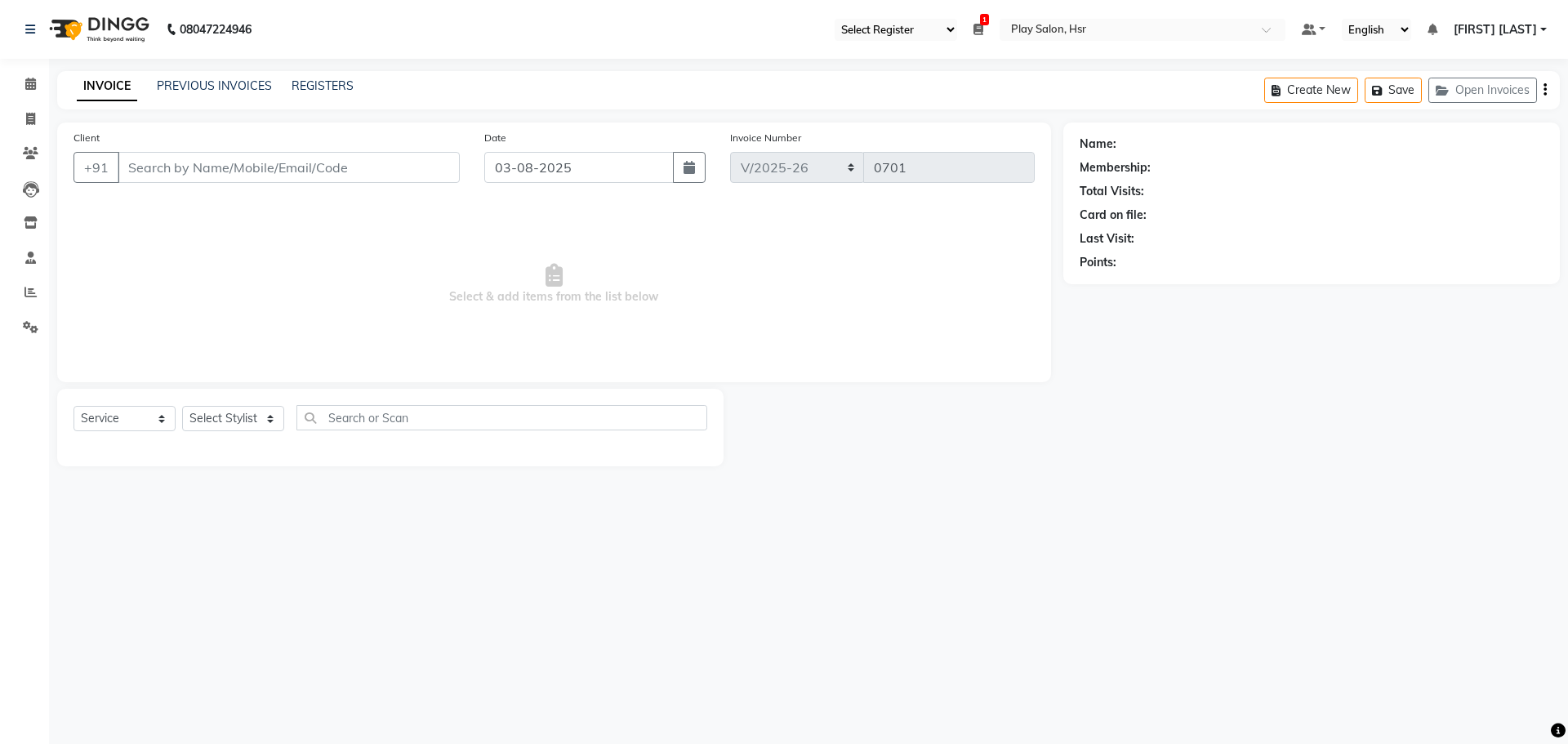 type on "[PHONE]" 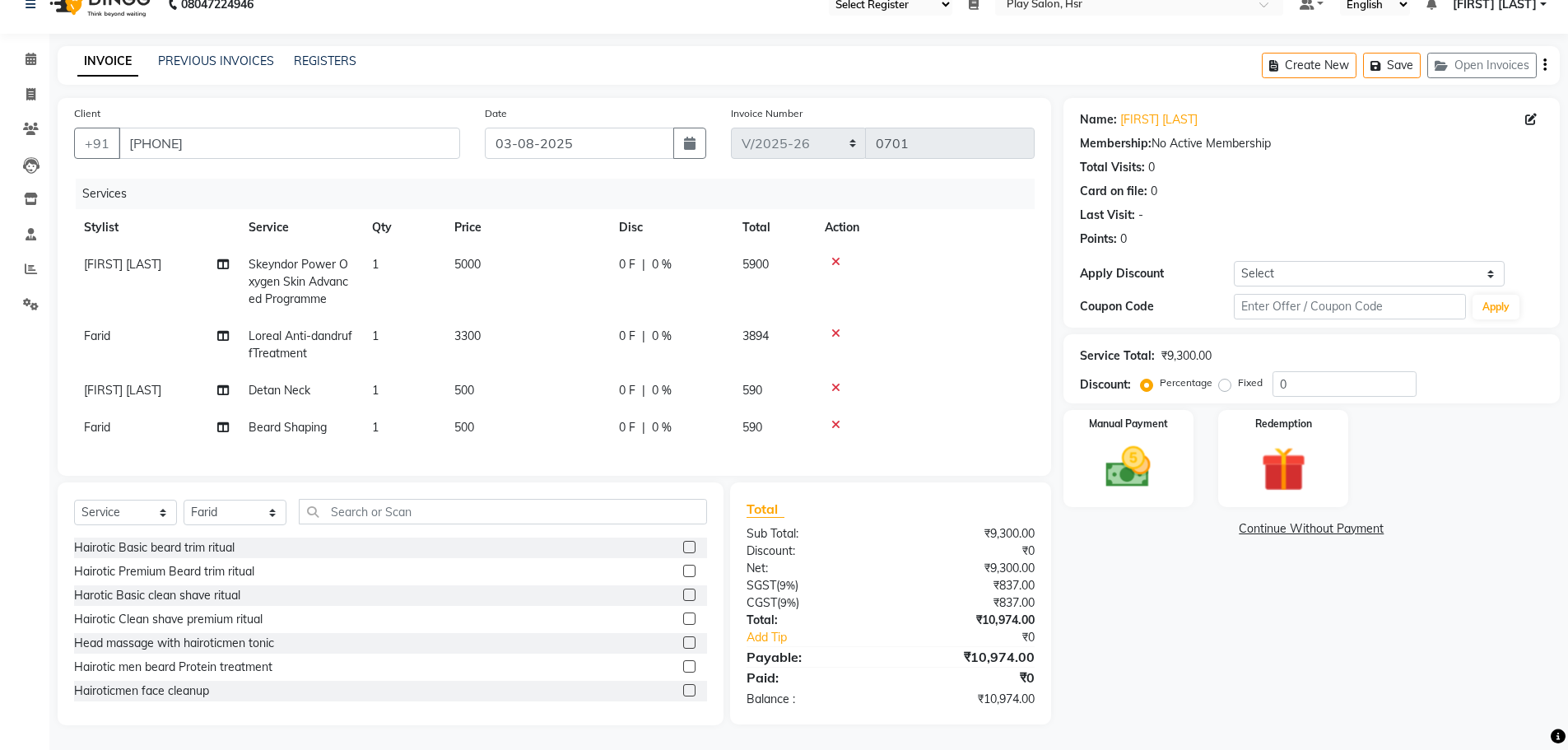 click on "3300" 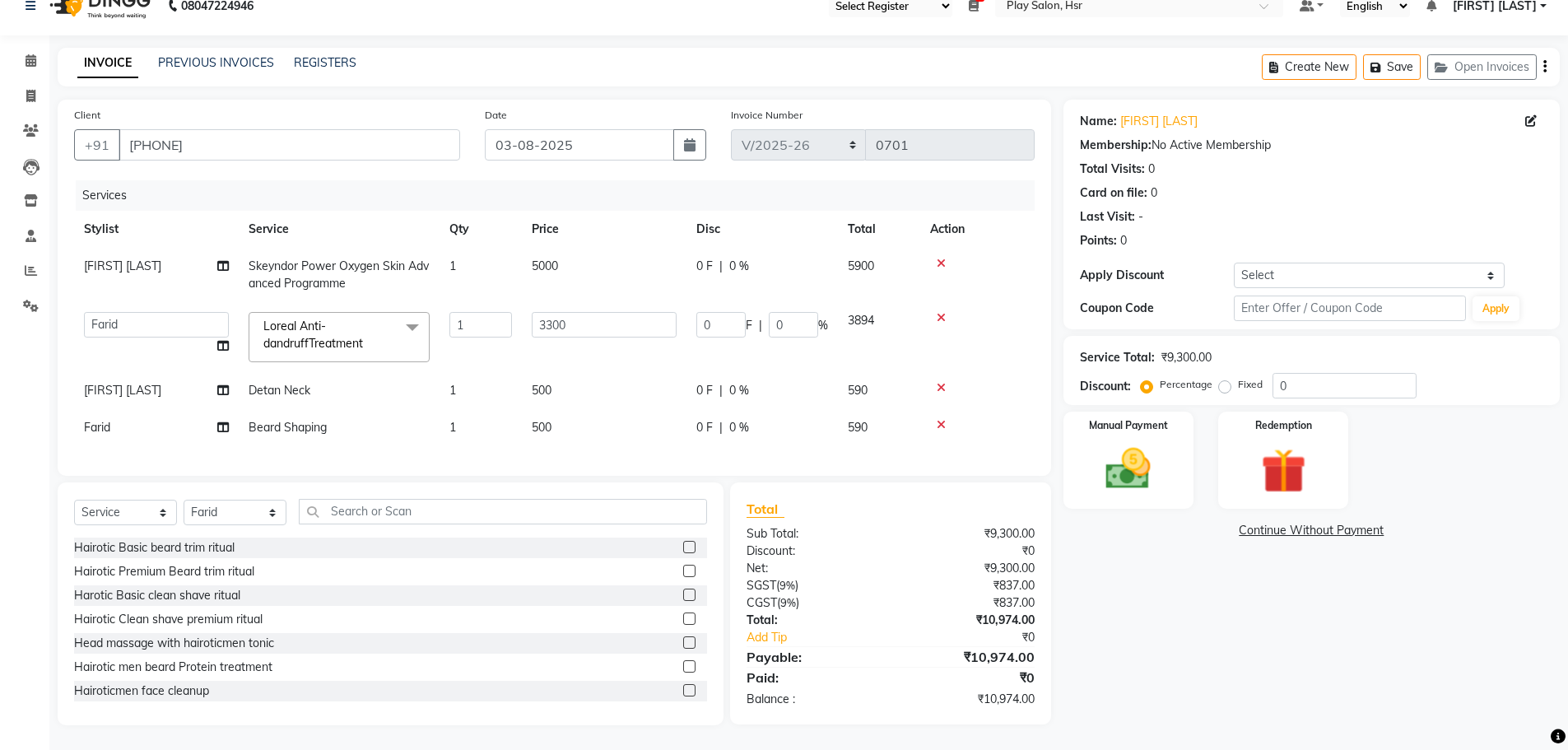 scroll, scrollTop: 36, scrollLeft: 0, axis: vertical 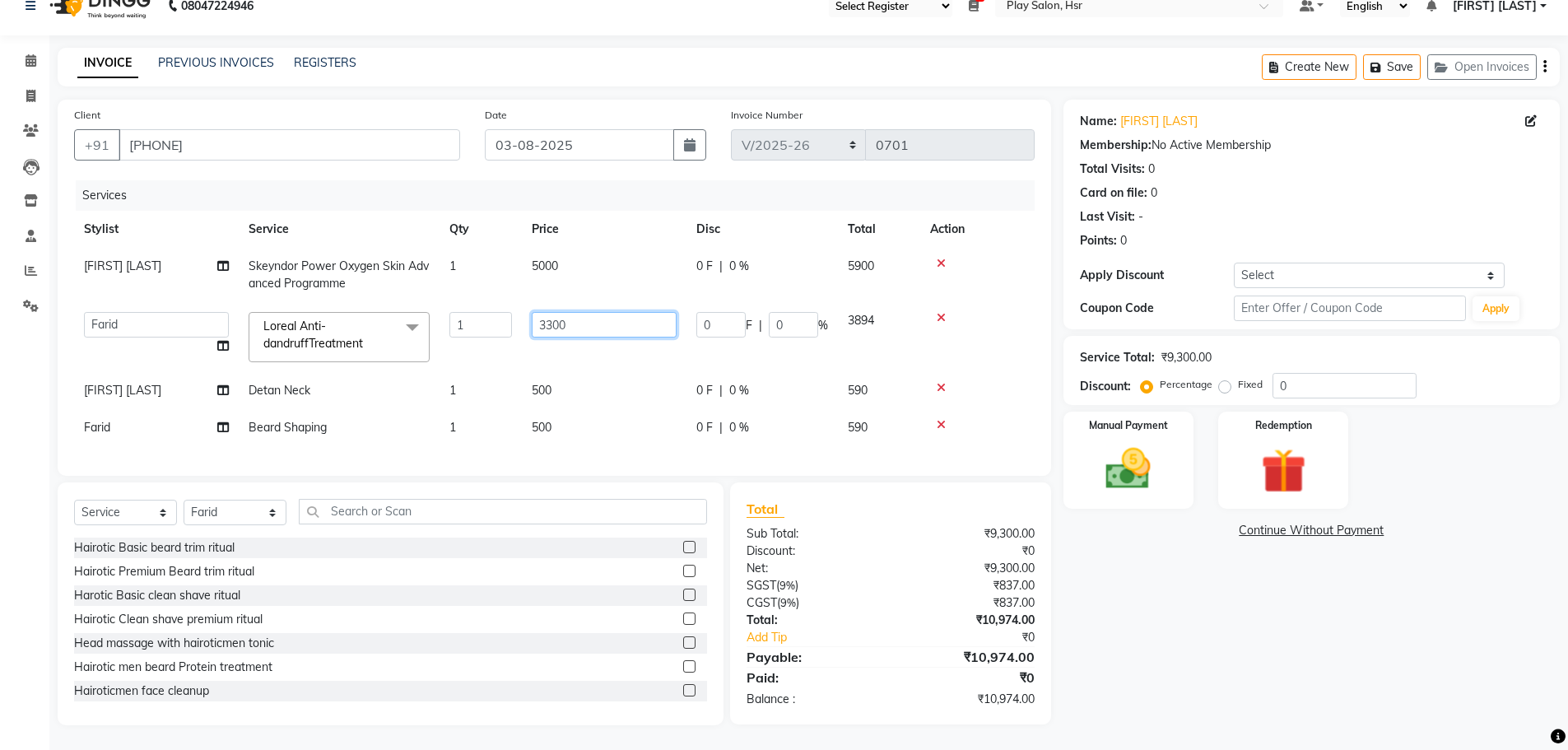drag, startPoint x: 581, startPoint y: 315, endPoint x: 533, endPoint y: 319, distance: 48.16638 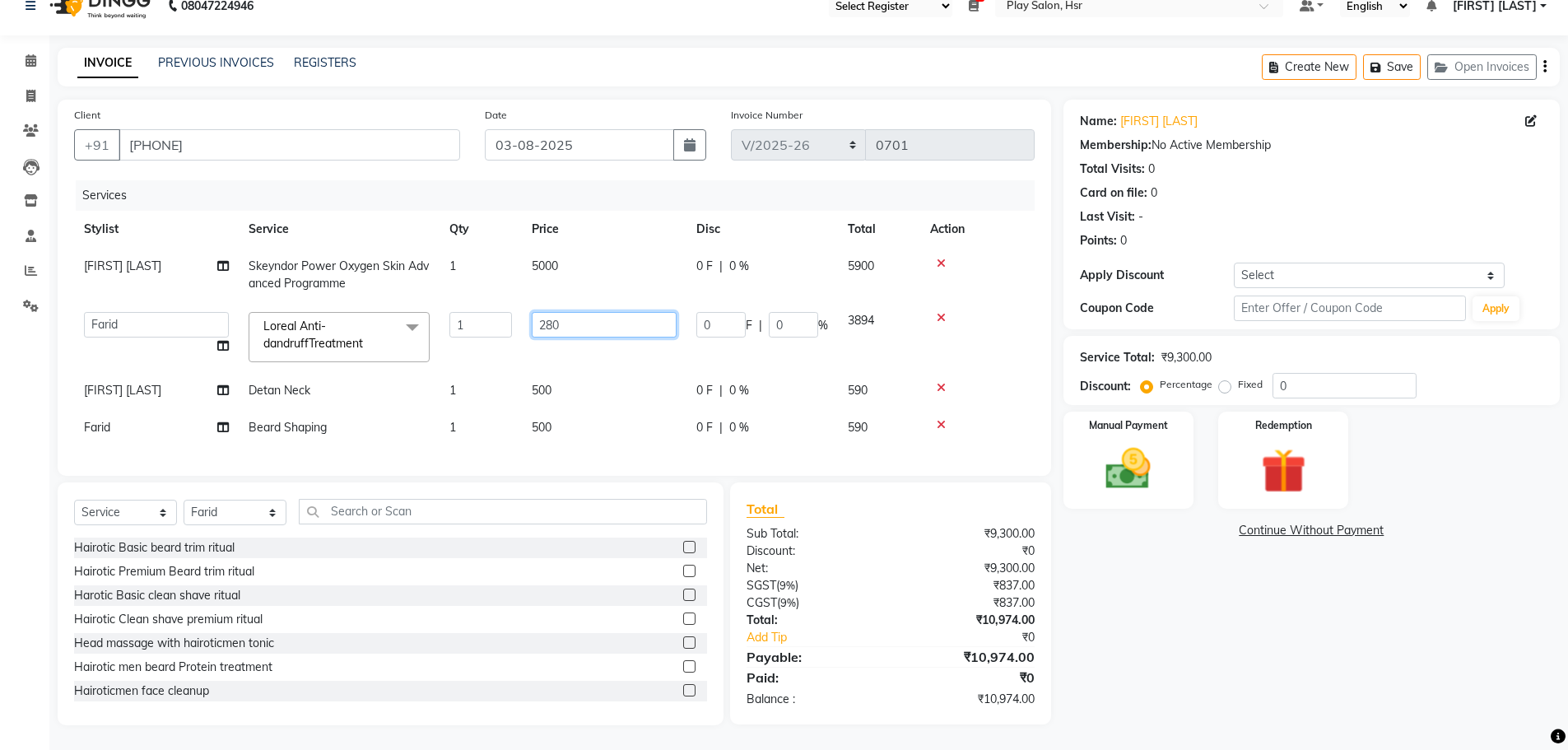 type on "2800" 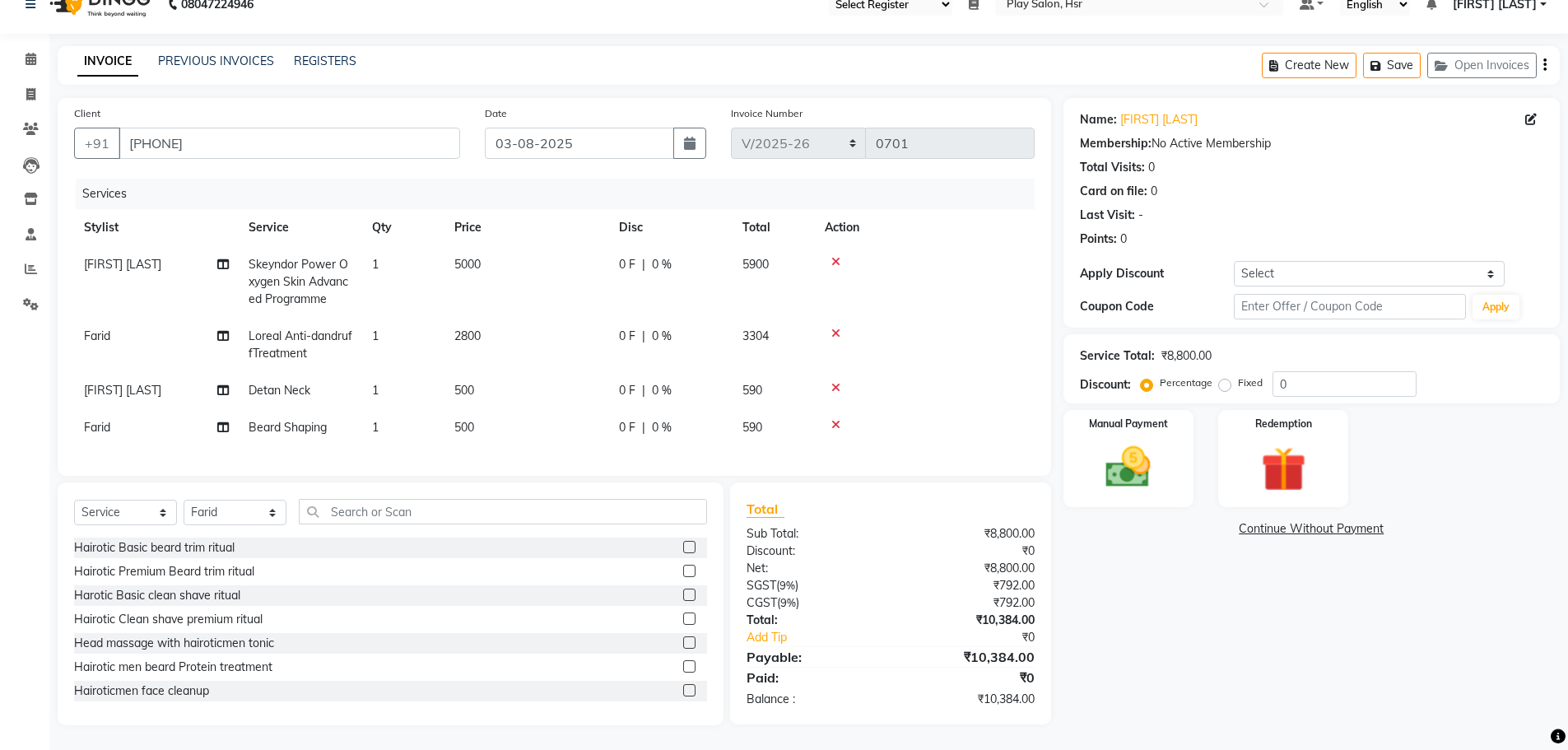 click on "500" 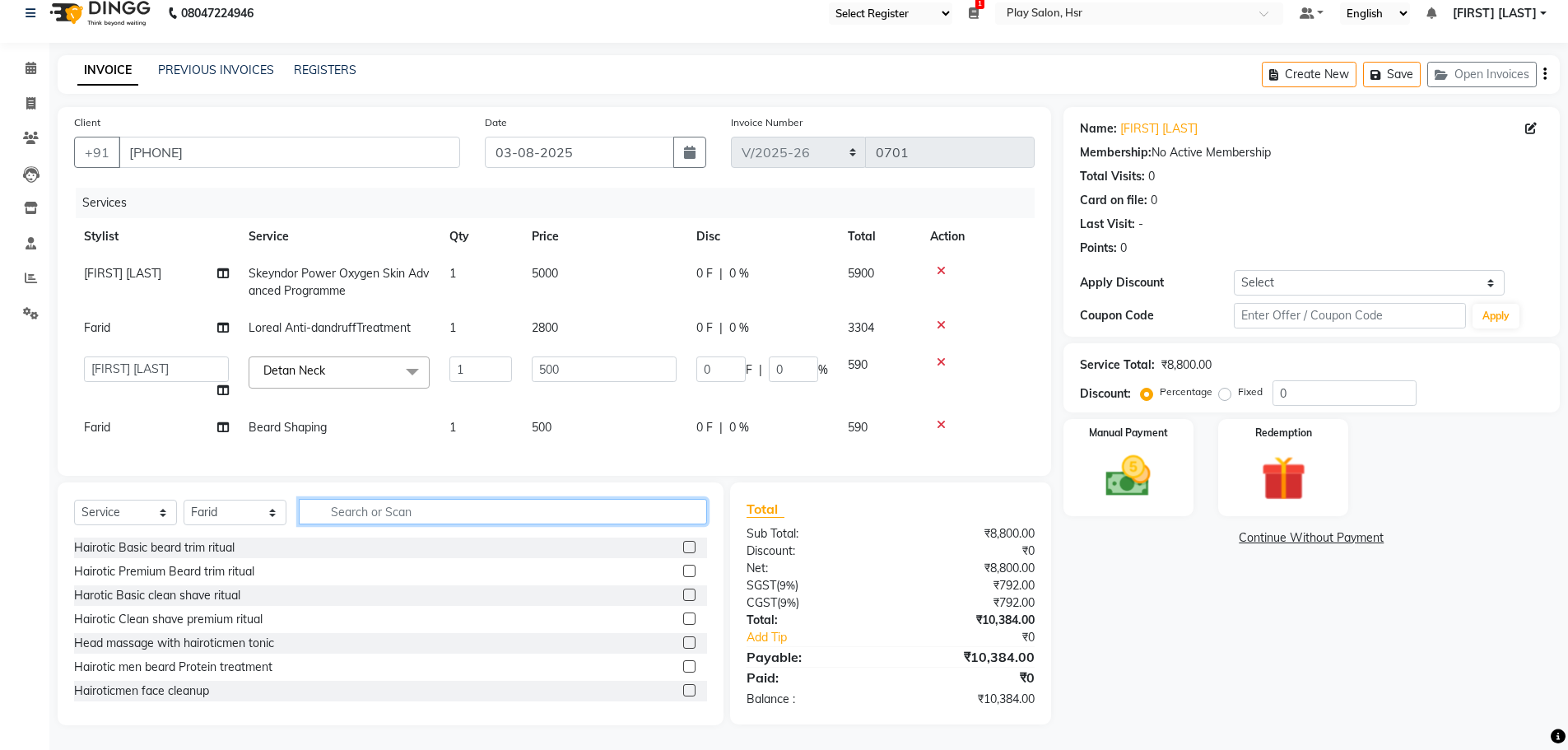 click 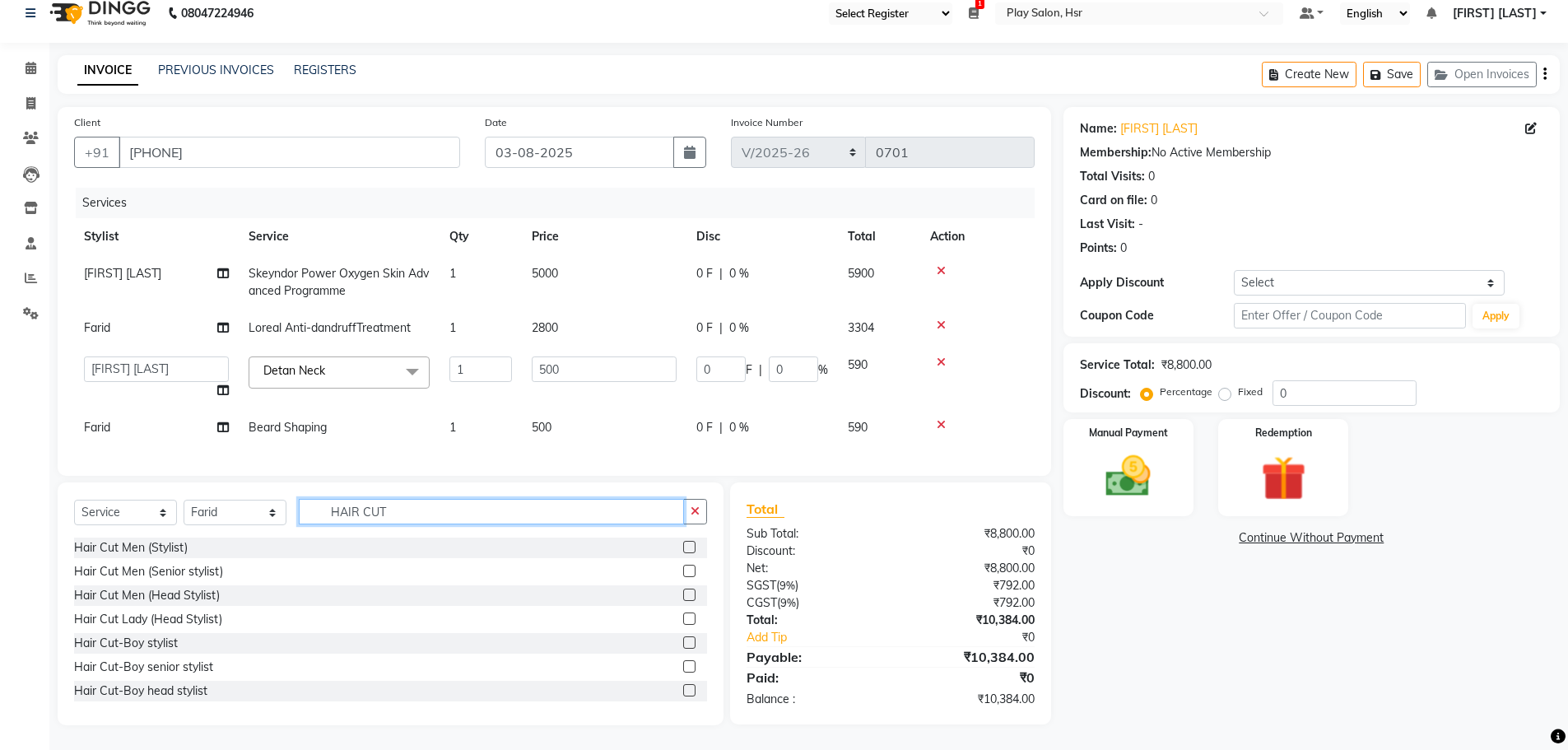 type on "HAIR CUT" 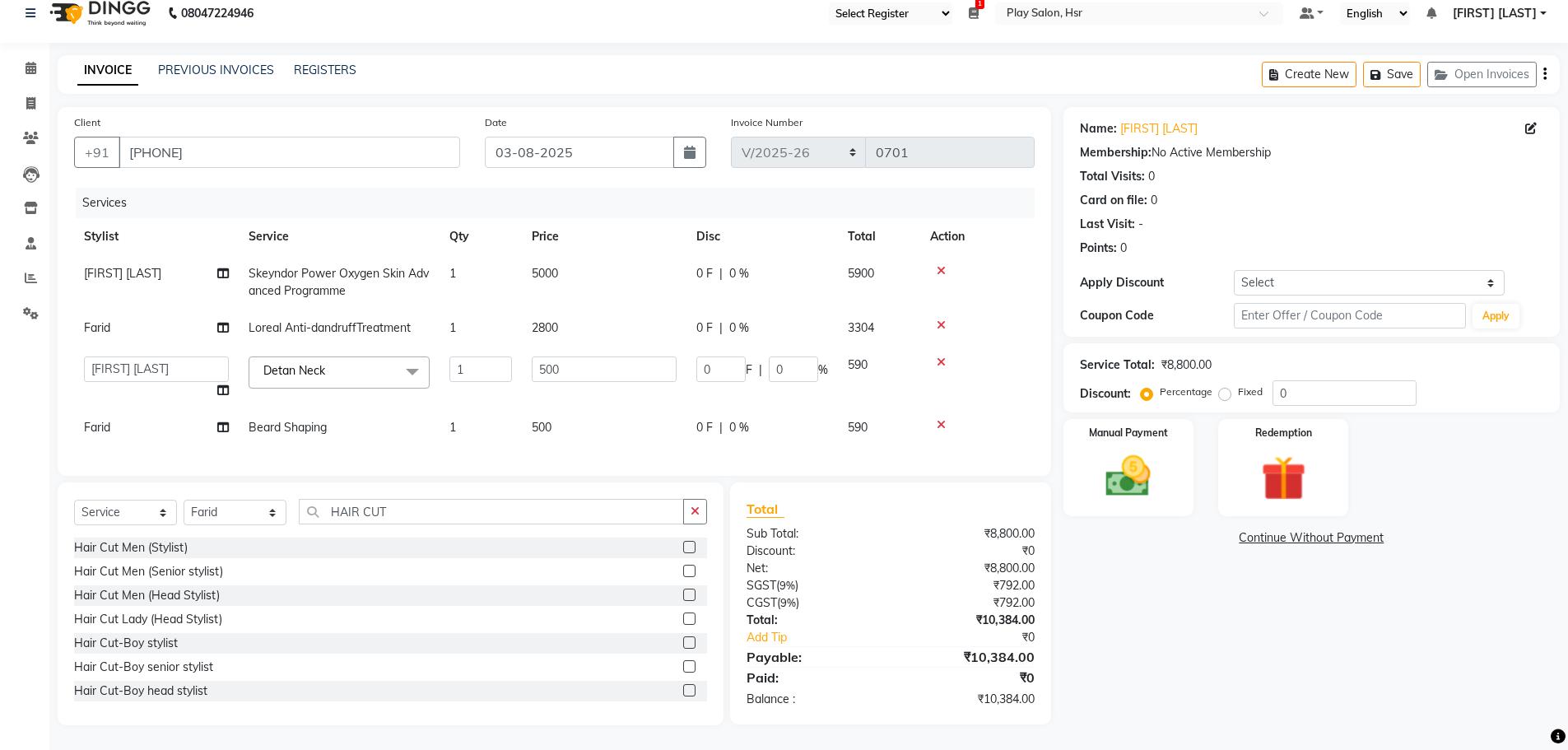 click 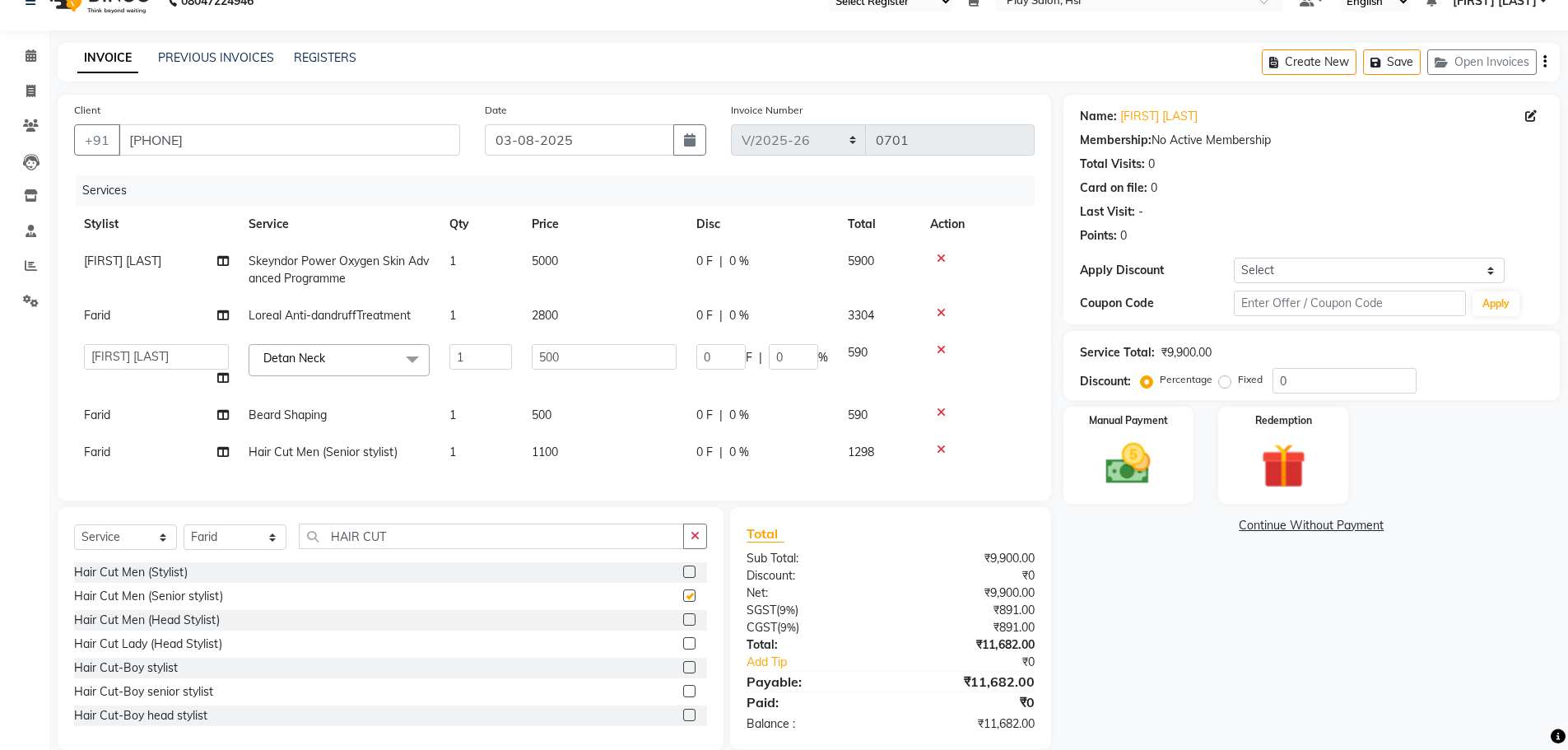 checkbox on "false" 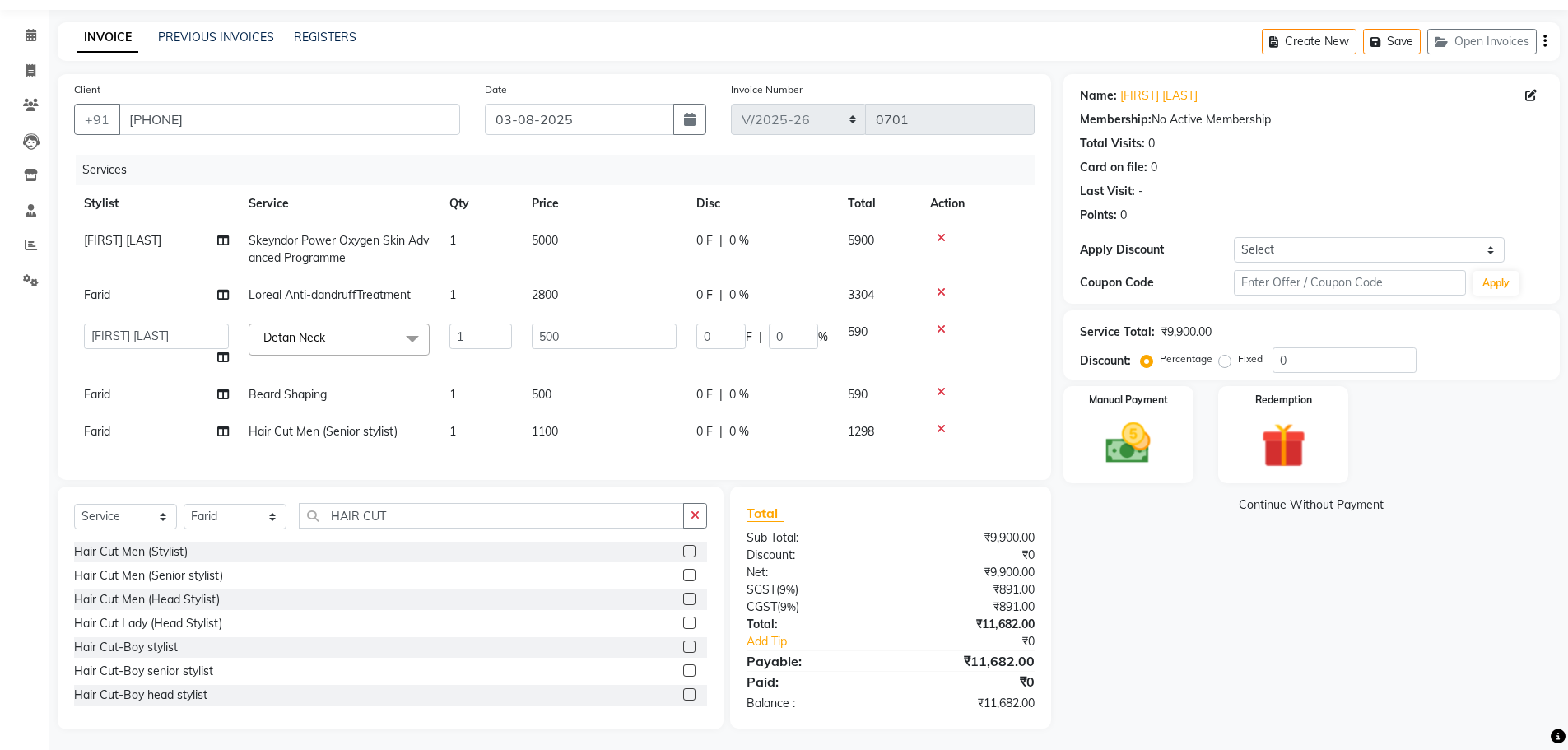 scroll, scrollTop: 66, scrollLeft: 0, axis: vertical 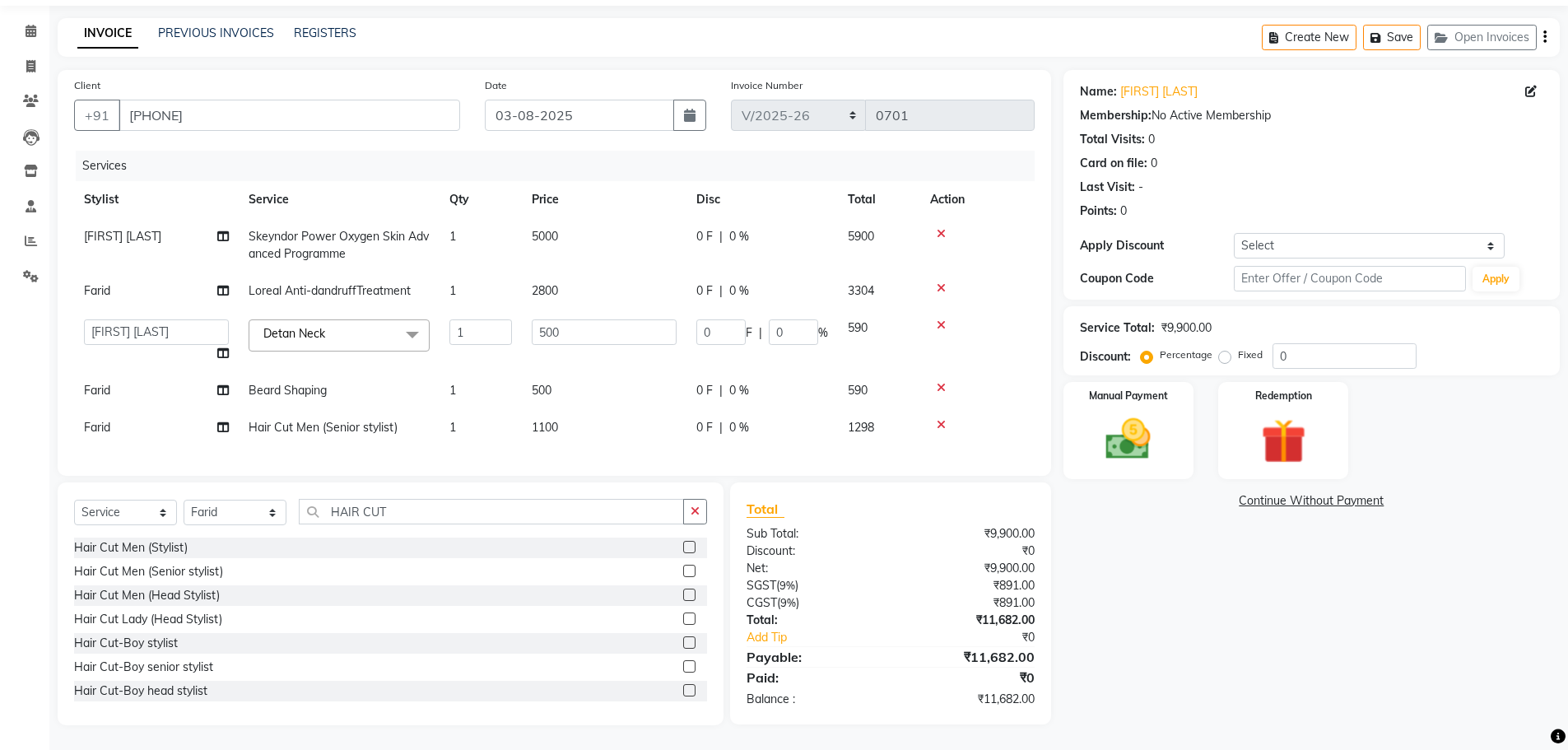 click on "1100" 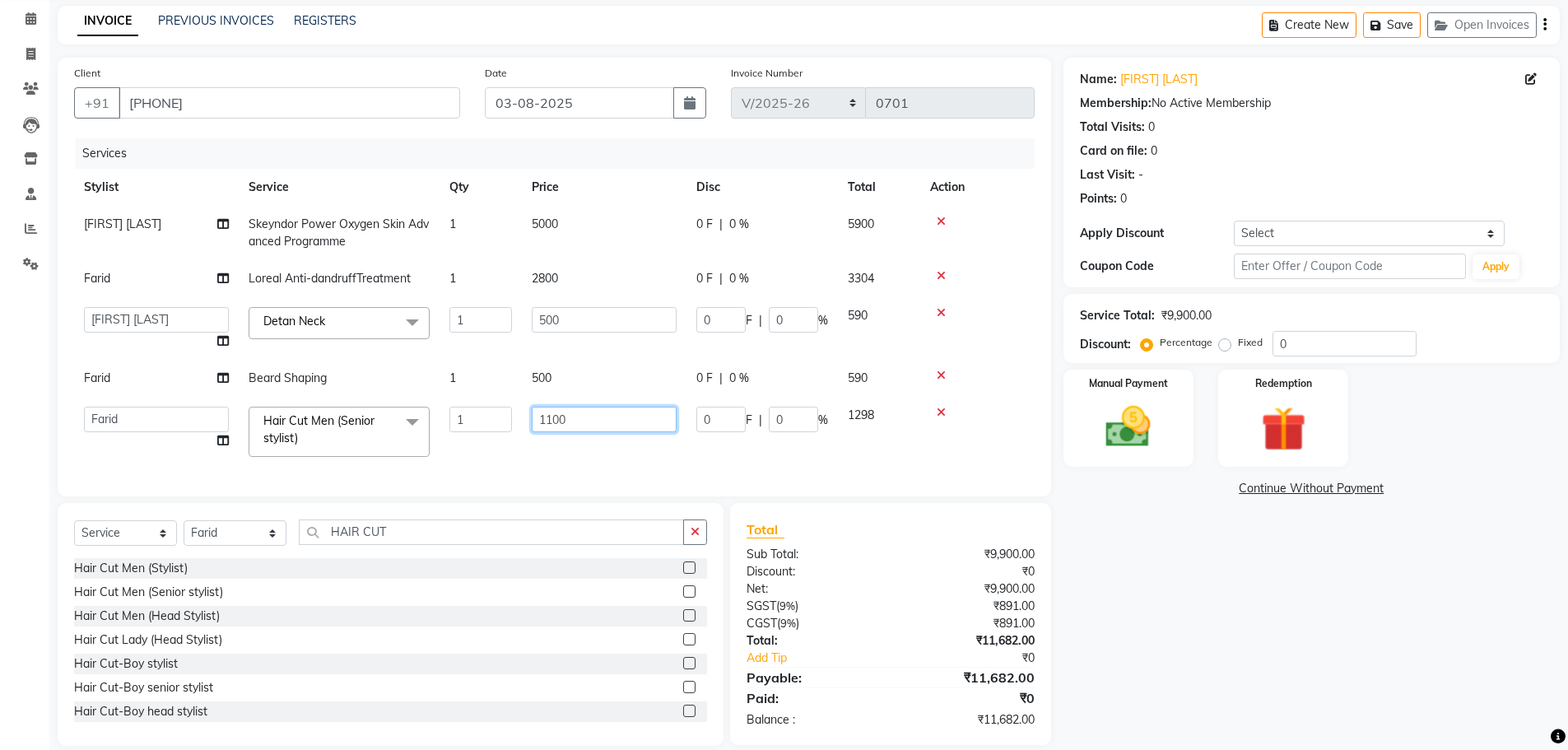 drag, startPoint x: 599, startPoint y: 425, endPoint x: 503, endPoint y: 423, distance: 96.02083 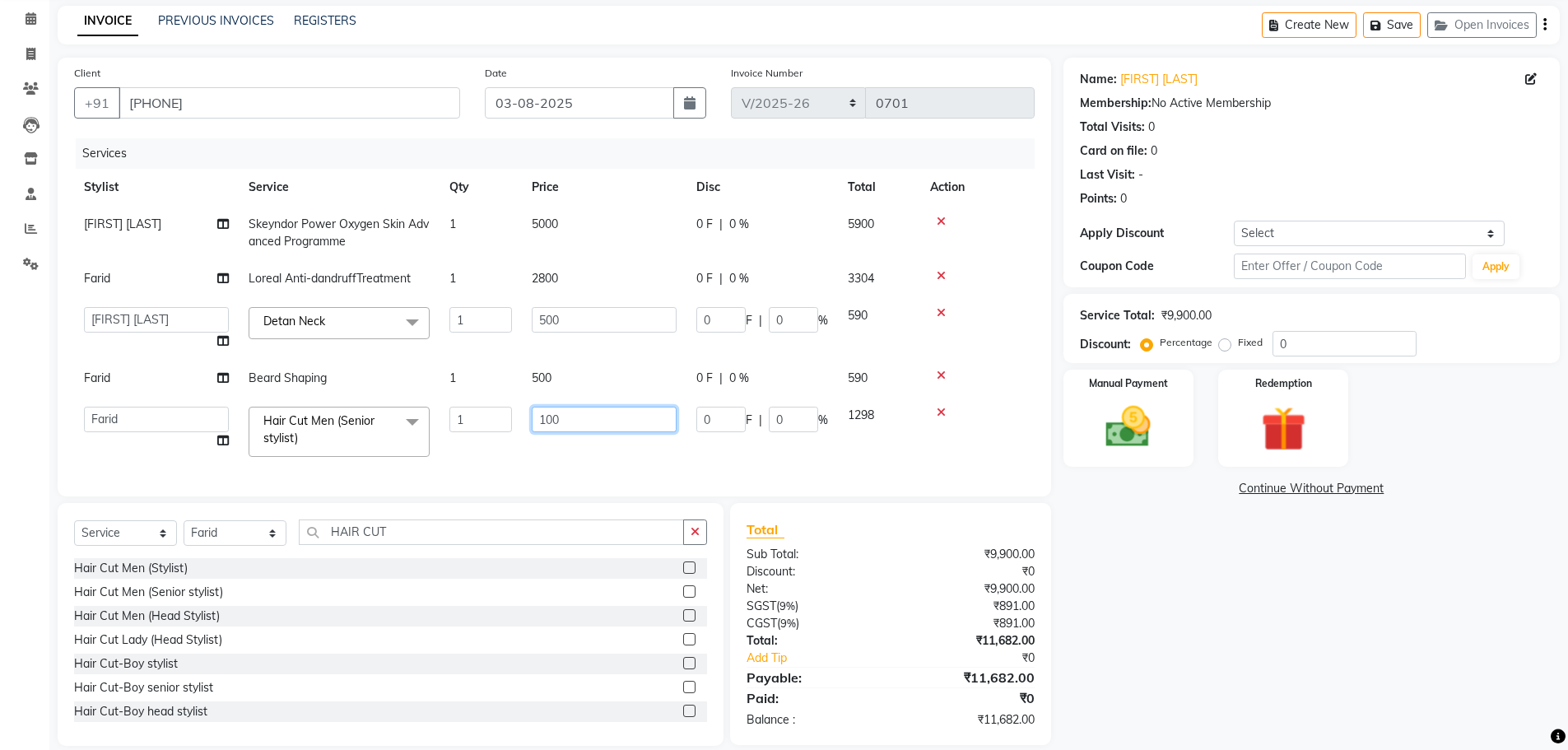 type on "1000" 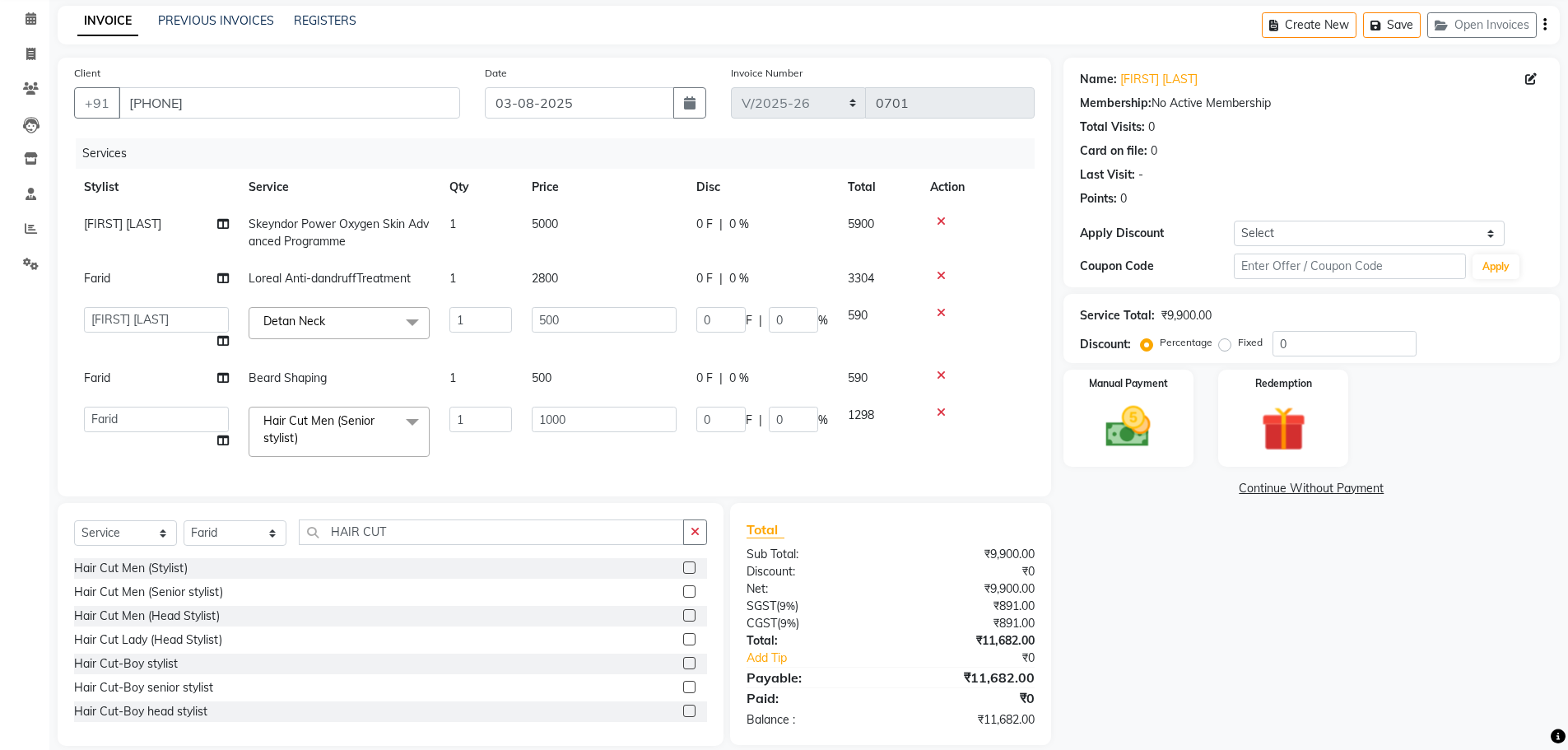click on "Client +[PHONE] Date [DATE] Invoice Number Import/[YEAR]-[YEAR] V/[YEAR] V/[YEAR]-[YEAR] [NUMBER] Services Stylist Service Qty Price Disc Total Action [FIRST] [LAST] Skeyndor Power Oxygen Skin Advanced Programme 1 5000 0 F | 0 % 5900 [FIRST] Loreal Anti-dandruffTreatment 1 2800 0 F | 0 % 3304 [FIRST] [LAST] [FIRST] [LAST] [FIRST] [LAST] [FIRST] [LAST] [FIRST] [LAST] [FIRST] [FIRST] [FIRST] [LAST] Play Salon, Hsr [FIRST] [LAST] [FIRST] [LAST] [FIRST] [LAST] [FIRST] [LAST] Detan Neck x Hairotic Basic beard trim ritual Hairotic Premium Beard trim ritual Harotic Basic clean shave ritual Hairotic Clean shave premium ritual Head massage with hairoticmen tonic Hairotic men beard Protein treatment Hairoticmen face cleanup Hairotic 3in1 brightining cream ( DTAN SERVICE Inoa Colour-Crown Highlights - Very Long Inoa Colour-Crown Highlights - Medium Inoa Full Head highlights Color -Extra Long Inoa Full Head highlights Color -Long Inoa Full Head highlights Color -Medium Inoa Full Head highlights Color -Short Color ombre Long" 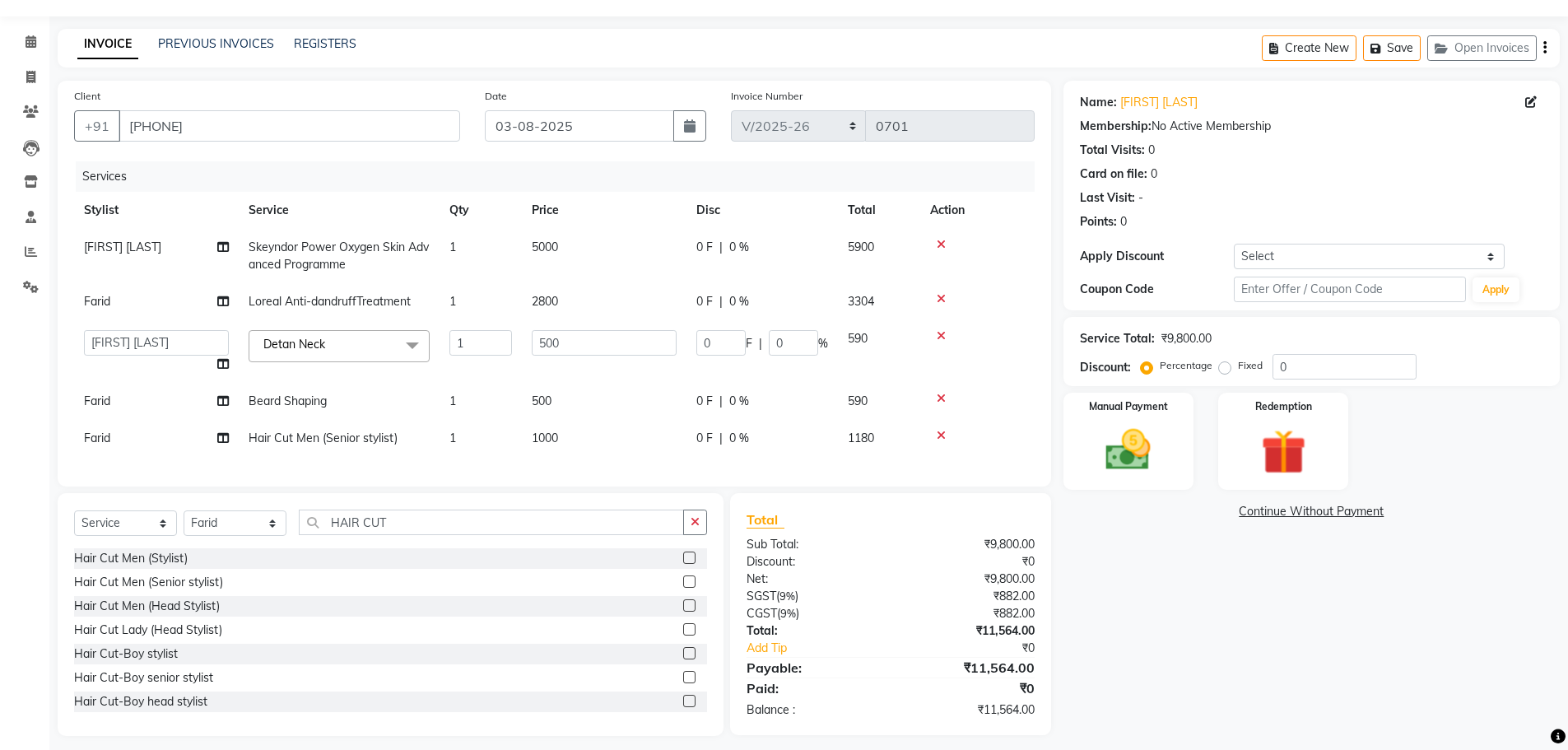 scroll, scrollTop: 66, scrollLeft: 0, axis: vertical 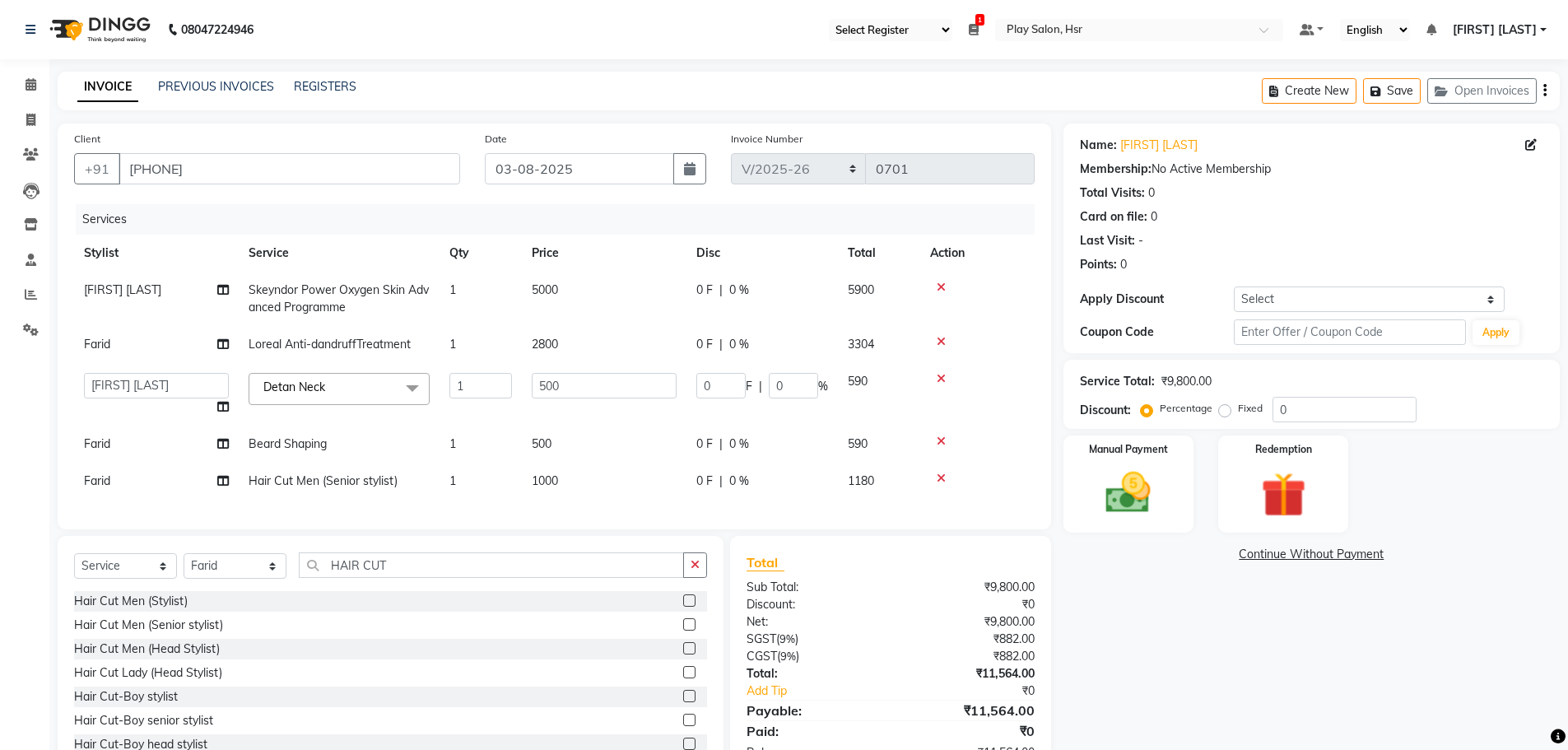 drag, startPoint x: 561, startPoint y: 428, endPoint x: 622, endPoint y: 21, distance: 411.54587 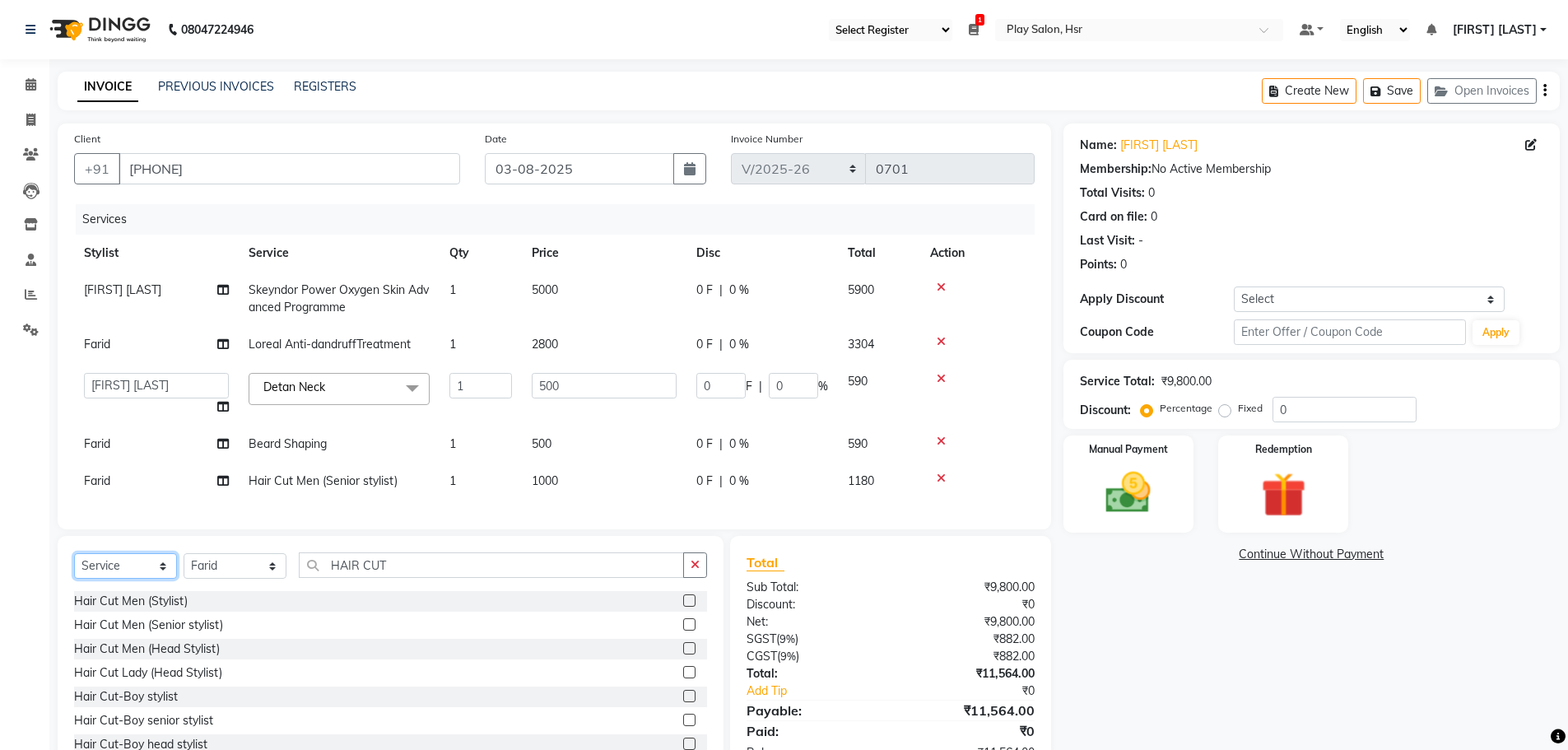 click on "Select  Service  Product  Membership  Package Voucher Prepaid Gift Card" 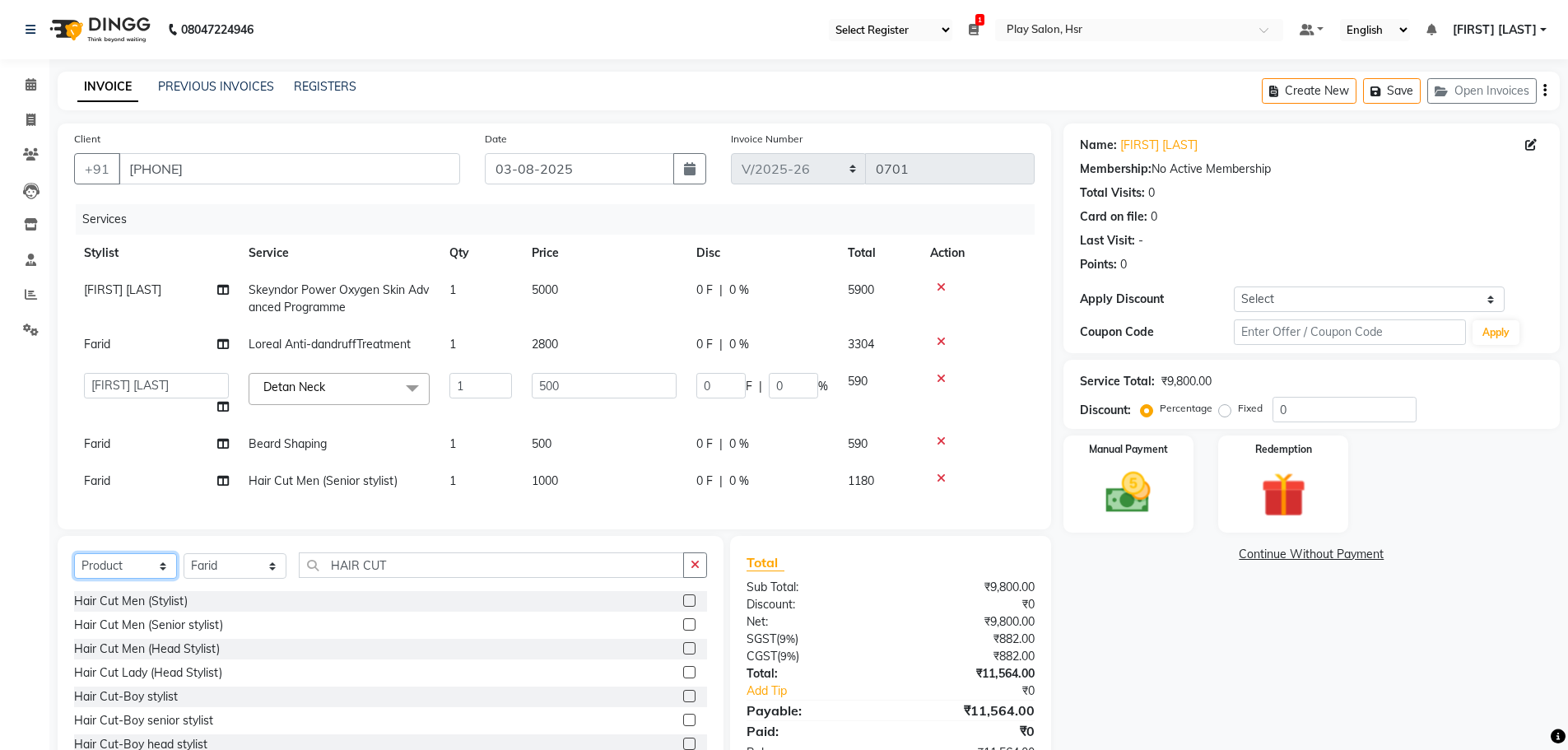click on "Select  Service  Product  Membership  Package Voucher Prepaid Gift Card" 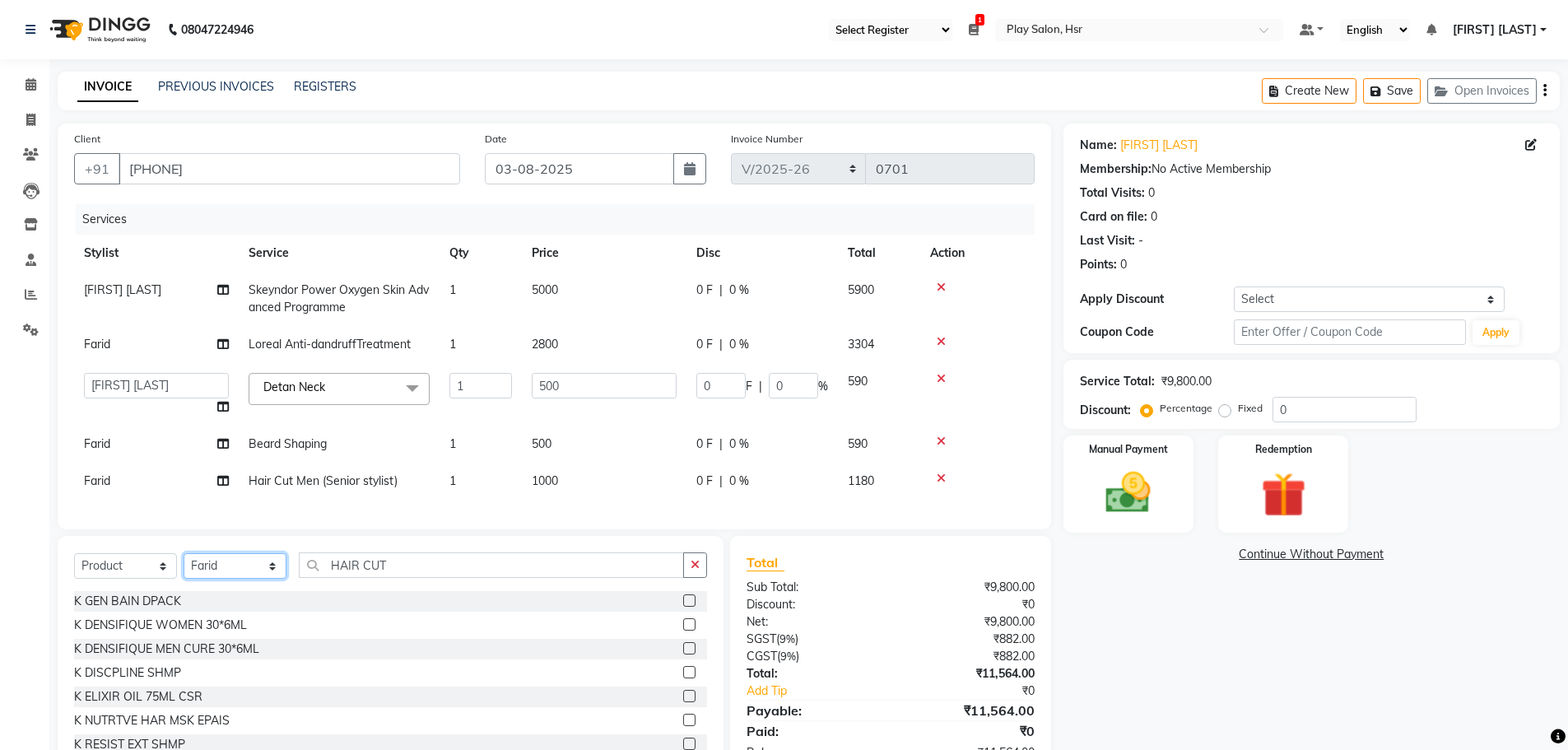 click on "Select Stylist [FIRST] [LAST] [FIRST] [LAST] [FIRST] [LAST] [FIRST] [LAST] [FIRST] [LAST] [FIRST] [FIRST] [FIRST] [LAST] Play Salon, Hsr [FIRST] [LAST] [FIRST] [LAST] [FIRST] [LAST] [FIRST] [LAST]" 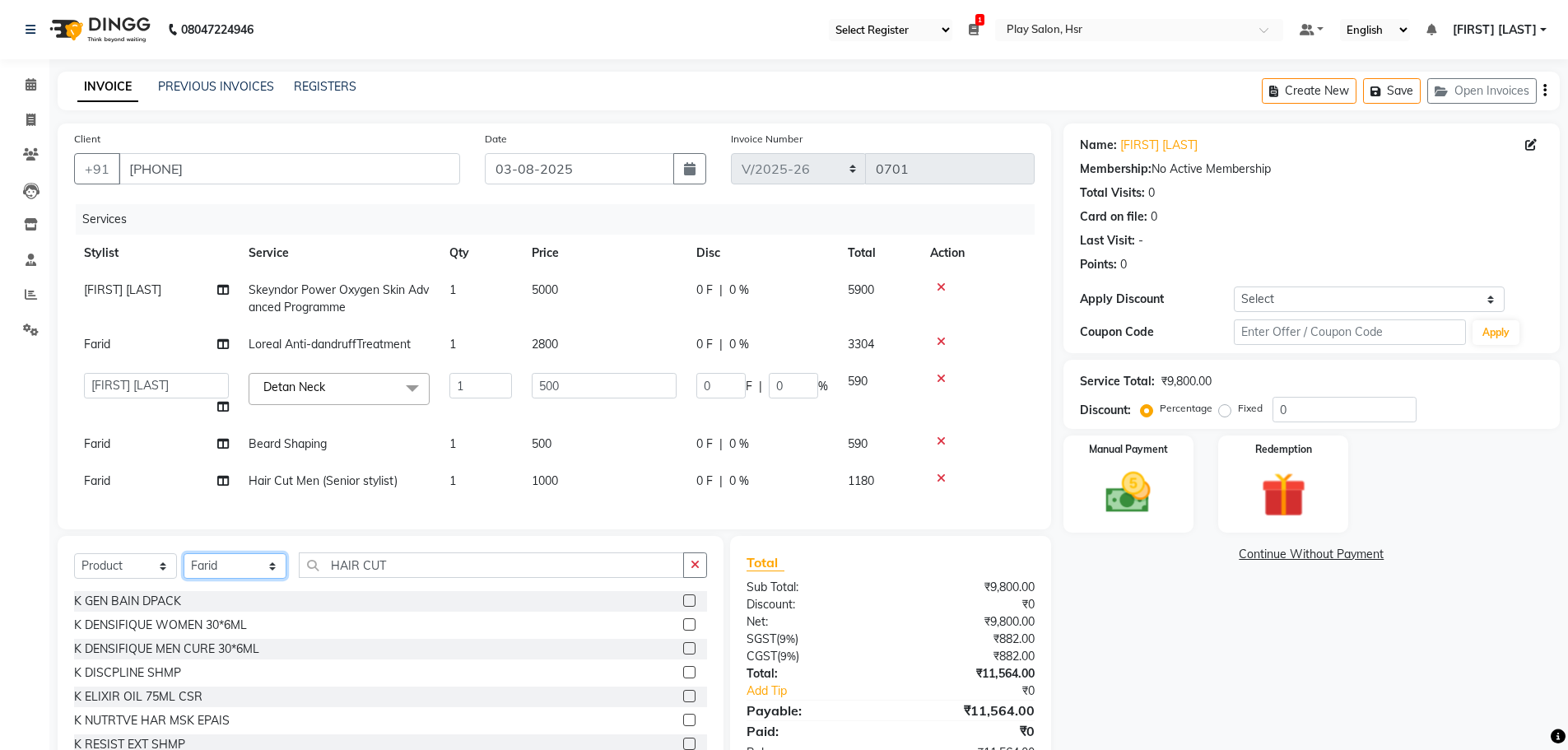 select on "81917" 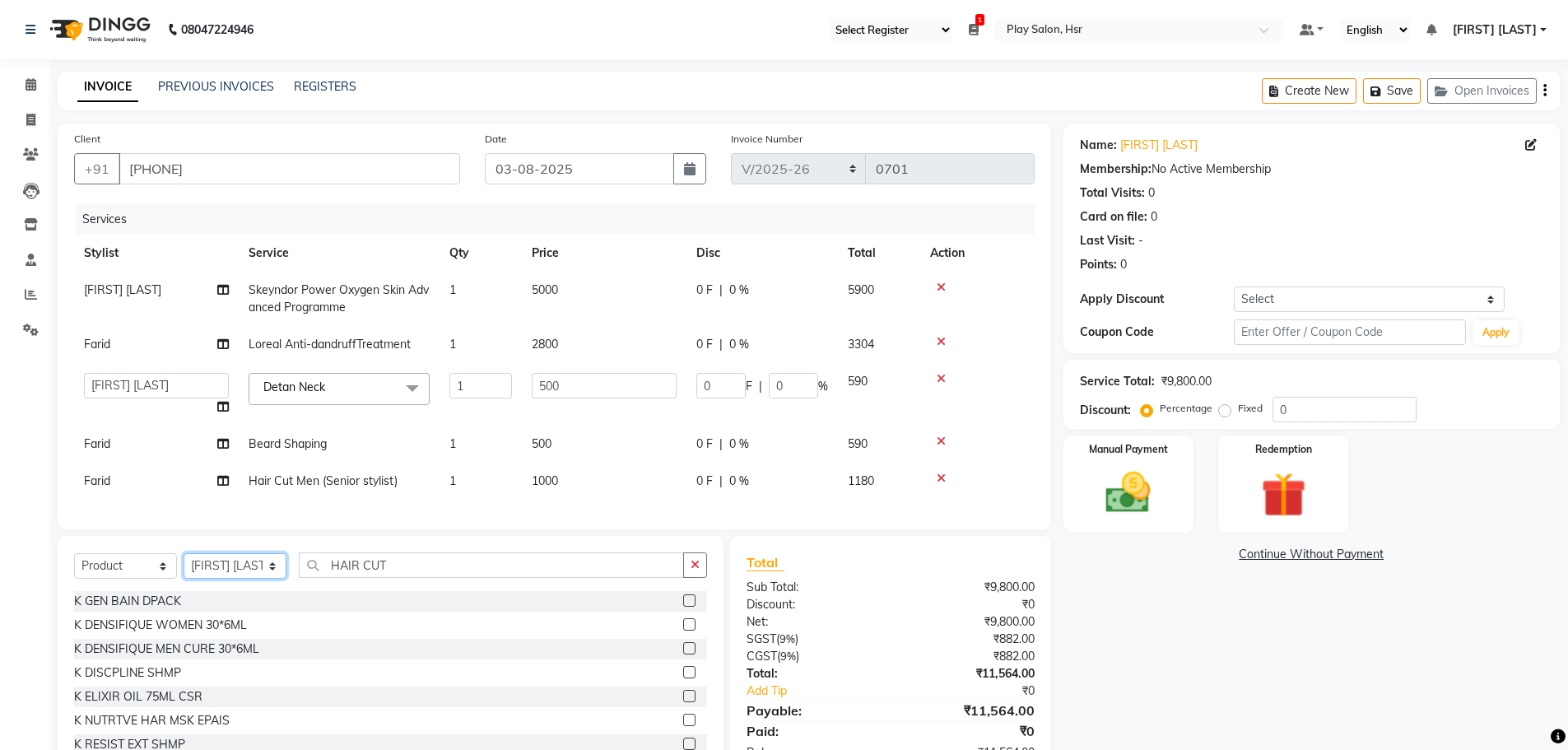 click on "Select Stylist [FIRST] [LAST] [FIRST] [LAST] [FIRST] [LAST] [FIRST] [LAST] [FIRST] [LAST] [FIRST] [FIRST] [FIRST] [LAST] Play Salon, Hsr [FIRST] [LAST] [FIRST] [LAST] [FIRST] [LAST] [FIRST] [LAST]" 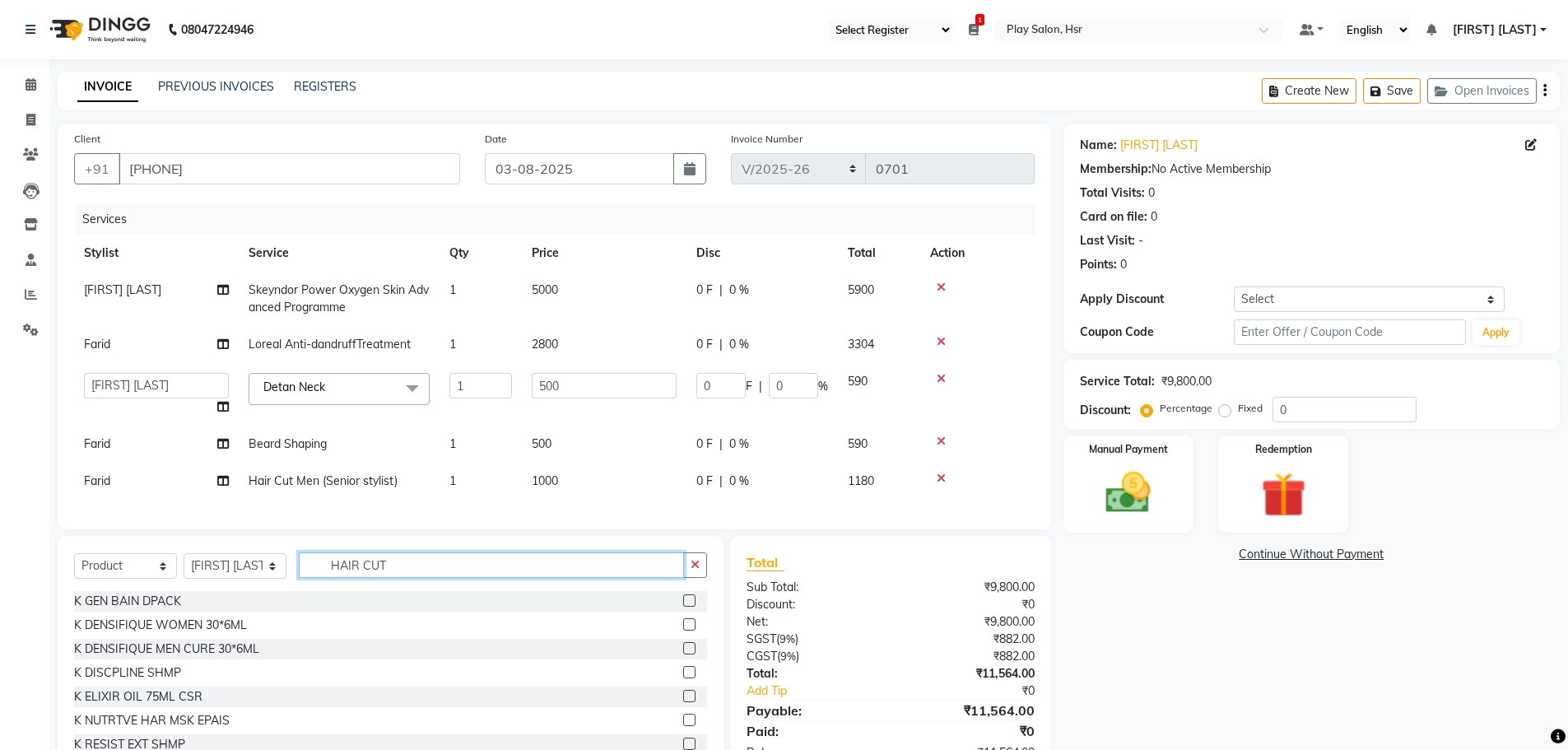 click on "HAIR CUT" 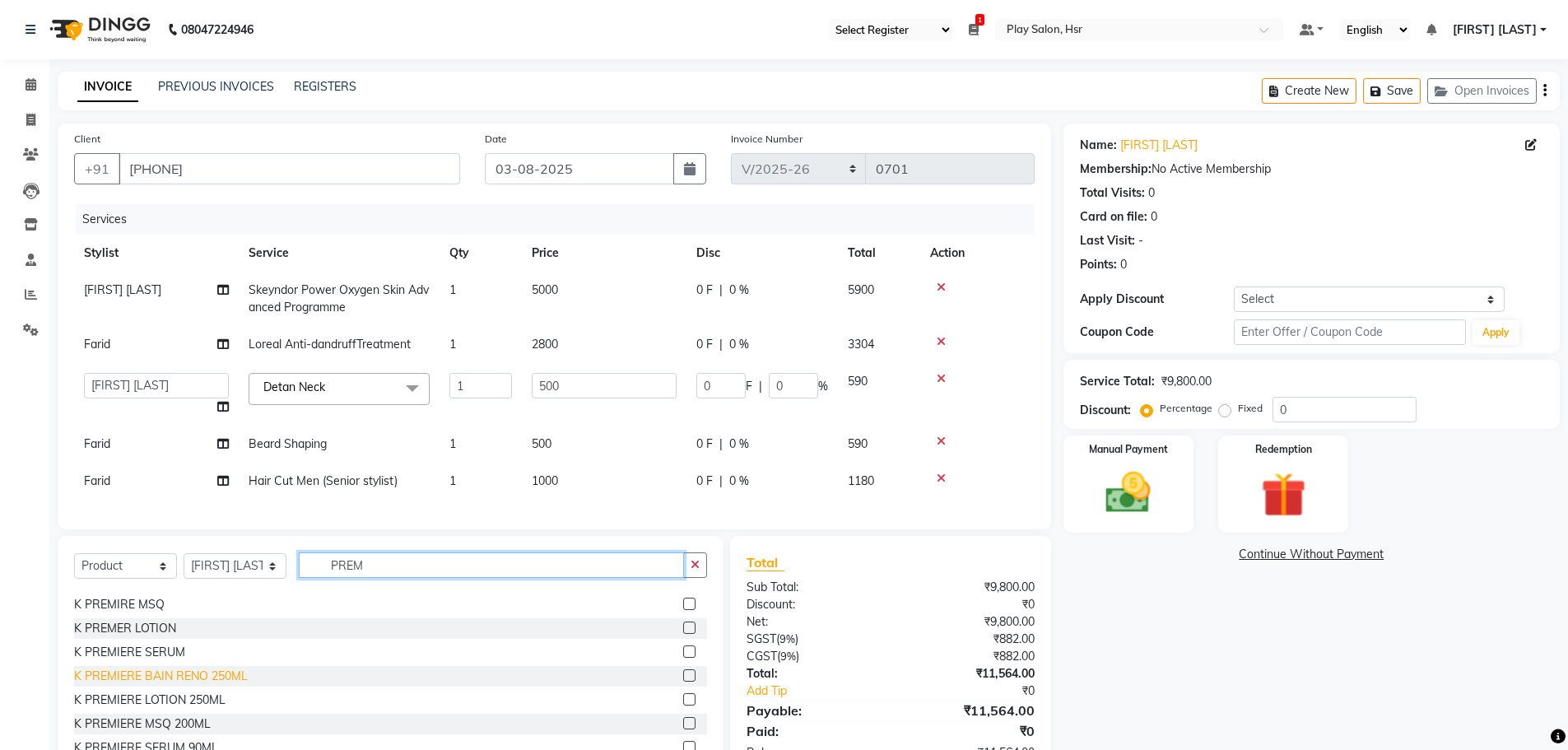 scroll, scrollTop: 26, scrollLeft: 0, axis: vertical 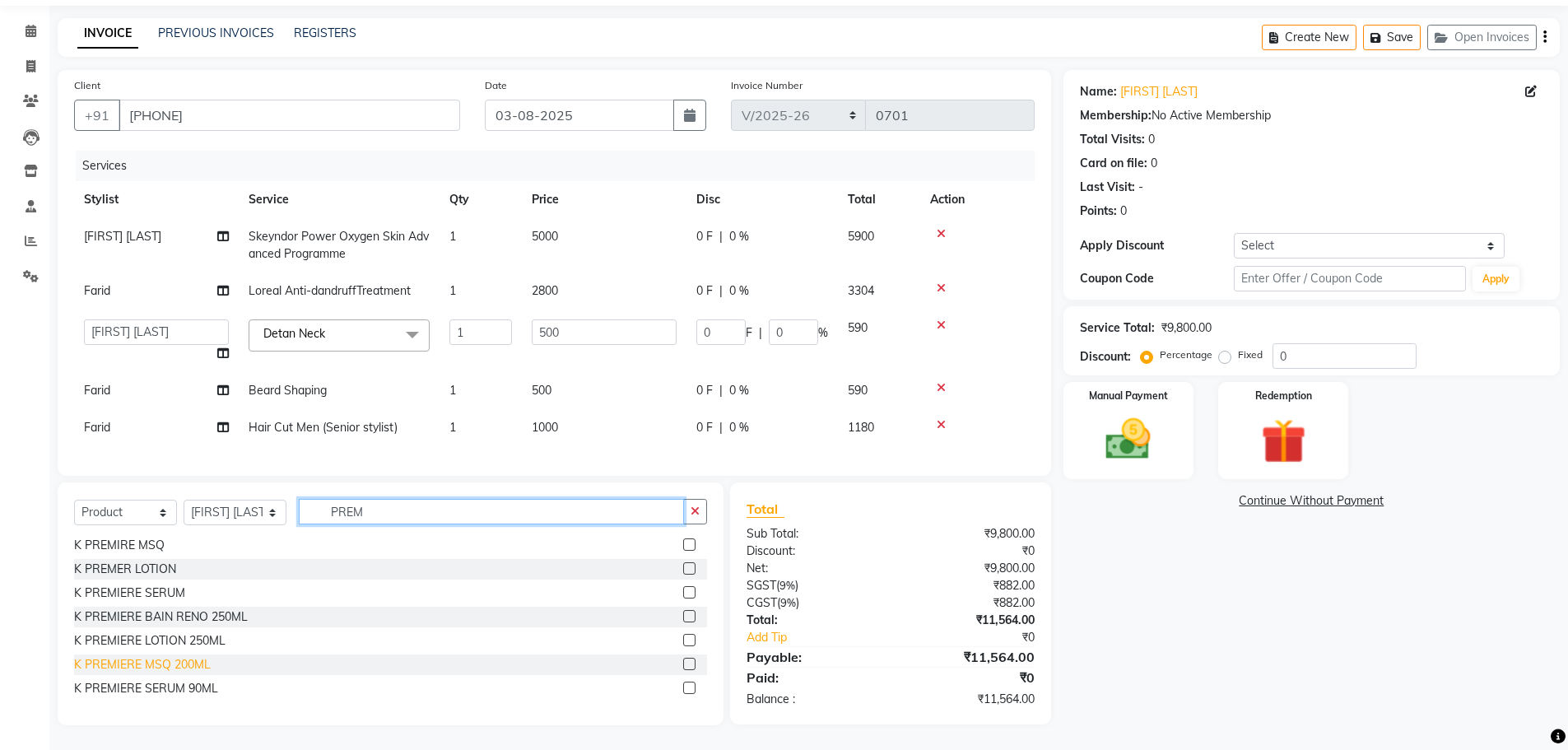 type on "PREM" 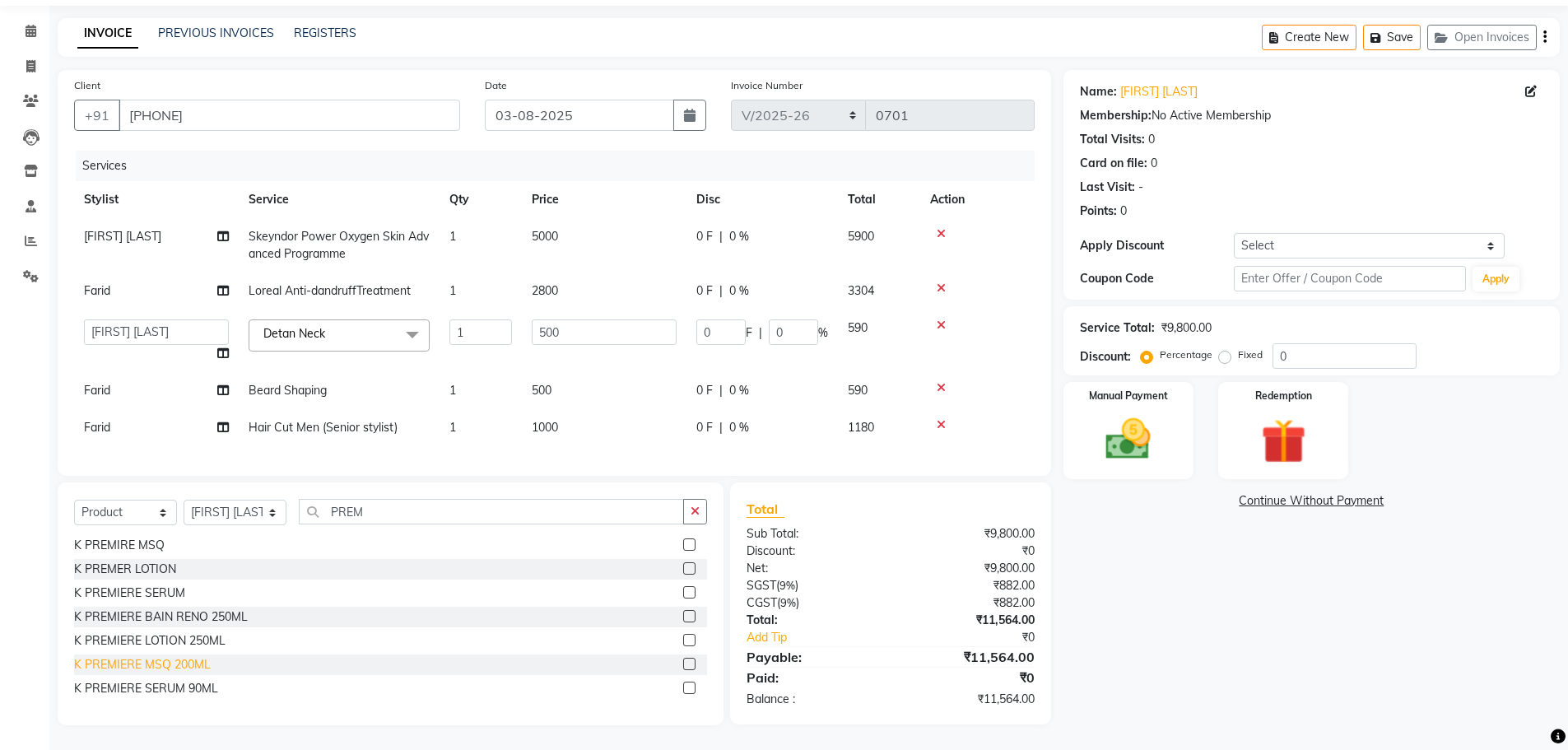 click on "K PREMIERE MSQ 200ML" 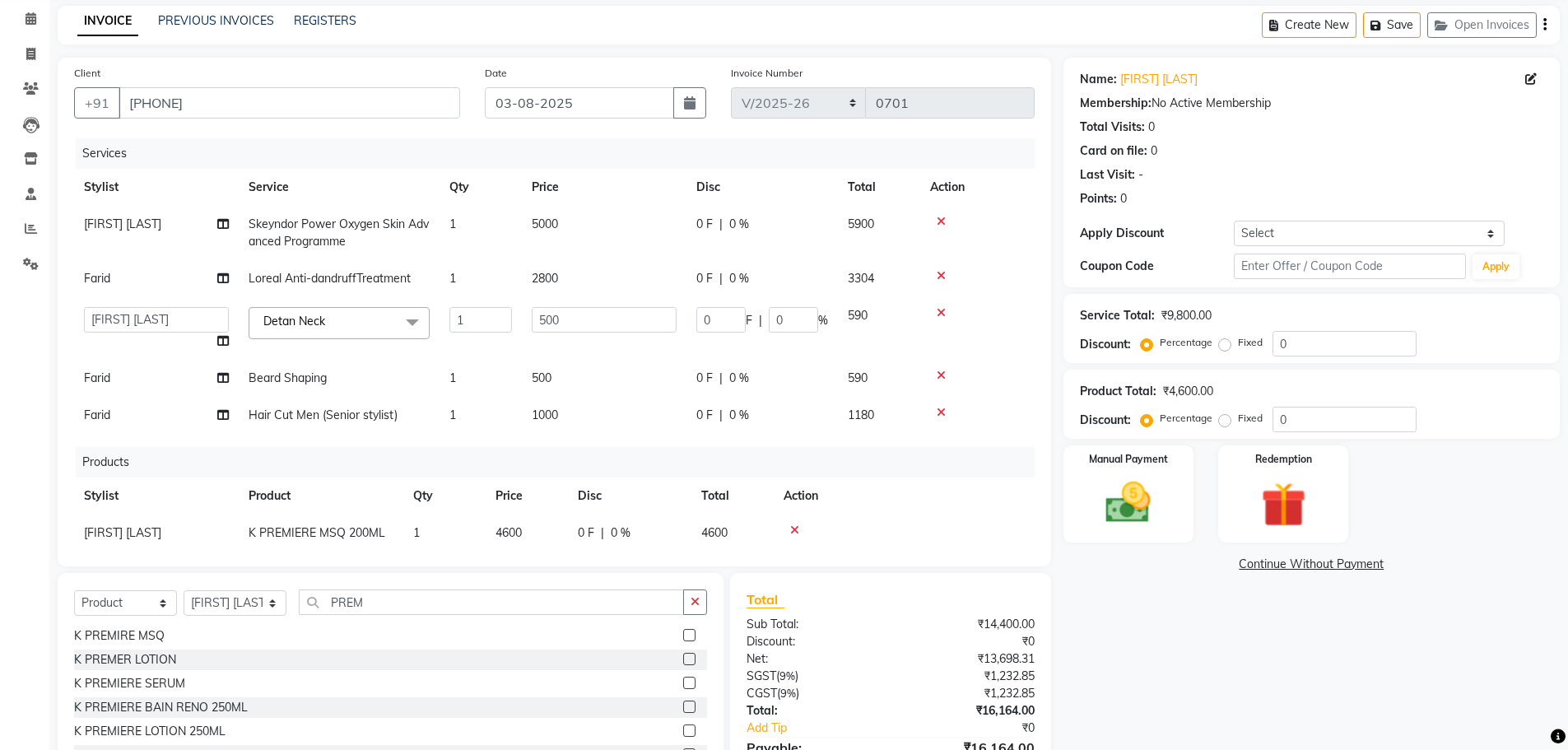 checkbox on "false" 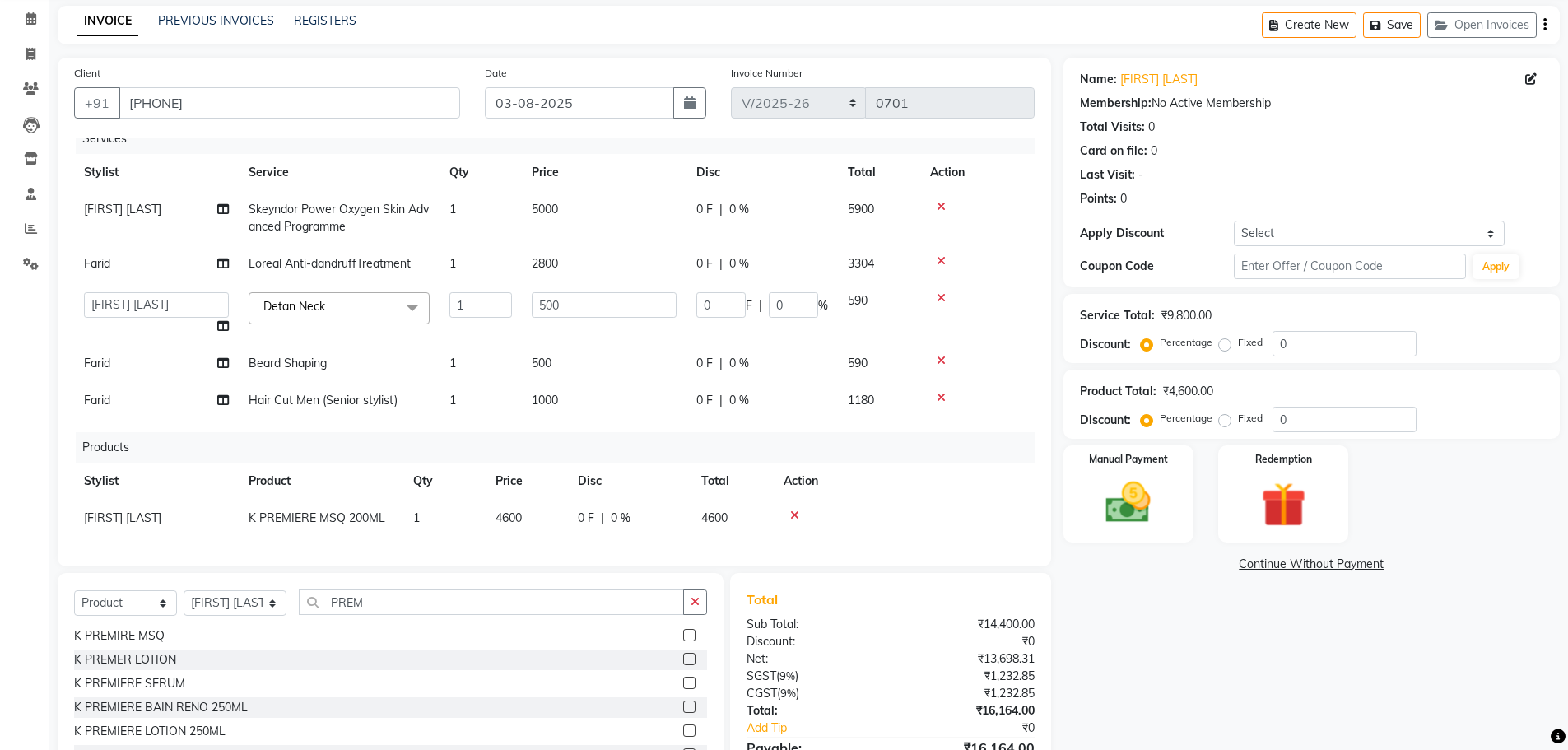 scroll, scrollTop: 27, scrollLeft: 0, axis: vertical 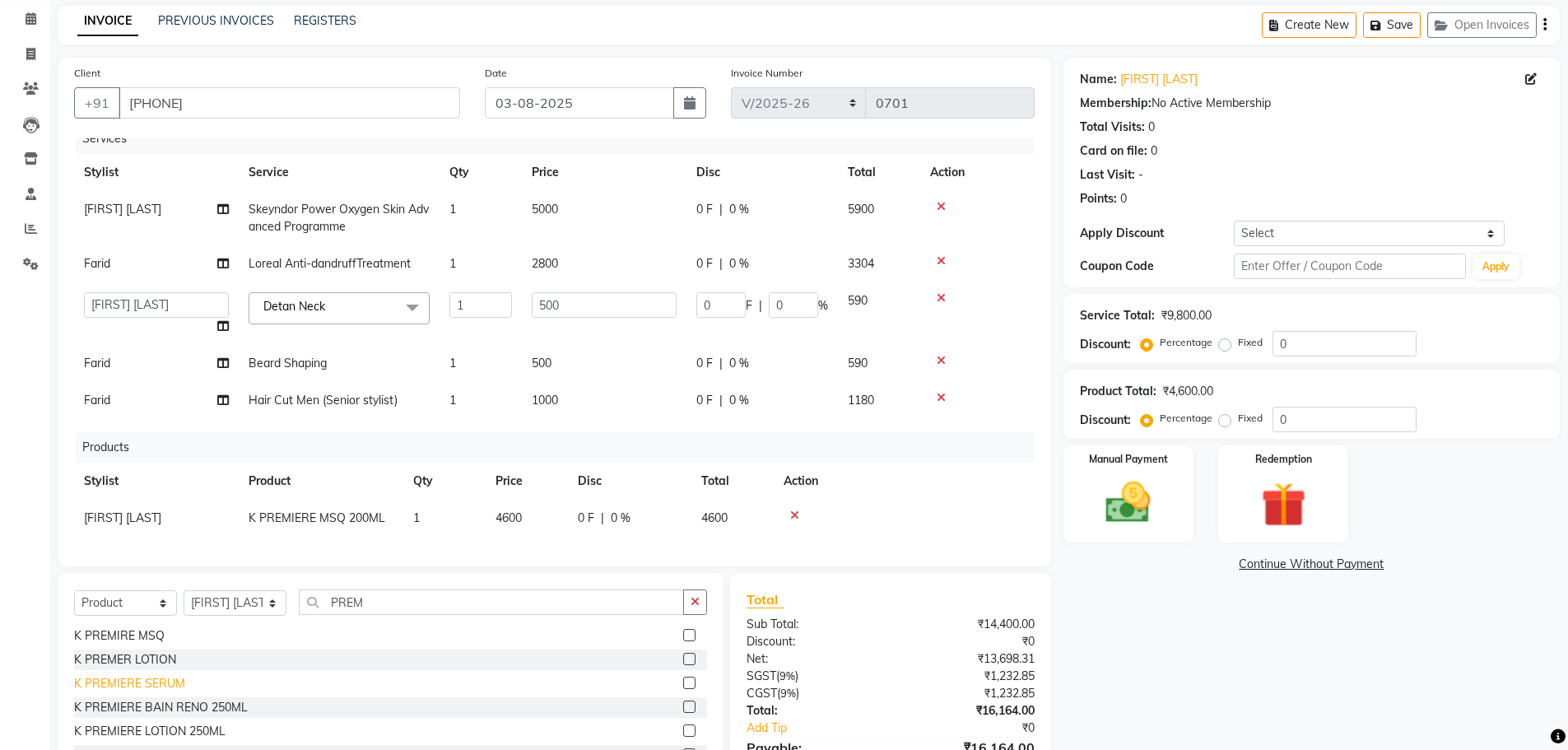 click on "K PREMIERE SERUM" 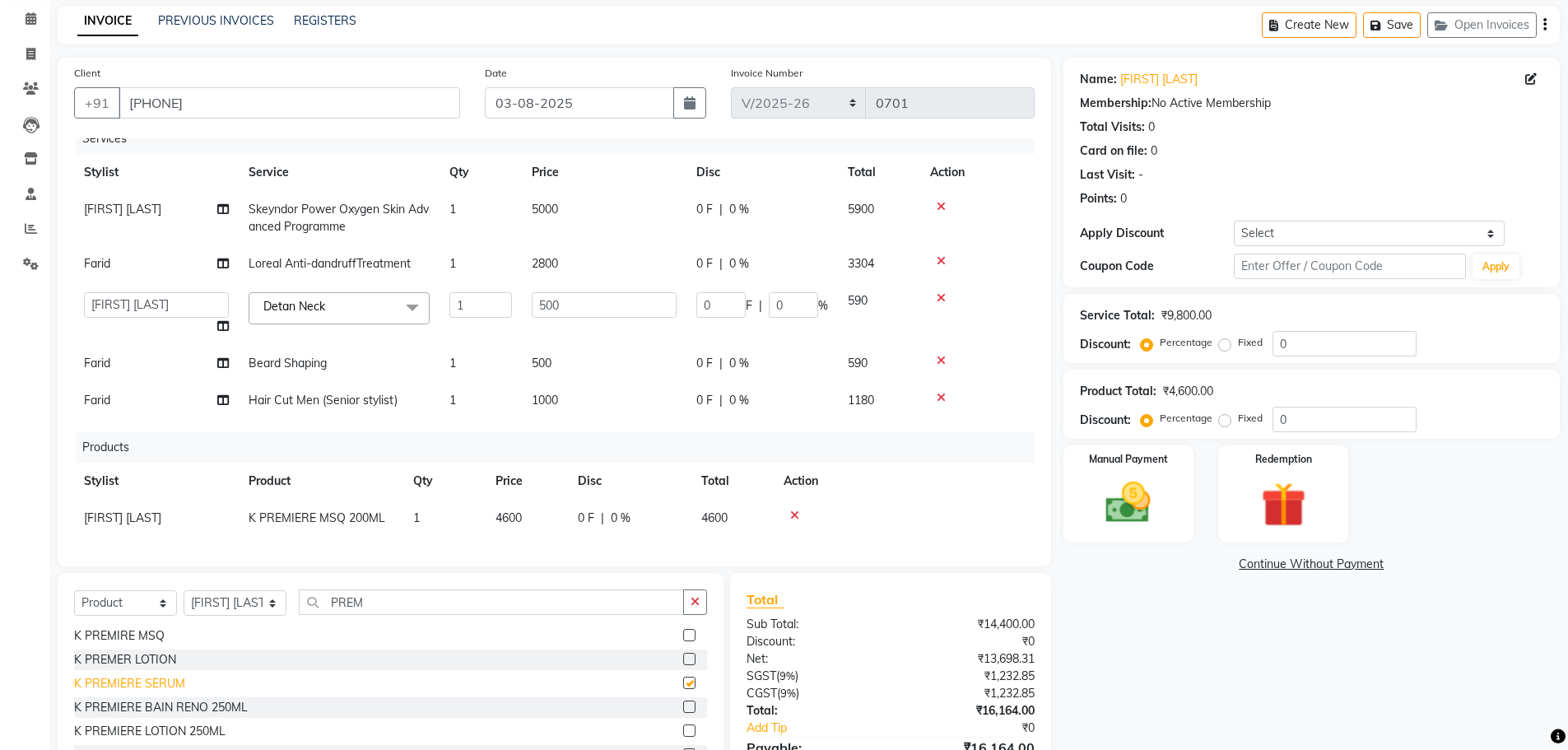 checkbox on "false" 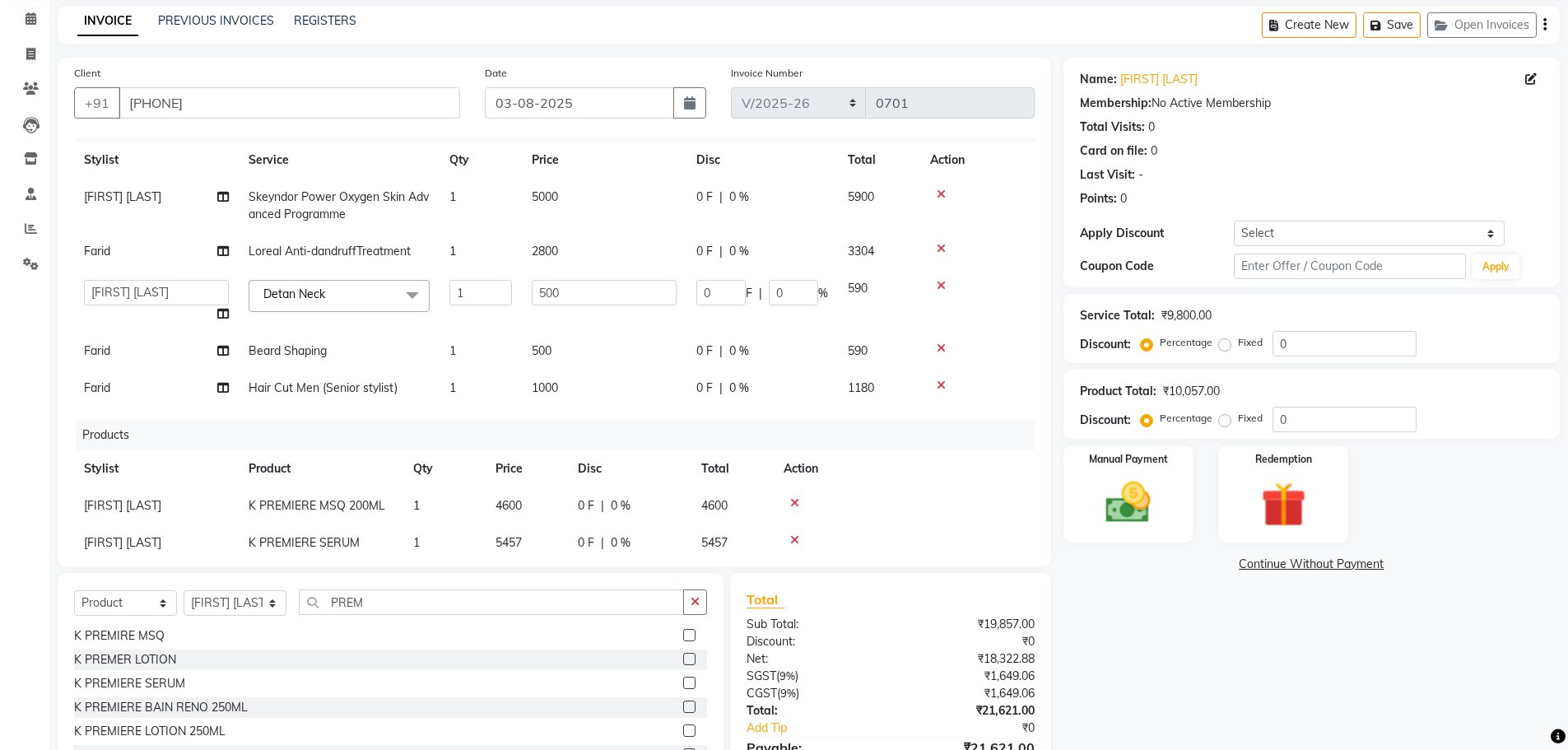 scroll, scrollTop: 64, scrollLeft: 0, axis: vertical 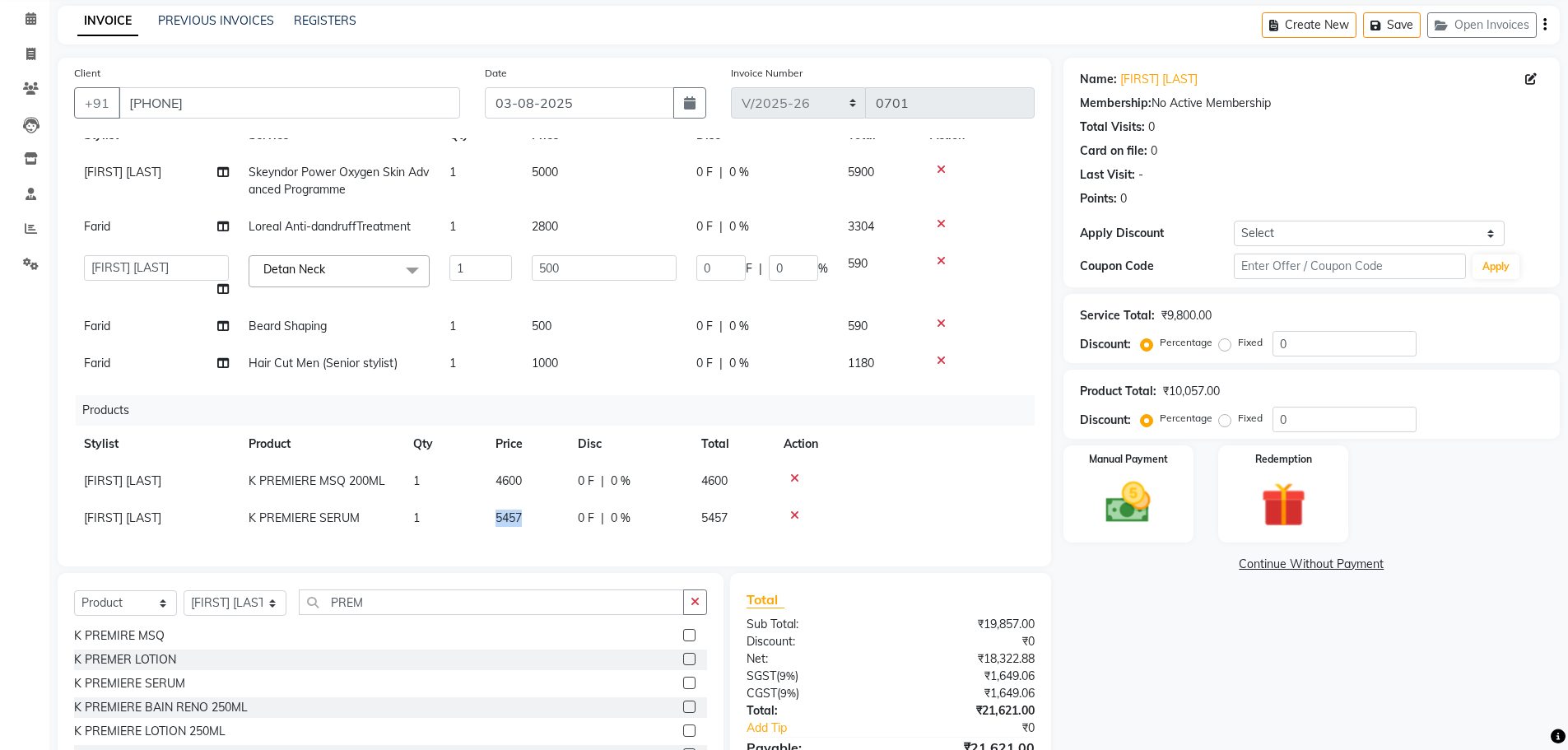 drag, startPoint x: 531, startPoint y: 502, endPoint x: 463, endPoint y: 501, distance: 68.00735 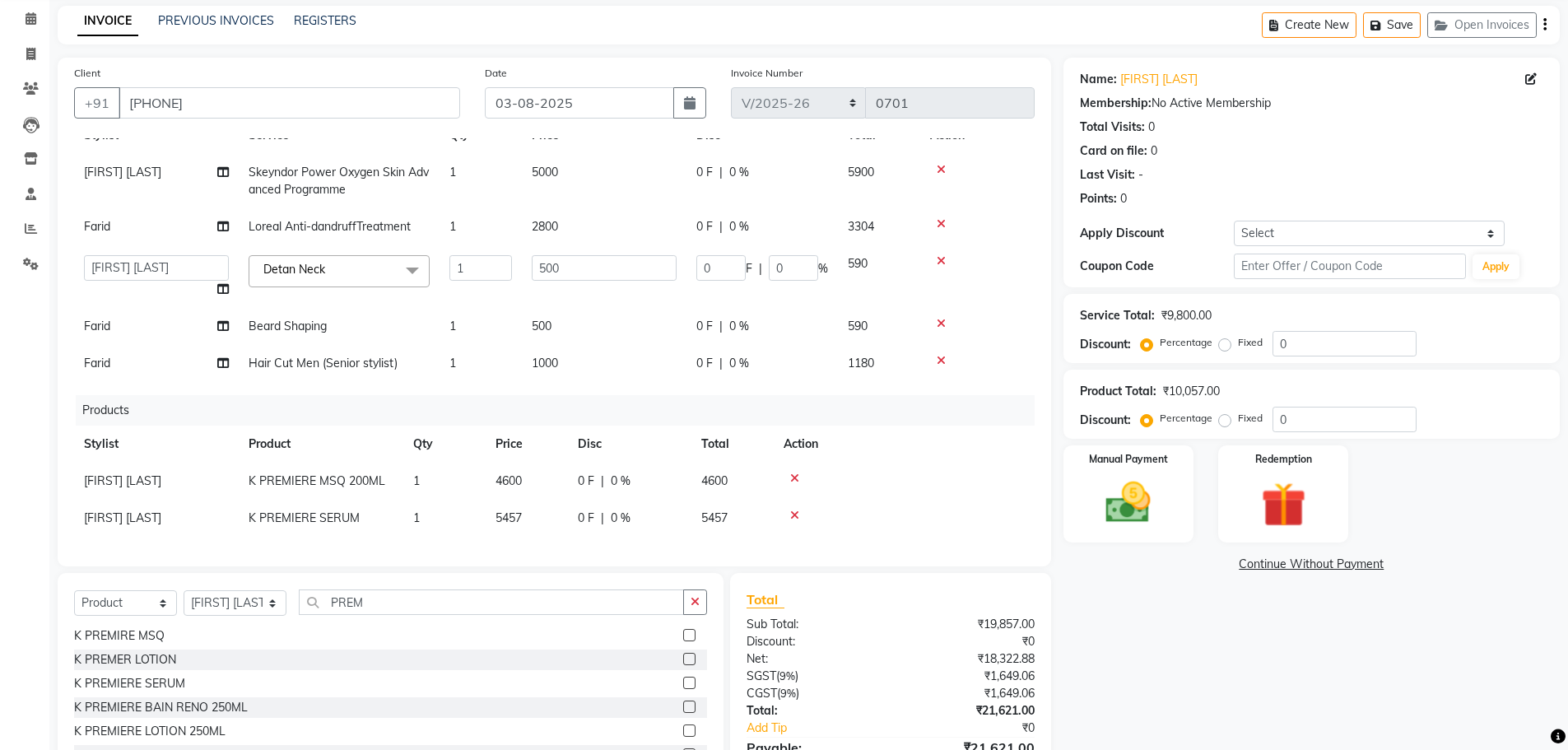 click 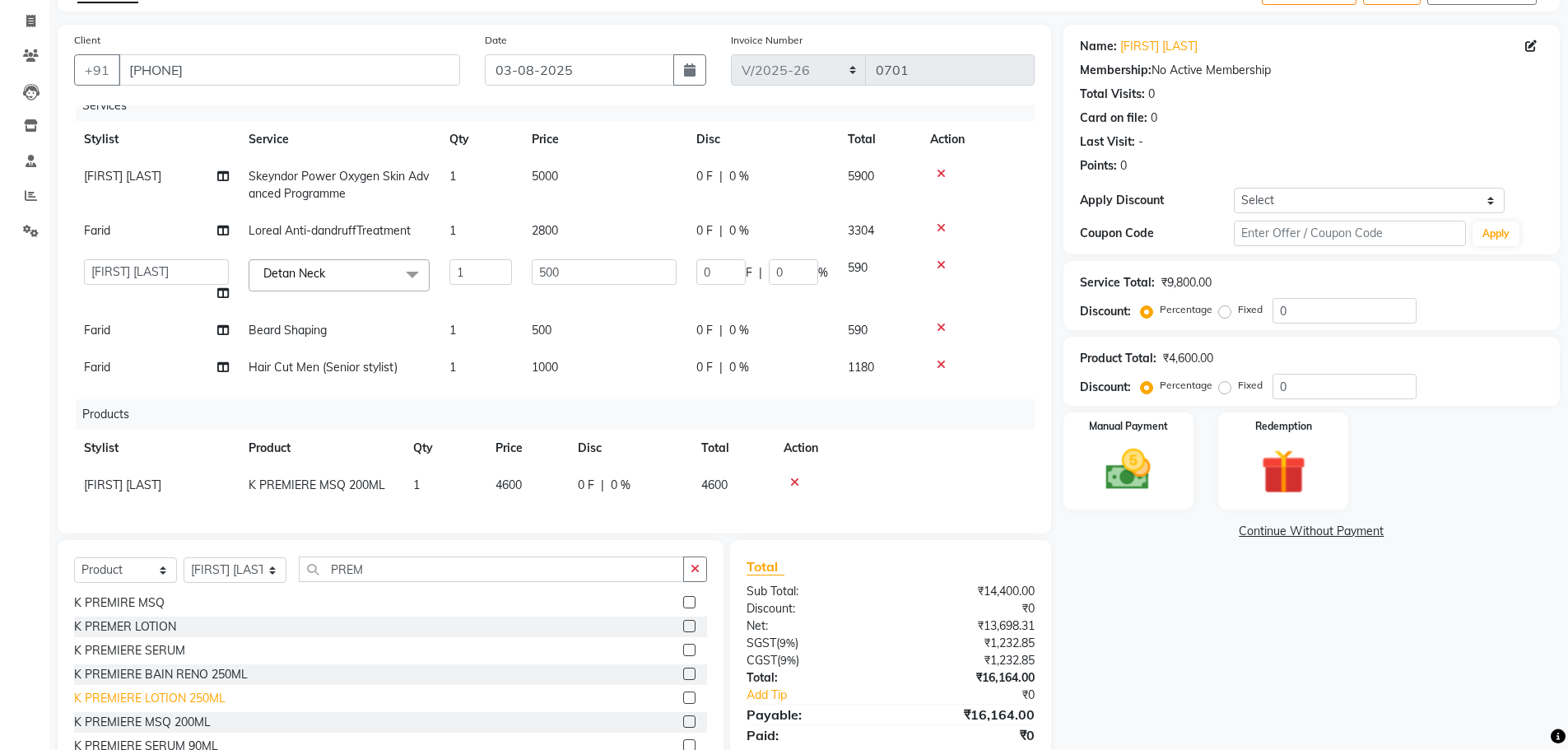 scroll, scrollTop: 156, scrollLeft: 0, axis: vertical 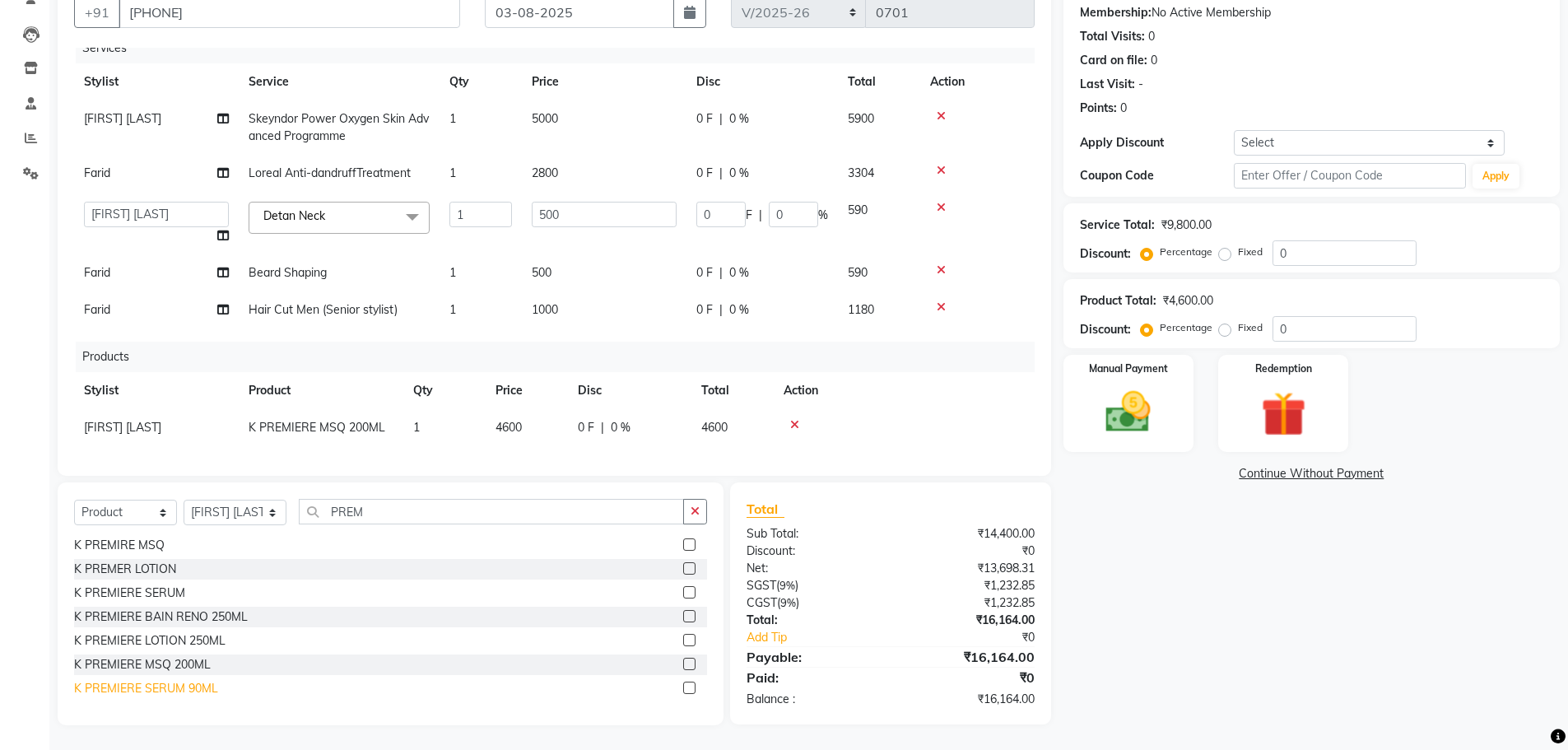 click on "K PREMIERE SERUM 90ML" 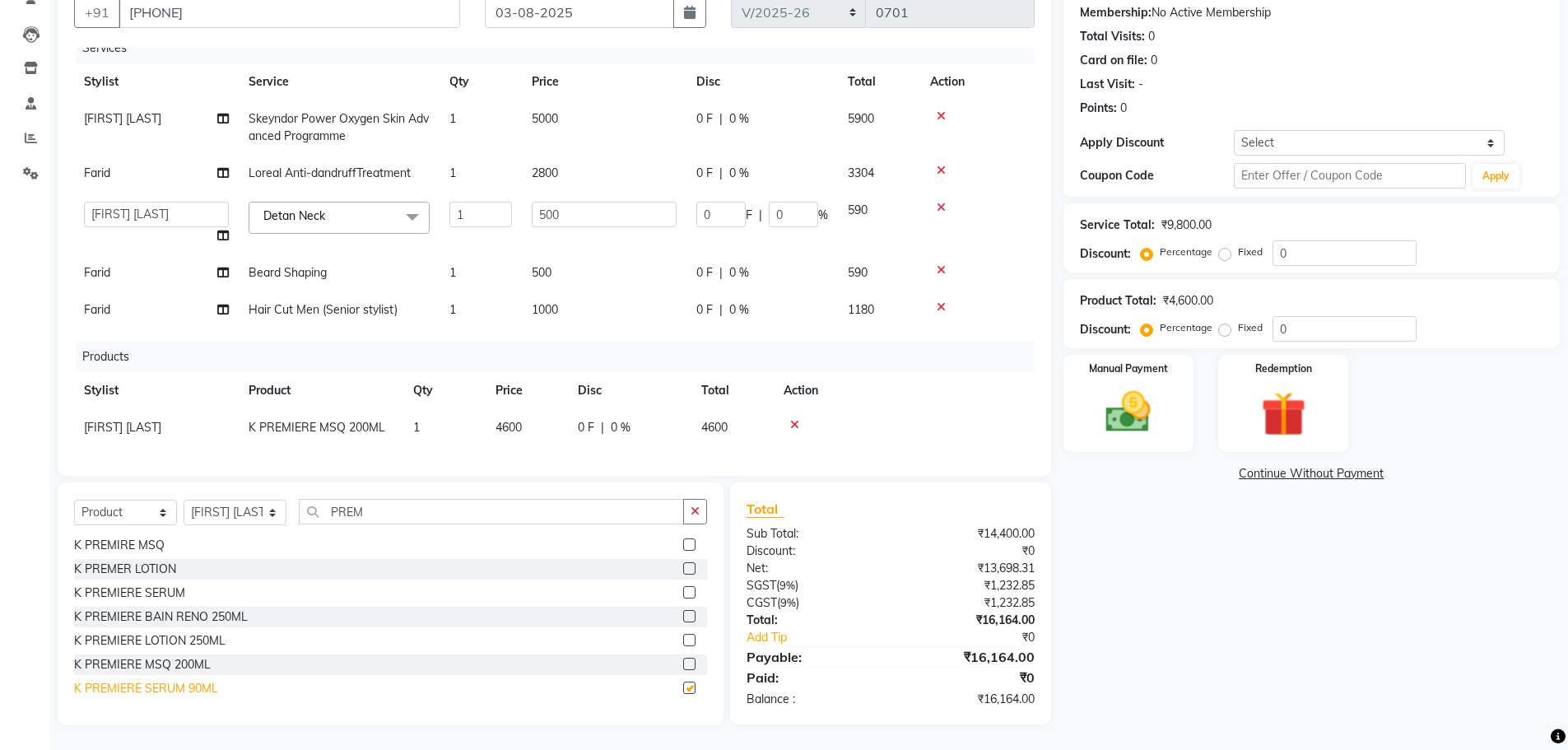 scroll, scrollTop: 64, scrollLeft: 0, axis: vertical 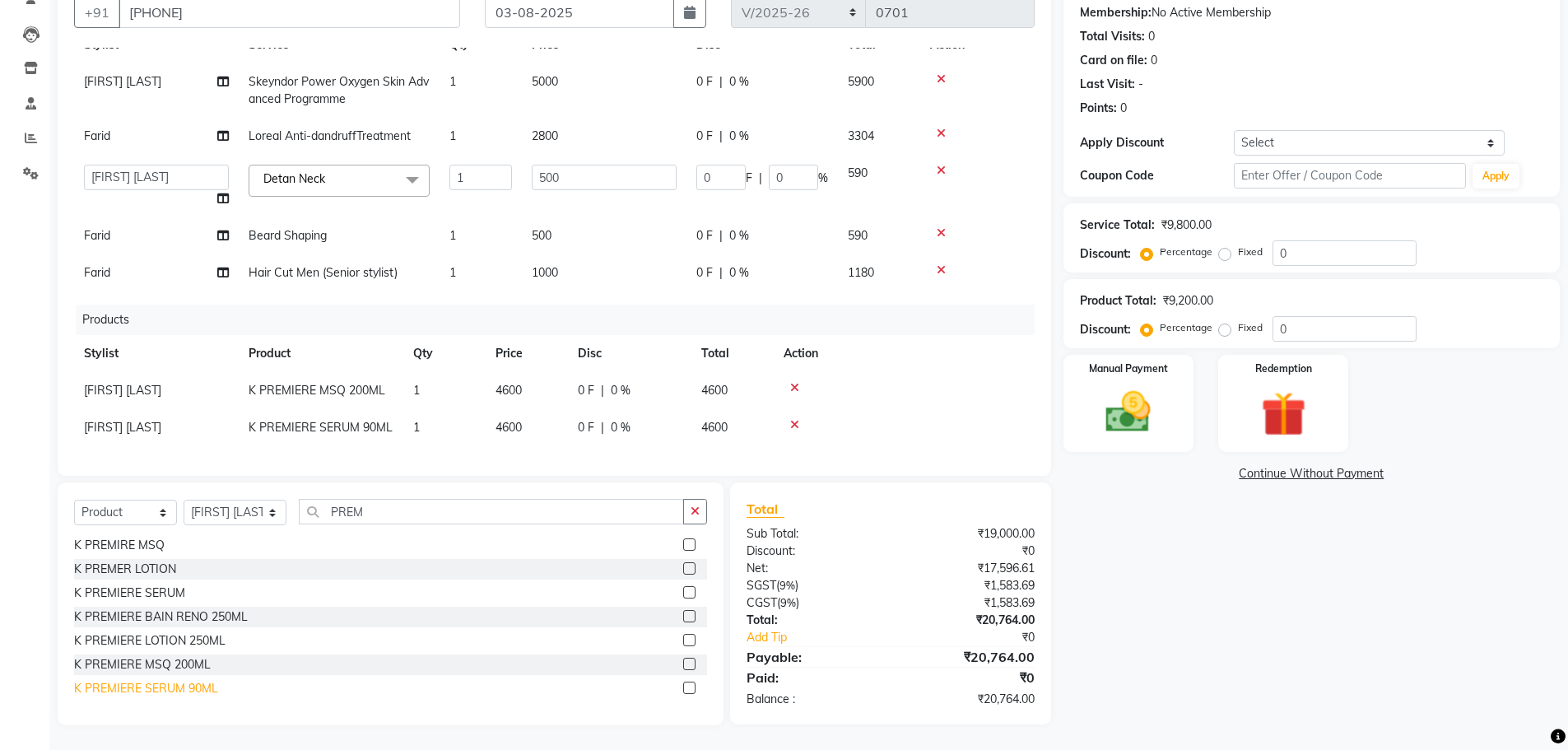 checkbox on "false" 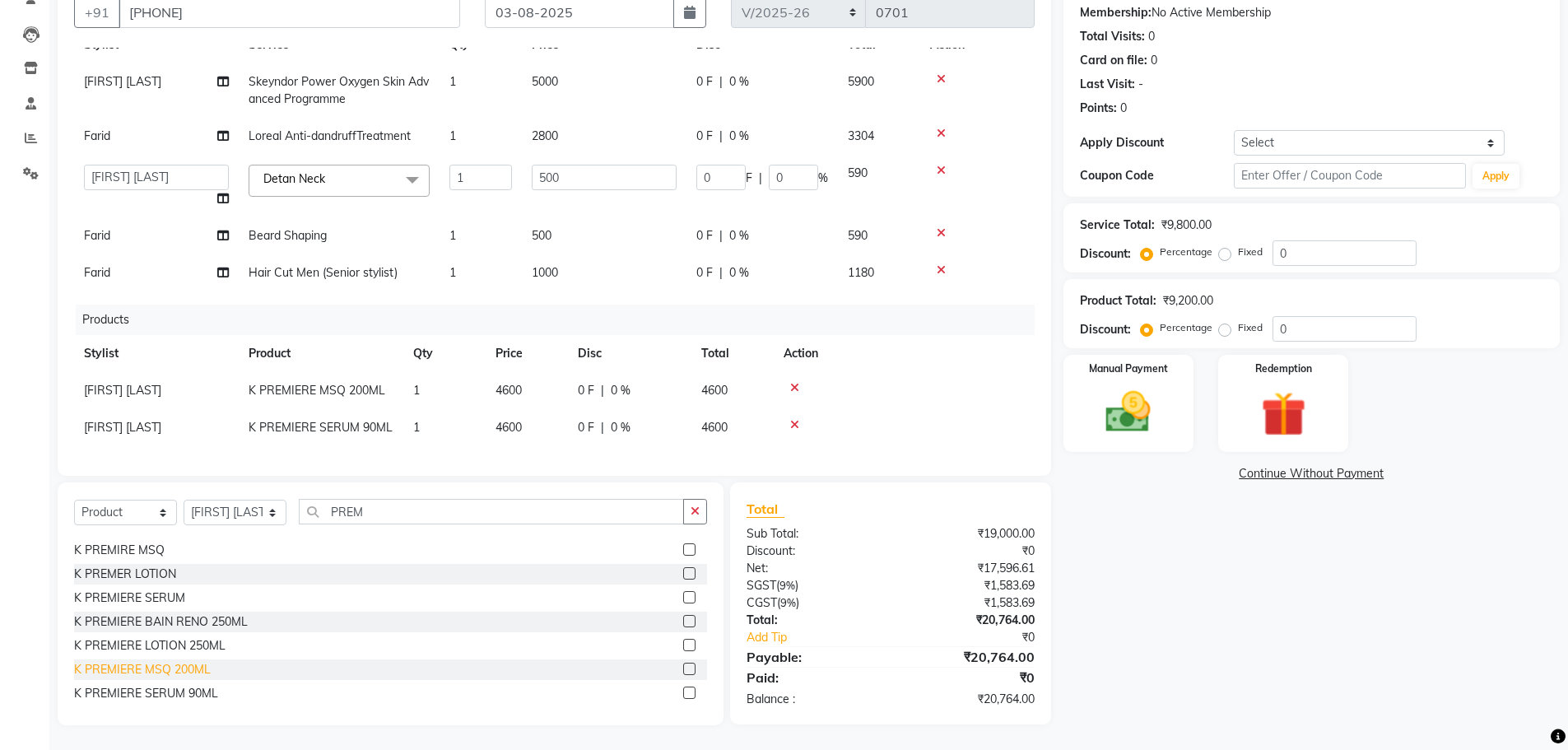 scroll, scrollTop: 26, scrollLeft: 0, axis: vertical 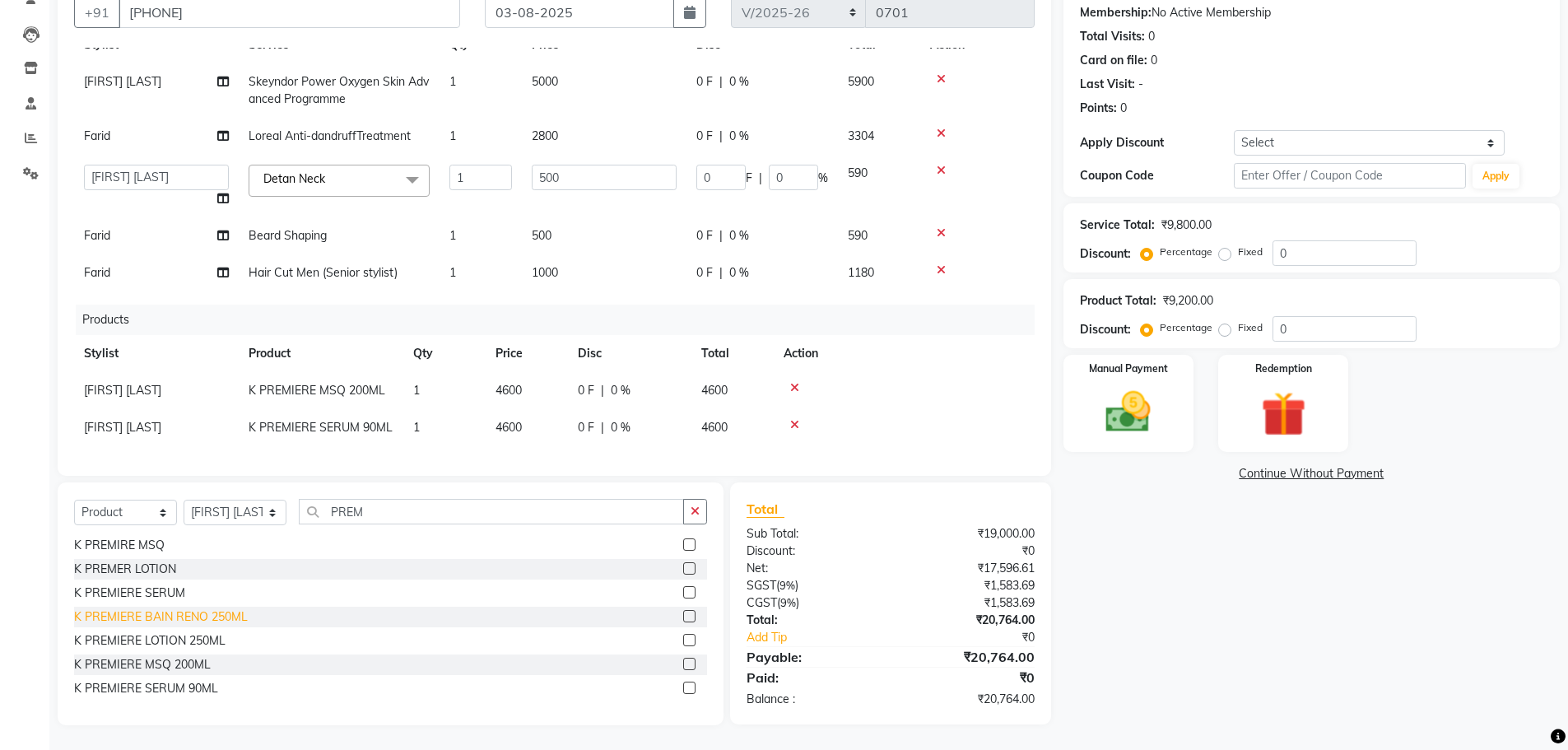 click on "K PREMIERE BAIN RENO 250ML" 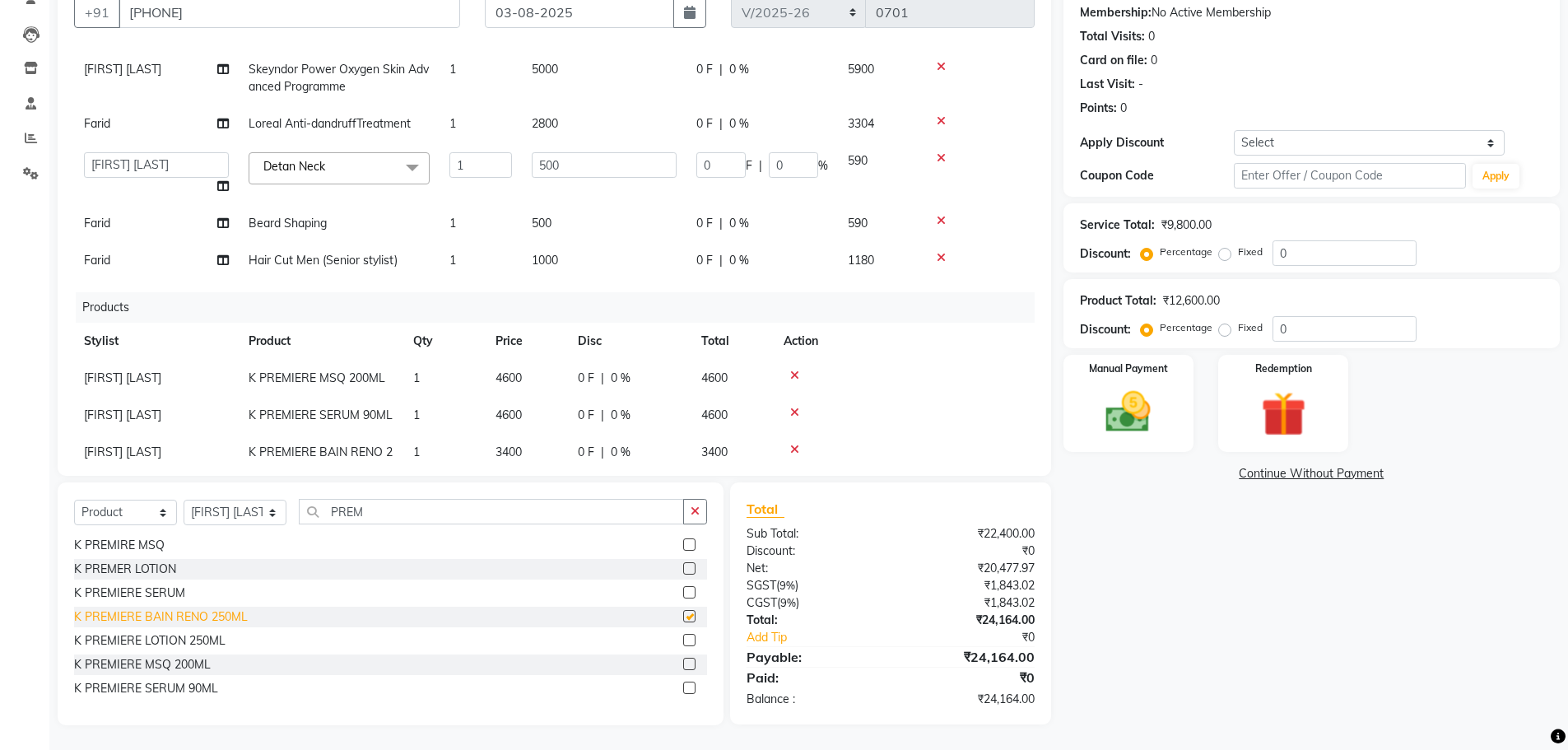 checkbox on "false" 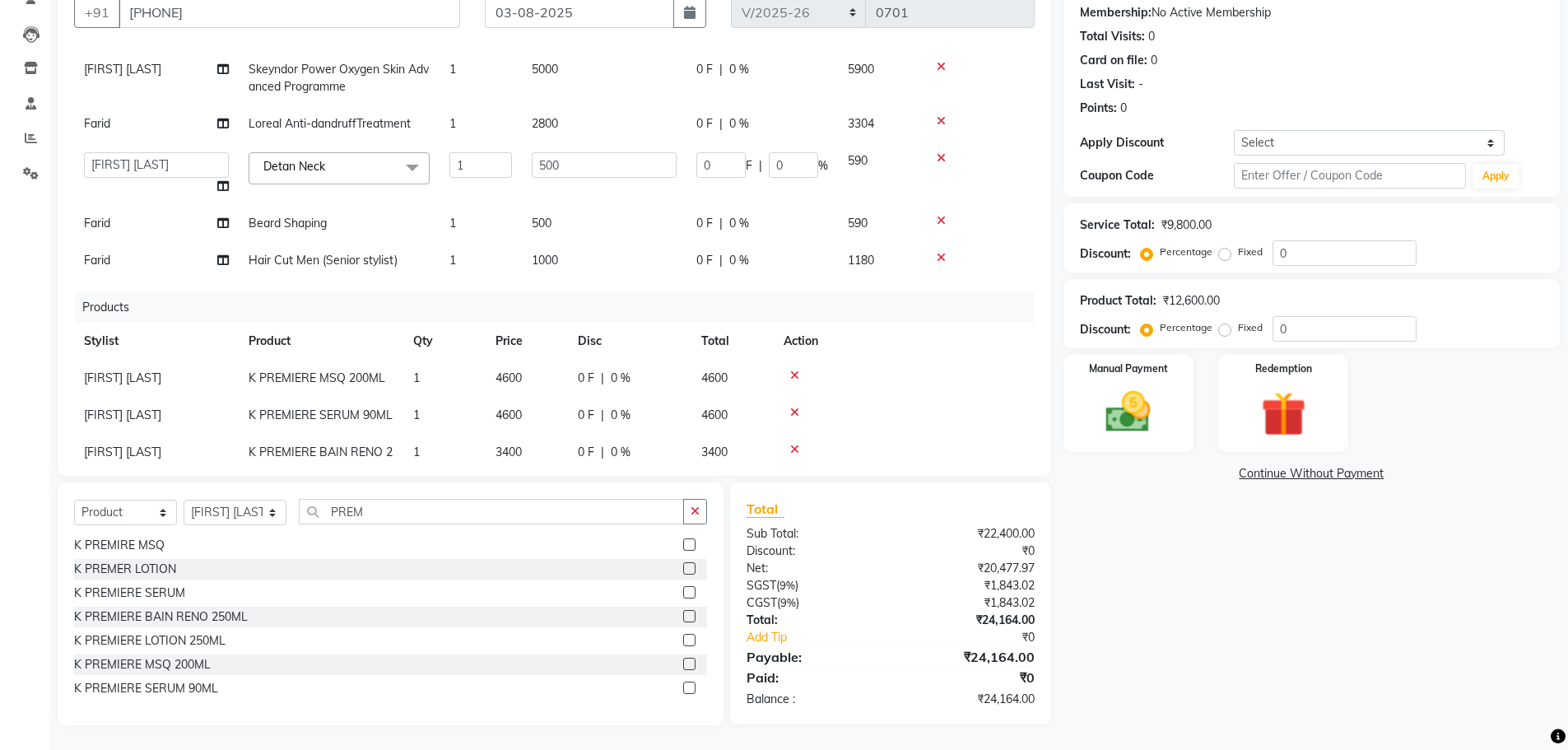 scroll, scrollTop: 119, scrollLeft: 0, axis: vertical 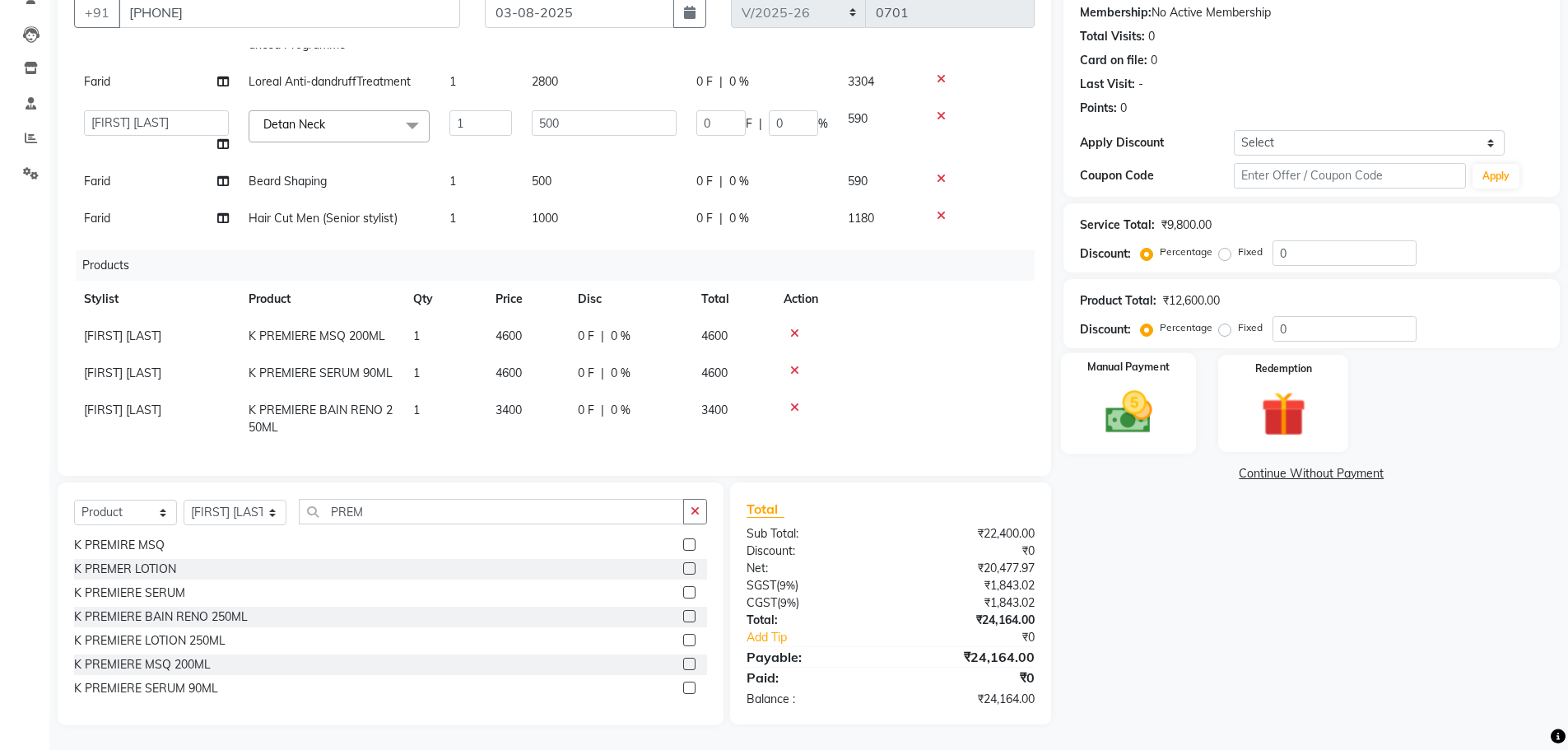 click 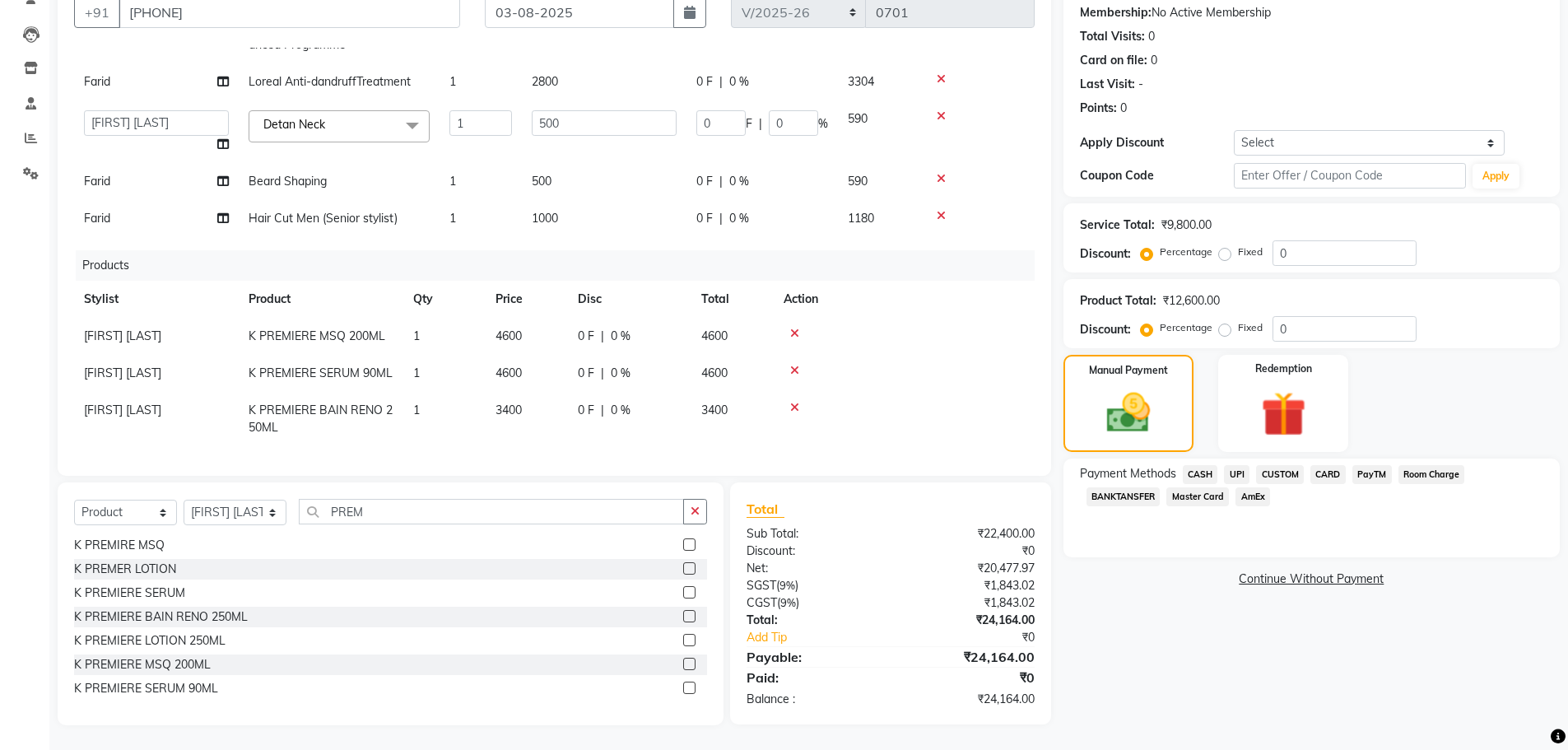 click on "CARD" 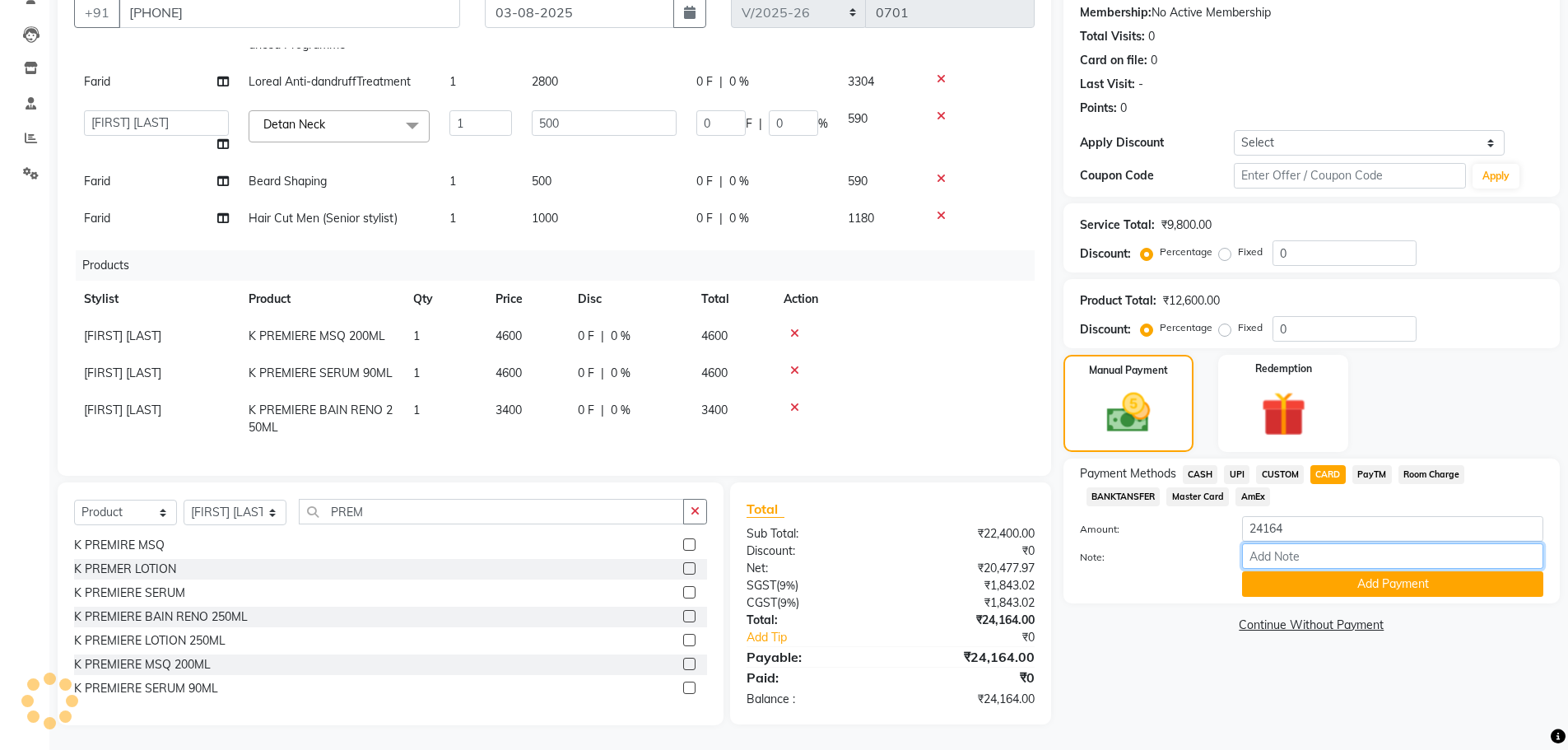 click on "Note:" at bounding box center [1393, 556] 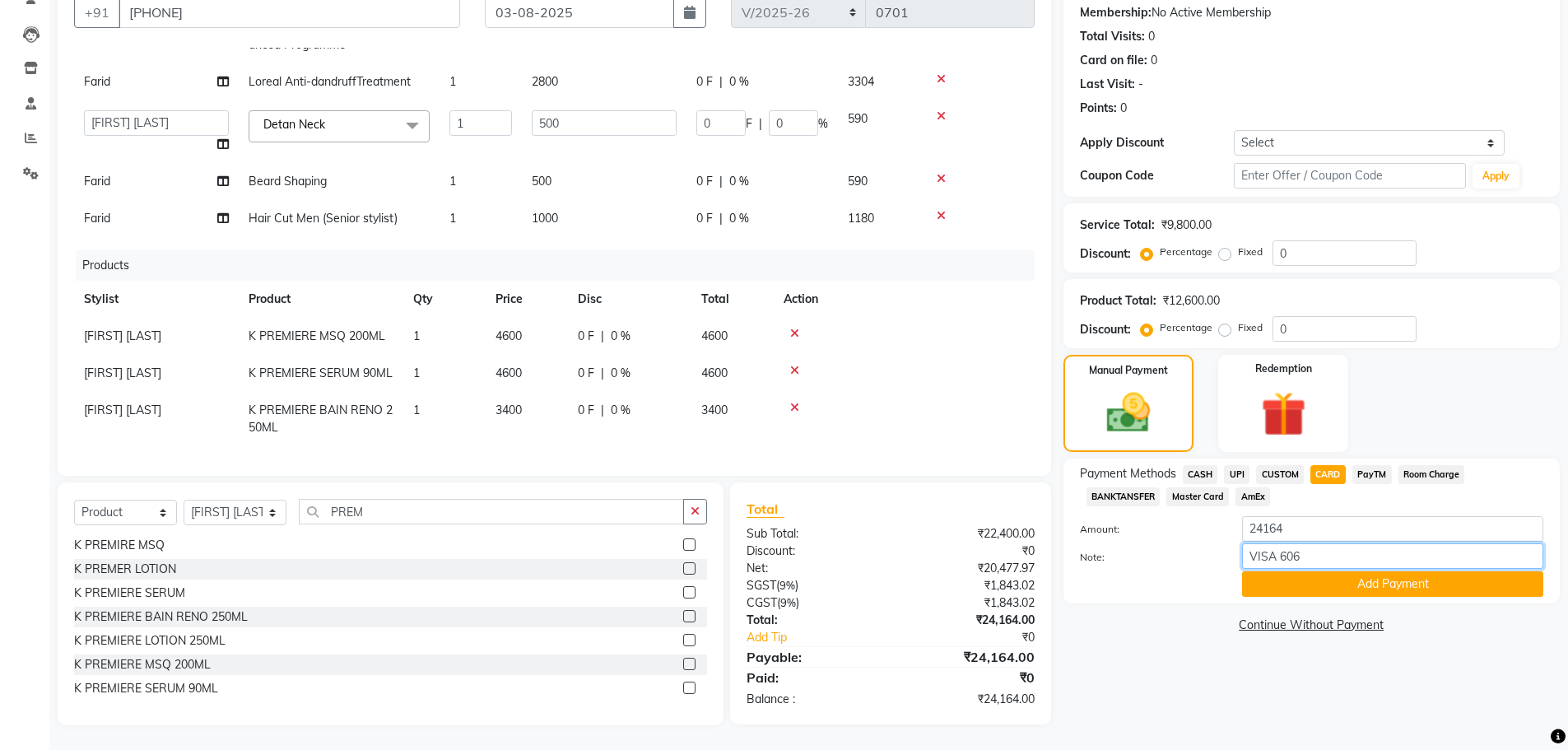 type on "VISA 6064" 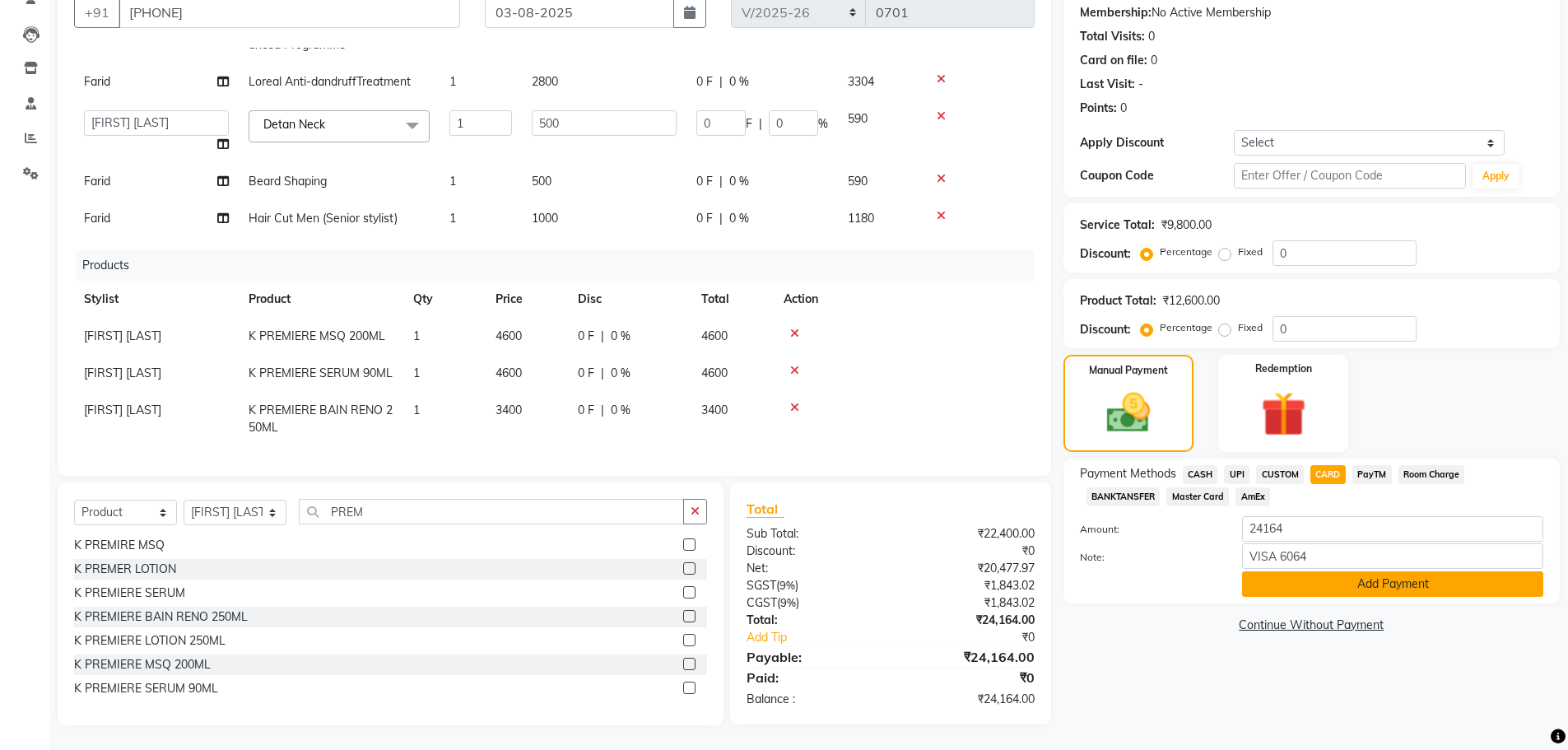 click on "Add Payment" 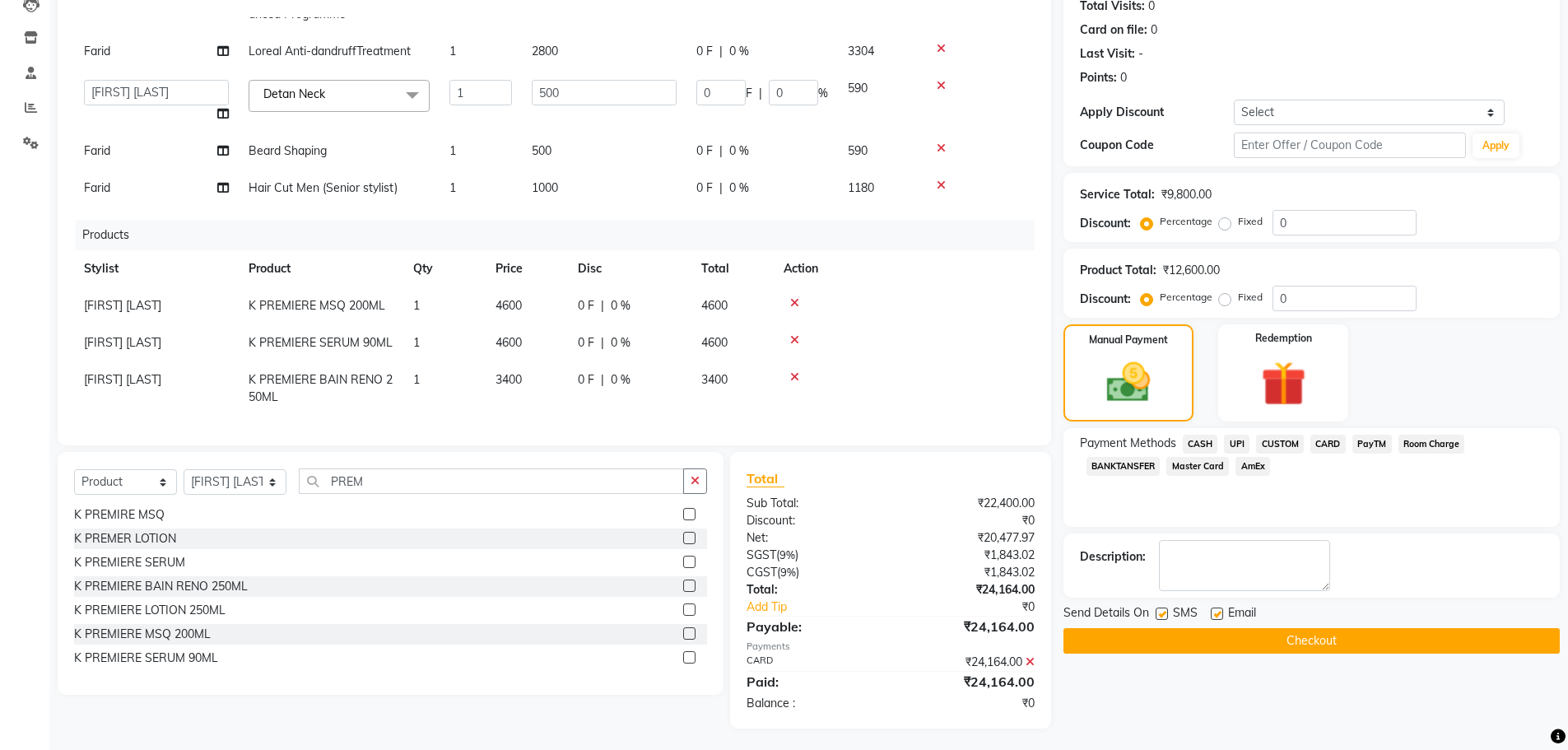 scroll, scrollTop: 190, scrollLeft: 0, axis: vertical 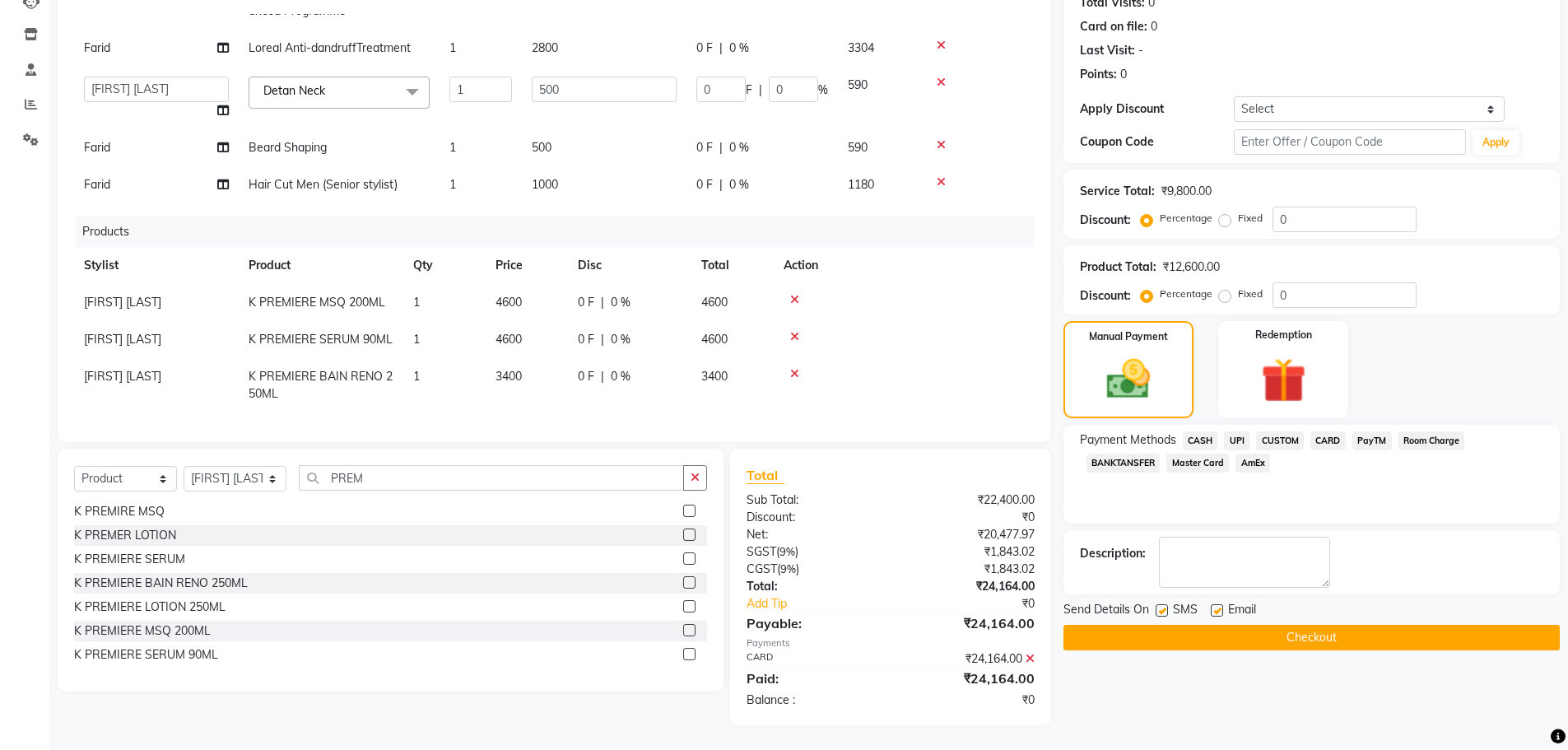 click on "Checkout" 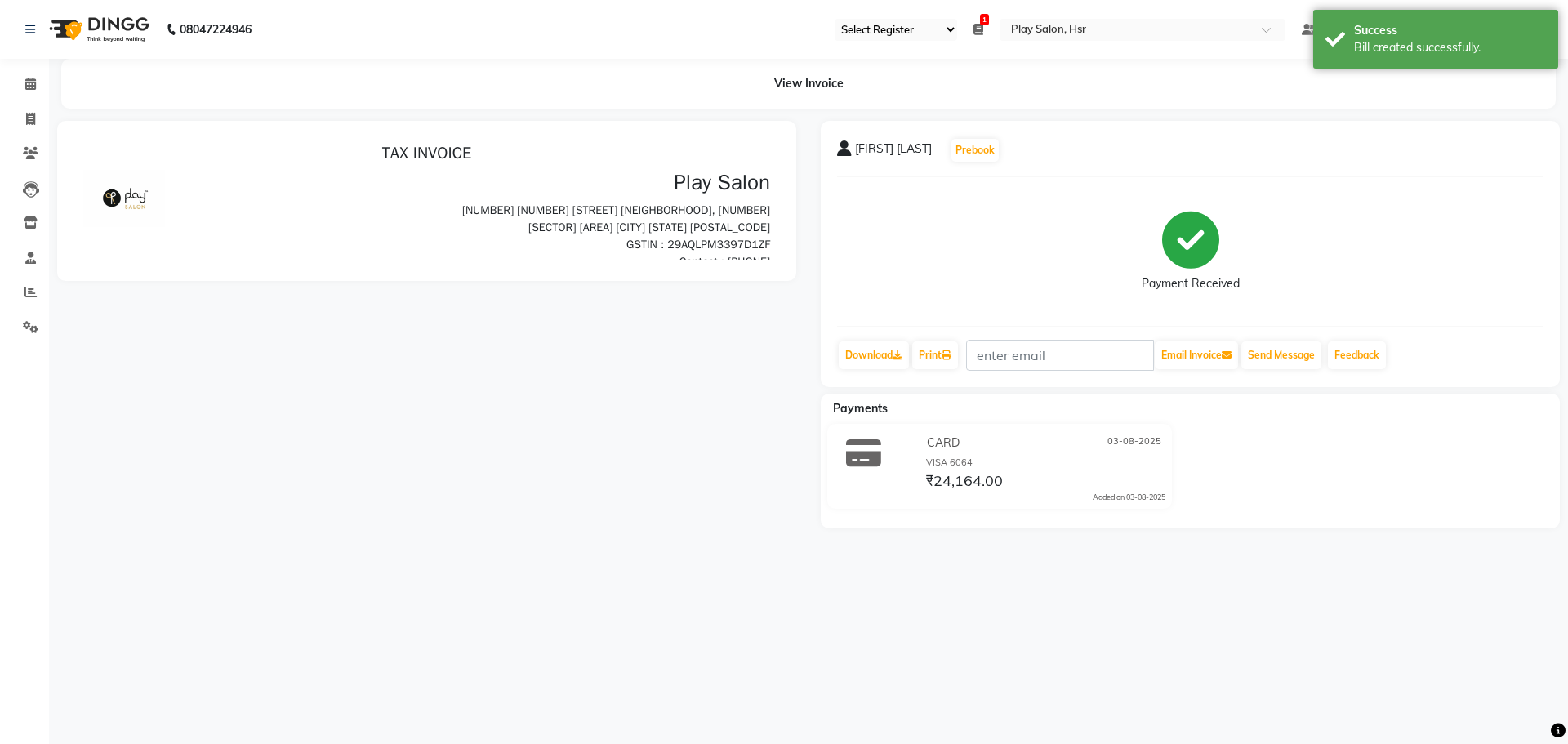 scroll, scrollTop: 0, scrollLeft: 0, axis: both 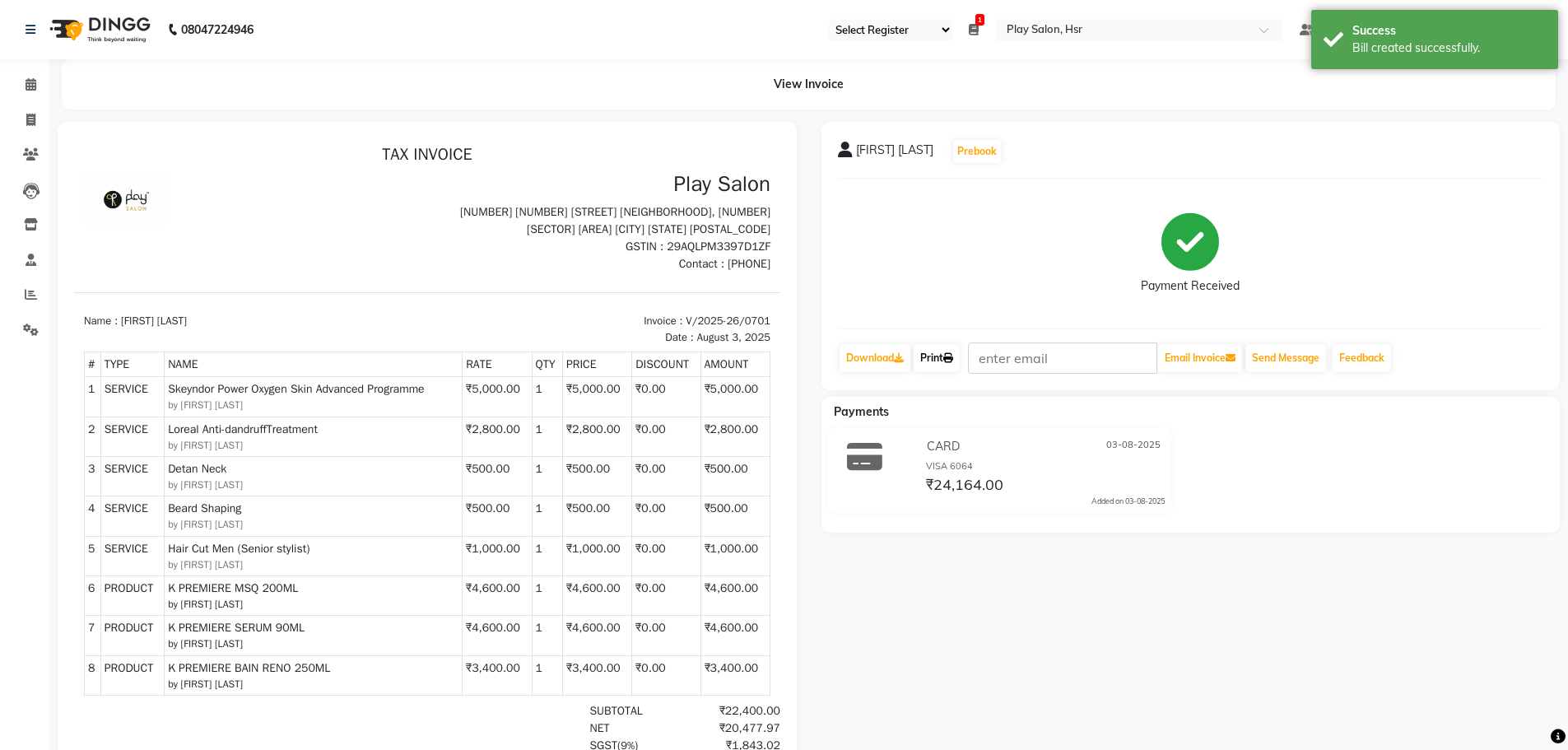 click on "Print" 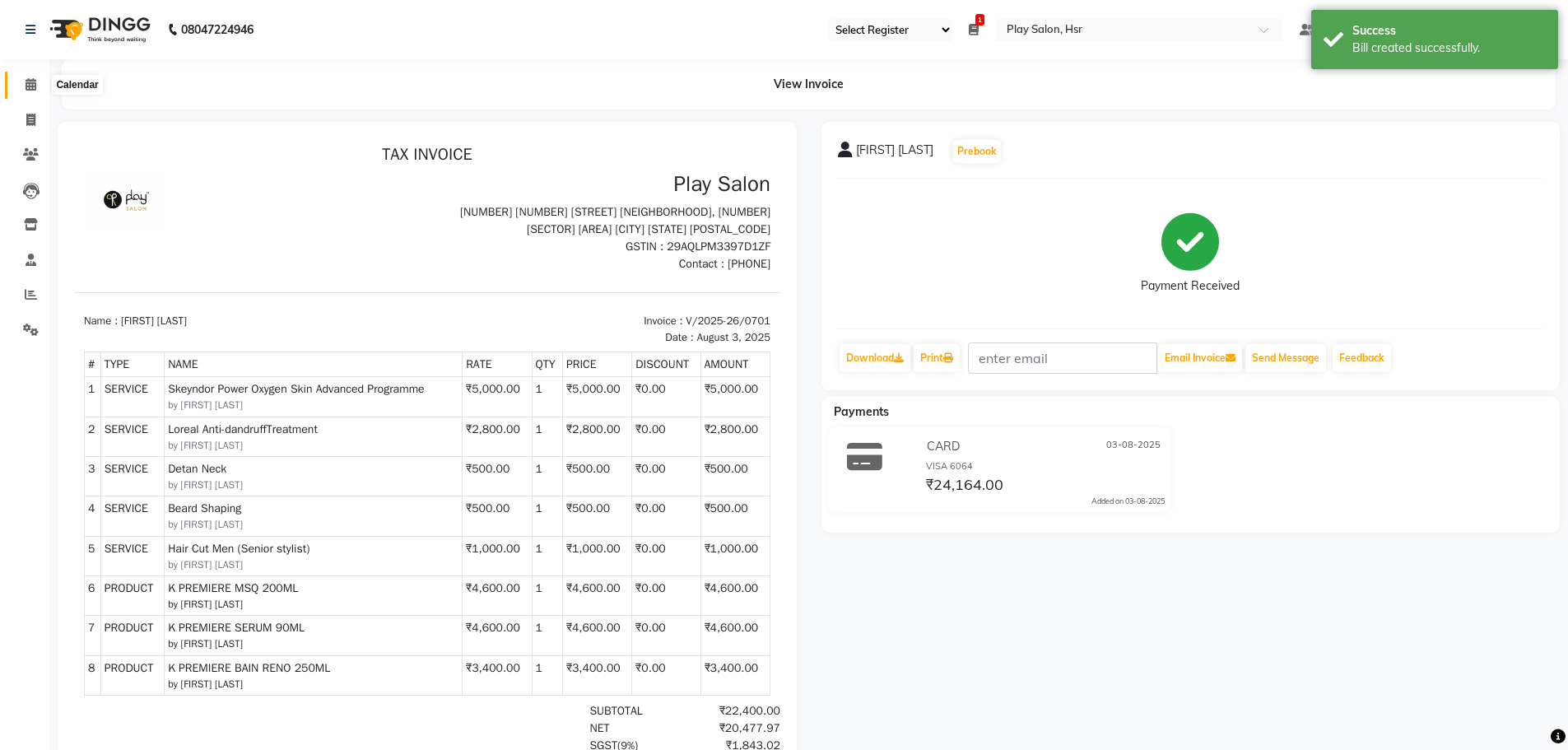 click 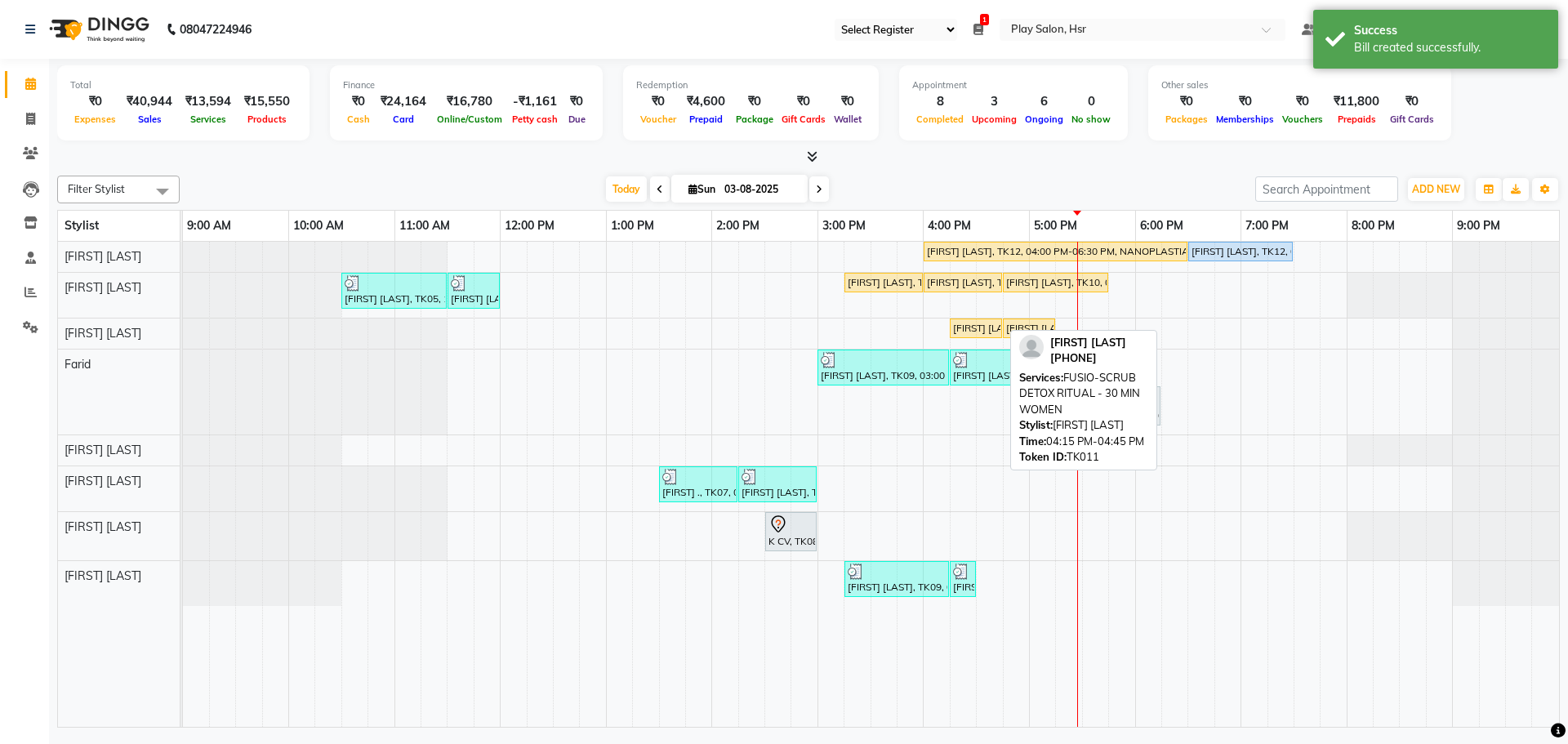 click on "[FIRST] [LAST], TK11, 04:15 PM-04:45 PM, FUSIO-SCRUB DETOX RITUAL - 30 MIN WOMEN" at bounding box center [976, 328] 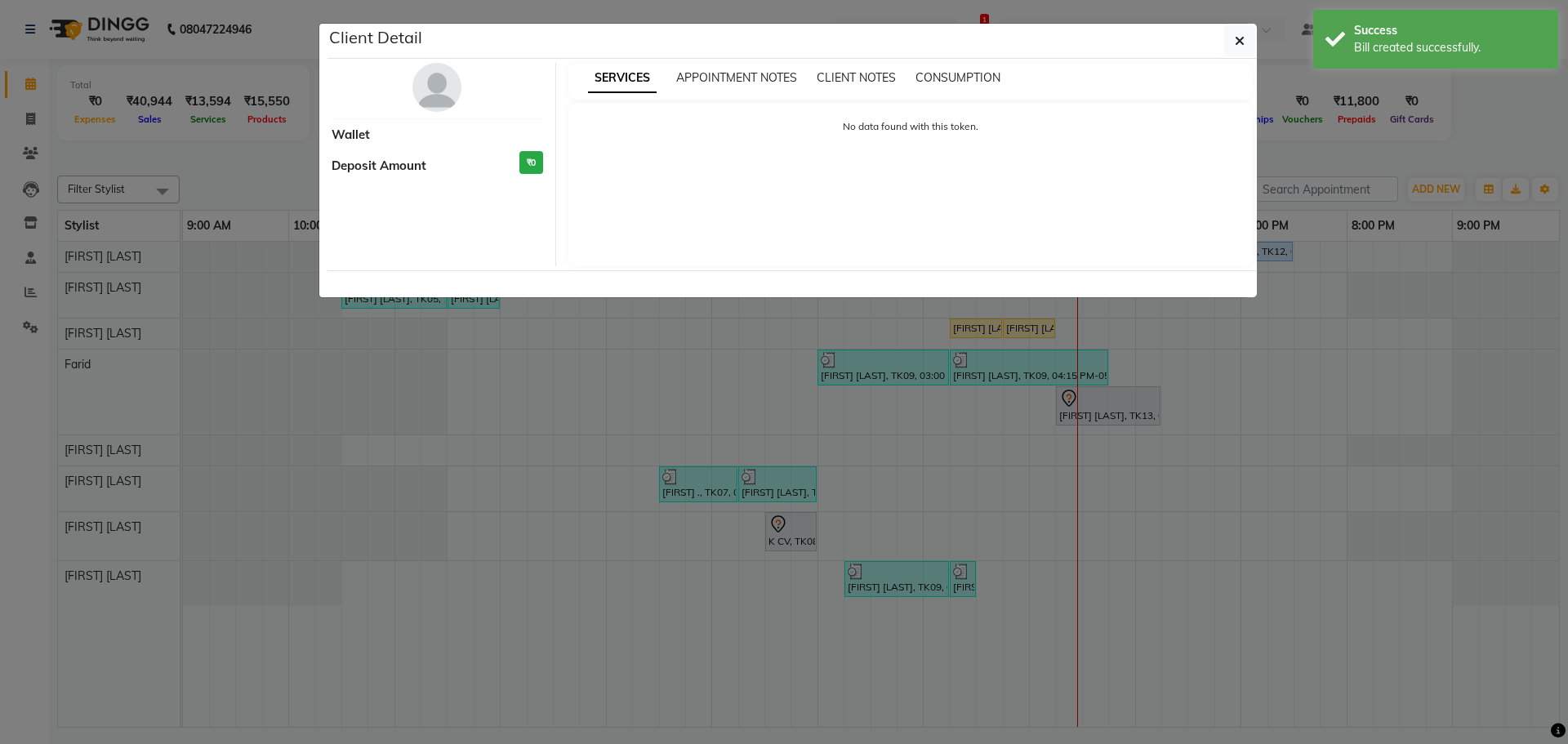 select on "1" 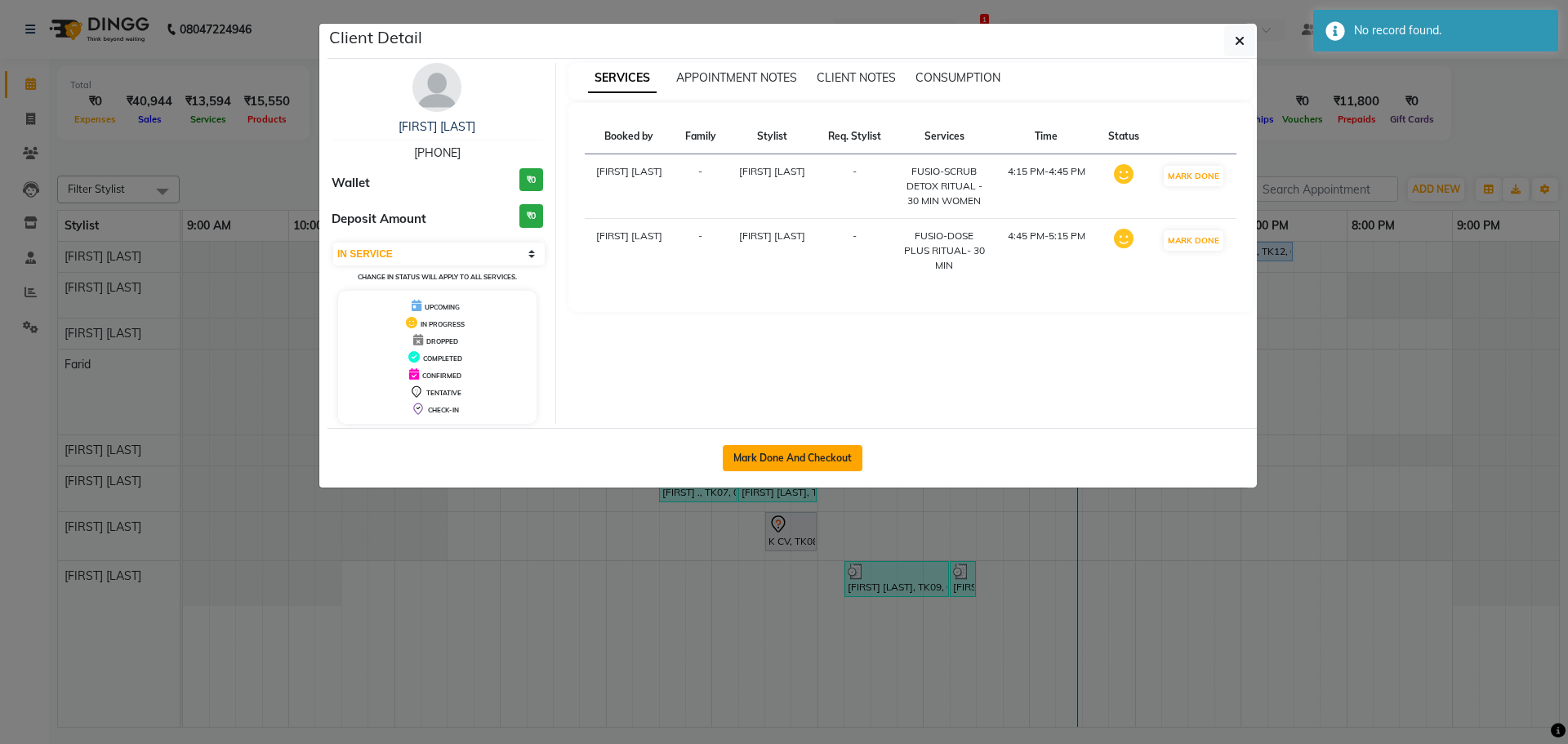 click on "Mark Done And Checkout" 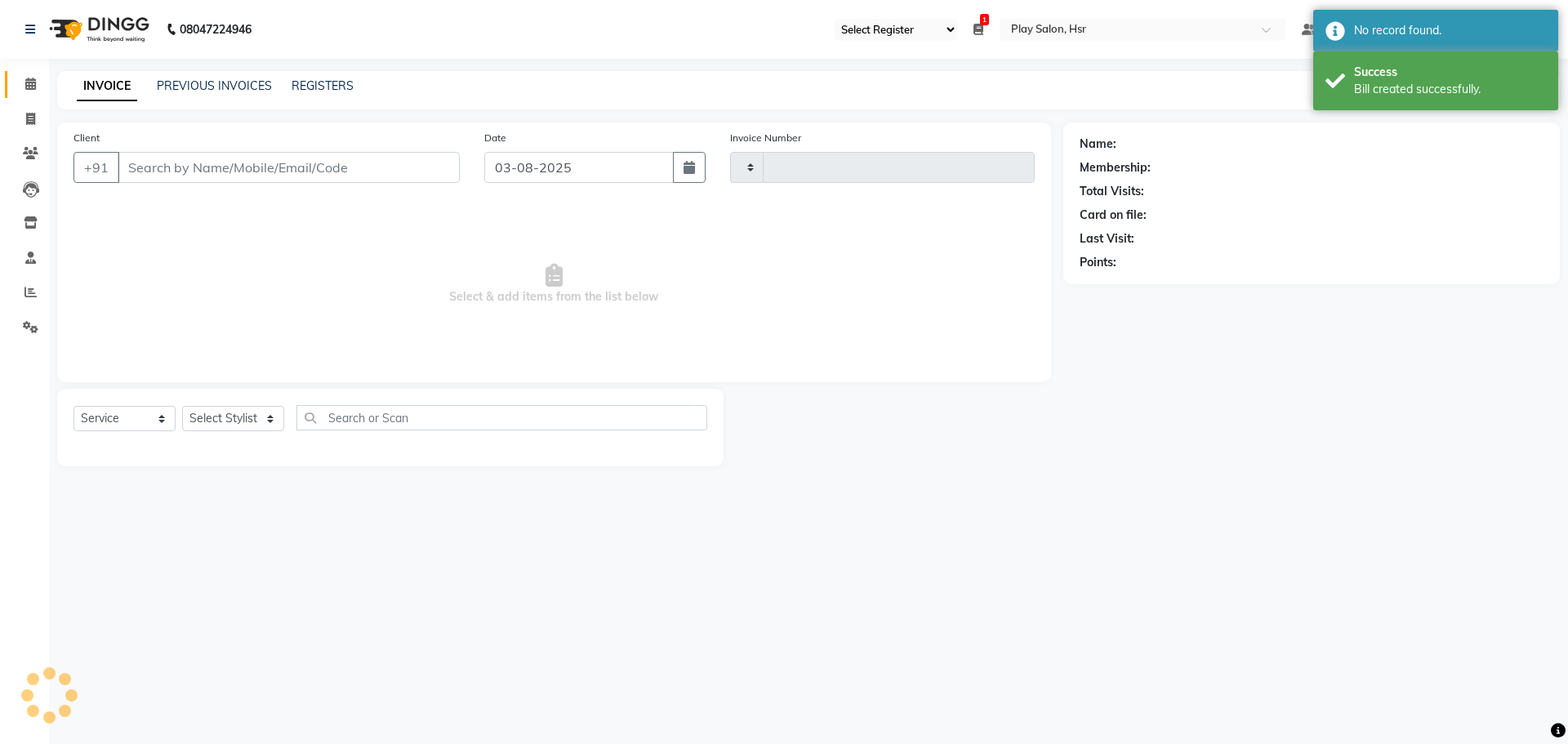 type on "0702" 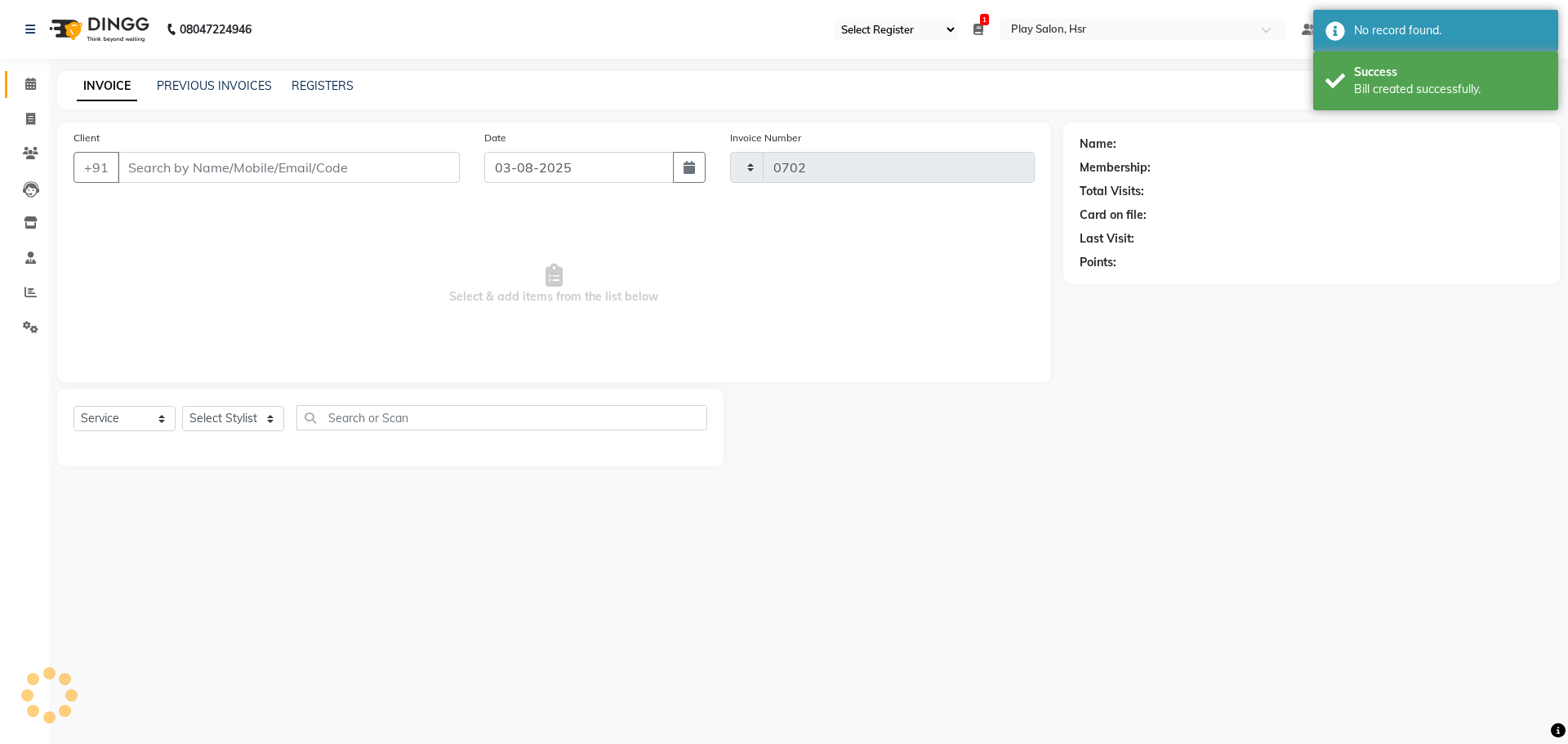 select on "8358" 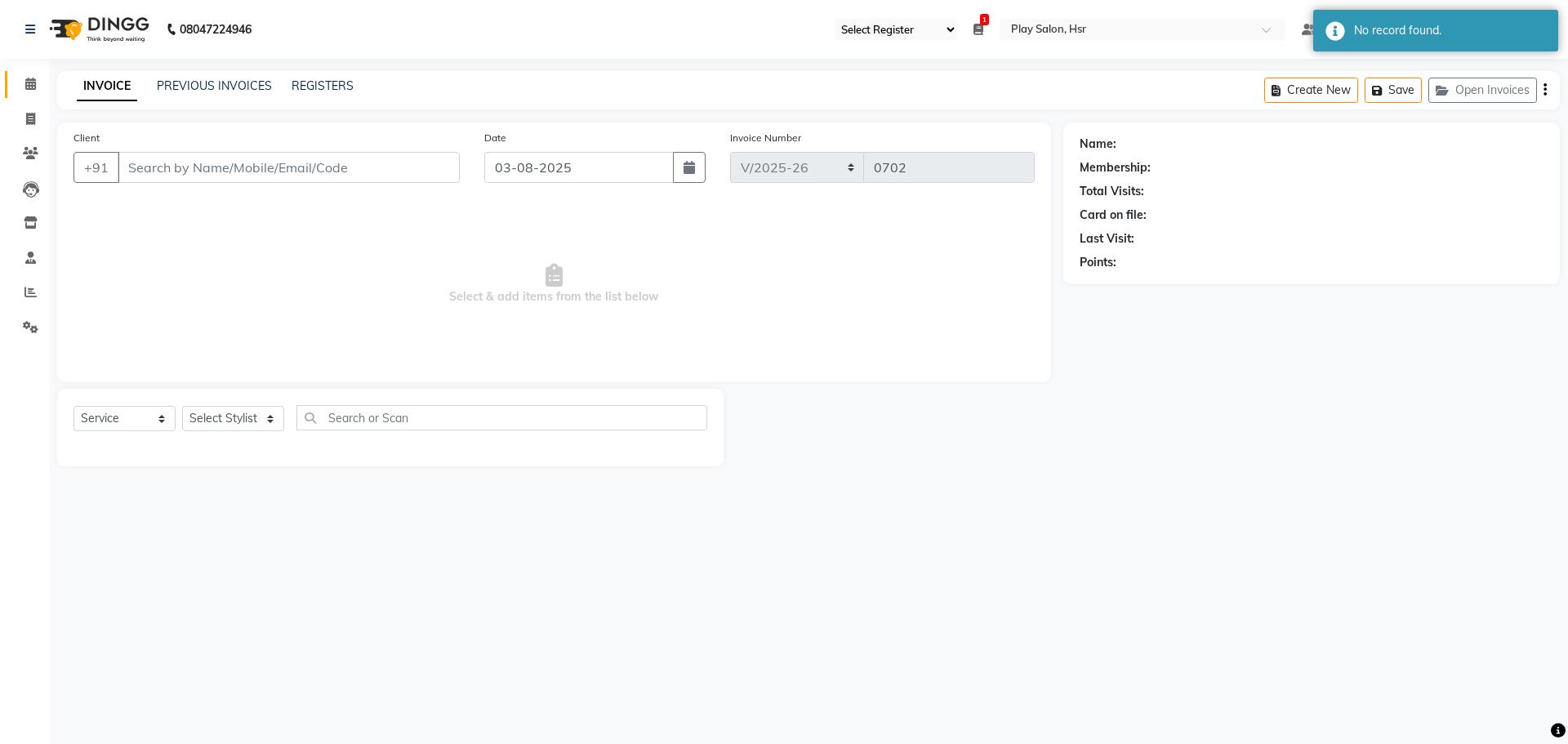 type on "[PHONE]" 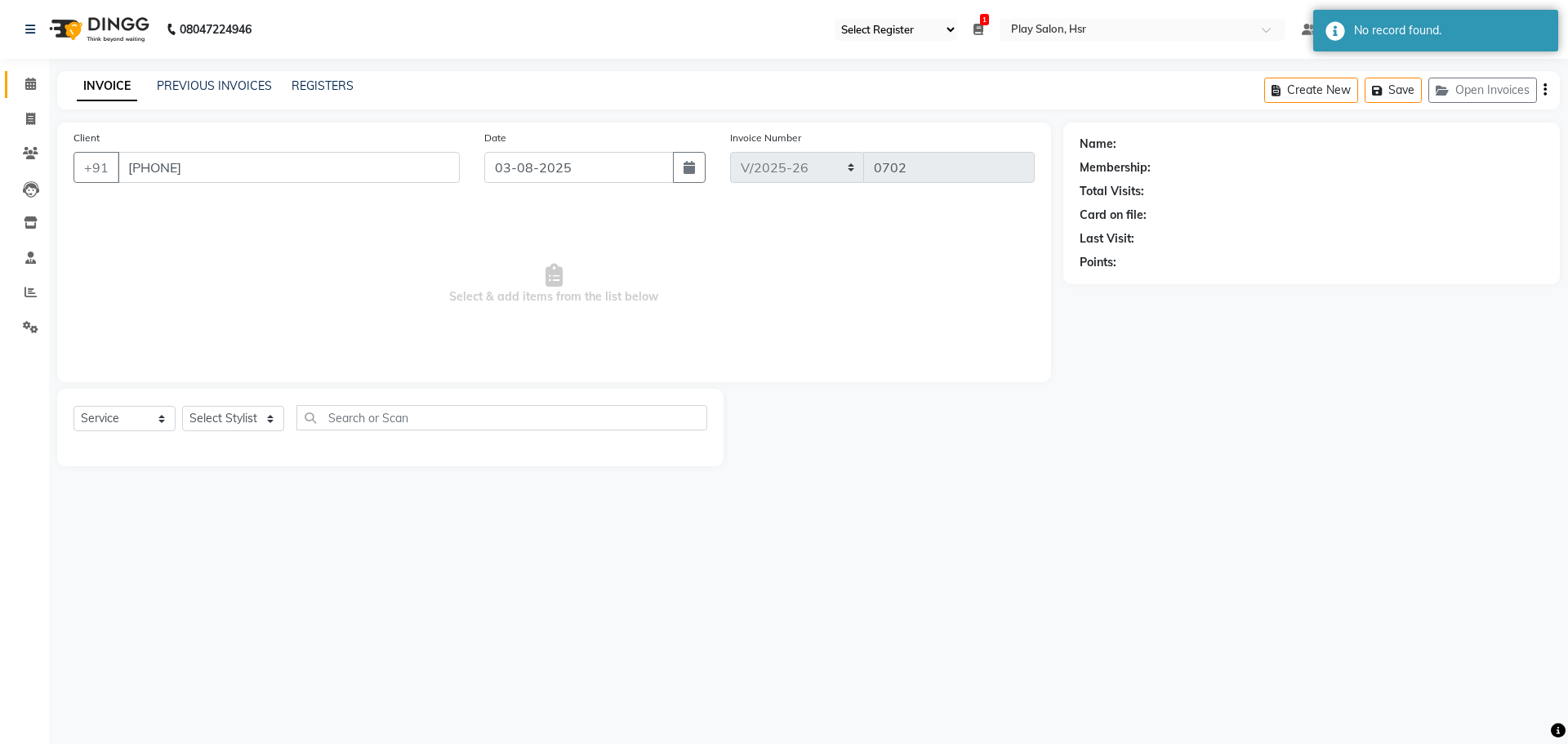 select on "81917" 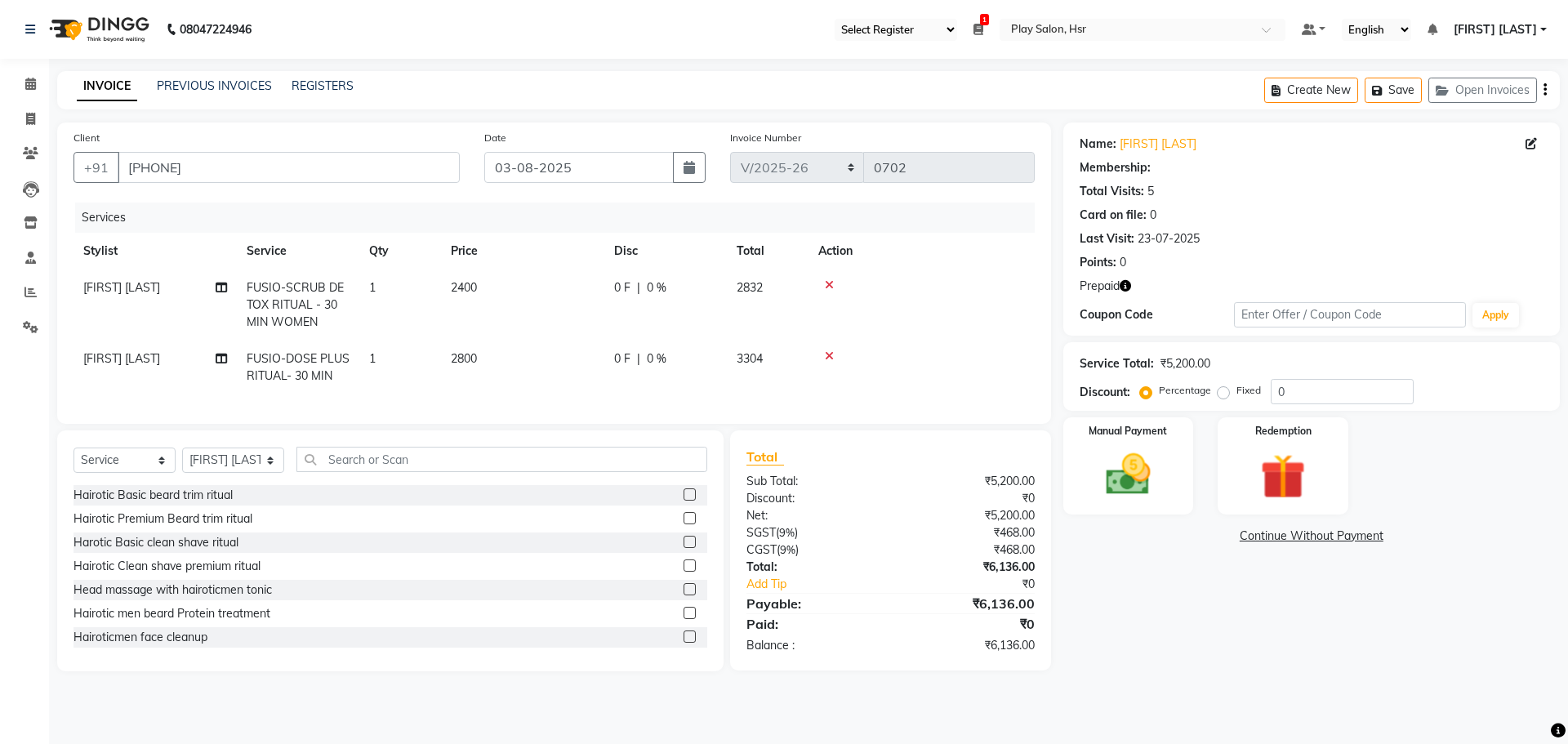 click on "2400" 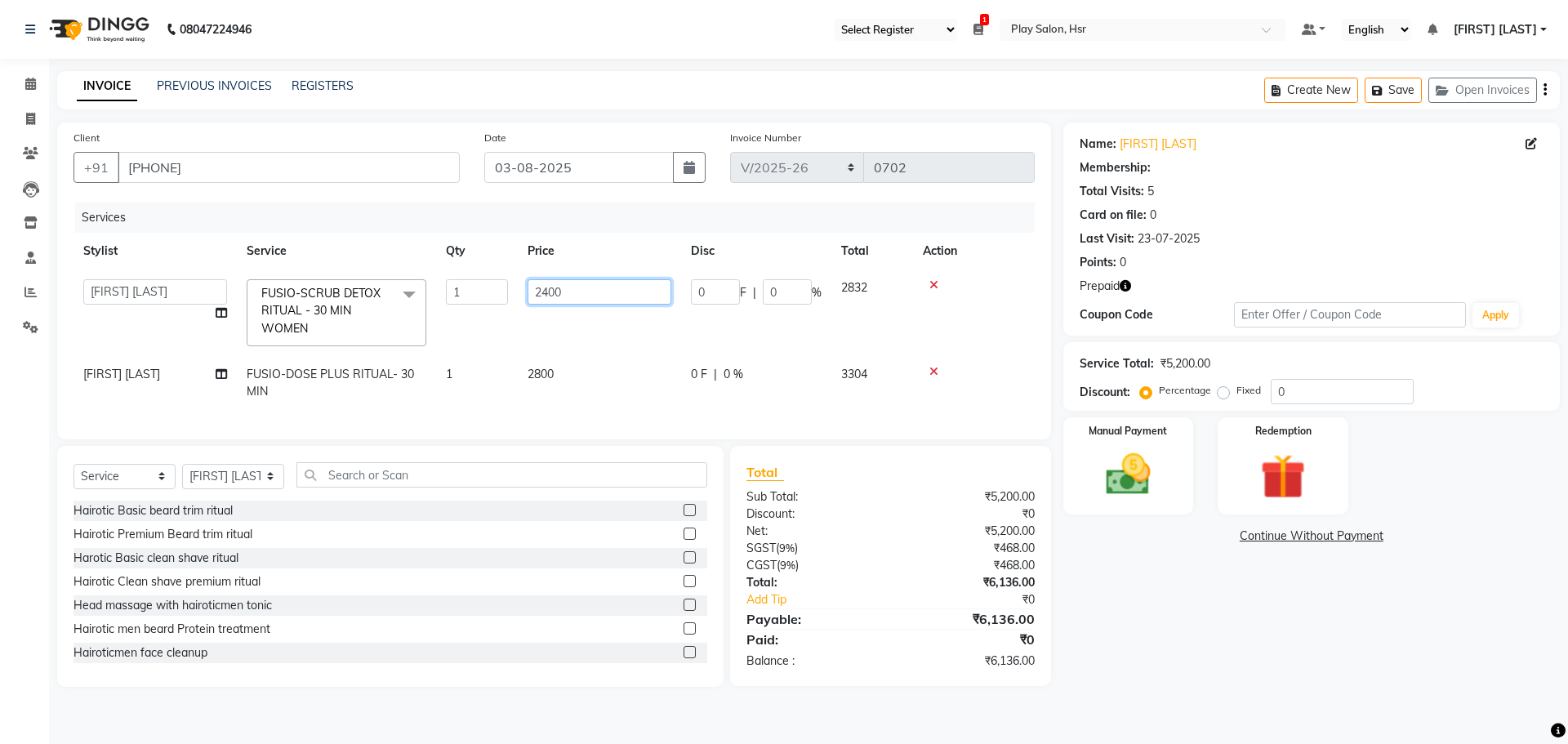 click on "2400" 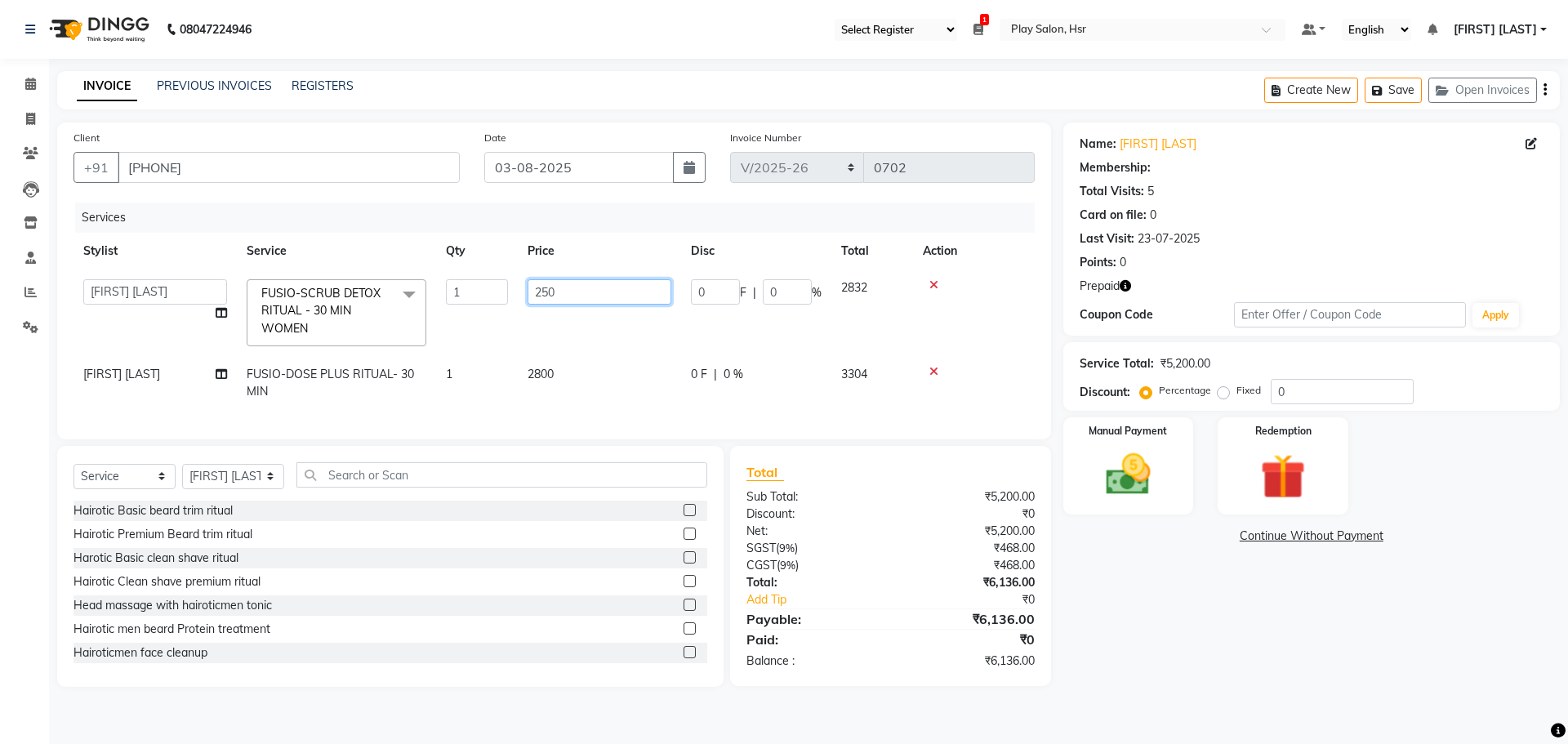 type on "2500" 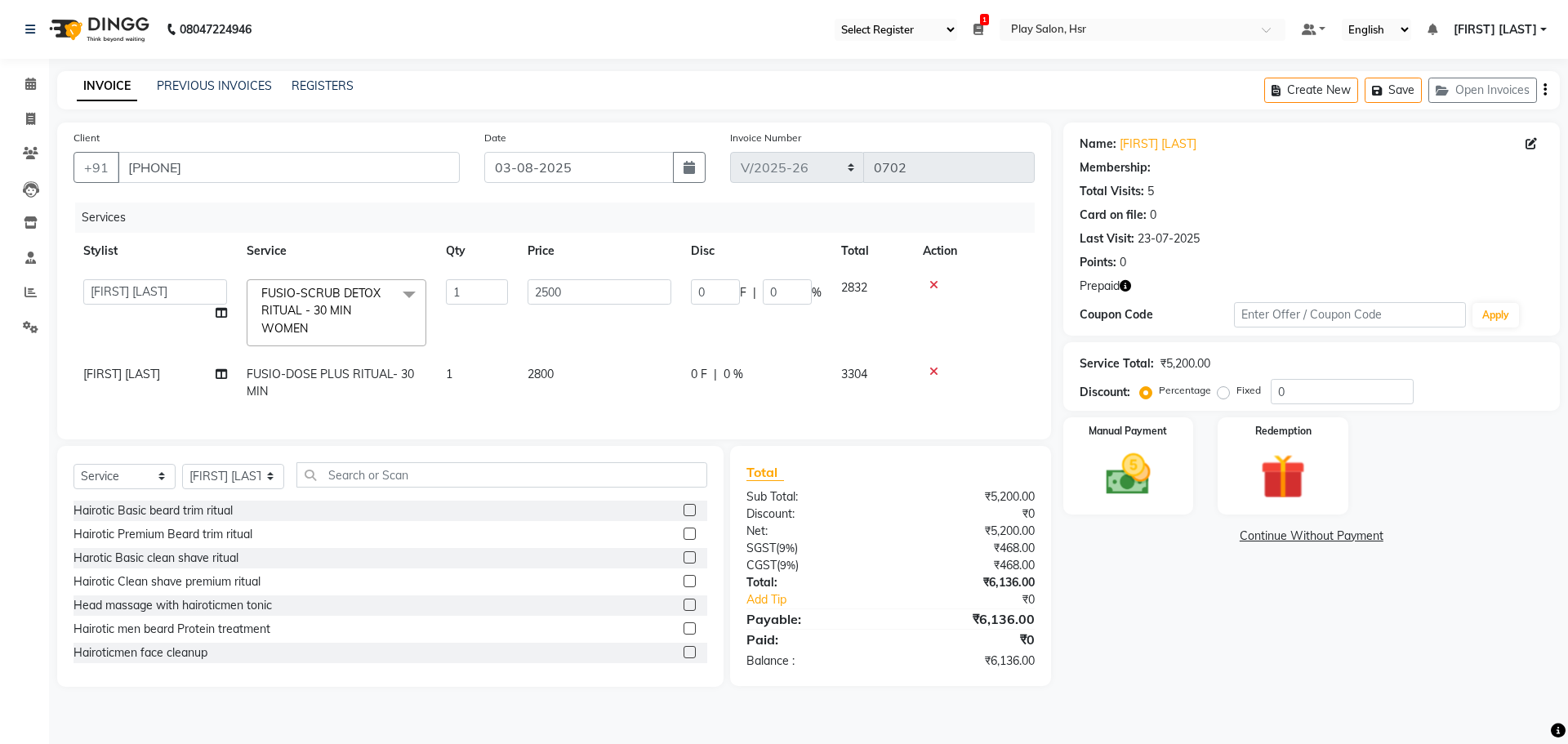 click on "[FIRST] [LAST]   [FIRST] [LAST]   [FIRST] [LAST]   [FIRST] [LAST]   [FIRST] [LAST]   [FIRST]   [FIRST]   [FIRST] [LAST]   Play Salon, Hsr   [FIRST] [LAST]   [FIRST] [LAST]   [FIRST] [LAST]   [FIRST] [LAST]  FUSIO-SCRUB DETOX RITUAL - 30 MIN WOMEN  x Hairotic Basic beard trim ritual Hairotic Premium Beard trim ritual Harotic Basic clean shave ritual Hairotic Clean shave premium ritual Head massage with hairoticmen tonic Hairotic men beard Protein treatment Hairoticmen face cleanup Hairotic 3in1 brightining cream ( DTAN SERVICE Inoa Colour-Crown Highlights - Very Long Inoa Colour-Crown Highlights - Medium Inoa Full Head highlights Color -Extra Long Inoa Full Head highlights Color -Long Inoa Full Head highlights Color -Medium Inoa Full Head highlights Color -Short Majirel Colour-Crown Highlights Medium Majirel Colour-Crown Highlights Very Long Inoa Colour-Crown Highlights -Short Inoa Colour-Crown Highlights -Long Majirel Colour-Crown Highlights -Short Majirel Colour-Crown Highlights -Long Highlights Per Streak Color ombre Short 1" 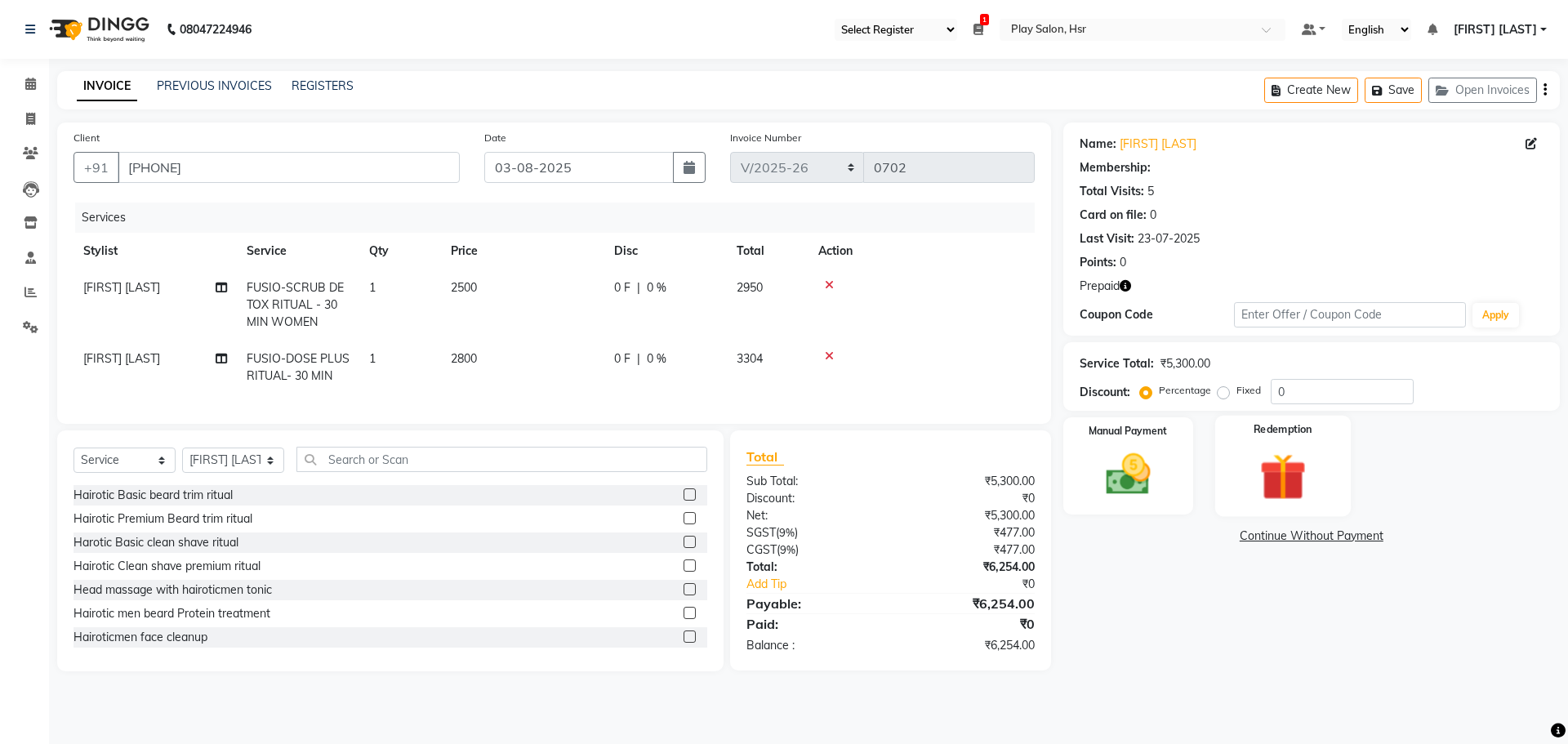 click 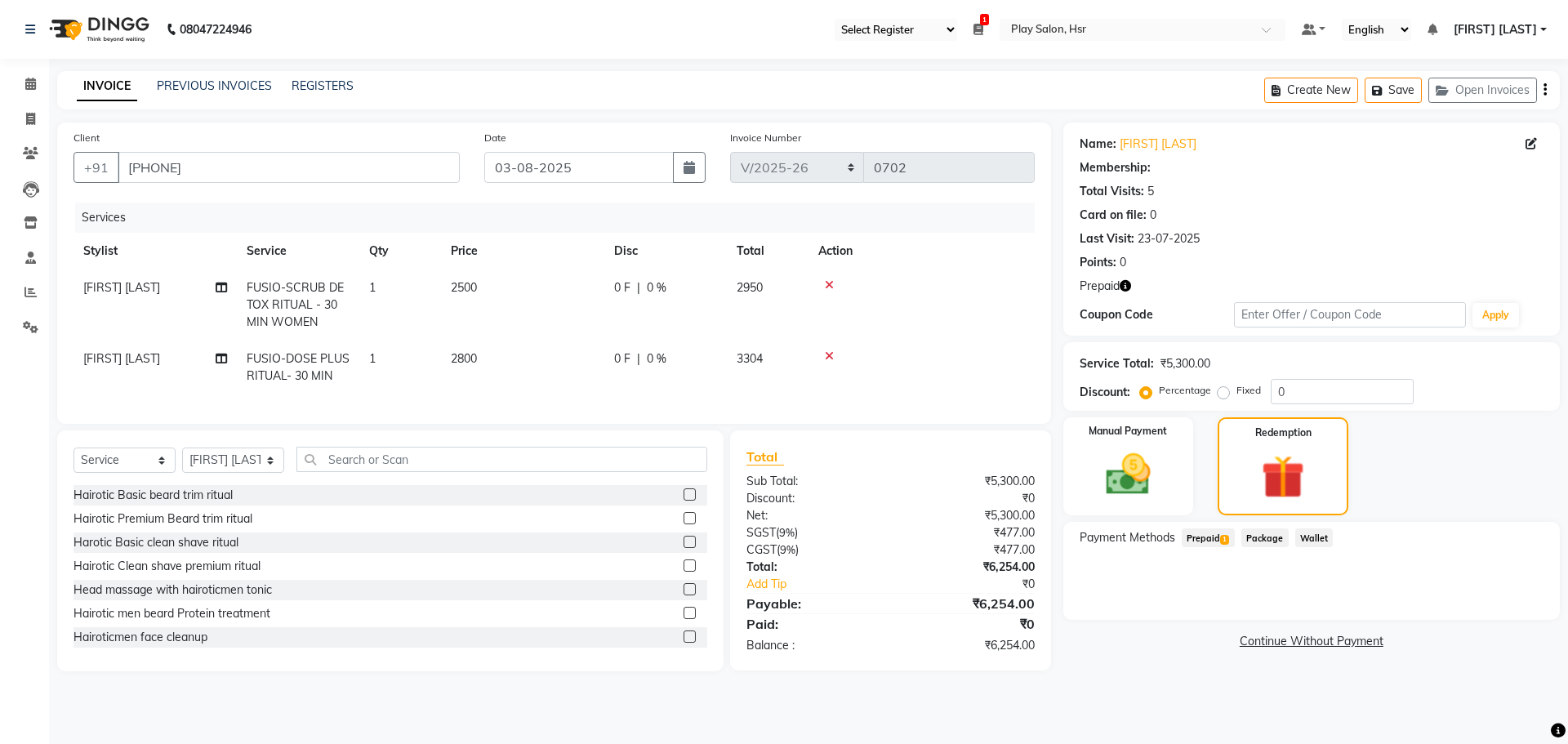click on "Prepaid  1" 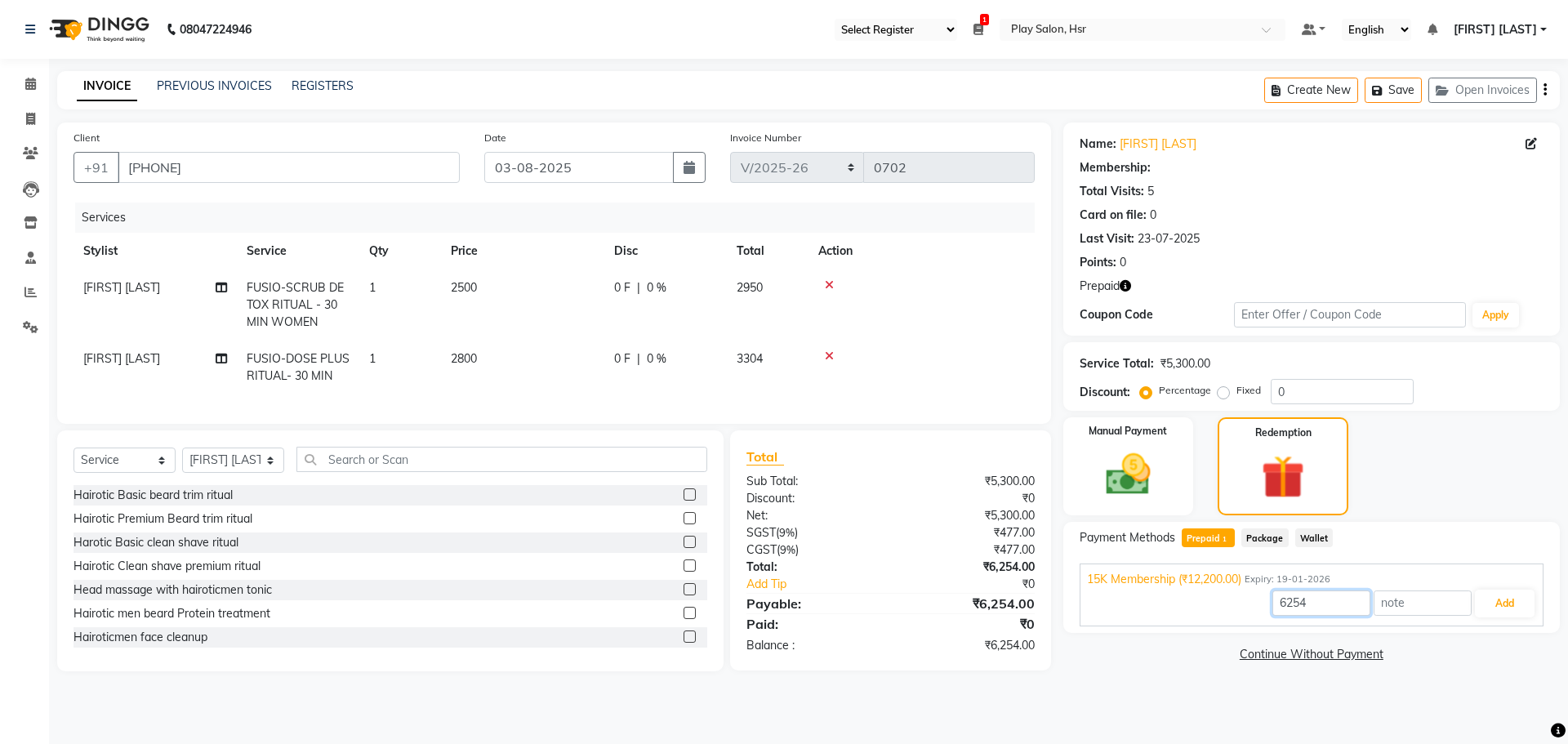 drag, startPoint x: 1315, startPoint y: 603, endPoint x: 1262, endPoint y: 604, distance: 53.00943 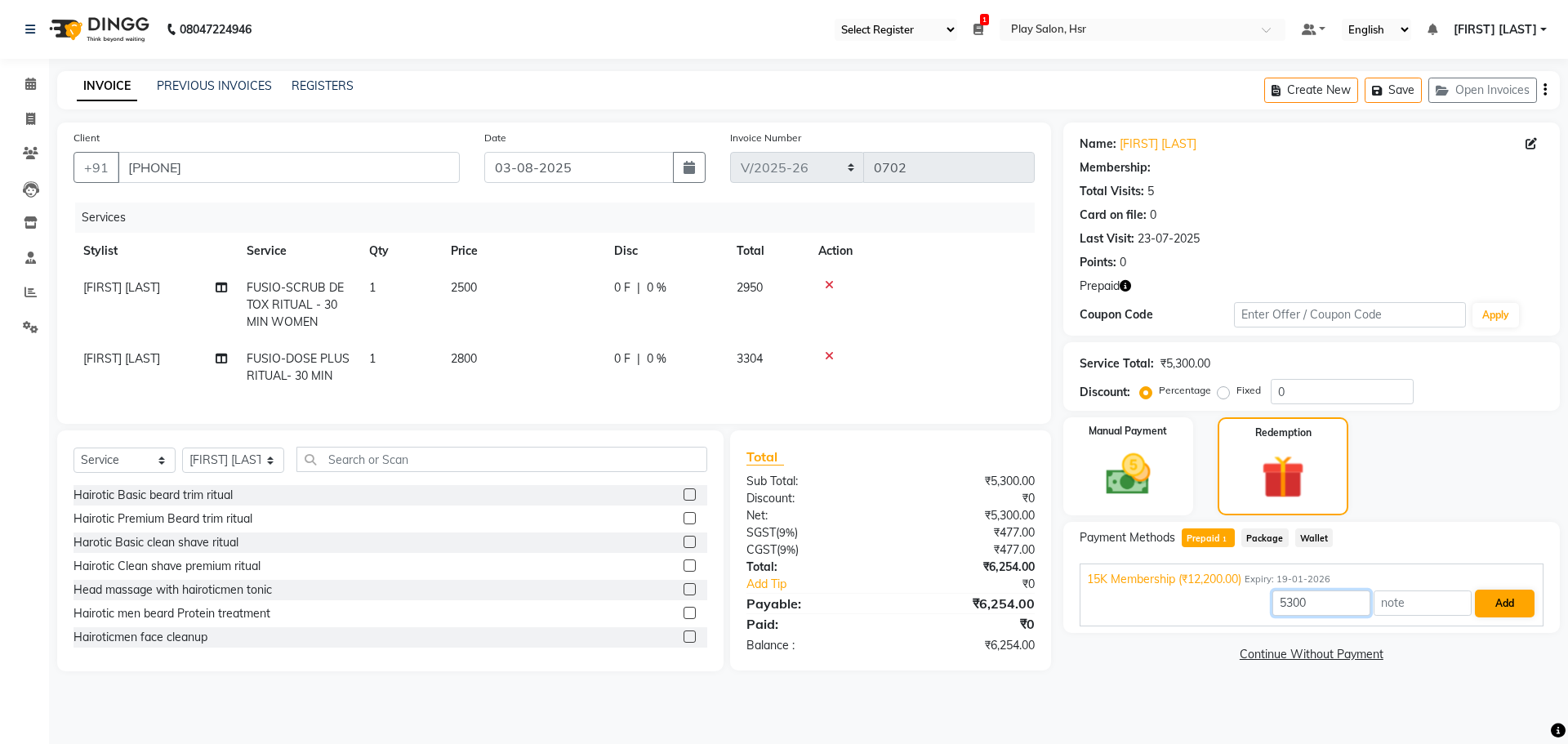 type on "5300" 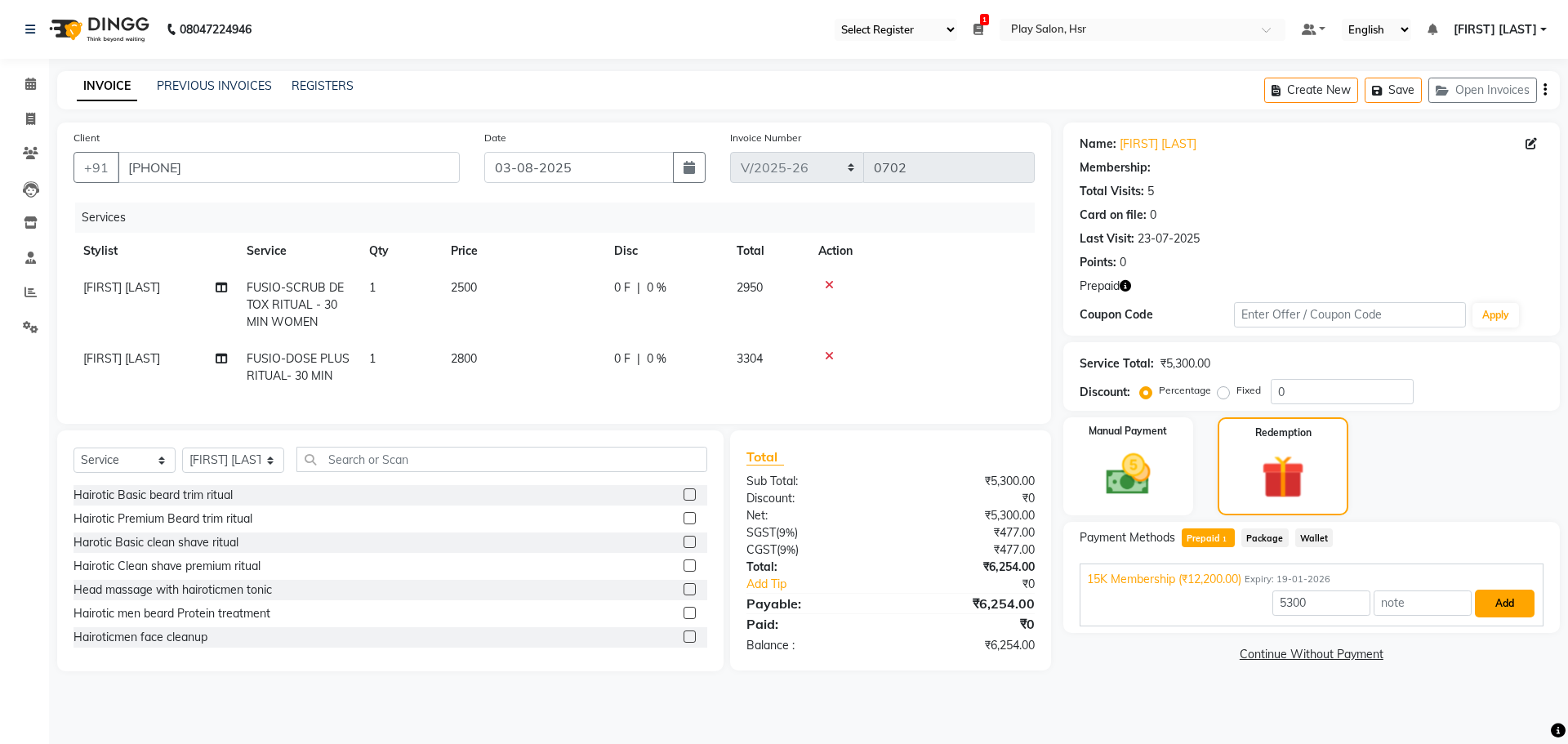 click on "Add" at bounding box center [1504, 604] 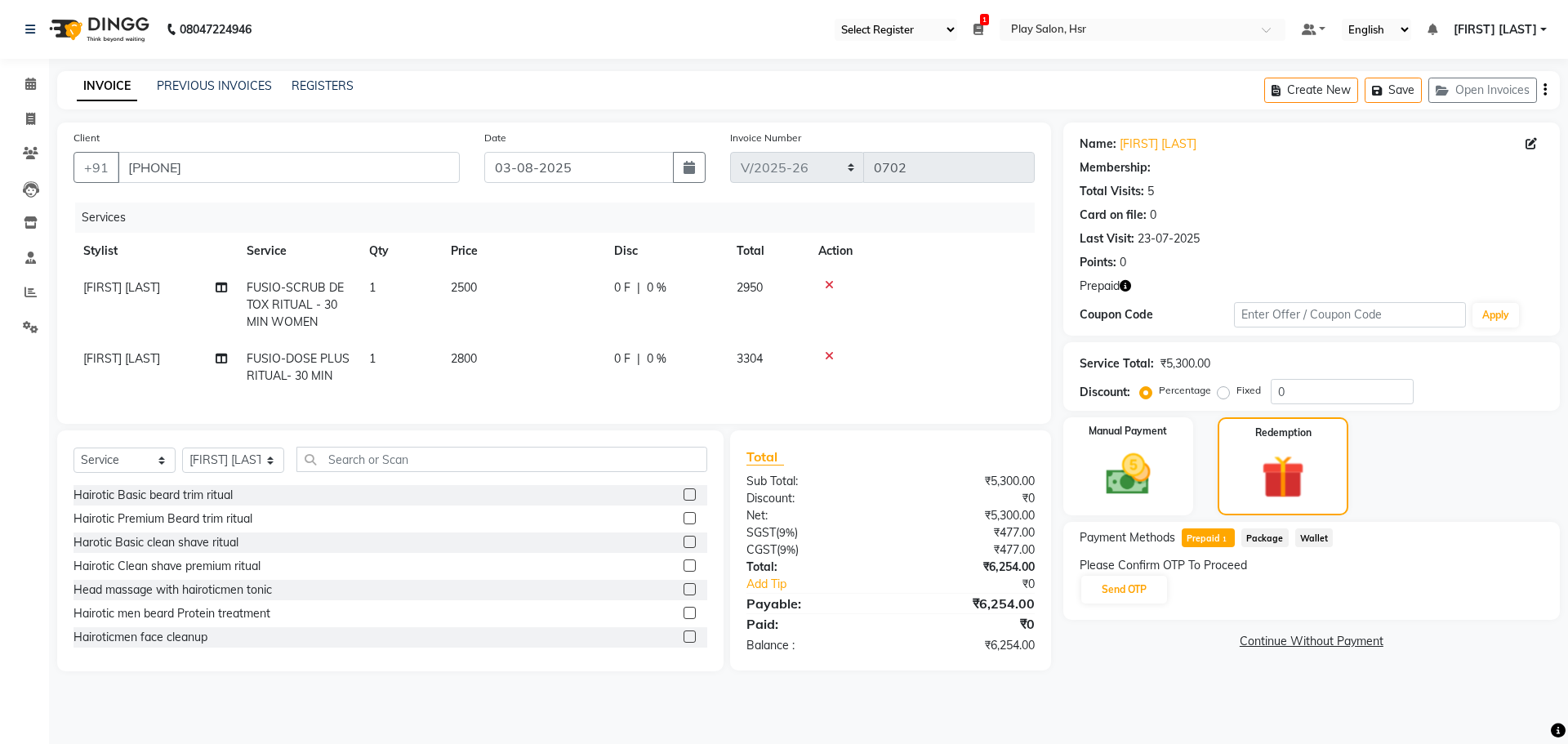 click on "Please Confirm OTP To Proceed Send OTP" 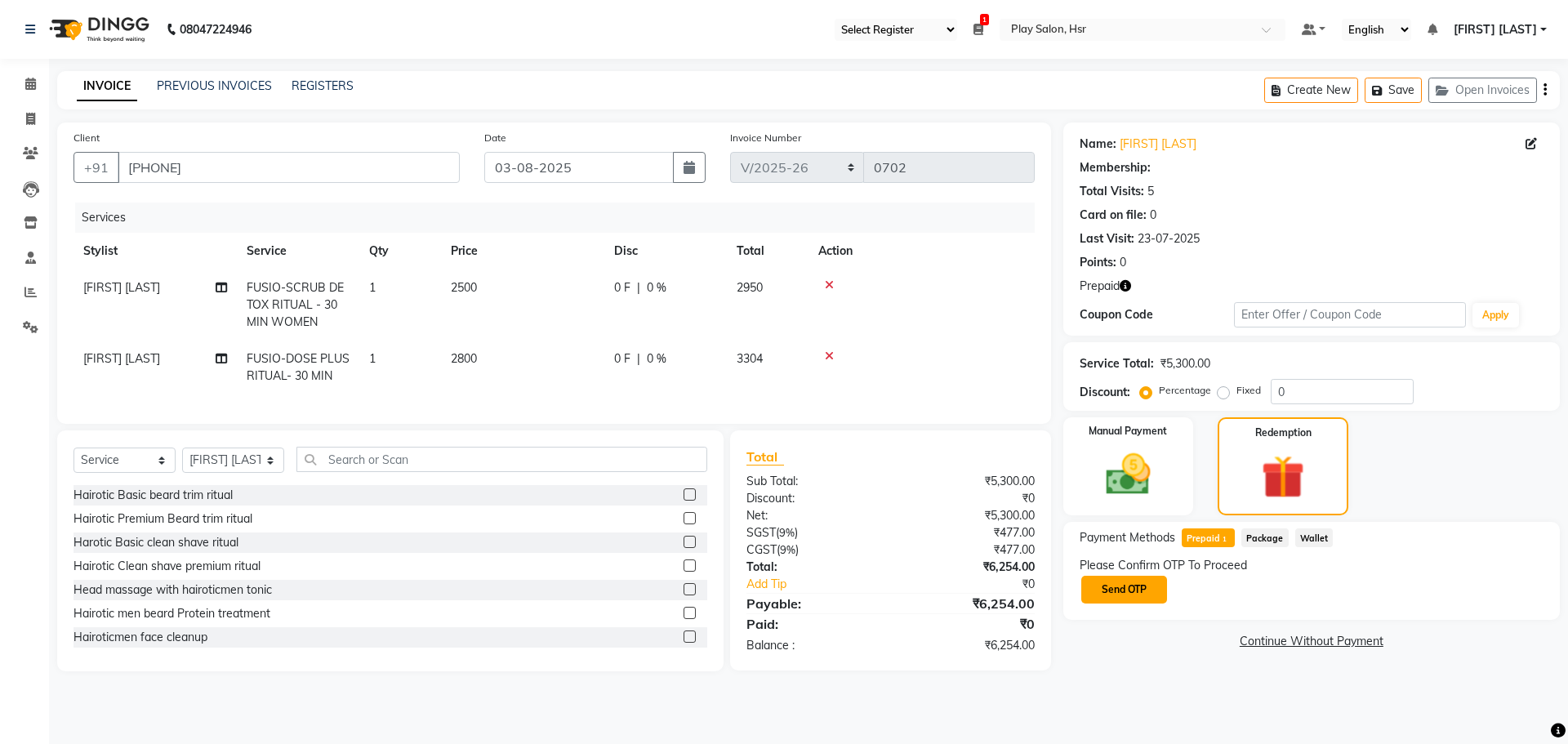 click on "Send OTP" 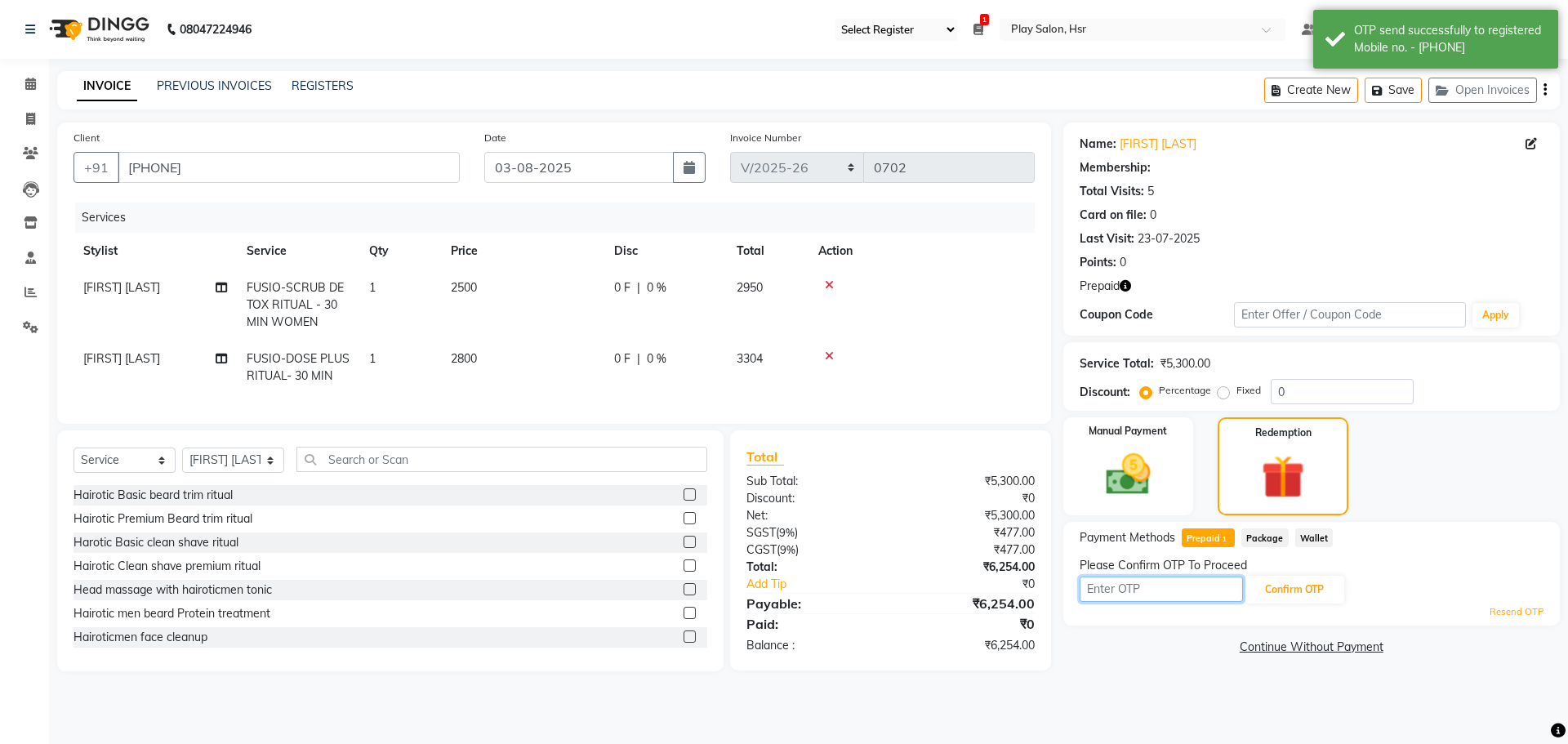 click at bounding box center [1161, 589] 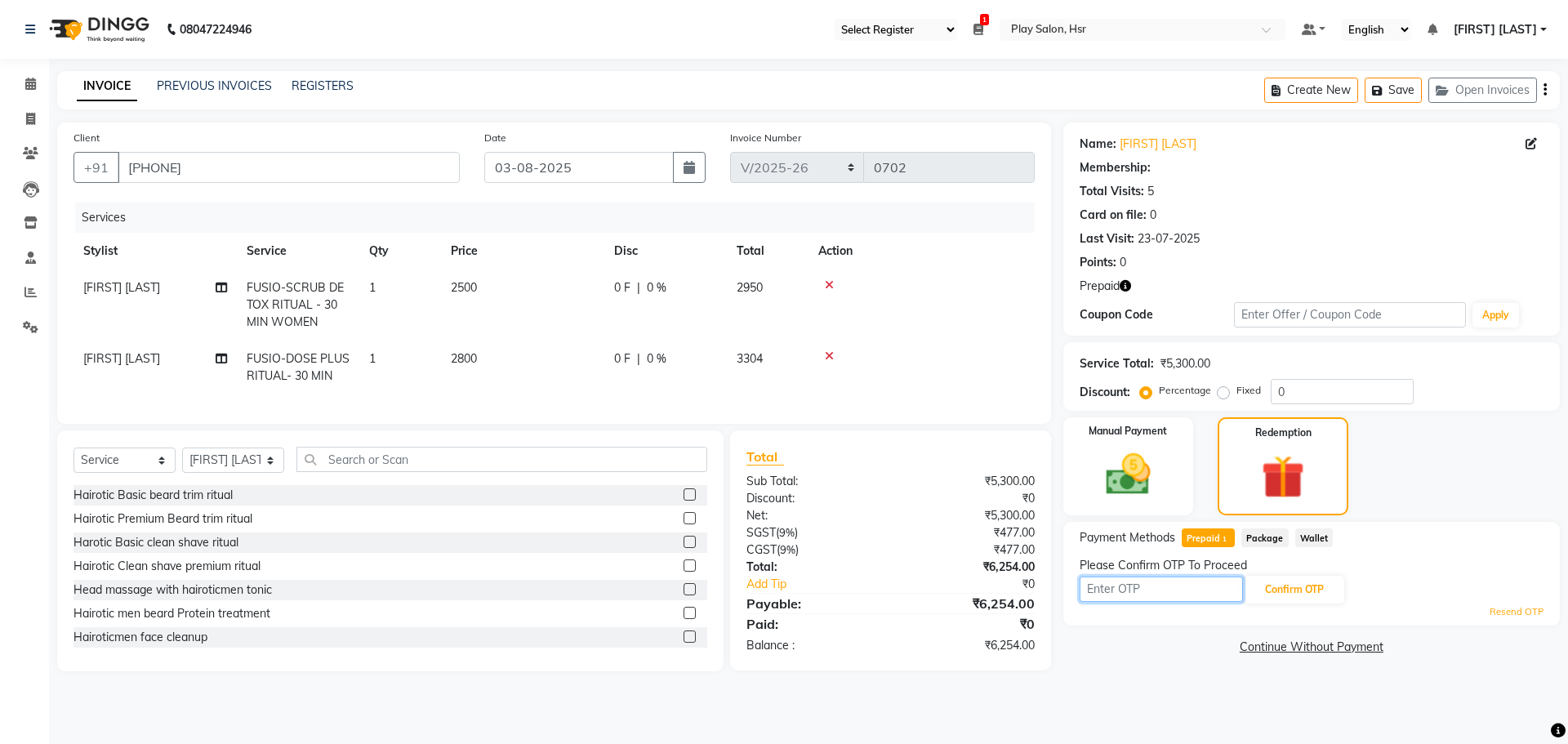click at bounding box center [1161, 589] 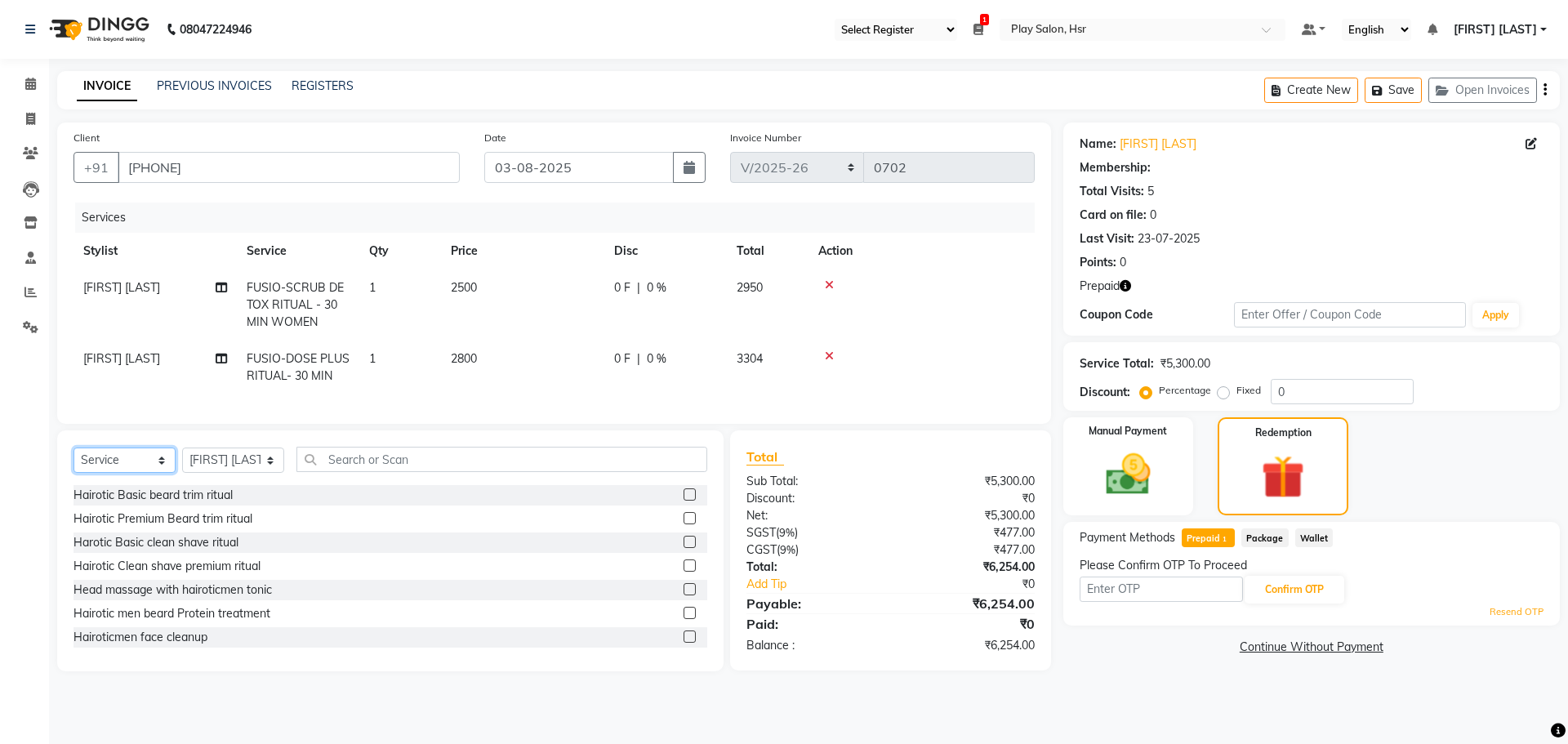 click on "Select  Service  Product  Membership  Package Voucher Prepaid Gift Card" 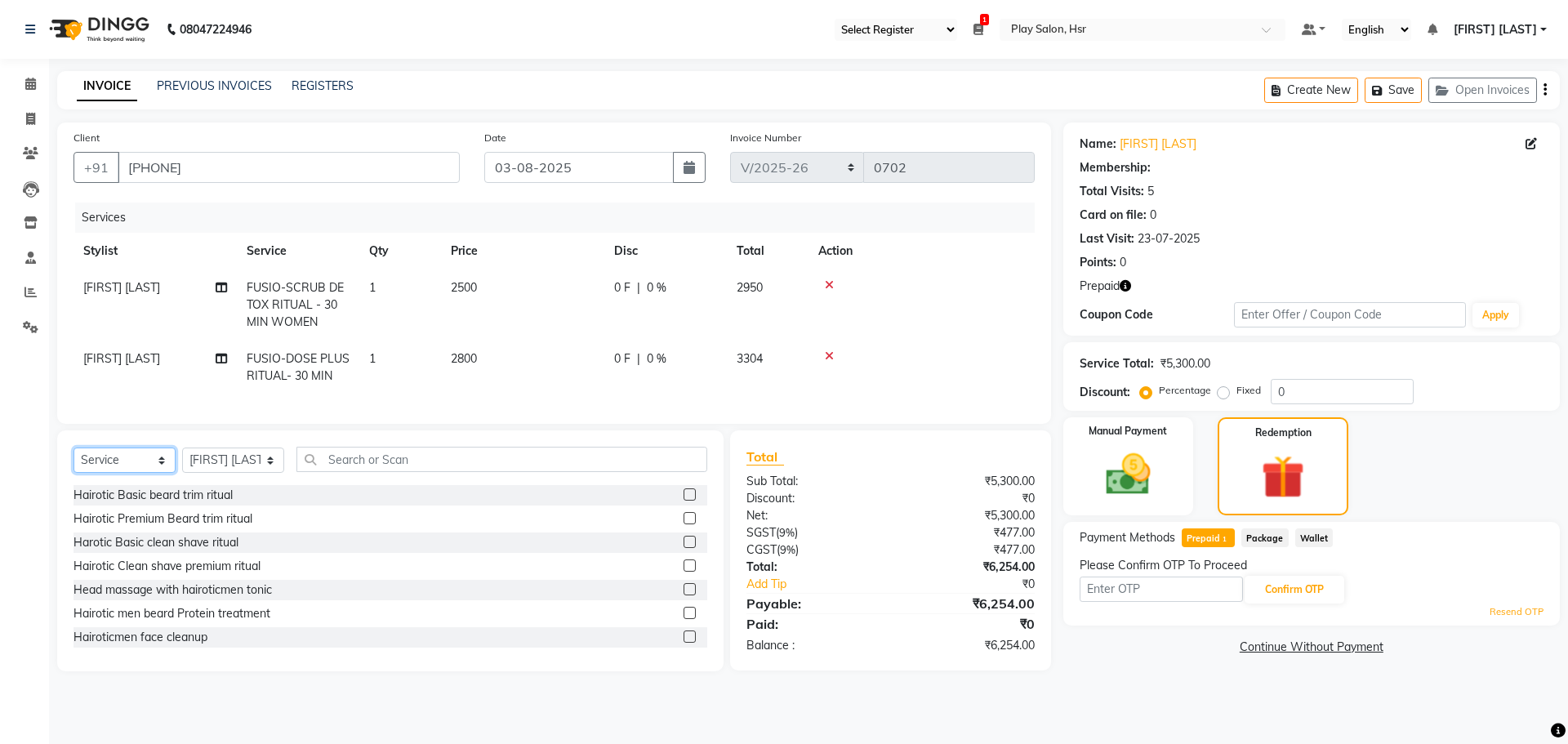 select on "product" 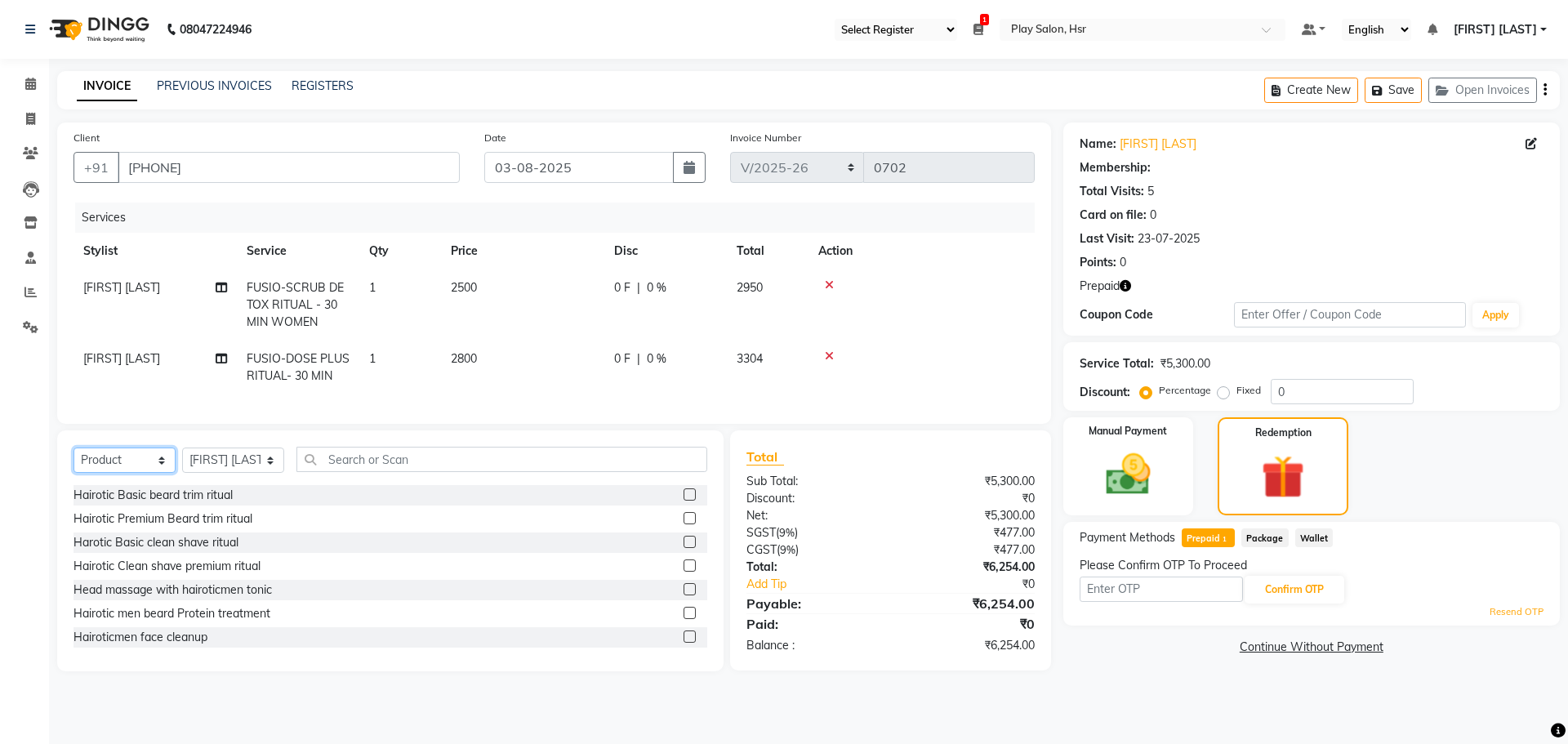 click on "Select  Service  Product  Membership  Package Voucher Prepaid Gift Card" 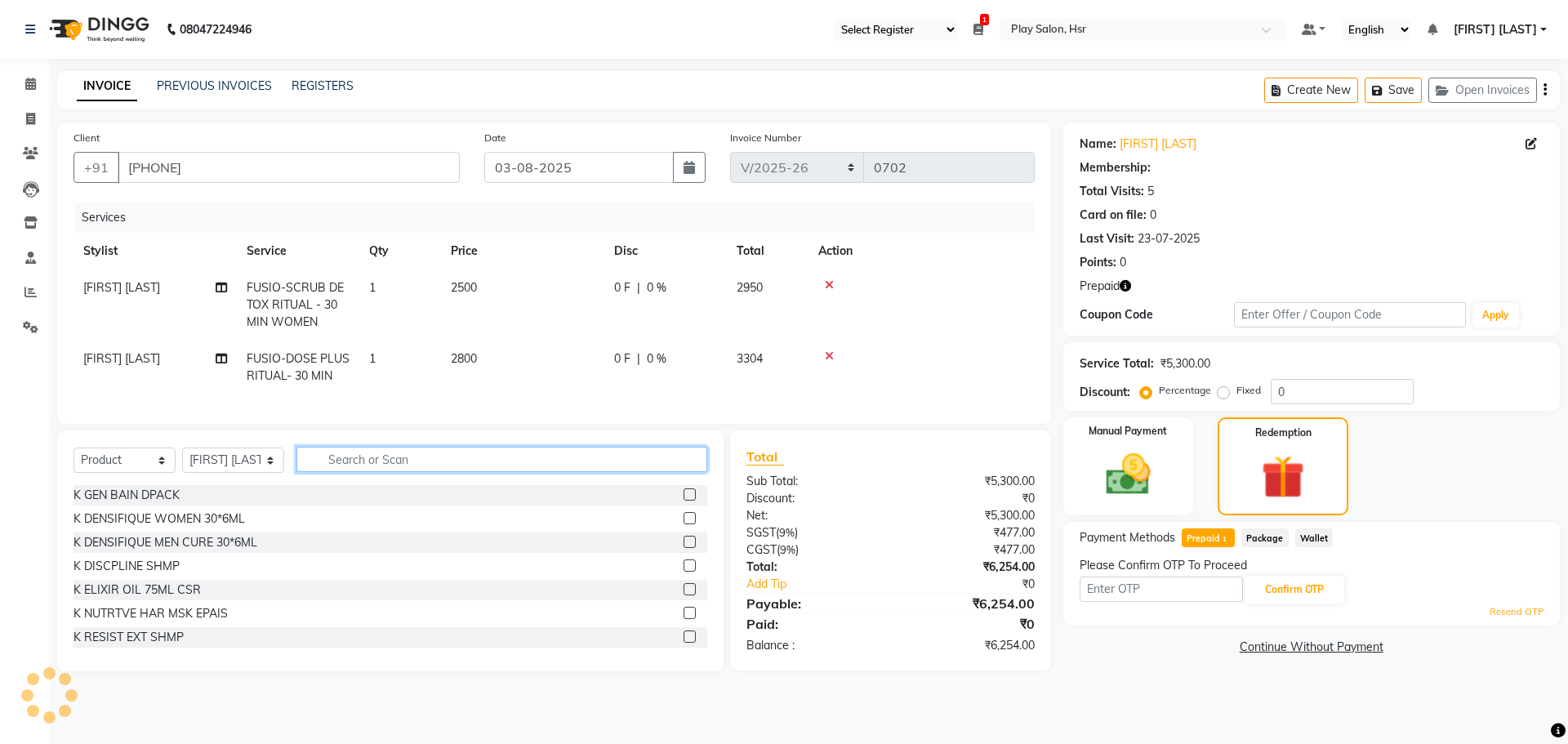 click 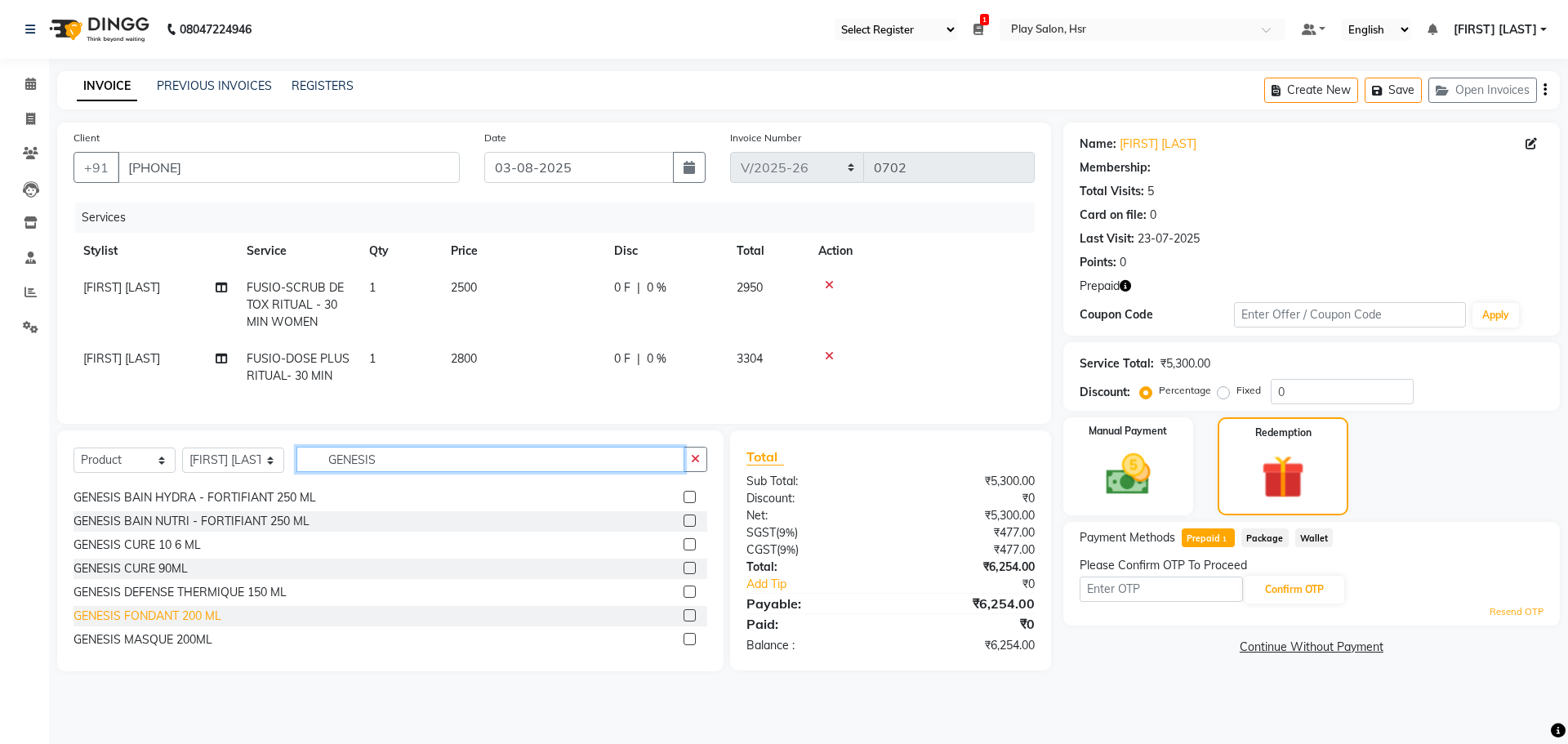 scroll, scrollTop: 168, scrollLeft: 0, axis: vertical 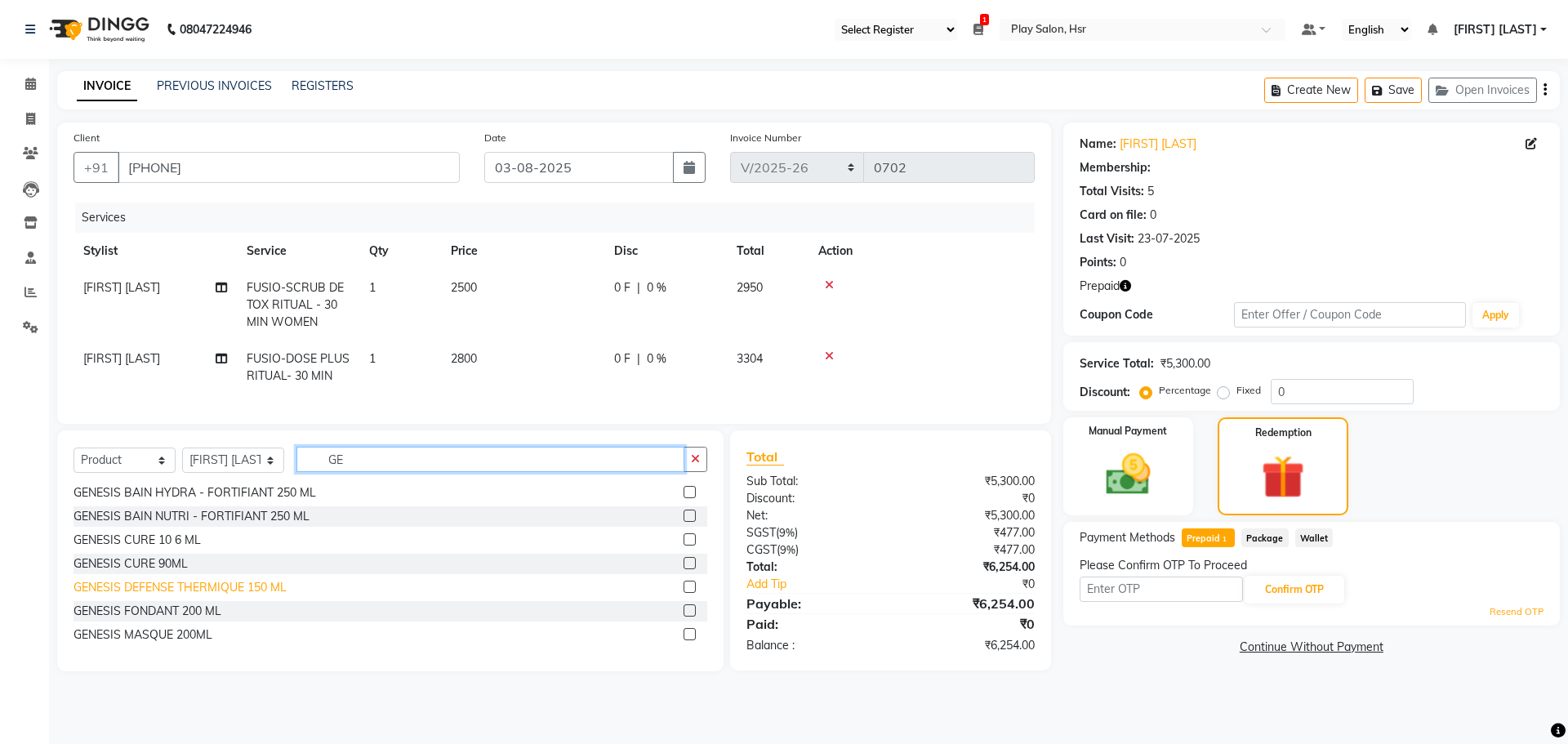 type on "G" 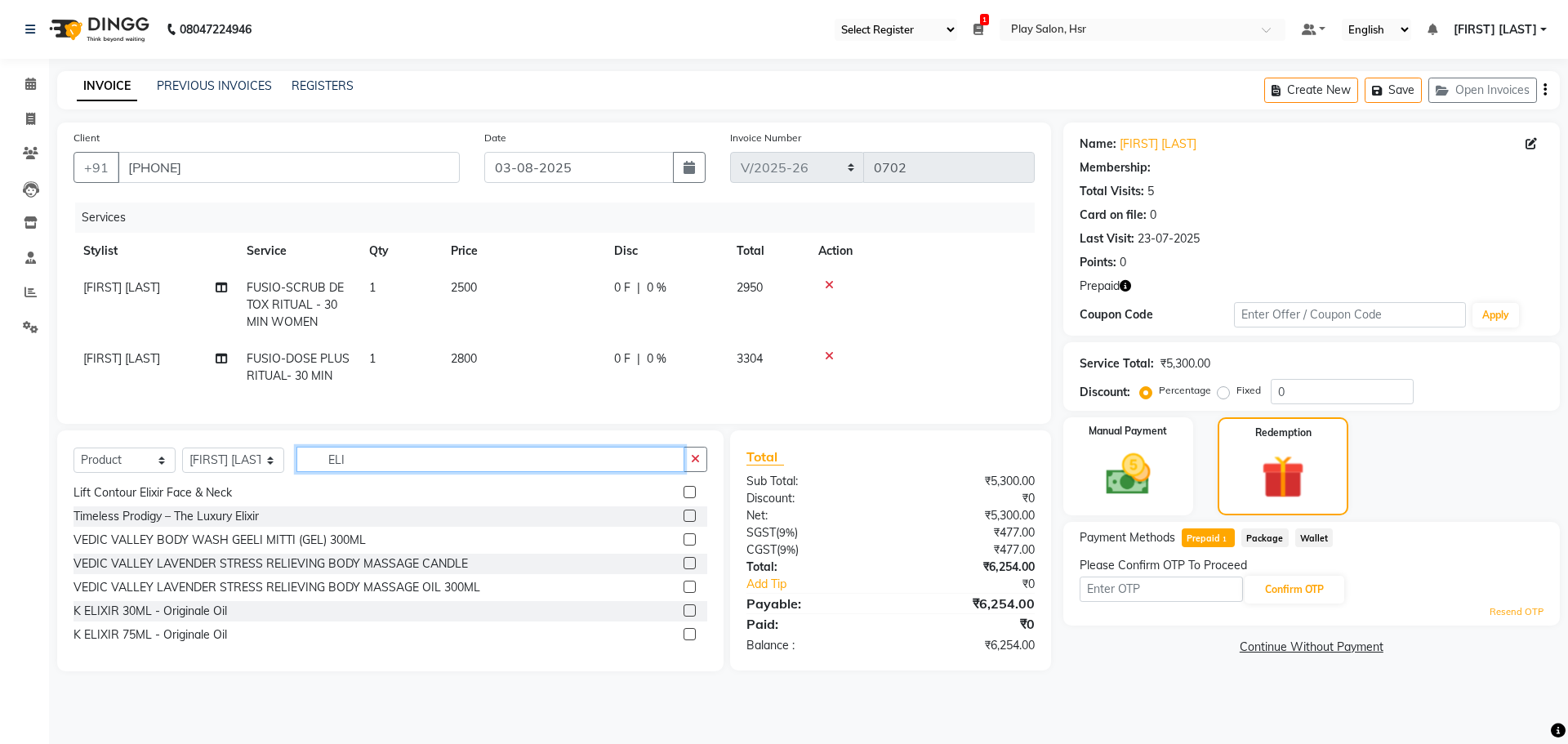 scroll, scrollTop: 50, scrollLeft: 0, axis: vertical 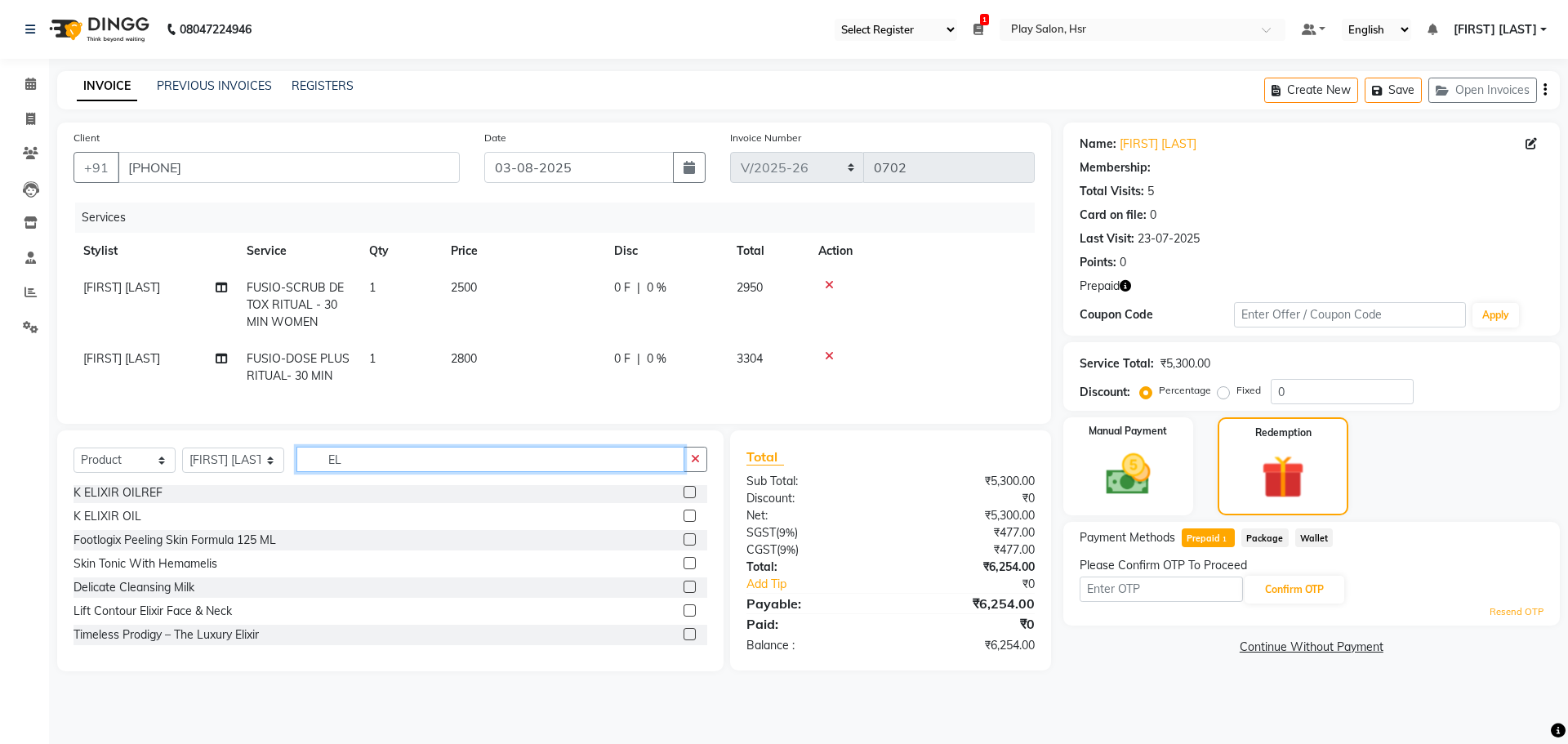 type on "E" 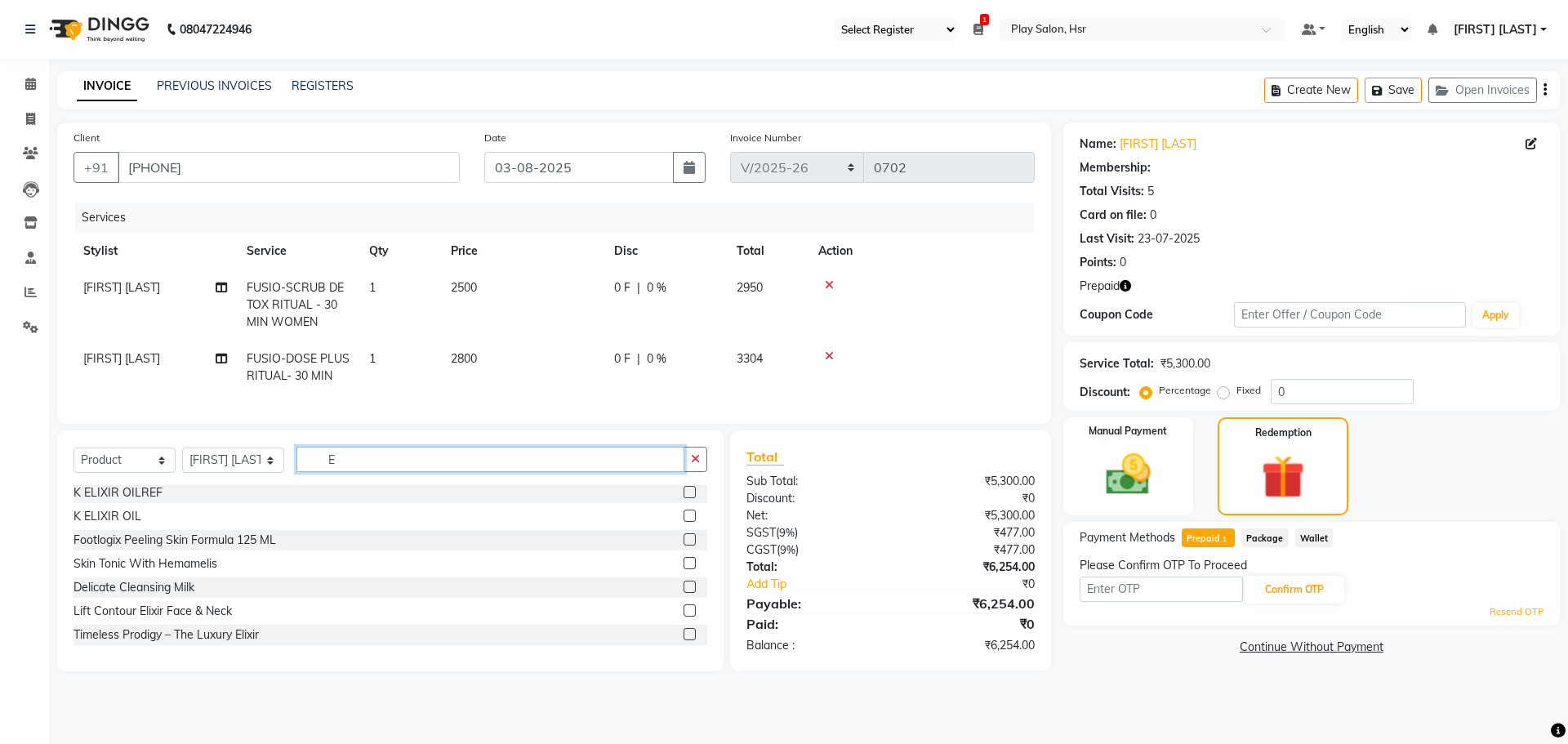 type 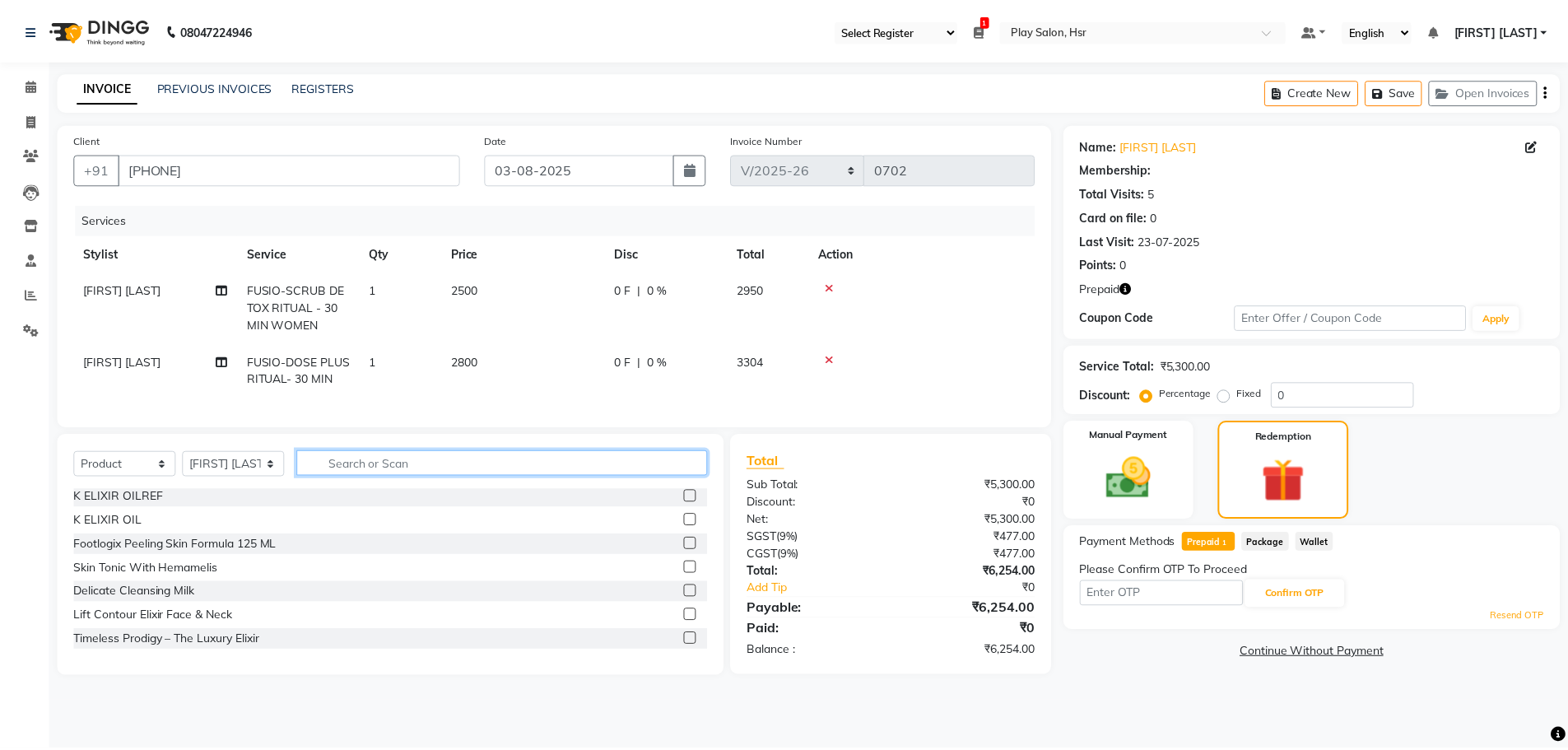 scroll, scrollTop: 1029, scrollLeft: 0, axis: vertical 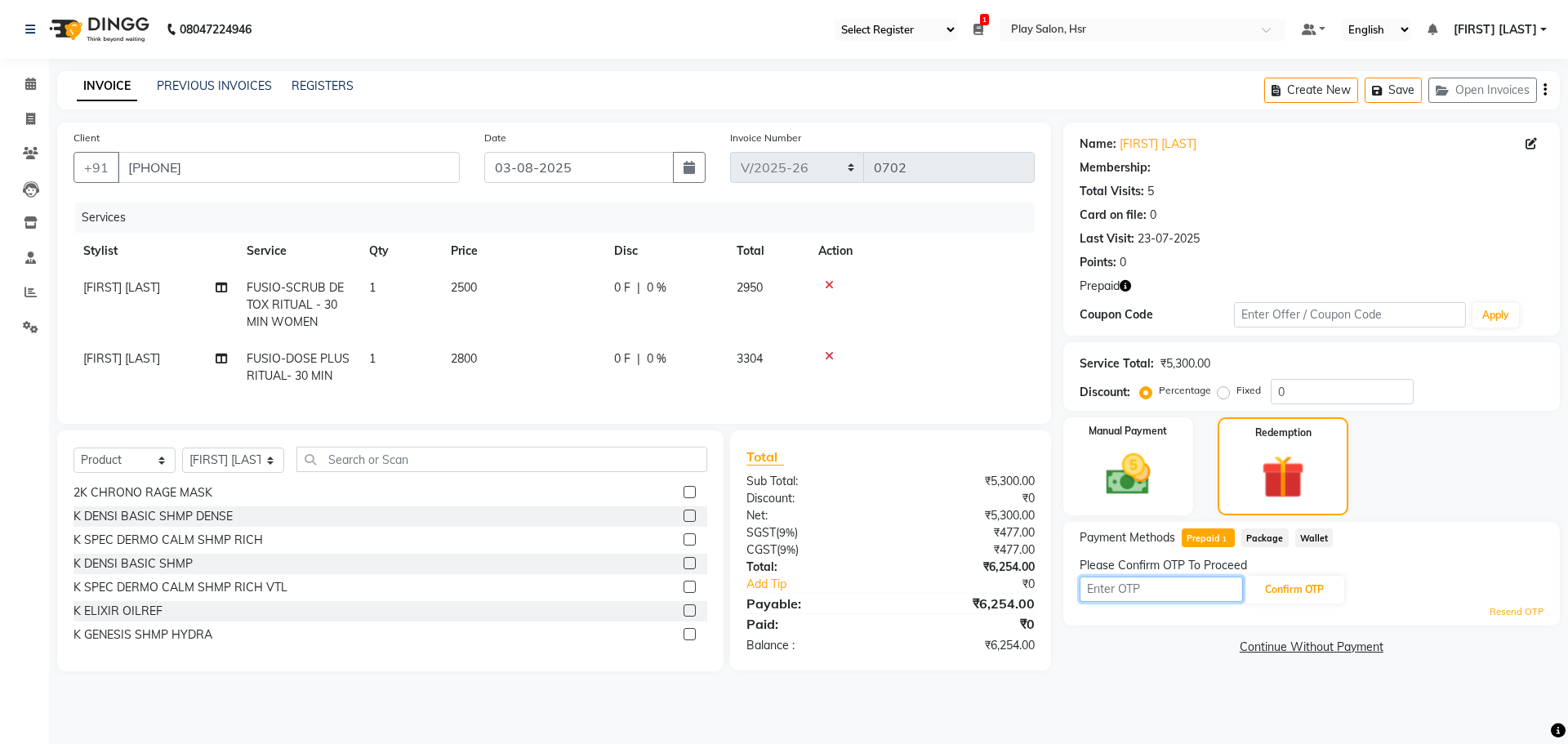 click at bounding box center (1161, 589) 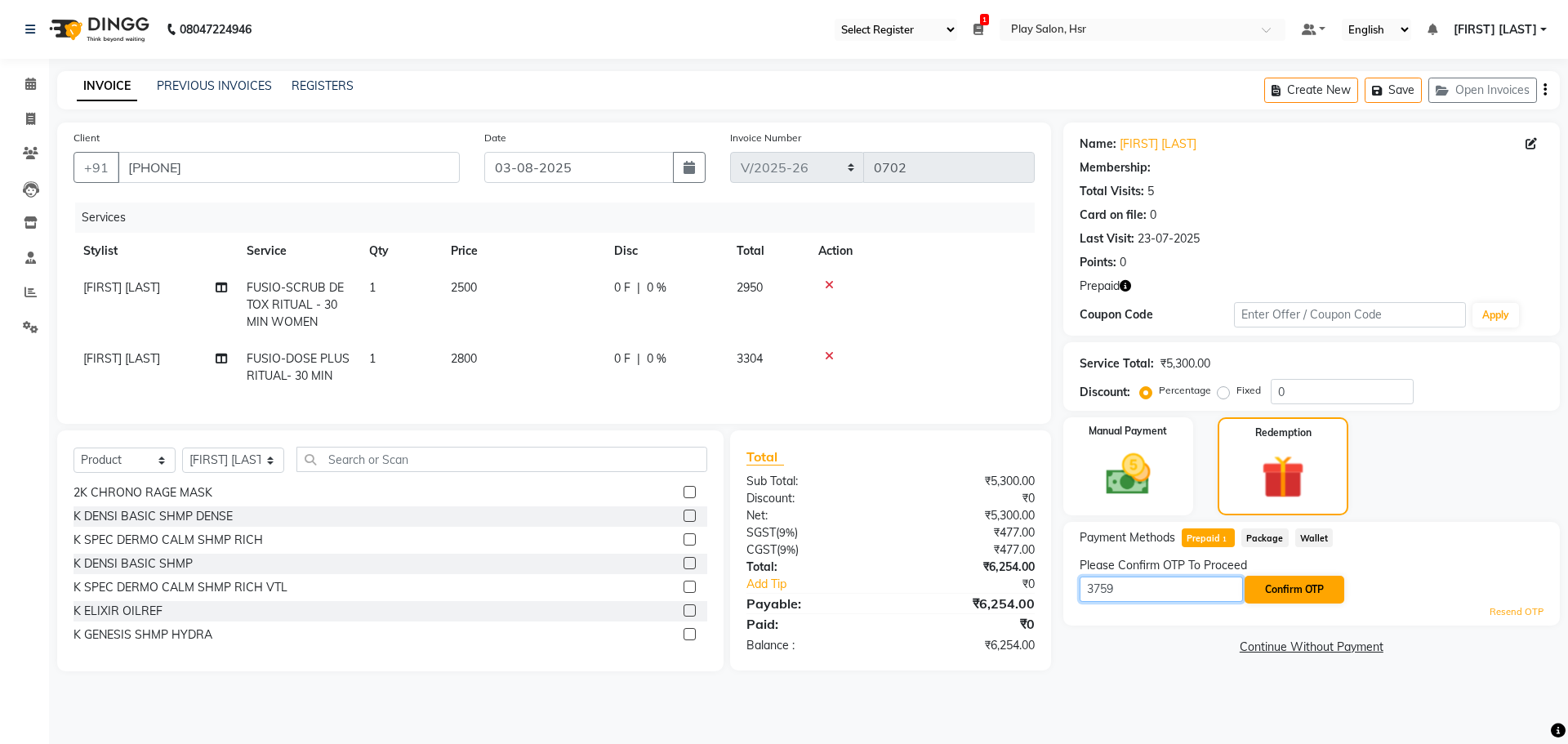 type on "3759" 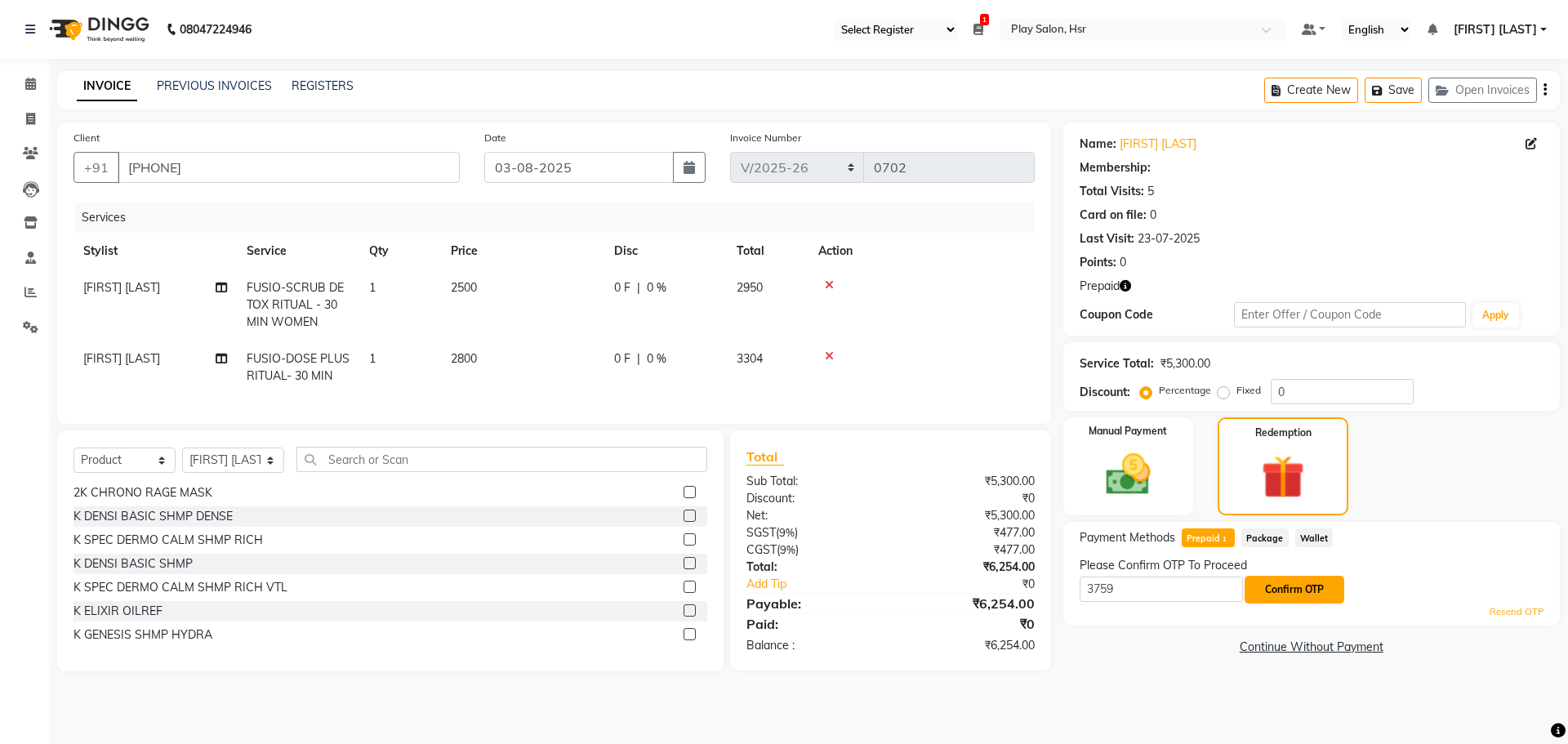 click on "Confirm OTP" 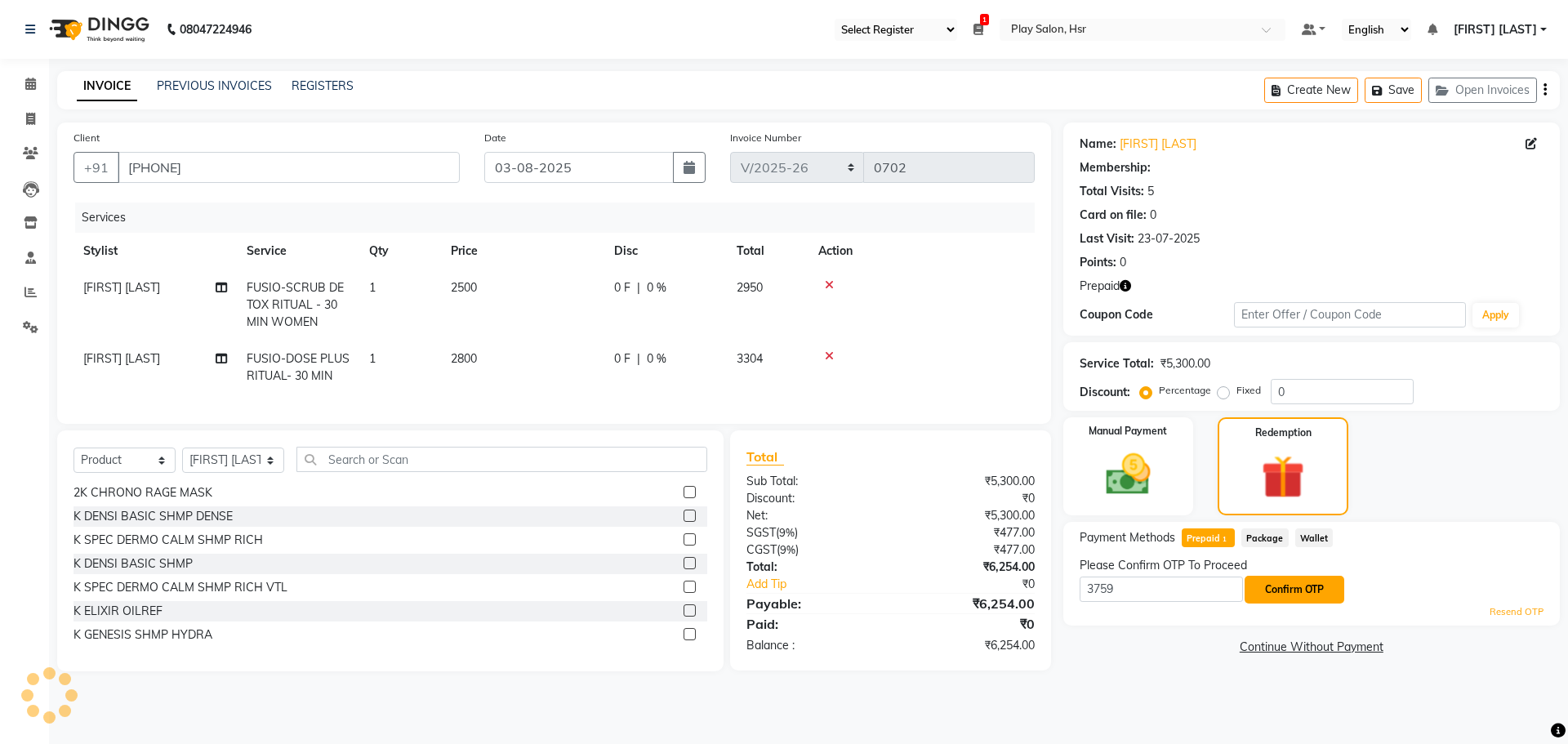 click on "Confirm OTP" 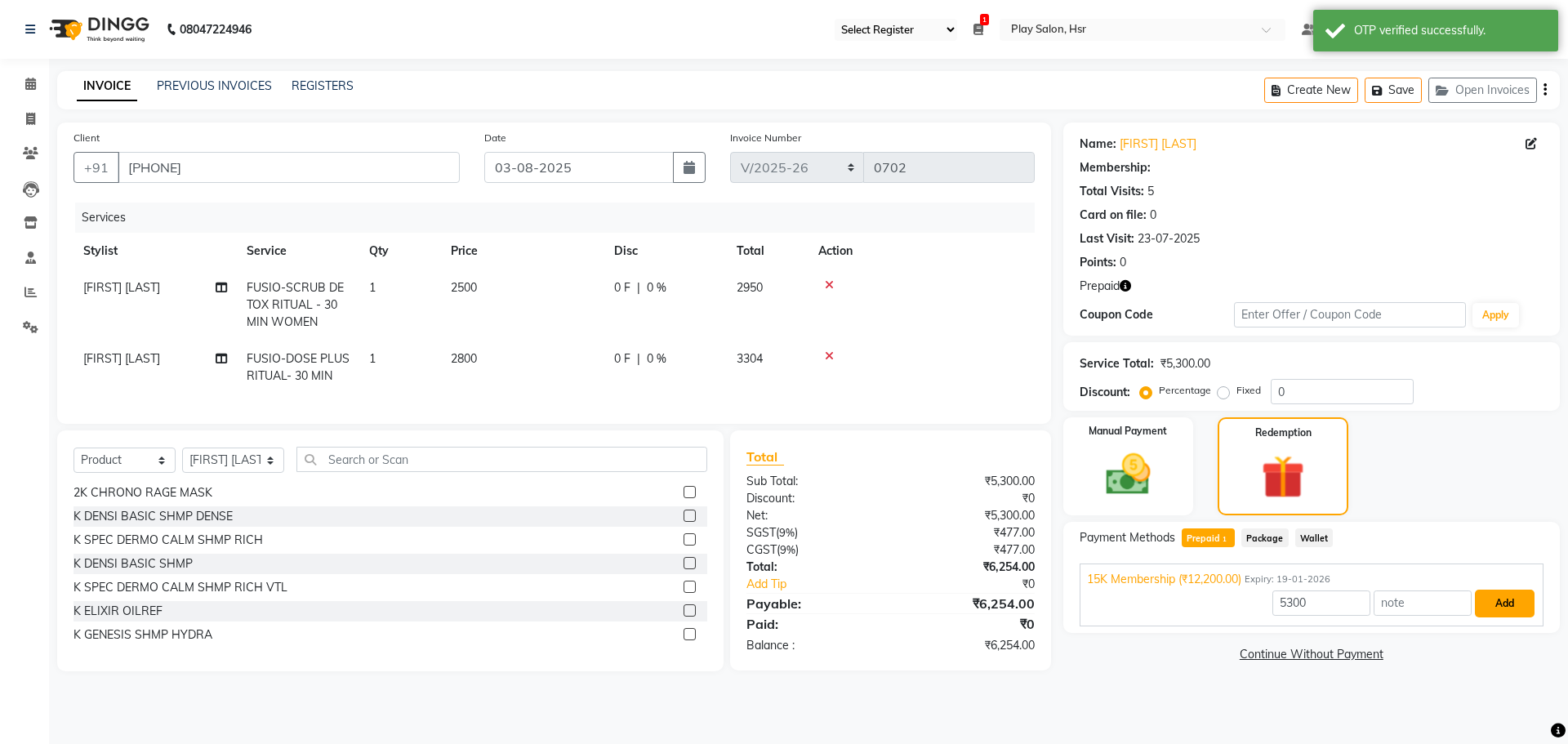 click on "Add" at bounding box center [1504, 604] 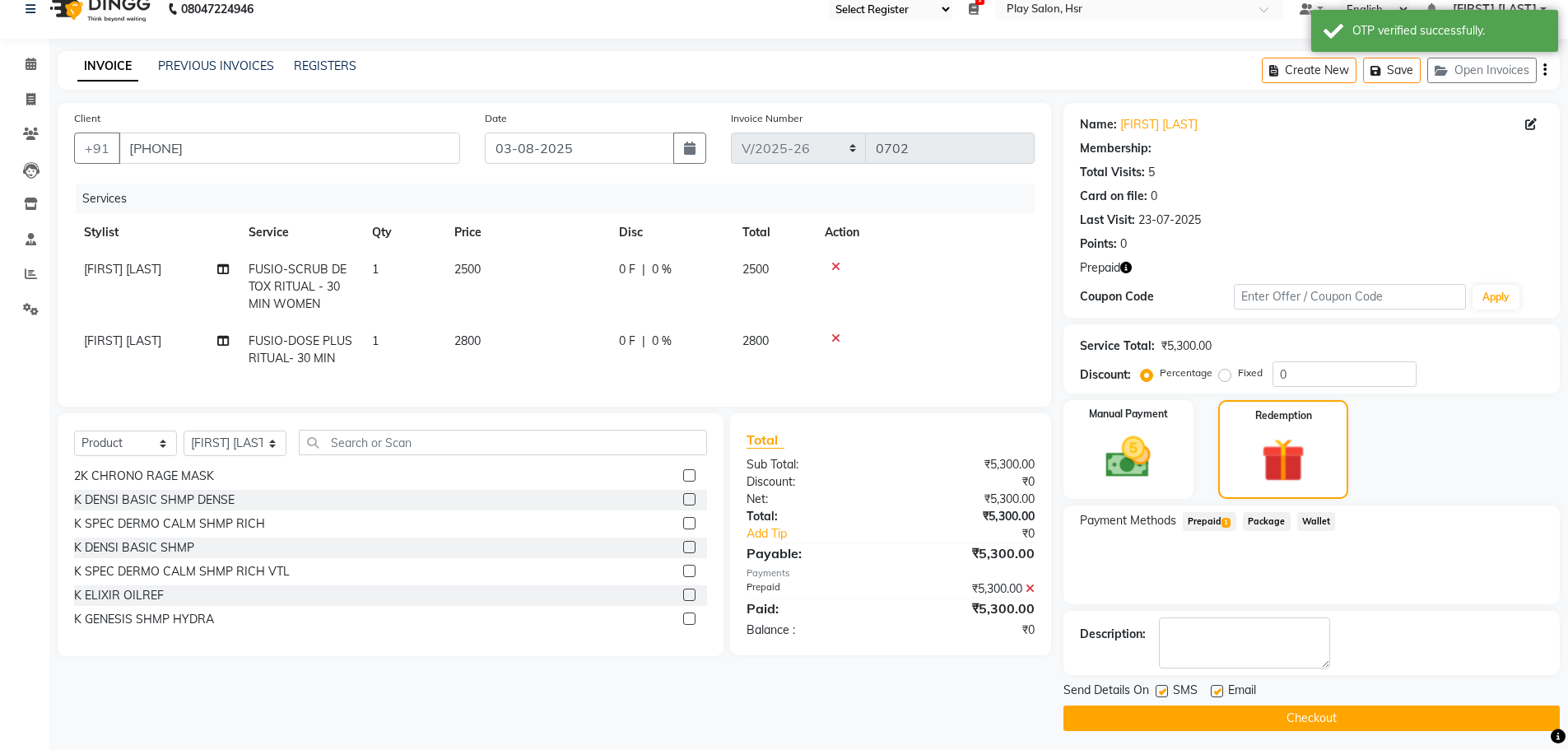 scroll, scrollTop: 26, scrollLeft: 0, axis: vertical 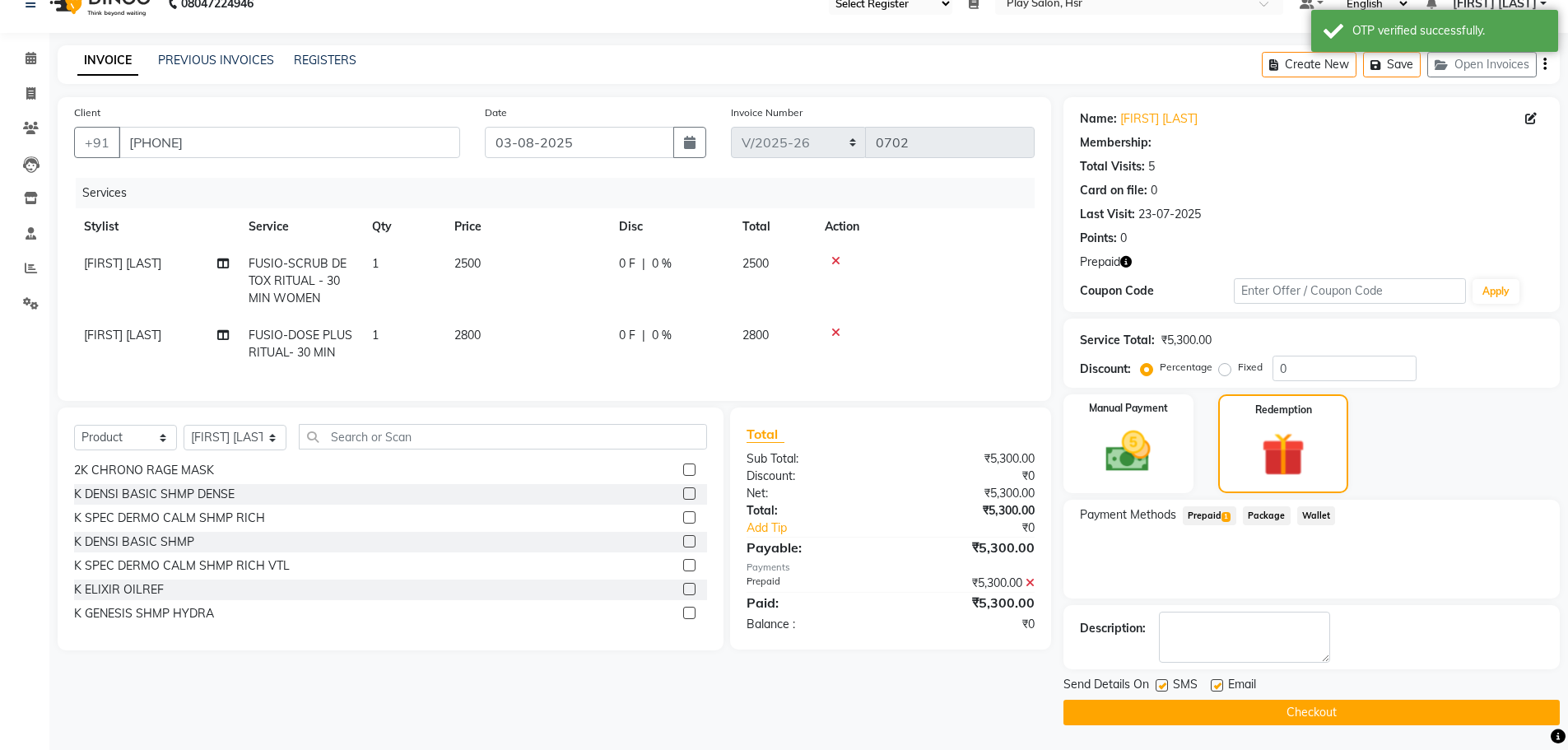 click on "Checkout" 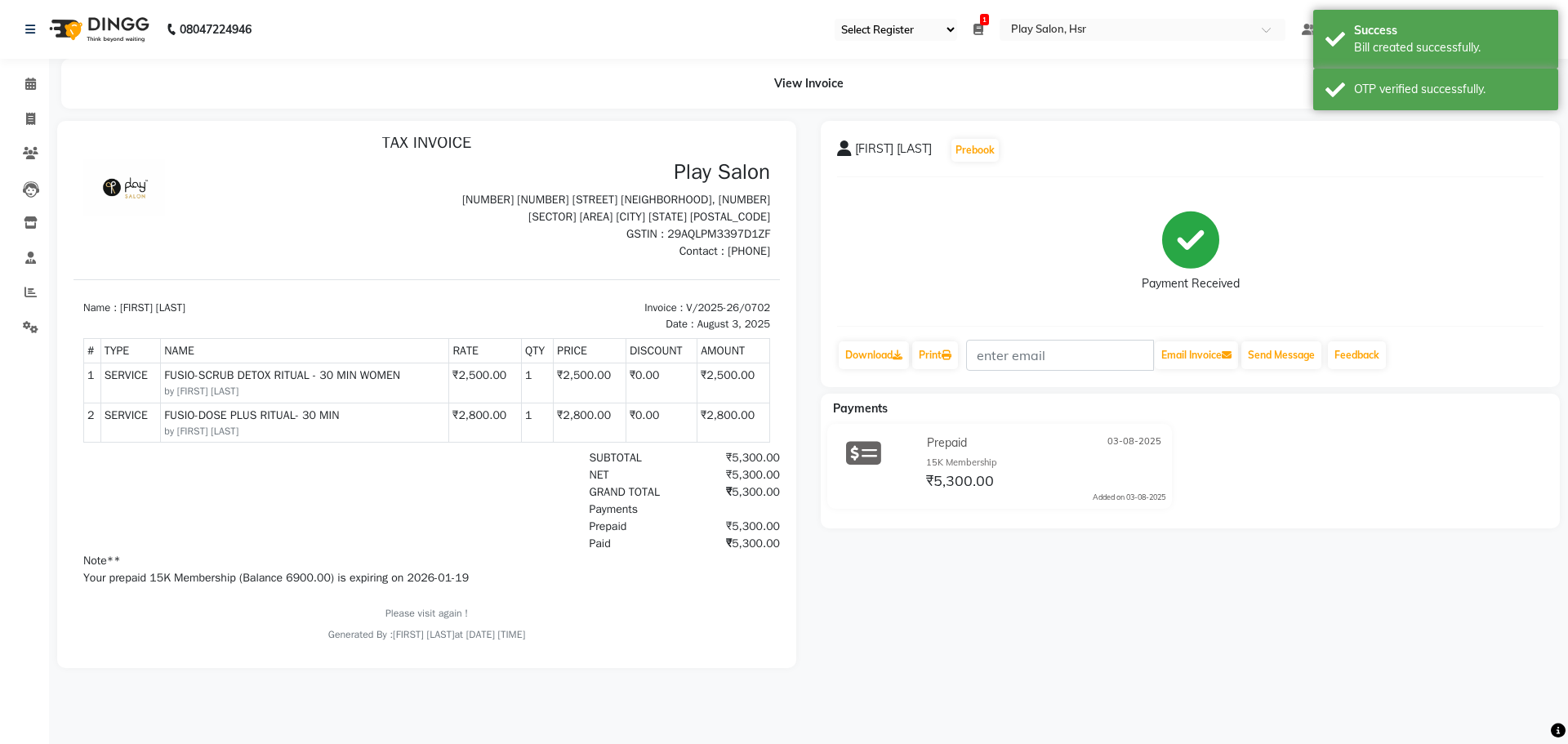 scroll, scrollTop: 13, scrollLeft: 0, axis: vertical 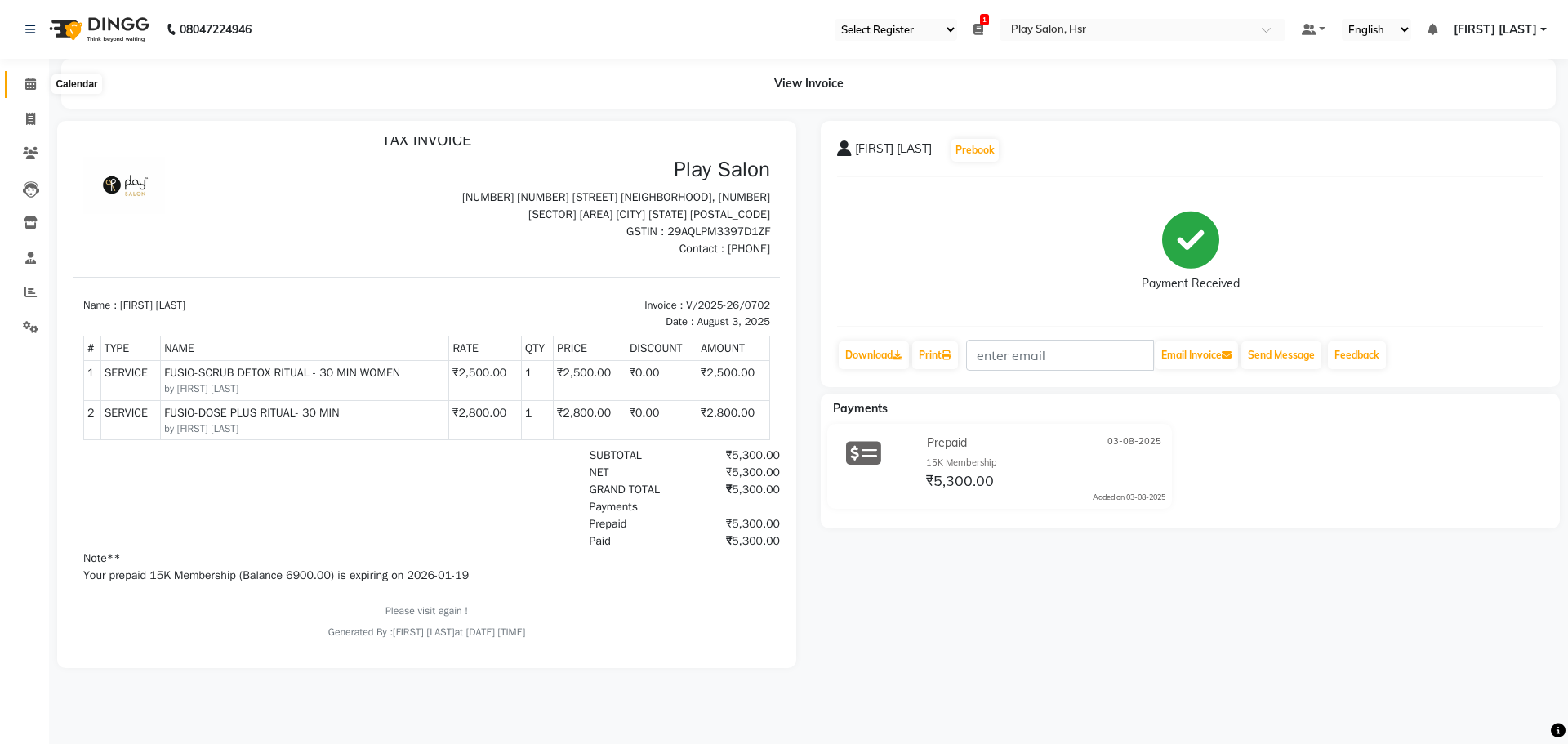 click 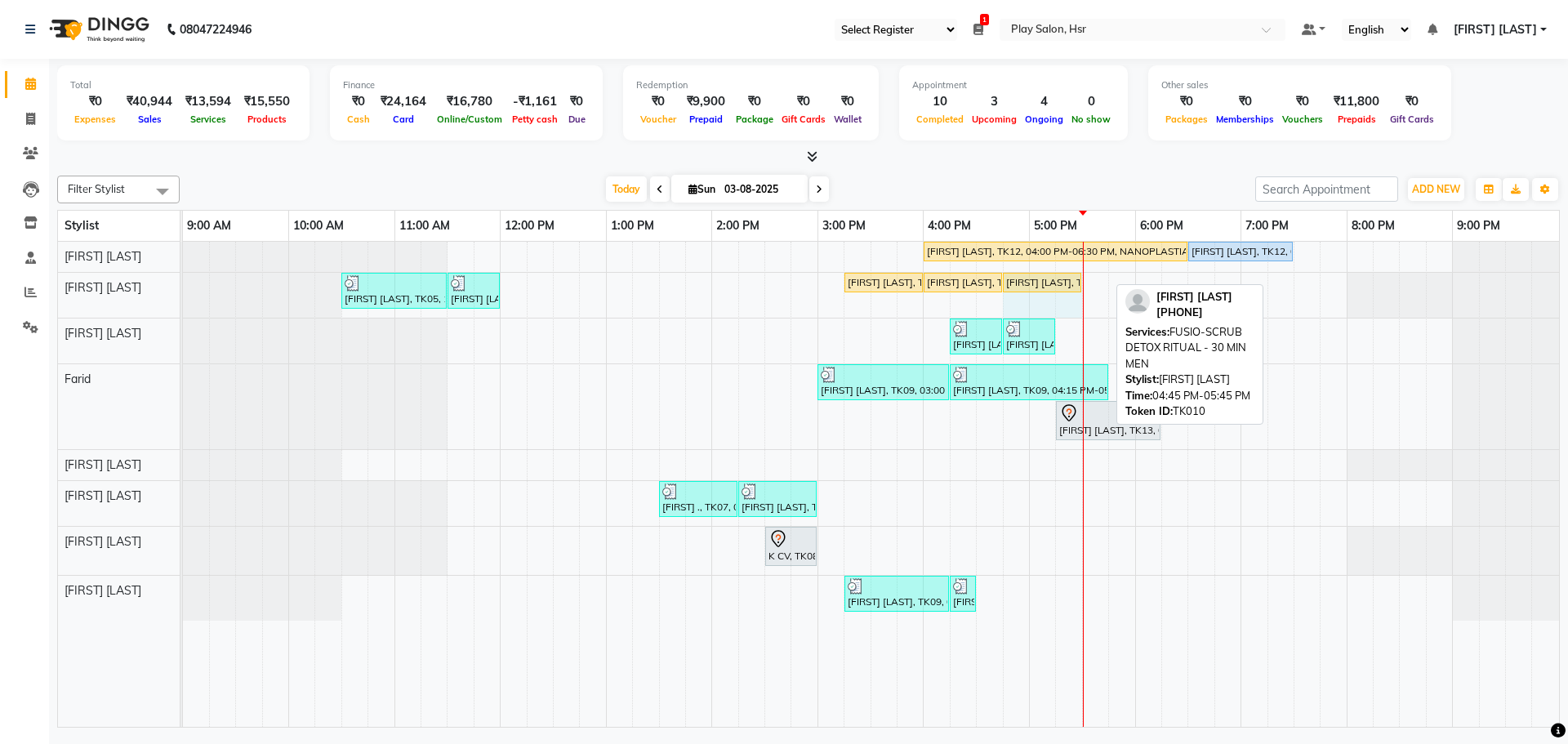 drag, startPoint x: 1106, startPoint y: 280, endPoint x: 1064, endPoint y: 281, distance: 42.011903 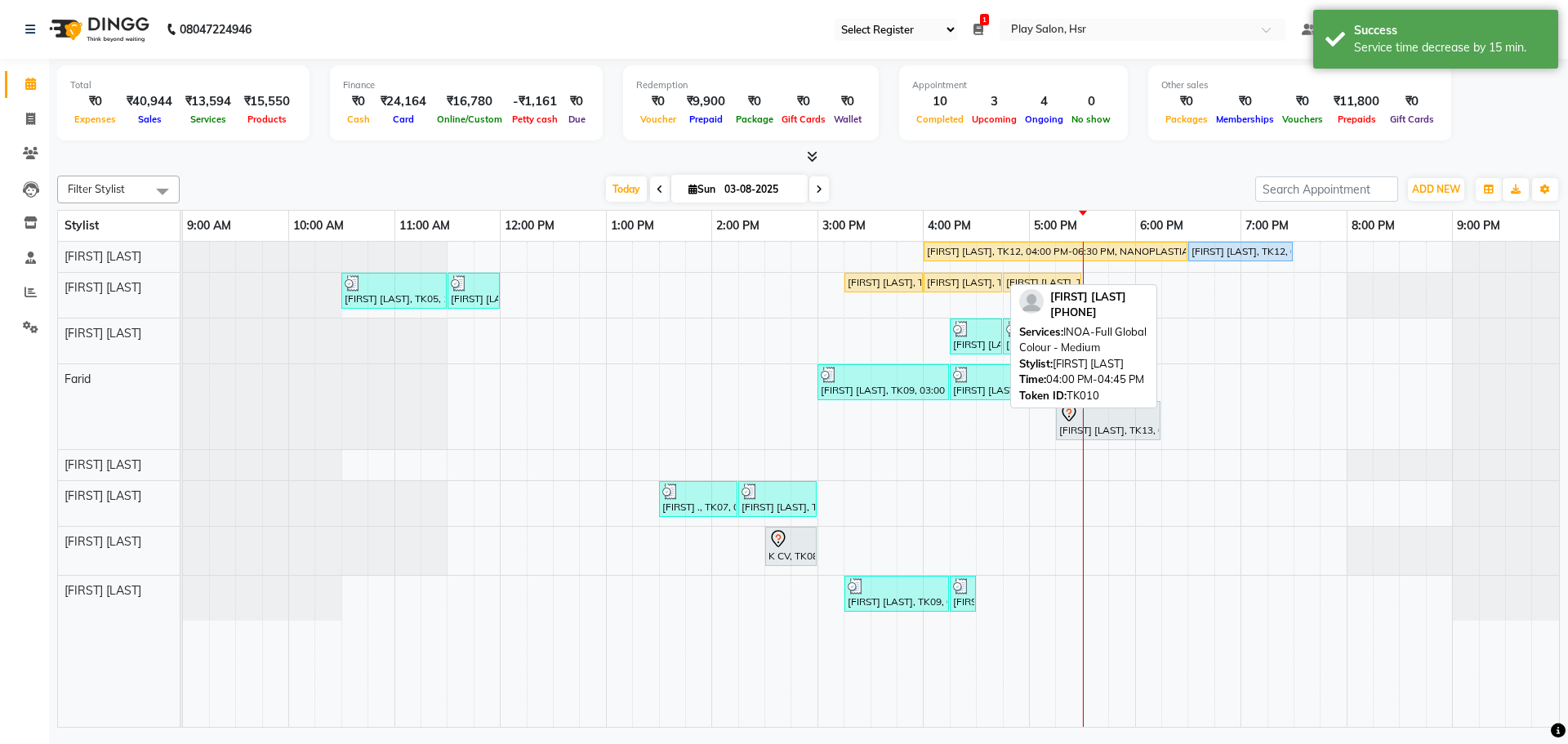 click on "[FIRST] [LAST], TK10, 04:00 PM-04:45 PM, INOA-Full Global Colour - Medium" at bounding box center (963, 283) 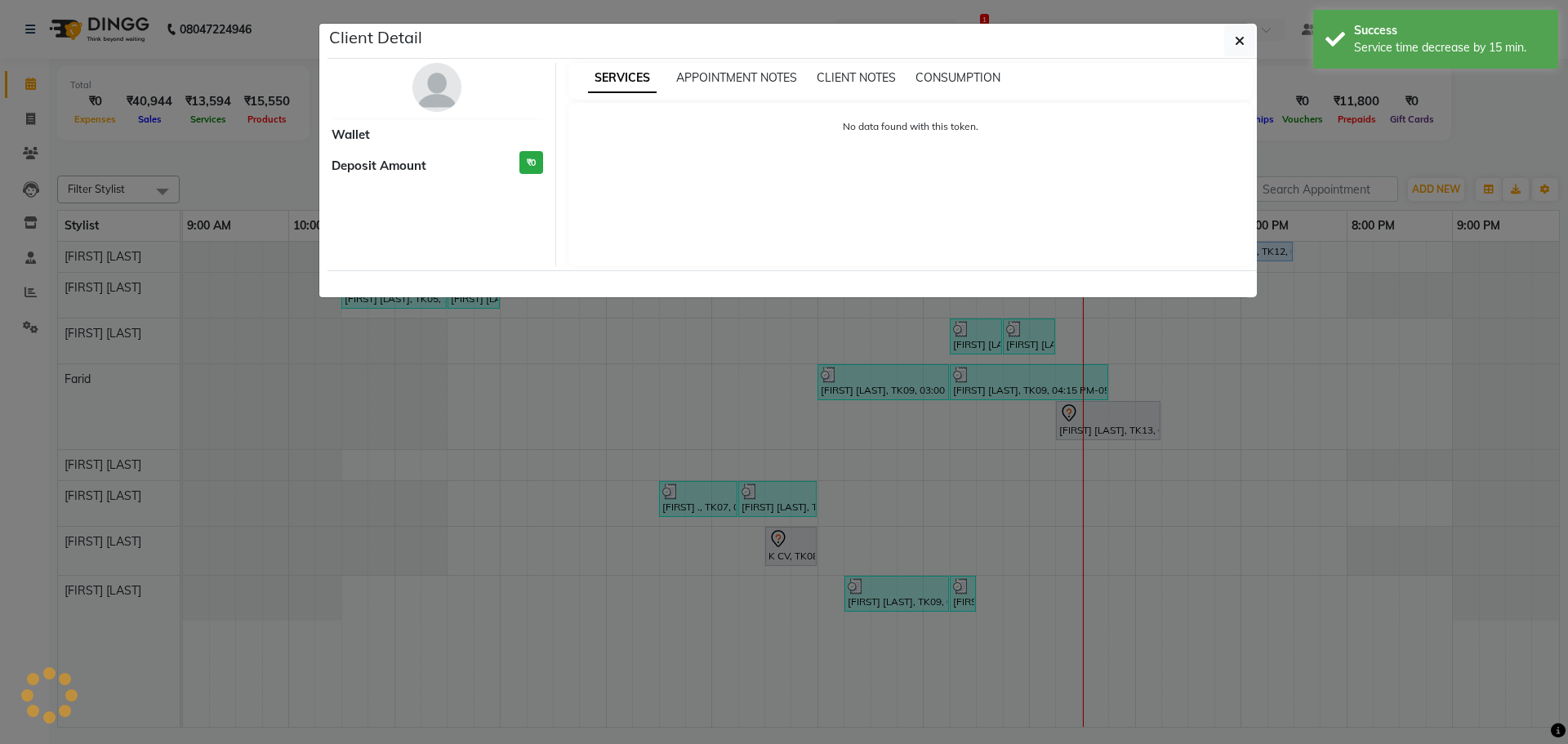 select on "1" 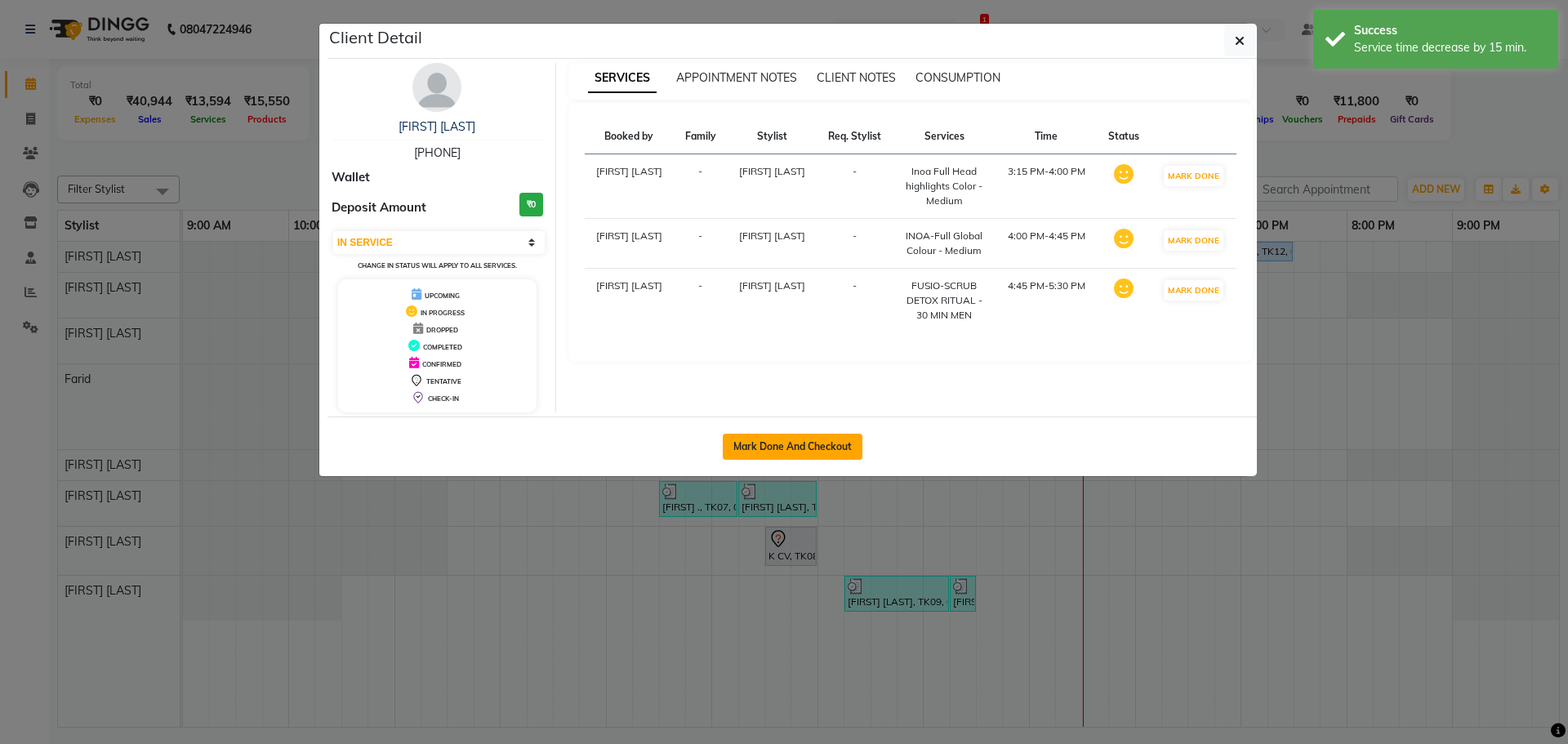 click on "Mark Done And Checkout" 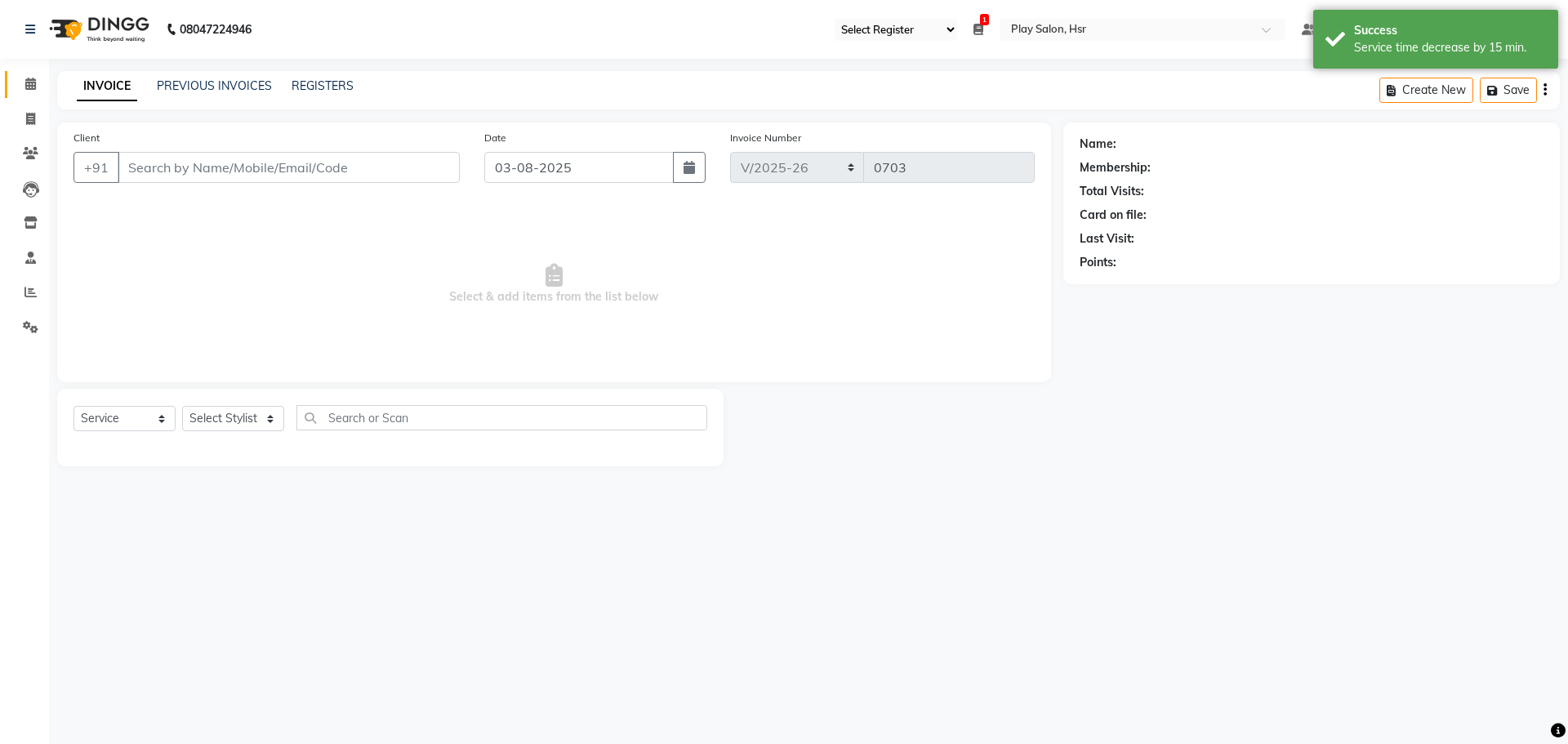 select on "select" 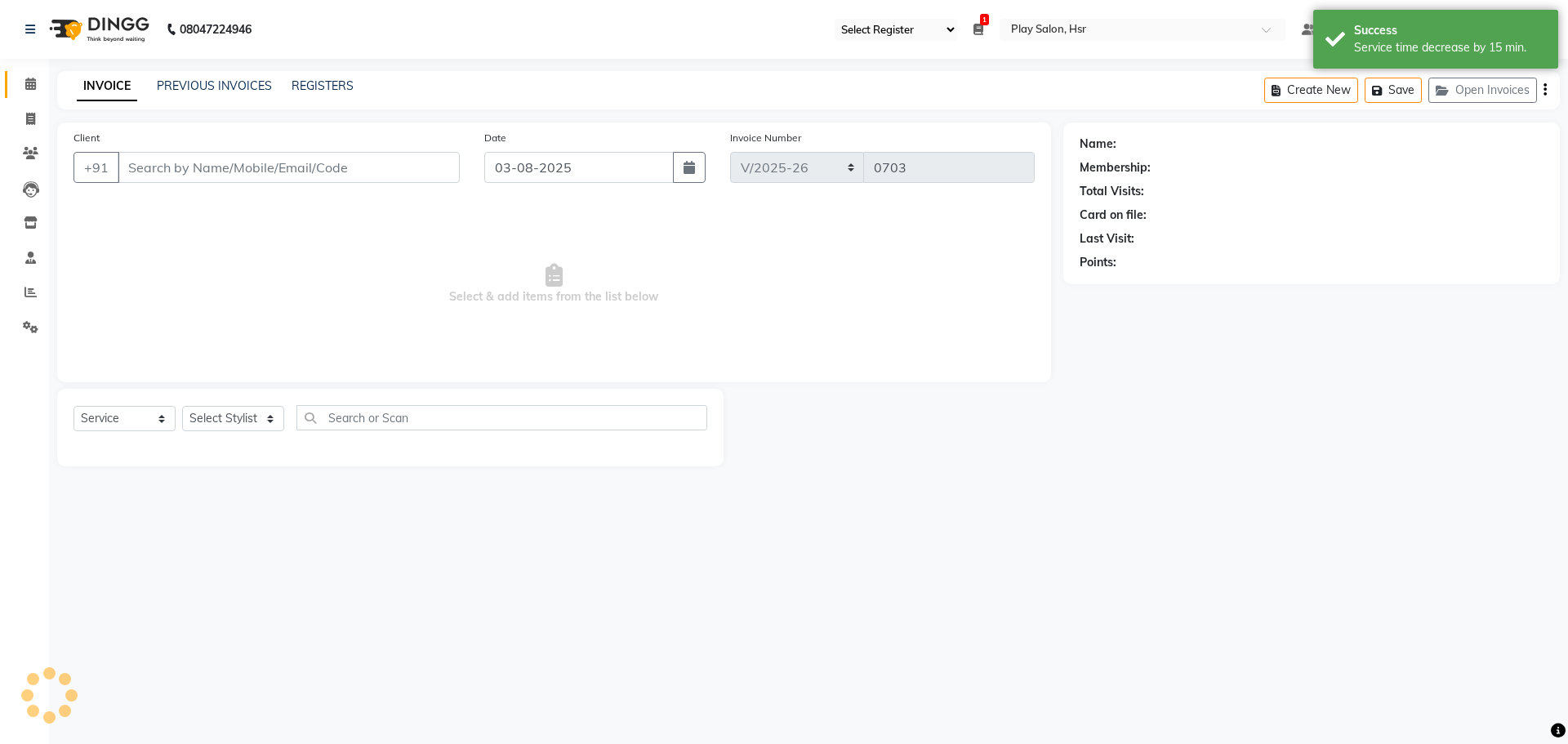 type on "[PHONE]" 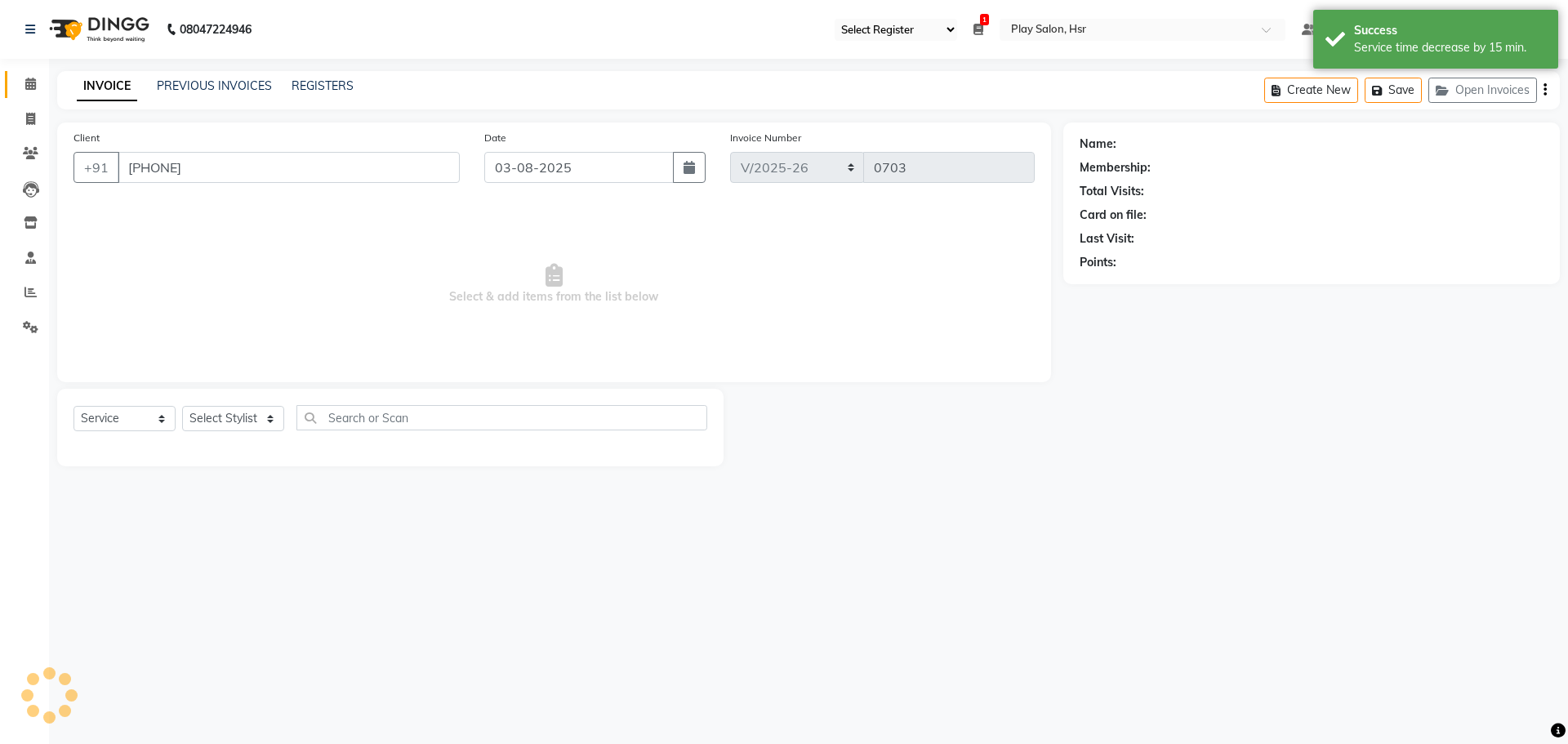 select on "81913" 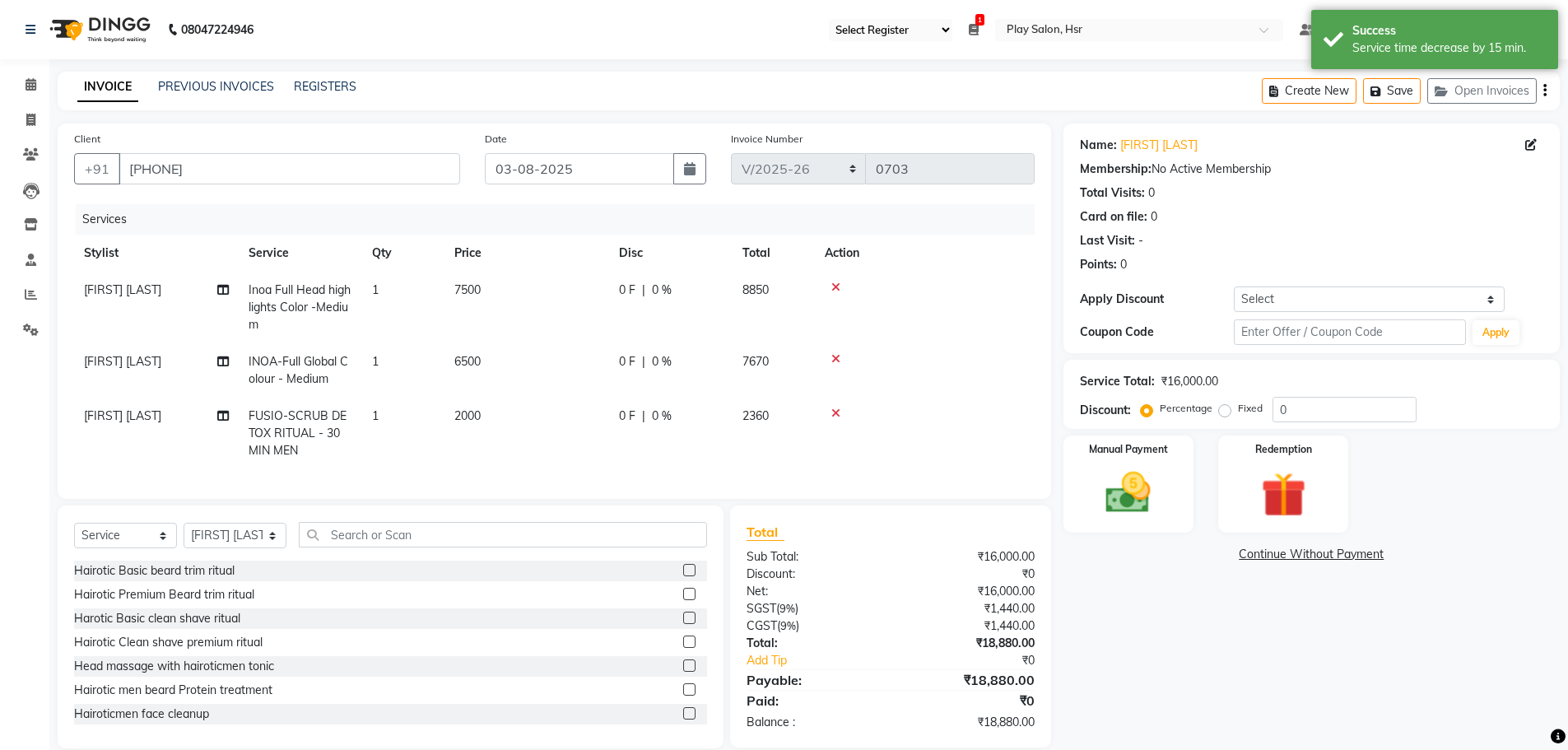 click on "7500" 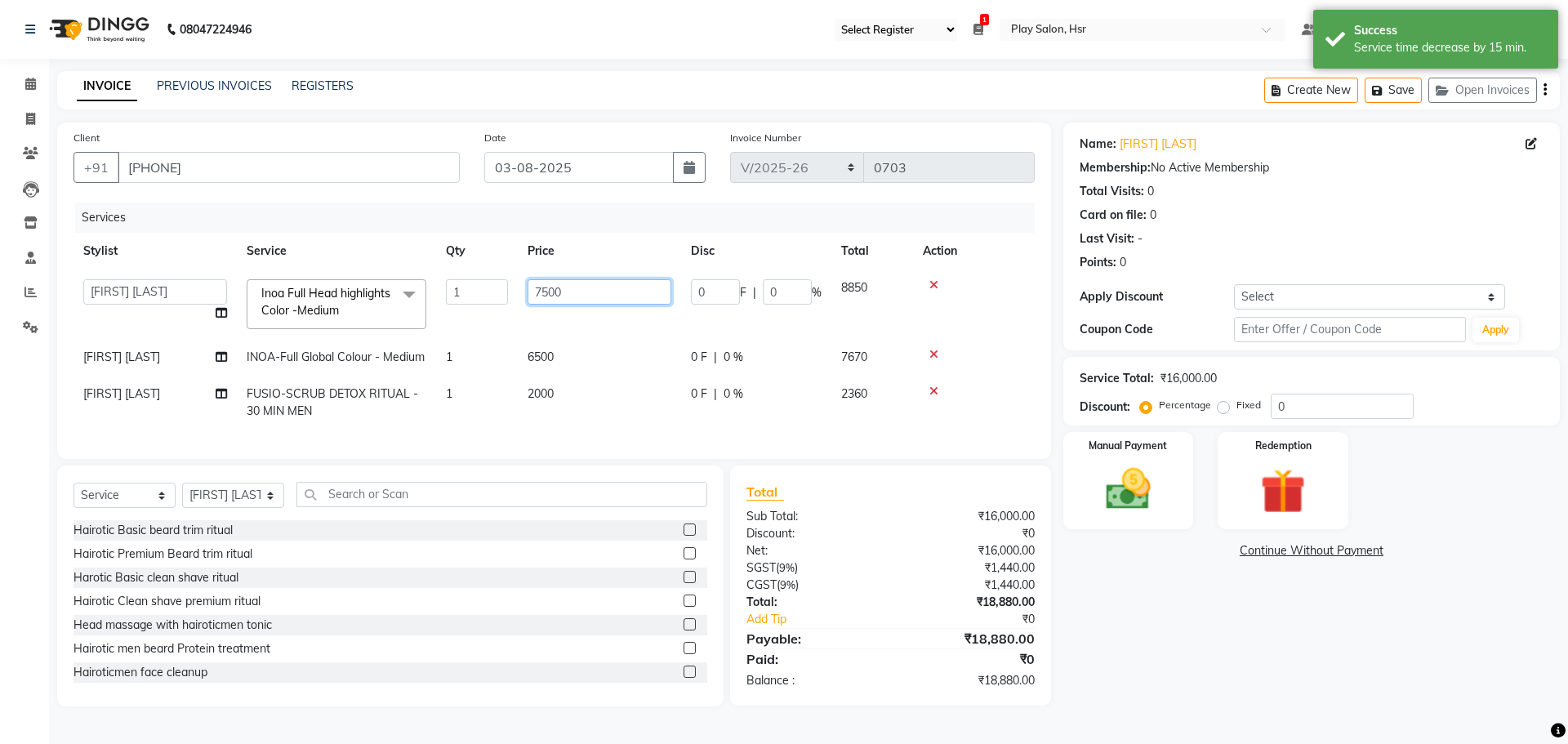 click on "7500" 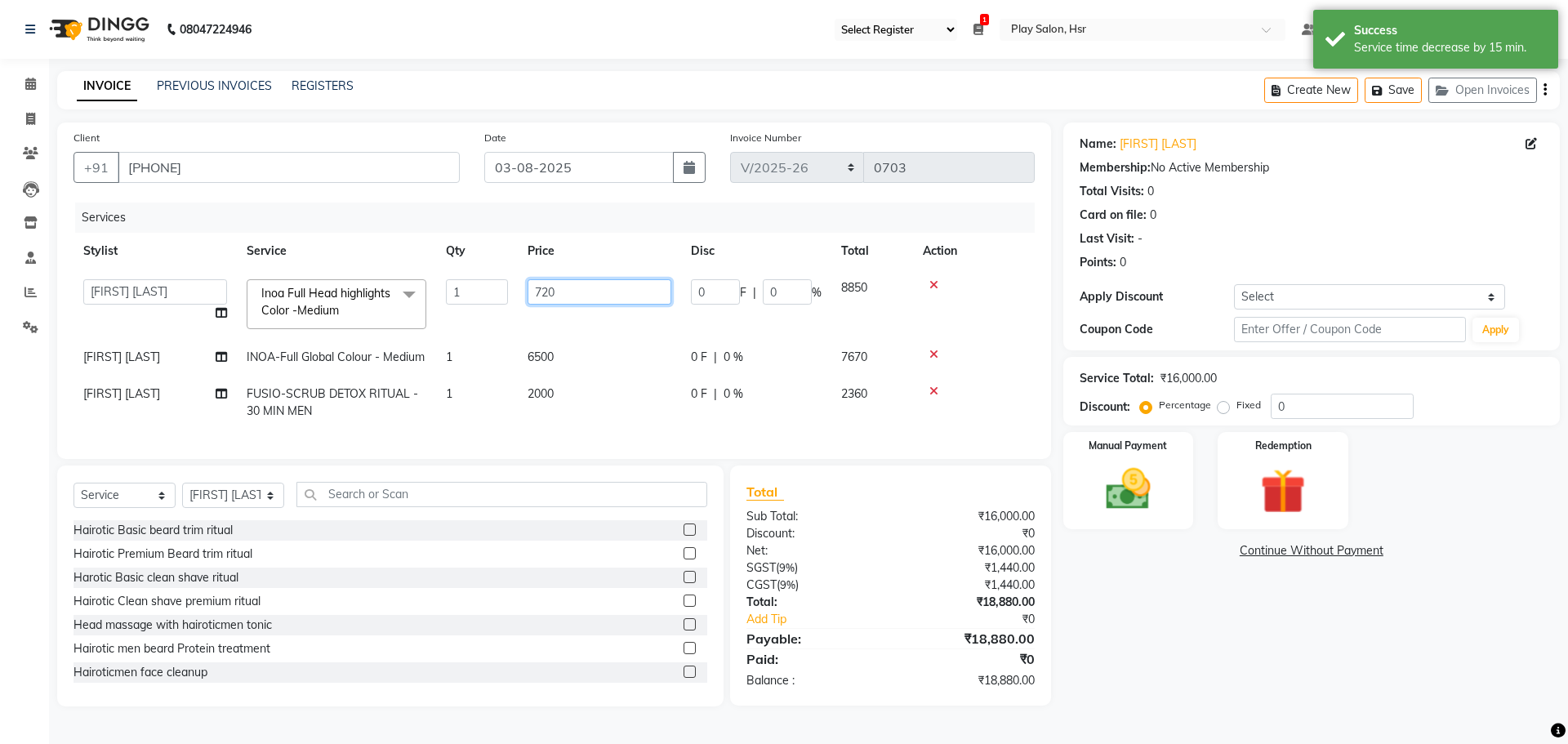 type on "7200" 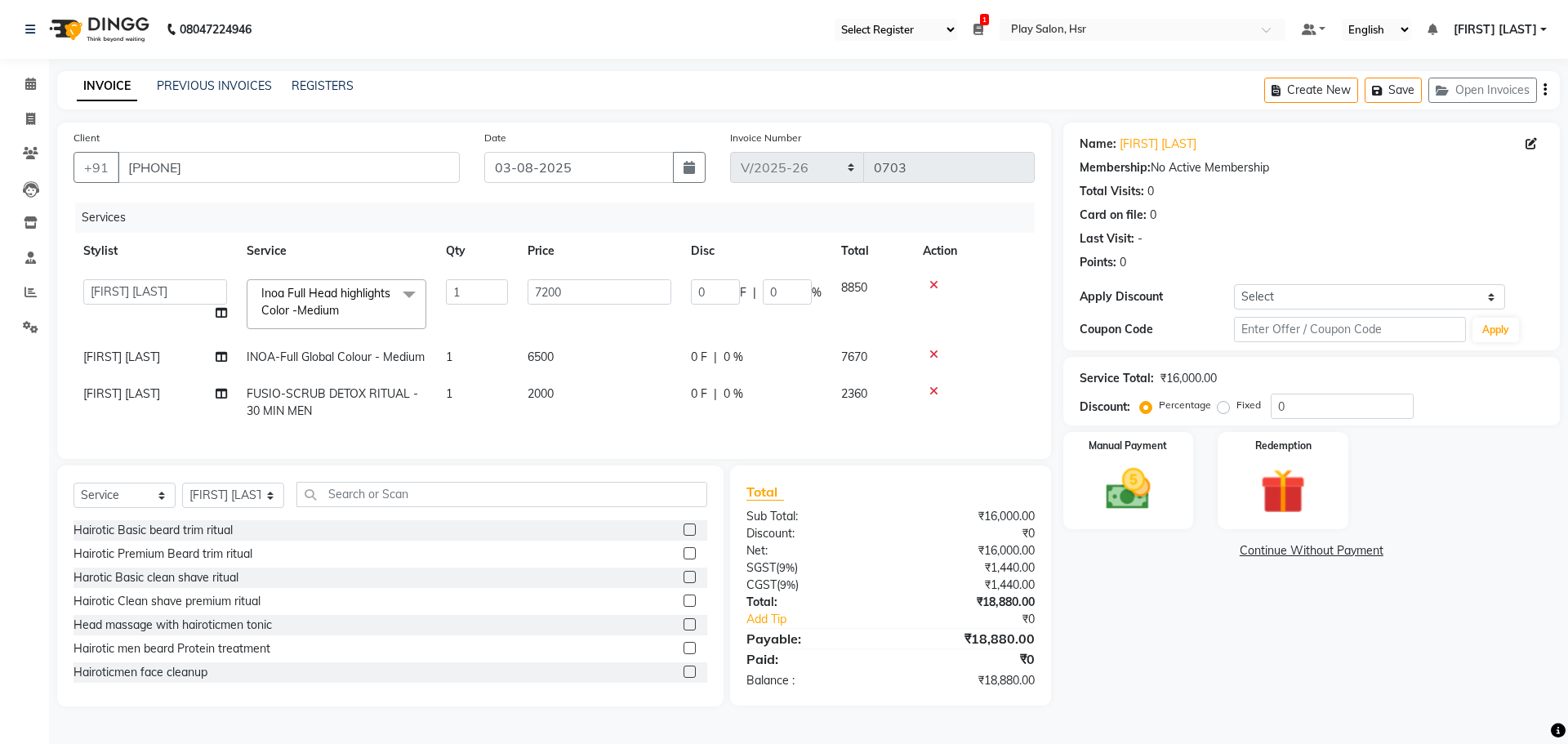 click on "2000" 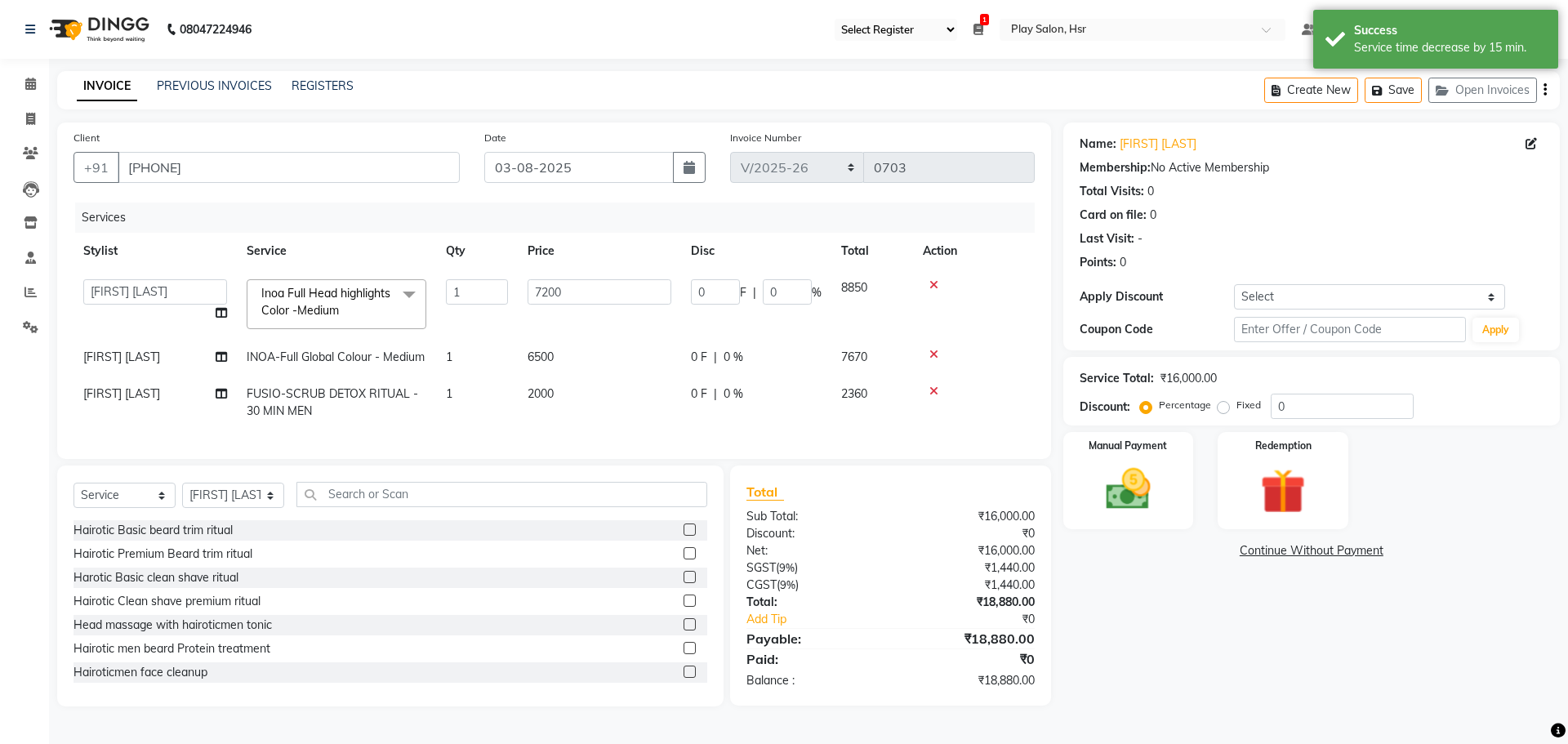 select on "81913" 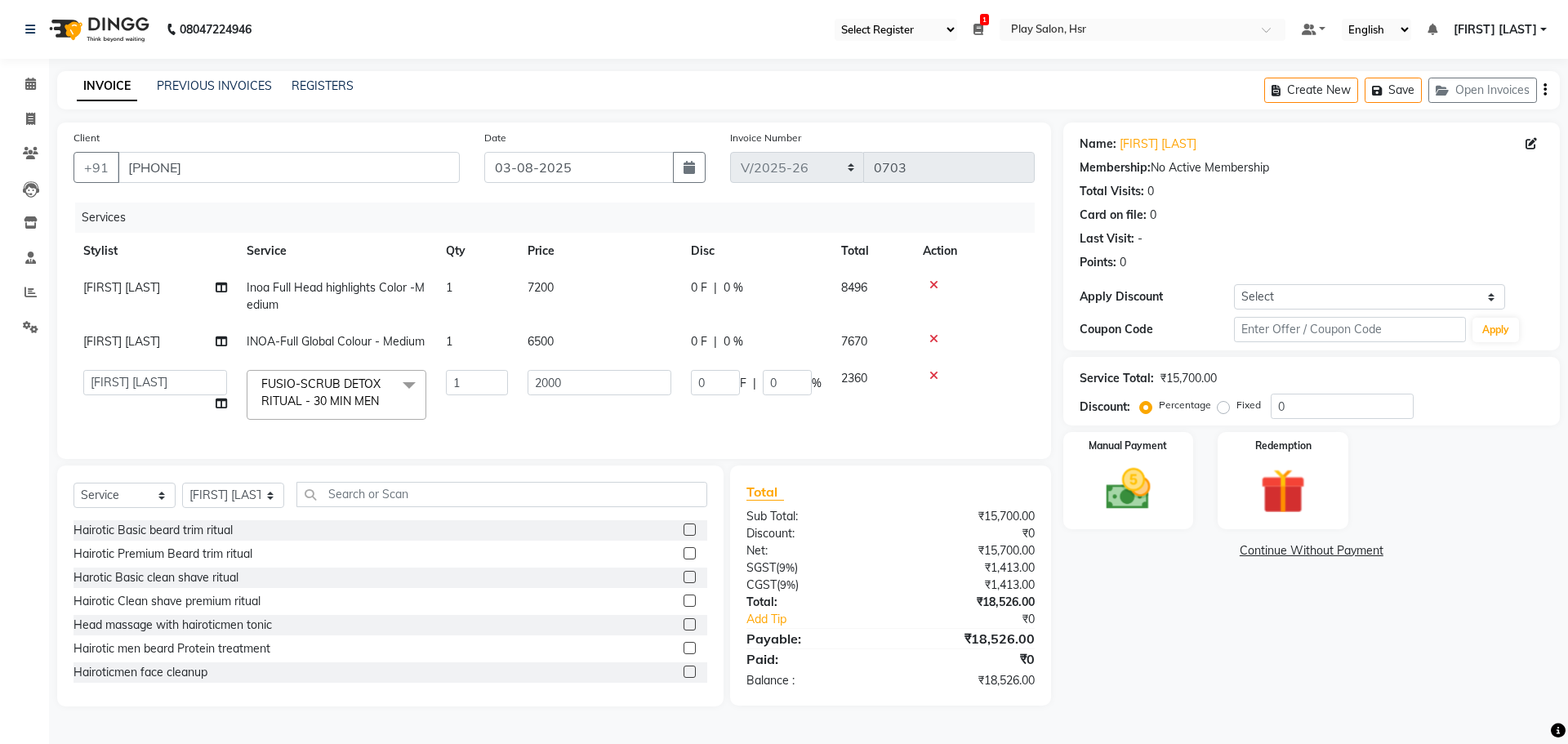 click on "6500" 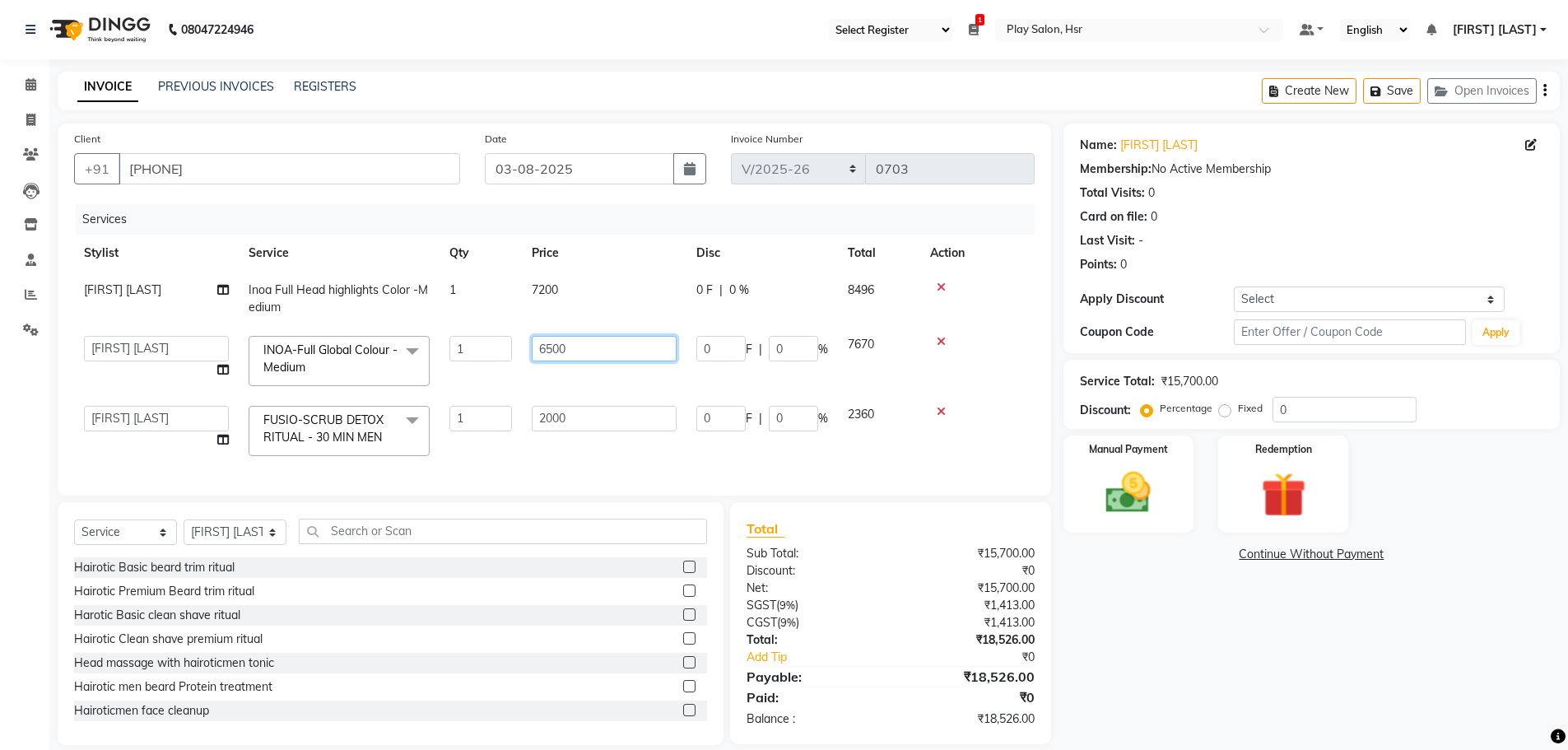 drag, startPoint x: 565, startPoint y: 344, endPoint x: 534, endPoint y: 345, distance: 31.01612 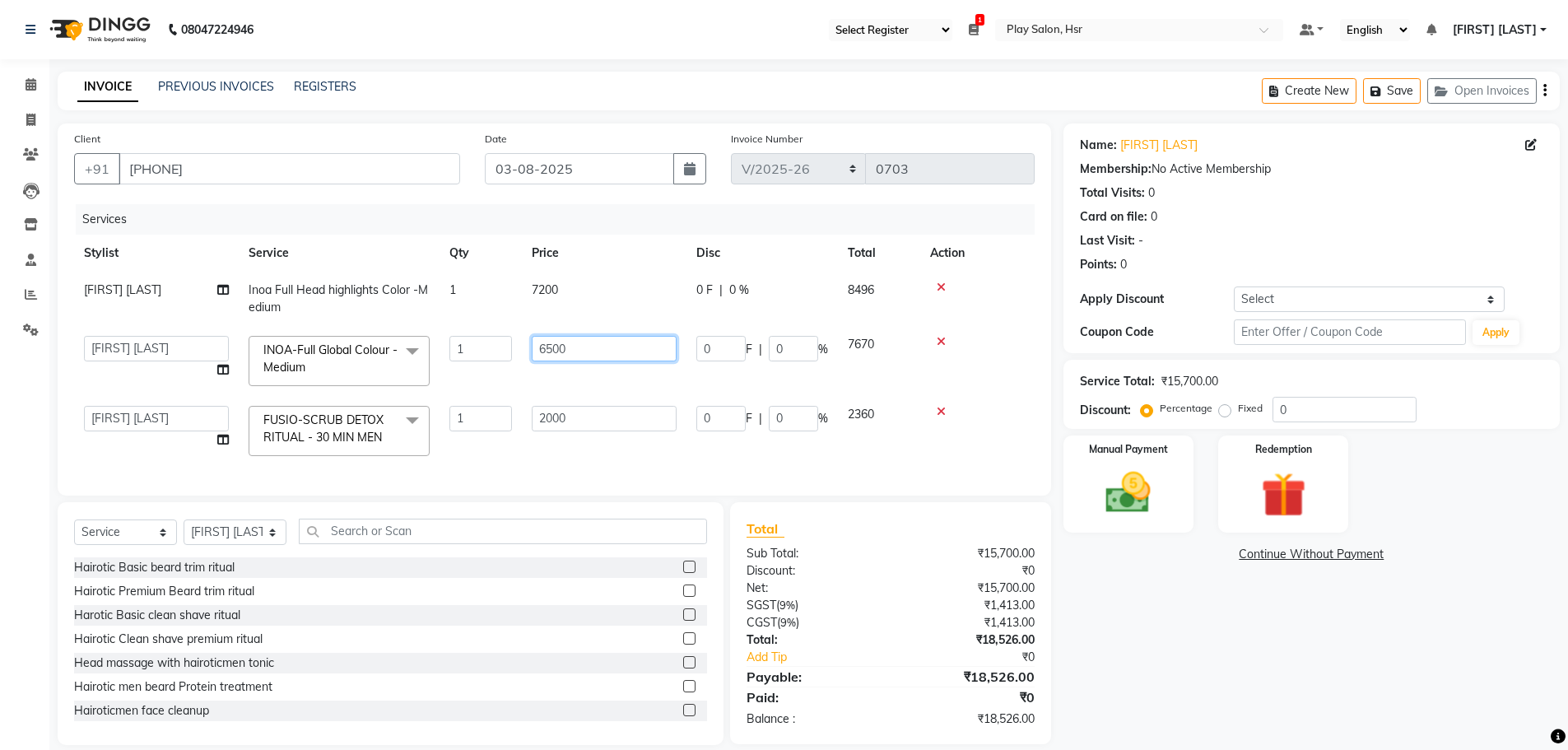 click on "6500" 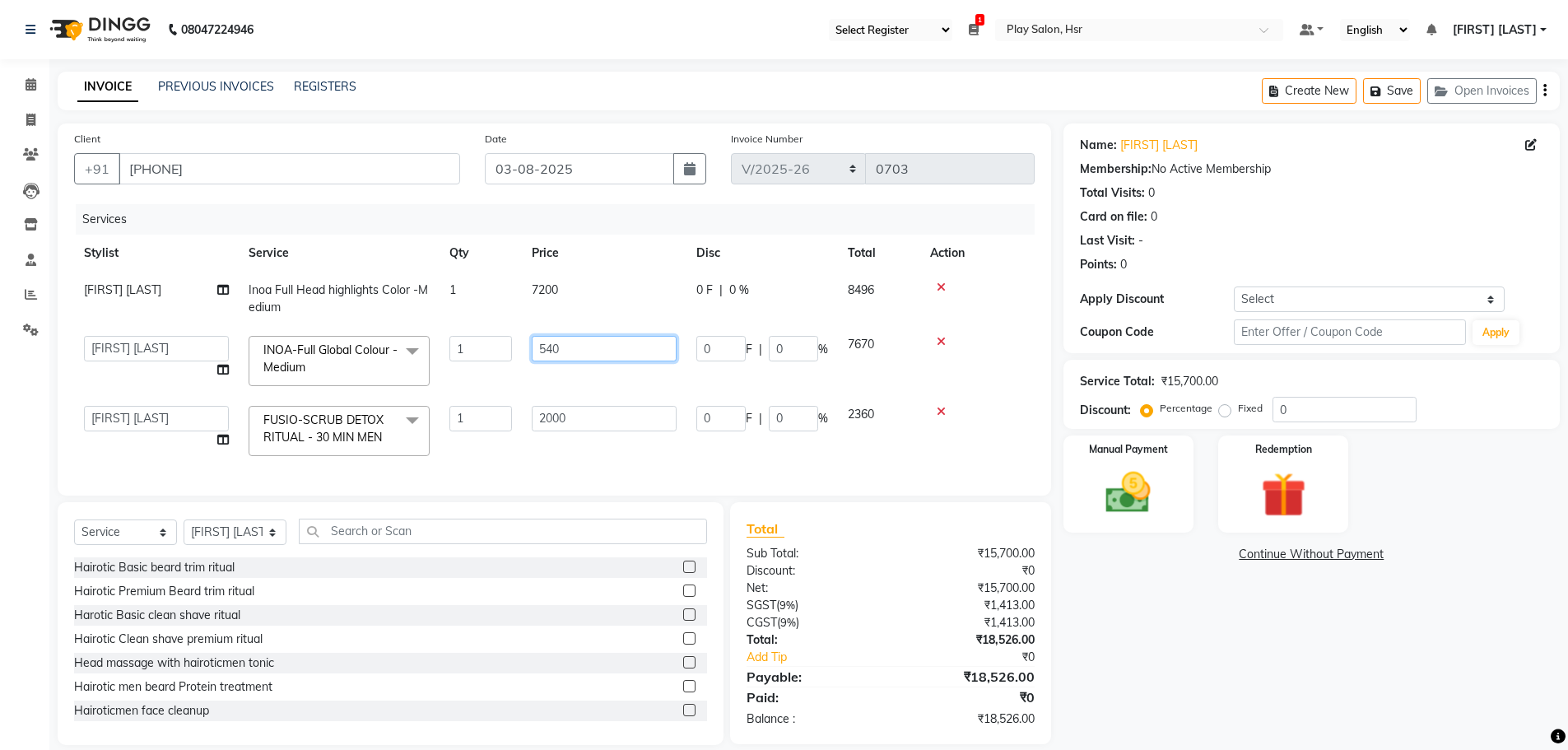 type on "5400" 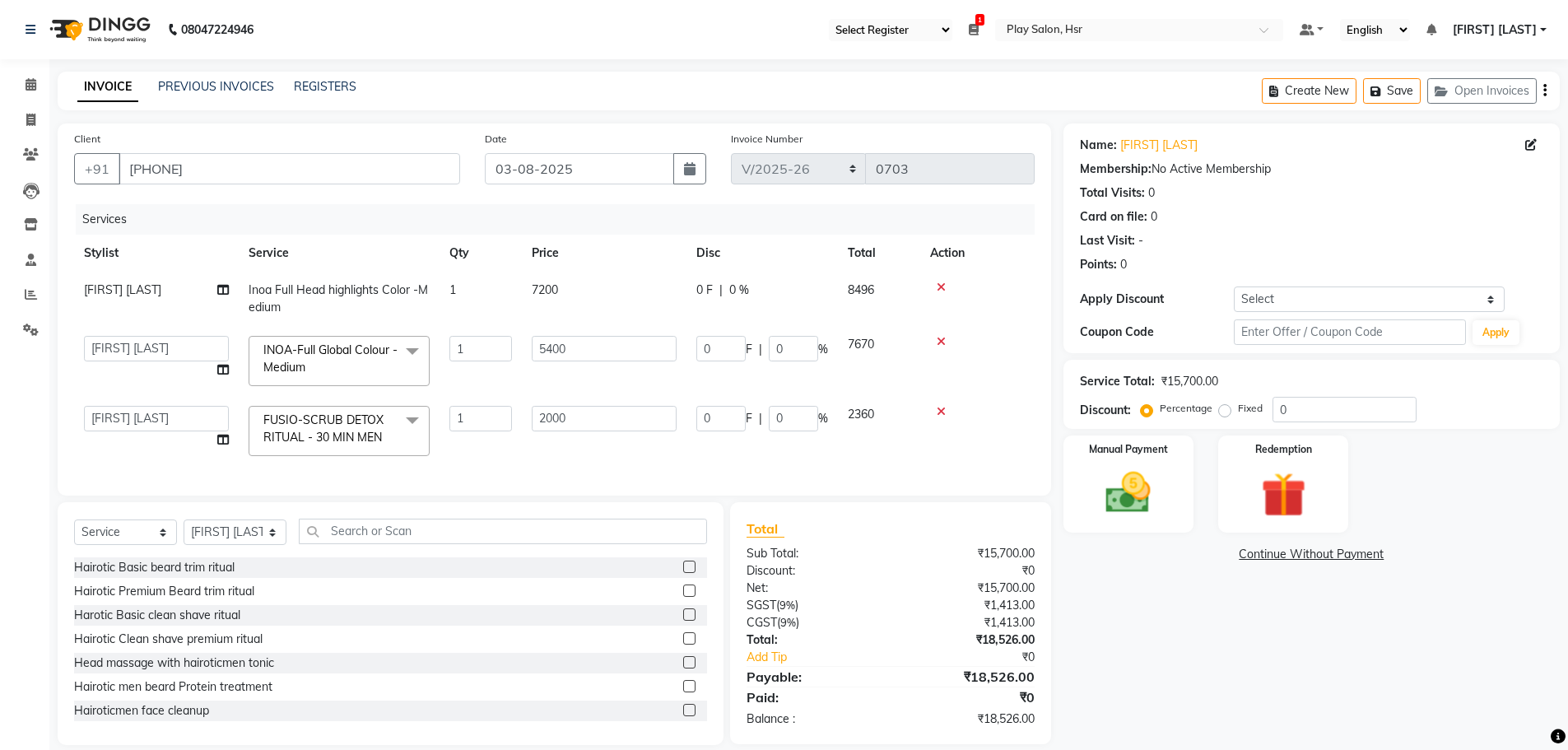 click on "[FIRST] [LAST] Inoa Full Head highlights Color -Medium 1 7200 0 F | 0 % 8496 [FIRST] [LAST] [FIRST] [LAST] [FIRST] [LAST] [FIRST] [LAST] [FIRST] [LAST] [FIRST] [FIRST] [FIRST] [LAST] Play Salon, Hsr [FIRST] [LAST] [FIRST] [LAST] [FIRST] [LAST] [FIRST] [LAST] INOA-Full Global Colour - Medium x Hairotic Basic beard trim ritual Hairotic Premium Beard trim ritual Harotic Basic clean shave ritual Hairotic Clean shave premium ritual Head massage with hairoticmen tonic Hairotic men beard Protein treatment Hairoticmen face cleanup Hairotic 3in1 brightining cream ( DTAN SERVICE Inoa Colour-Crown Highlights - Very Long Inoa Colour-Crown Highlights - Medium Inoa Full Head highlights Color -Extra Long Inoa Full Head highlights Color -Long Inoa Full Head highlights Color -Medium Inoa Full Head highlights Color -Short Majirel Colour-Crown Highlights Medium Majirel Colour-Crown Highlights - Very Long Inoa Colour-Crown Highlights -Short Inoa Colour-Crown Highlights -Long Majirel Colour-Crown Highlights -Short Lipo Back" 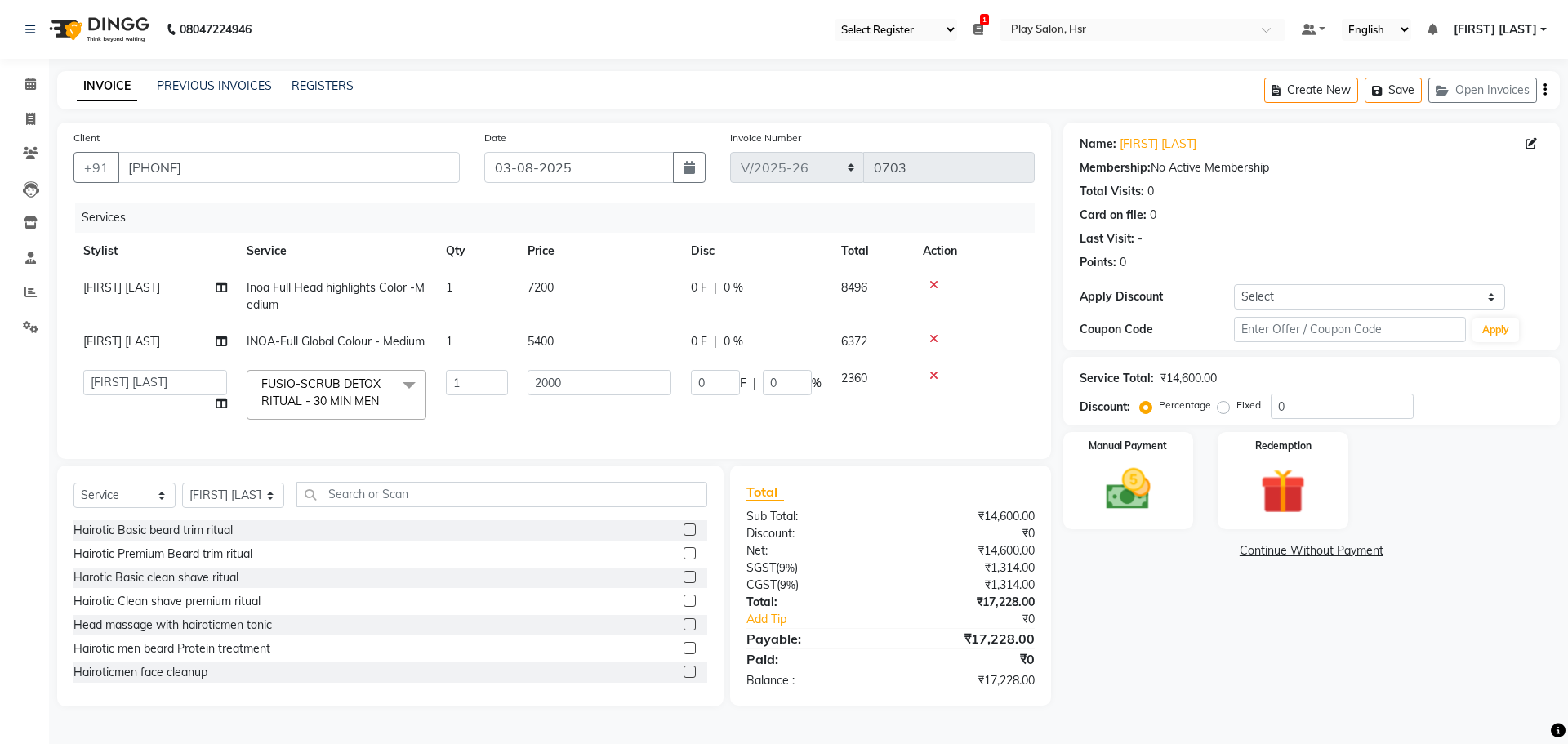 click on "2000" 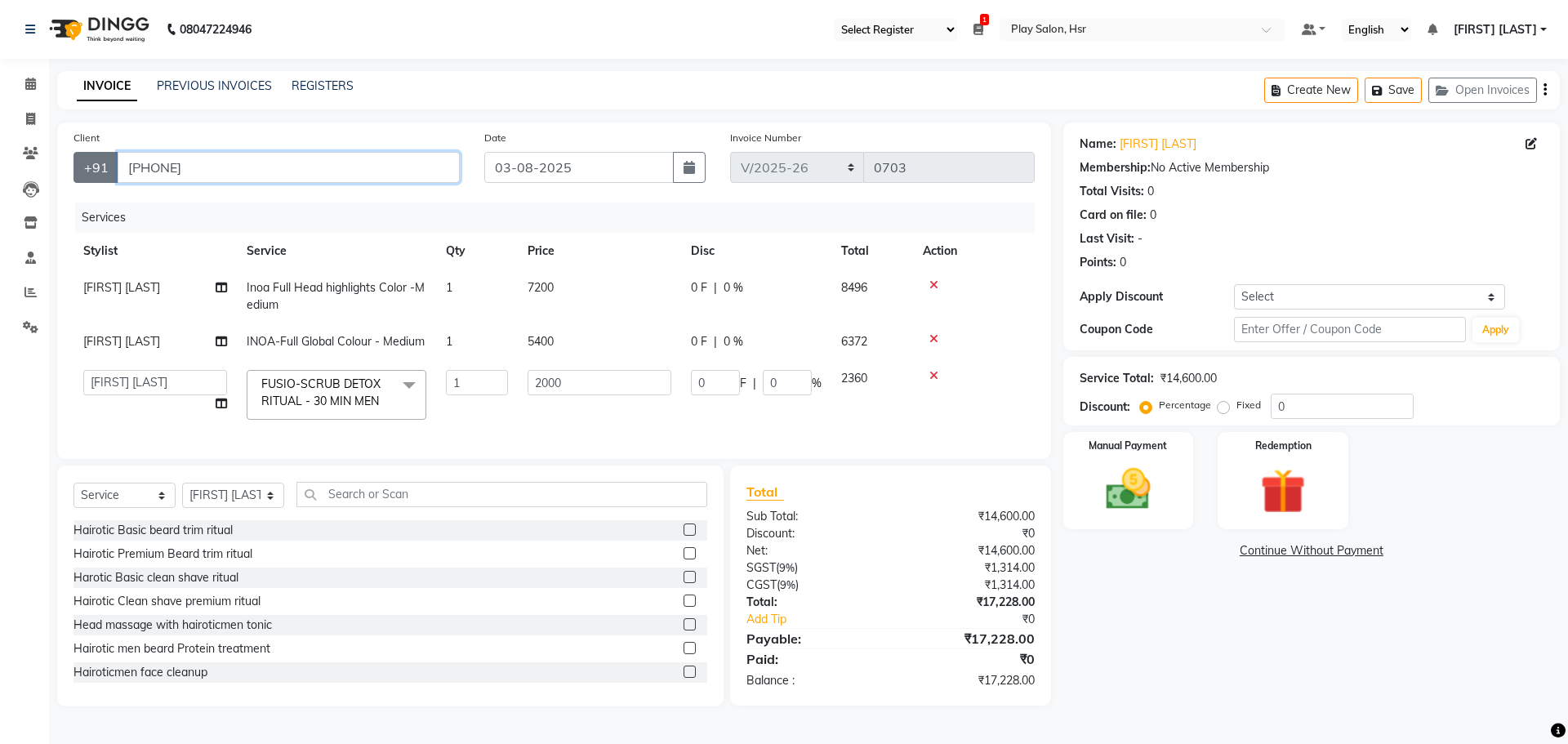 drag, startPoint x: 214, startPoint y: 172, endPoint x: 114, endPoint y: 172, distance: 100 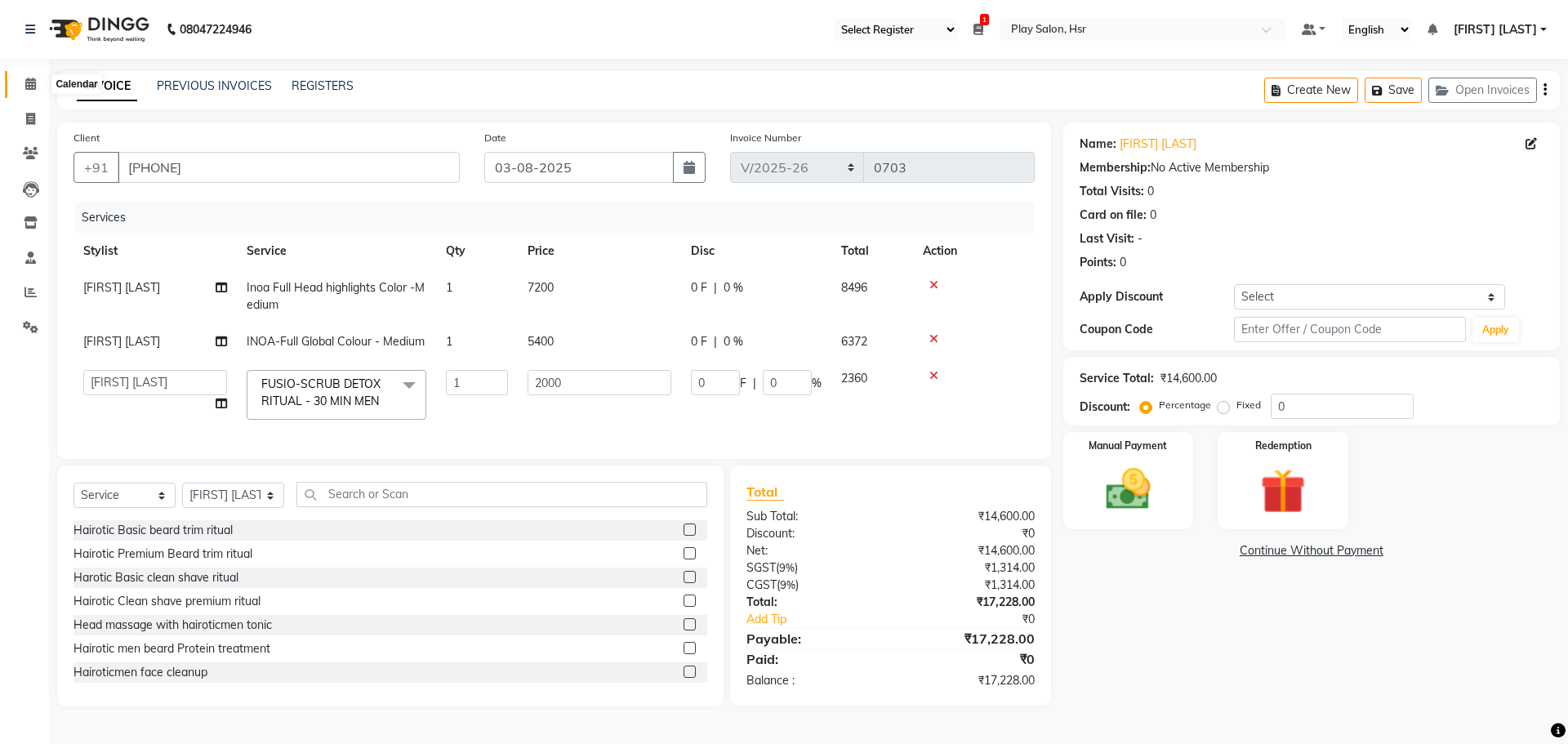 click 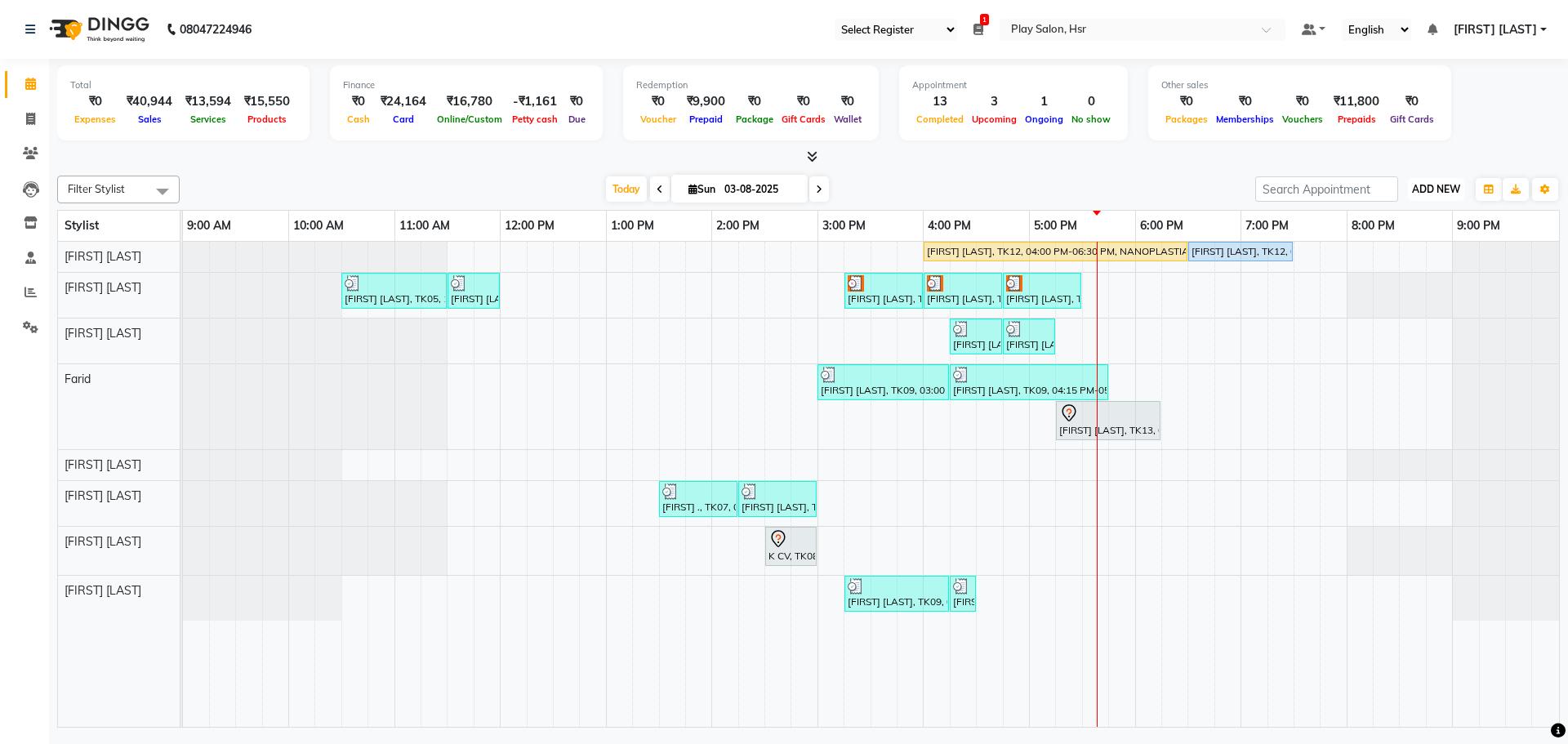 click on "ADD NEW" at bounding box center (1436, 189) 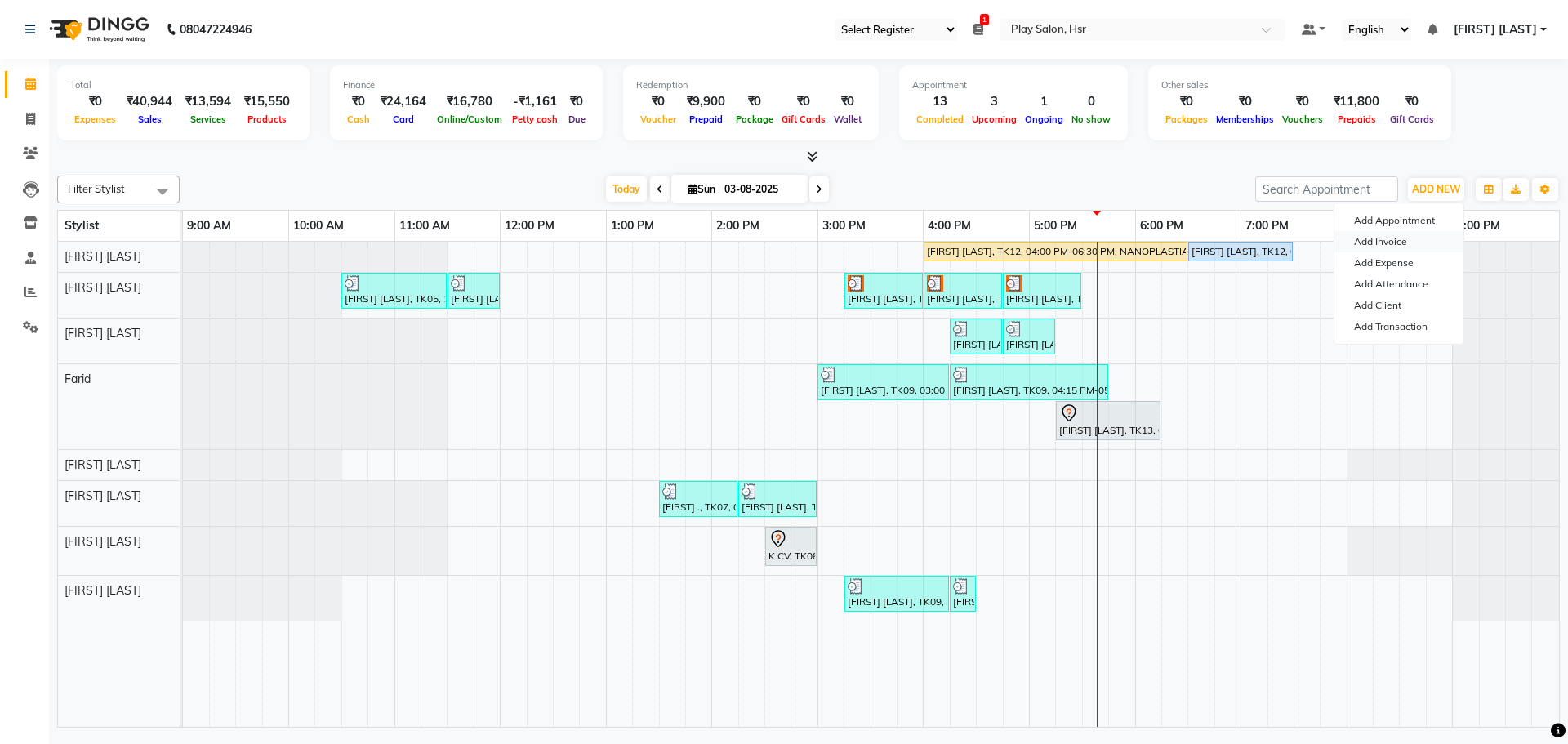 click on "Add Invoice" at bounding box center [1399, 242] 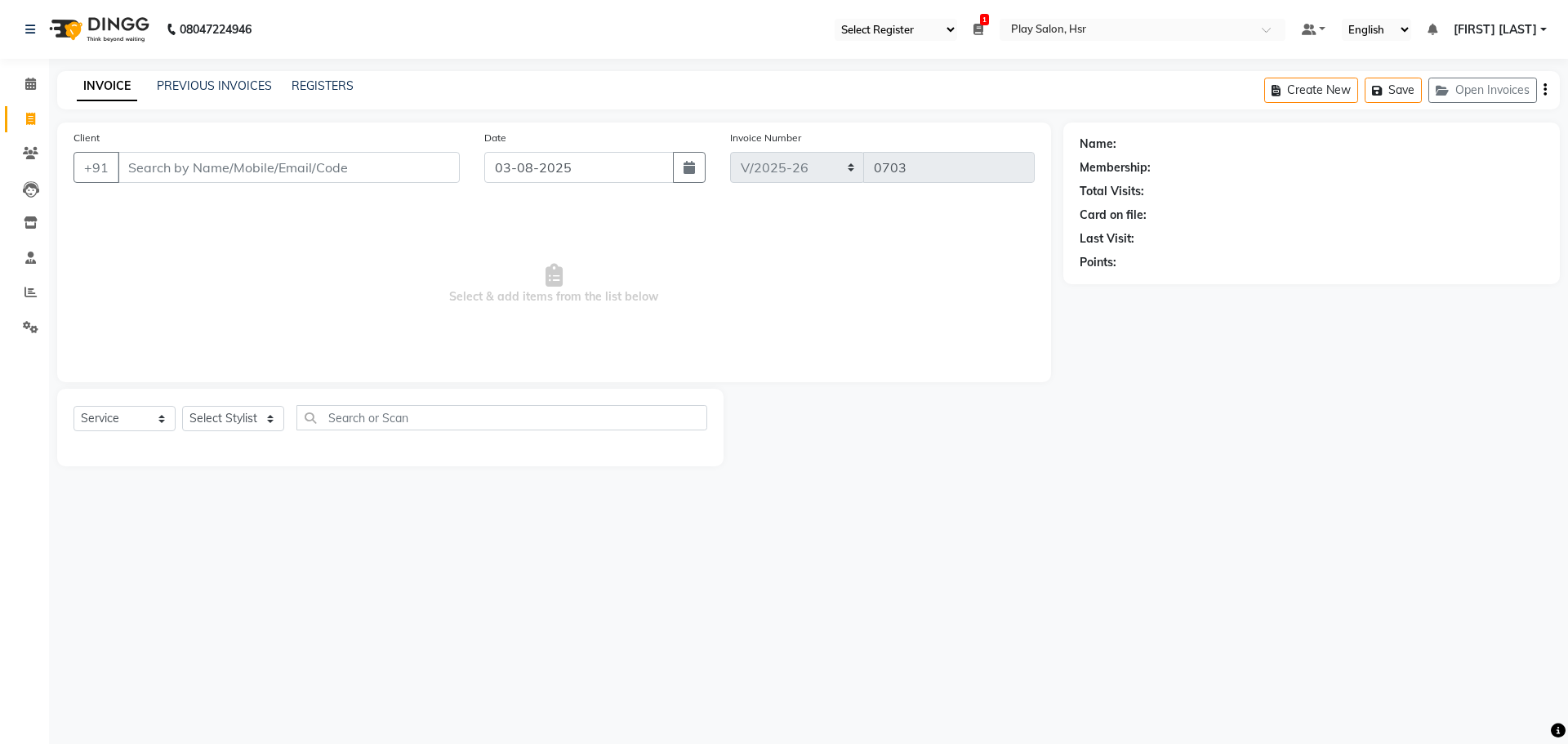 click on "Client" at bounding box center (288, 167) 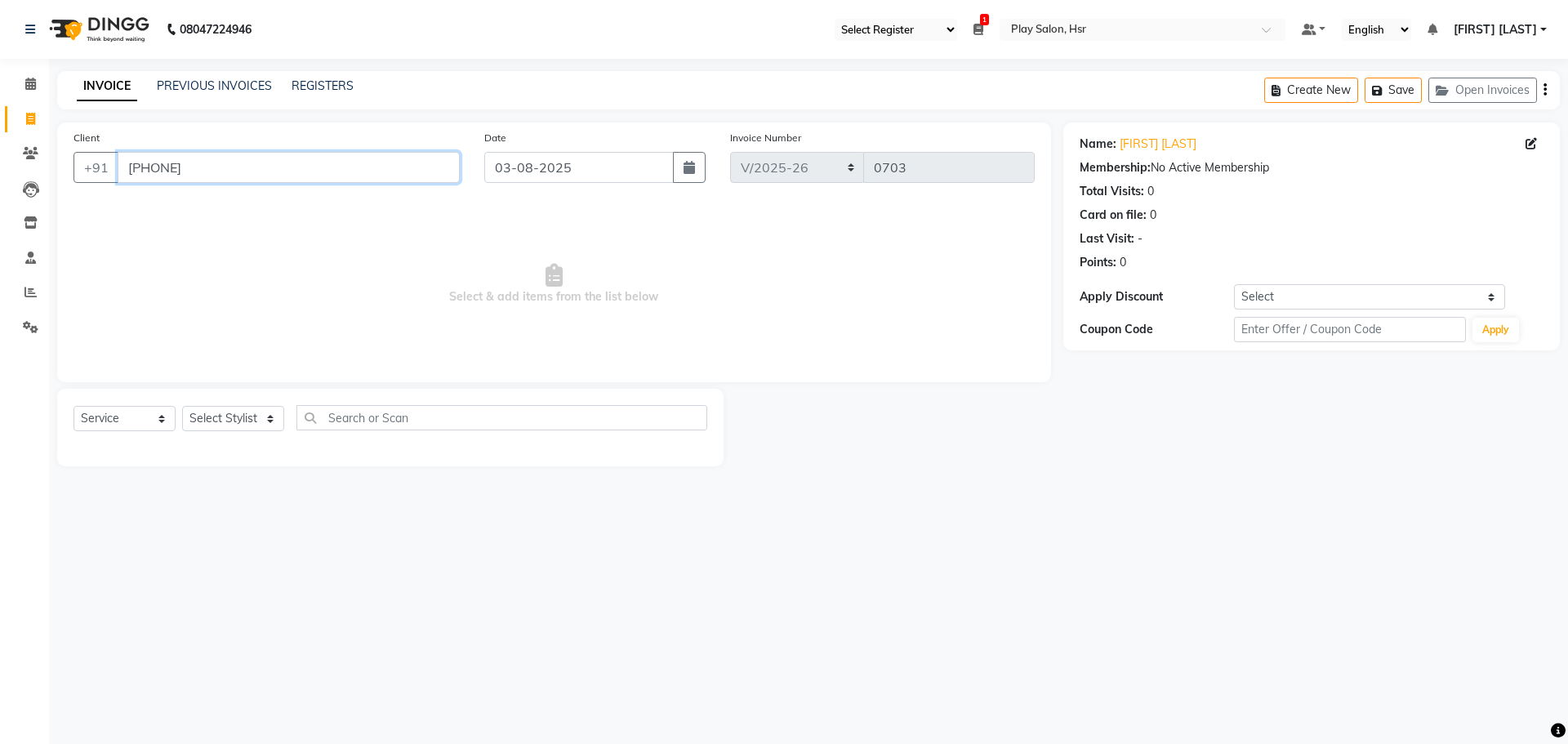 click on "[PHONE]" at bounding box center (288, 167) 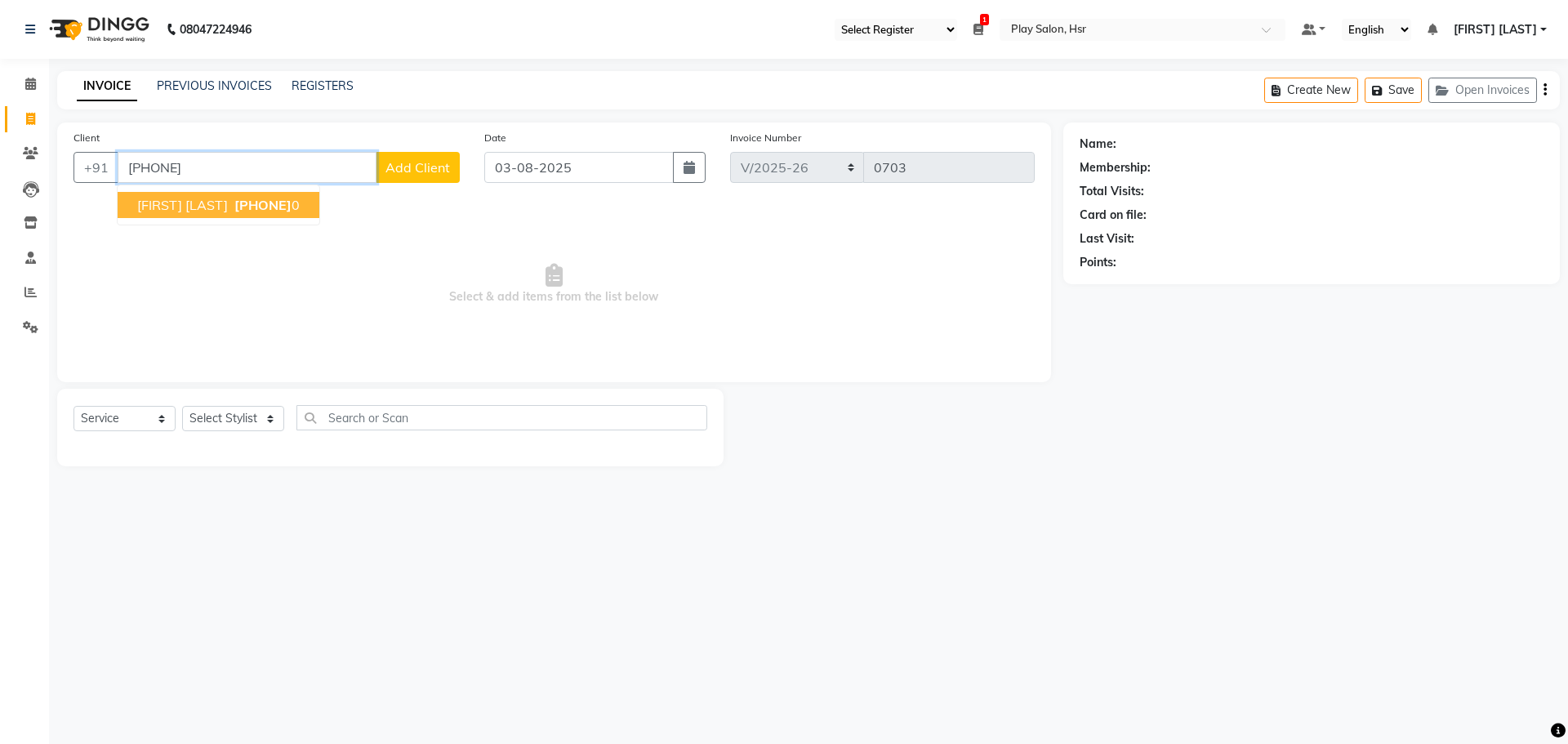 click on "[PHONE]" at bounding box center (263, 205) 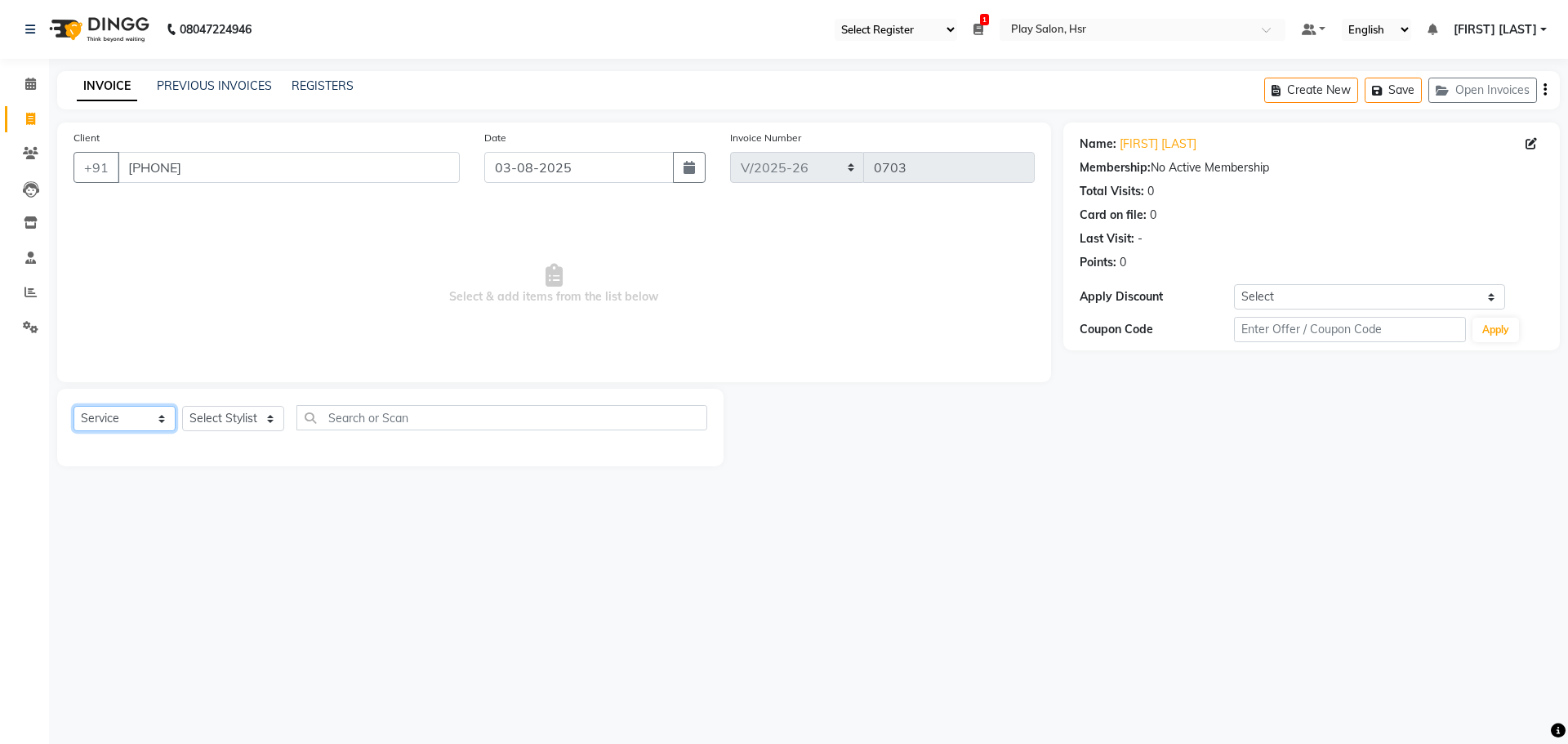click on "Select  Service  Product  Membership  Package Voucher Prepaid Gift Card" 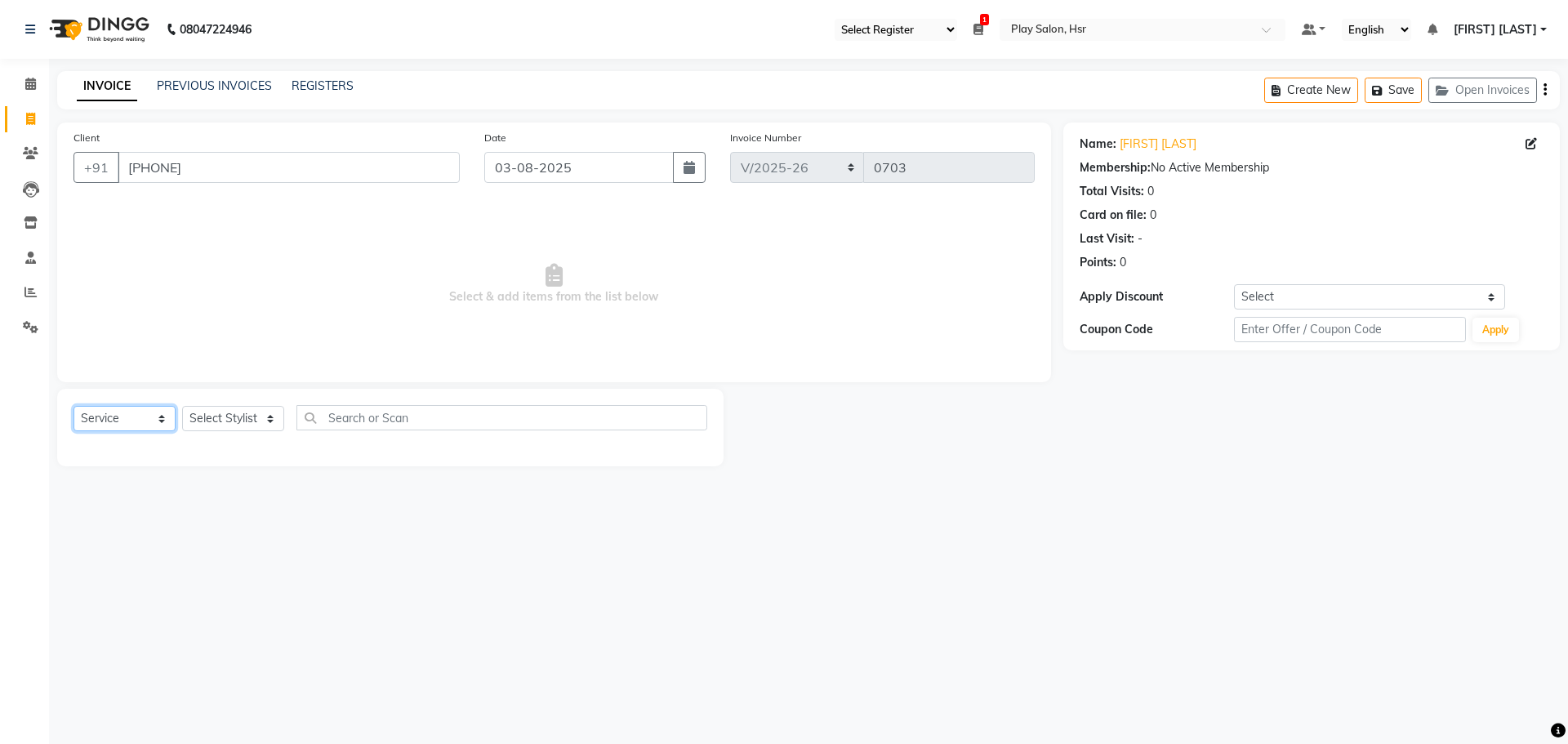 select on "P" 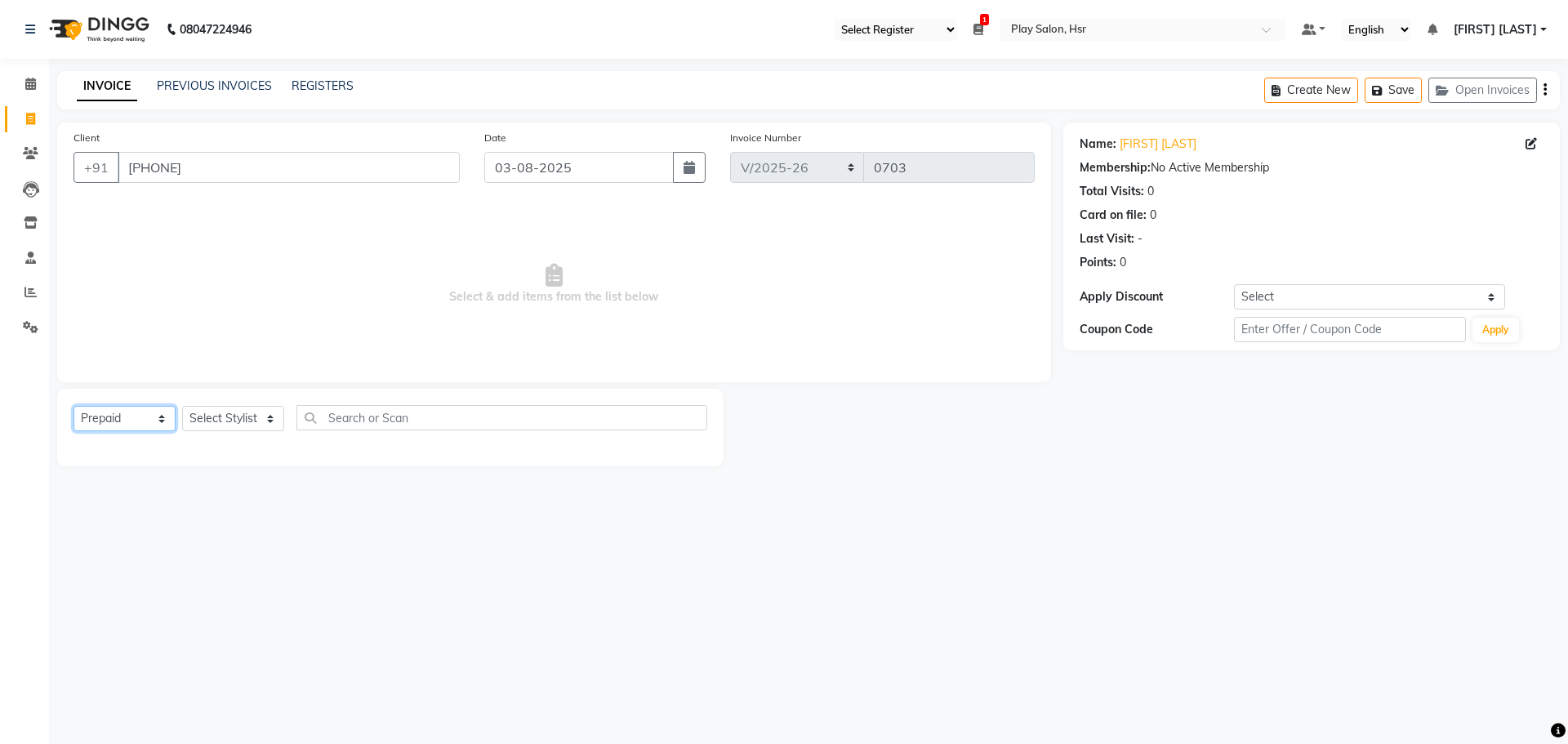 click on "Select  Service  Product  Membership  Package Voucher Prepaid Gift Card" 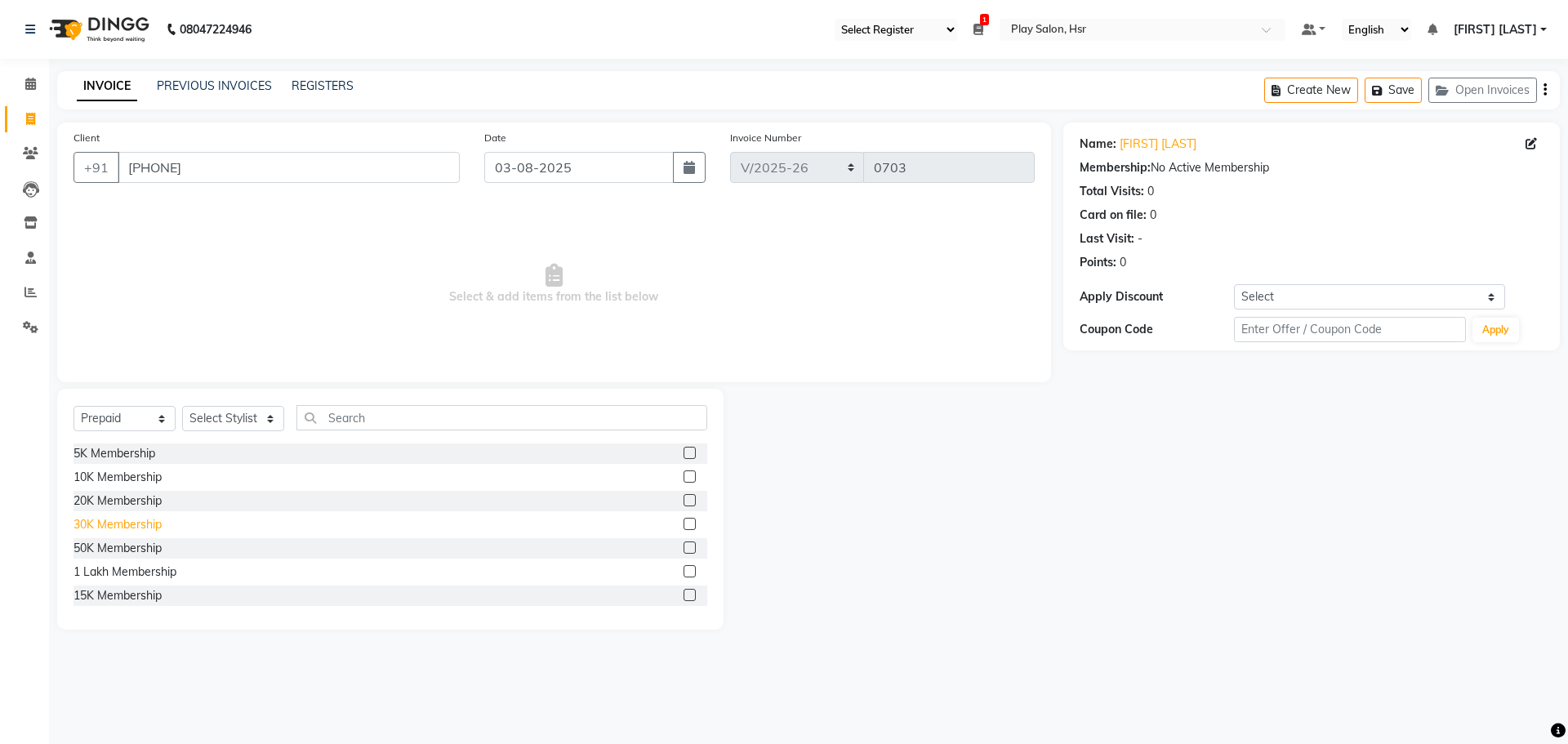 click on "30K Membership" 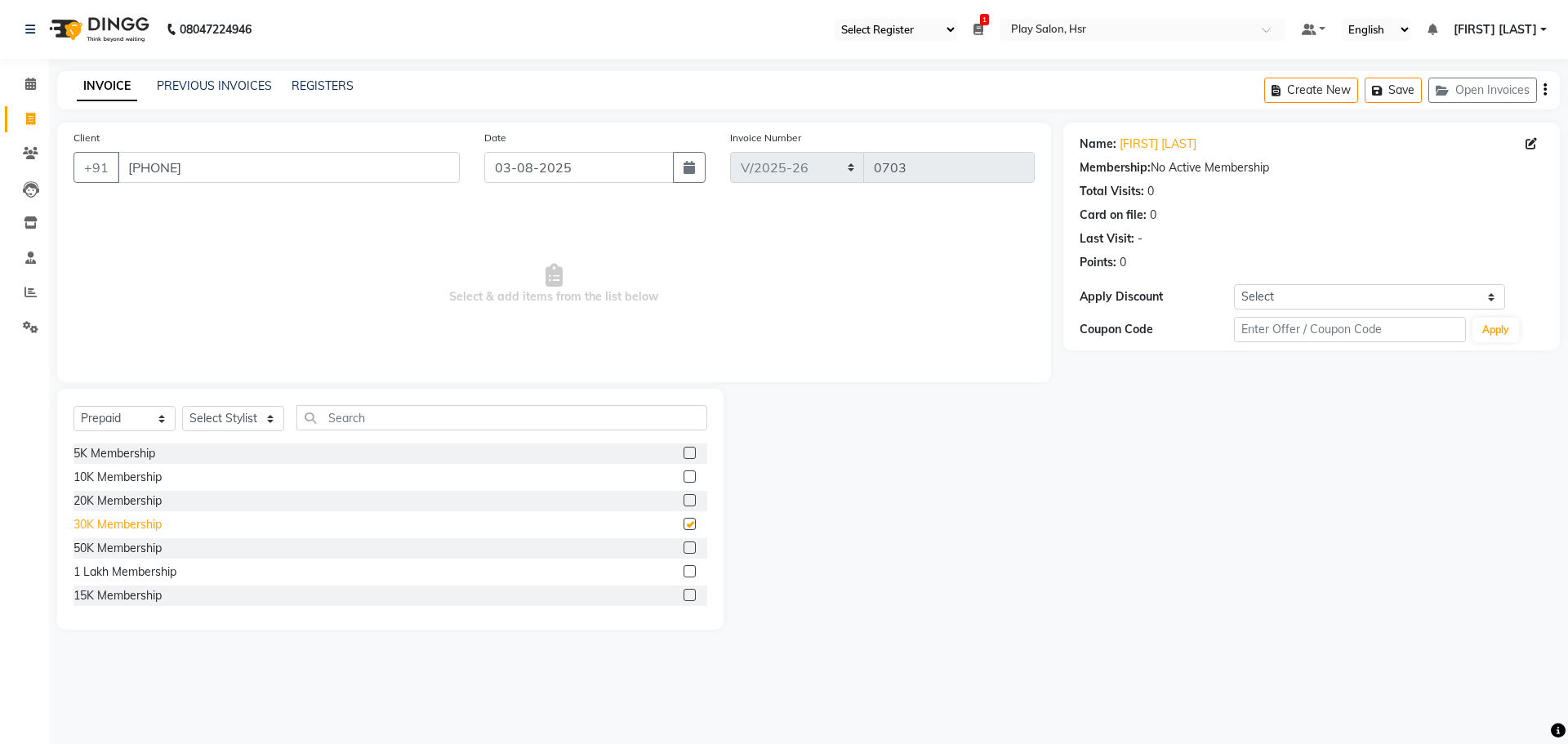 checkbox on "false" 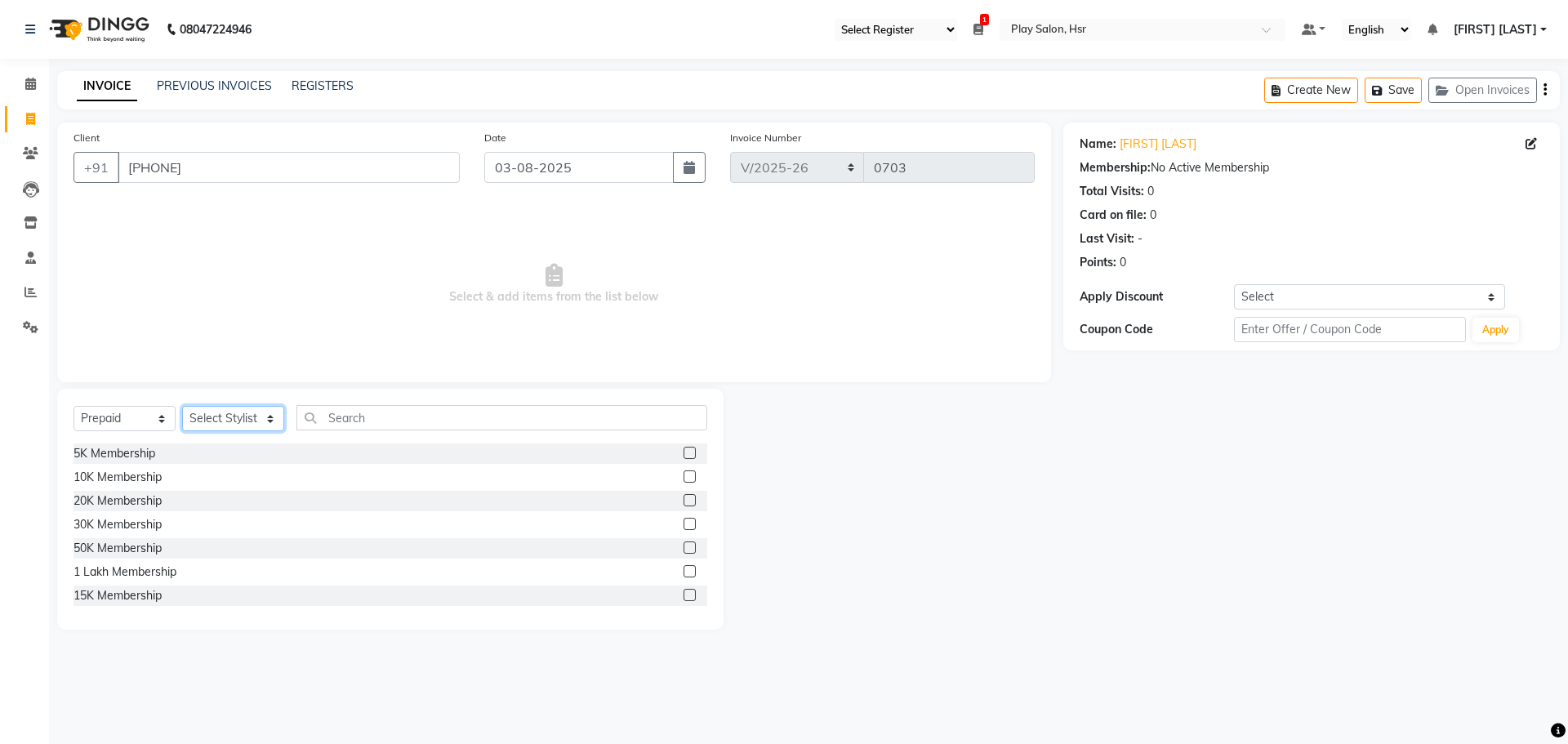 click on "Select Stylist [FIRST] [LAST] [FIRST] [LAST] [FIRST] [LAST] [FIRST] [LAST] [FIRST] [LAST] [FIRST] [FIRST] [FIRST] [LAST] Play Salon, Hsr [FIRST] [LAST] [FIRST] [LAST] [FIRST] [LAST] [FIRST] [LAST]" 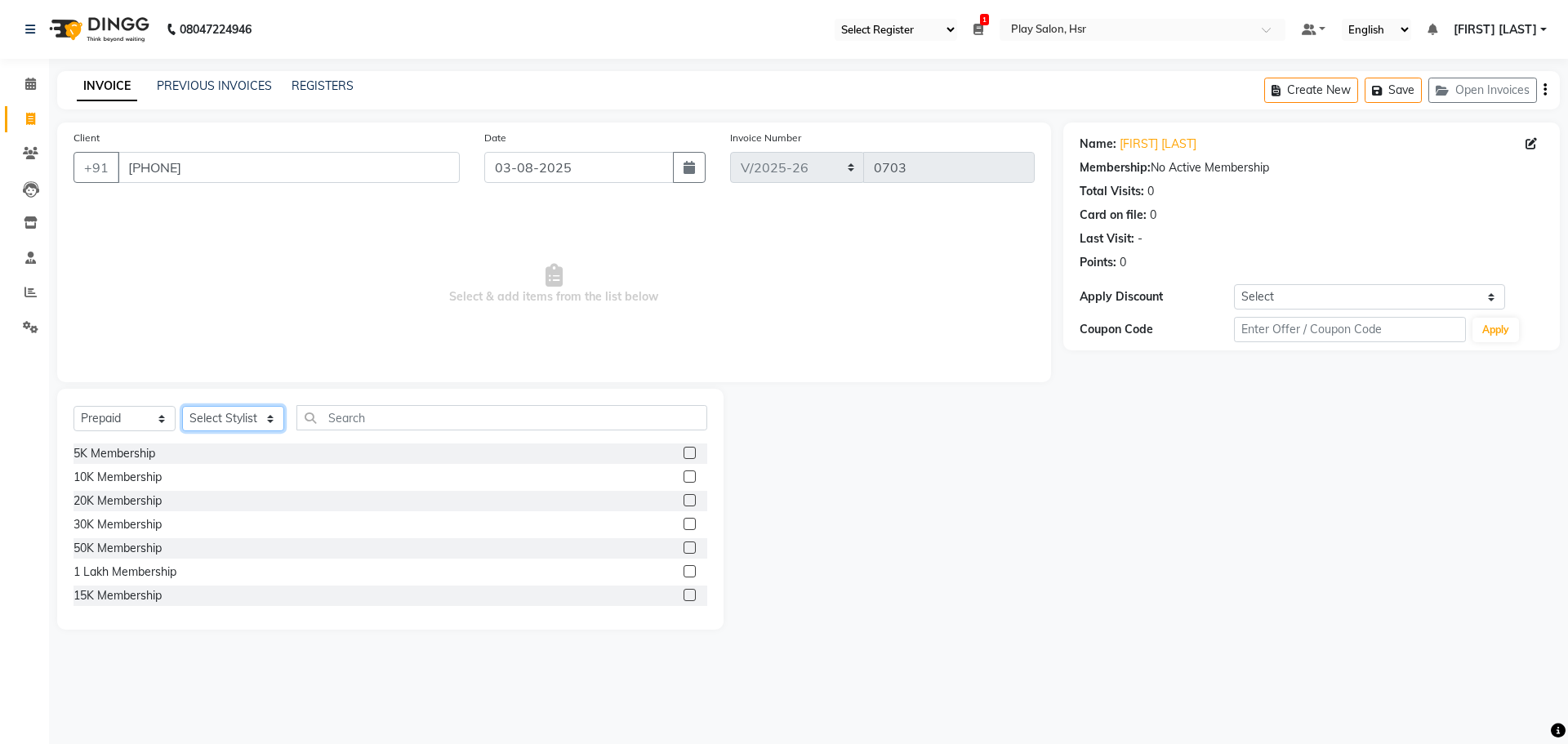 select on "86263" 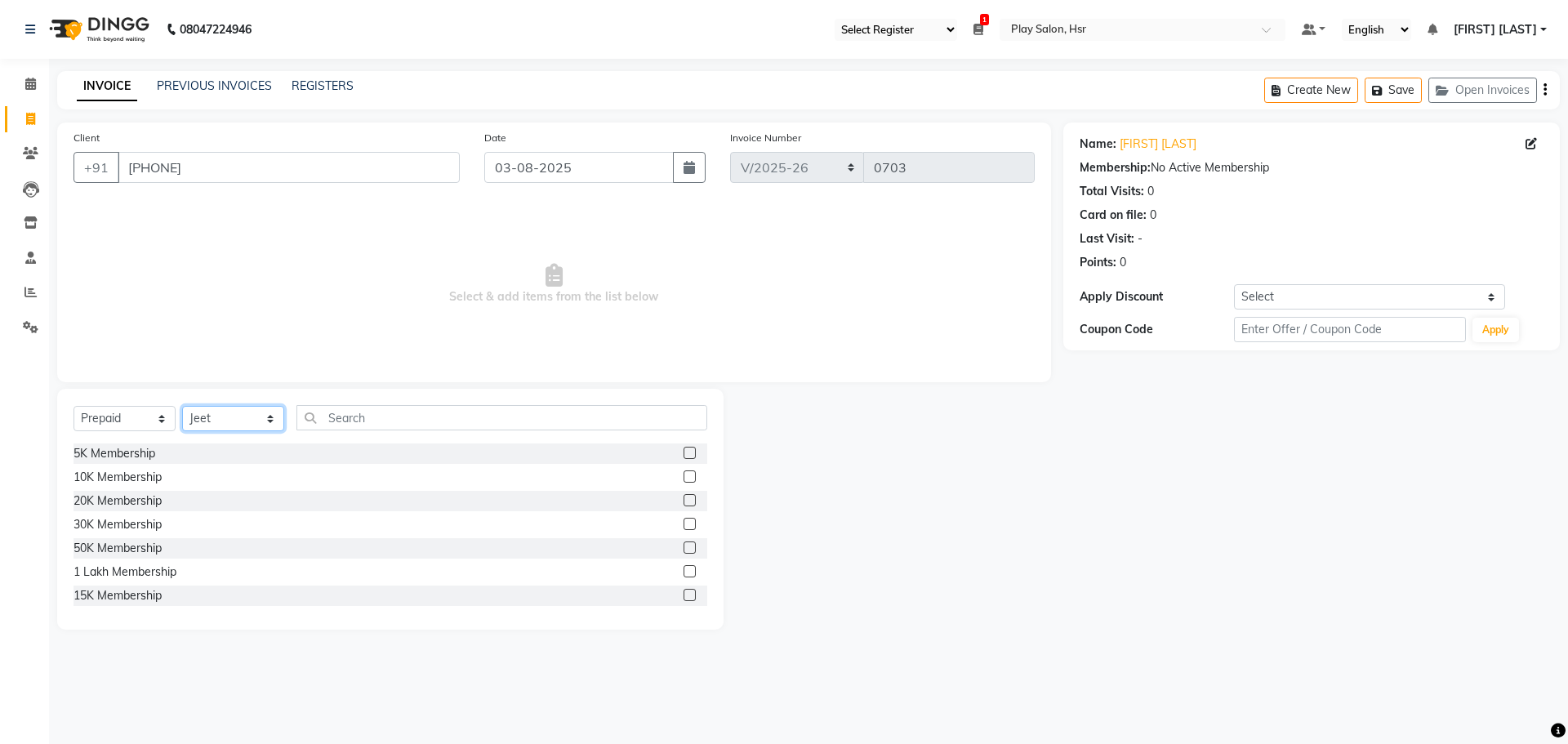 click on "Select Stylist [FIRST] [LAST] [FIRST] [LAST] [FIRST] [LAST] [FIRST] [LAST] [FIRST] [LAST] [FIRST] [FIRST] [FIRST] [LAST] Play Salon, Hsr [FIRST] [LAST] [FIRST] [LAST] [FIRST] [LAST] [FIRST] [LAST]" 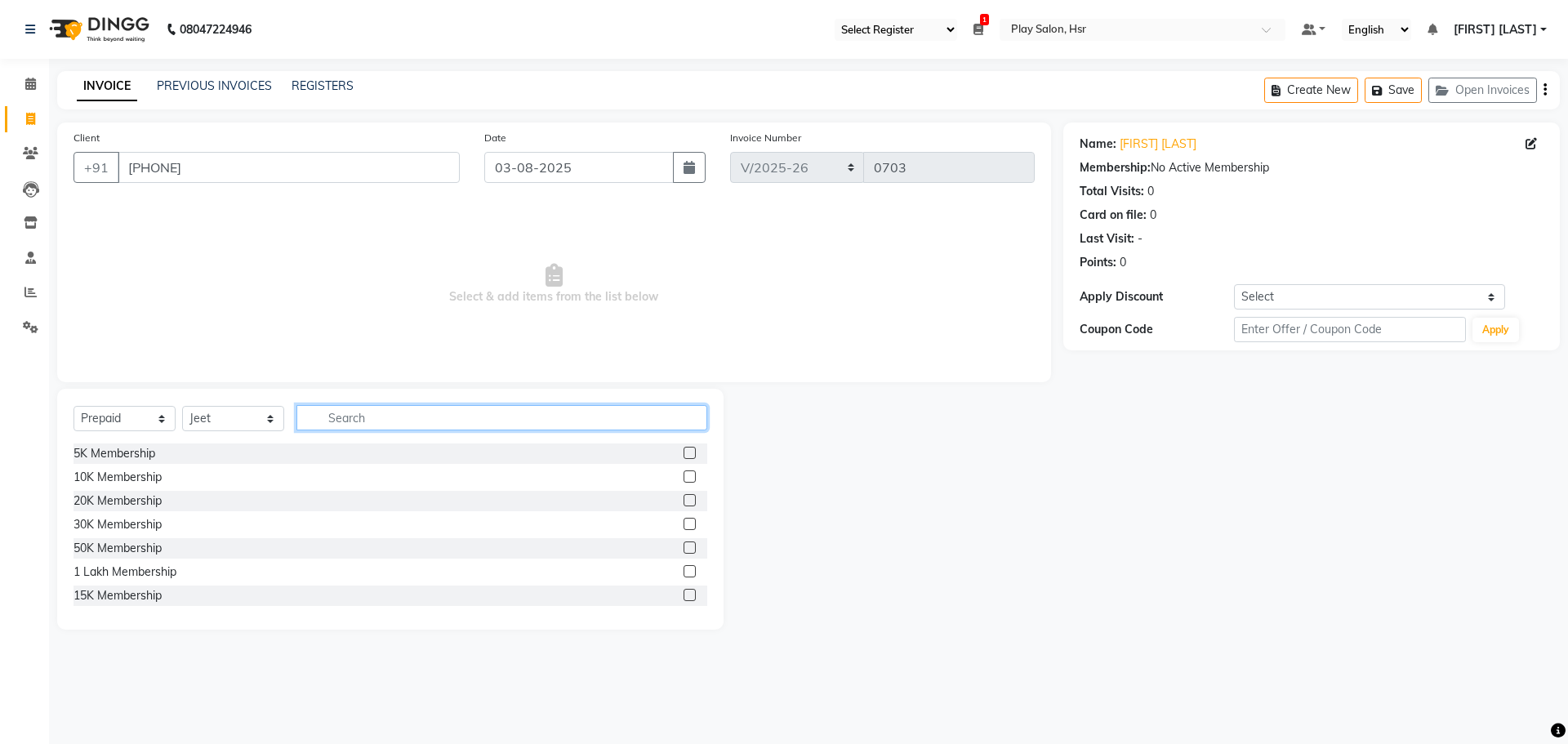 click 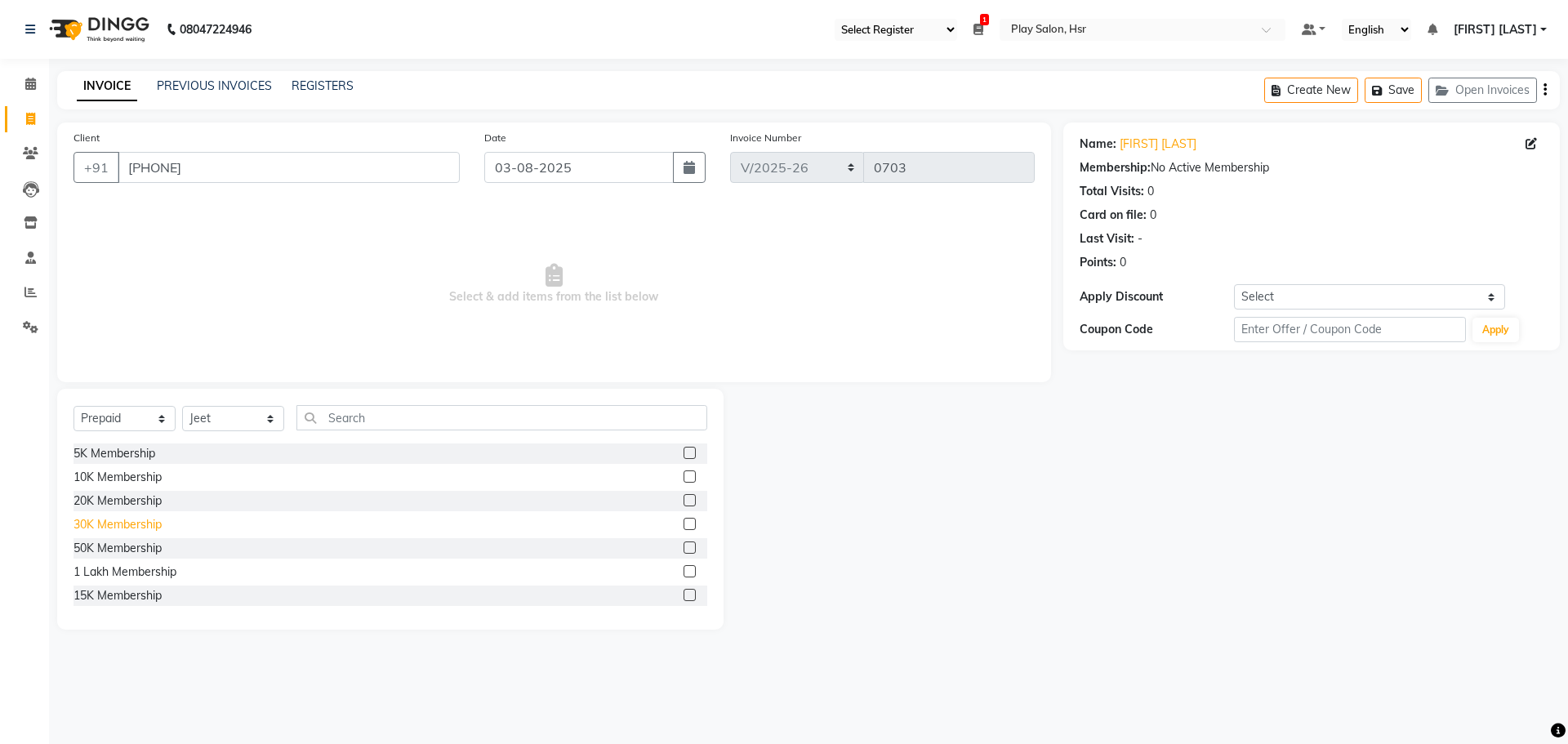 click on "30K Membership" 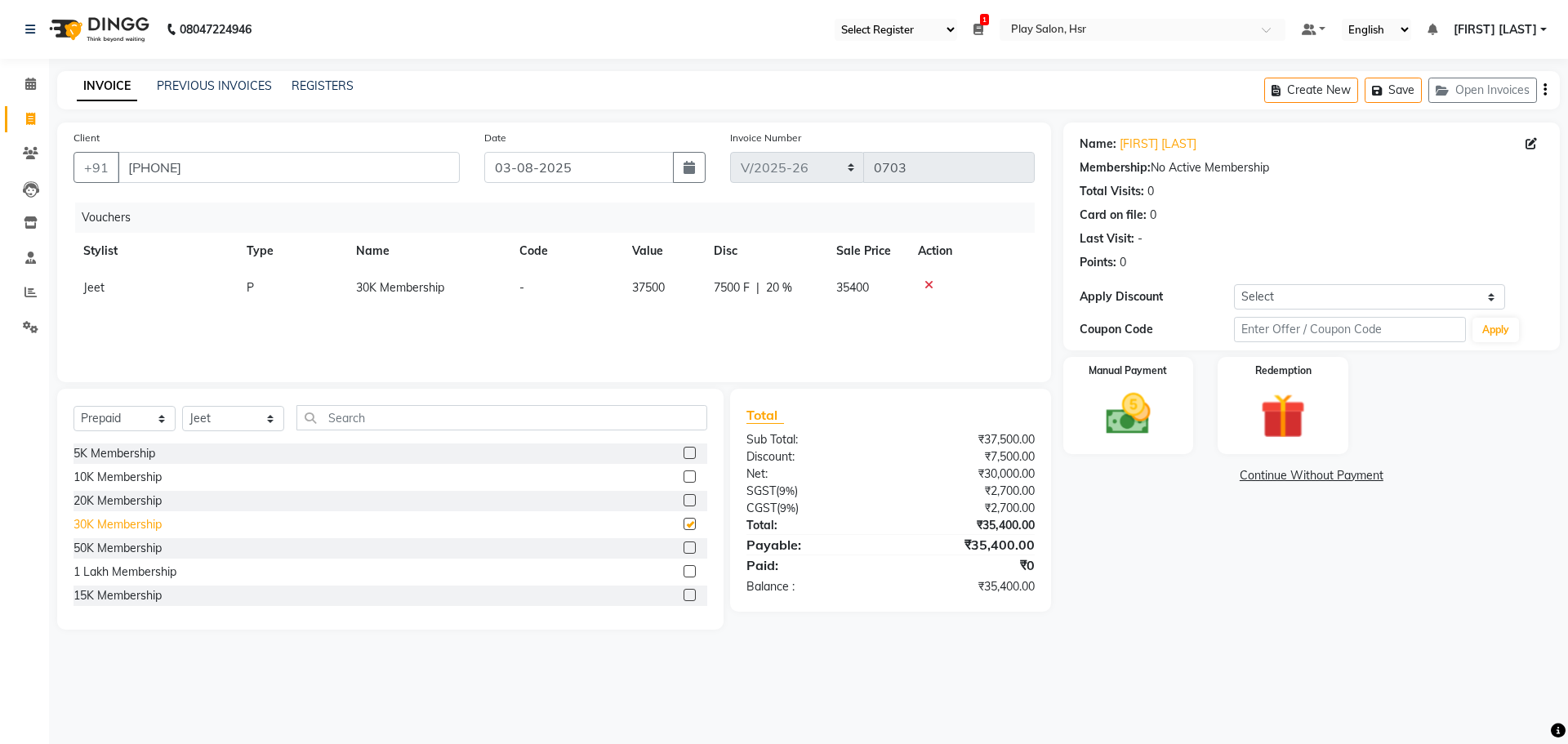 checkbox on "false" 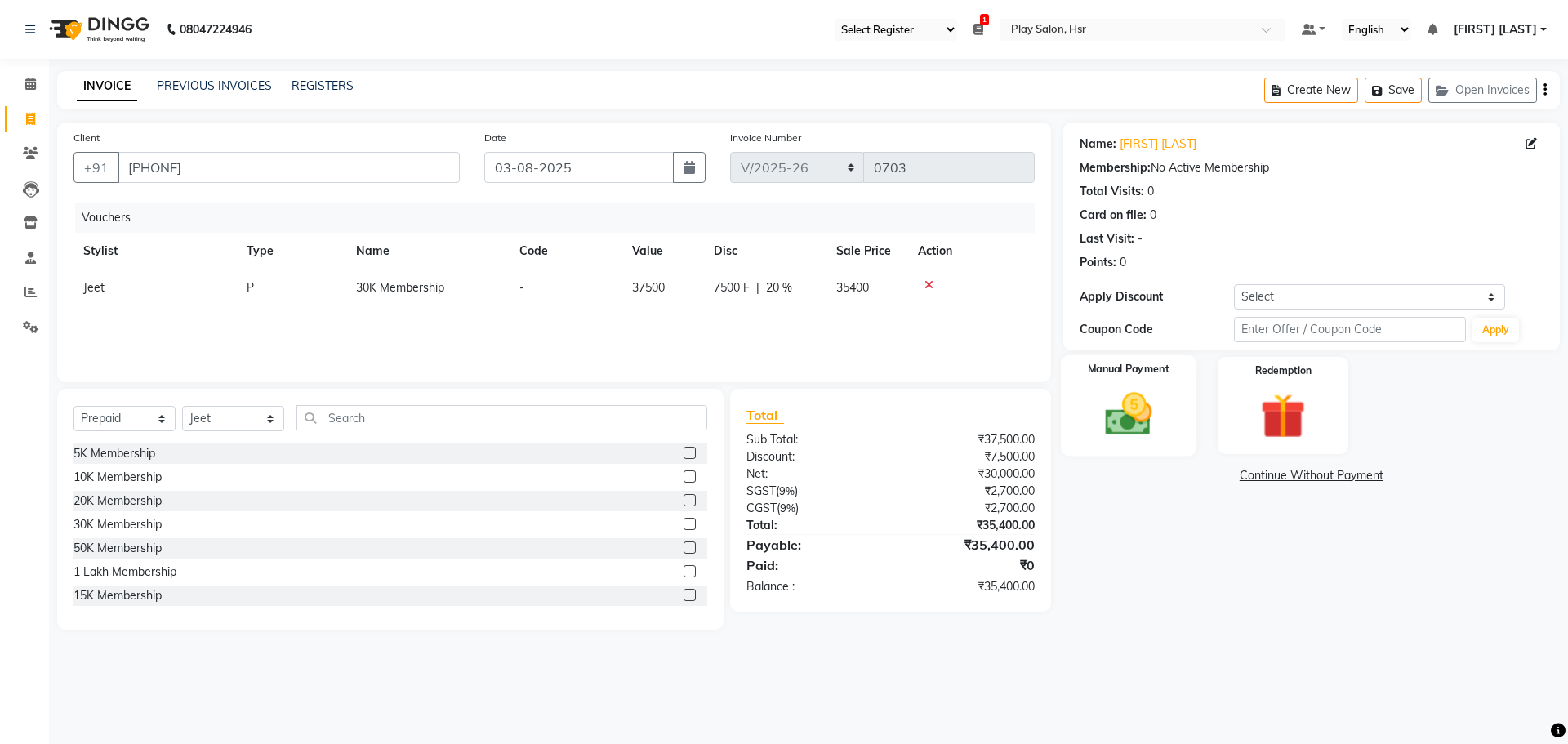 click 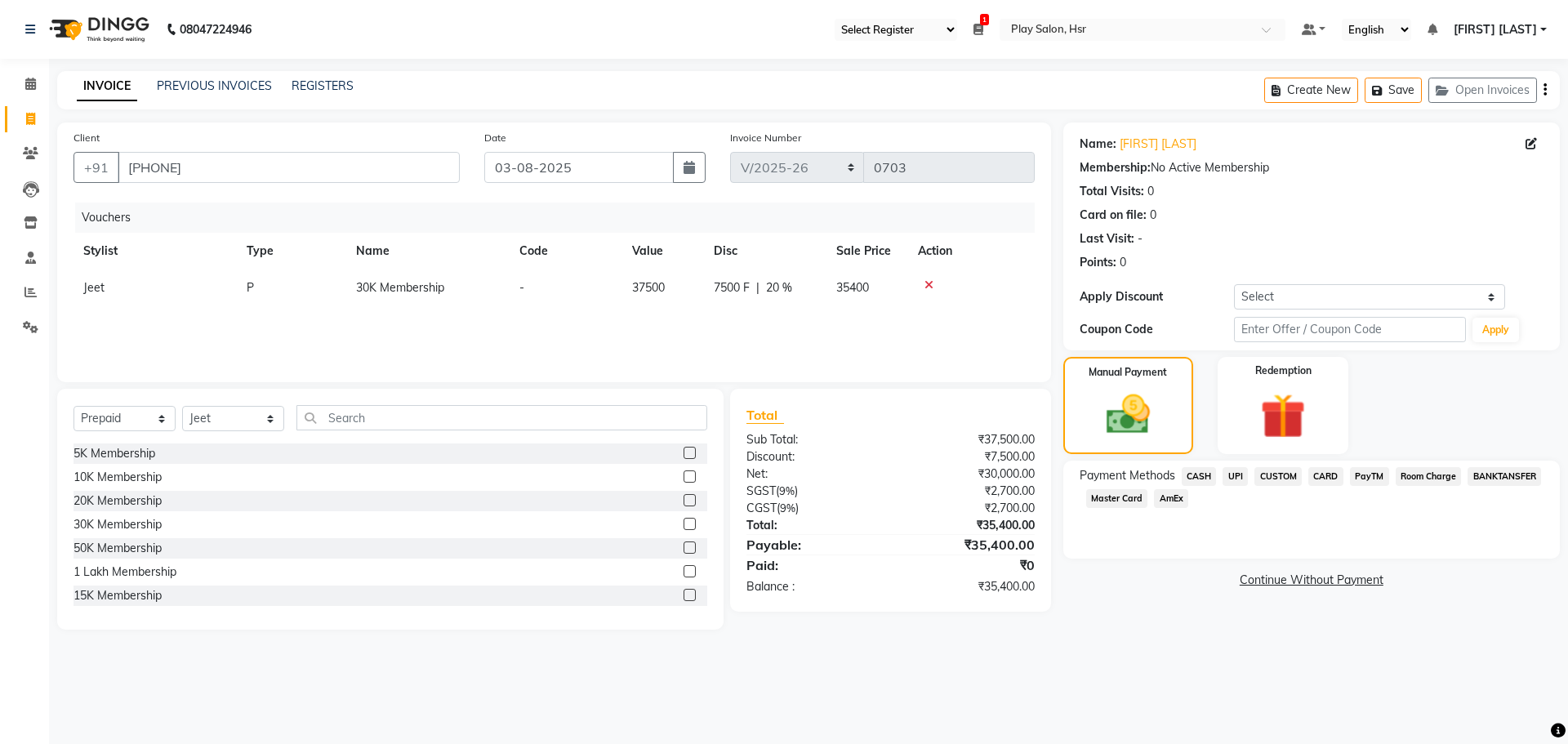 click on "CARD" 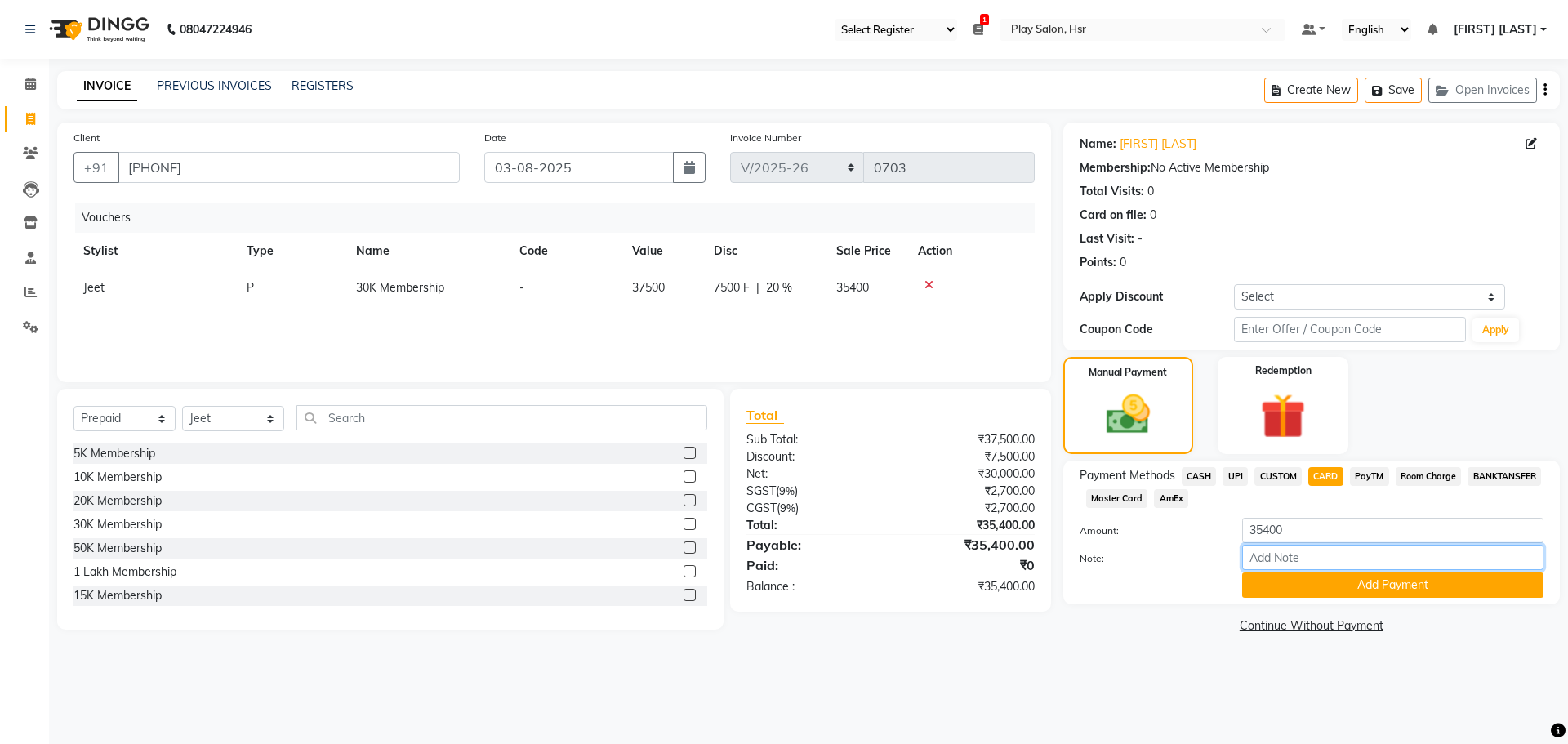 click on "Note:" at bounding box center (1392, 557) 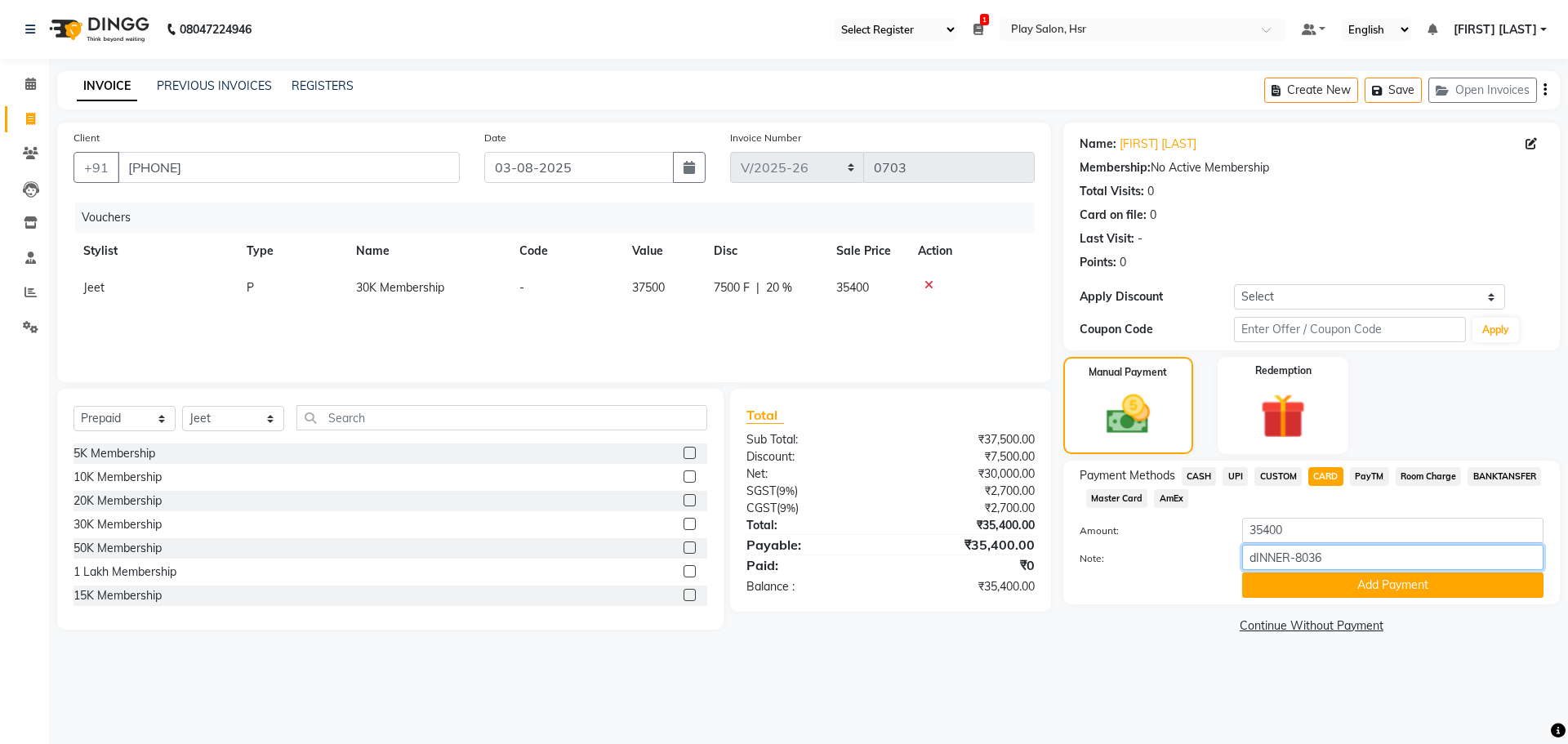 click on "dINNER-8036" at bounding box center [1392, 557] 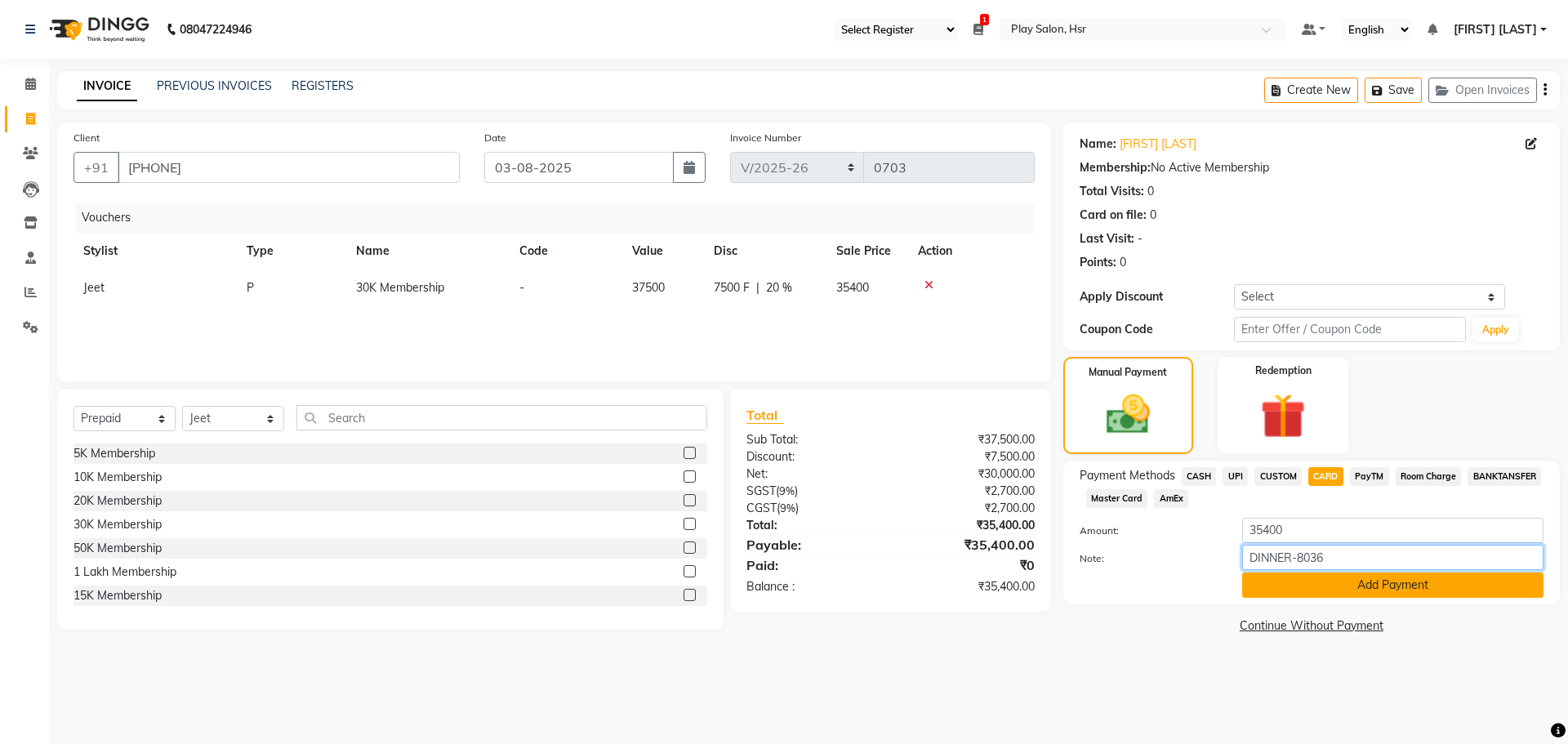 type on "DINNER-8036" 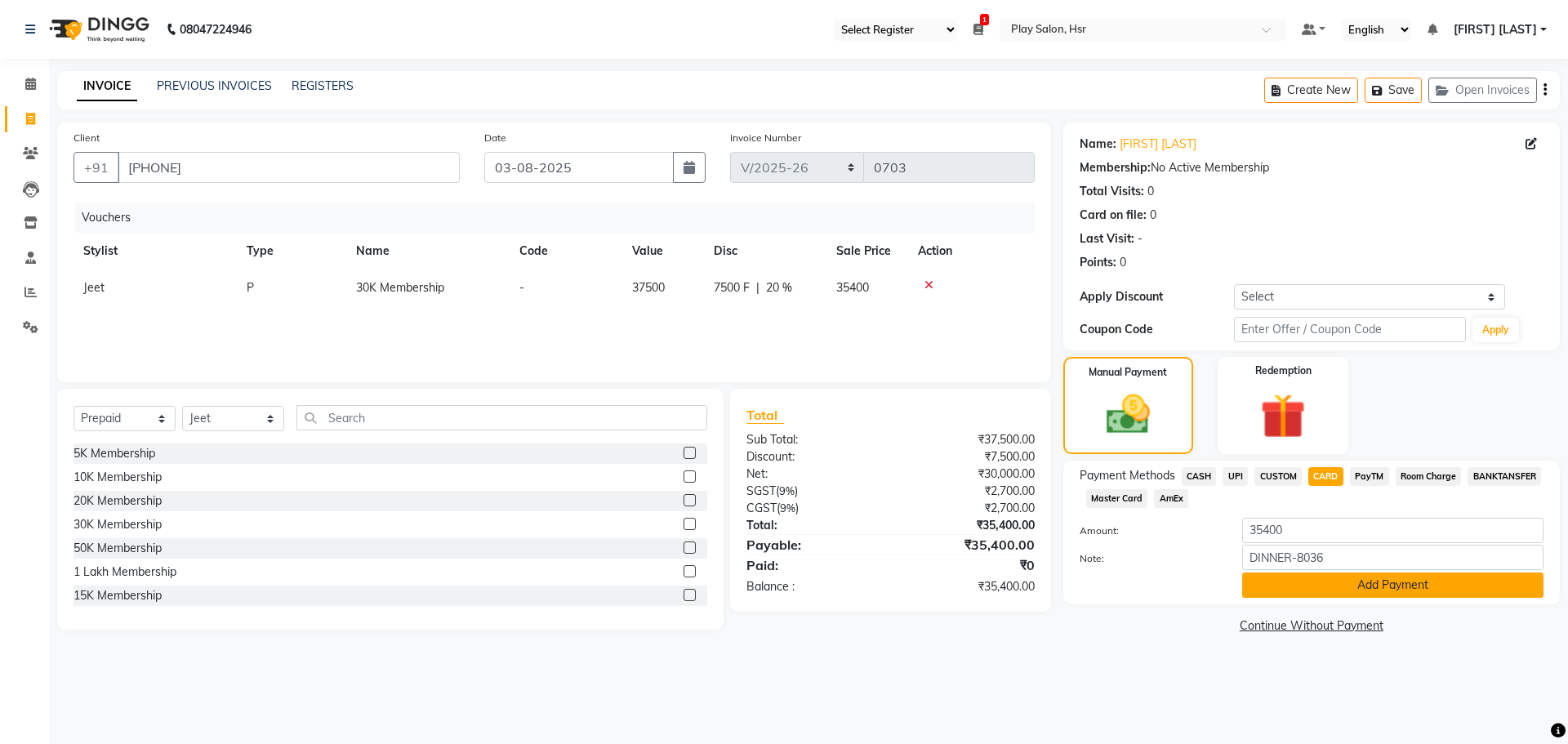 click on "Add Payment" 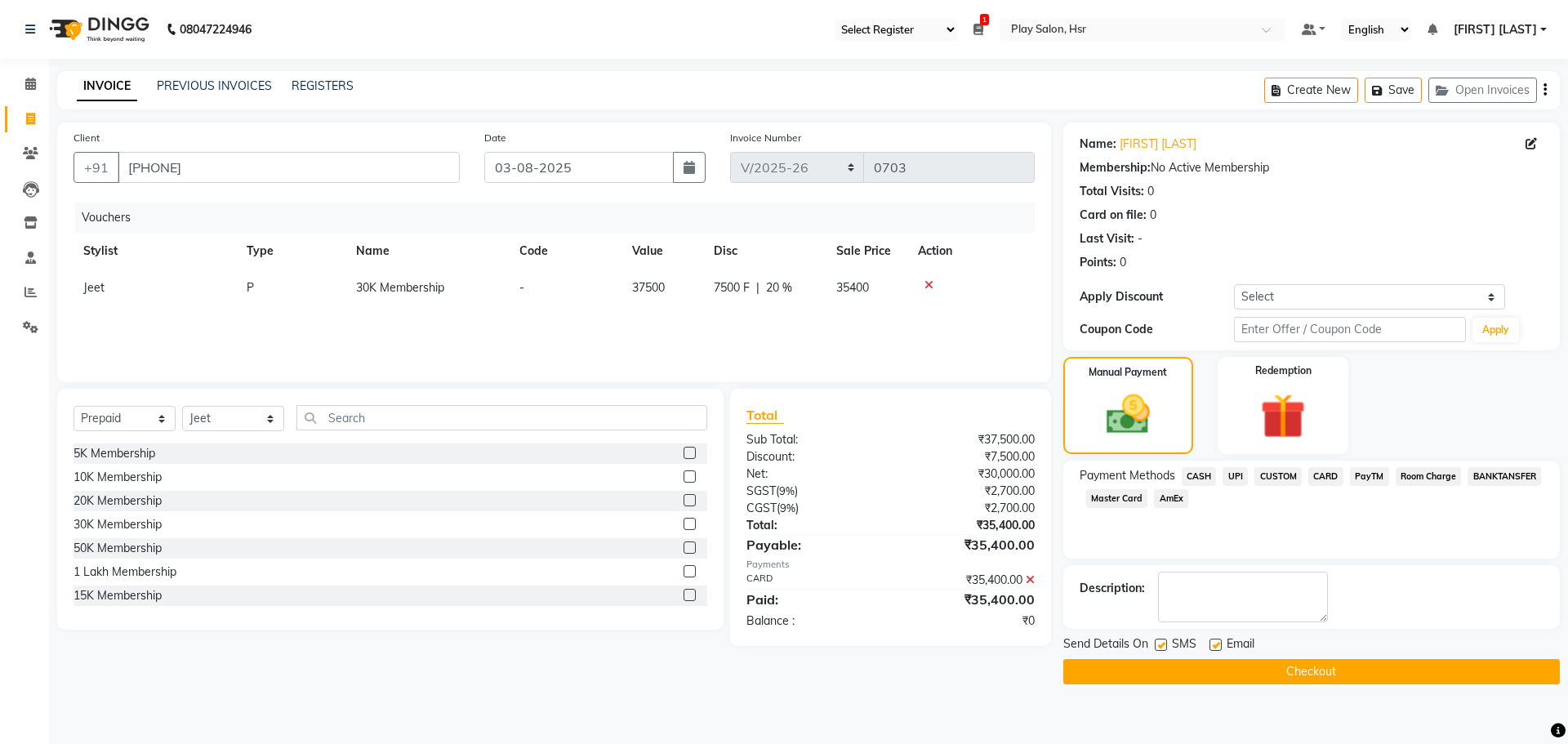 click on "Checkout" 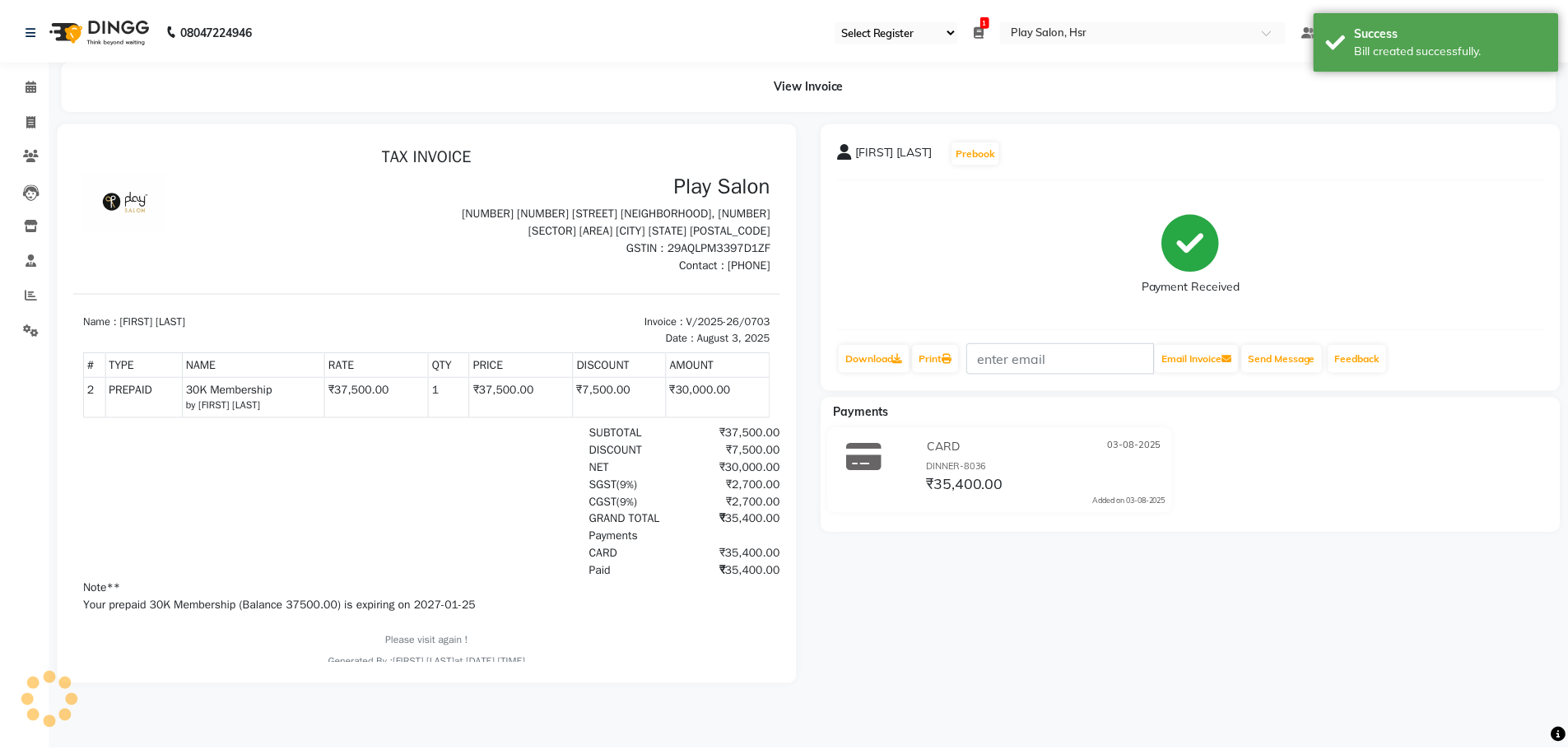 scroll, scrollTop: 0, scrollLeft: 0, axis: both 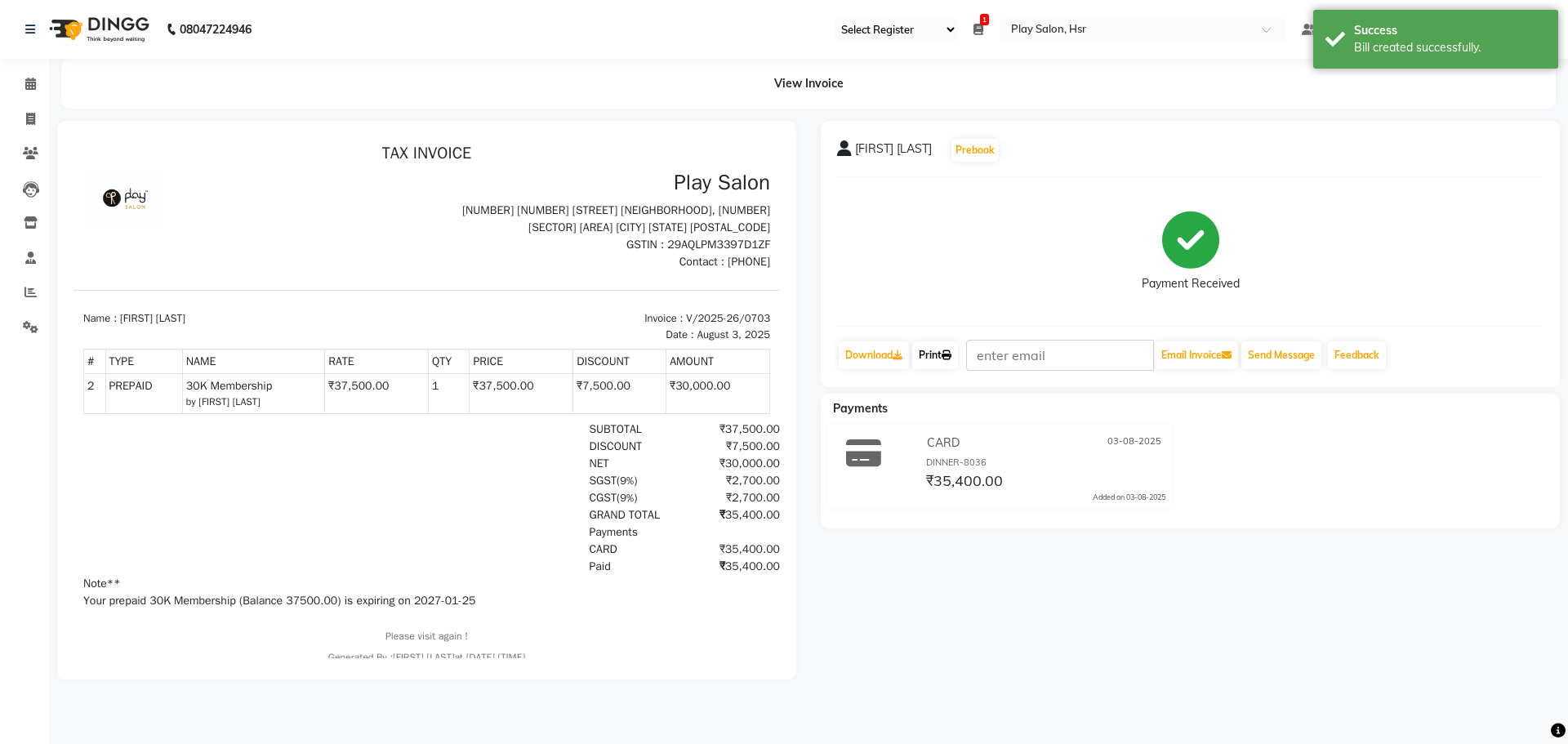 click on "Print" 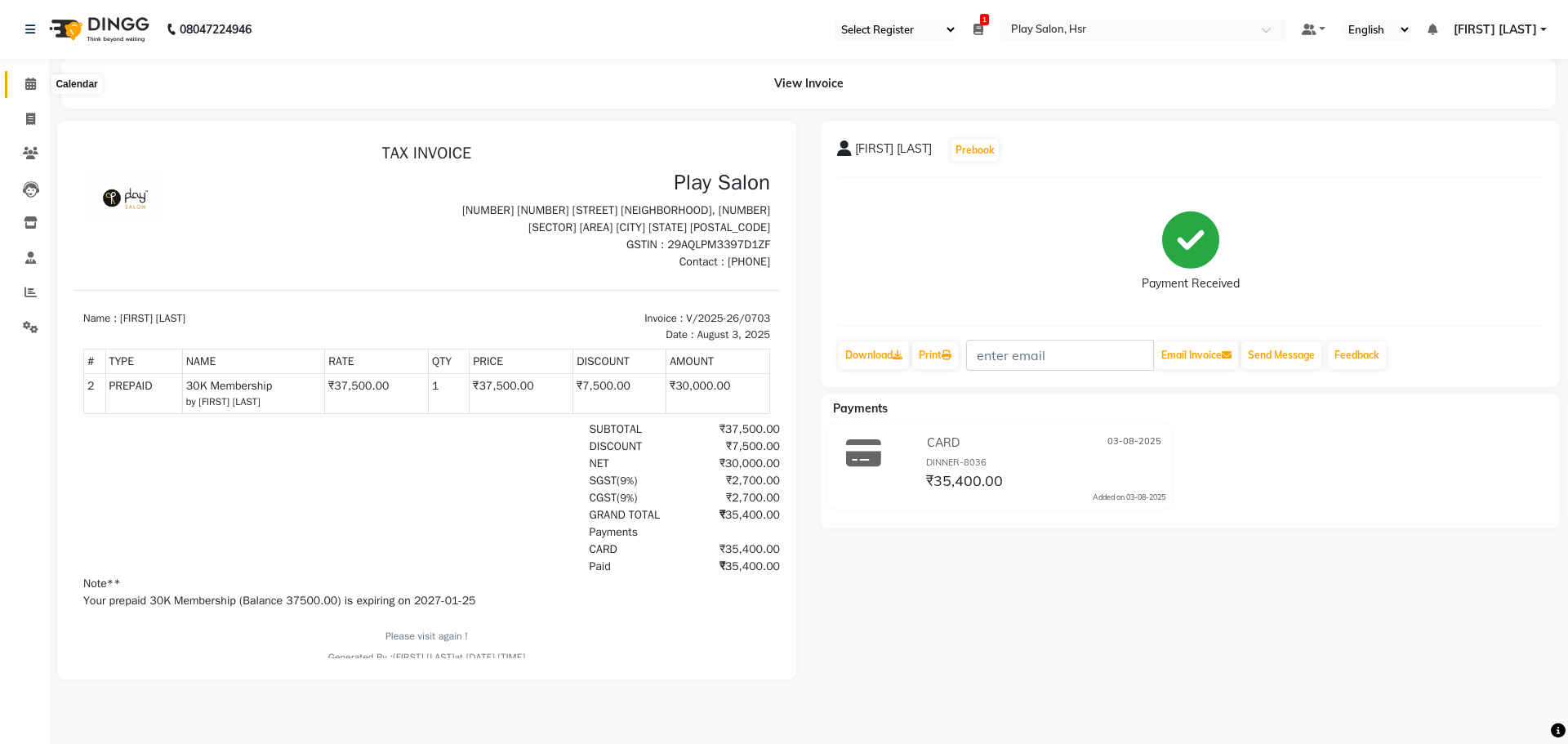 click 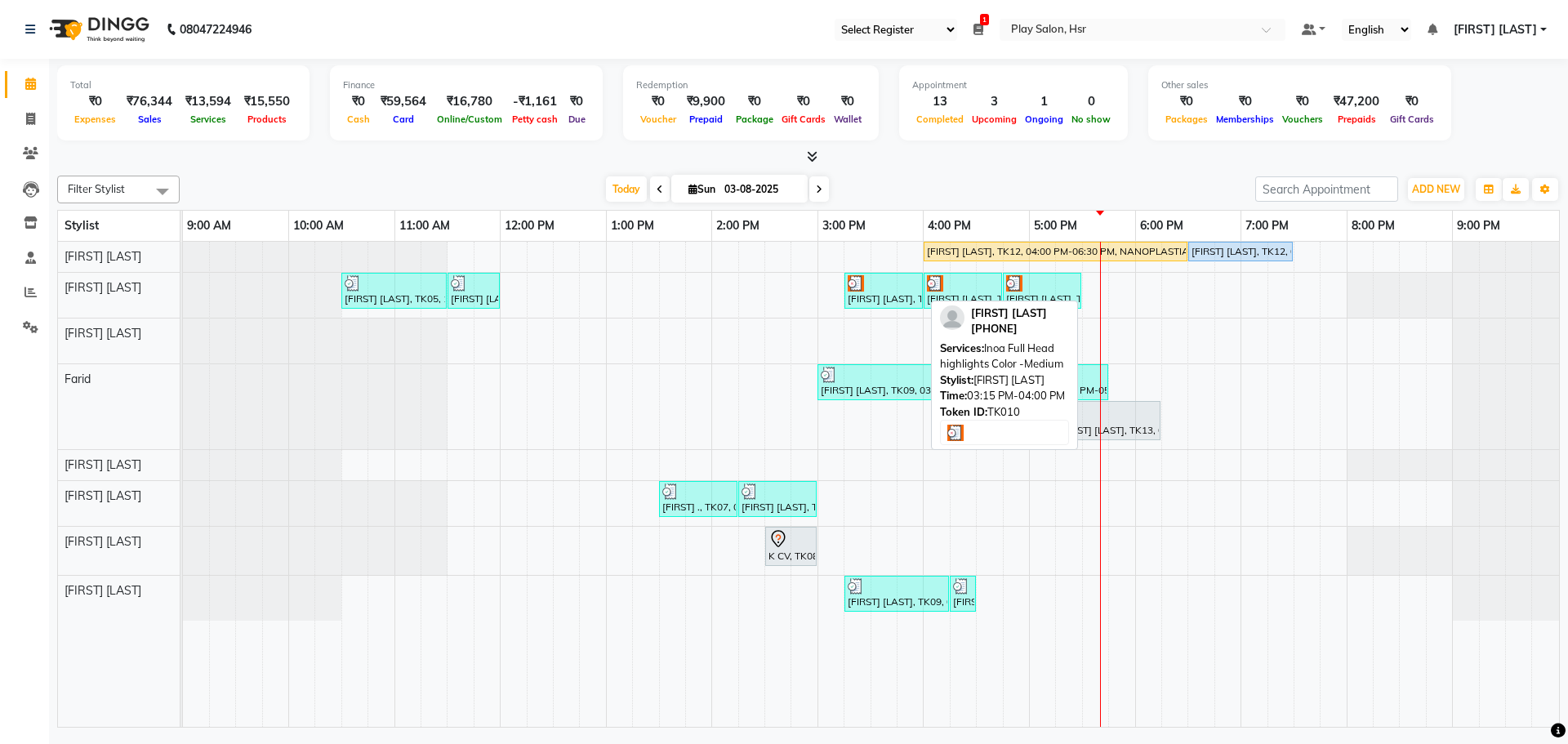 click at bounding box center (884, 283) 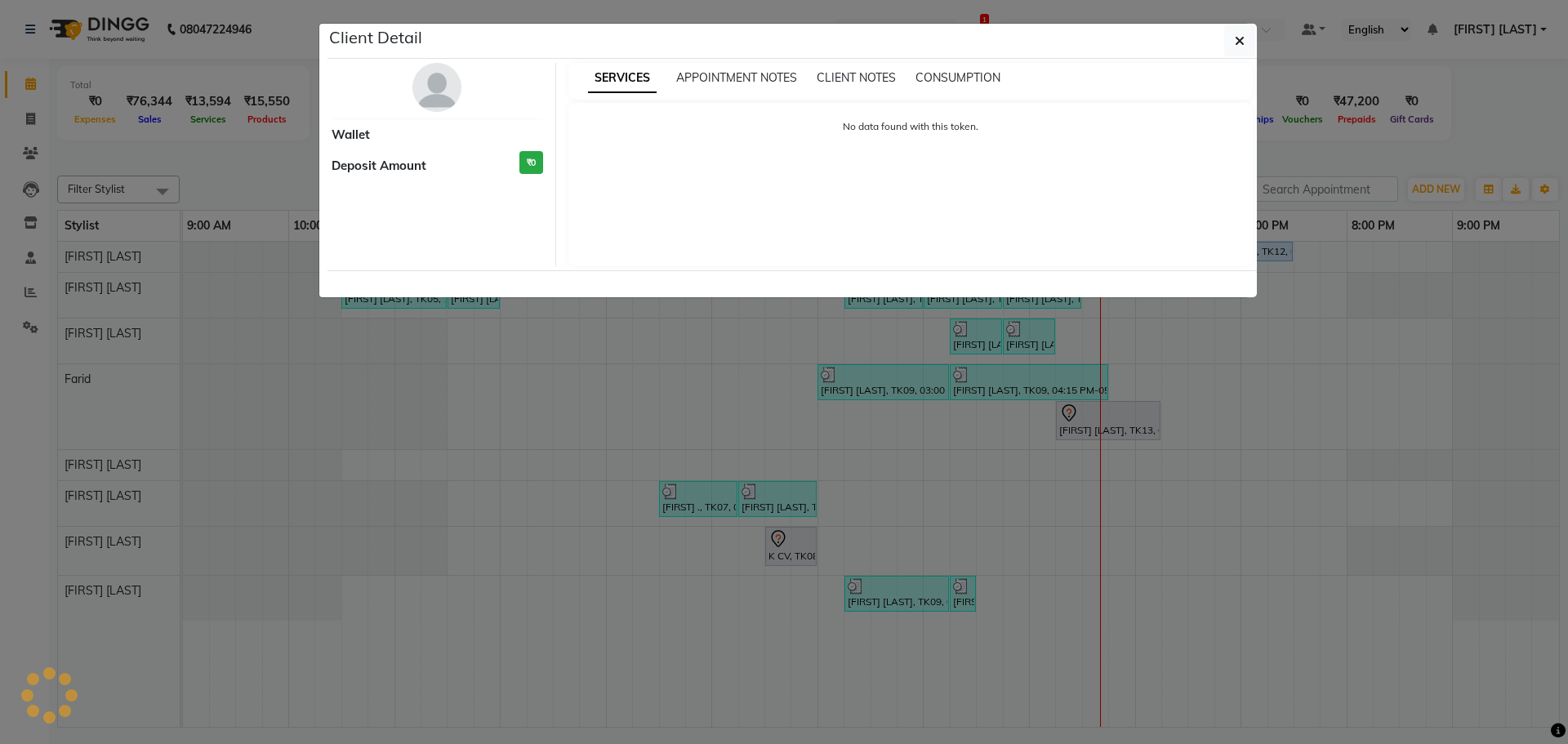 select on "3" 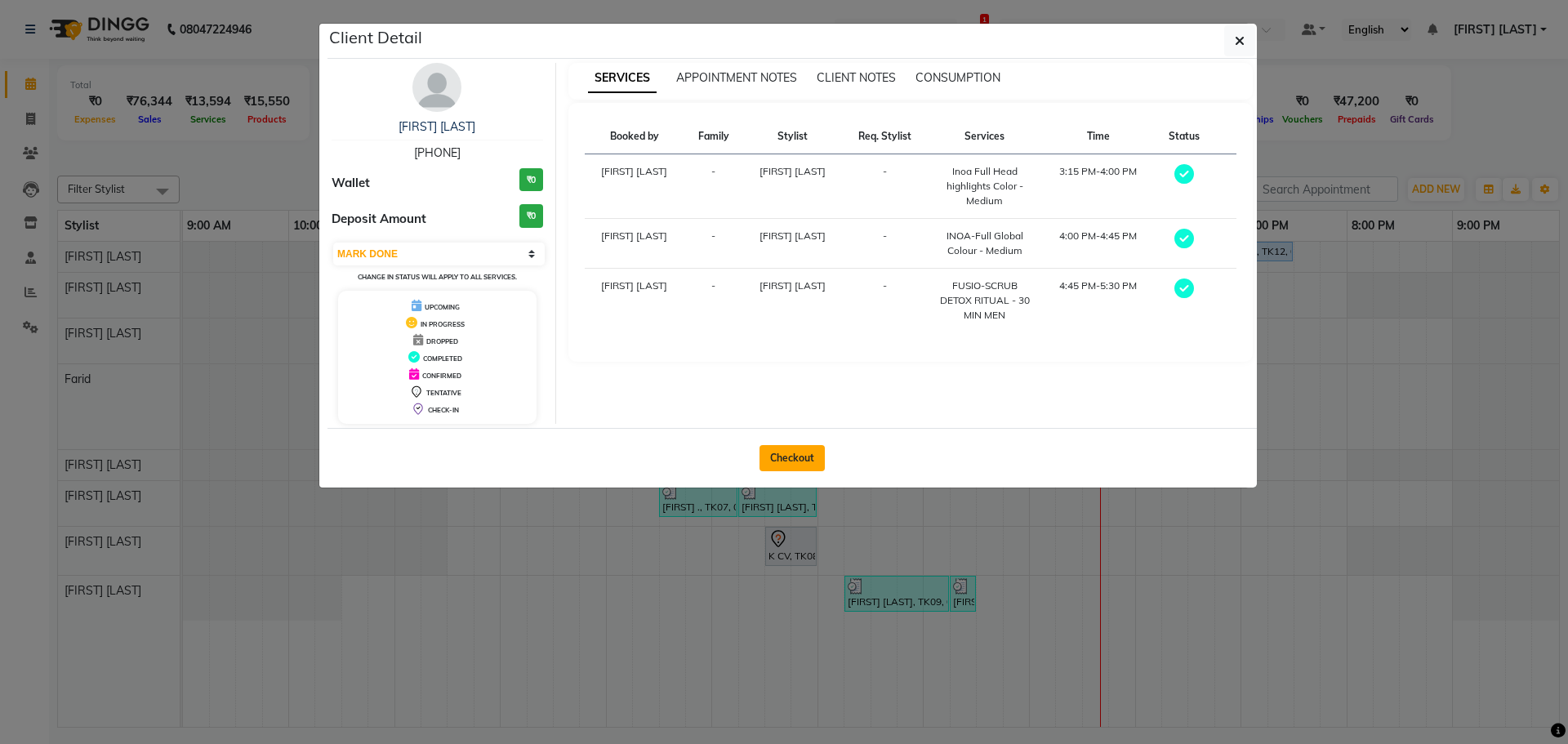 click on "Checkout" 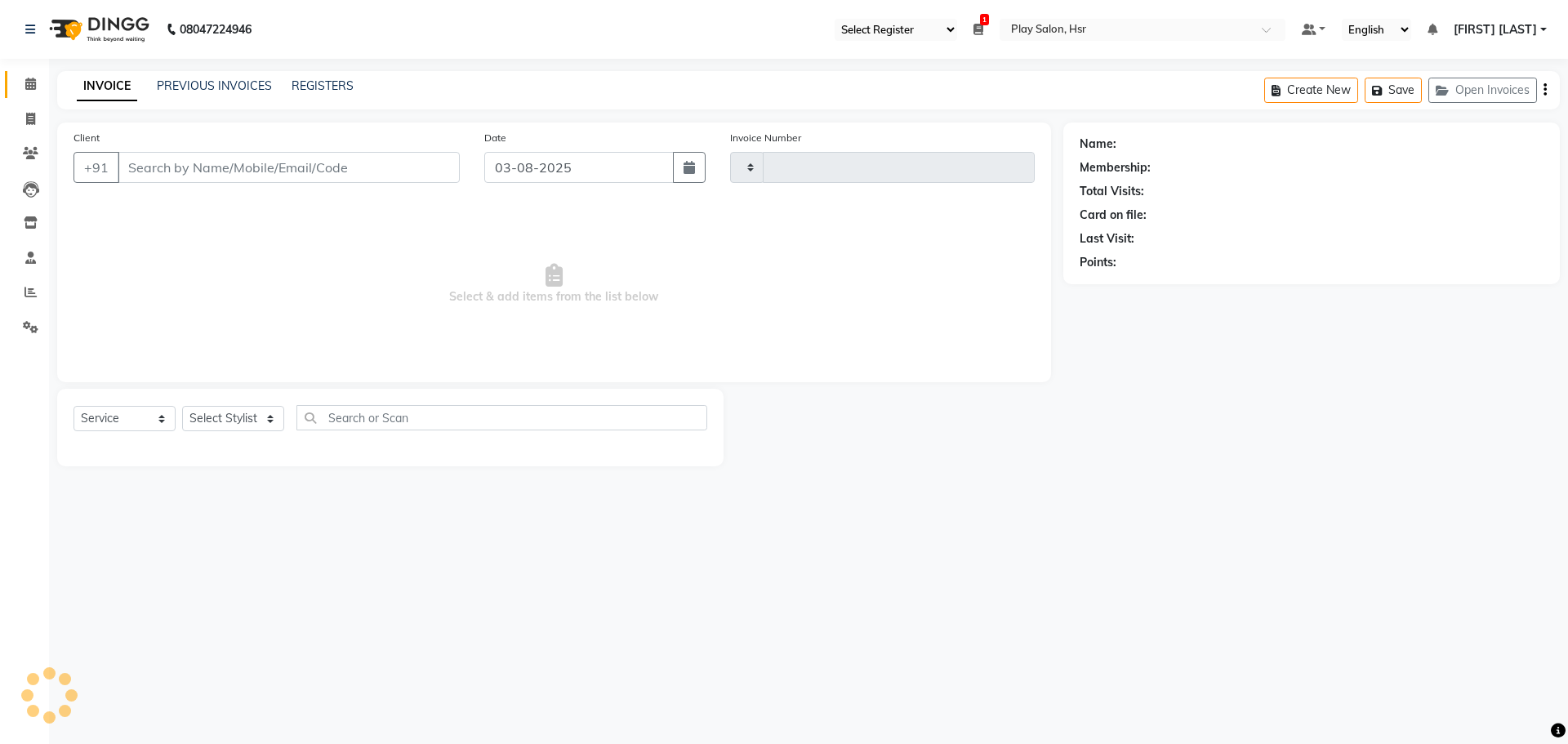 type on "0704" 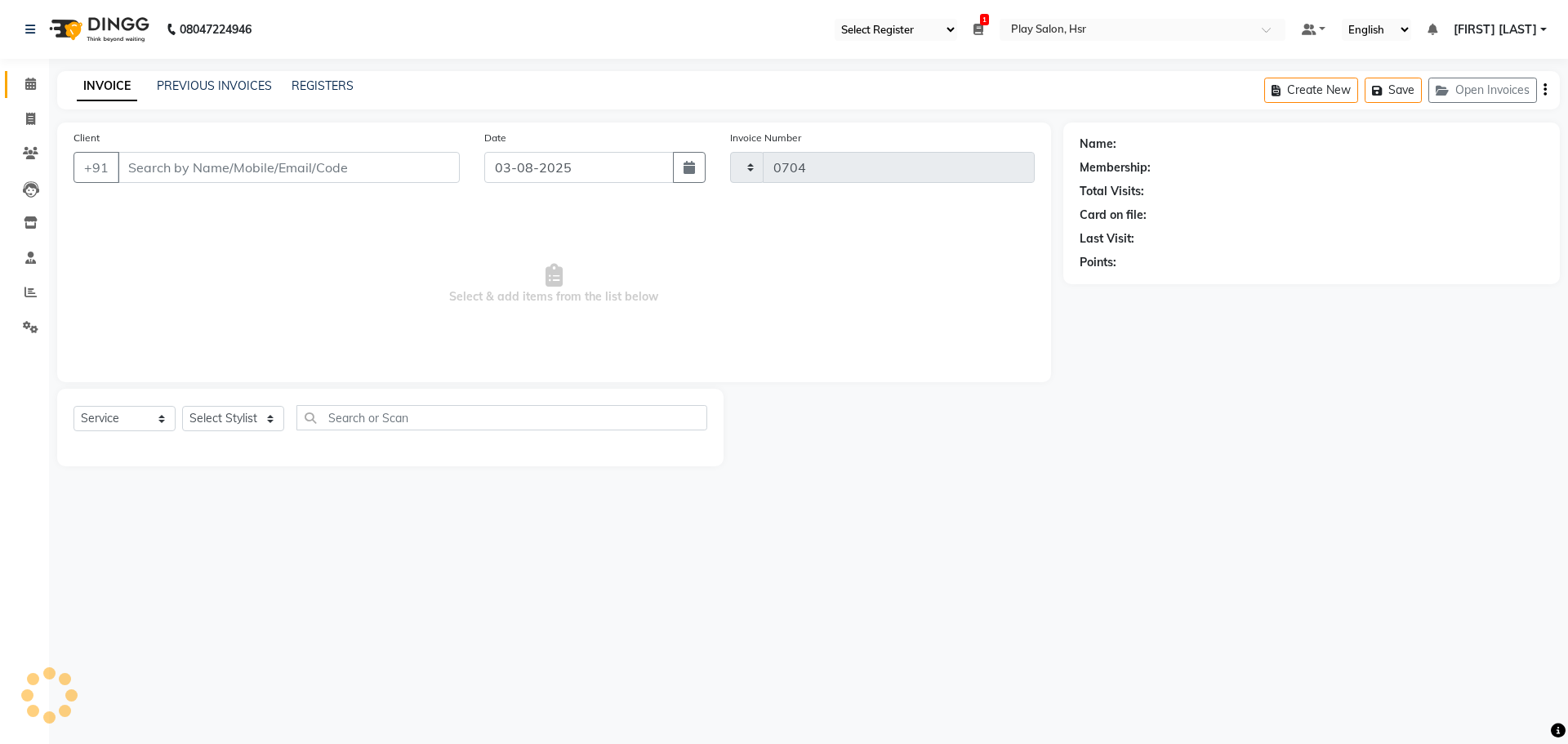 select on "8358" 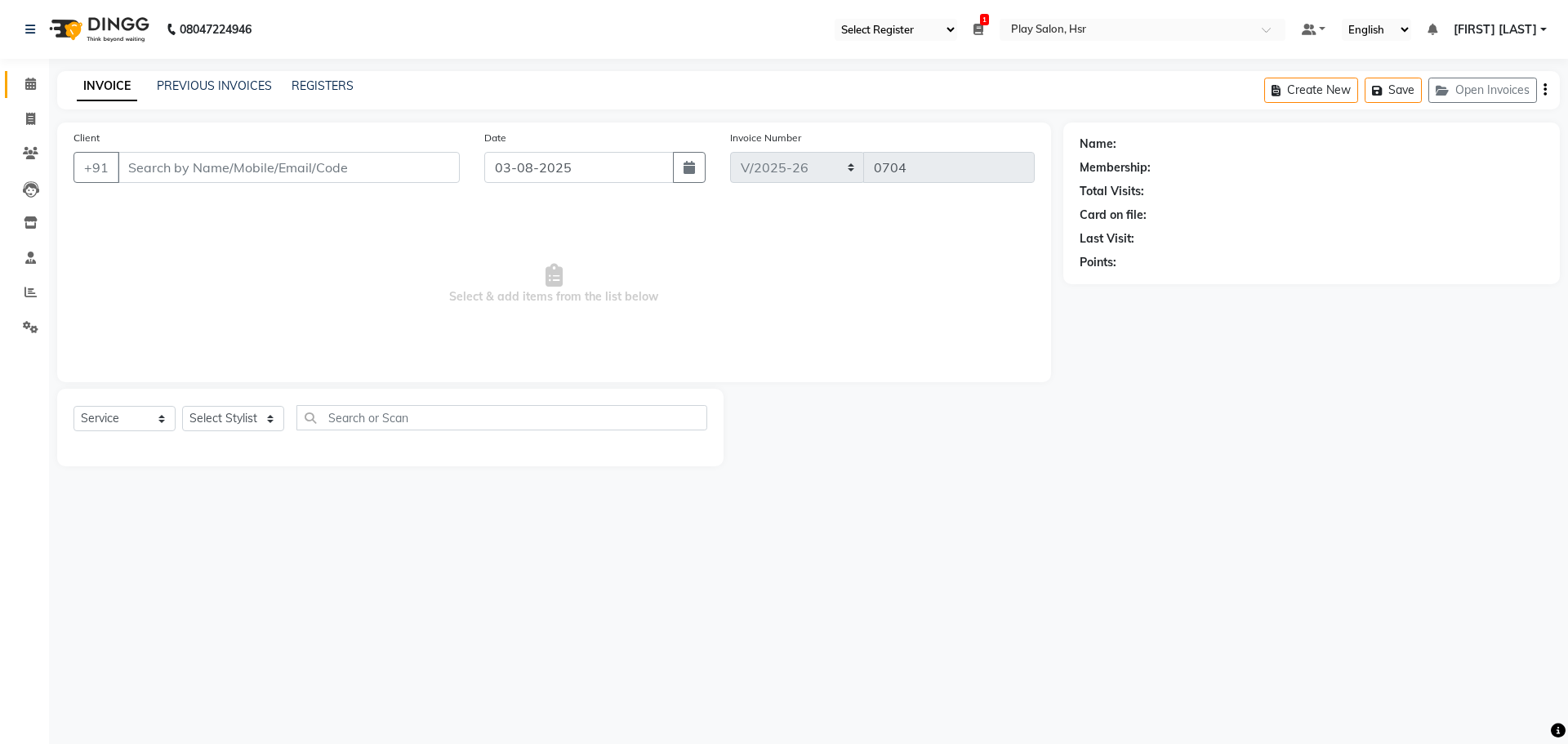 type on "[PHONE]" 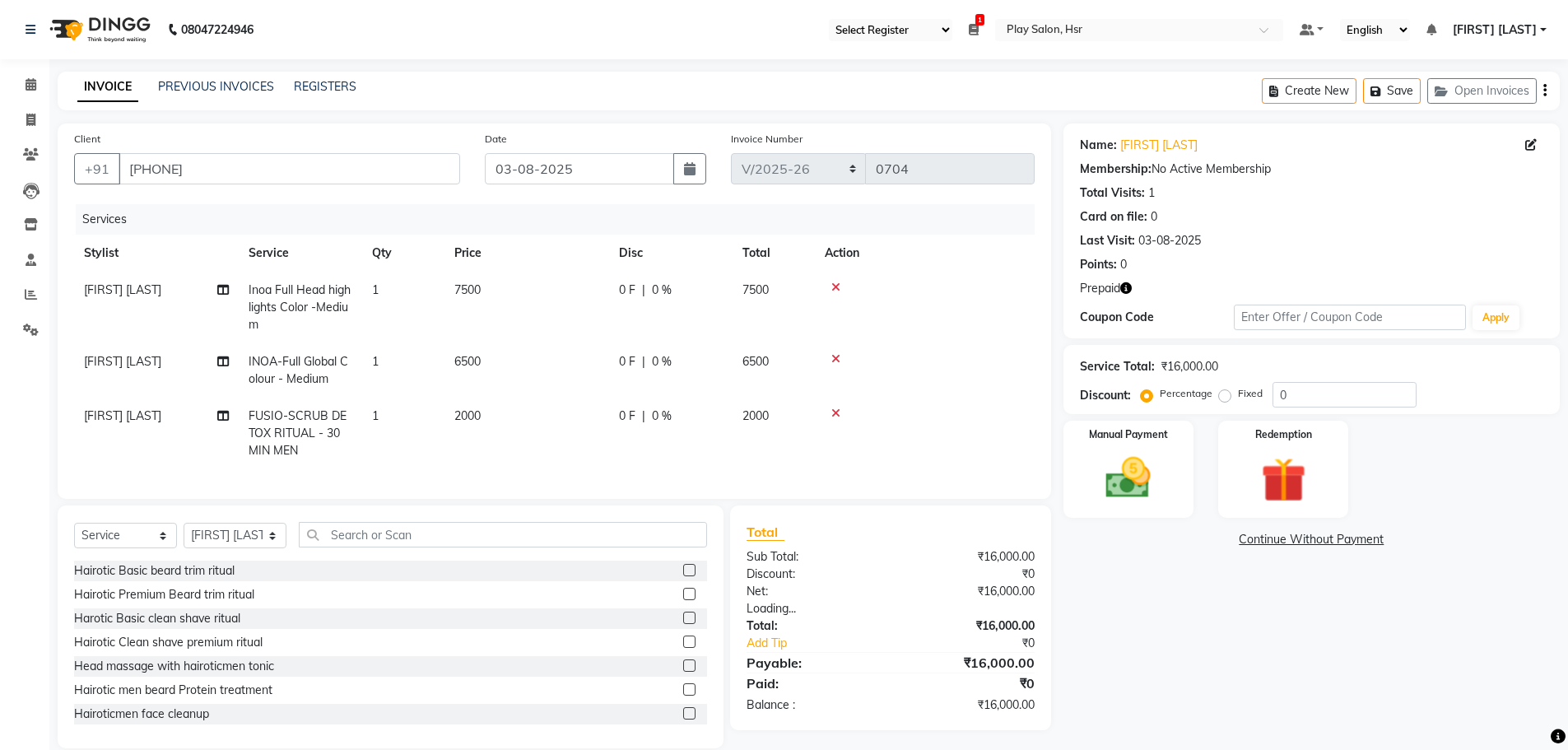 click on "7500" 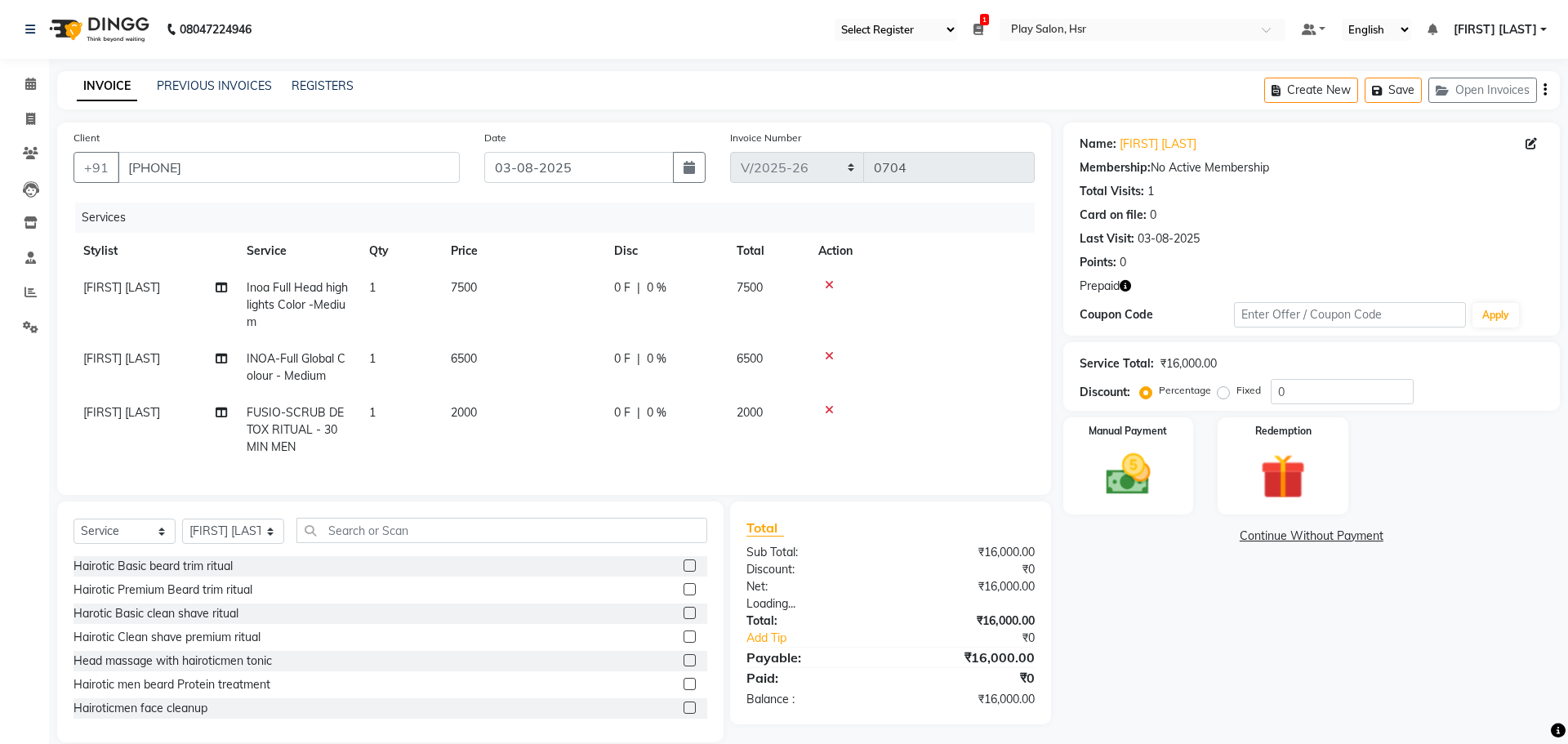 select on "81913" 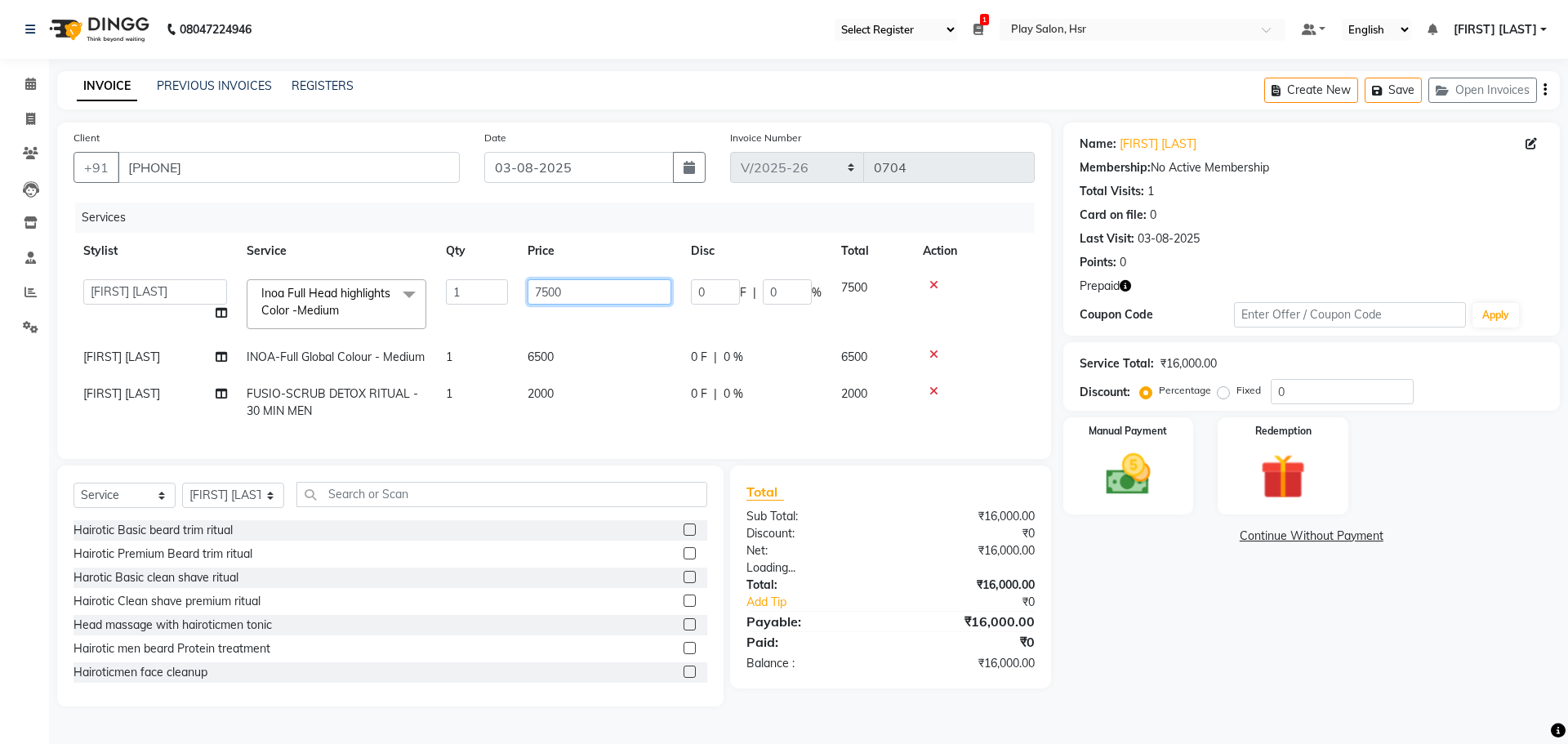 drag, startPoint x: 574, startPoint y: 292, endPoint x: 529, endPoint y: 293, distance: 45.01111 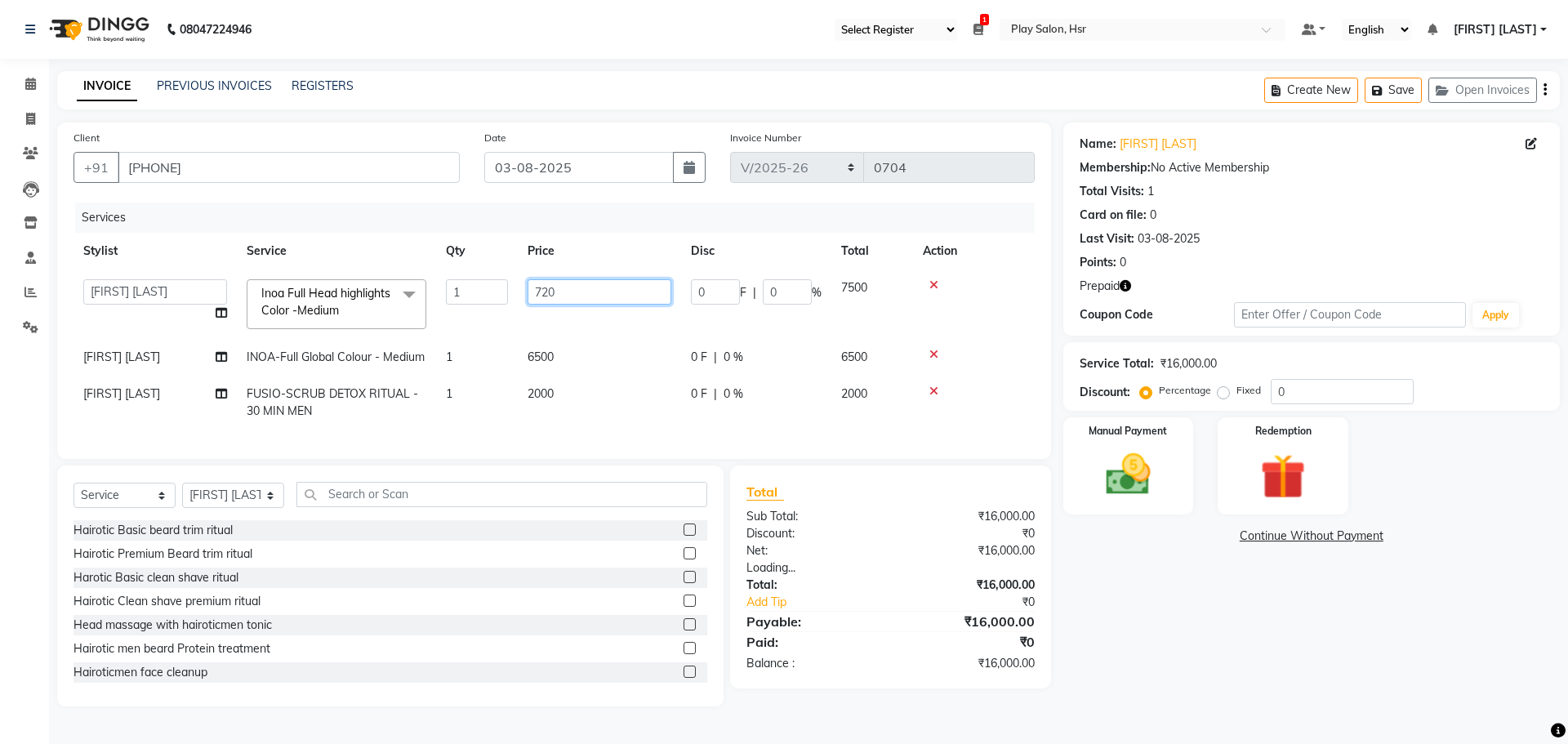 type on "7200" 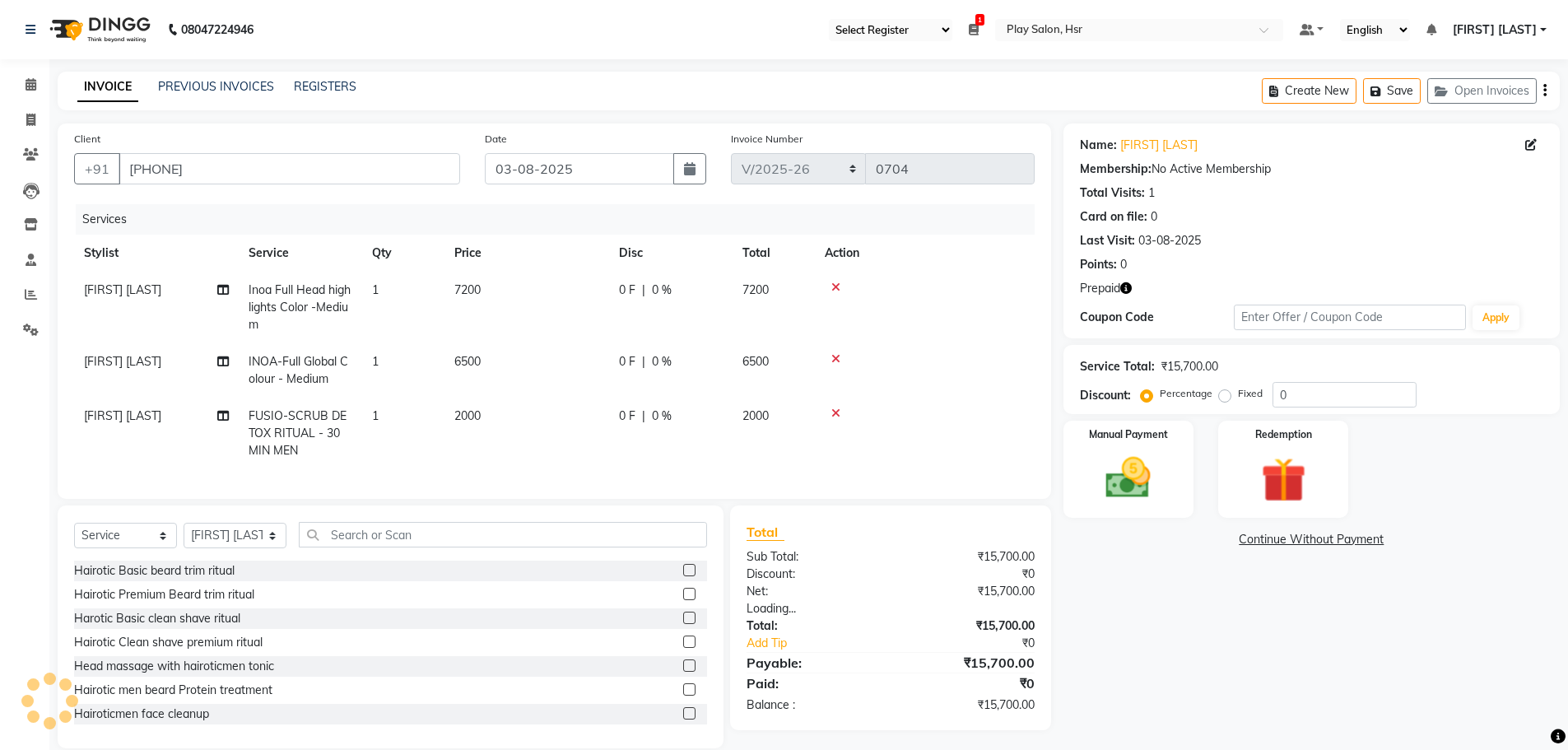 click on "6500" 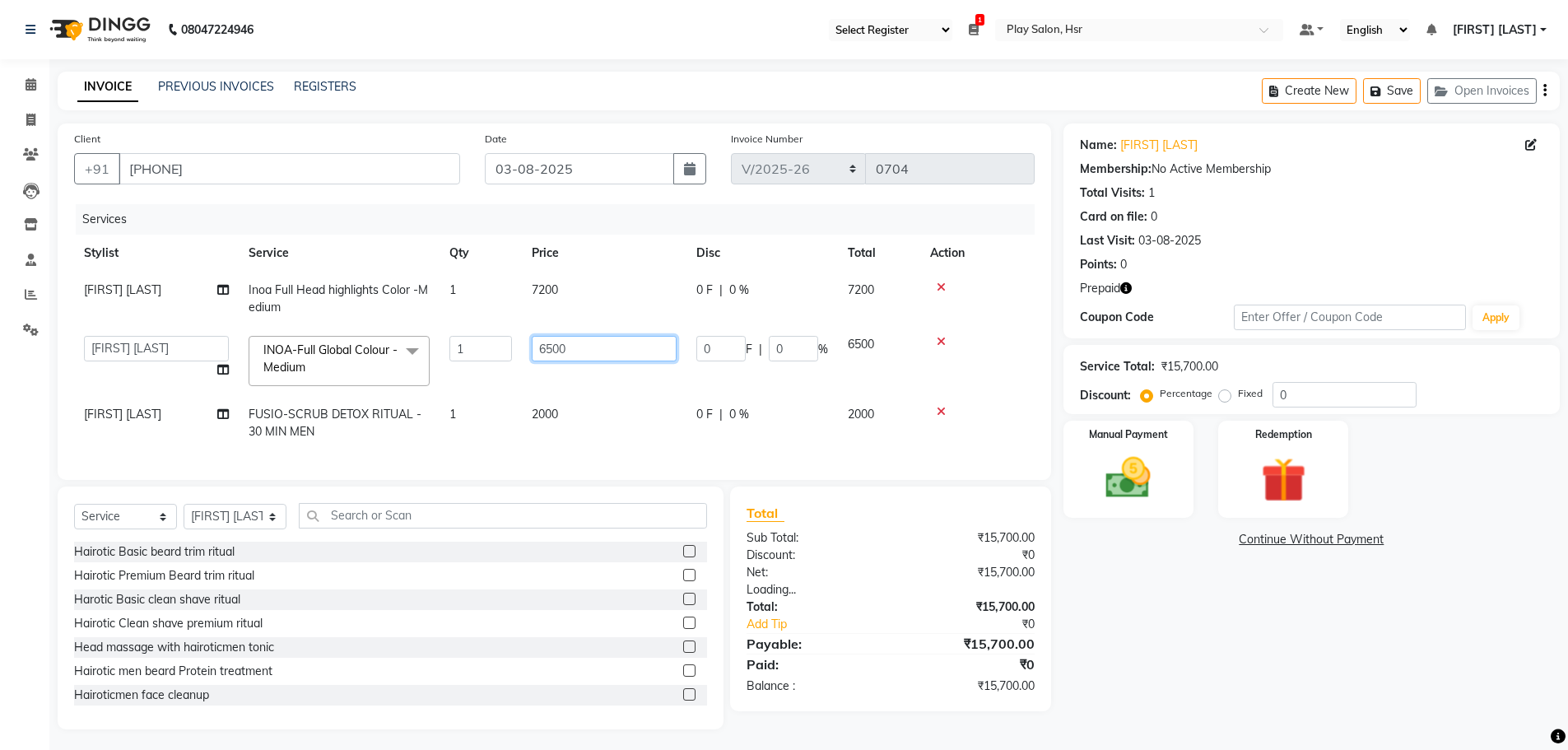 drag, startPoint x: 568, startPoint y: 347, endPoint x: 527, endPoint y: 341, distance: 41.4367 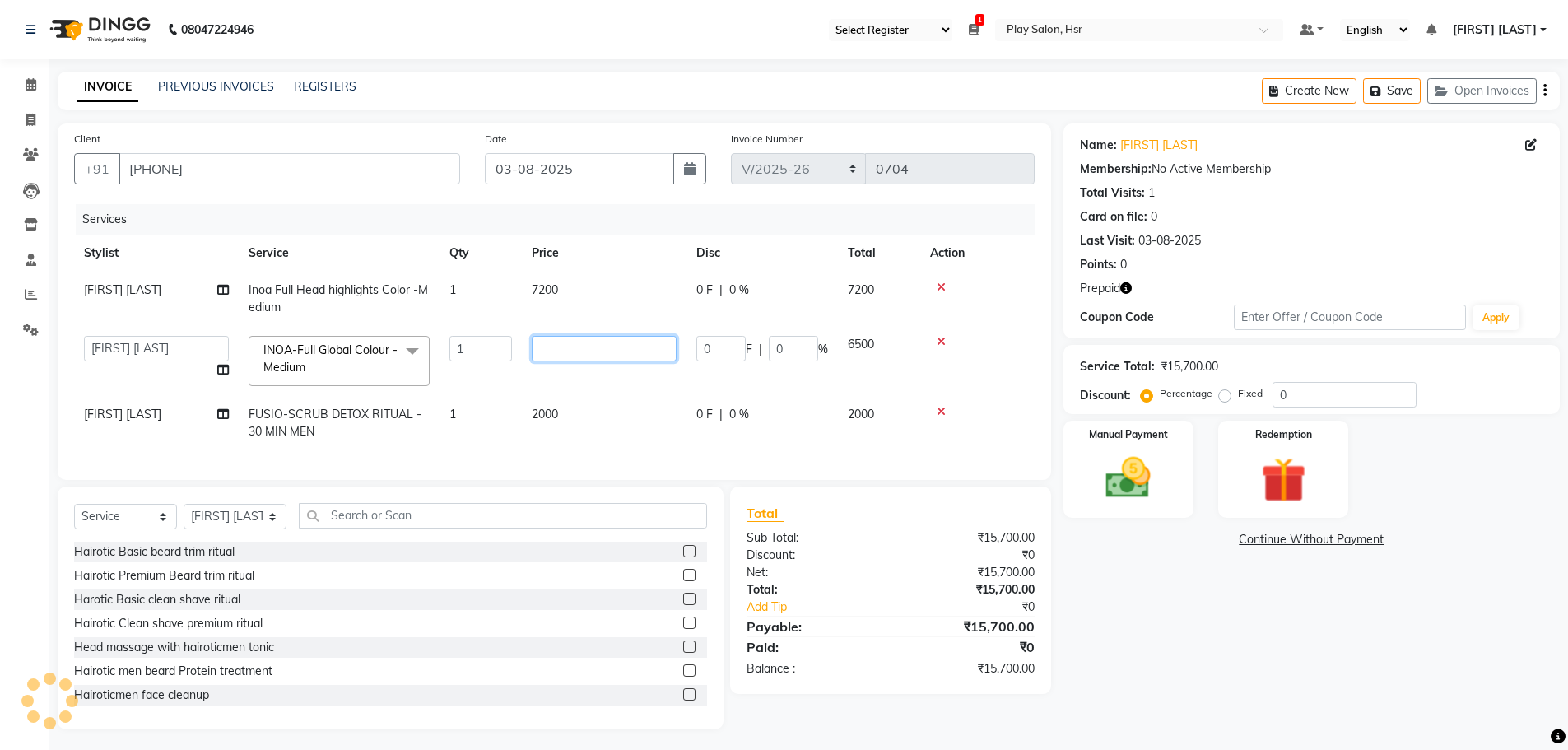 type on "6" 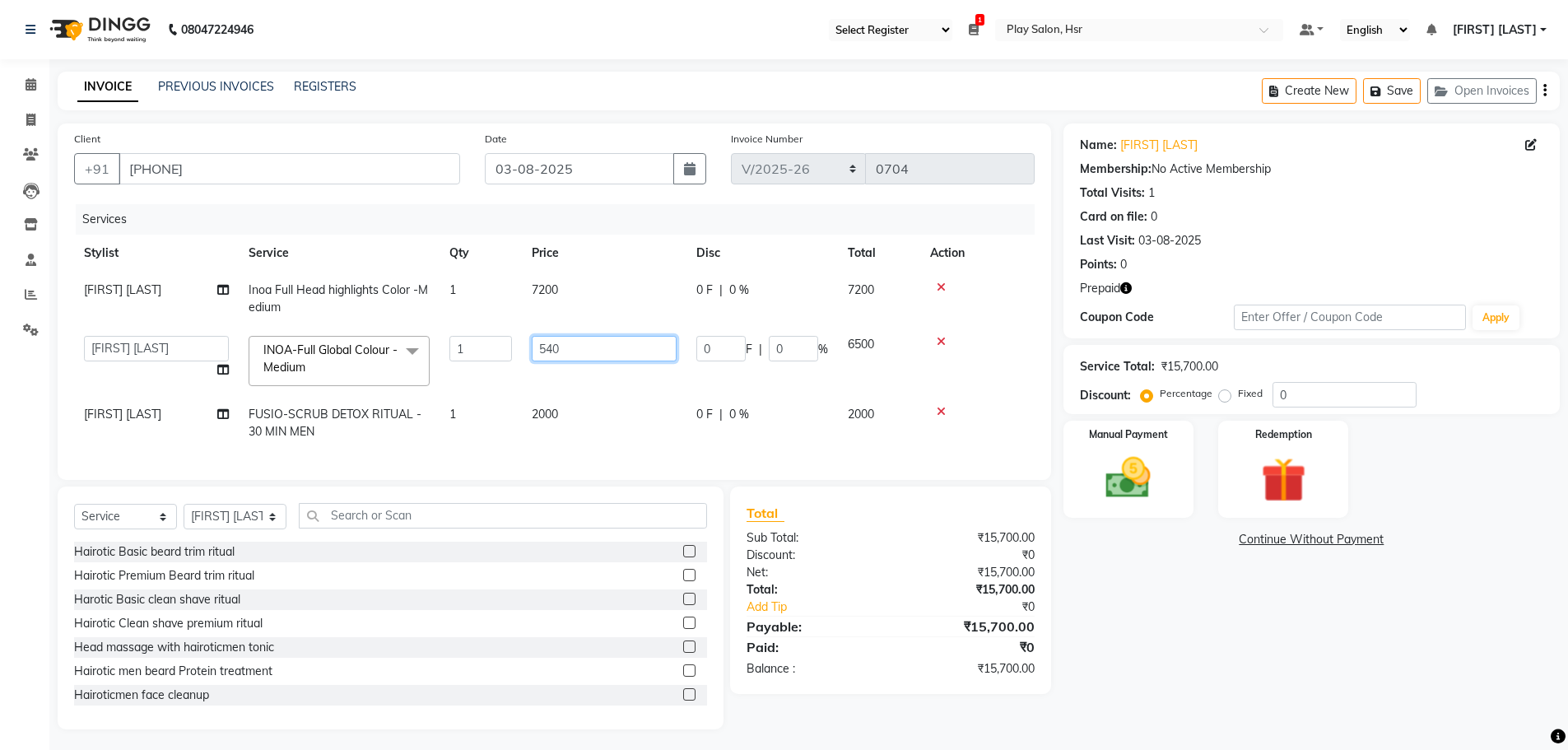 type on "5400" 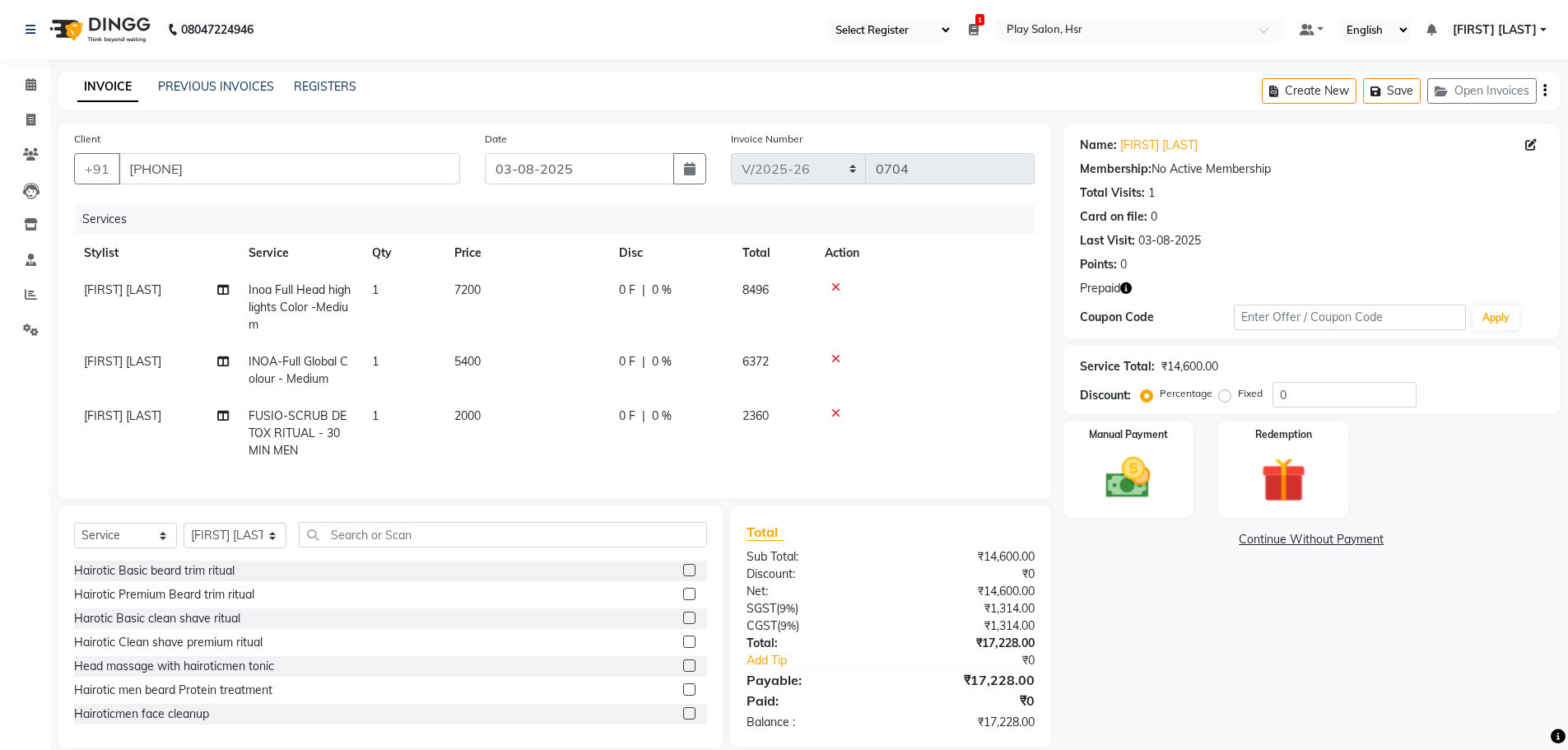 click on "5400" 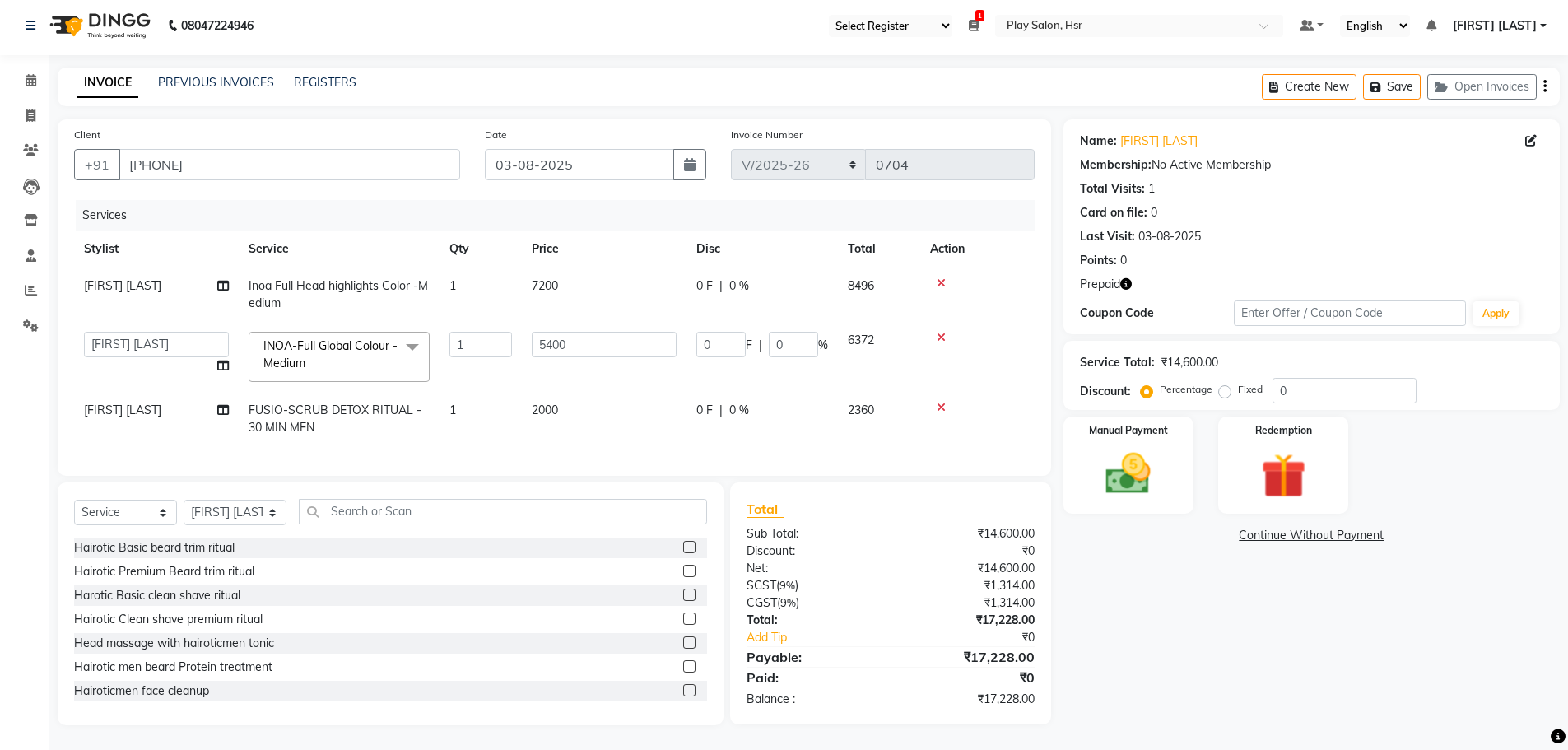 scroll, scrollTop: 16, scrollLeft: 0, axis: vertical 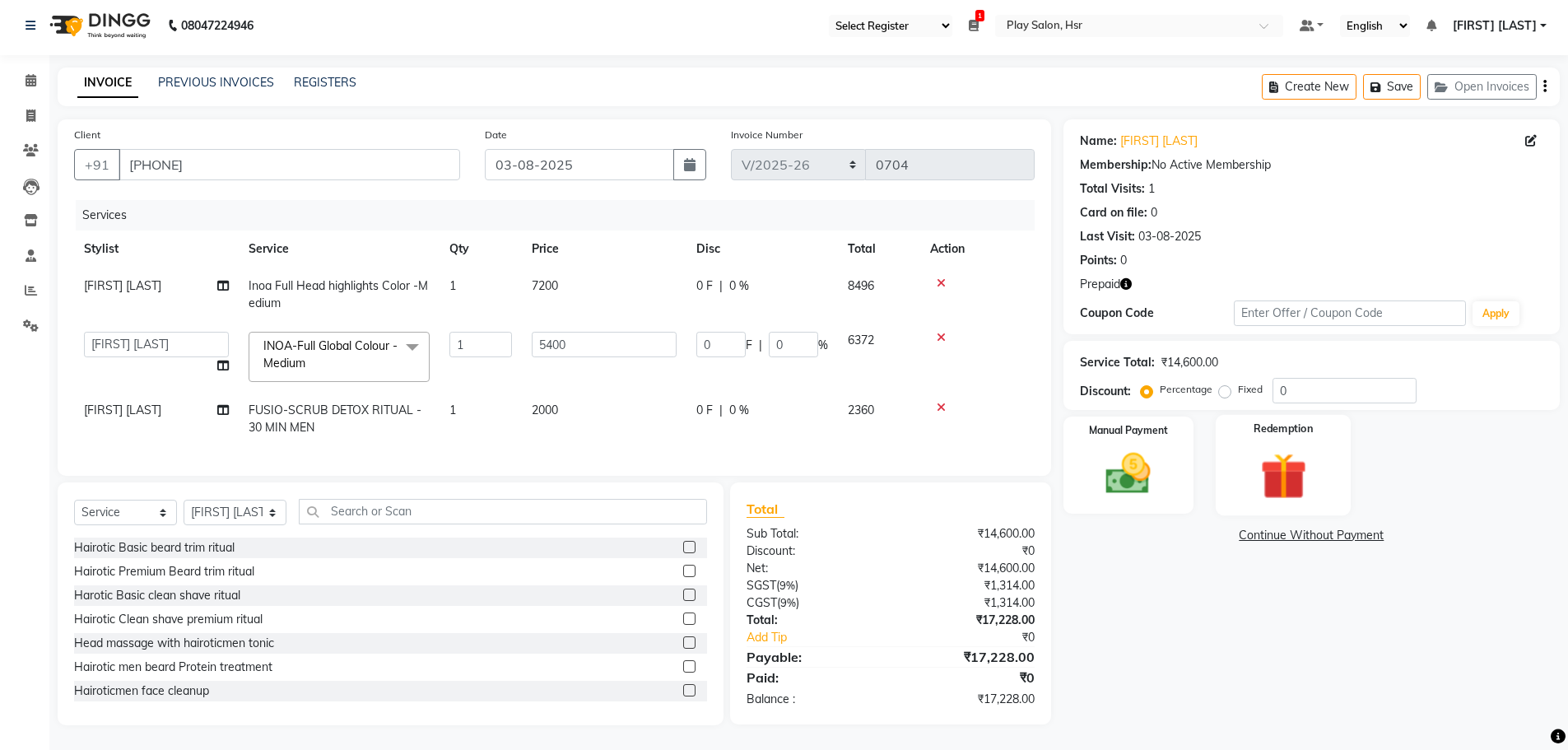 click 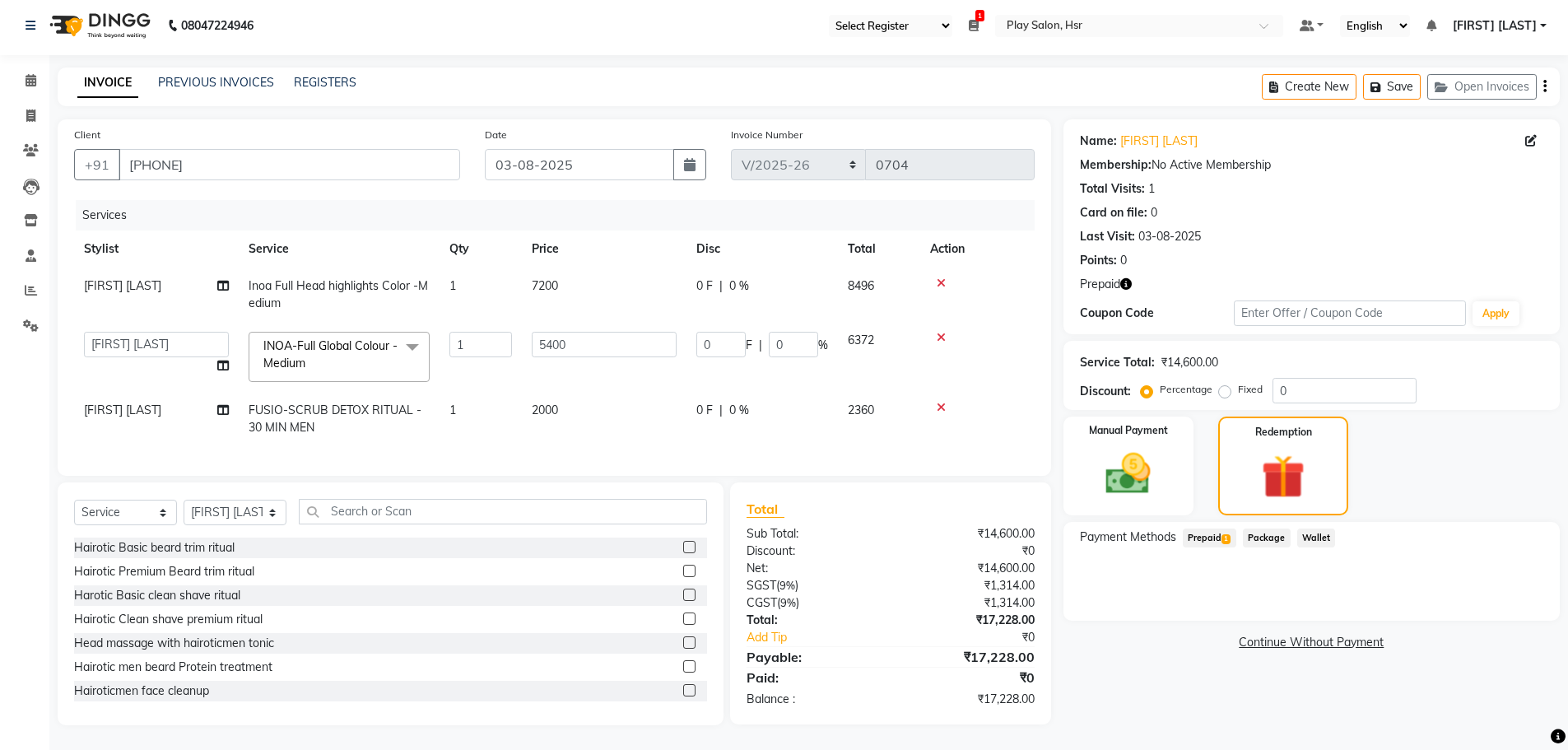 click on "Prepaid  1" 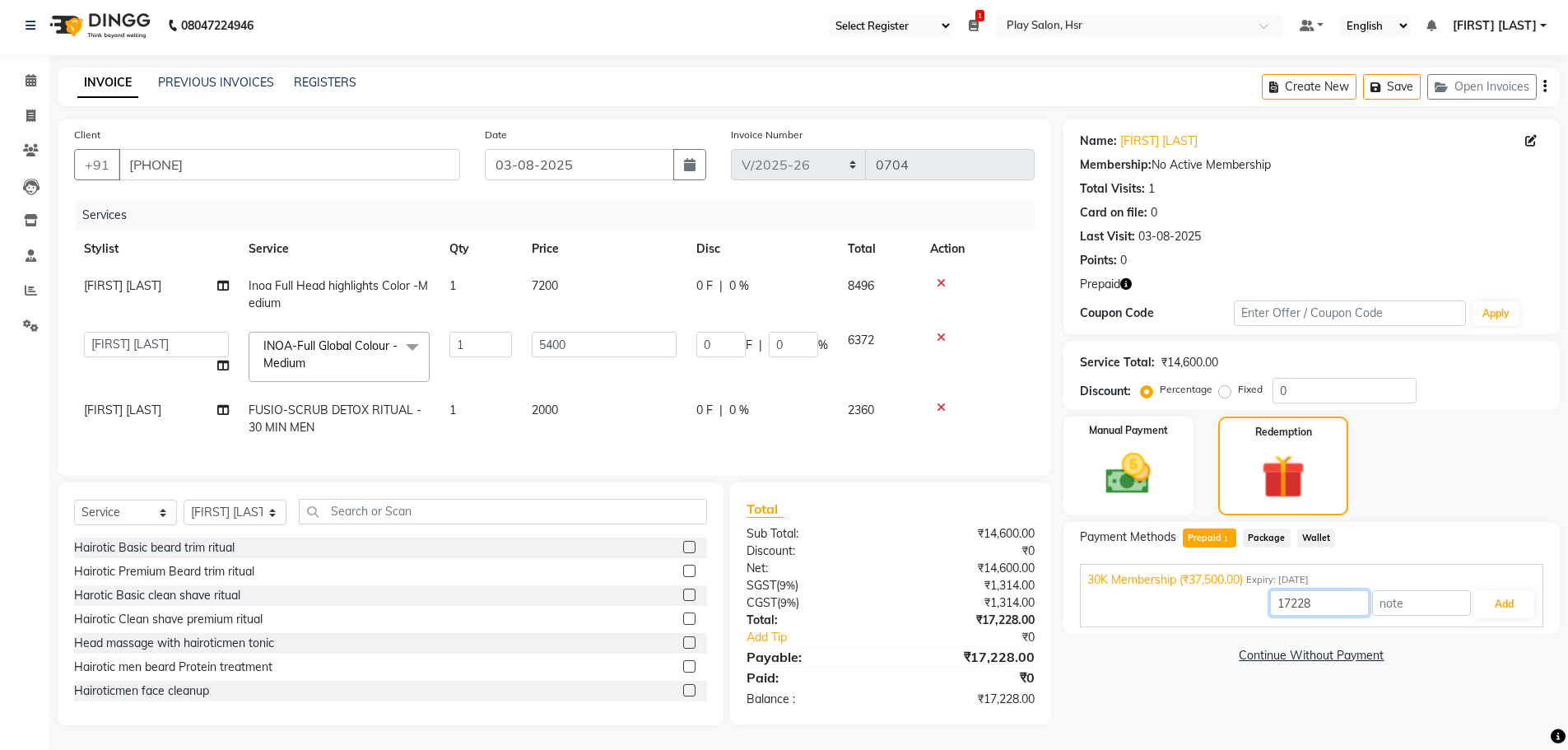 drag, startPoint x: 1320, startPoint y: 589, endPoint x: 1253, endPoint y: 588, distance: 67.00746 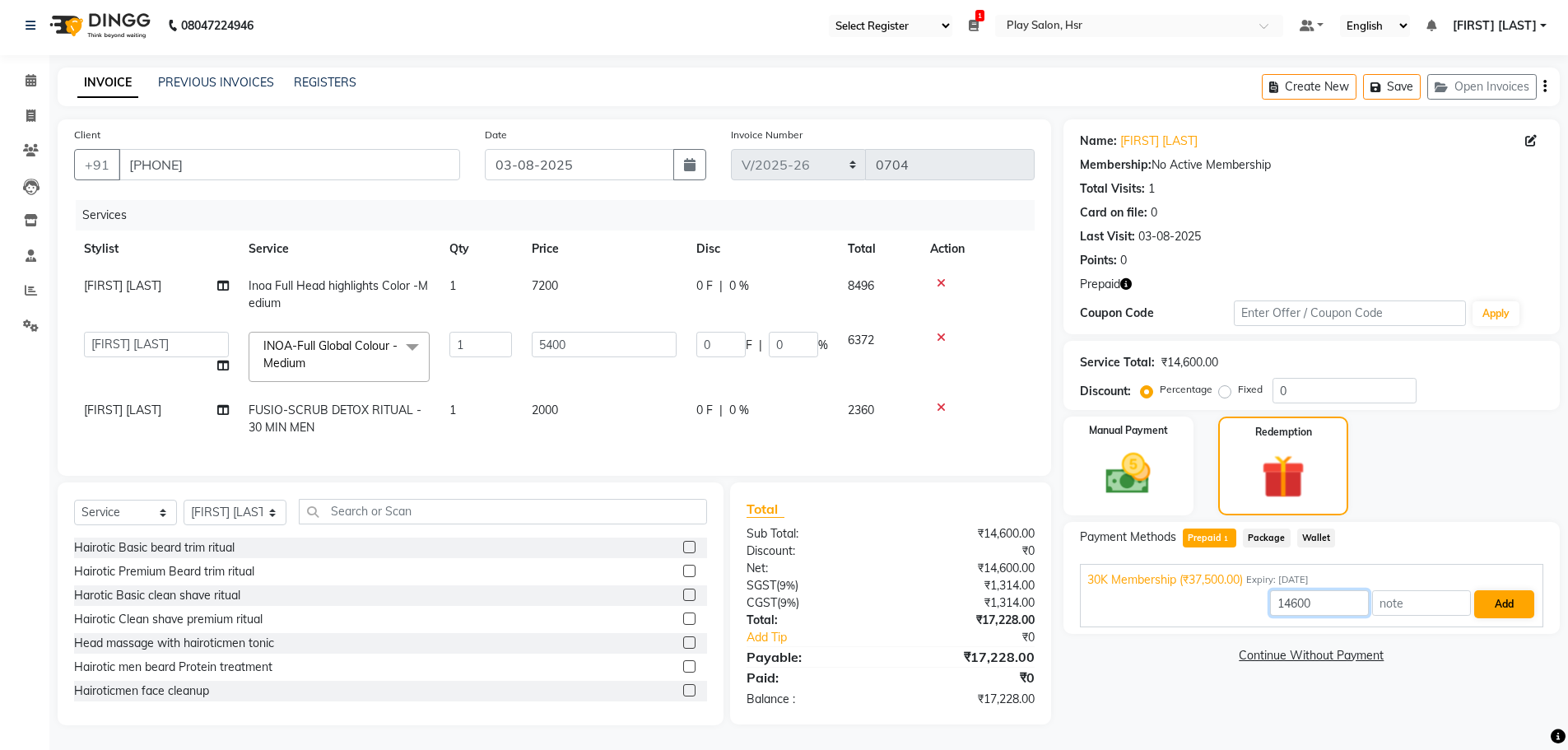 type on "14600" 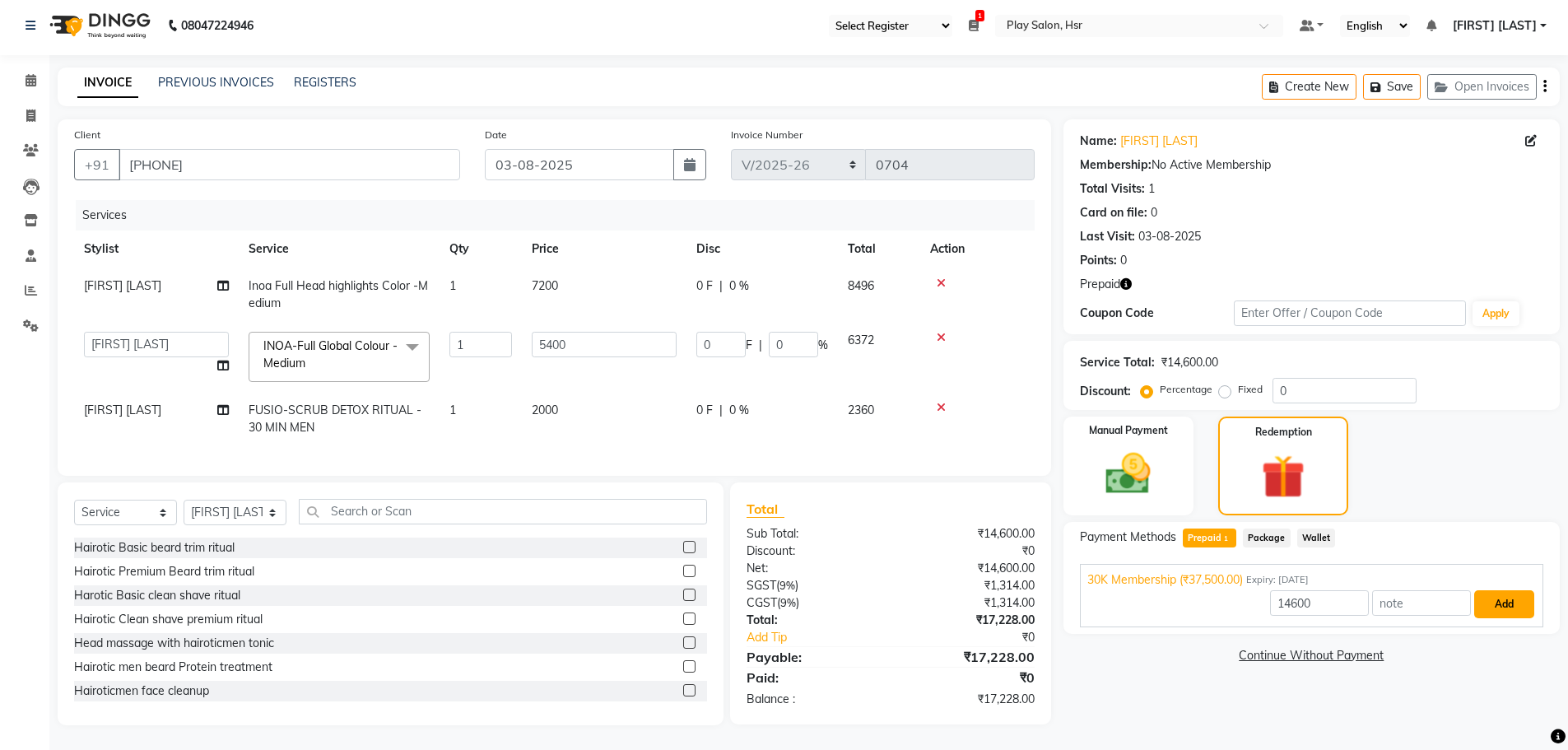 click on "Add" at bounding box center (1504, 604) 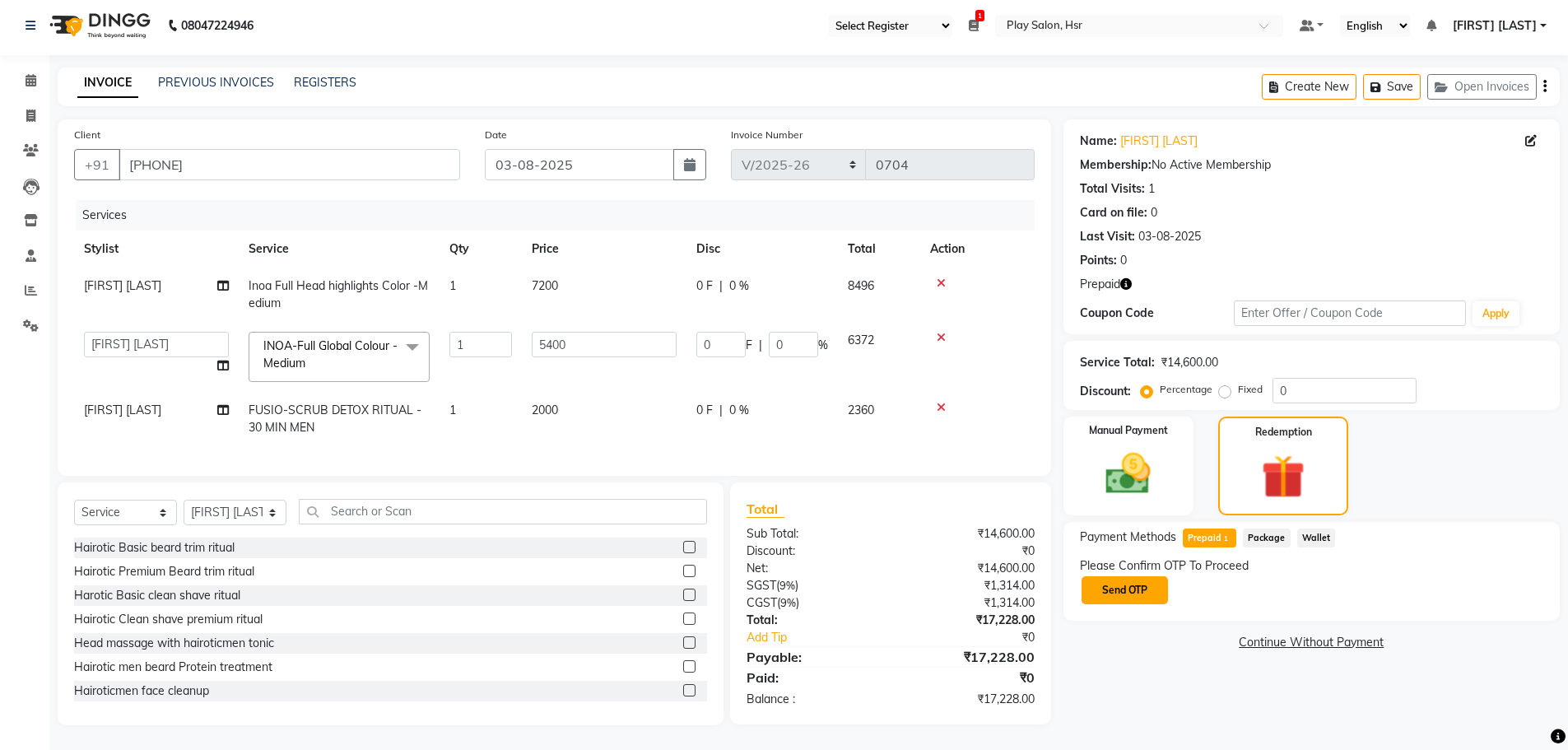 click on "Send OTP" 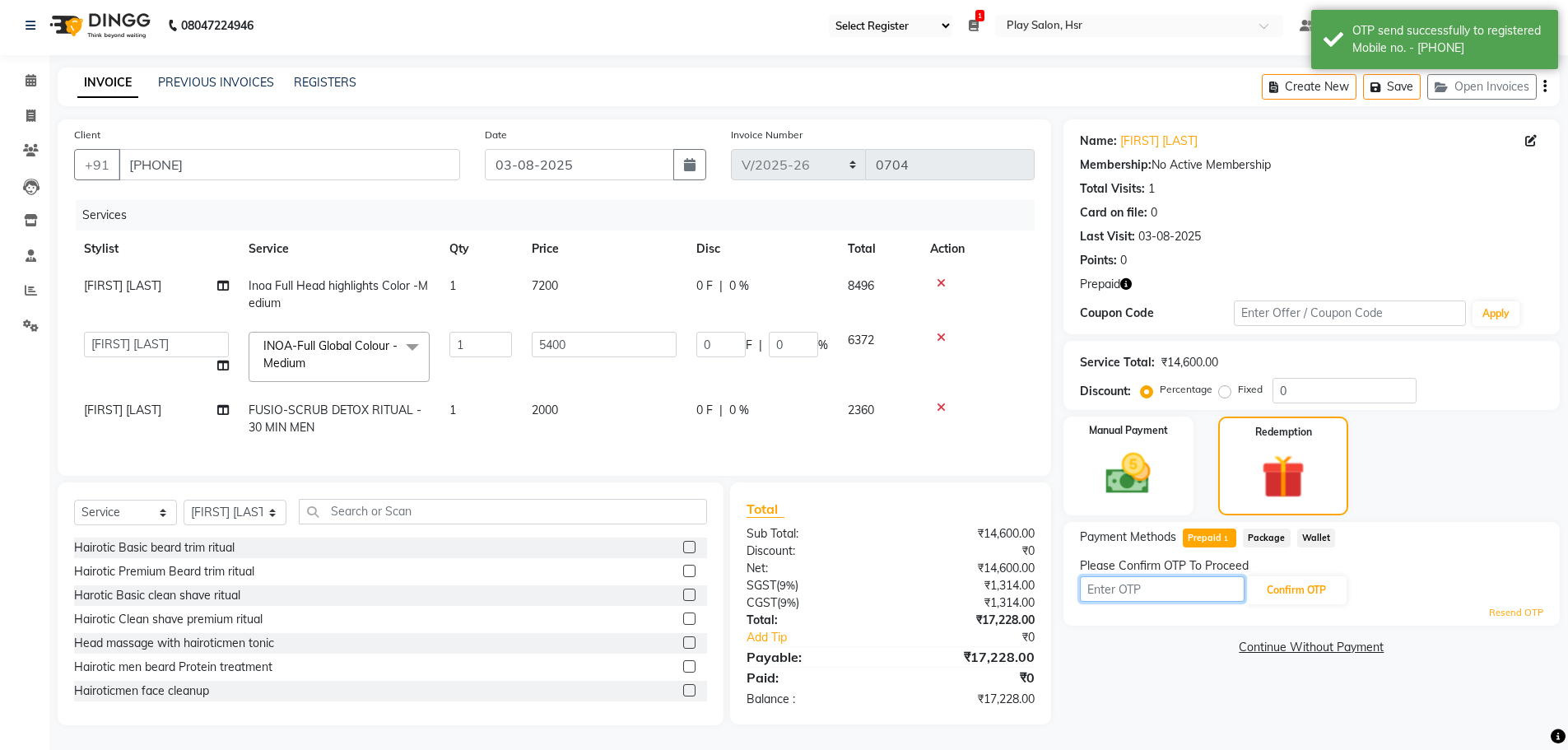 click at bounding box center (1162, 589) 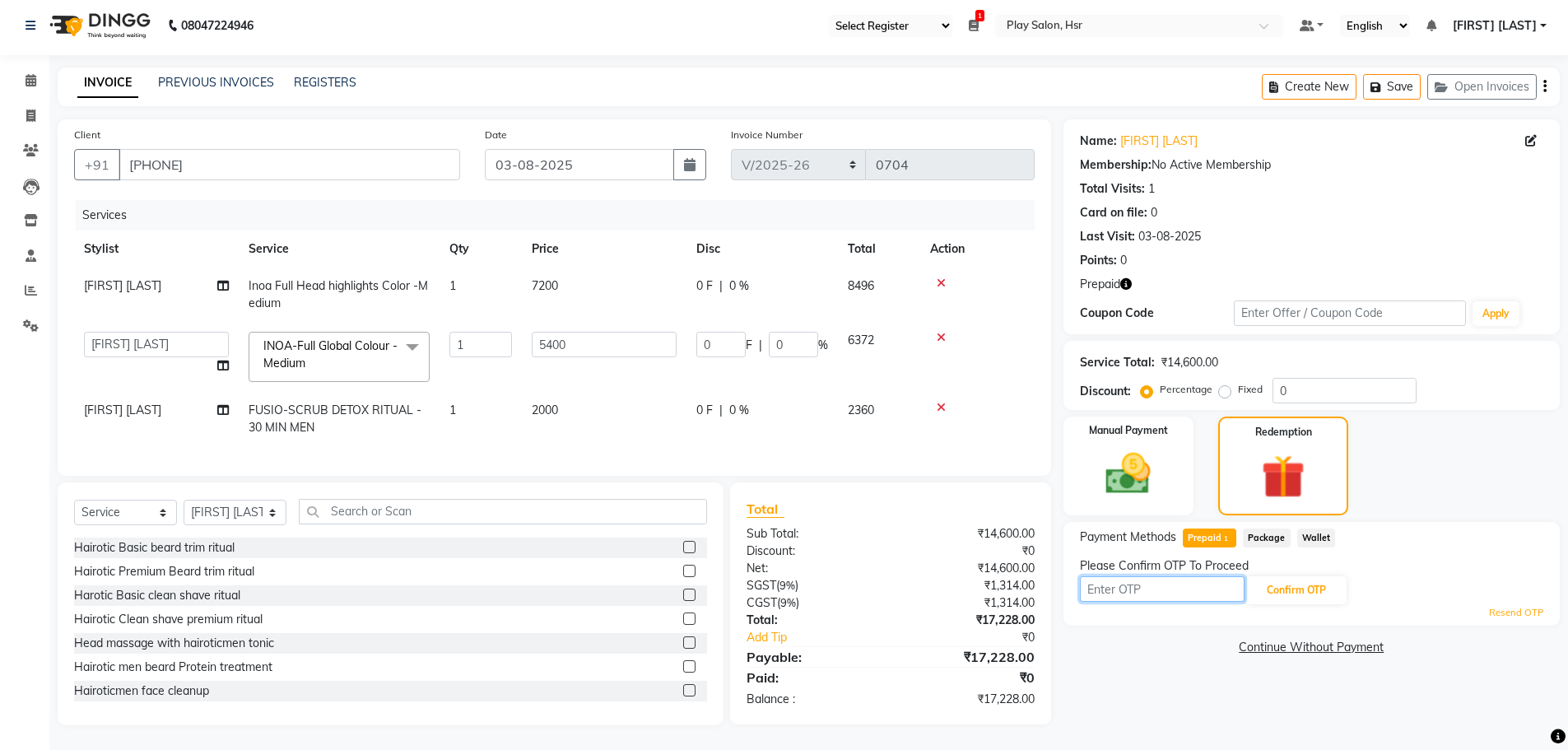 click at bounding box center [1162, 589] 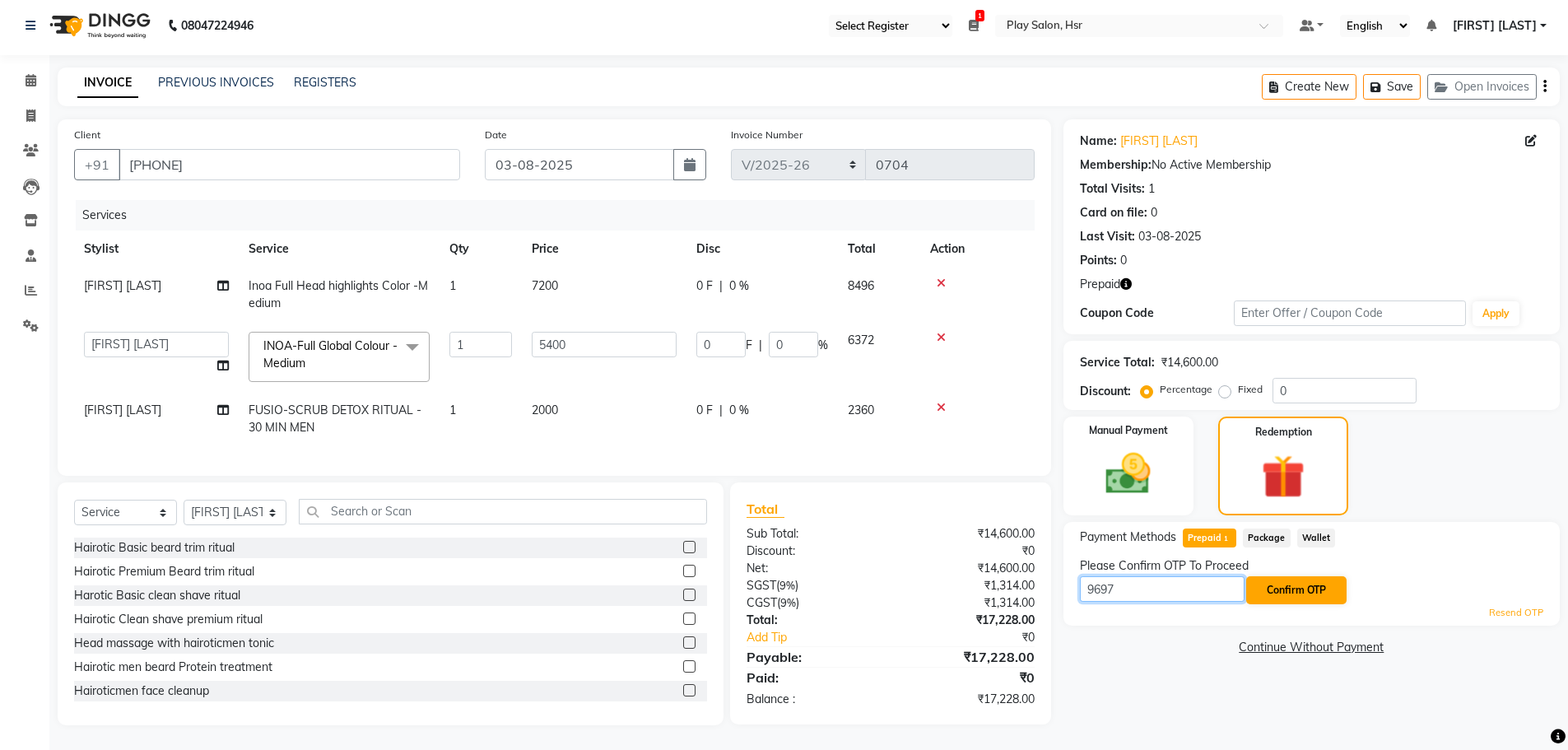 type on "9697" 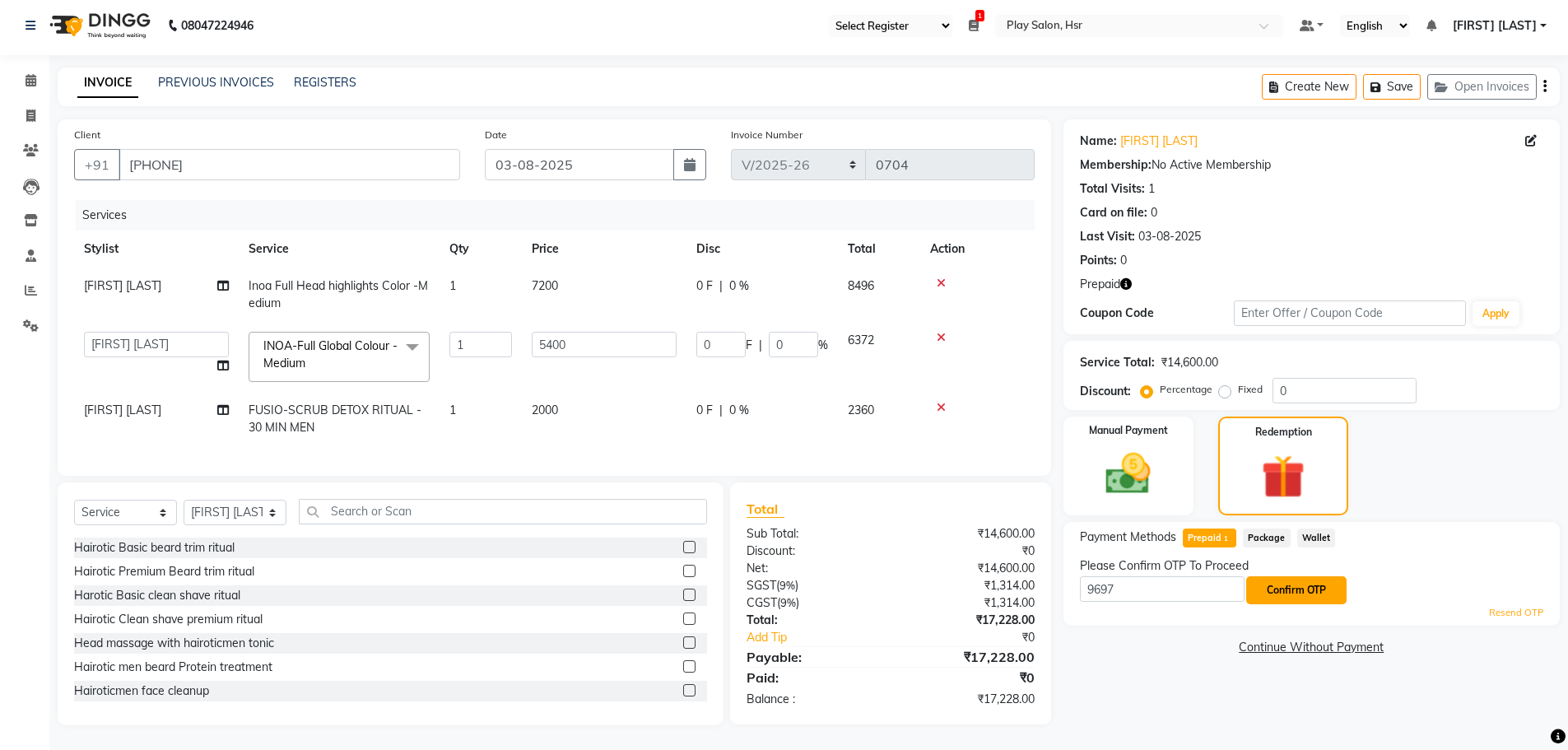 click on "Confirm OTP" 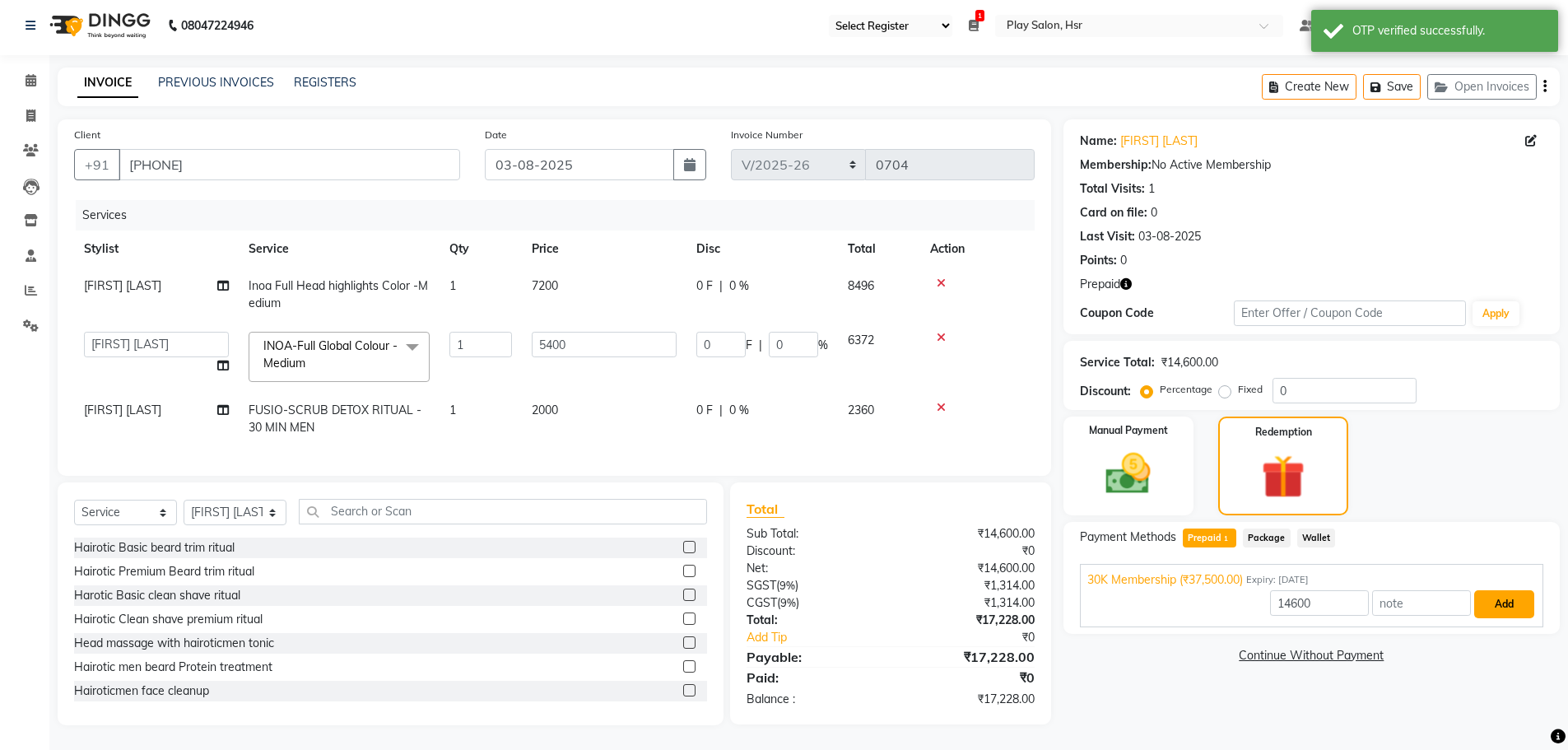 click on "Add" at bounding box center [1504, 604] 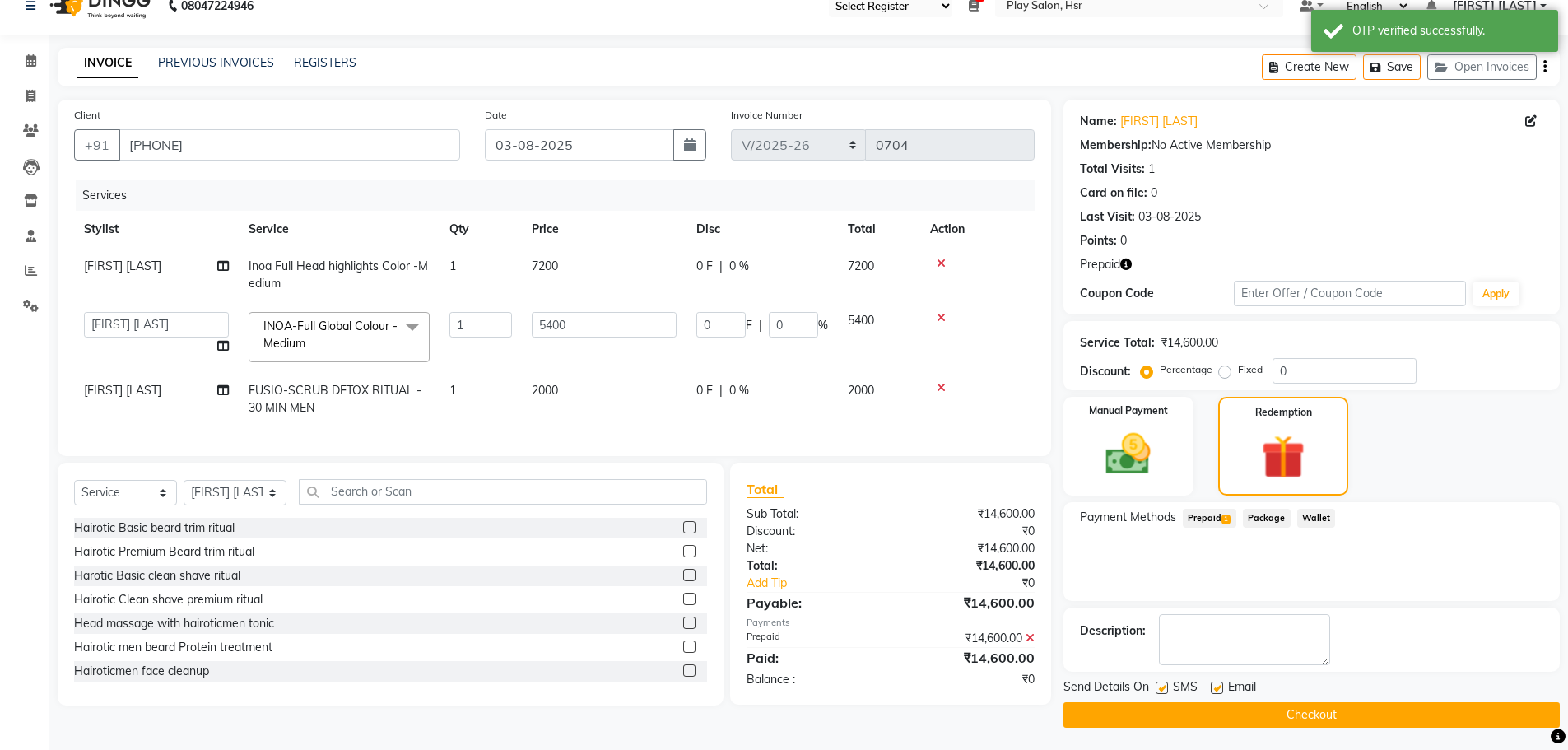 scroll, scrollTop: 26, scrollLeft: 0, axis: vertical 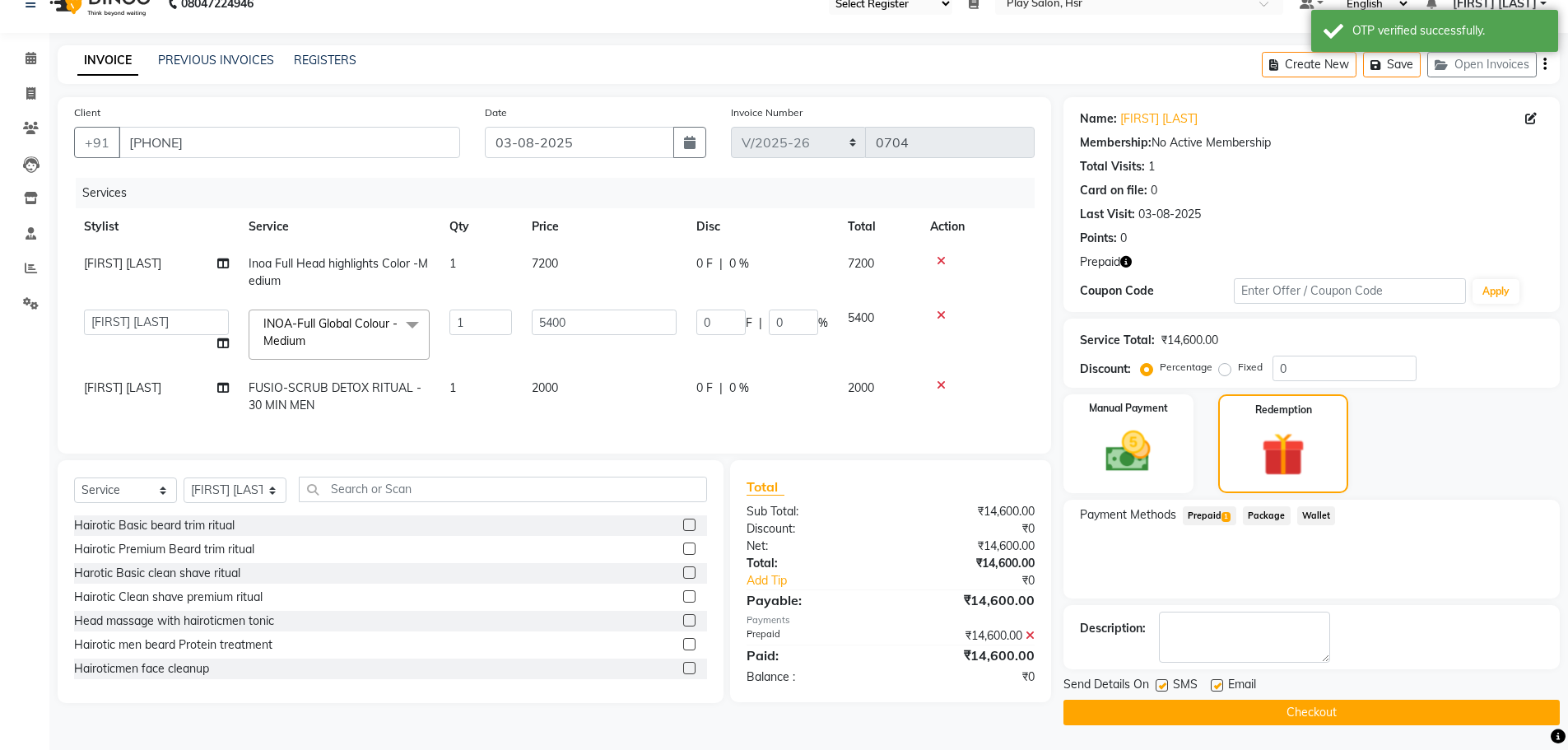 click on "Checkout" 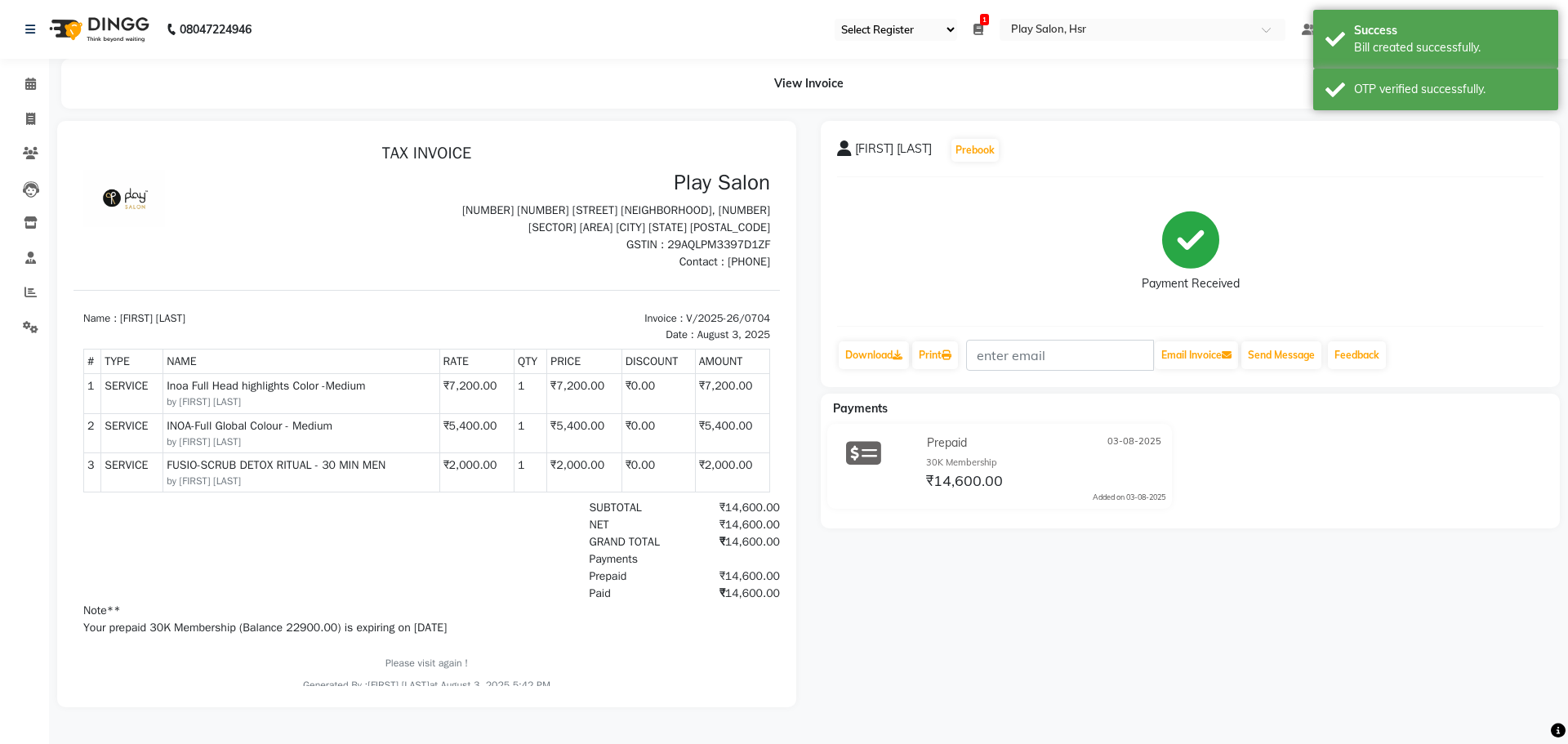 scroll, scrollTop: 0, scrollLeft: 0, axis: both 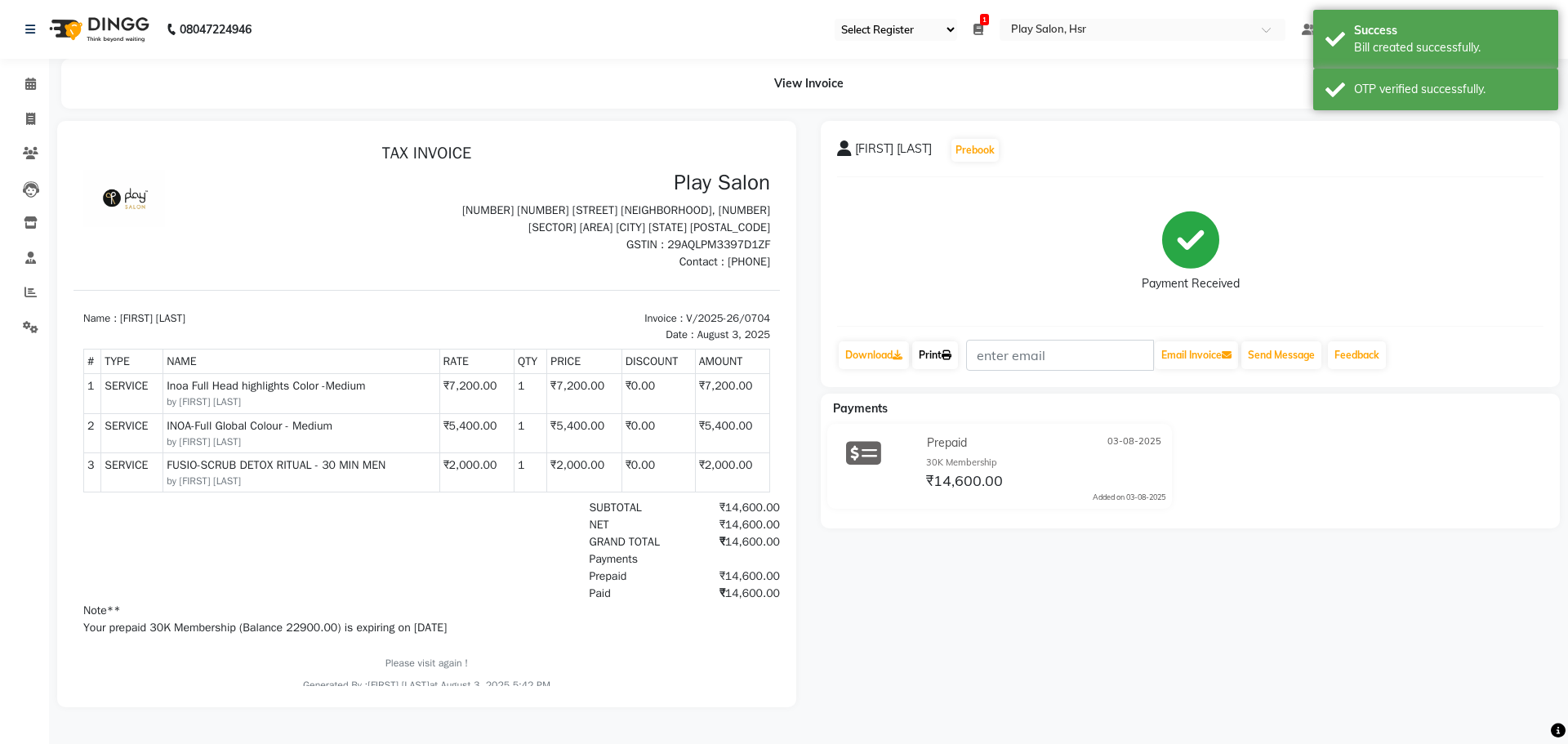 click on "Print" 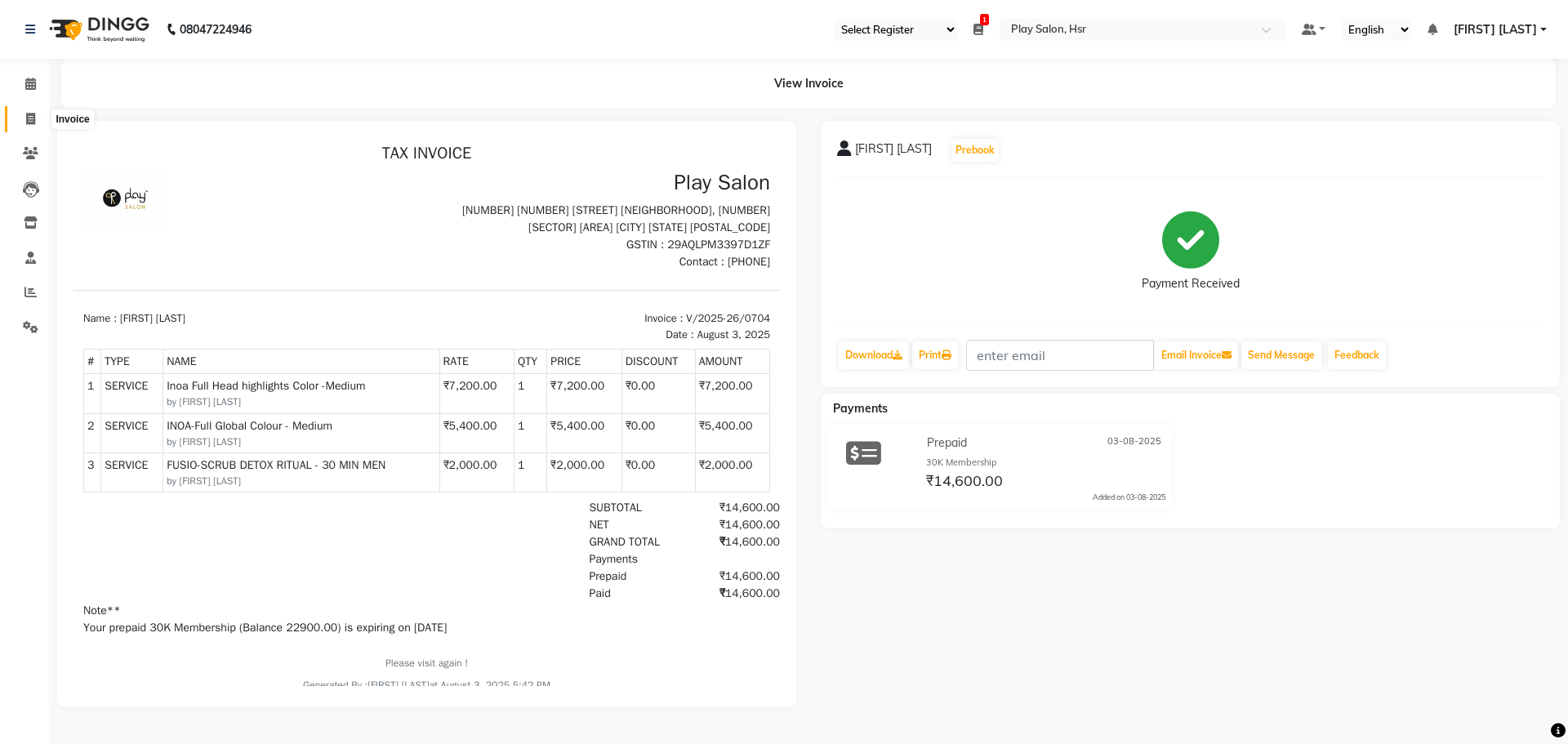 click 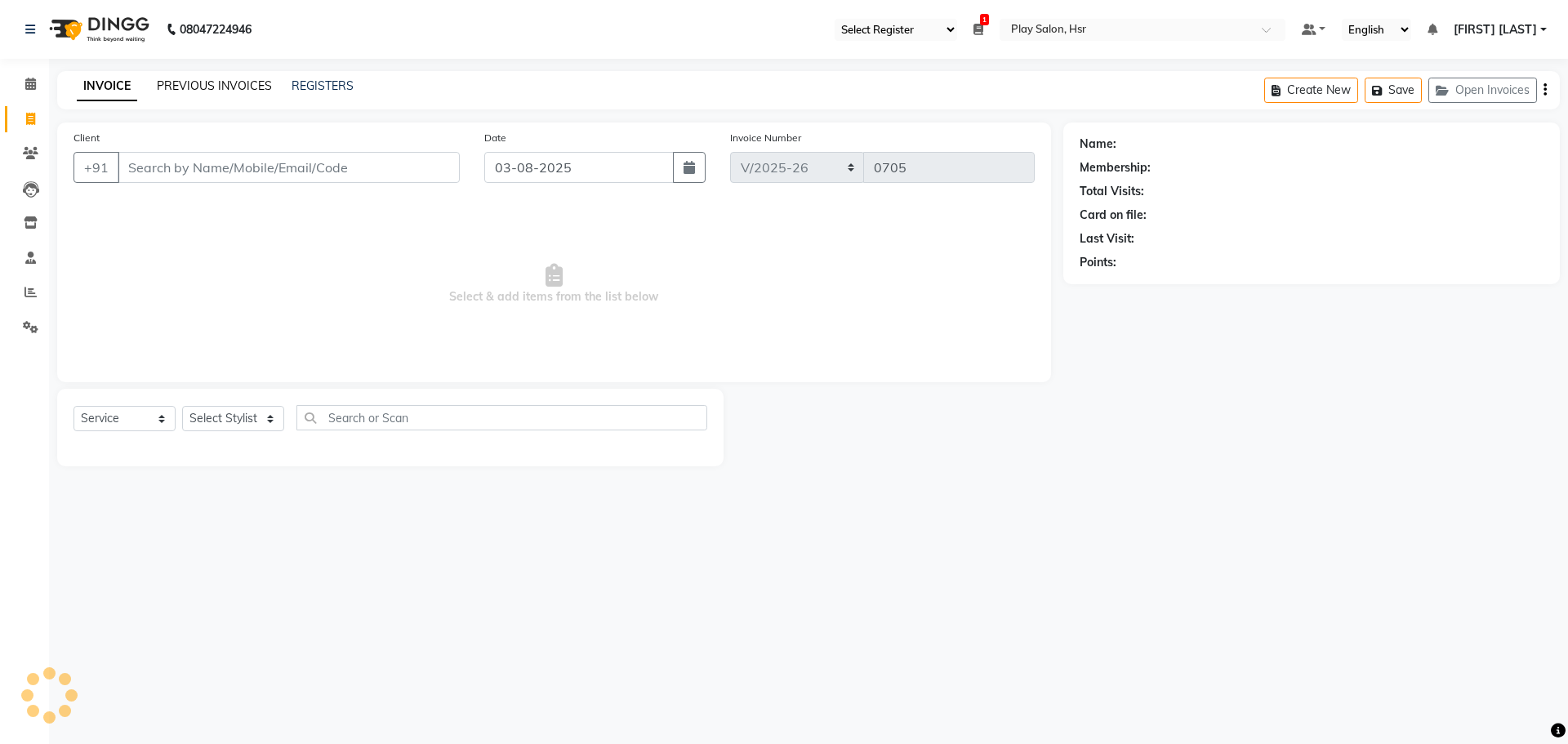 click on "PREVIOUS INVOICES" 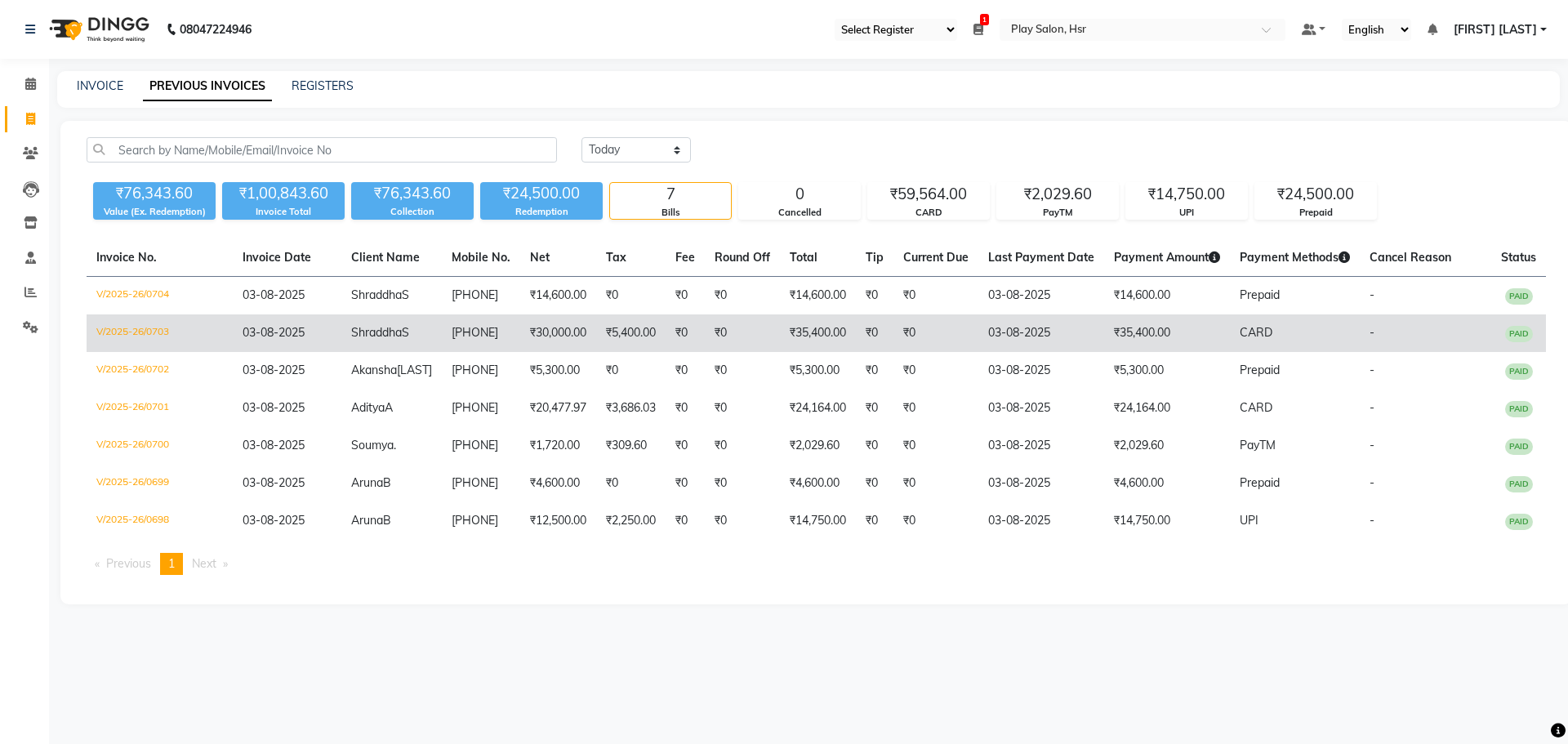 click on "CARD" 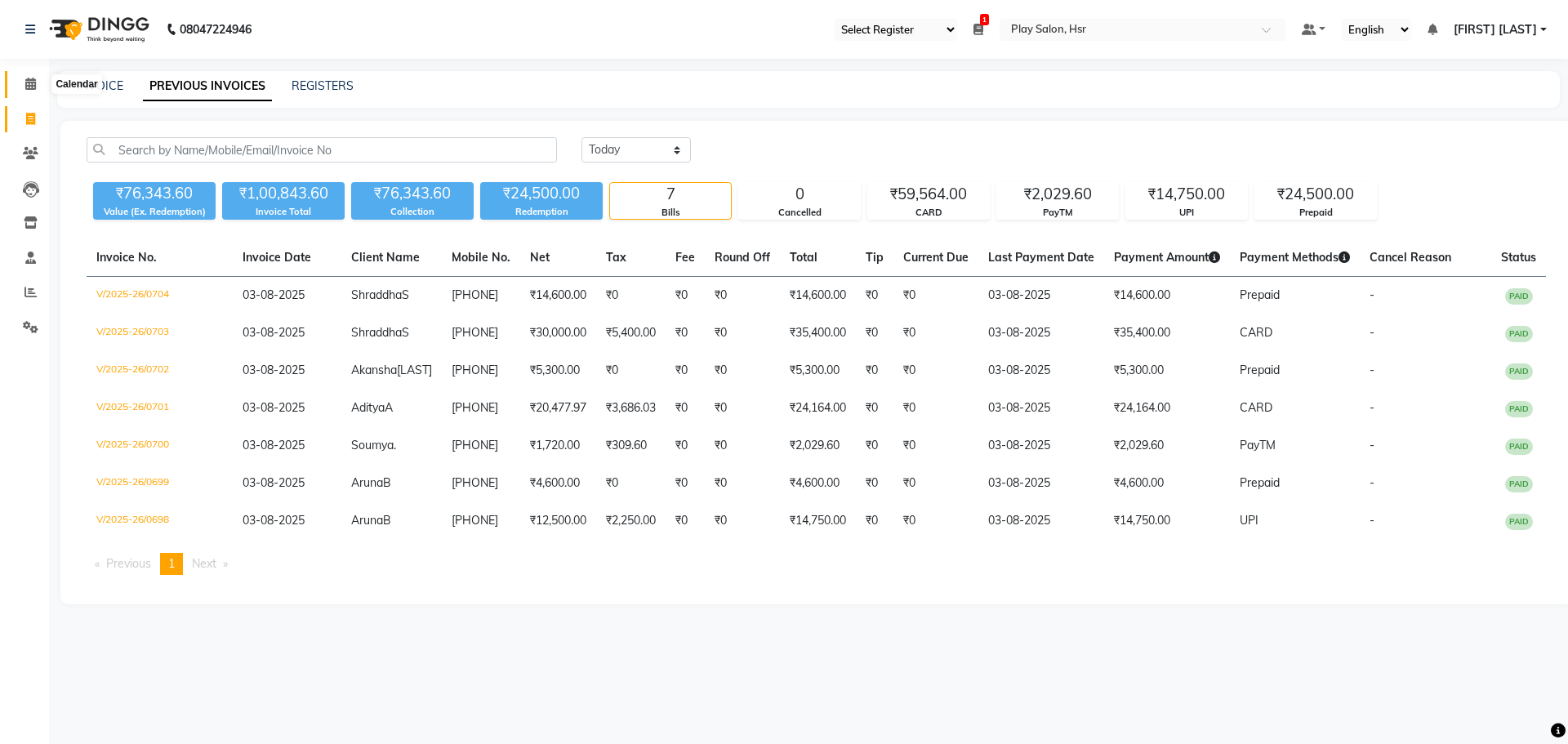 click 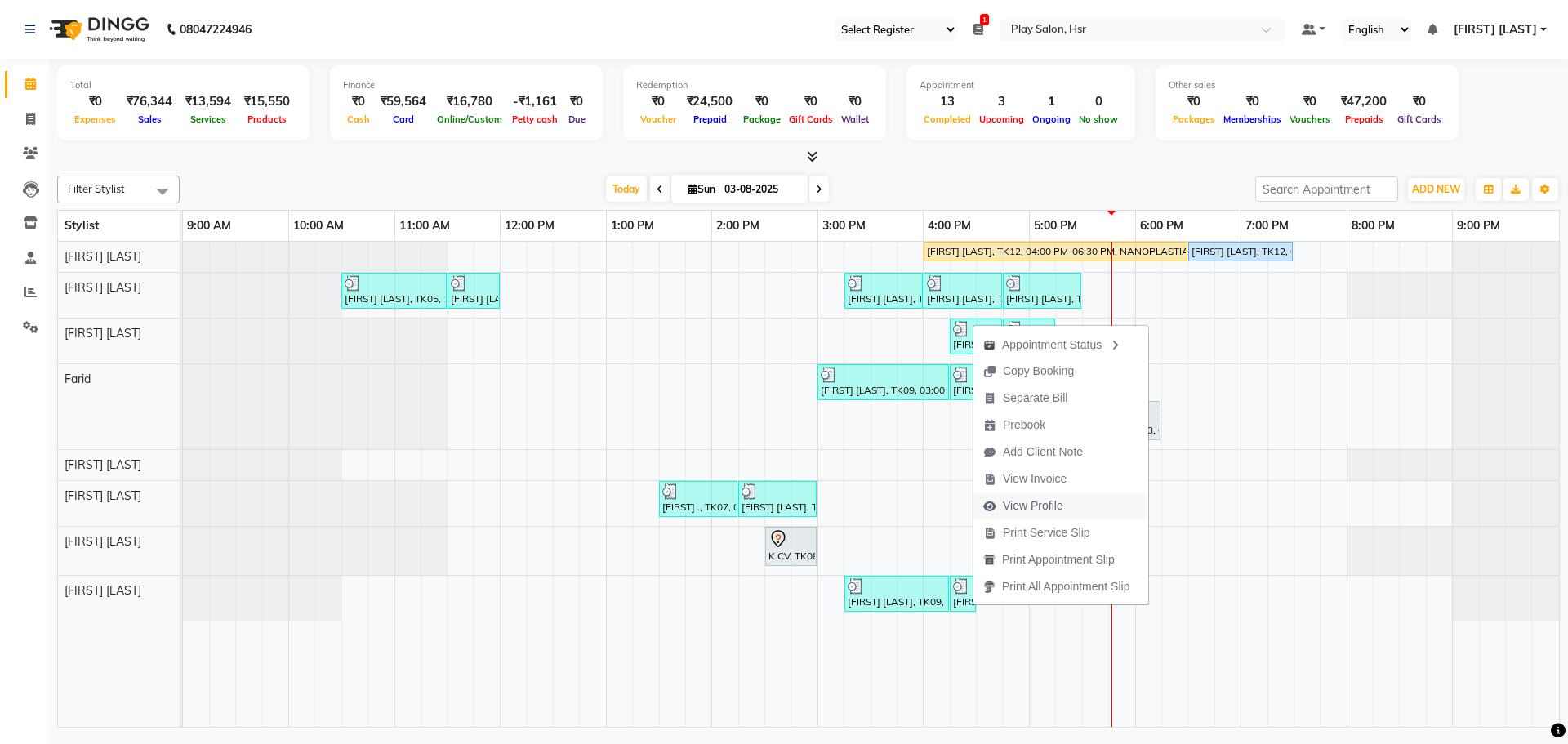 click on "View Profile" at bounding box center [1023, 506] 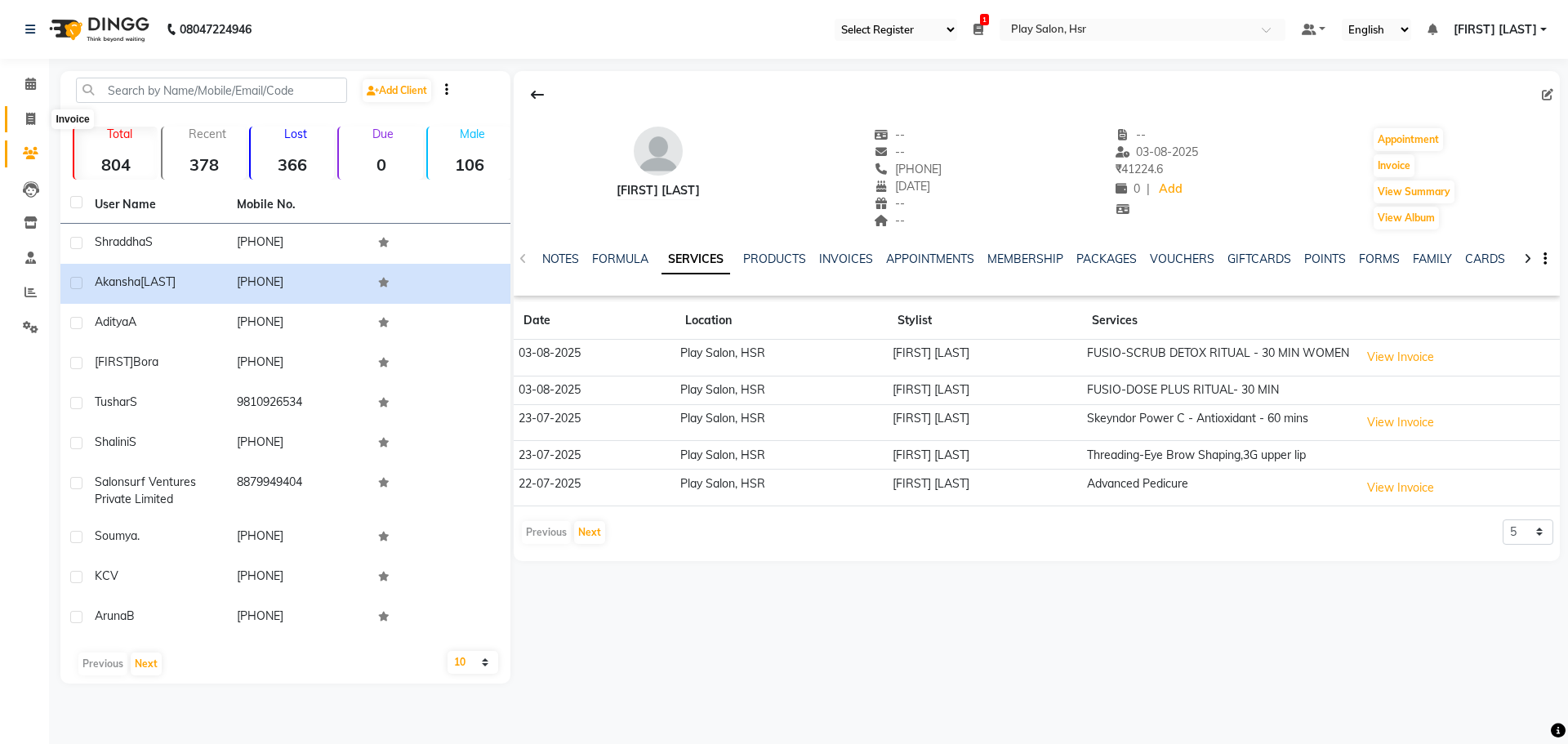 click 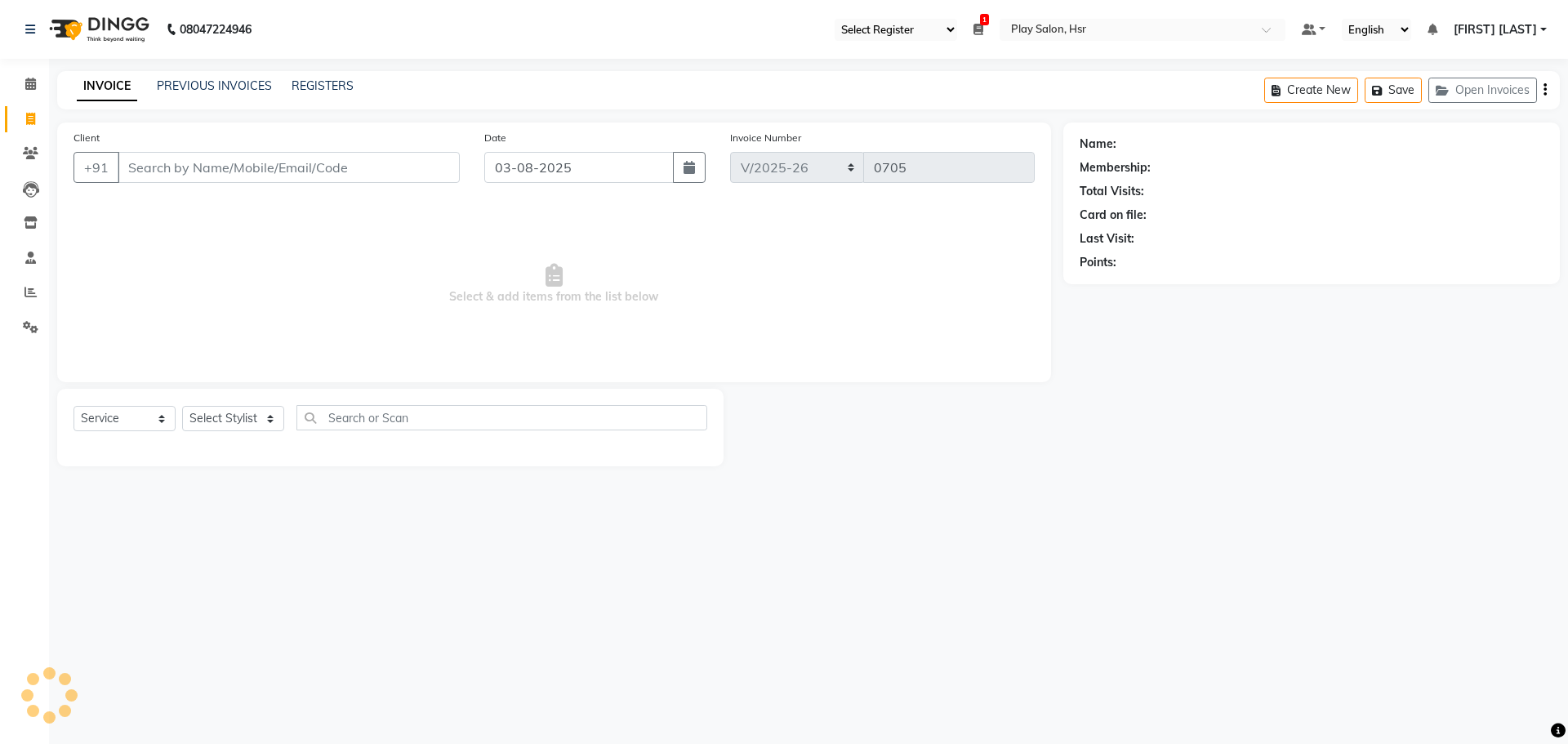 click on "Client" at bounding box center [288, 167] 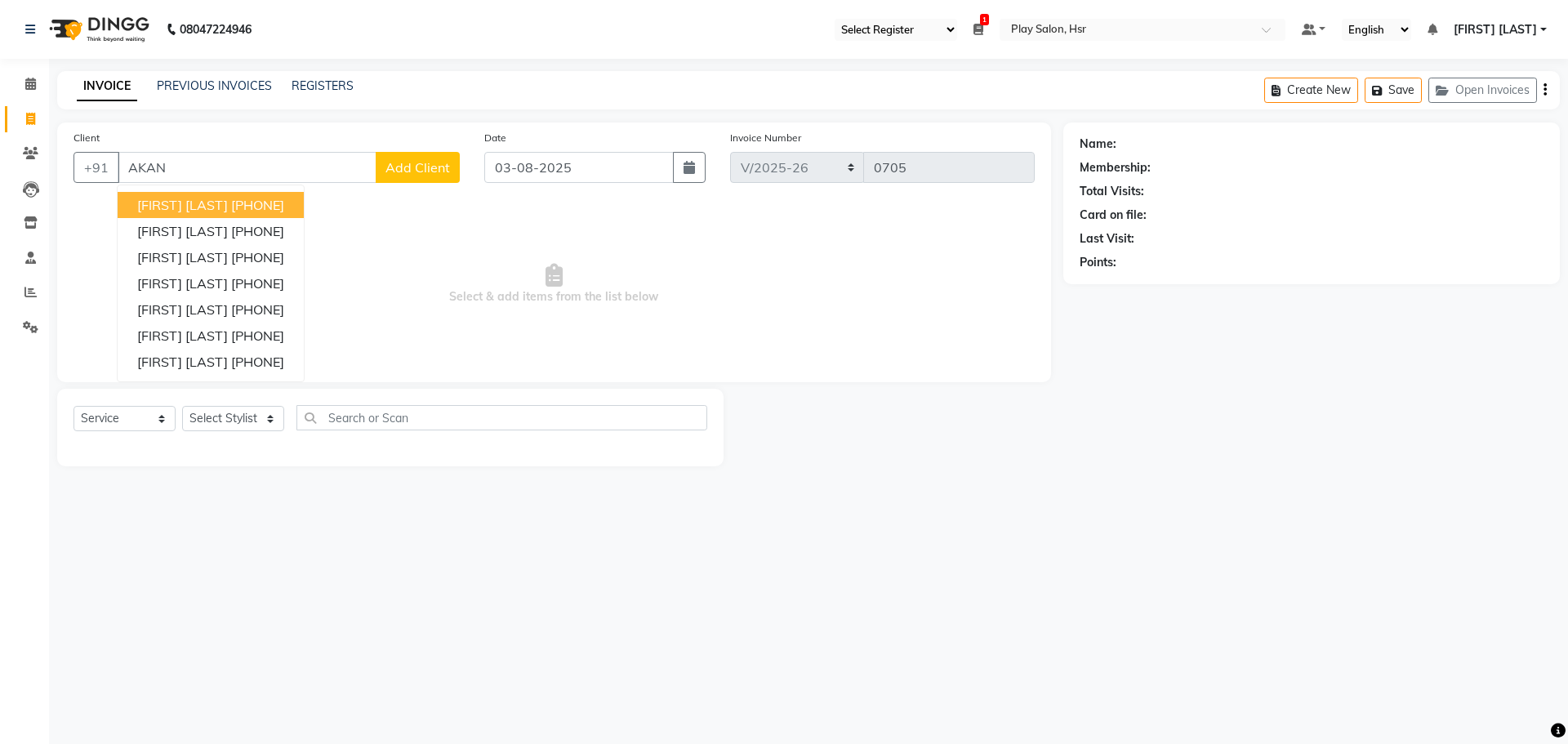 click on "[PHONE]" at bounding box center [257, 205] 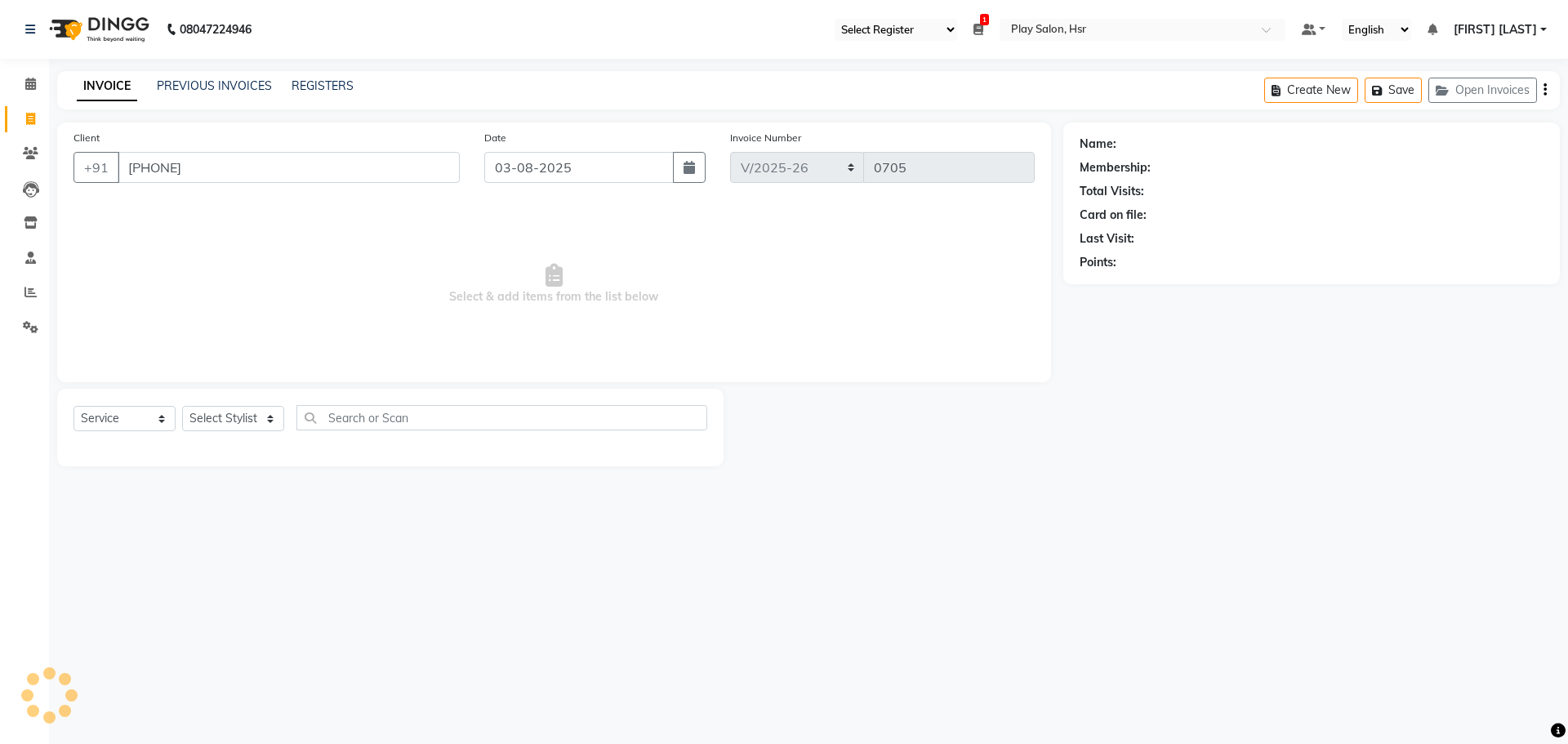 type on "[PHONE]" 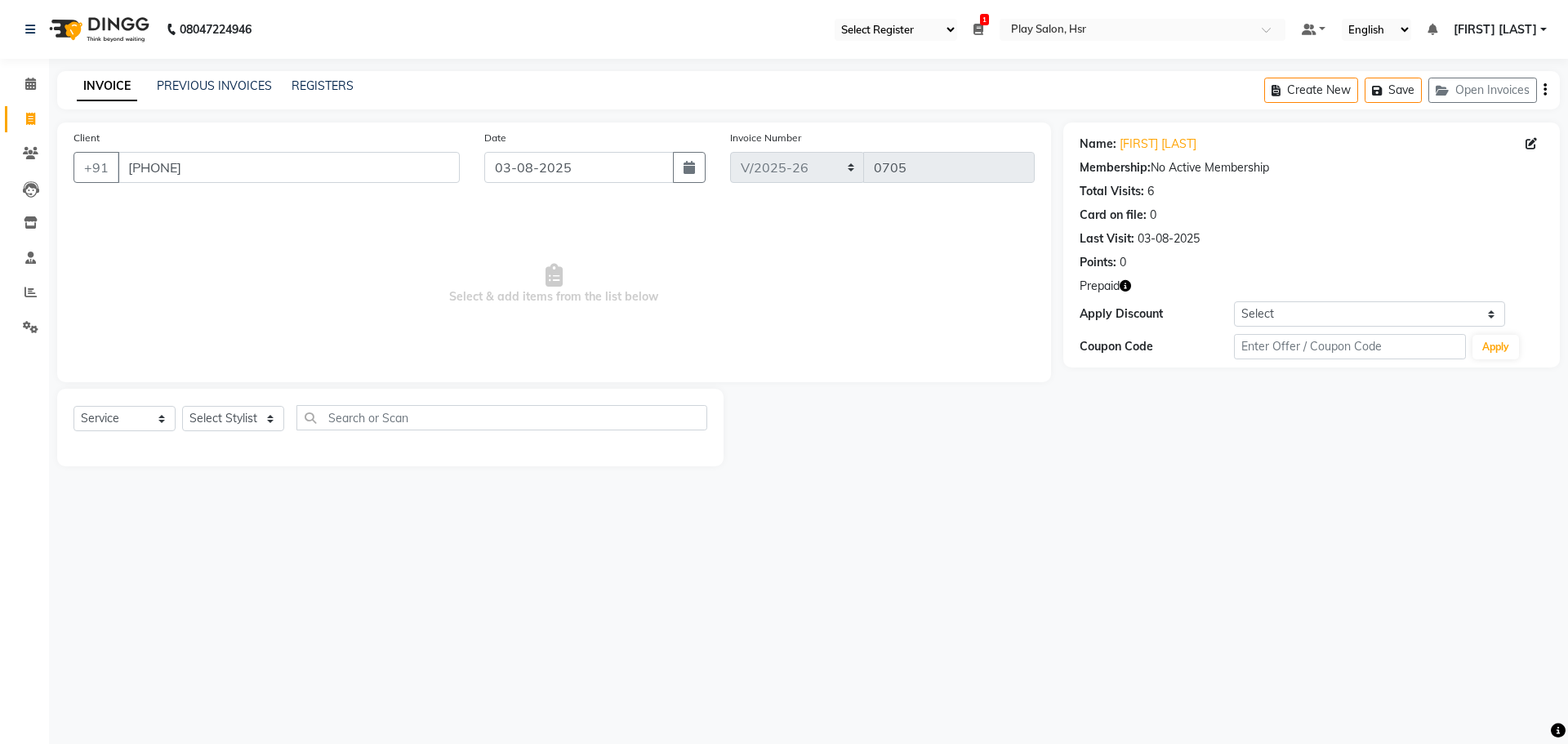 click on "Select  Service  Product  Membership  Package Voucher Prepaid Gift Card  Select Stylist [FIRST] [LAST] [FIRST] [LAST] [FIRST] [LAST] [FIRST] [LAST] [FIRST] [LAST] [FIRST] [FIRST] [FIRST] [LAST] Play Salon, Hsr [FIRST] [LAST] [FIRST] [LAST] [FIRST] [LAST] [FIRST] [LAST]" 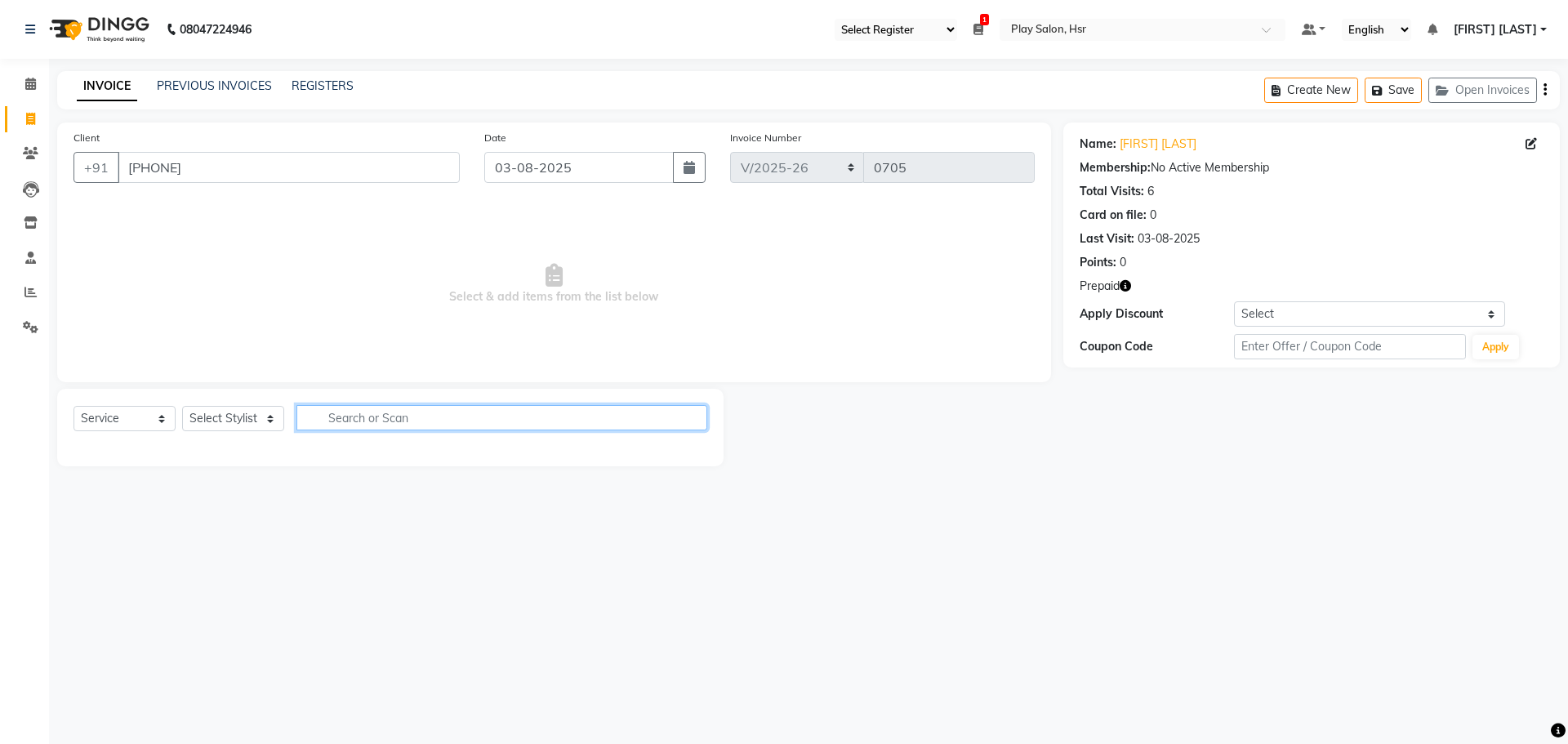 click 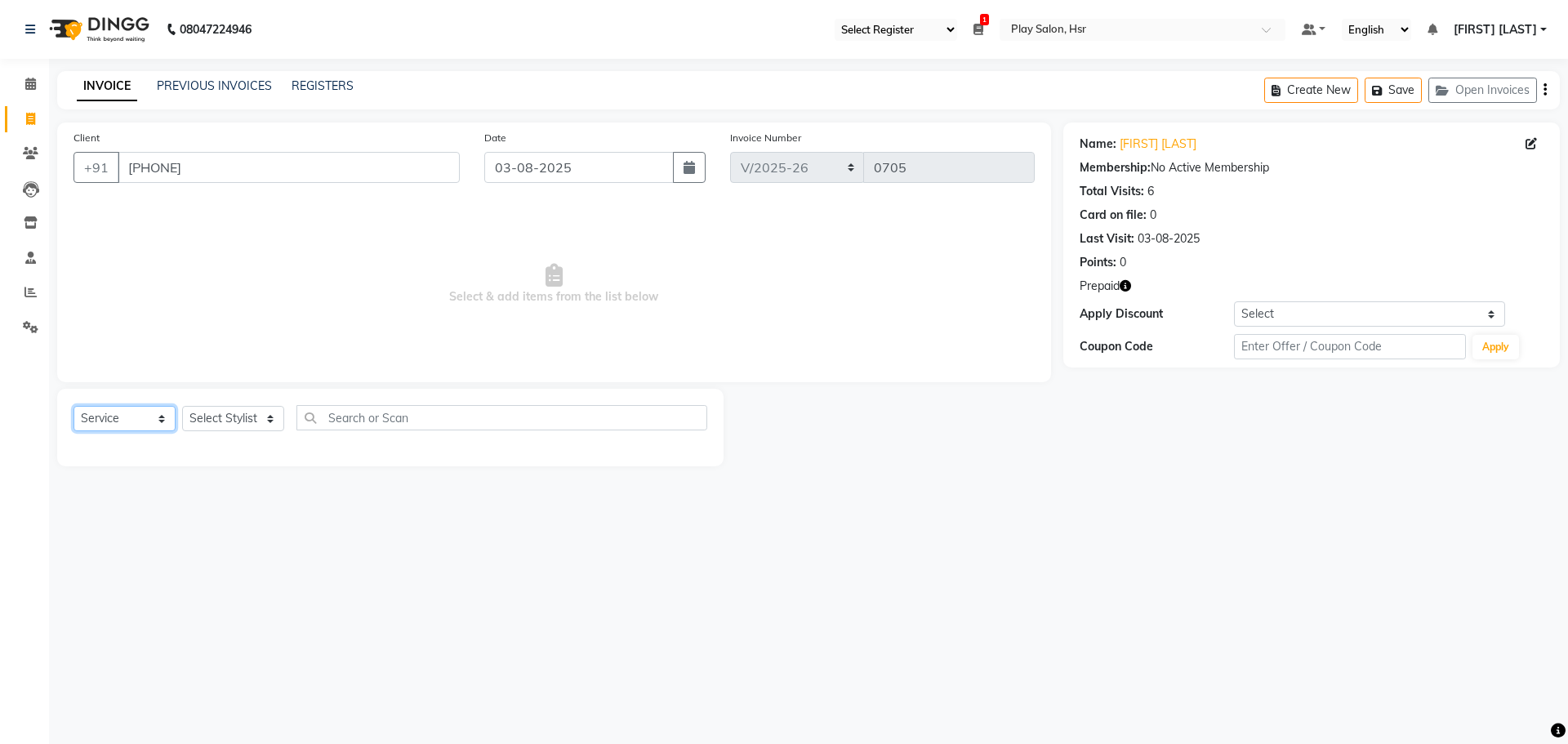 click on "Select  Service  Product  Membership  Package Voucher Prepaid Gift Card" 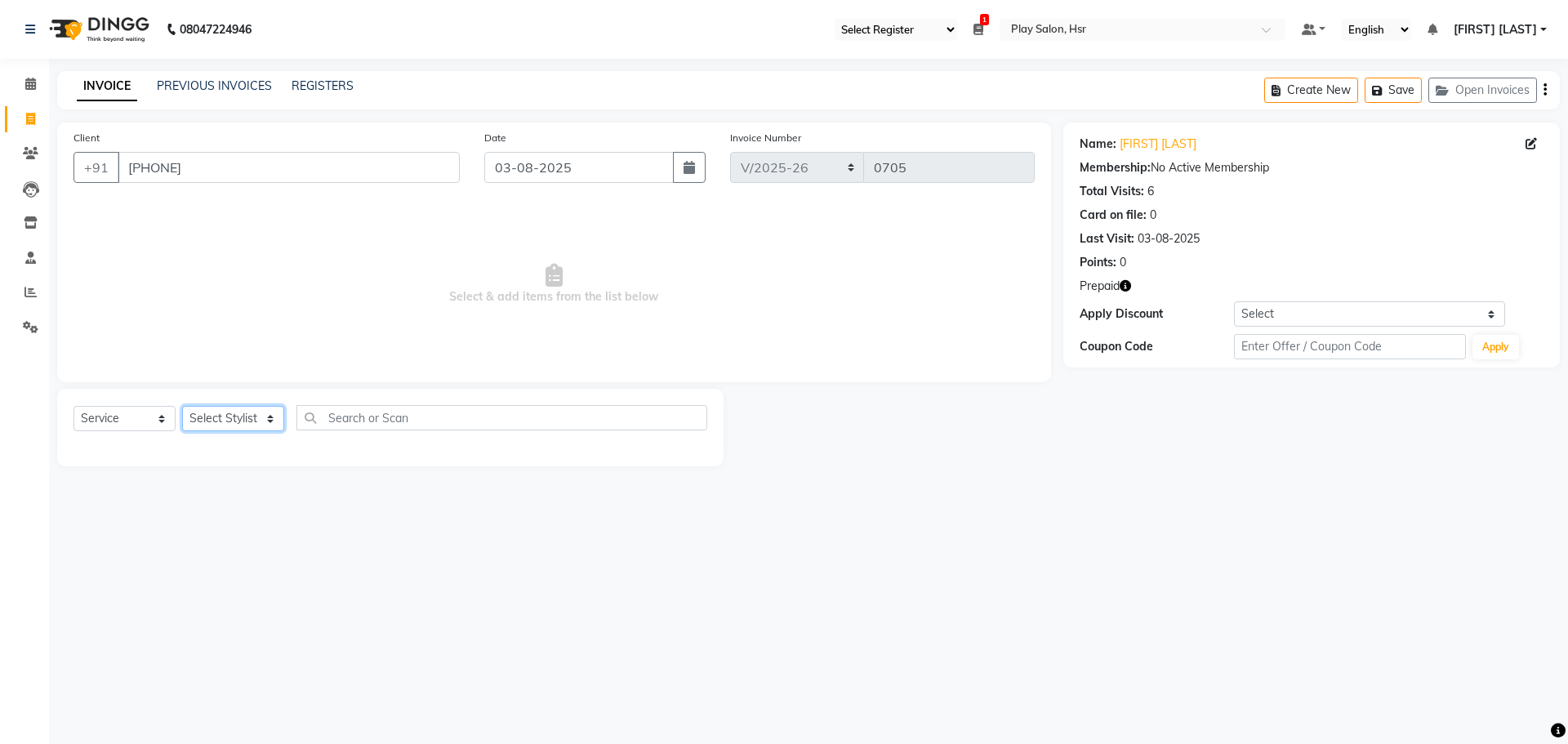 click on "Select Stylist [FIRST] [LAST] [FIRST] [LAST] [FIRST] [LAST] [FIRST] [LAST] [FIRST] [LAST] [FIRST] [FIRST] [FIRST] [LAST] Play Salon, Hsr [FIRST] [LAST] [FIRST] [LAST] [FIRST] [LAST] [FIRST] [LAST]" 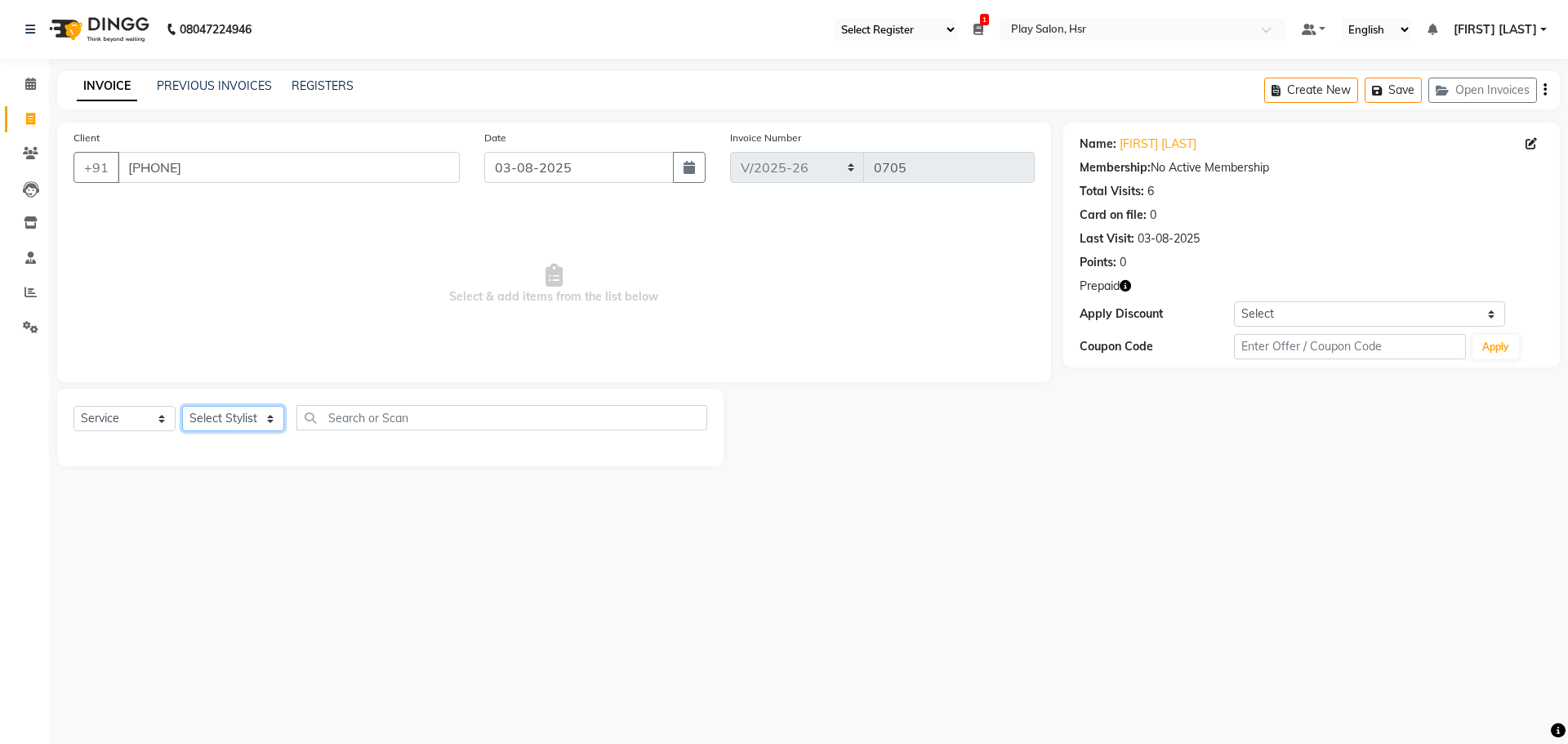 select on "81917" 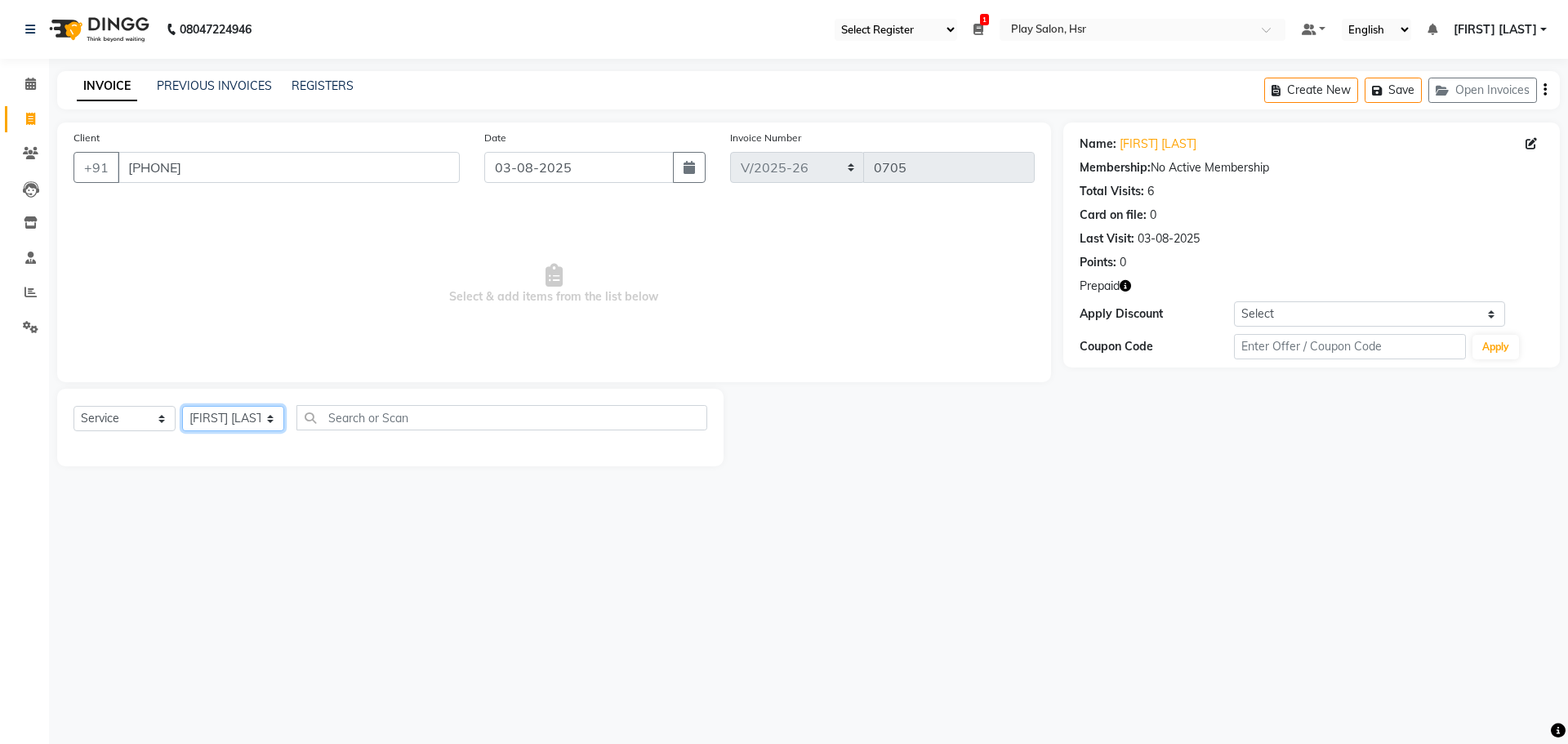 click on "Select Stylist [FIRST] [LAST] [FIRST] [LAST] [FIRST] [LAST] [FIRST] [LAST] [FIRST] [LAST] [FIRST] [FIRST] [FIRST] [LAST] Play Salon, Hsr [FIRST] [LAST] [FIRST] [LAST] [FIRST] [LAST] [FIRST] [LAST]" 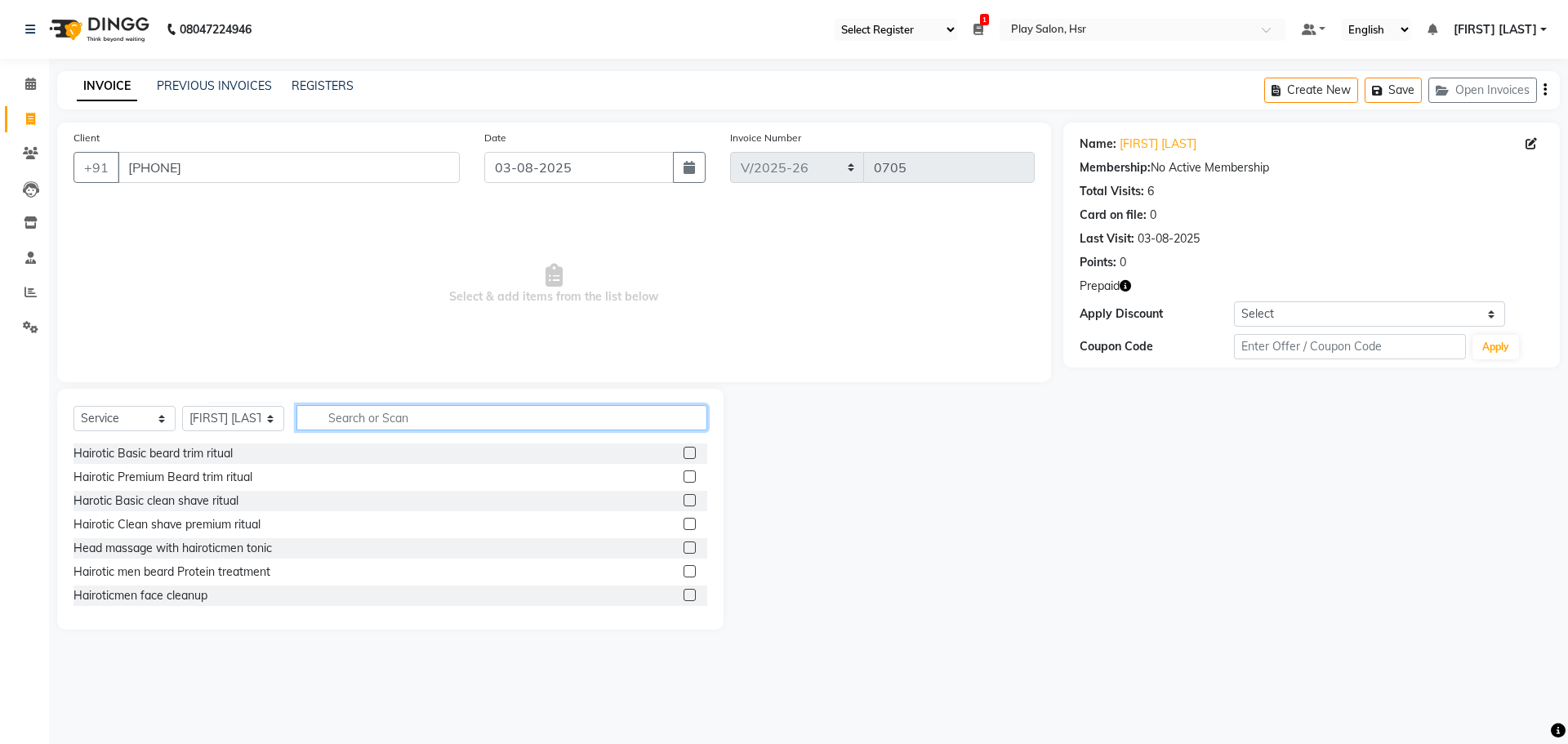 click 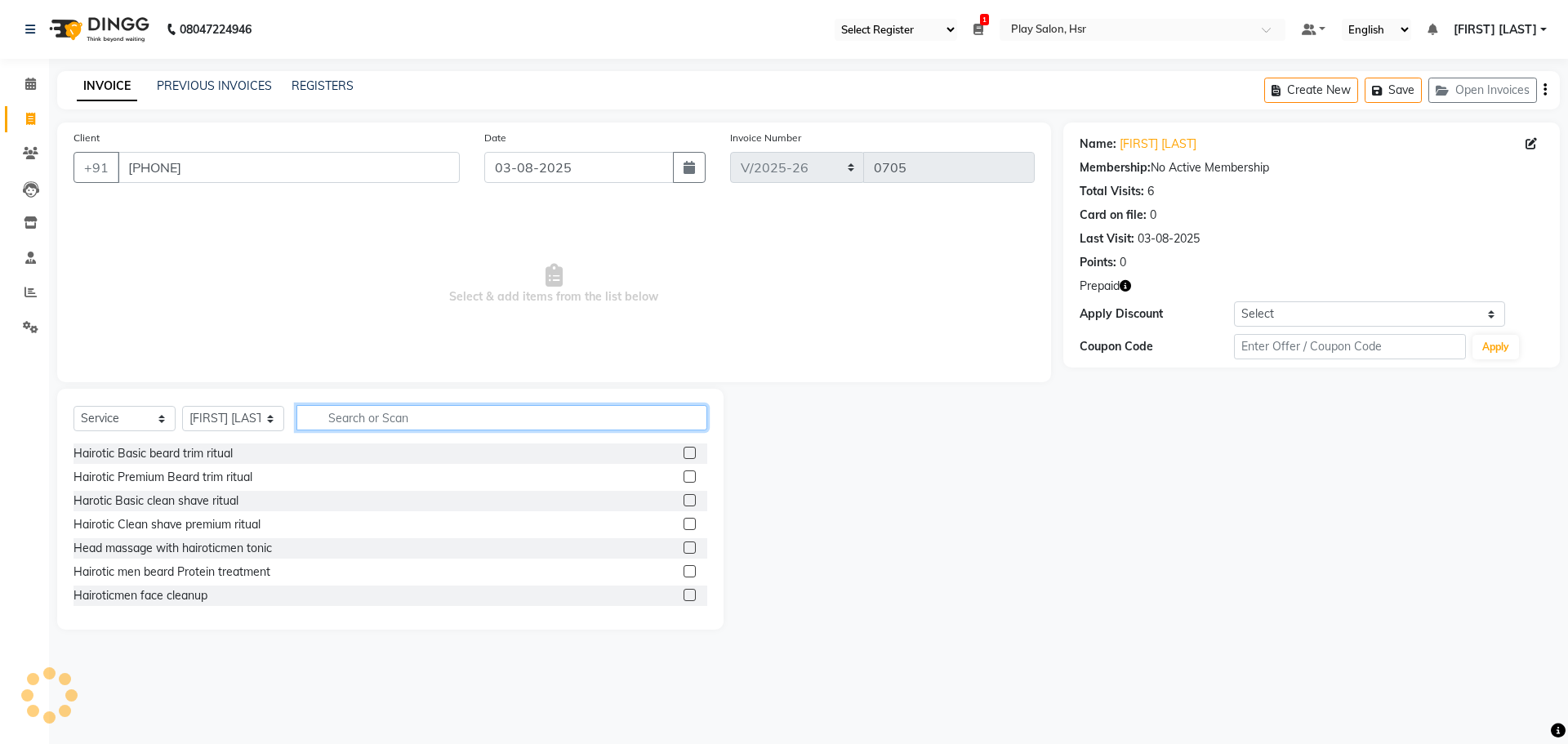 type on "E" 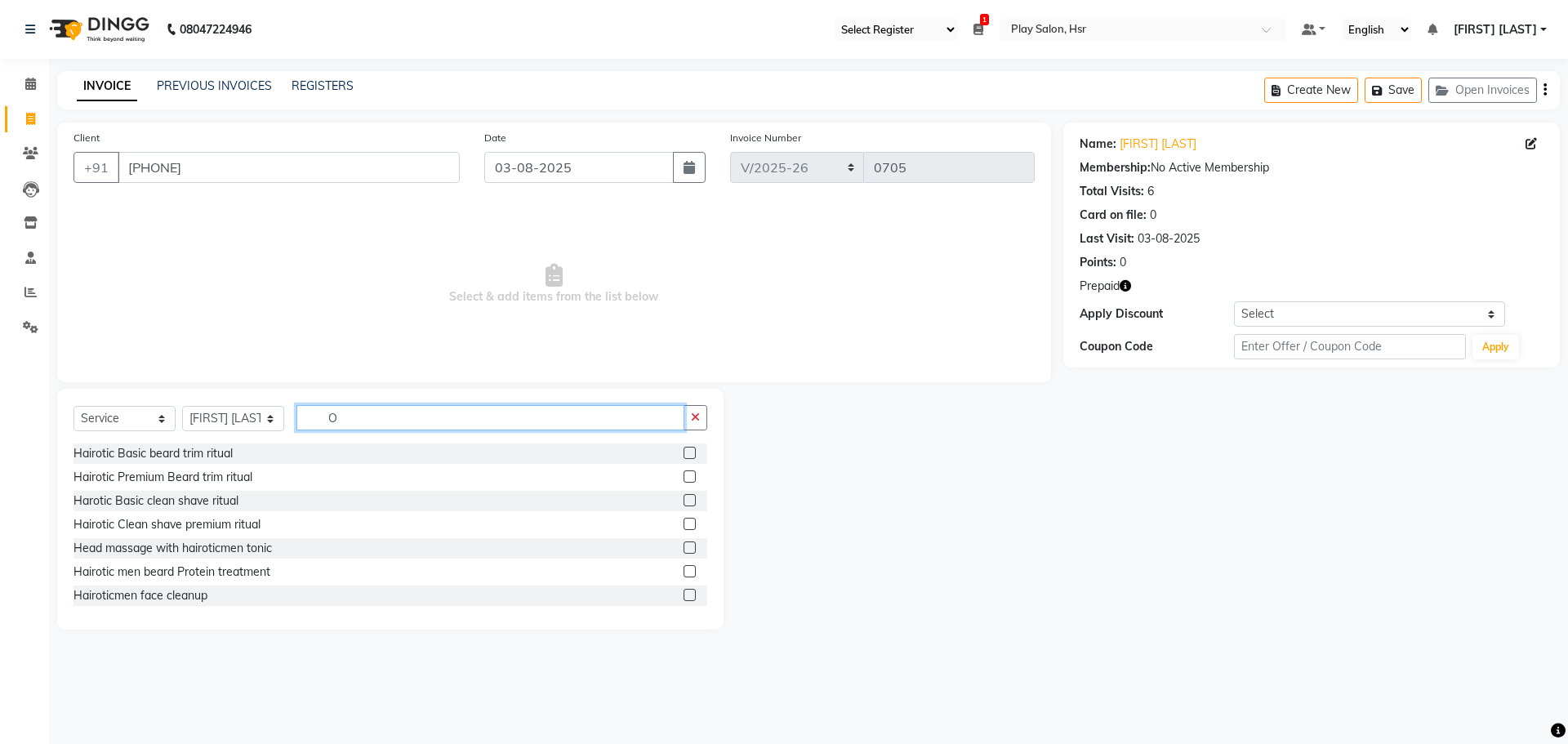 type on "O" 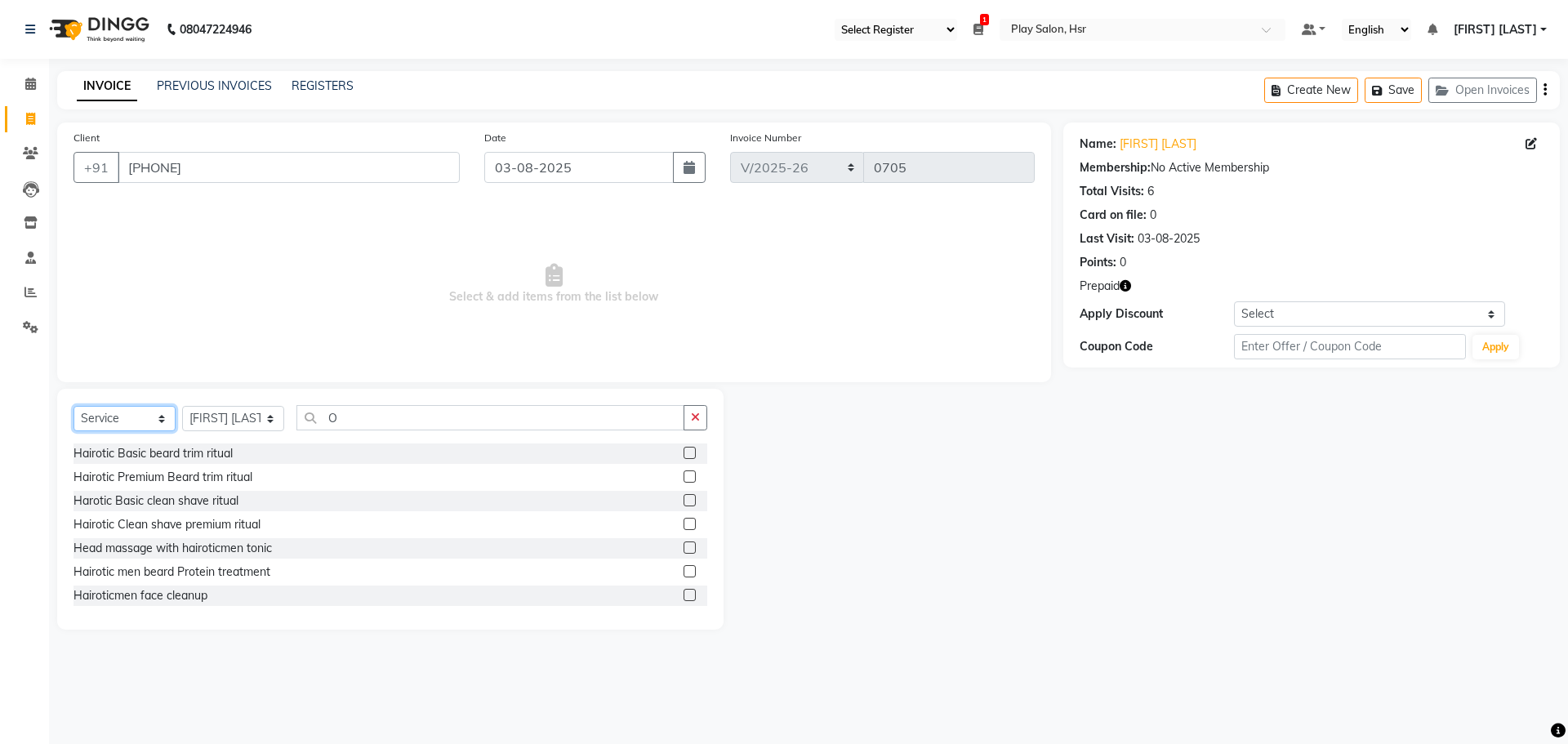 click on "Select  Service  Product  Membership  Package Voucher Prepaid Gift Card" 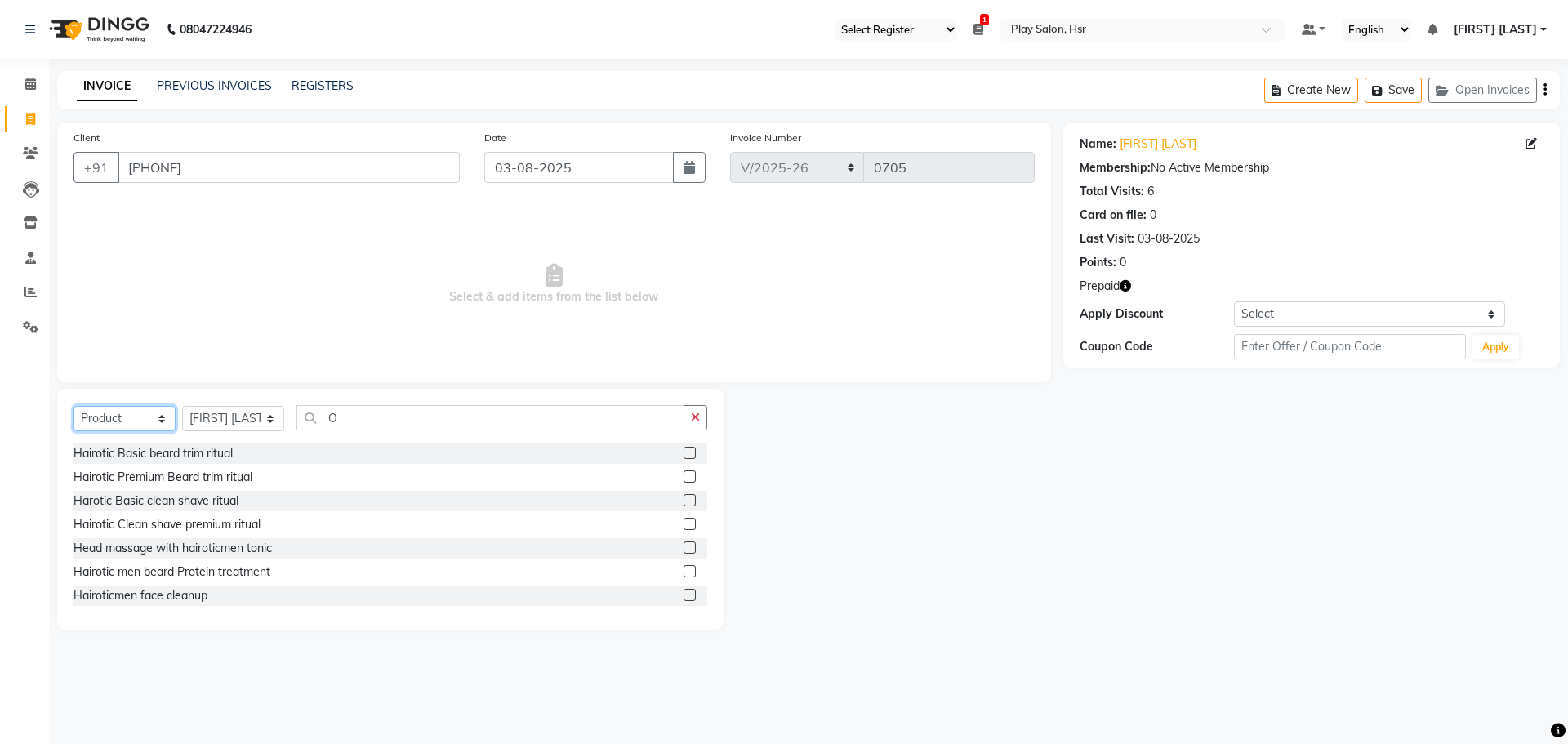 click on "Select  Service  Product  Membership  Package Voucher Prepaid Gift Card" 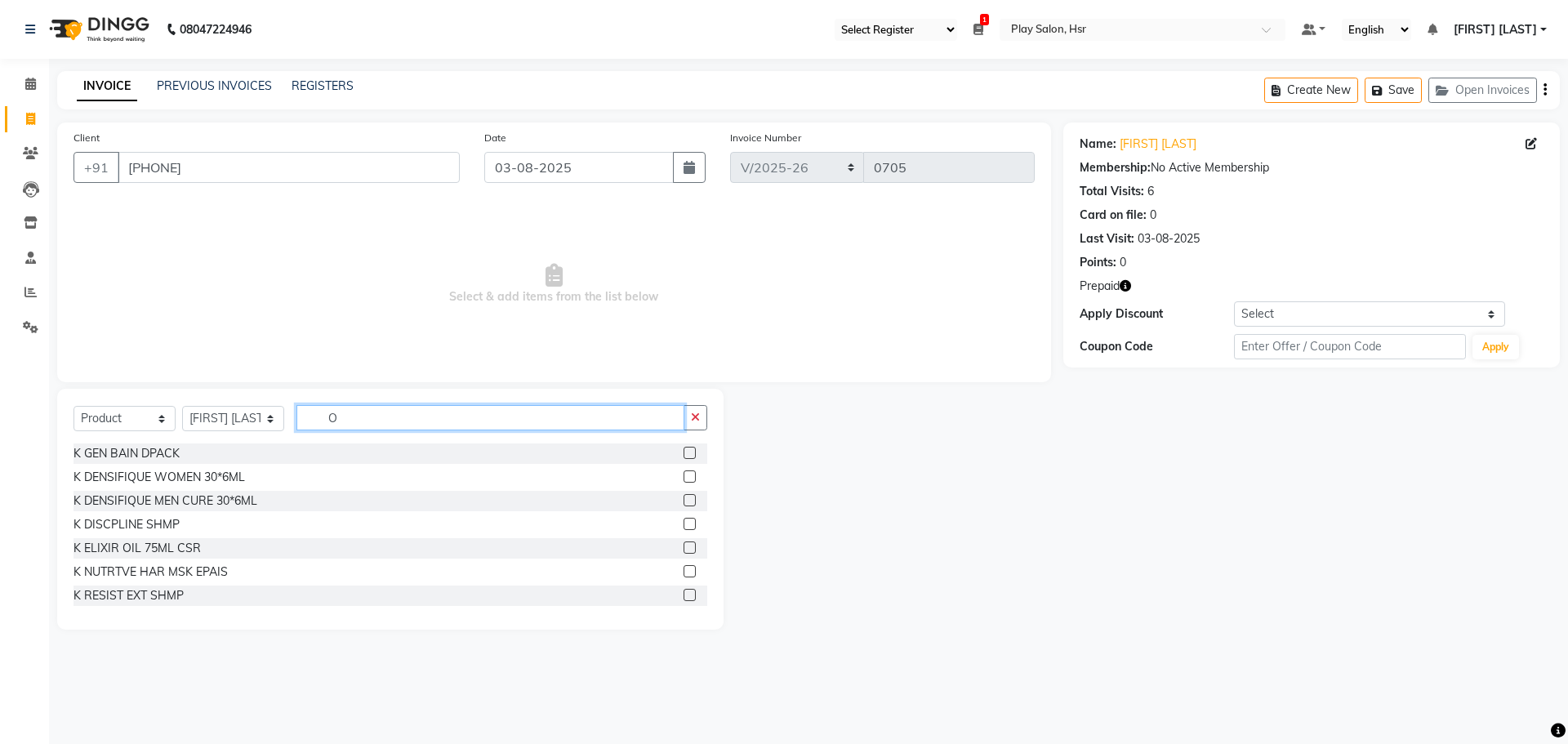 click on "O" 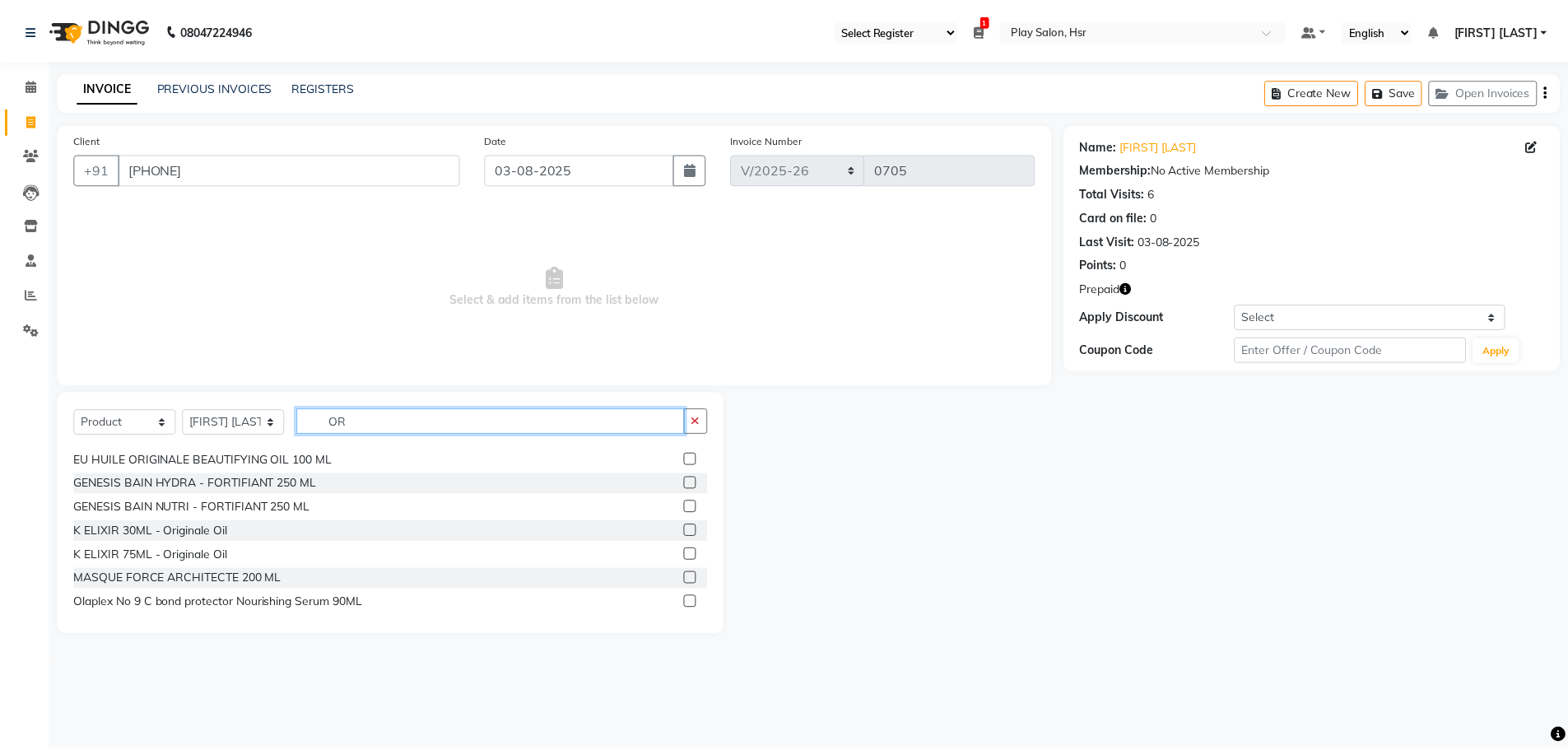 scroll, scrollTop: 599, scrollLeft: 0, axis: vertical 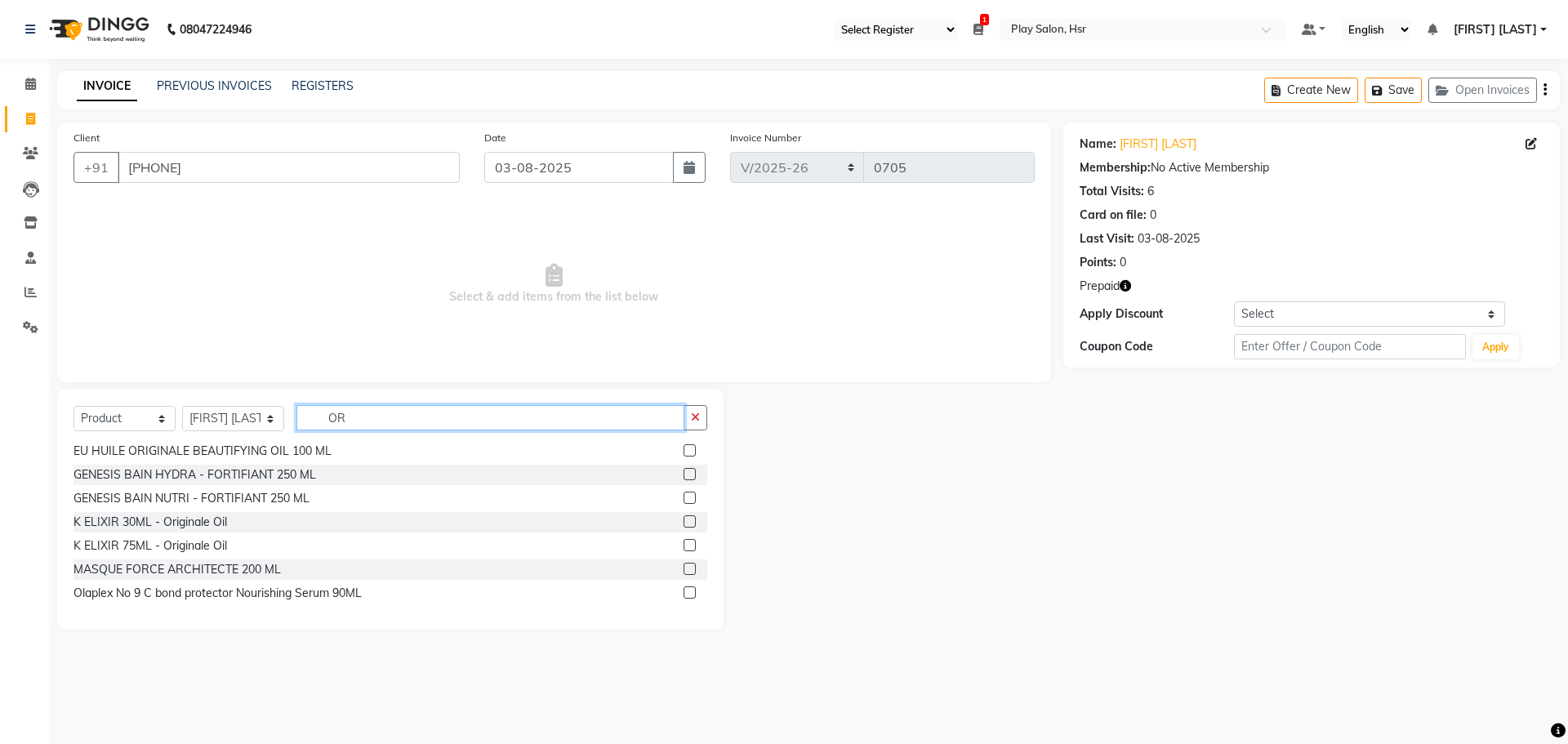 type on "OR" 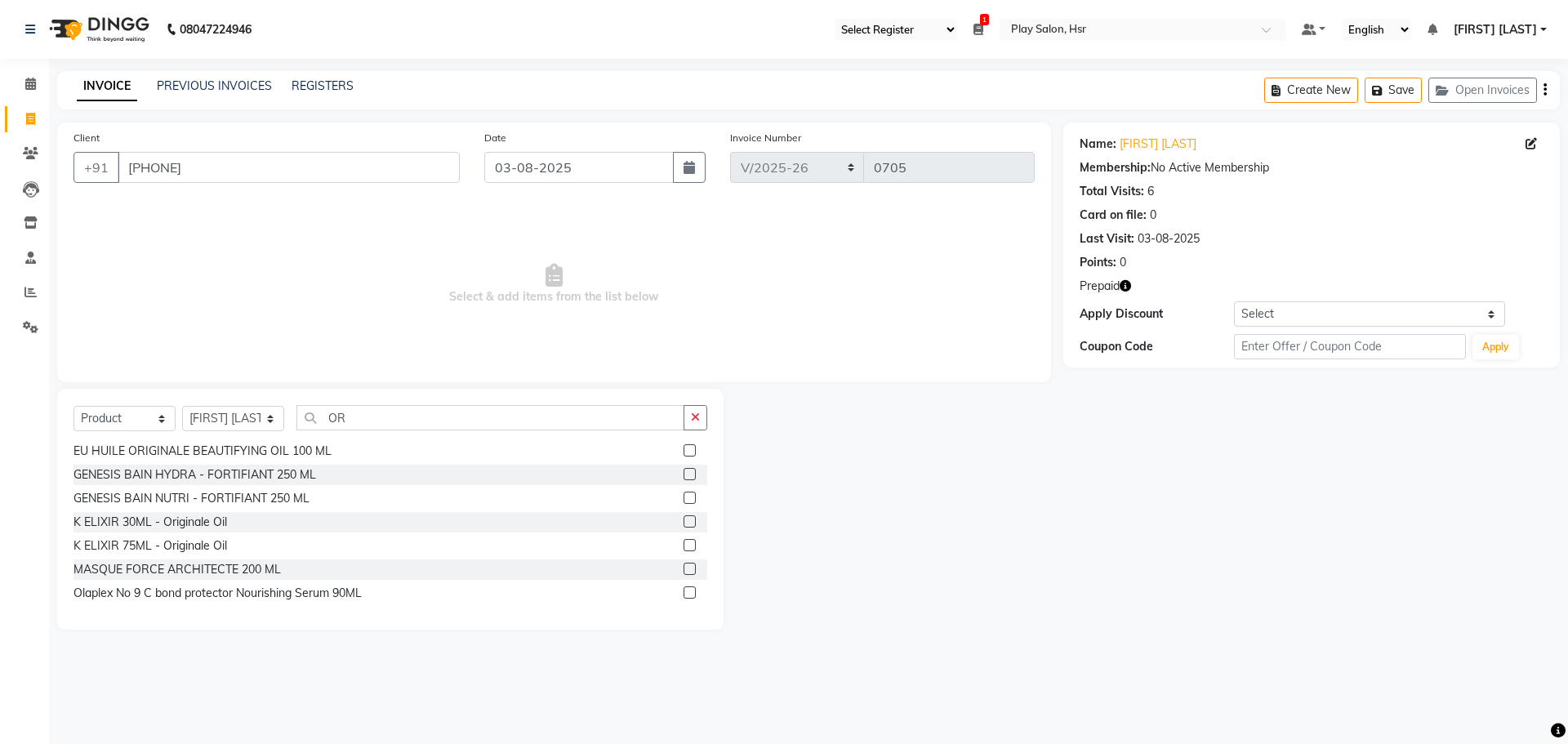 click 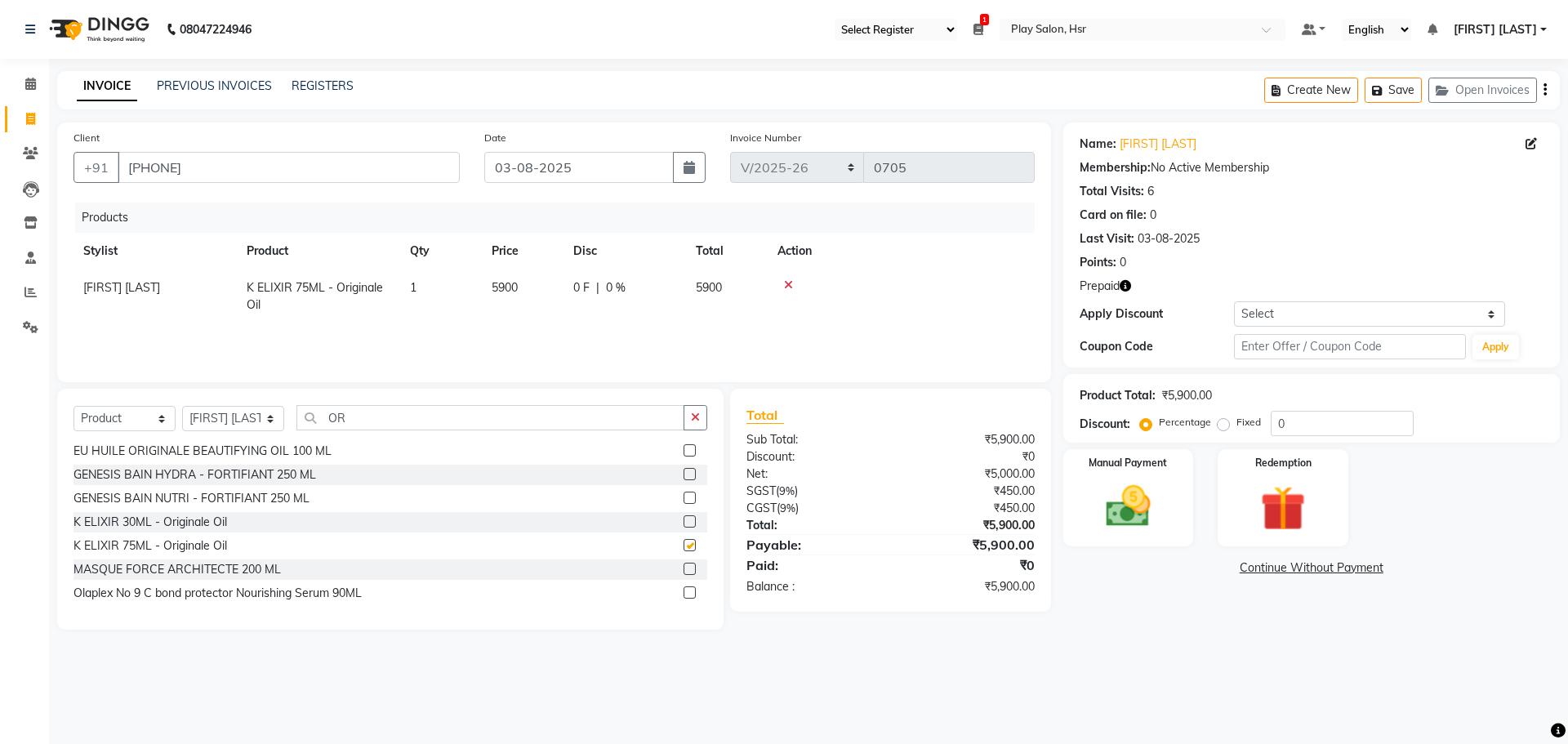 checkbox on "false" 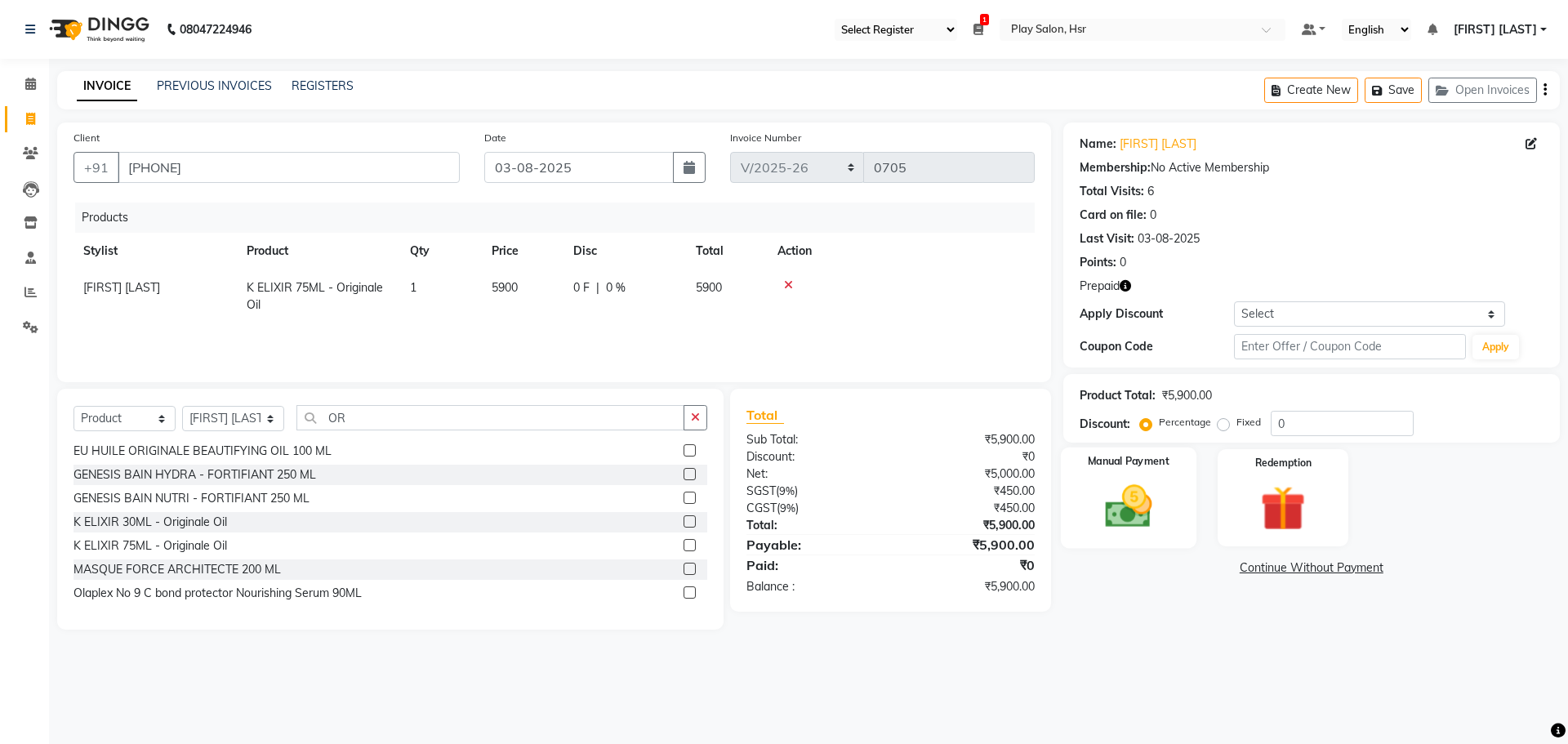 click 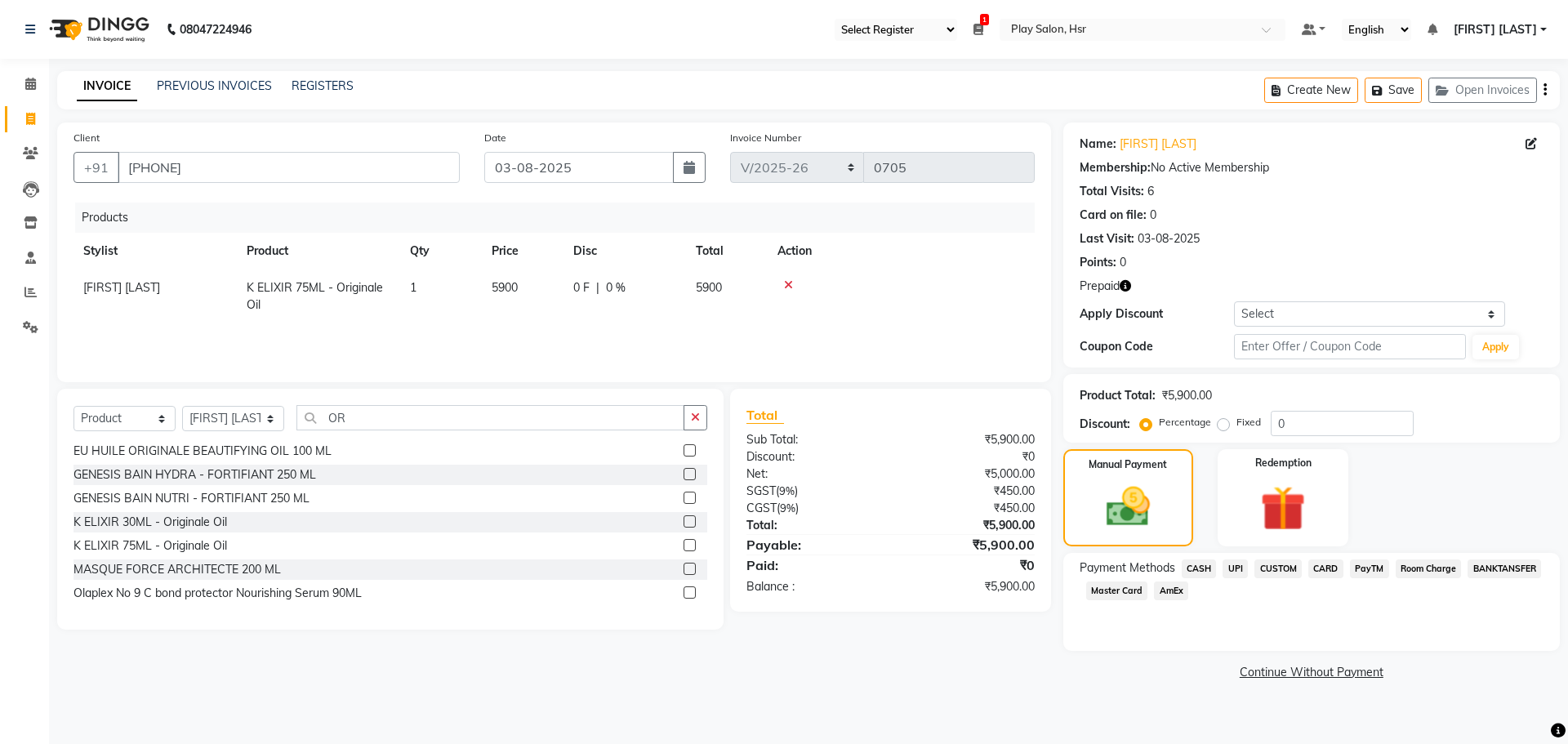 click on "PayTM" 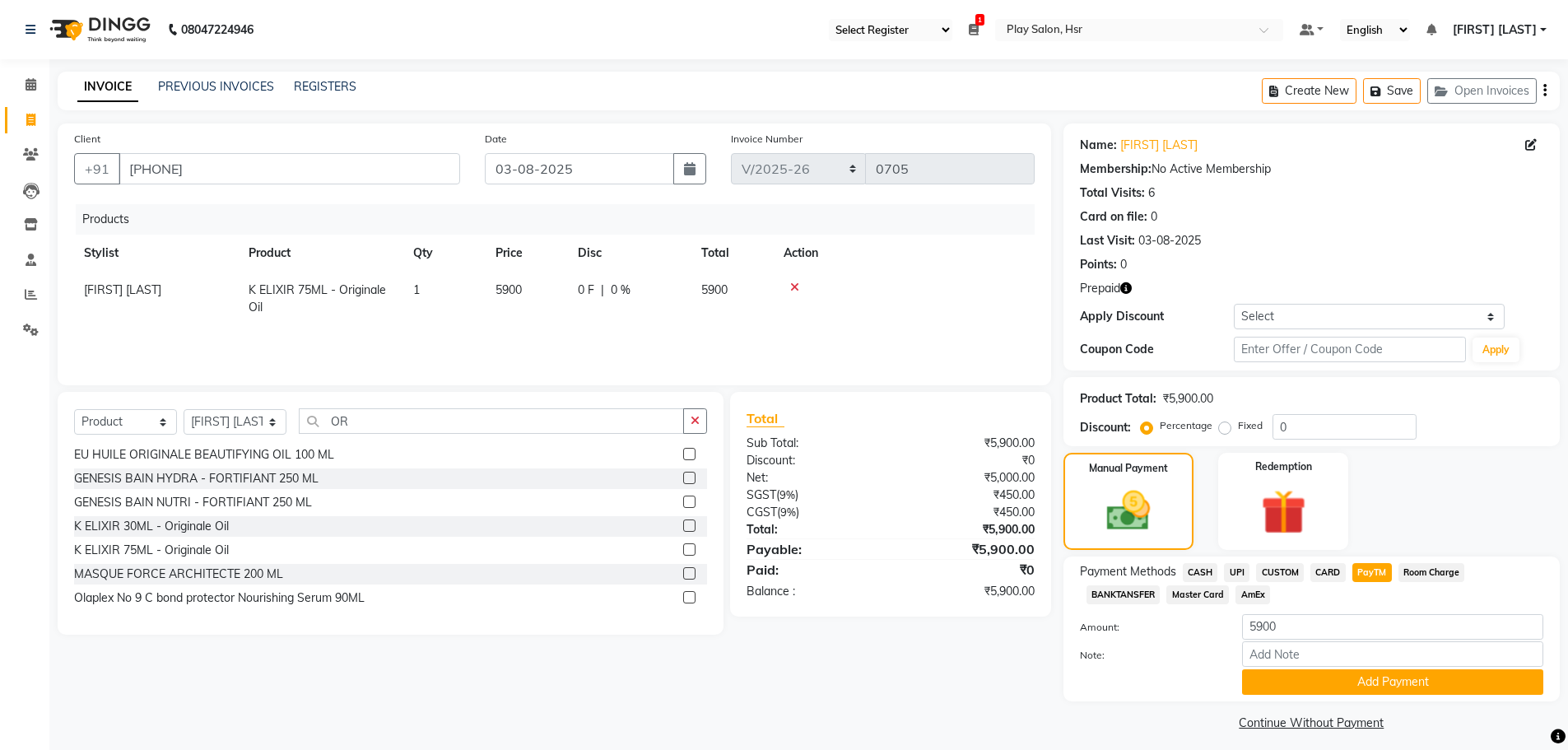 scroll, scrollTop: 10, scrollLeft: 0, axis: vertical 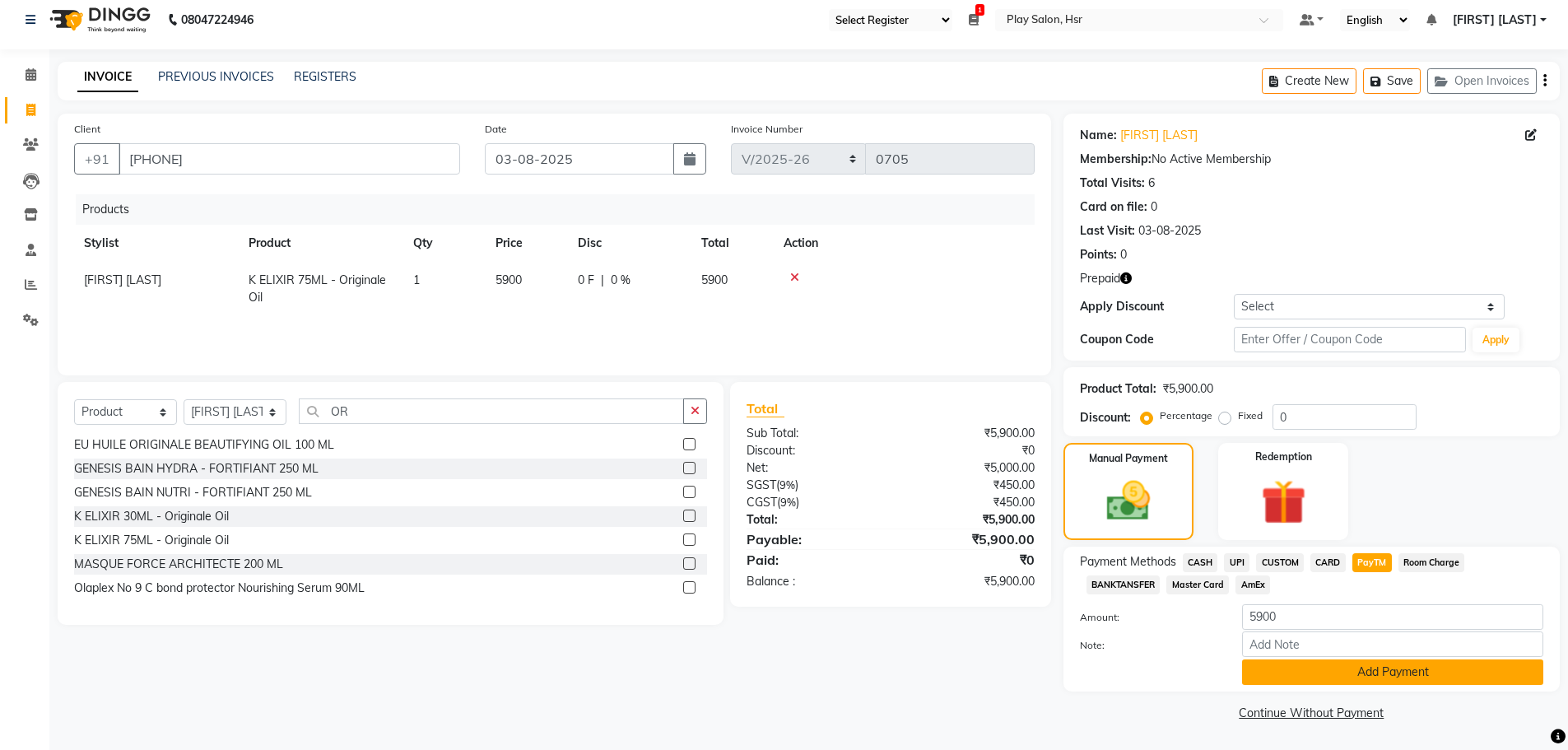 click on "Add Payment" 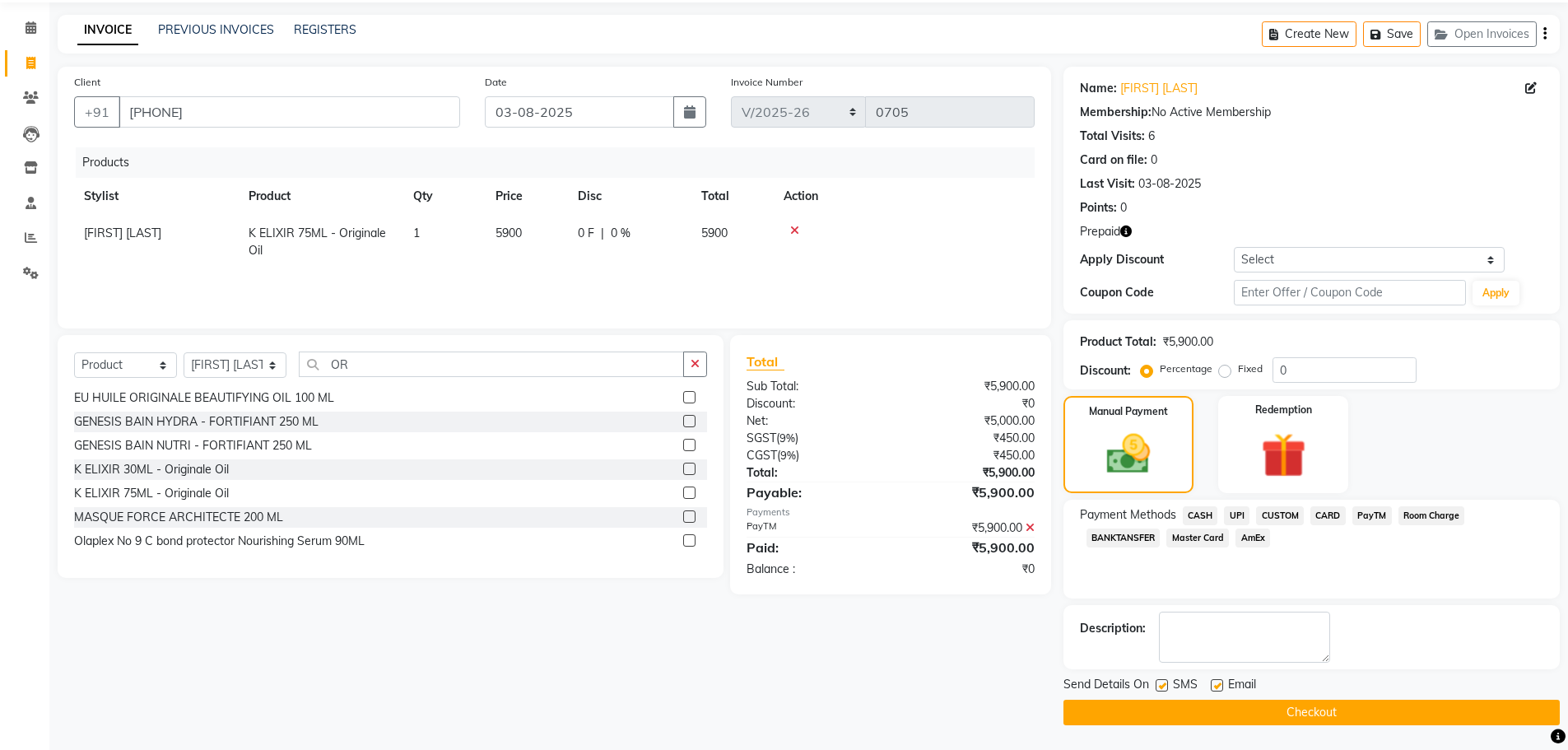 click on "Checkout" 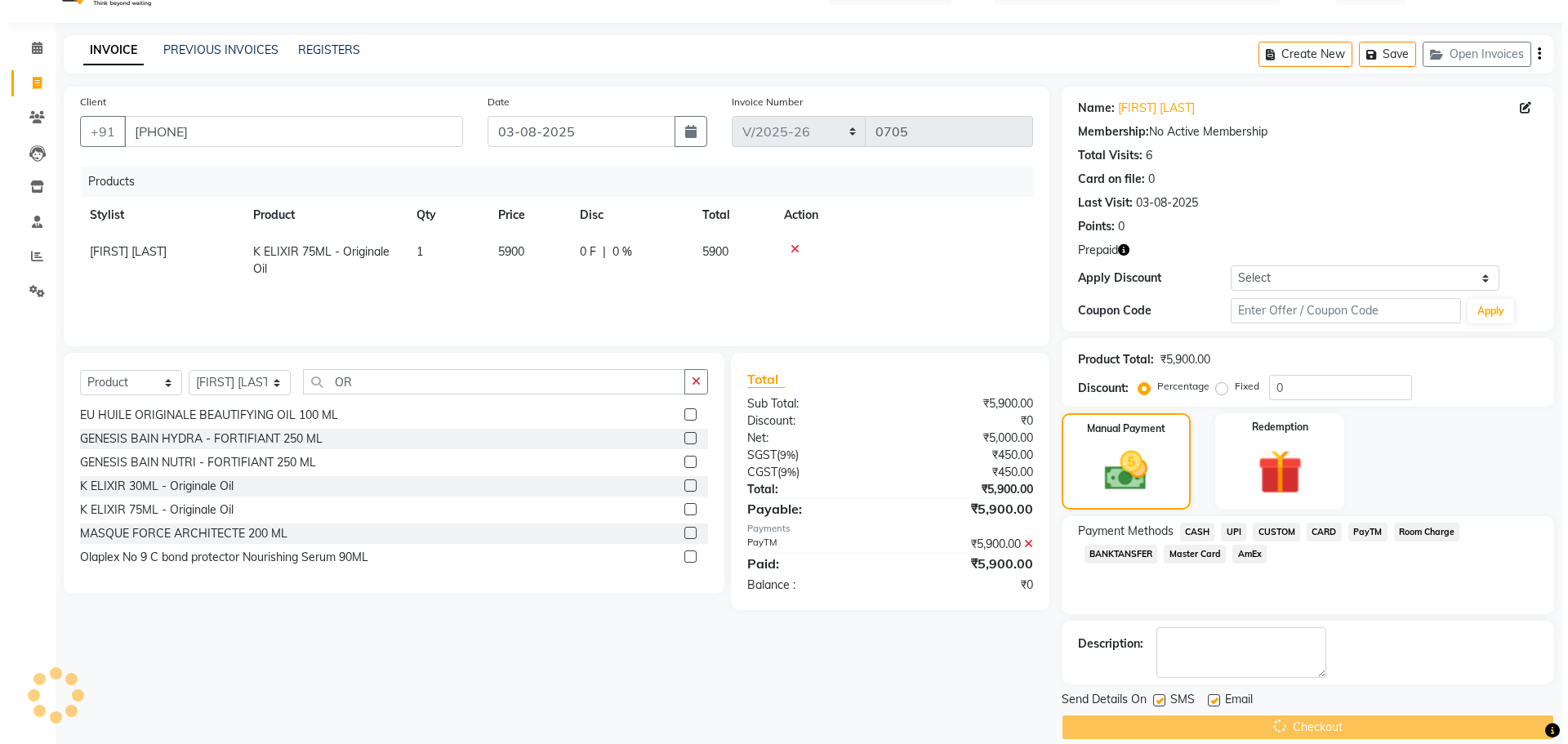 scroll, scrollTop: 0, scrollLeft: 0, axis: both 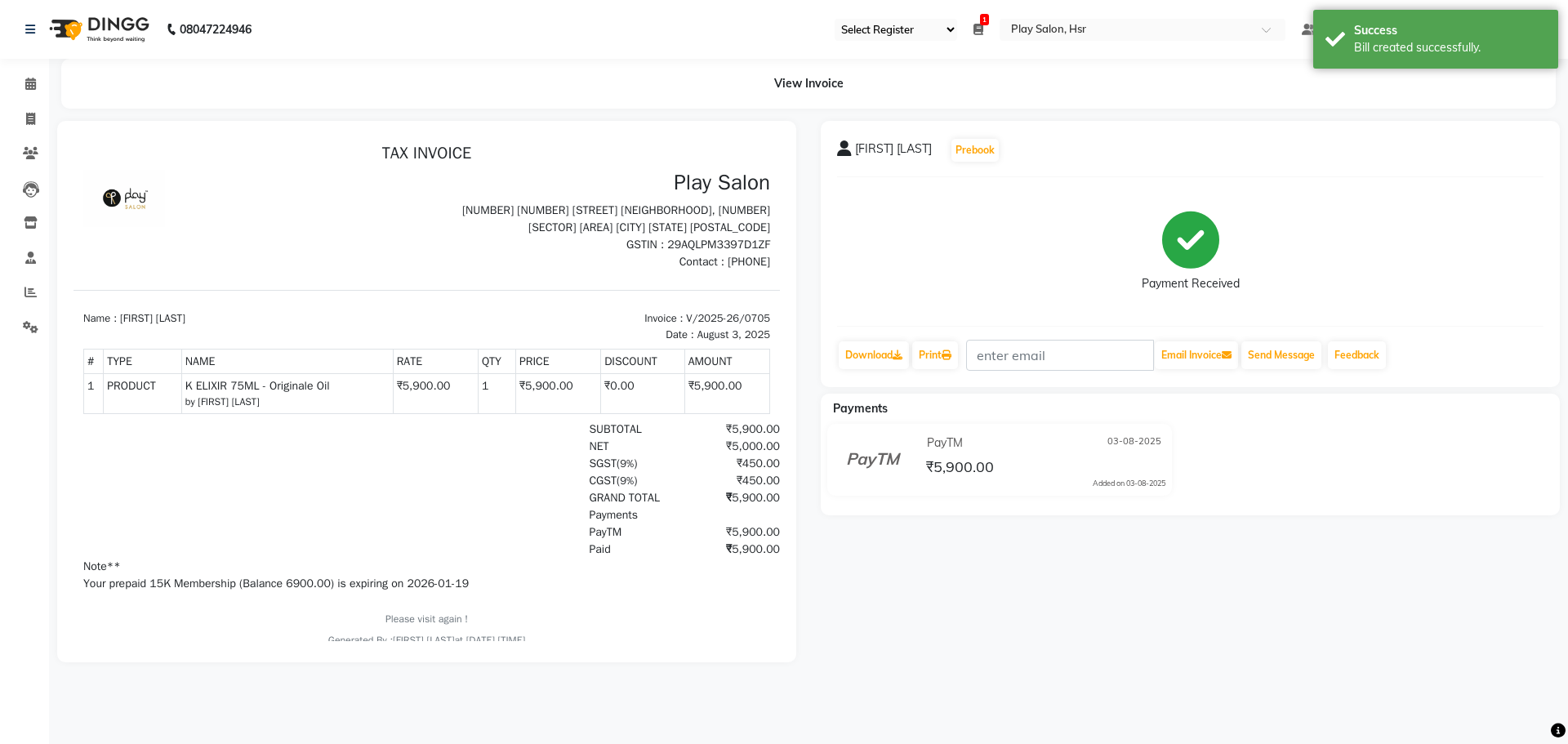 click on "Invoice" 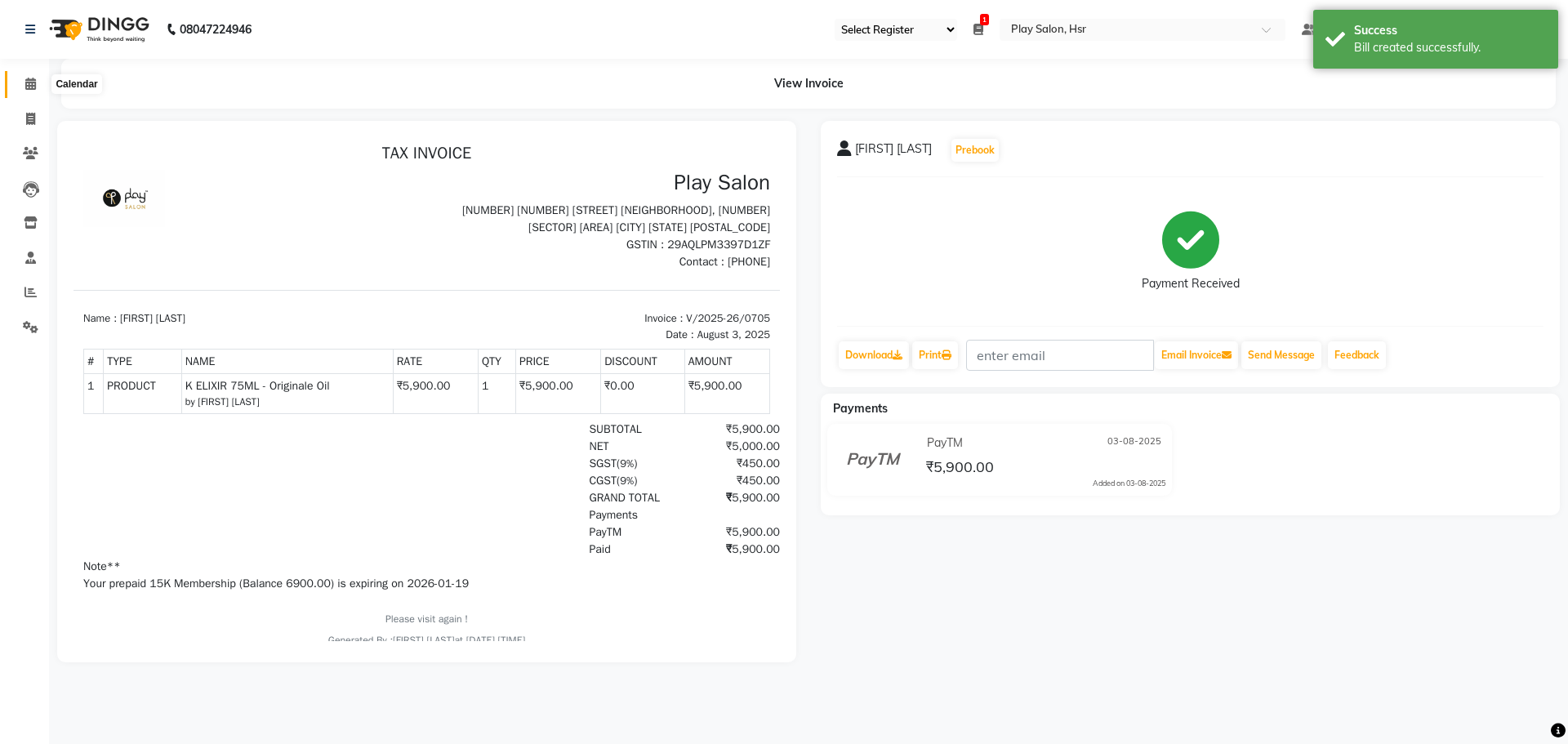 click 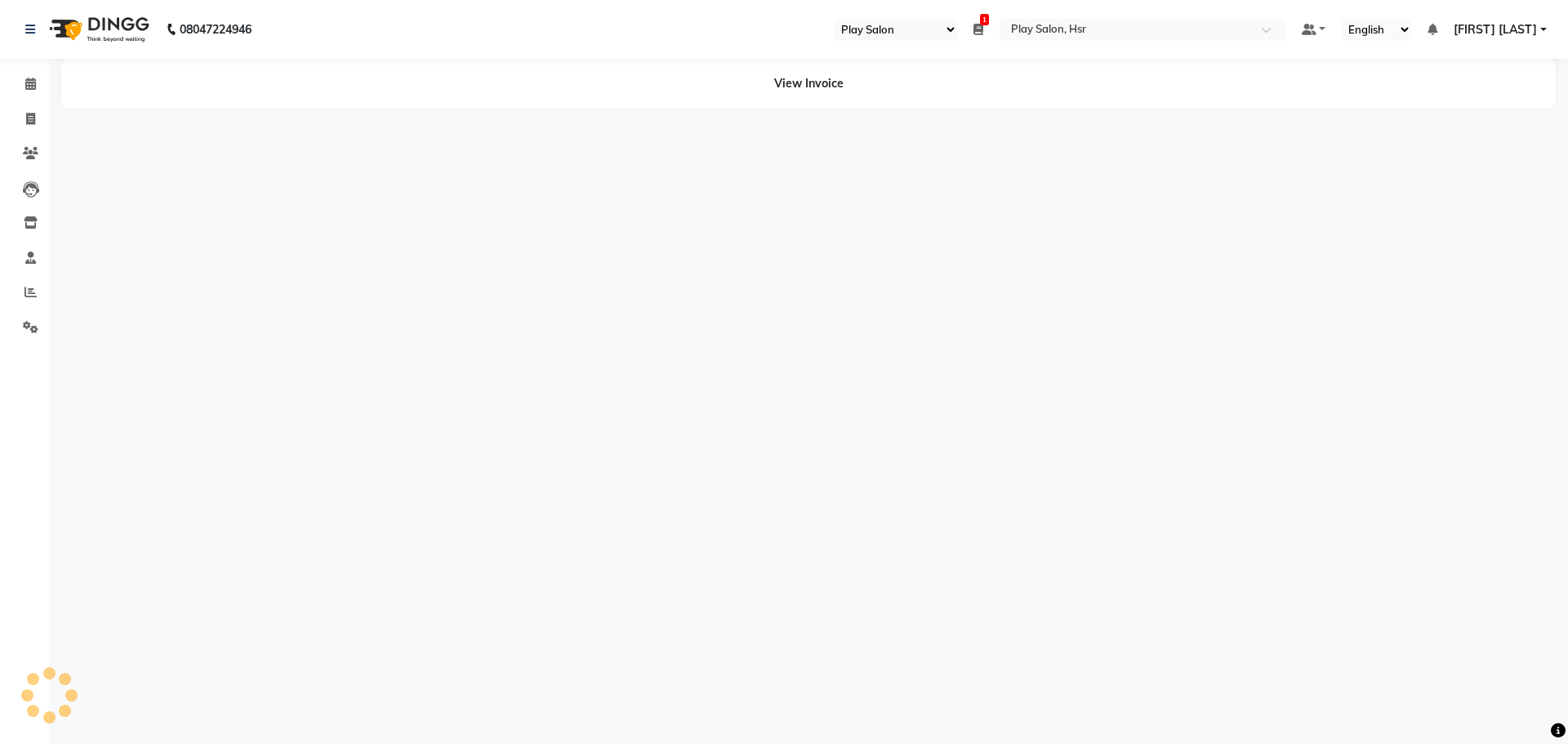 select on "92" 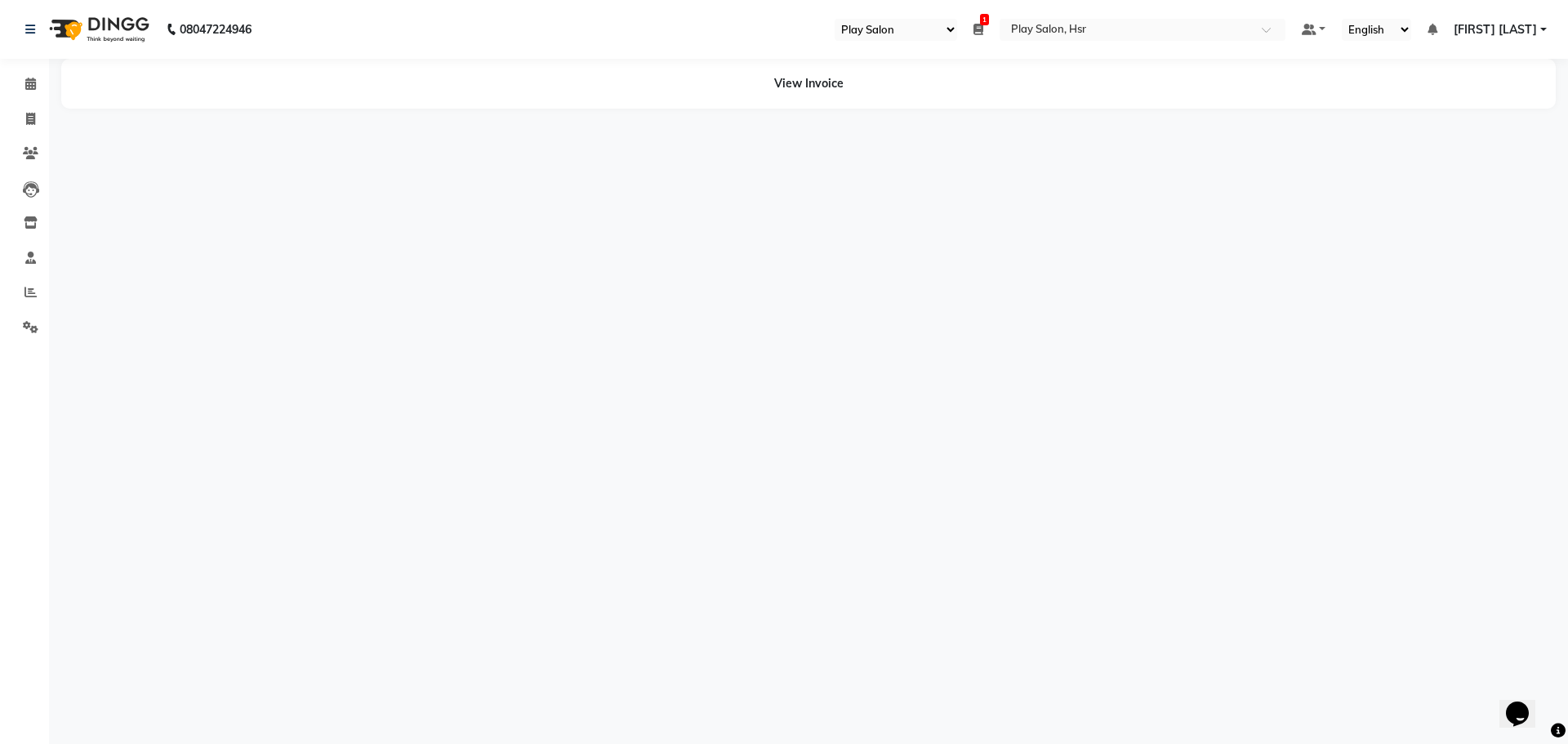 scroll, scrollTop: 0, scrollLeft: 0, axis: both 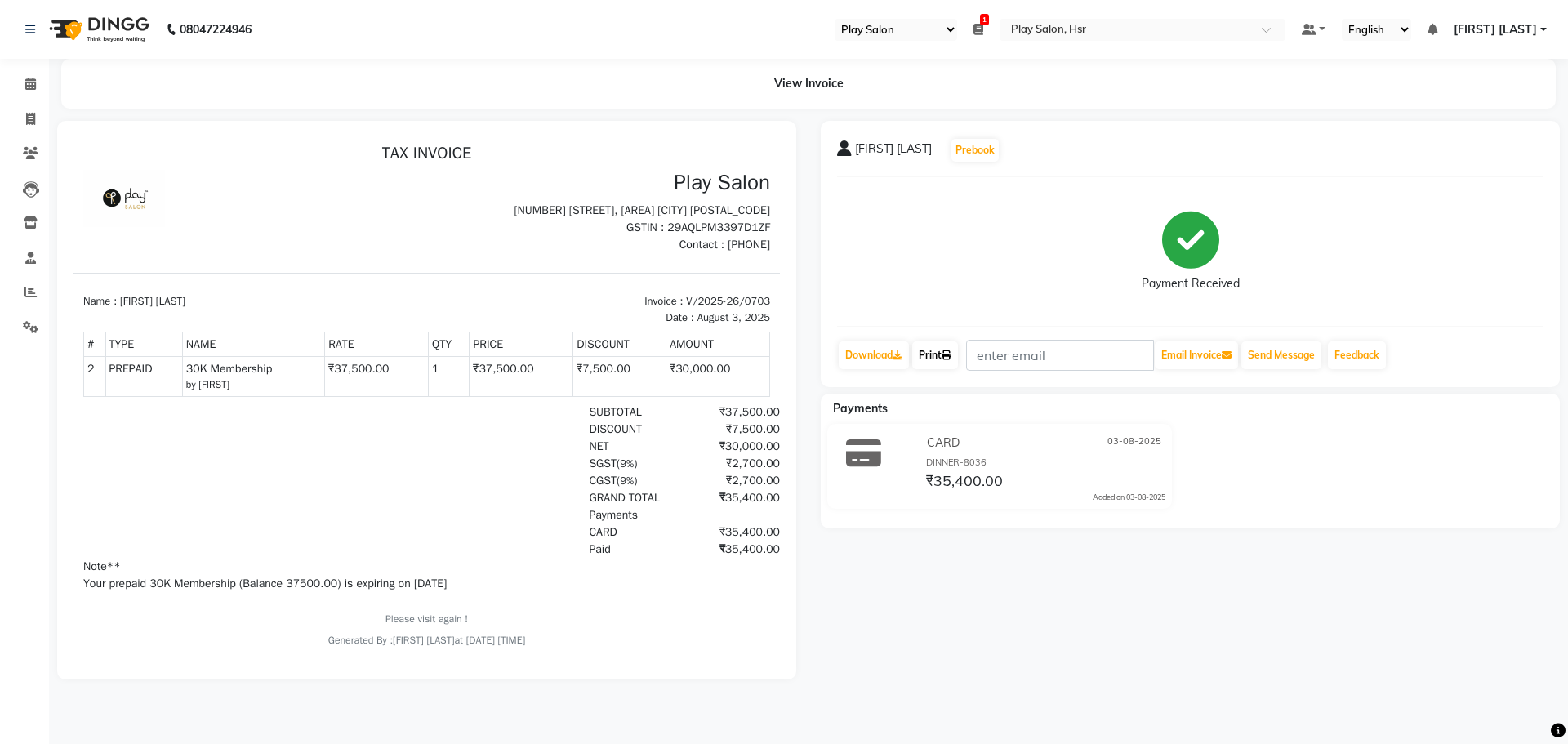 click on "Print" 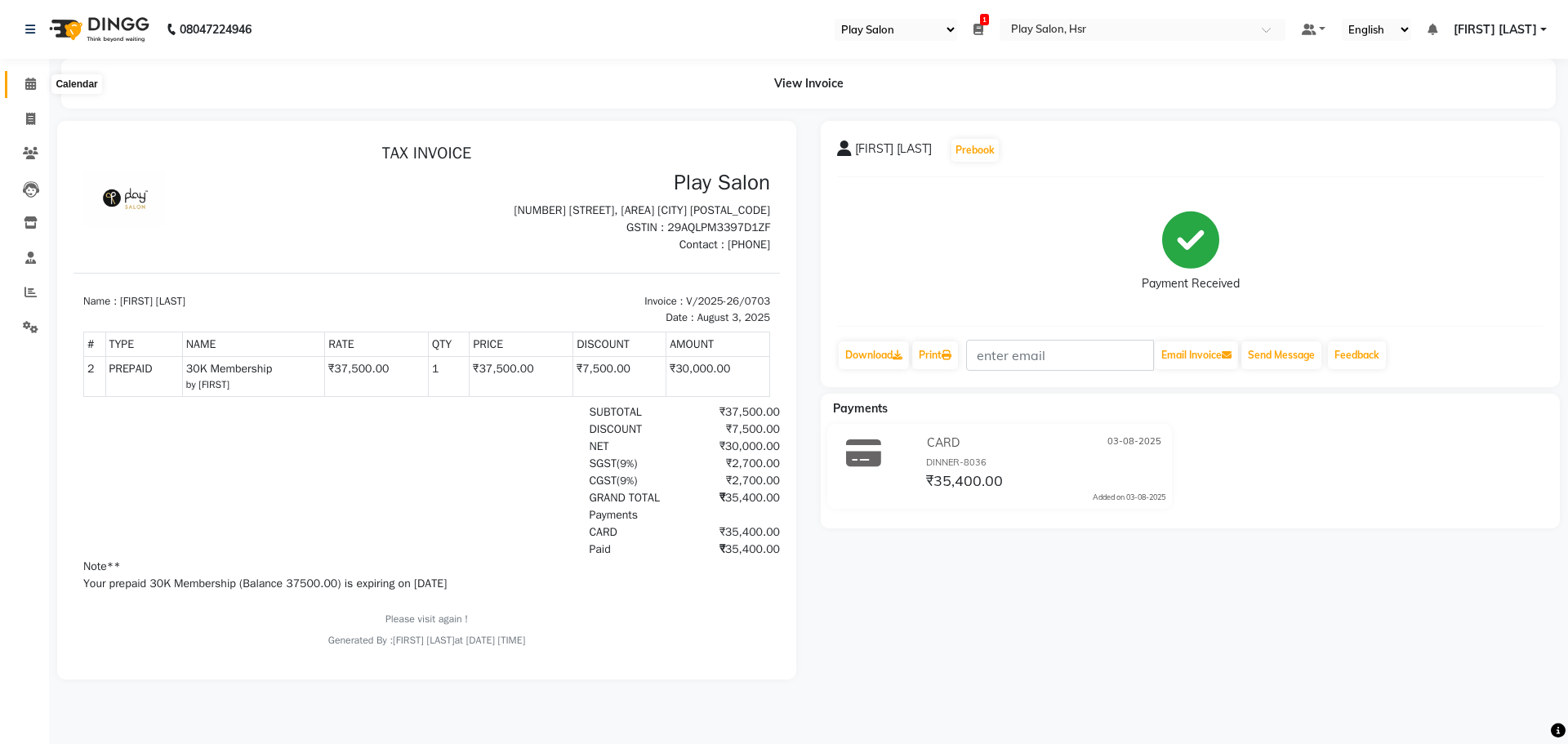 click 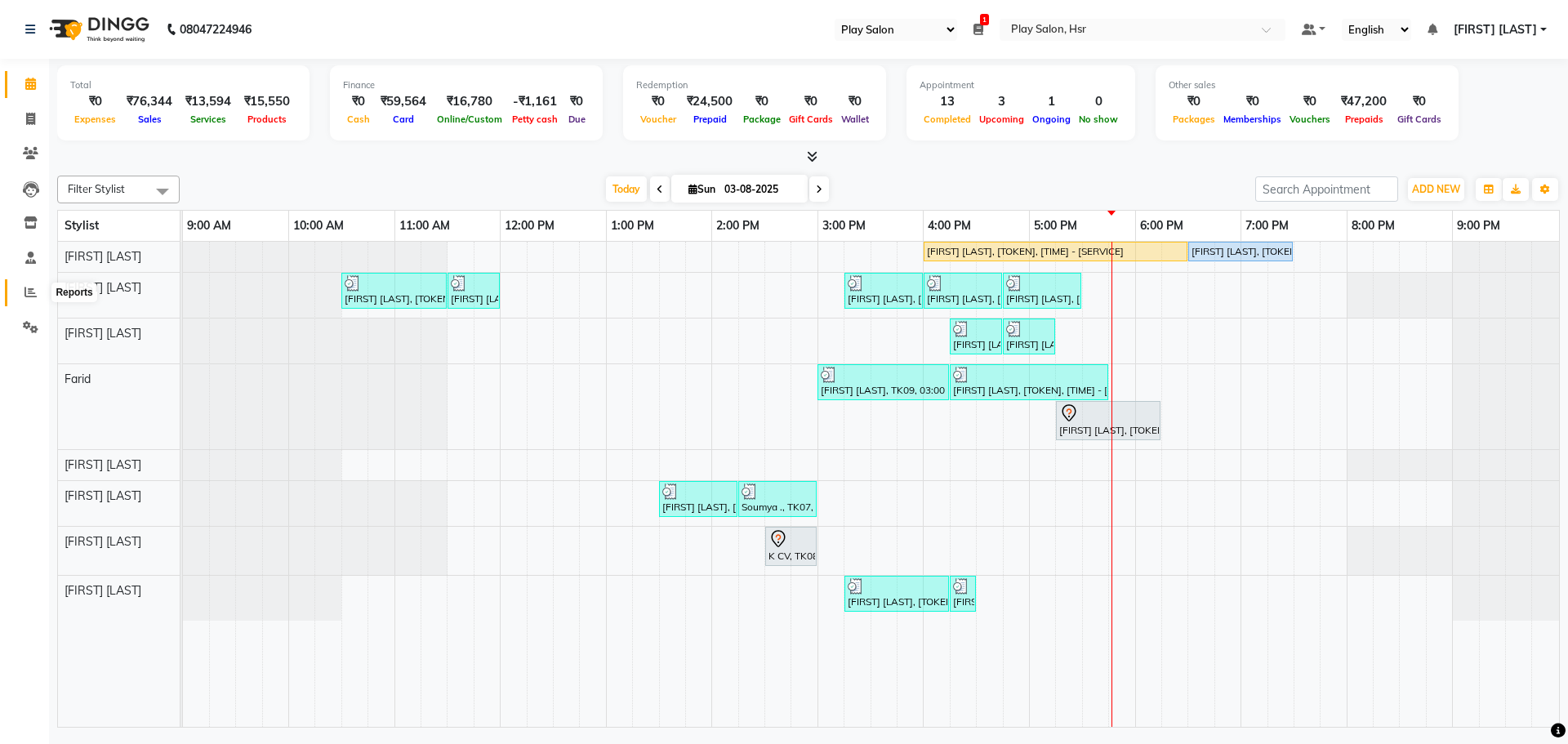 click 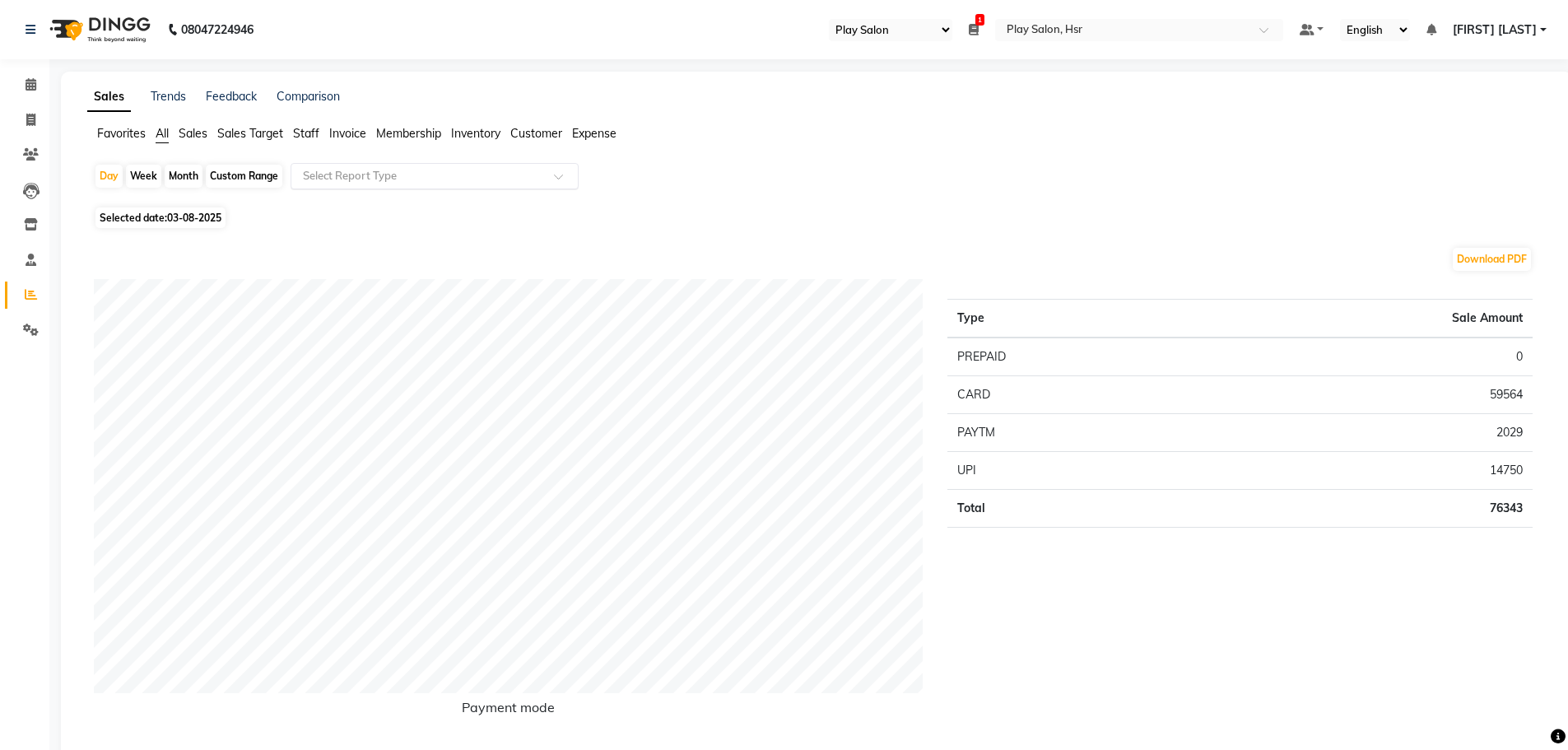 click on "Select Report Type" 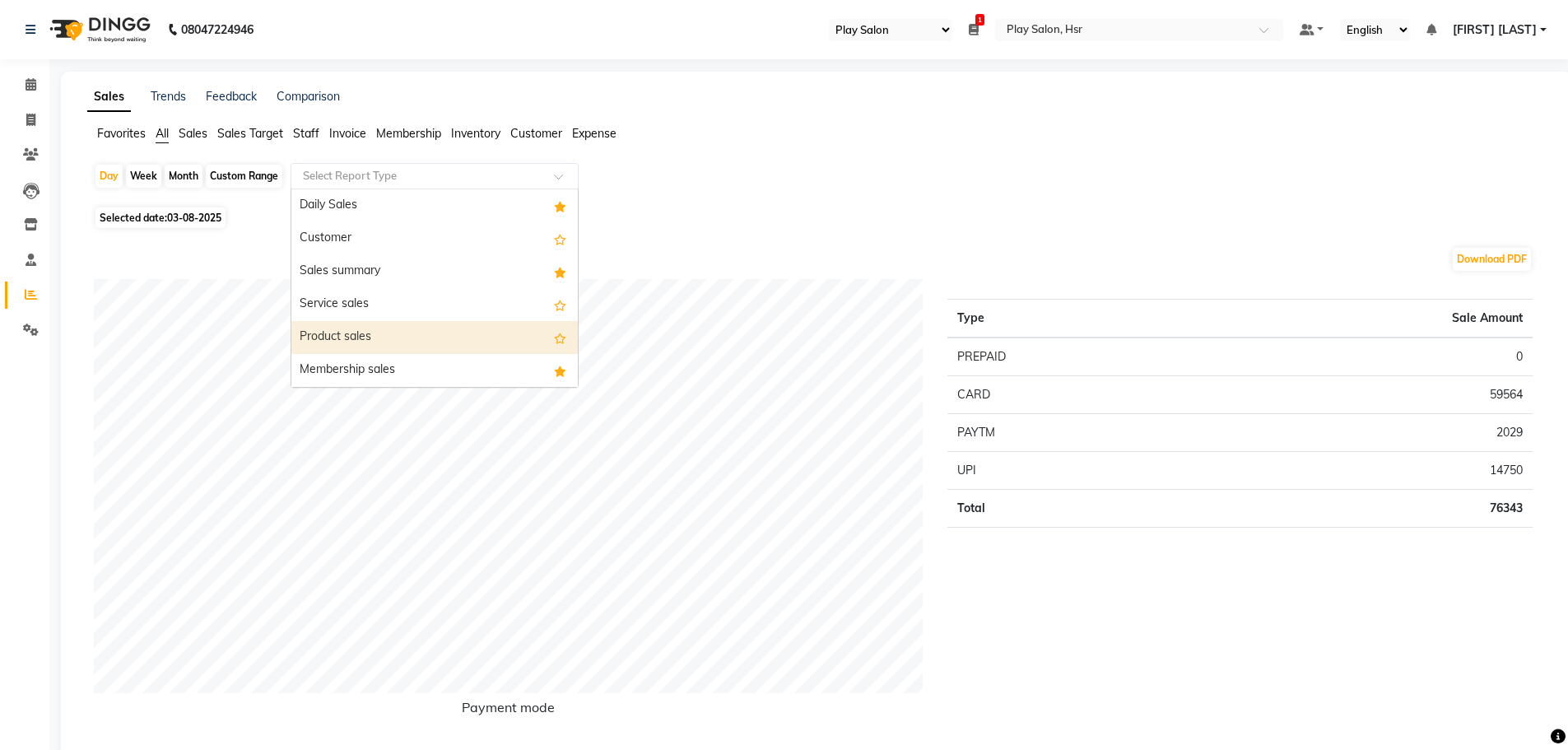 click on "Product sales" at bounding box center [435, 338] 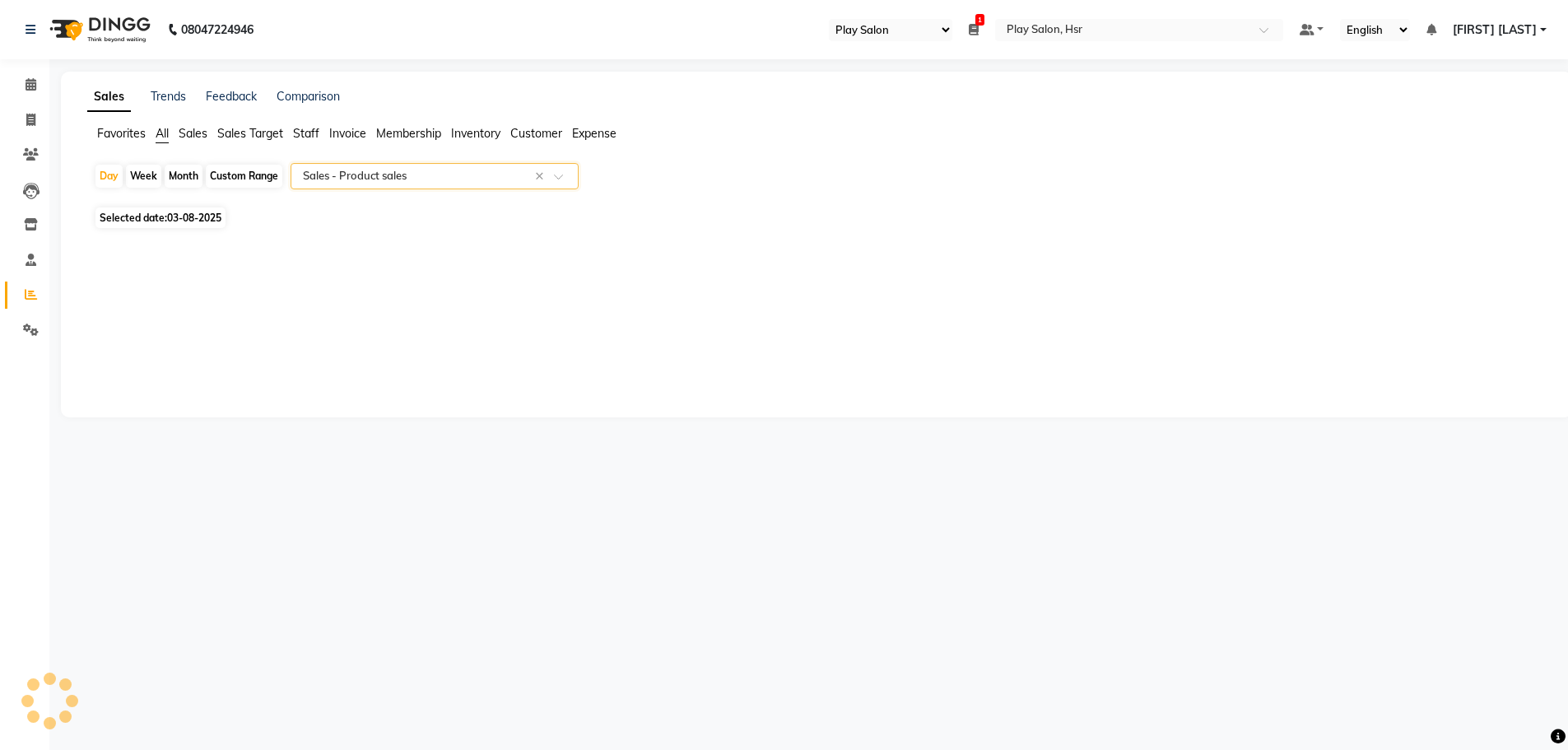 select on "full_report" 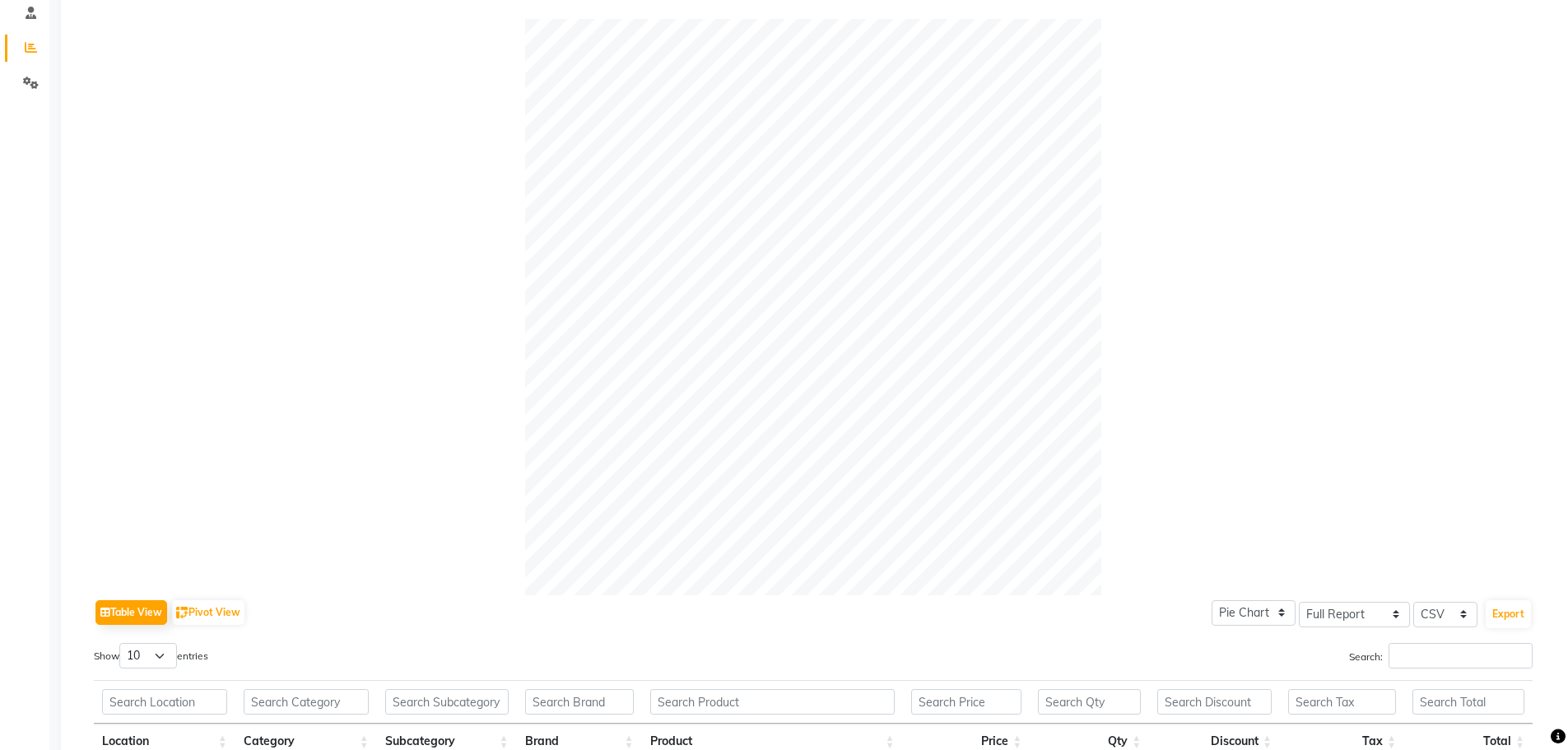 scroll, scrollTop: 515, scrollLeft: 0, axis: vertical 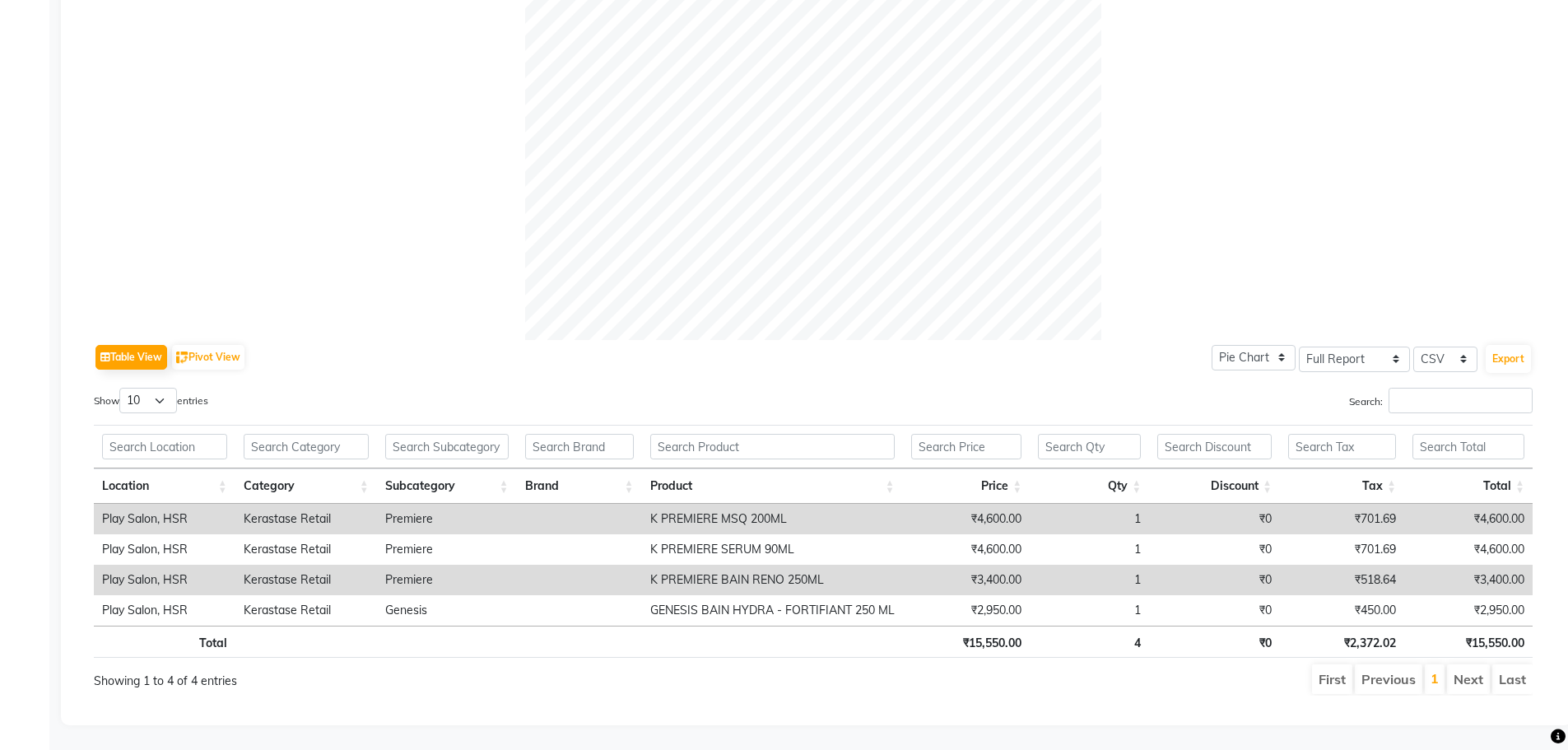 click on "First Previous 1 Next Last" at bounding box center (1118, 679) 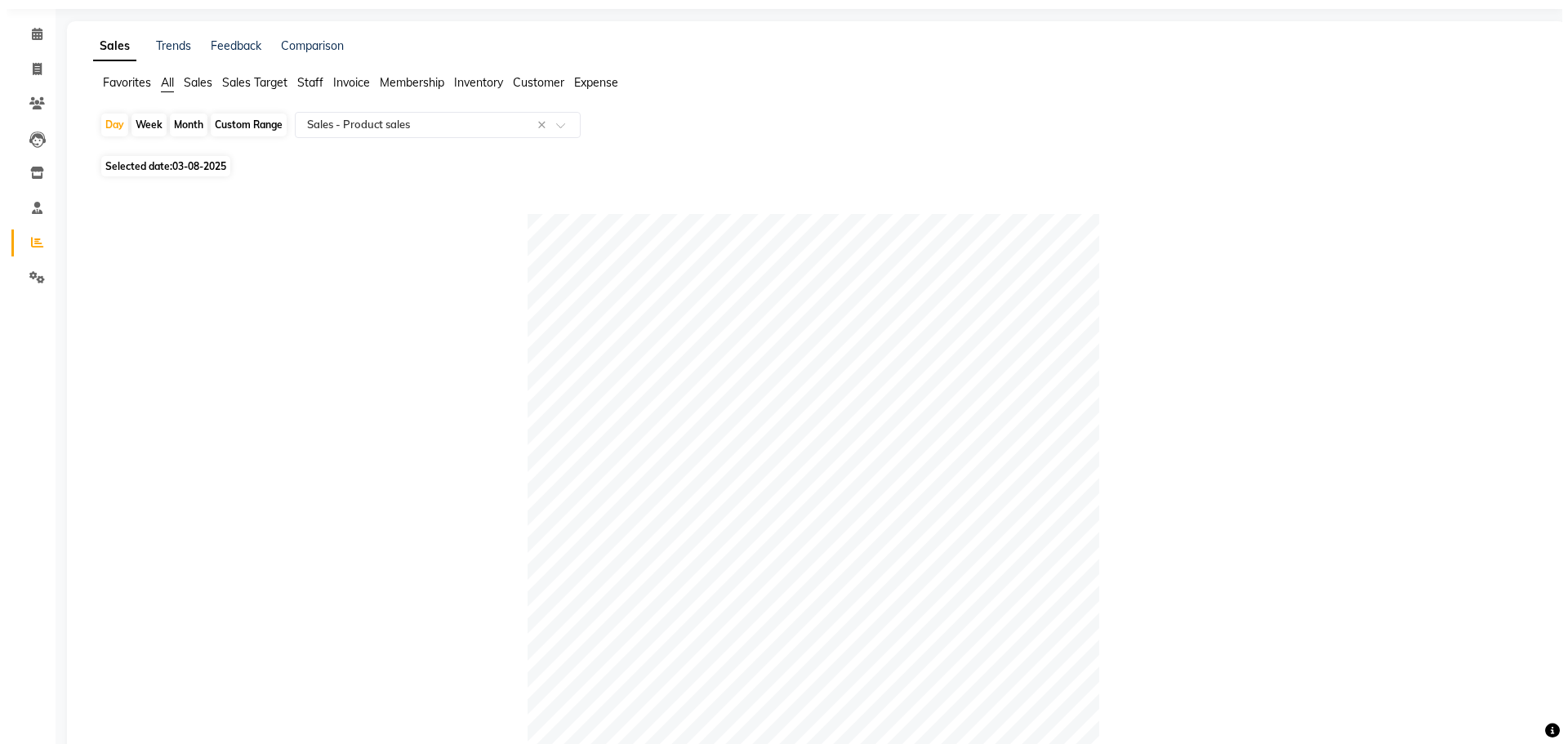 scroll, scrollTop: 0, scrollLeft: 0, axis: both 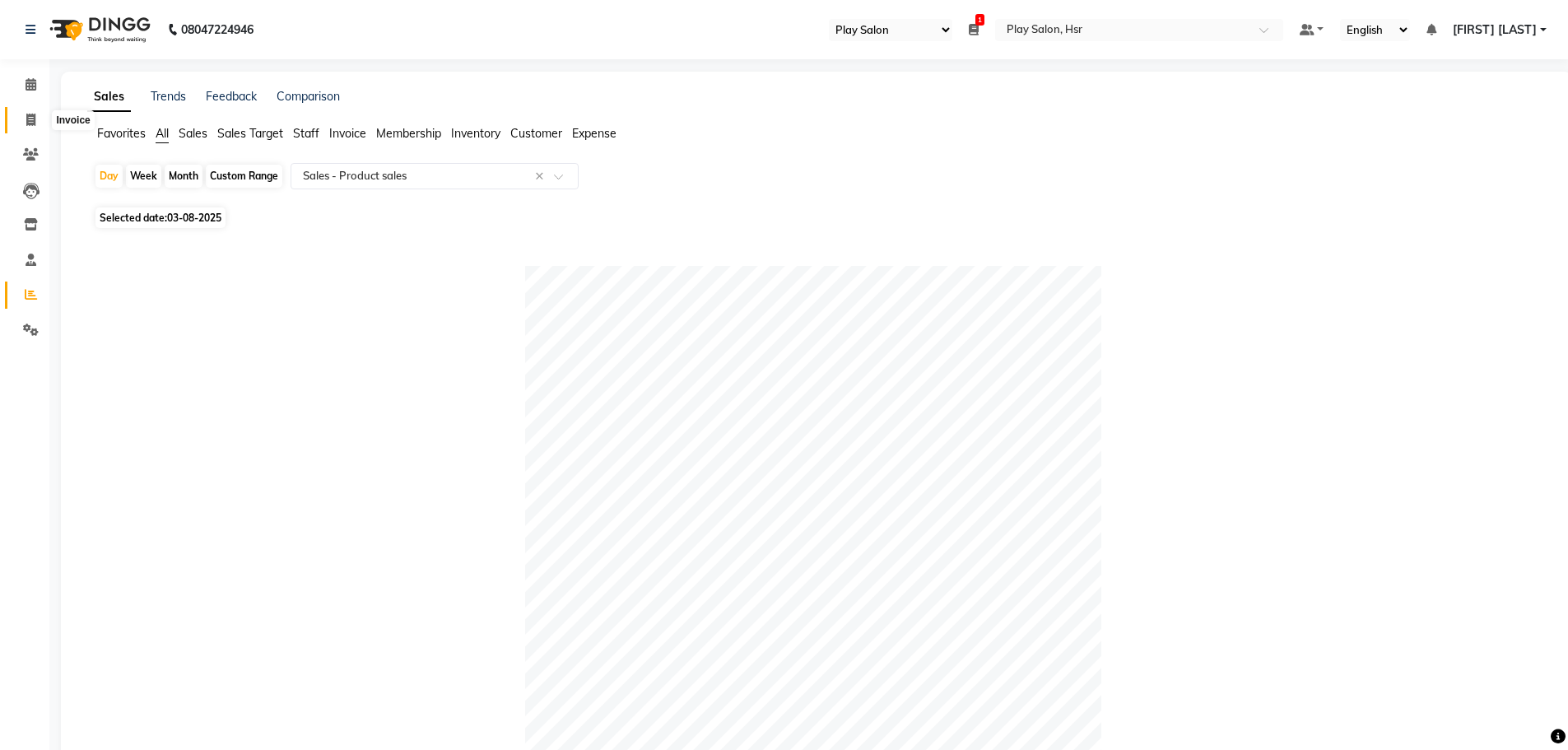 click 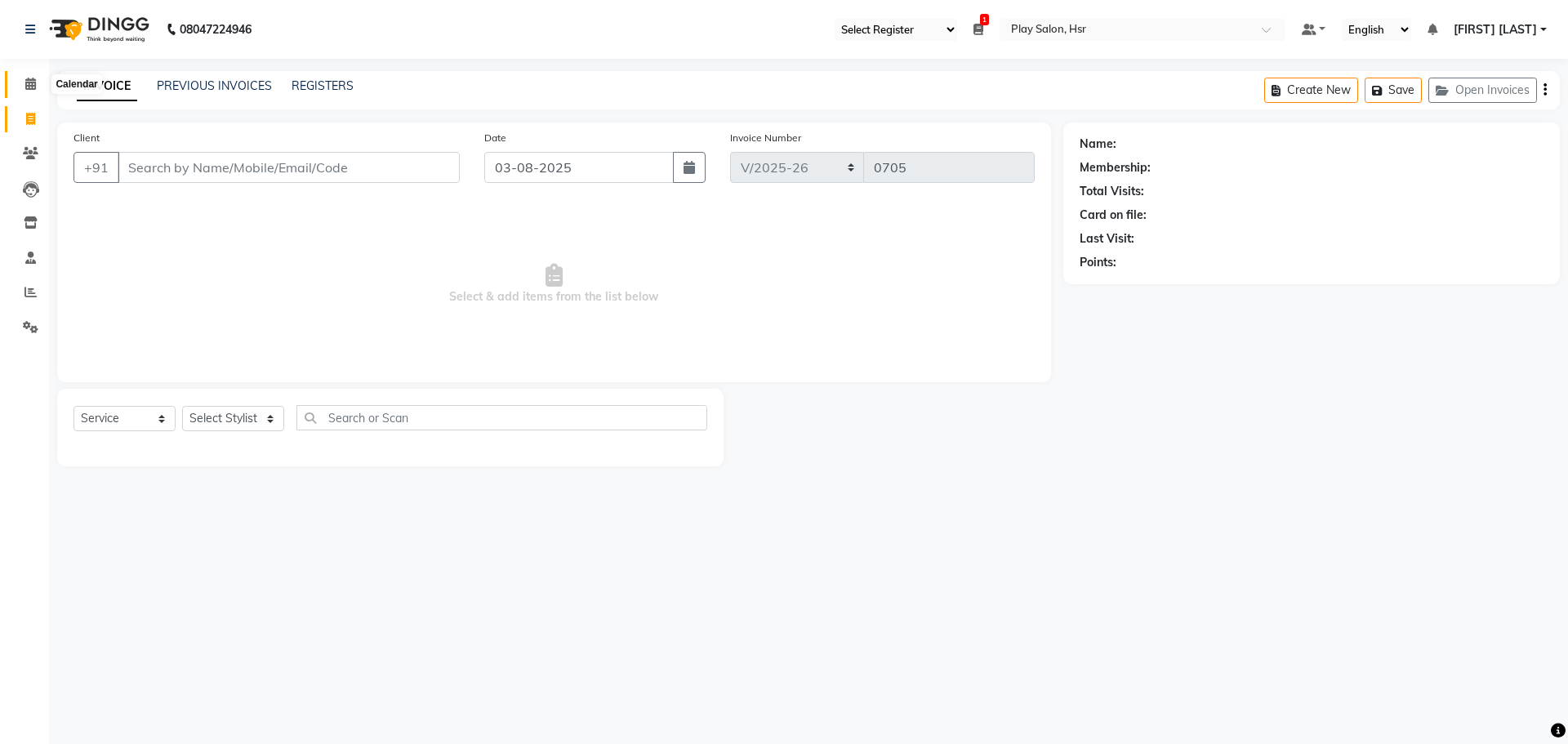 click 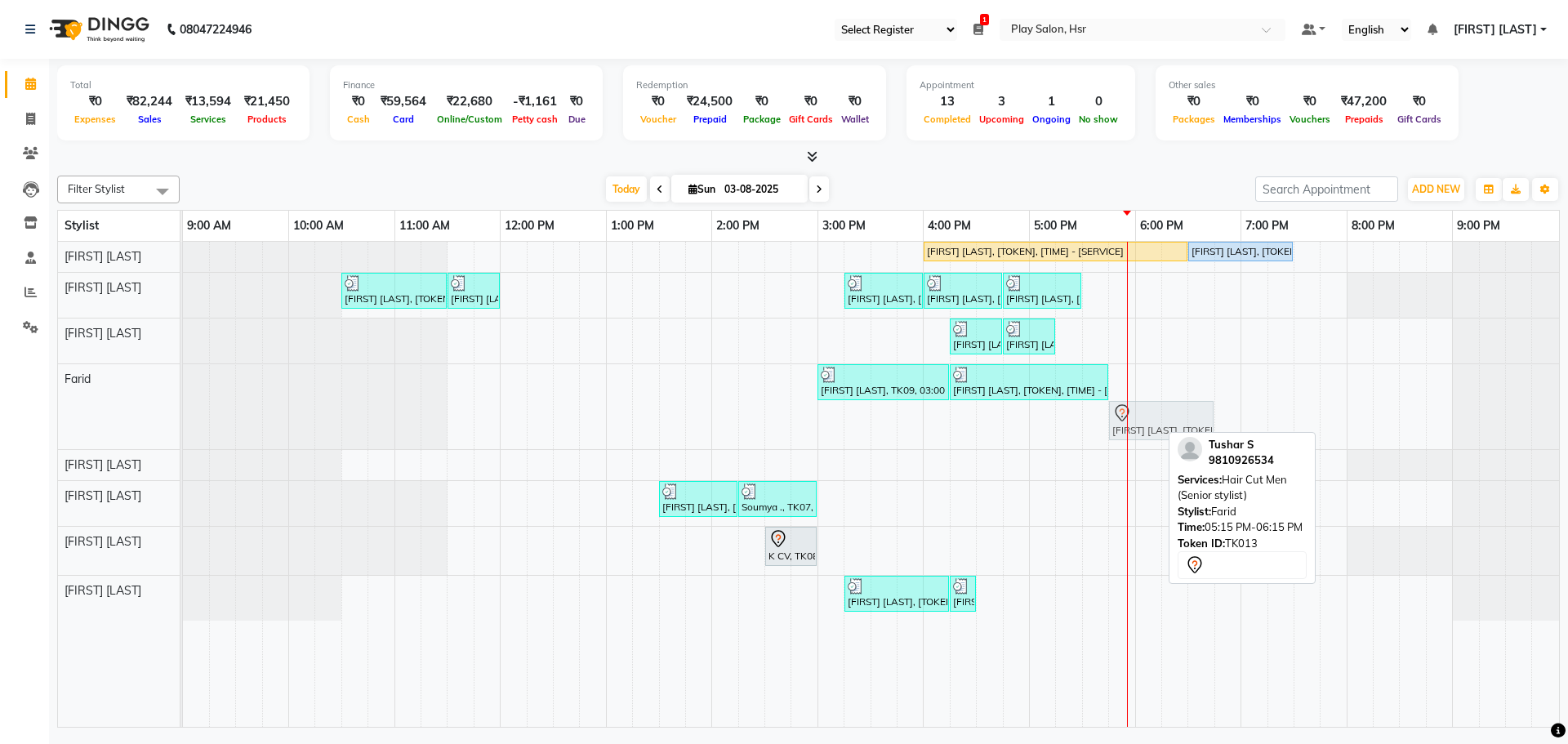 drag, startPoint x: 1098, startPoint y: 421, endPoint x: 1143, endPoint y: 424, distance: 45.0999 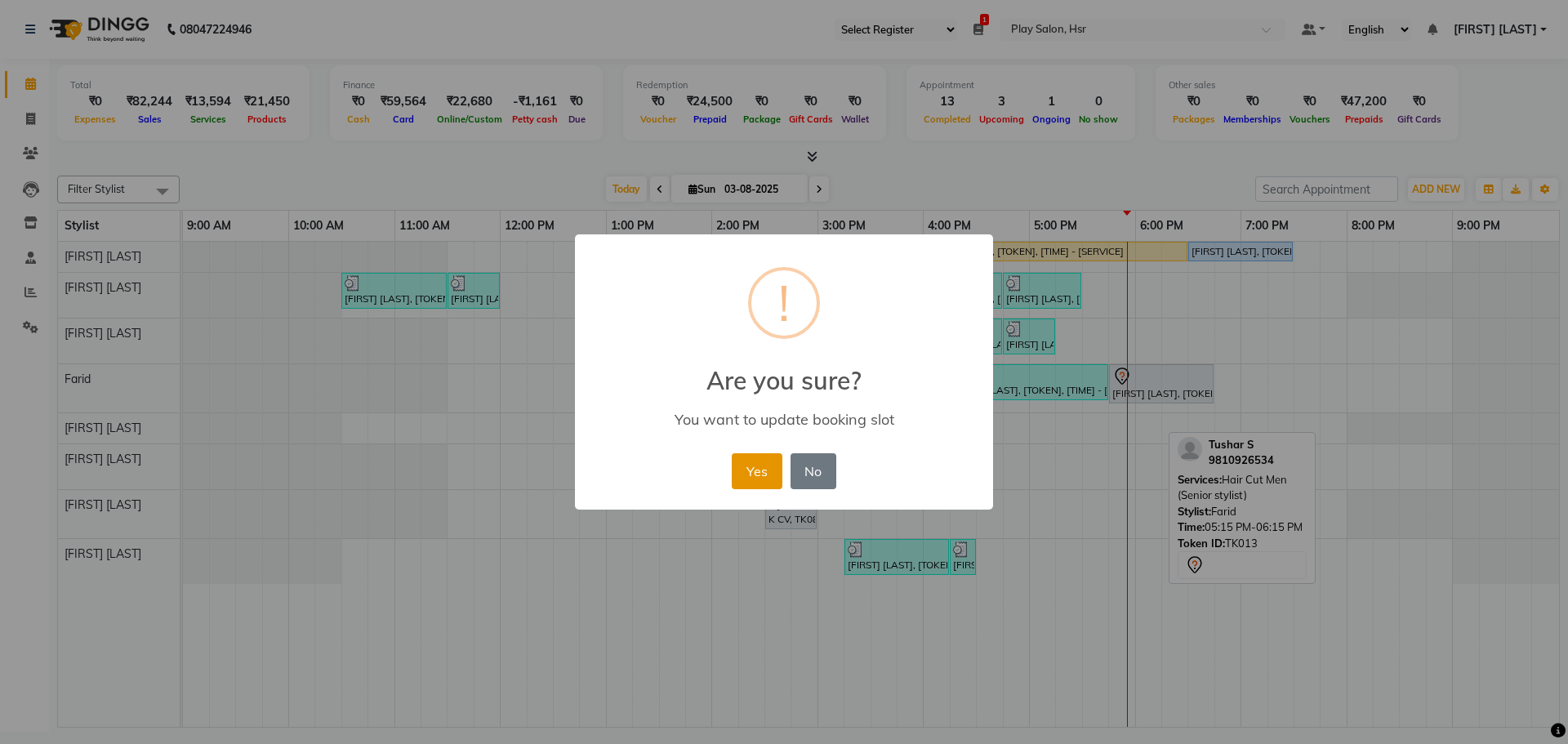 click on "Yes" at bounding box center [756, 471] 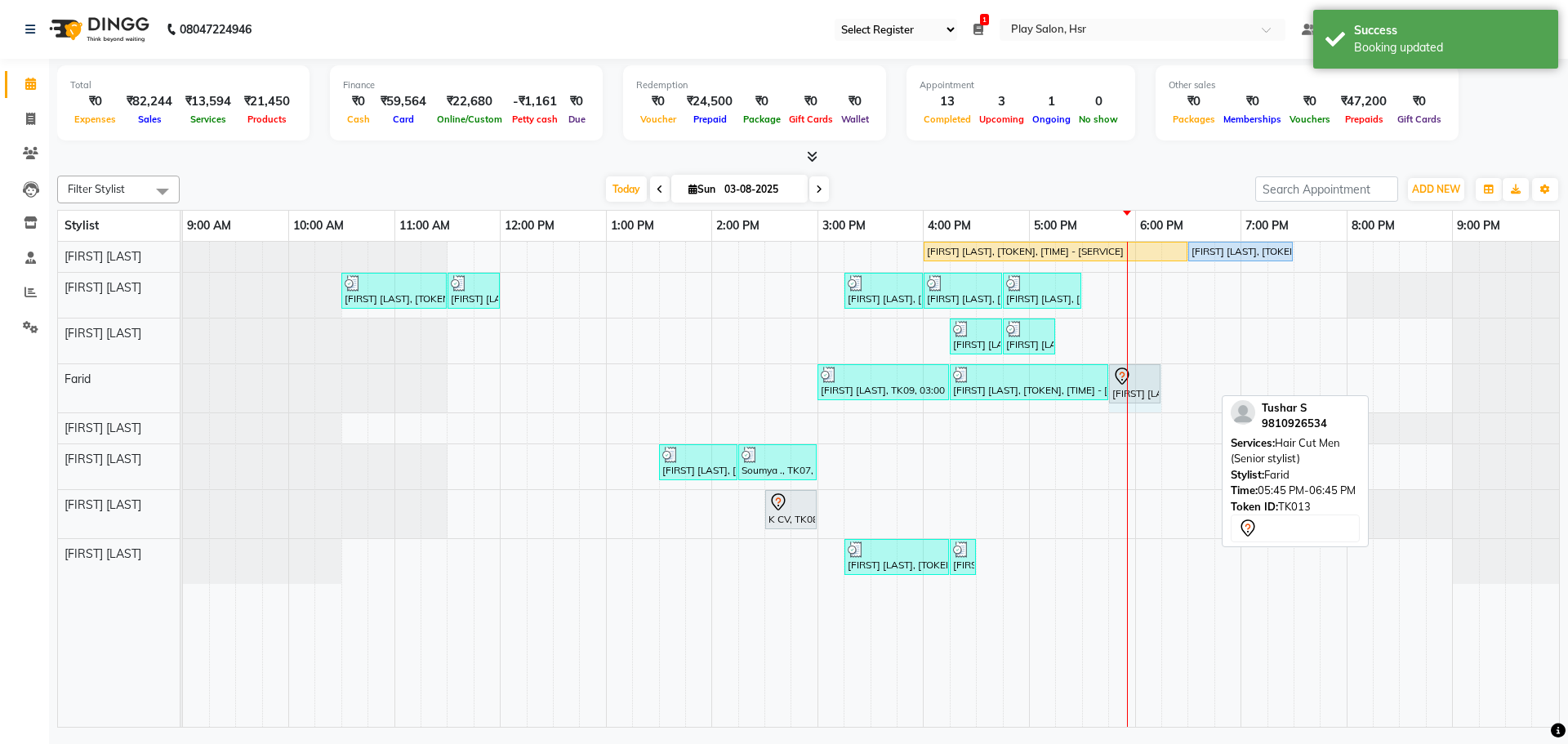drag, startPoint x: 1211, startPoint y: 383, endPoint x: 1151, endPoint y: 377, distance: 60.299254 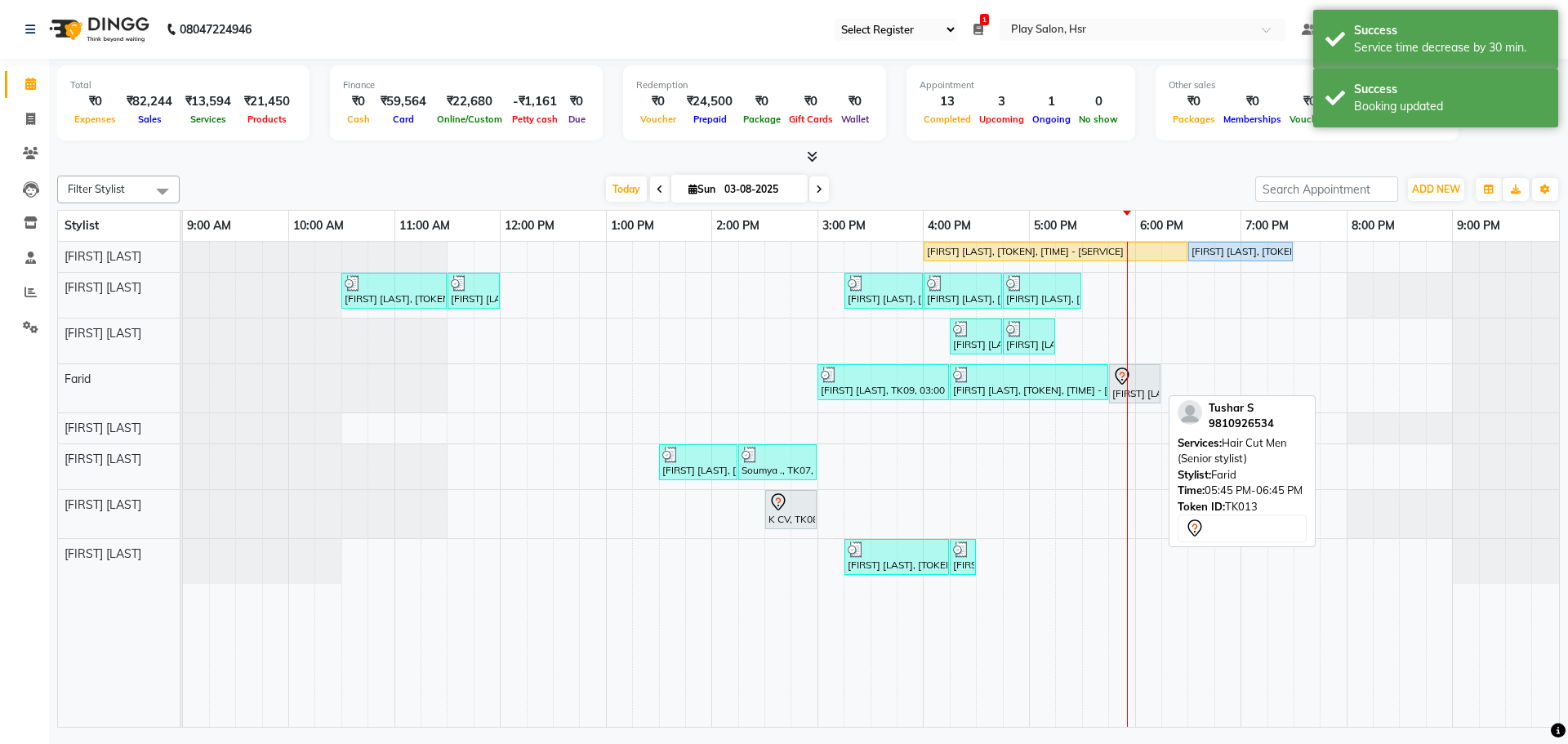 click at bounding box center [1134, 376] 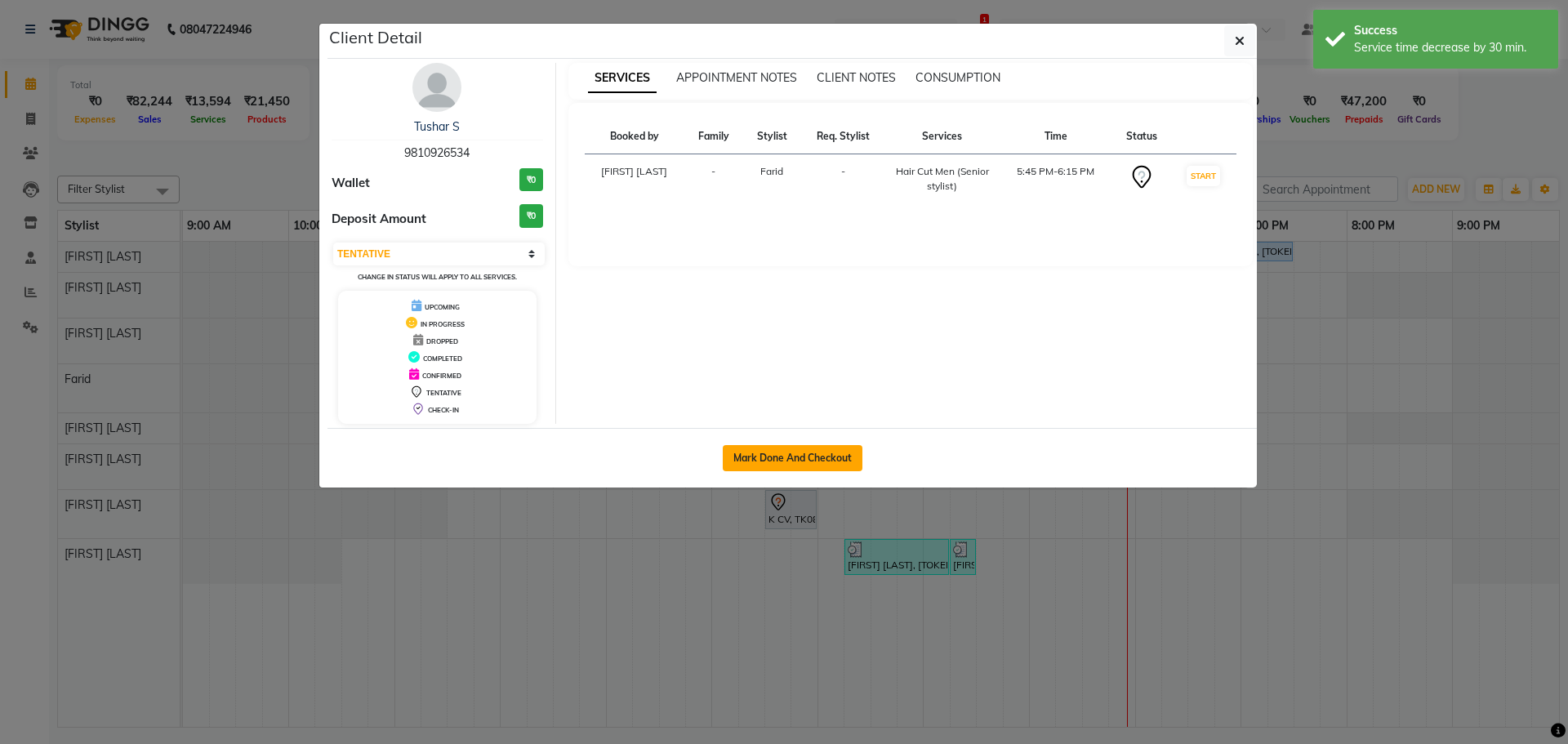 click on "Mark Done And Checkout" 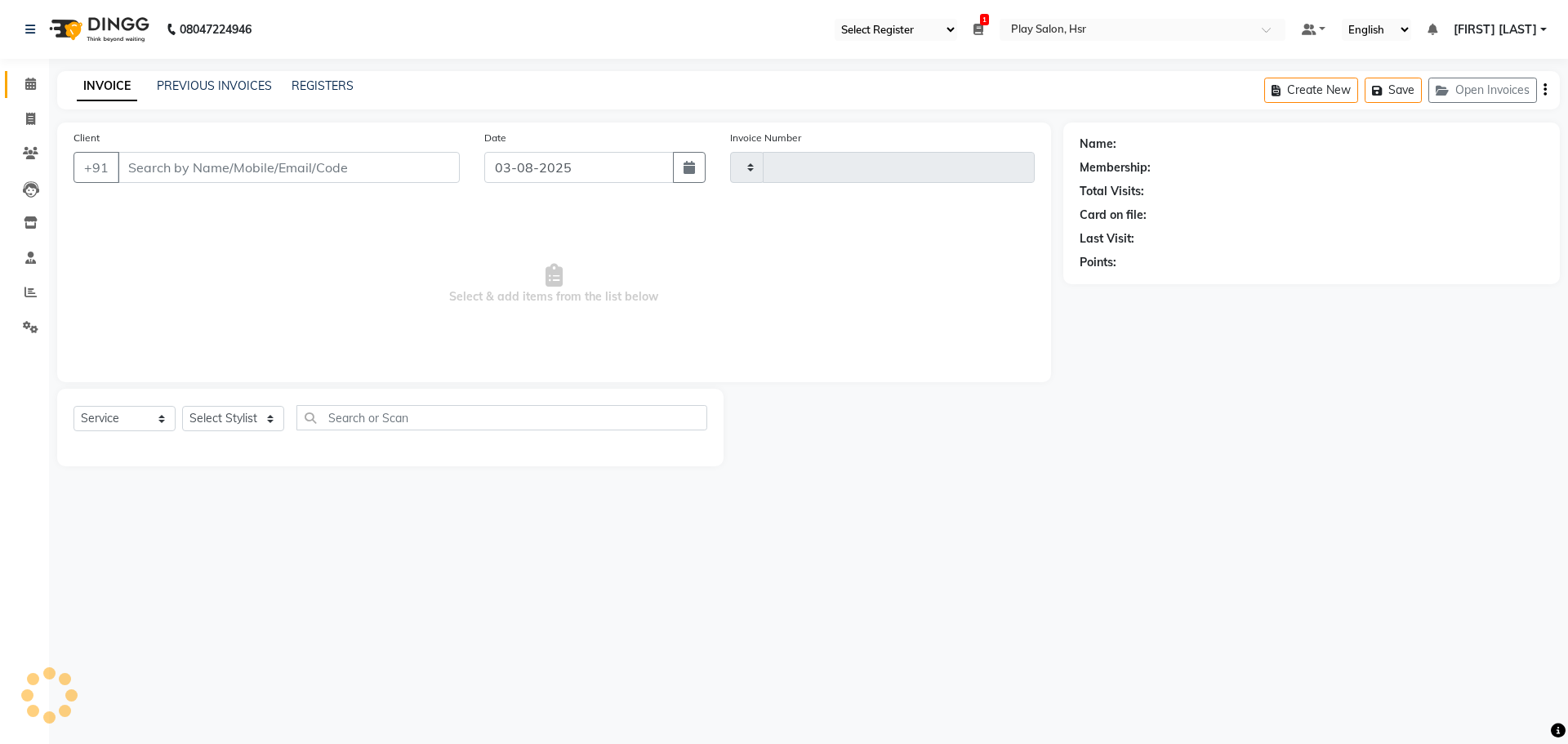 type on "0706" 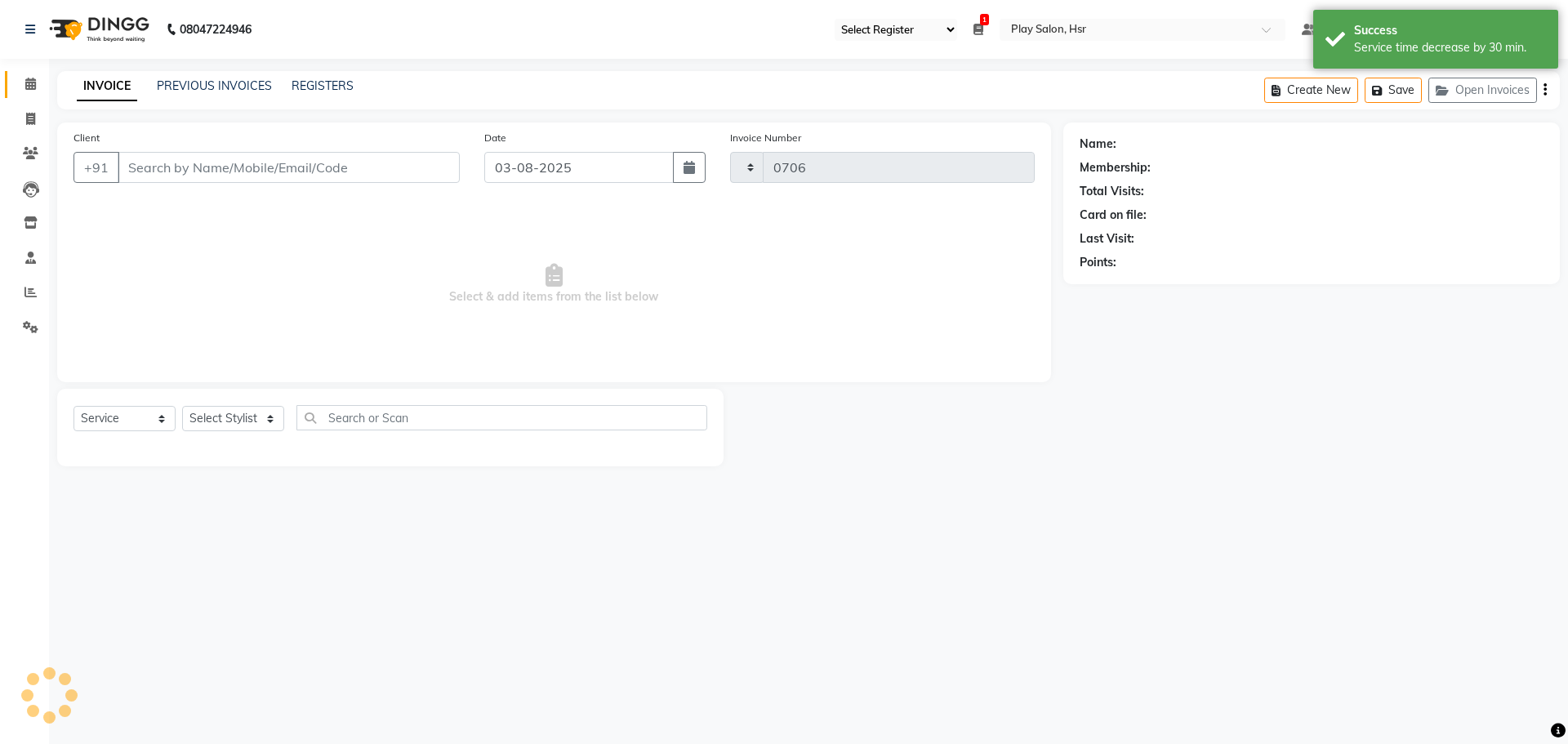 select on "8358" 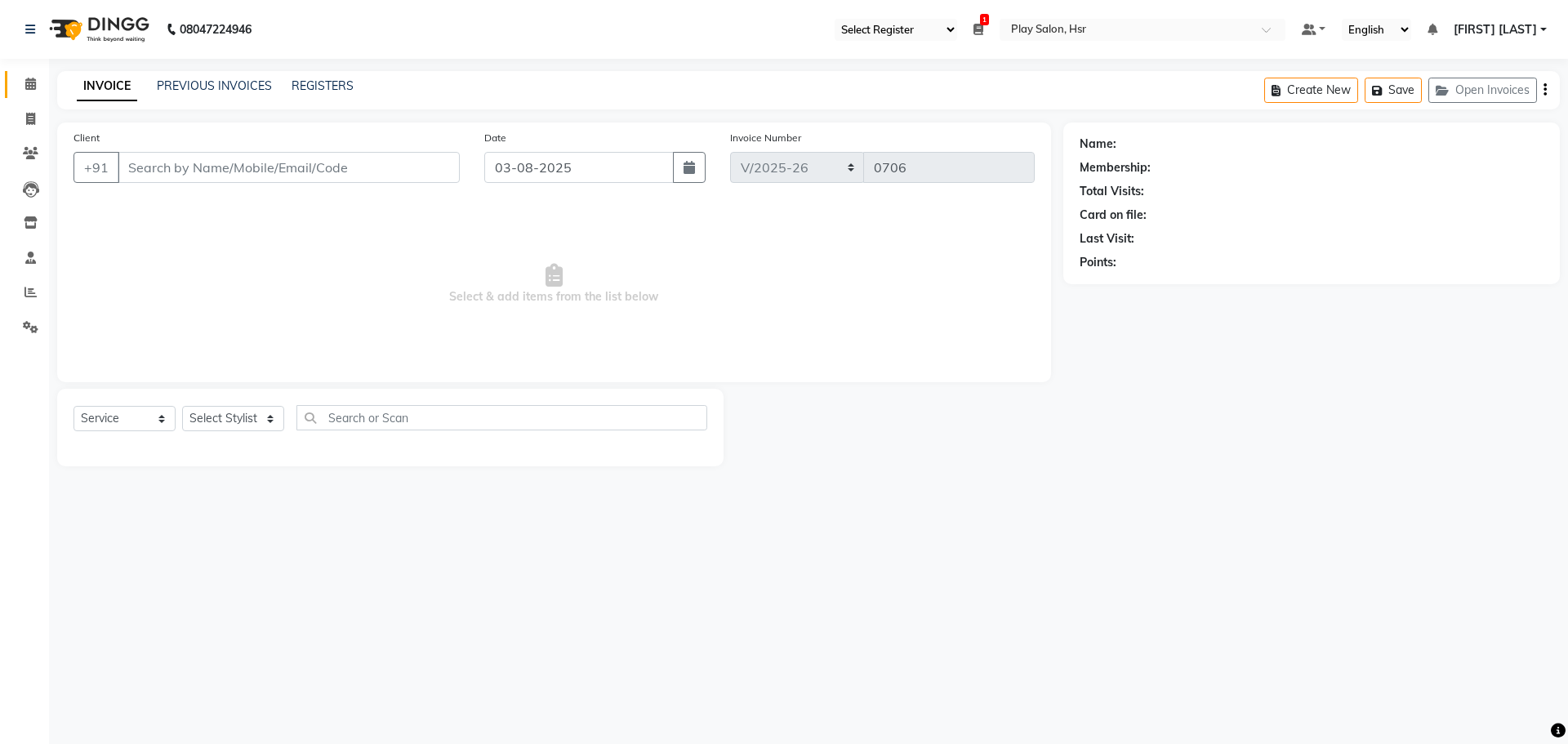 type on "9810926534" 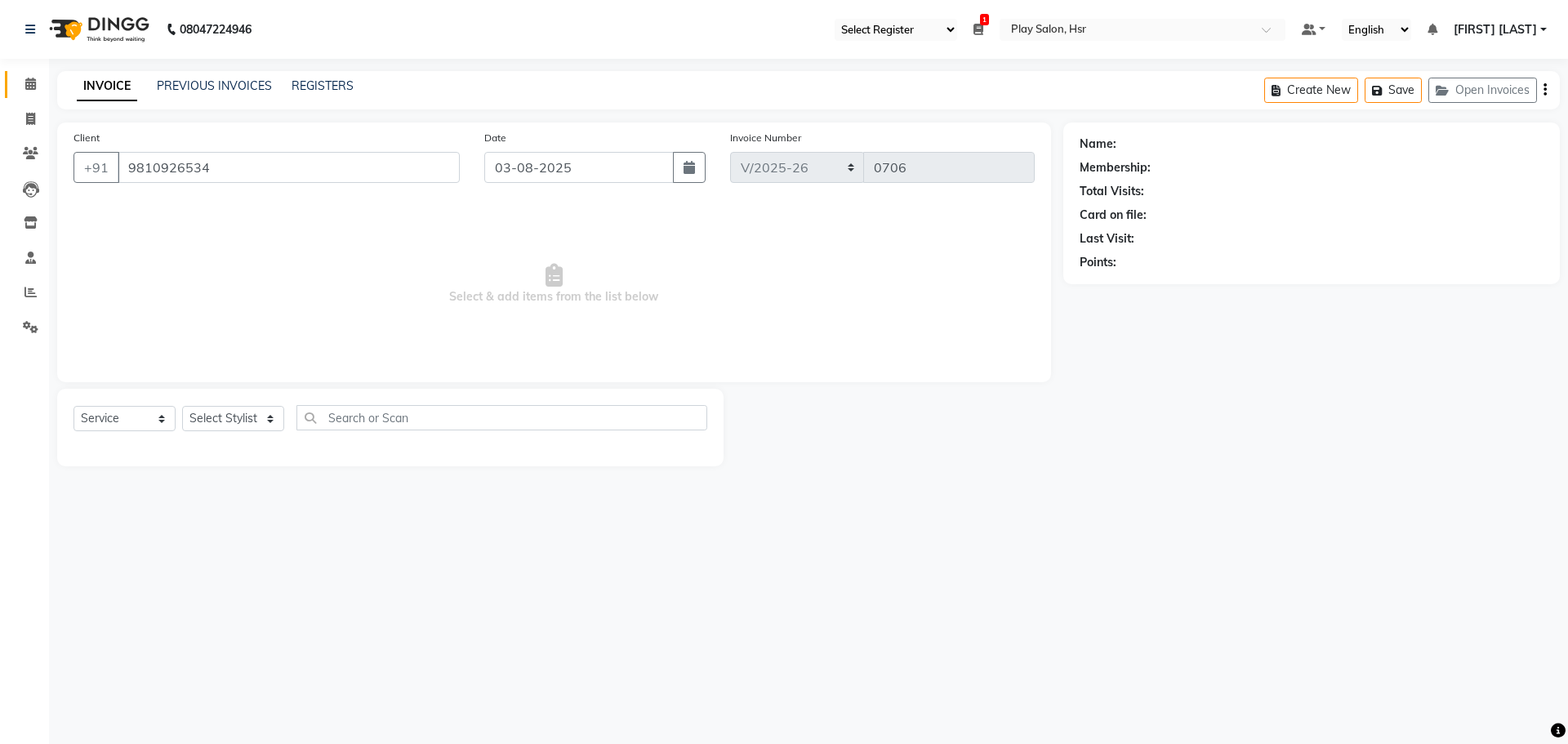 select on "85705" 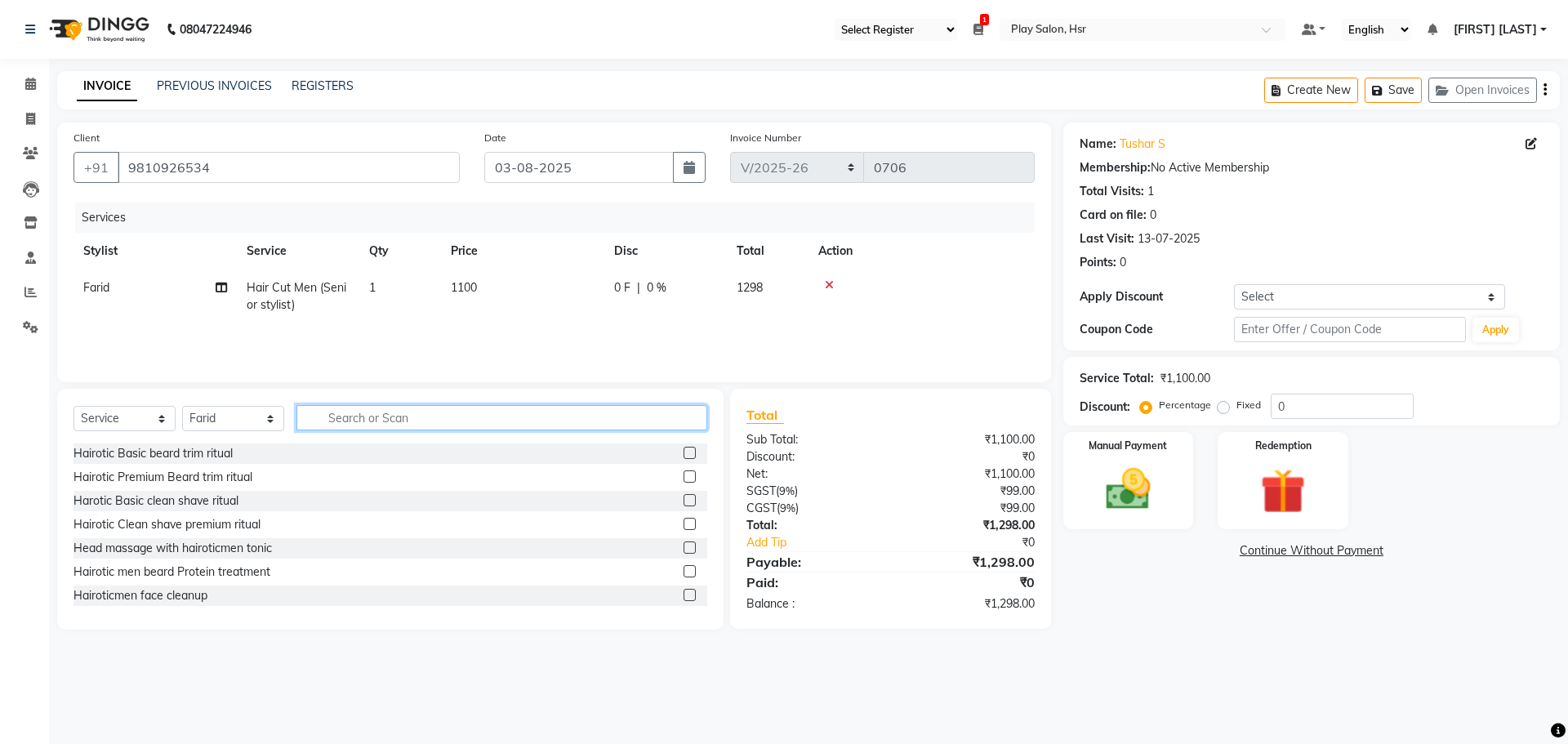 click 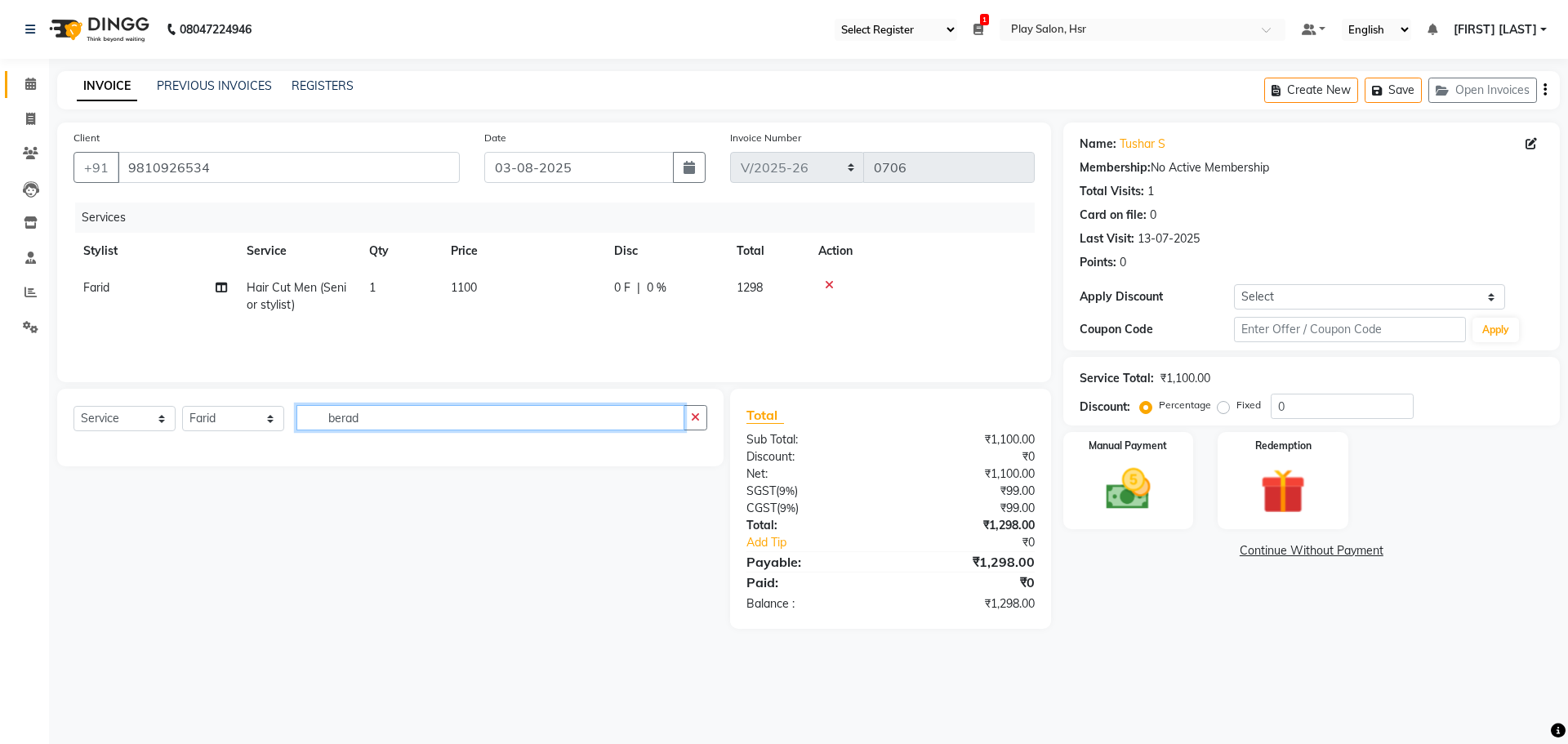 type on "berad" 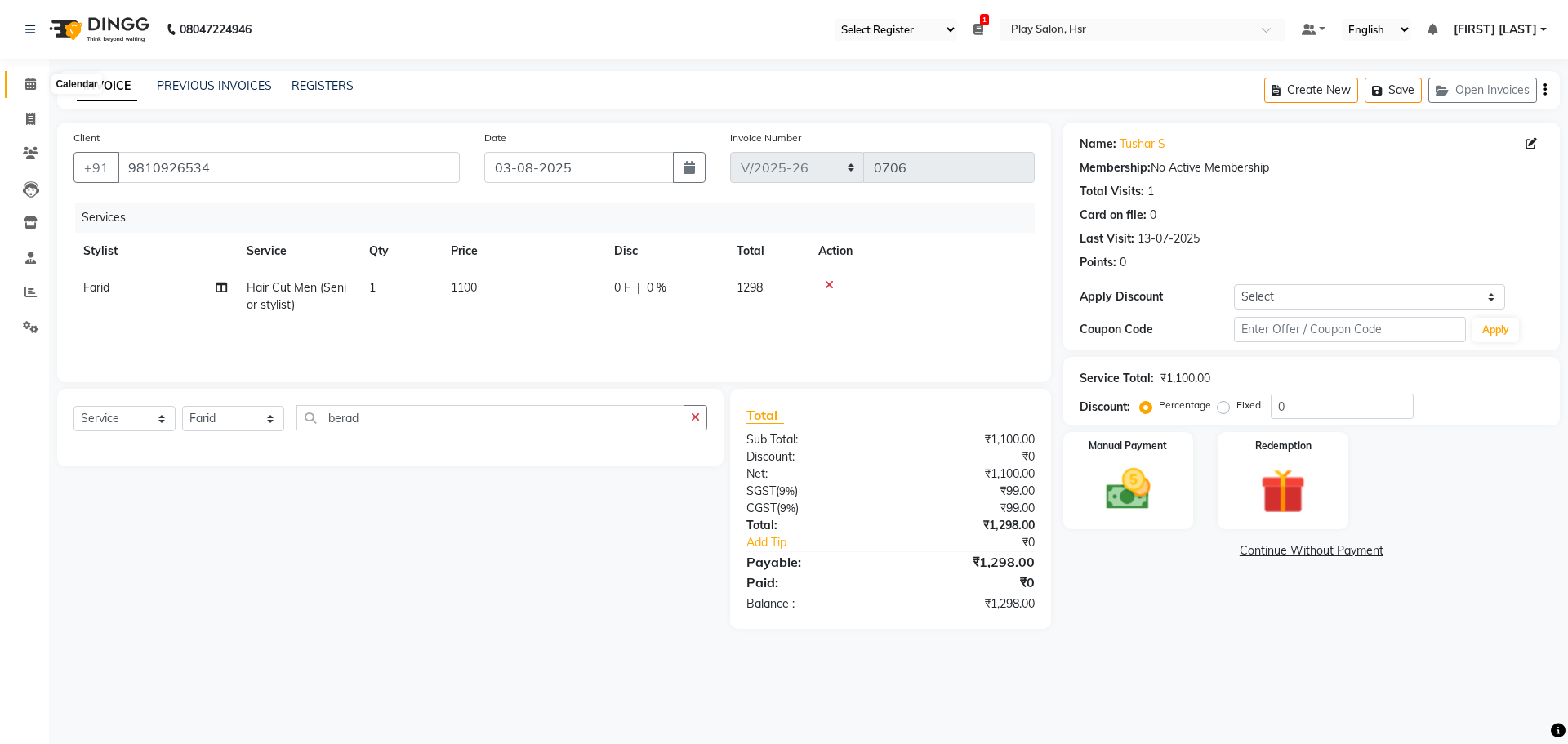 click 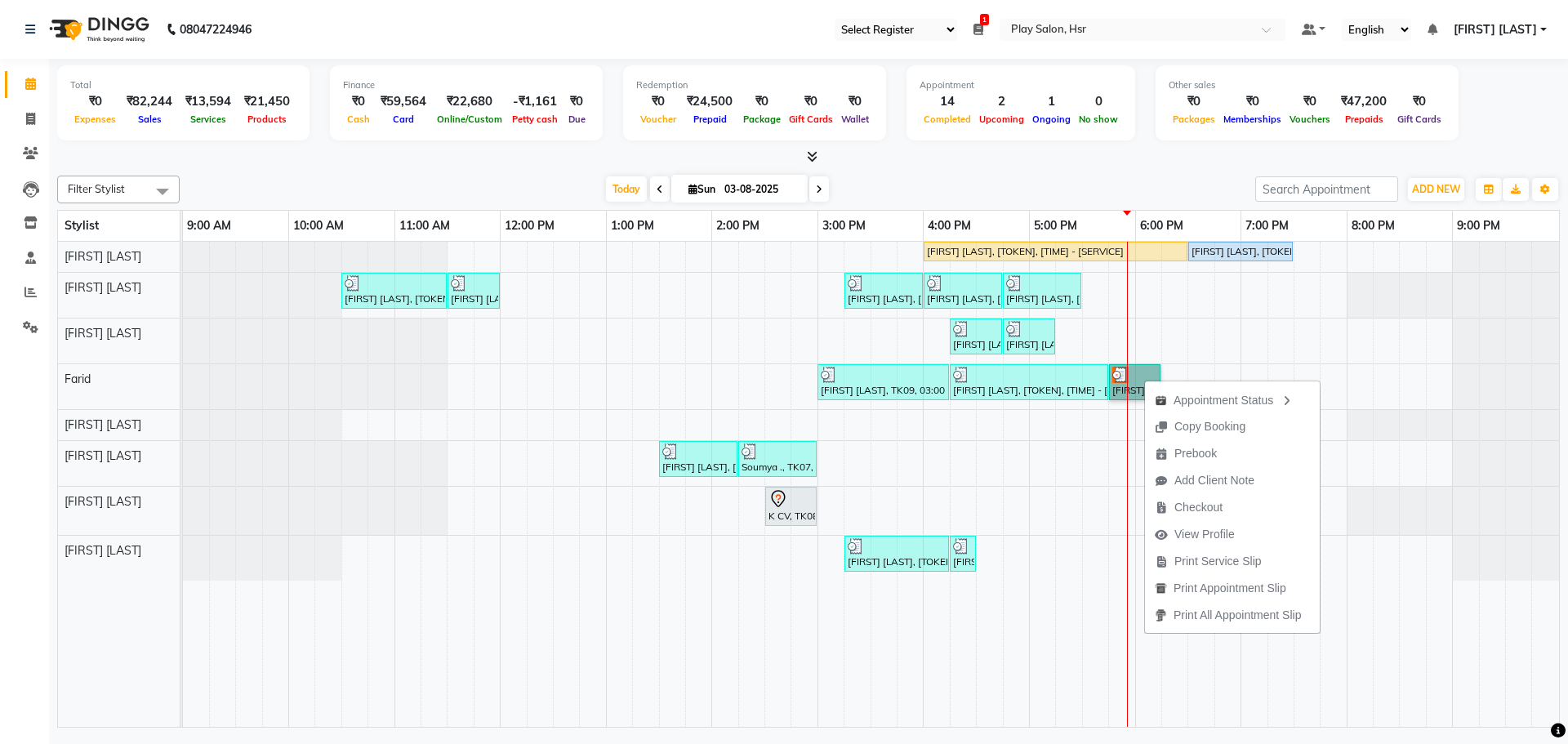 click on "Tushar S, TK13, 05:45 PM-06:15 PM, Hair Cut Men (Senior stylist)" at bounding box center [1134, 382] 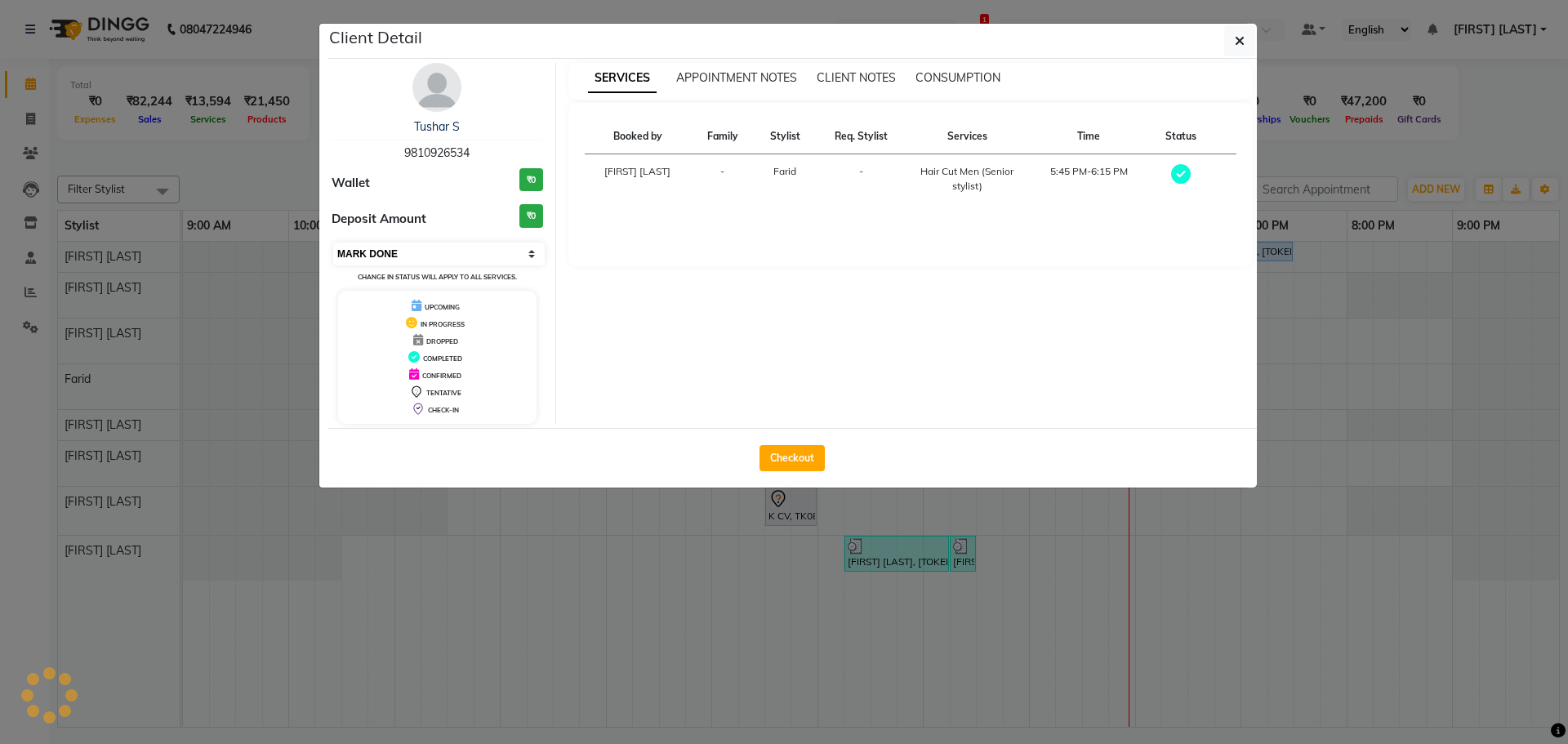 click on "Select MARK DONE UPCOMING" at bounding box center (439, 254) 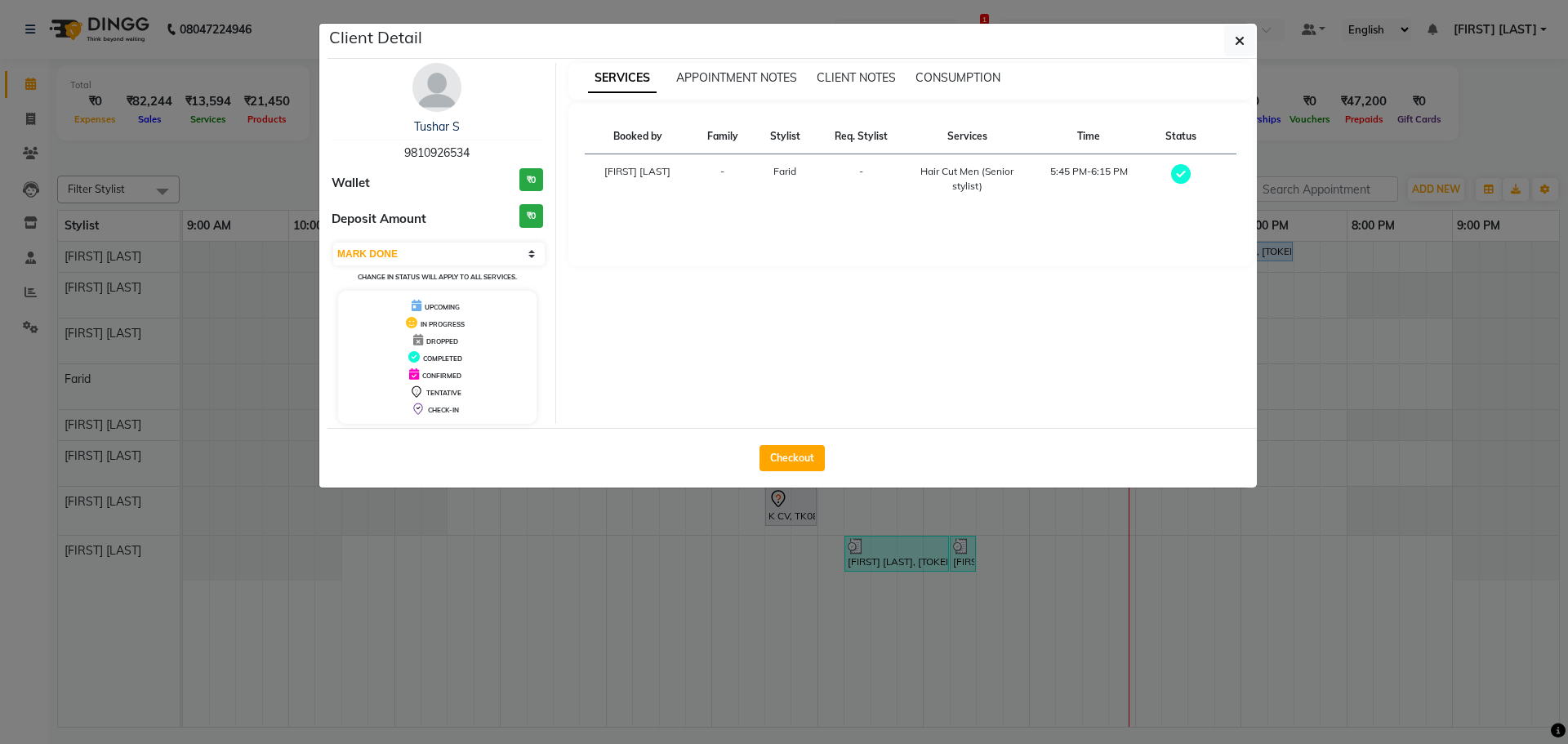 select on "5" 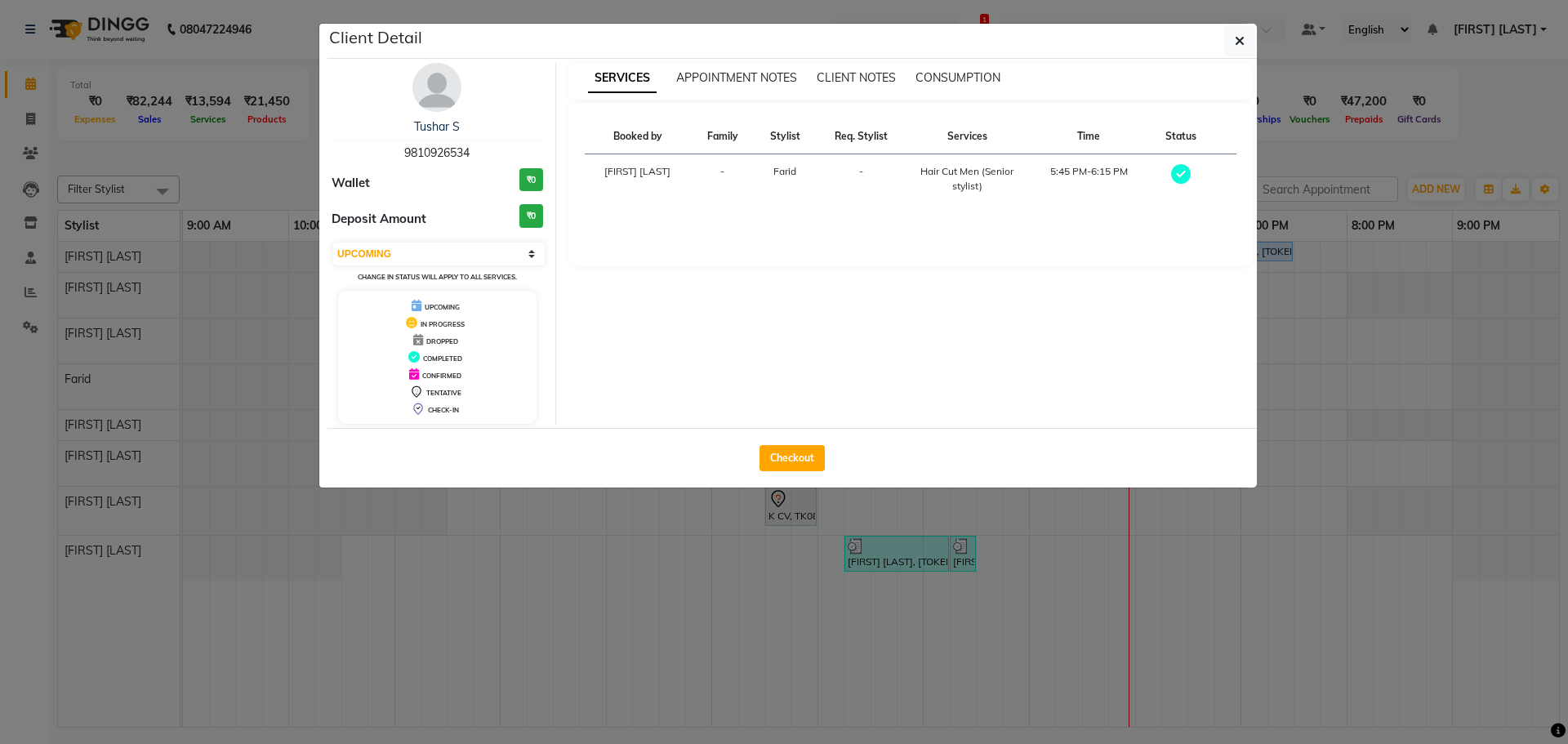 click on "Select MARK DONE UPCOMING" at bounding box center (439, 254) 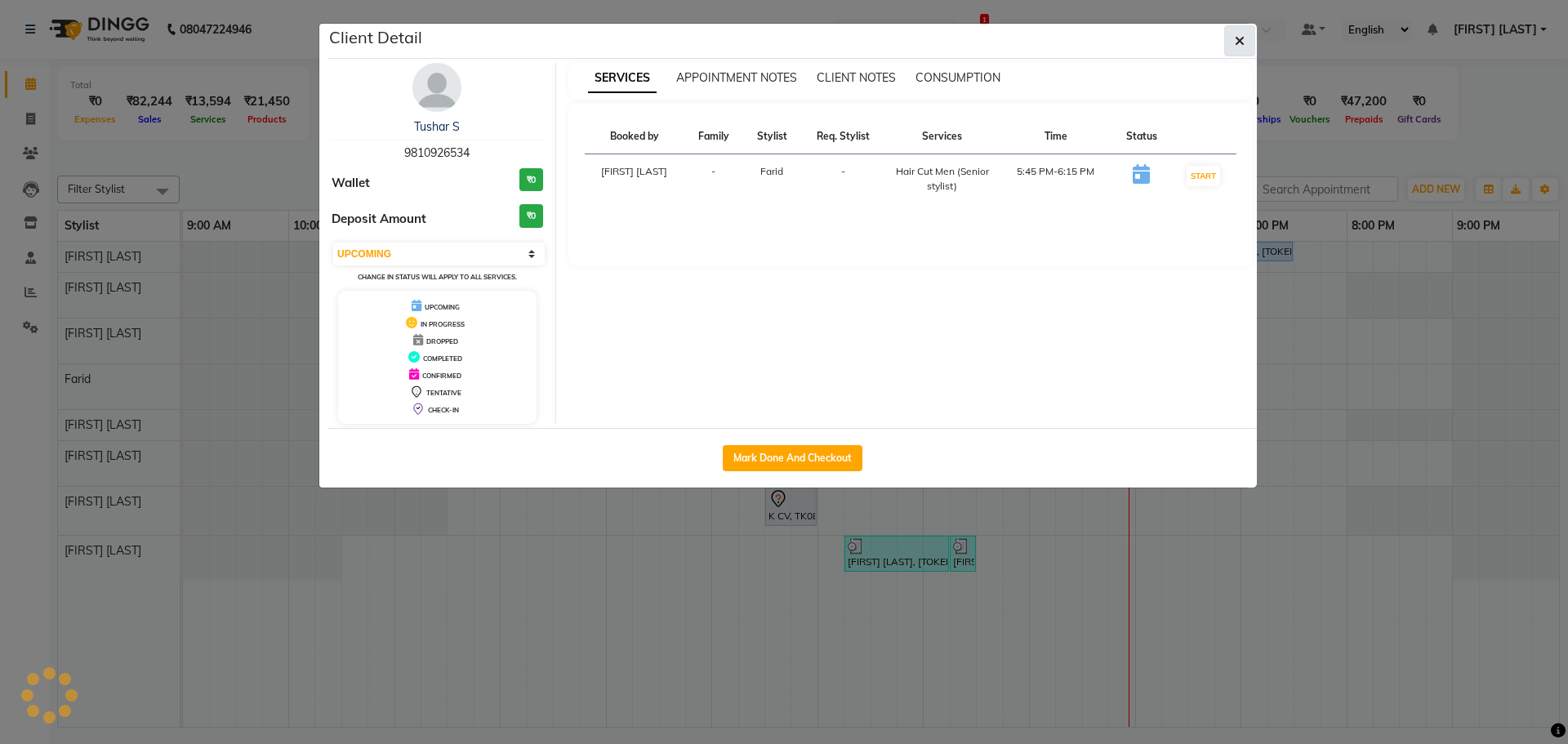 click 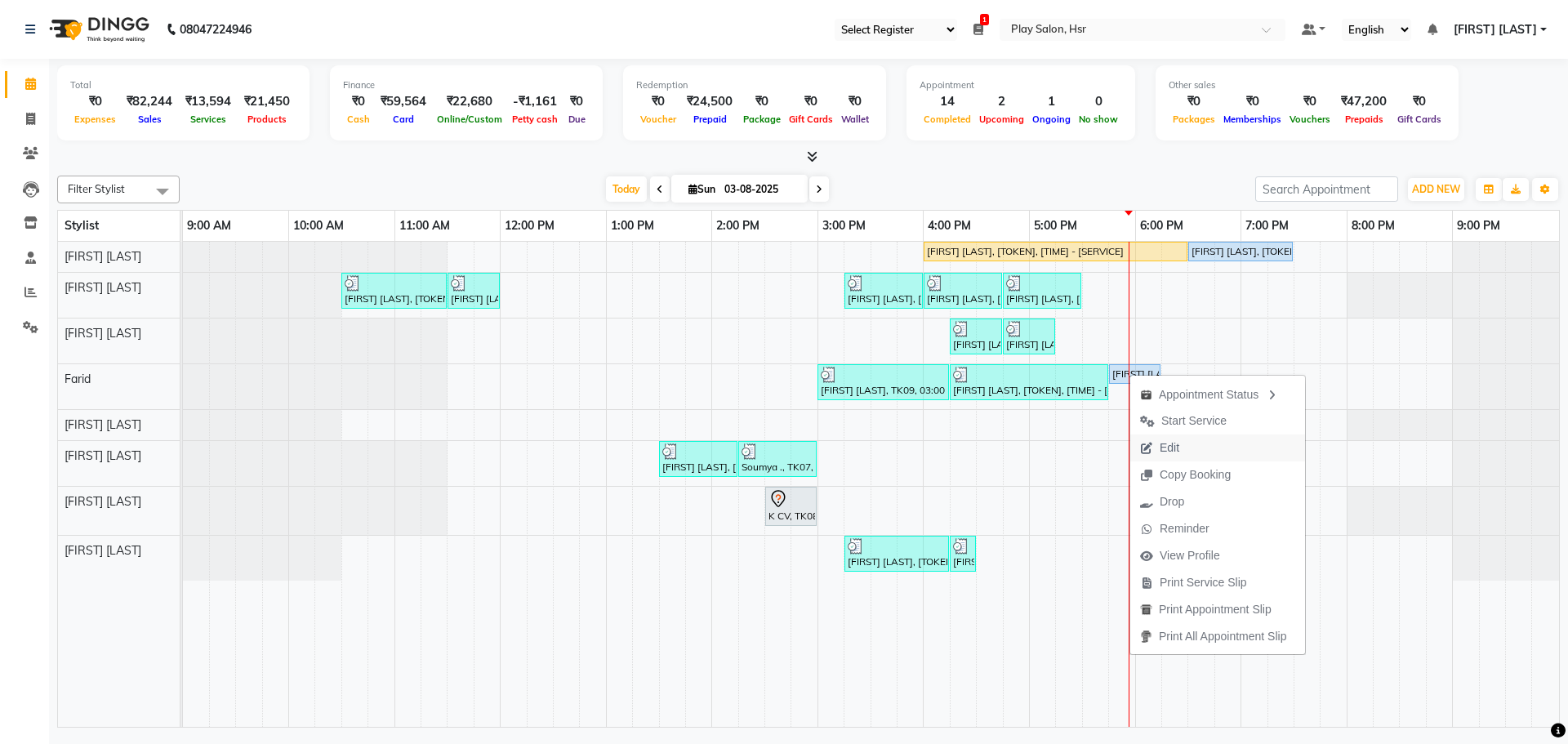 click on "Edit" at bounding box center (1169, 448) 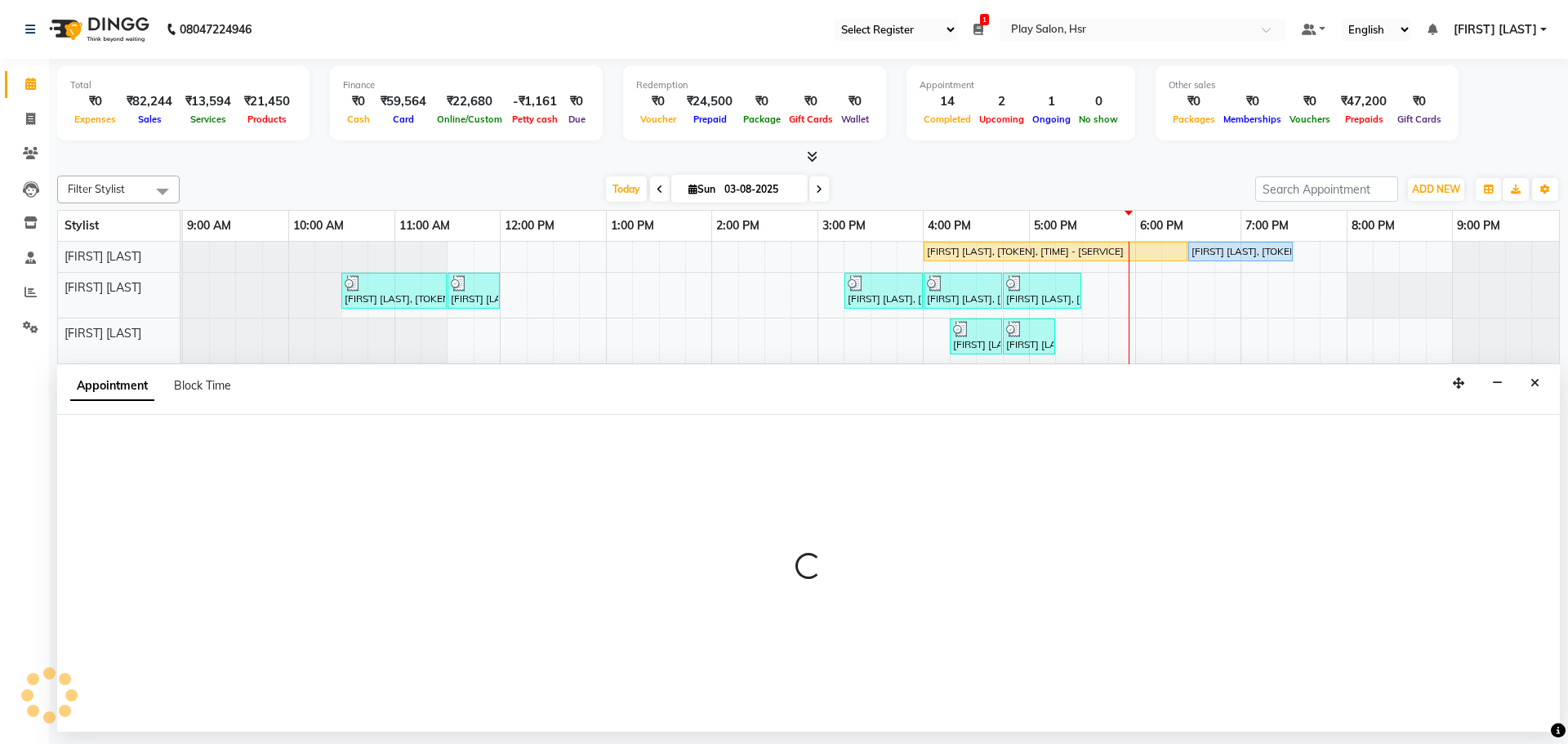 select on "1065" 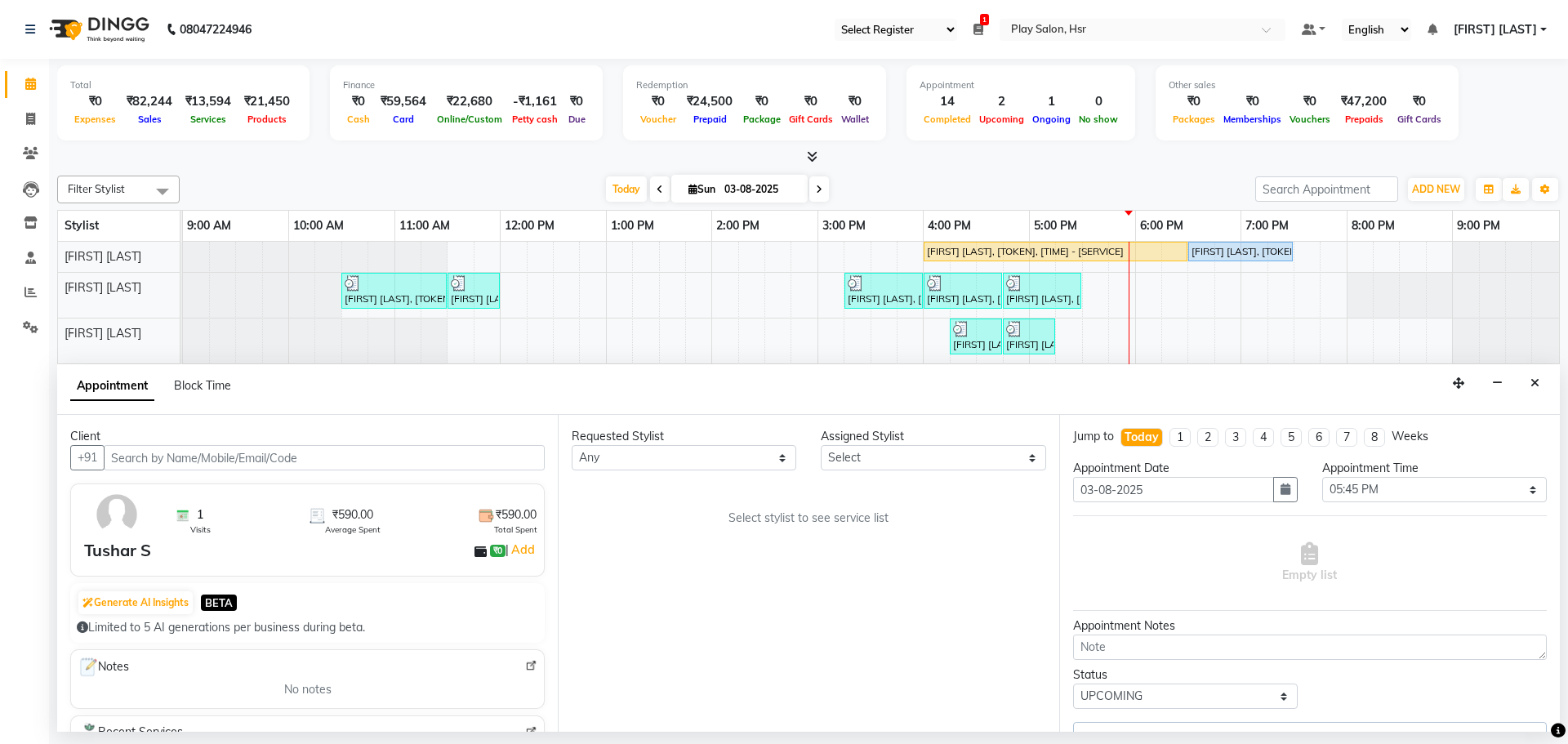 select on "85705" 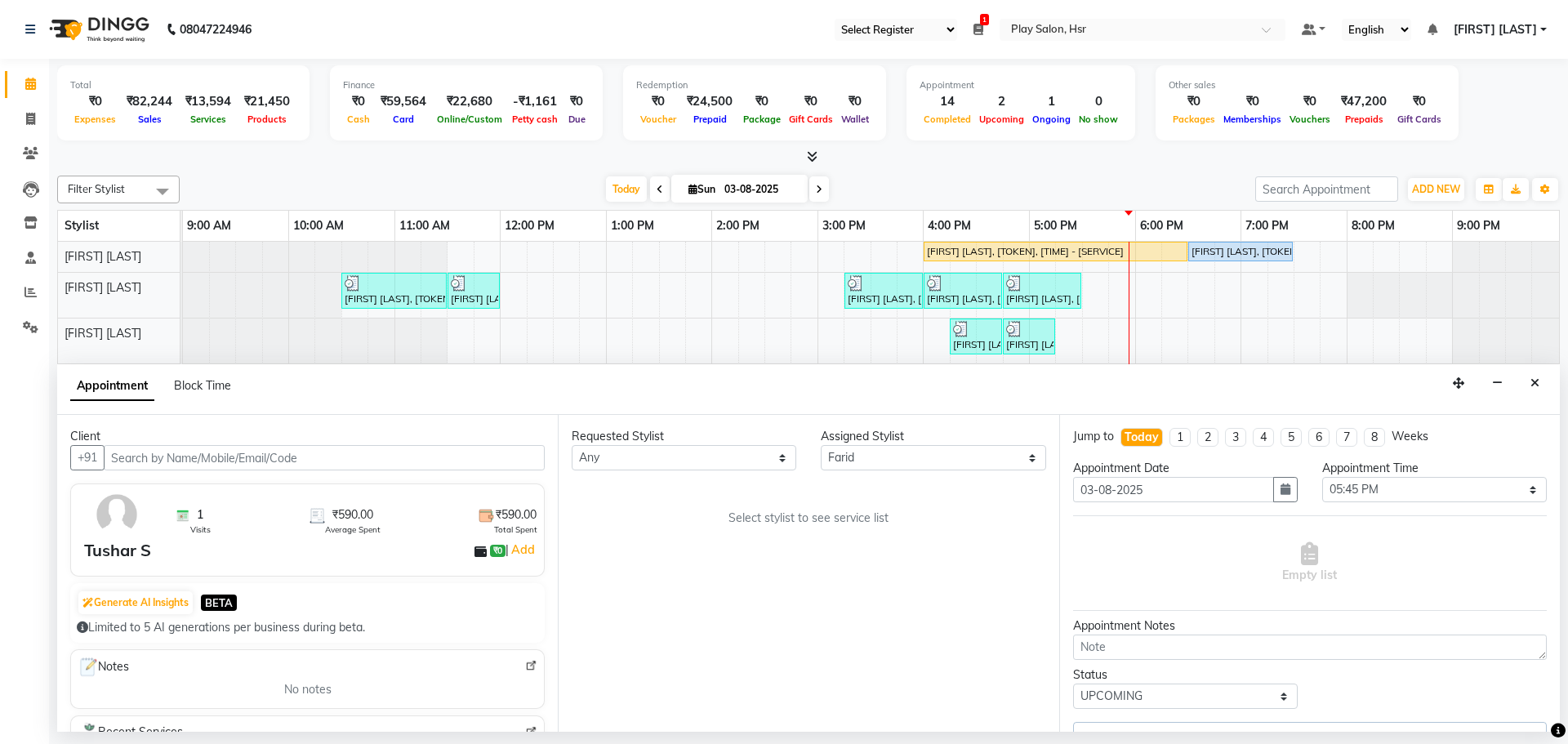 select on "4228" 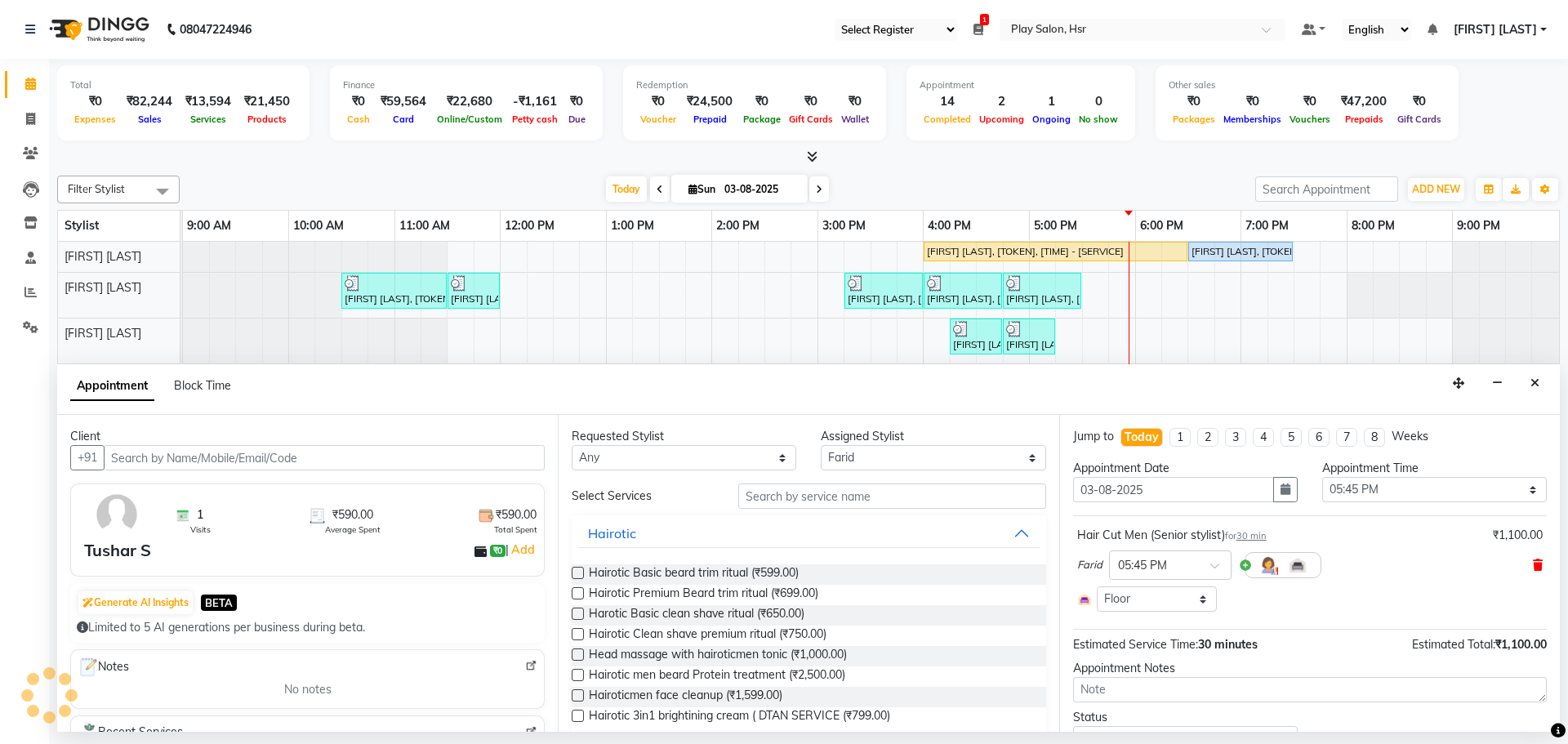 click at bounding box center (1538, 565) 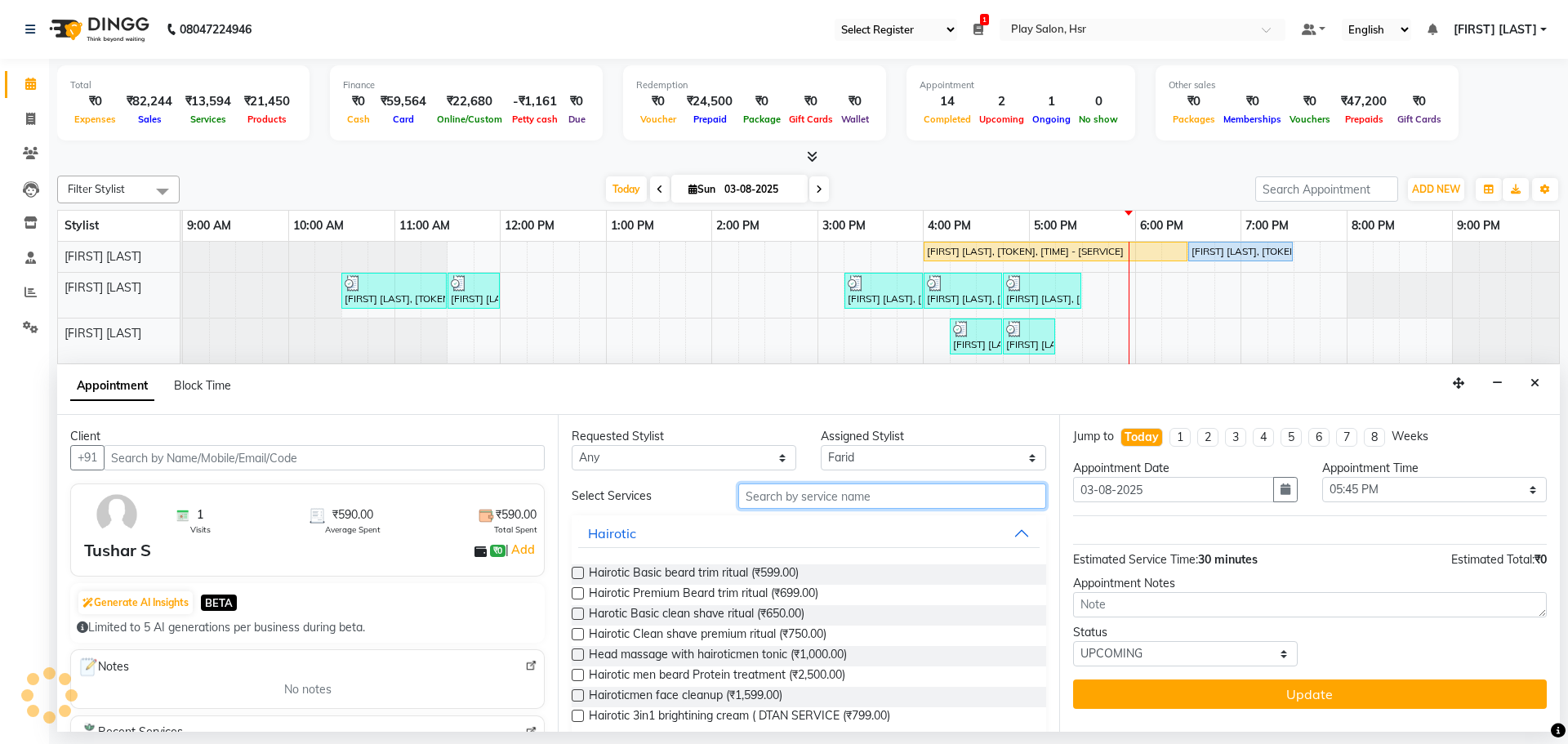 click at bounding box center [892, 496] 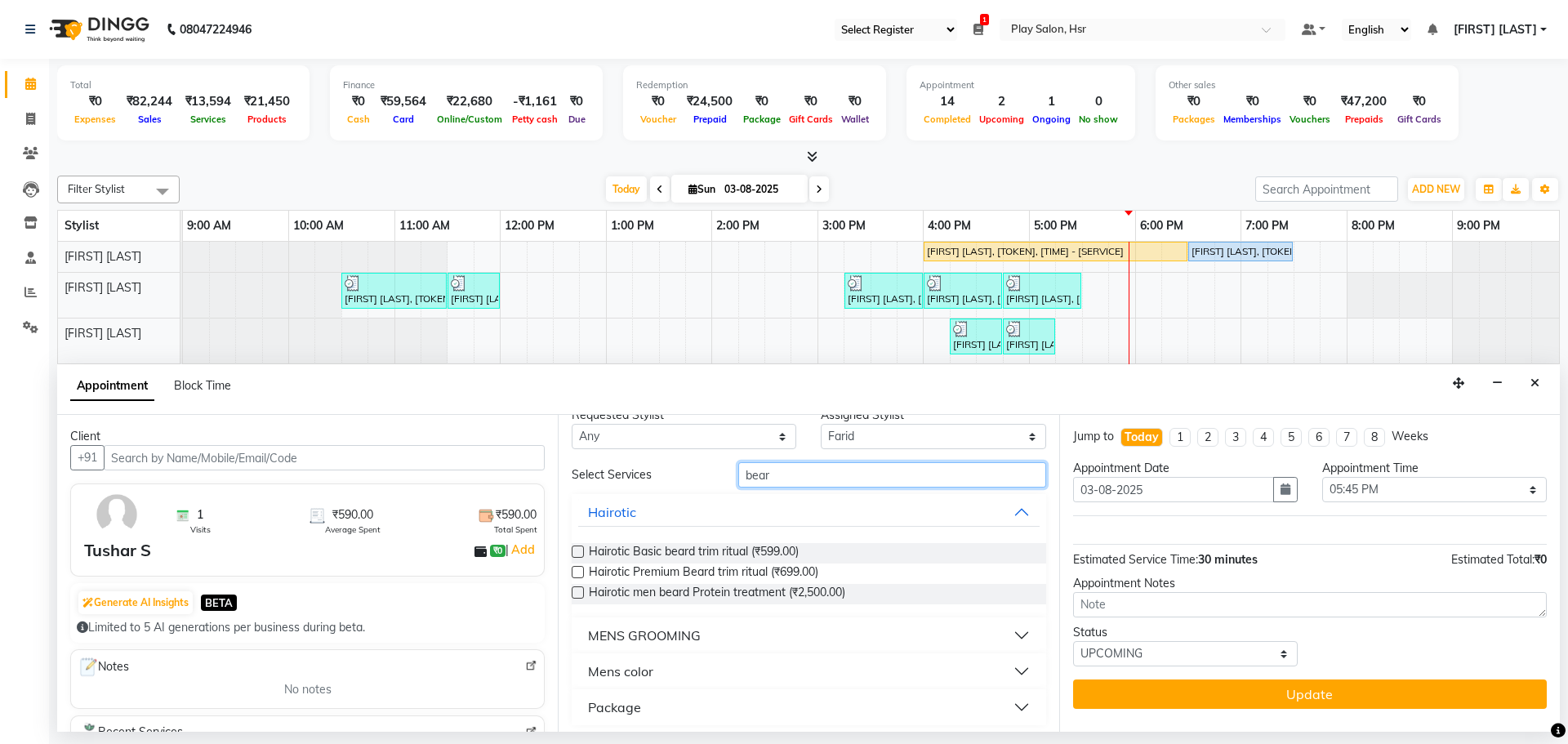 scroll, scrollTop: 28, scrollLeft: 0, axis: vertical 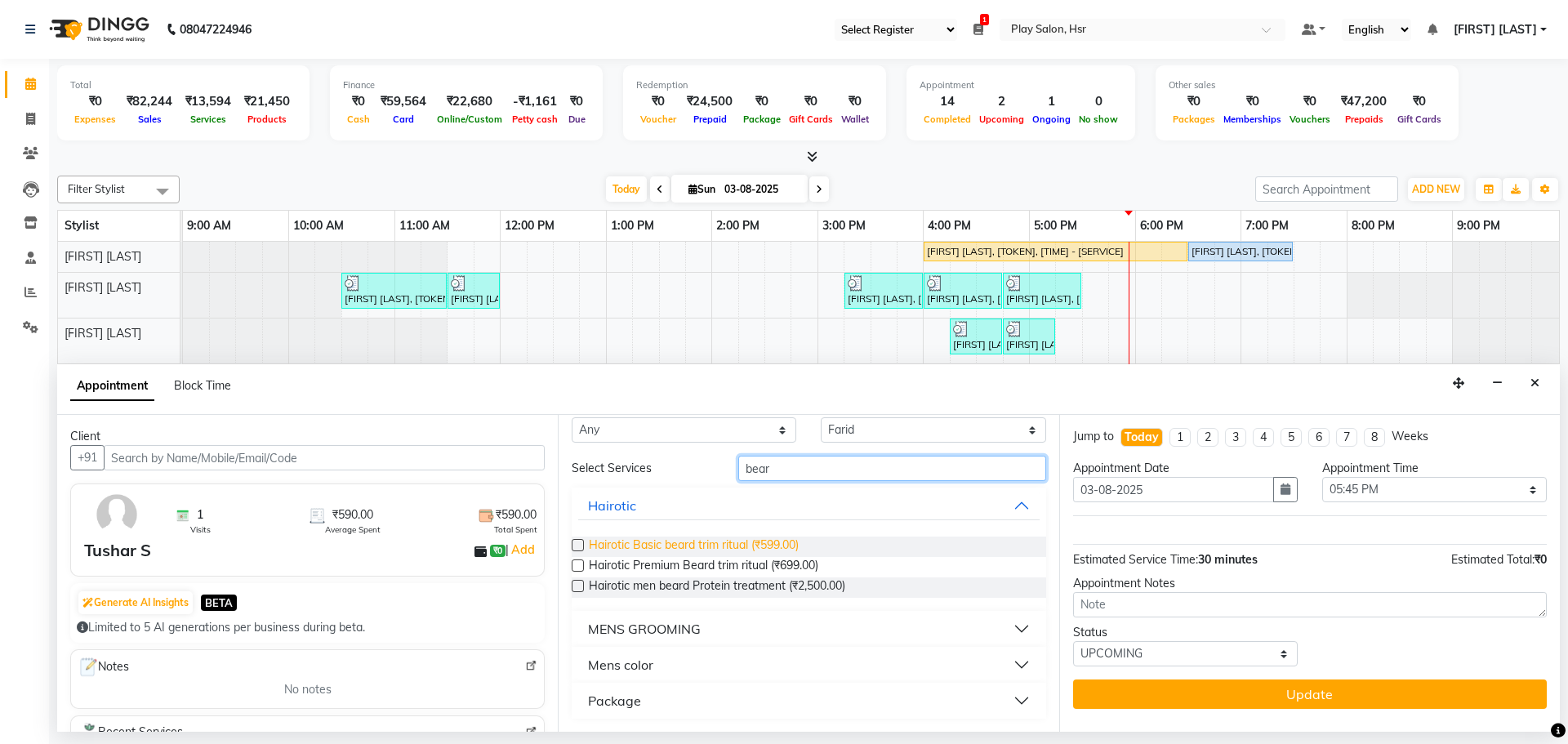 type on "bear" 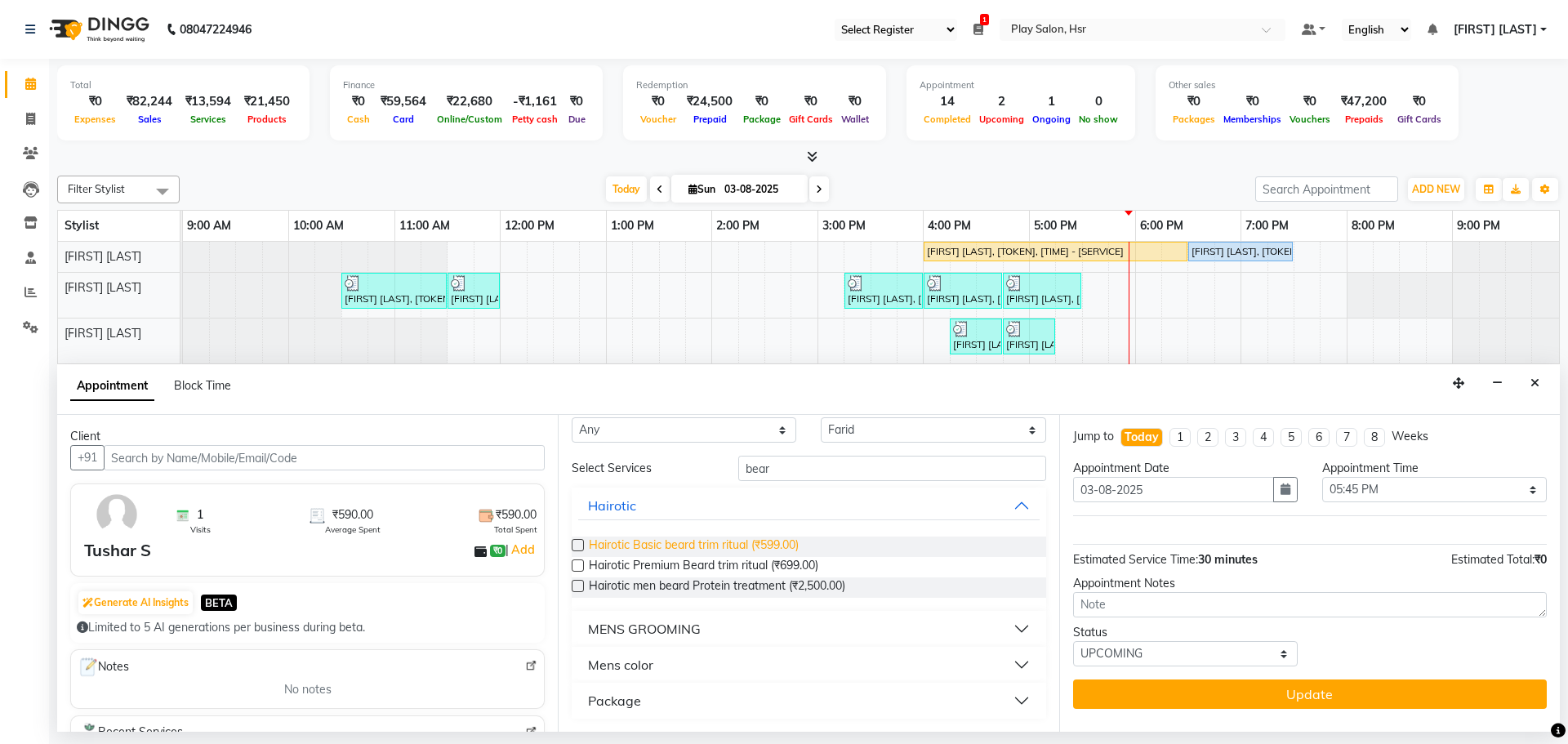 click on "Hairotic Basic beard trim ritual (₹599.00)" at bounding box center (693, 546) 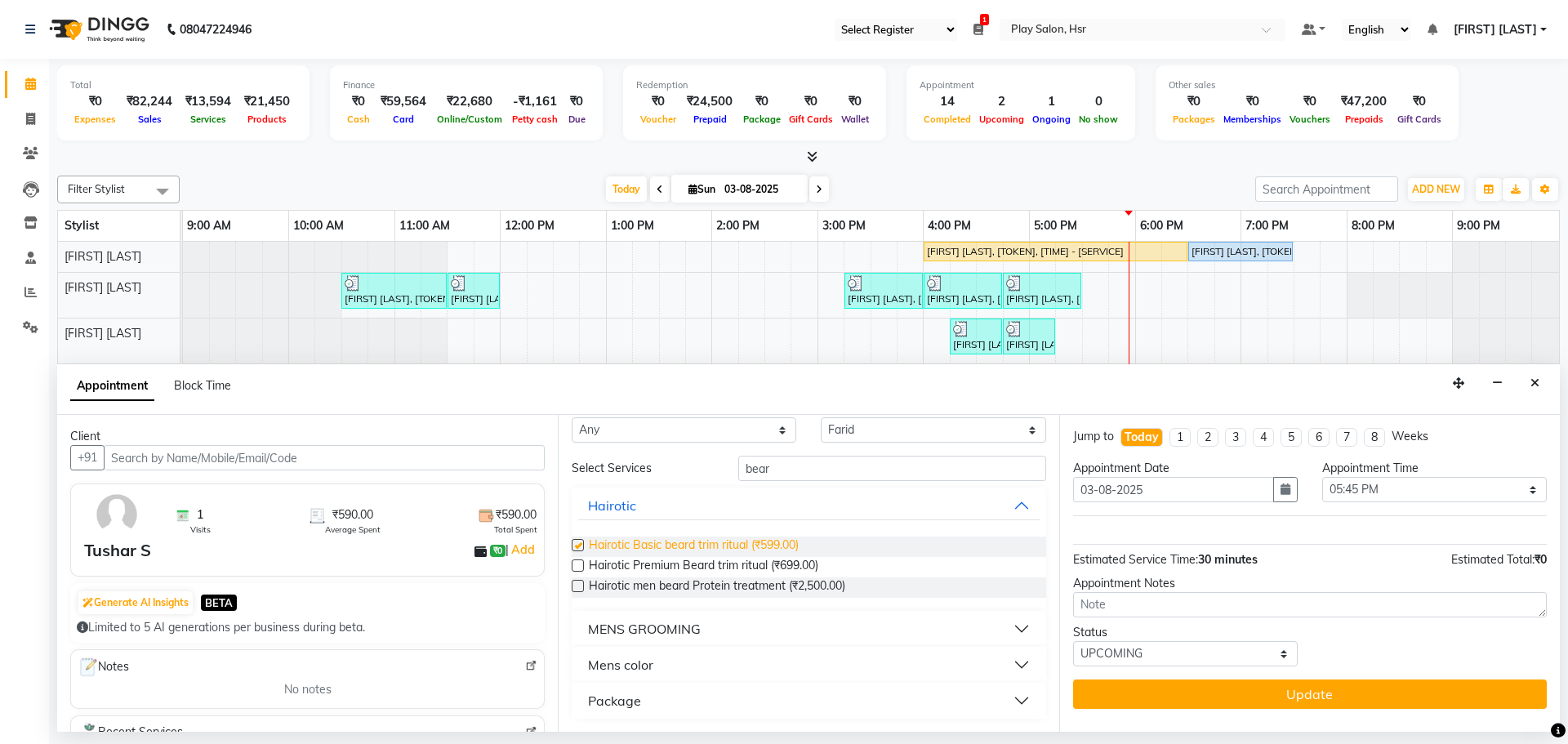 checkbox on "false" 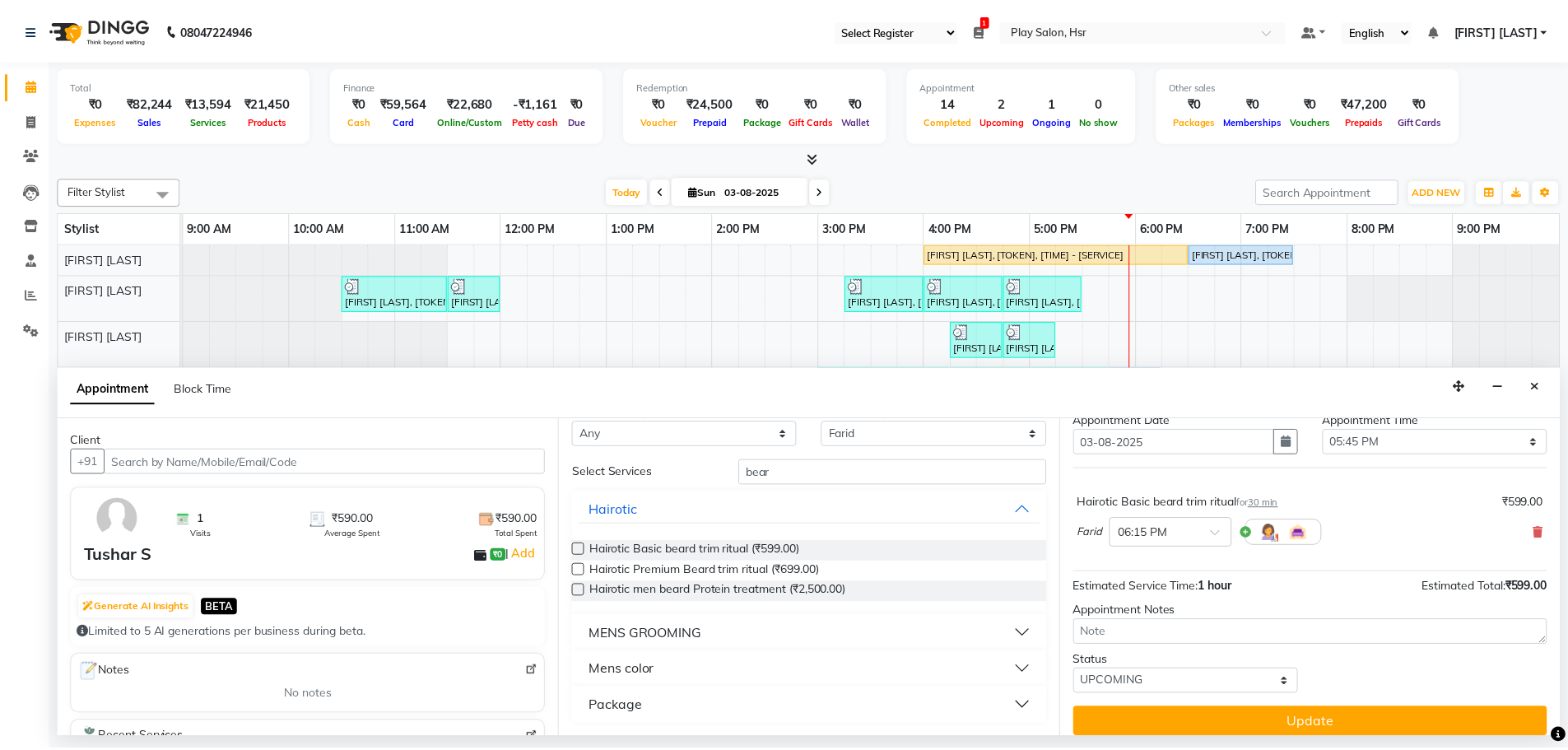 scroll, scrollTop: 65, scrollLeft: 0, axis: vertical 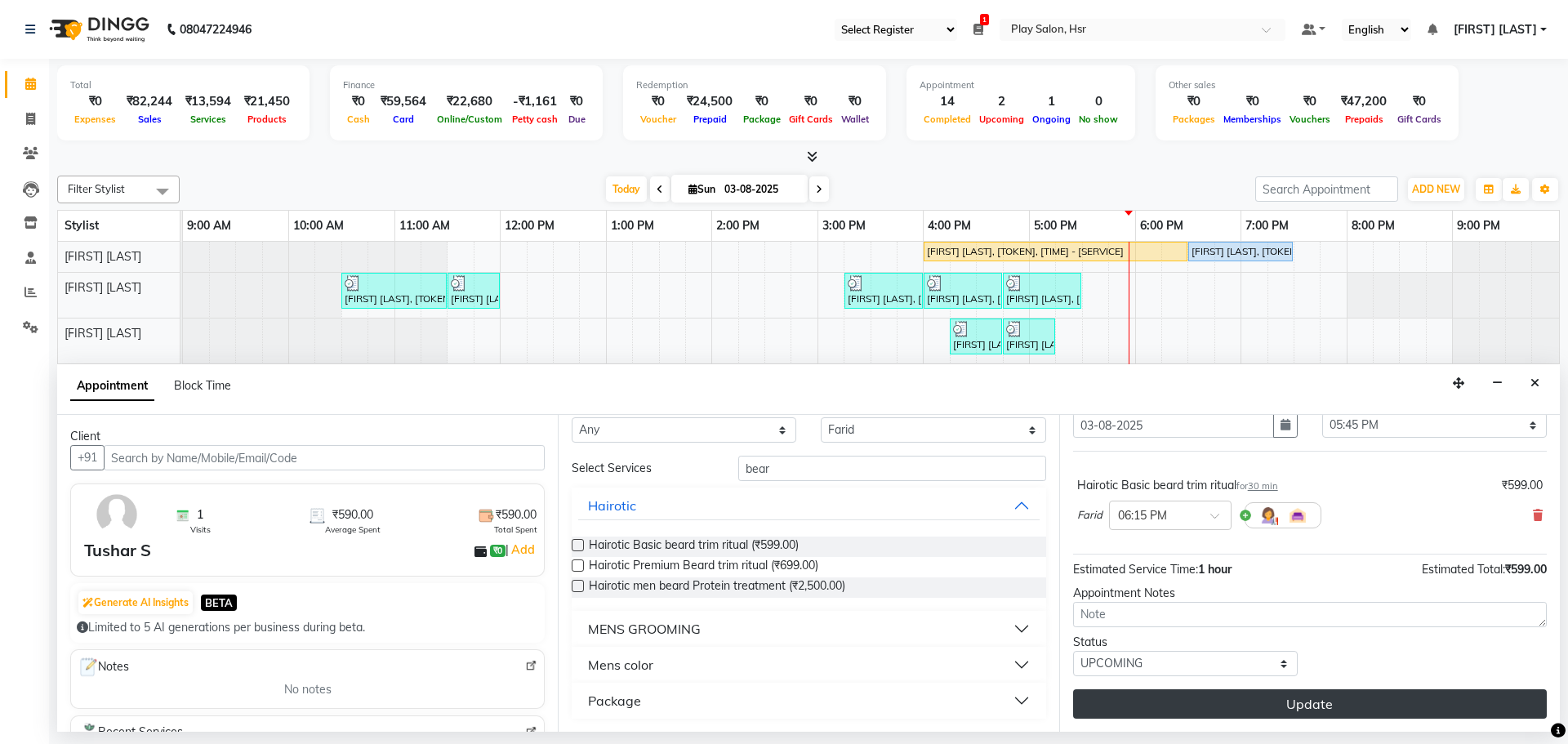 click on "Update" at bounding box center (1310, 704) 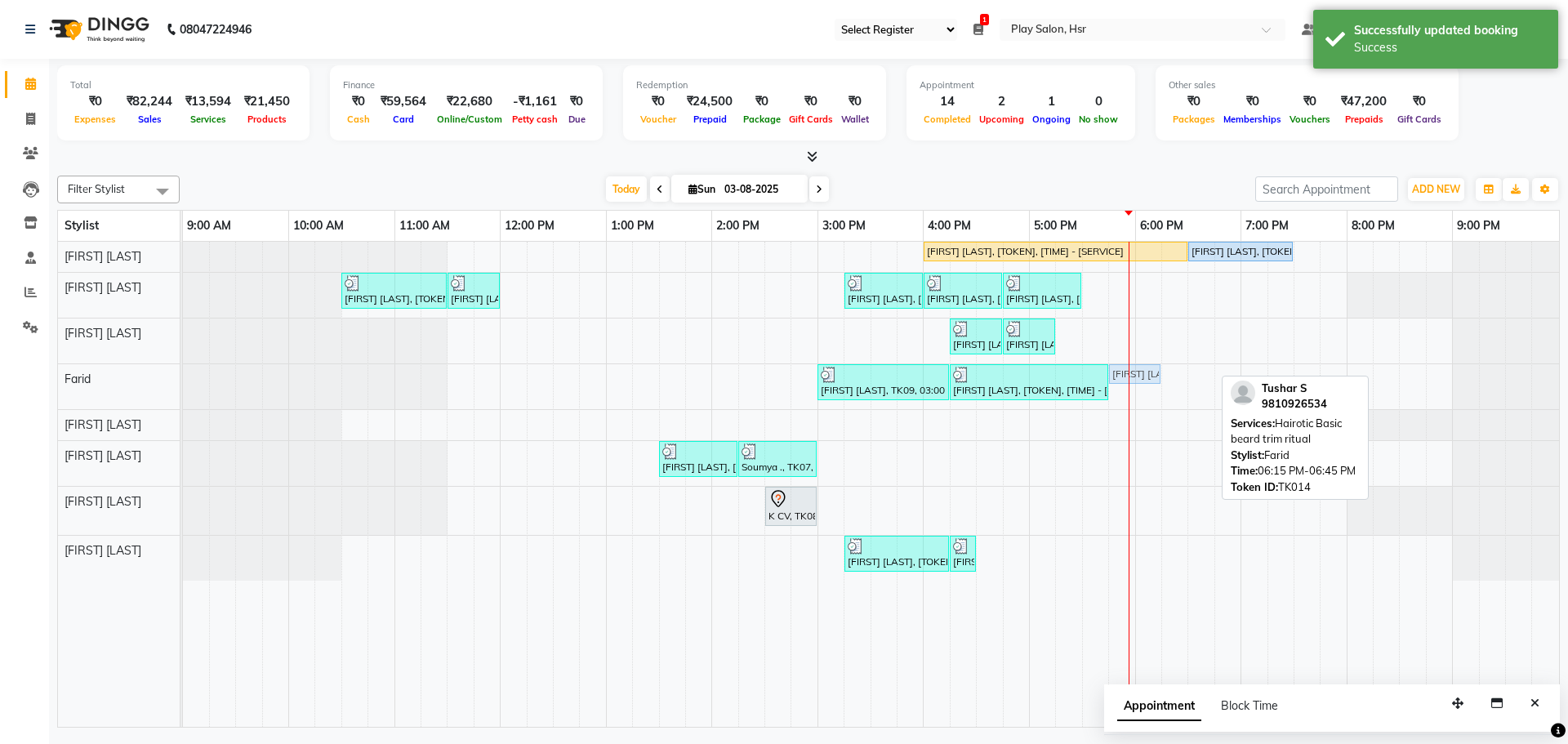 drag, startPoint x: 1187, startPoint y: 375, endPoint x: 1136, endPoint y: 378, distance: 51.088159 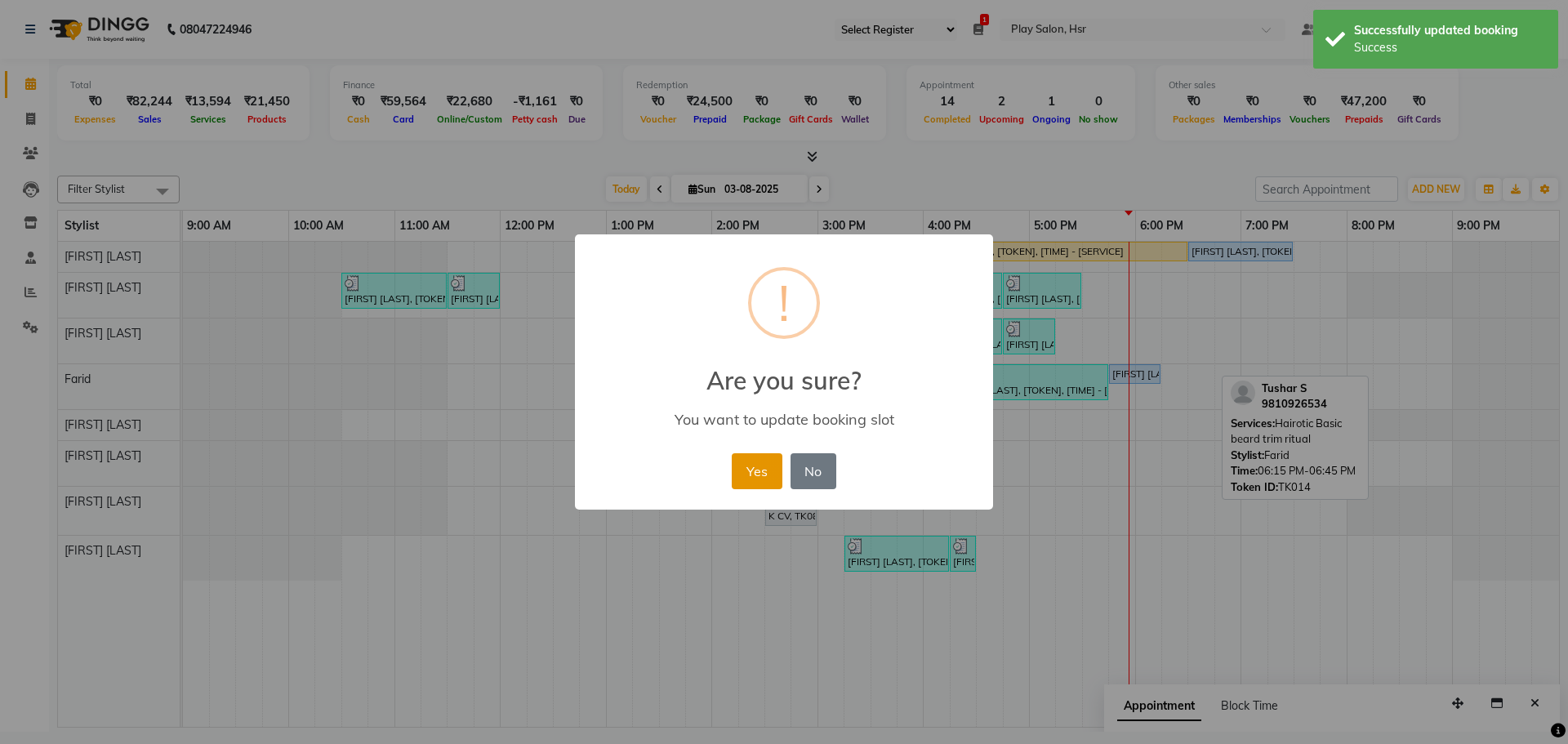click on "Yes" at bounding box center [756, 471] 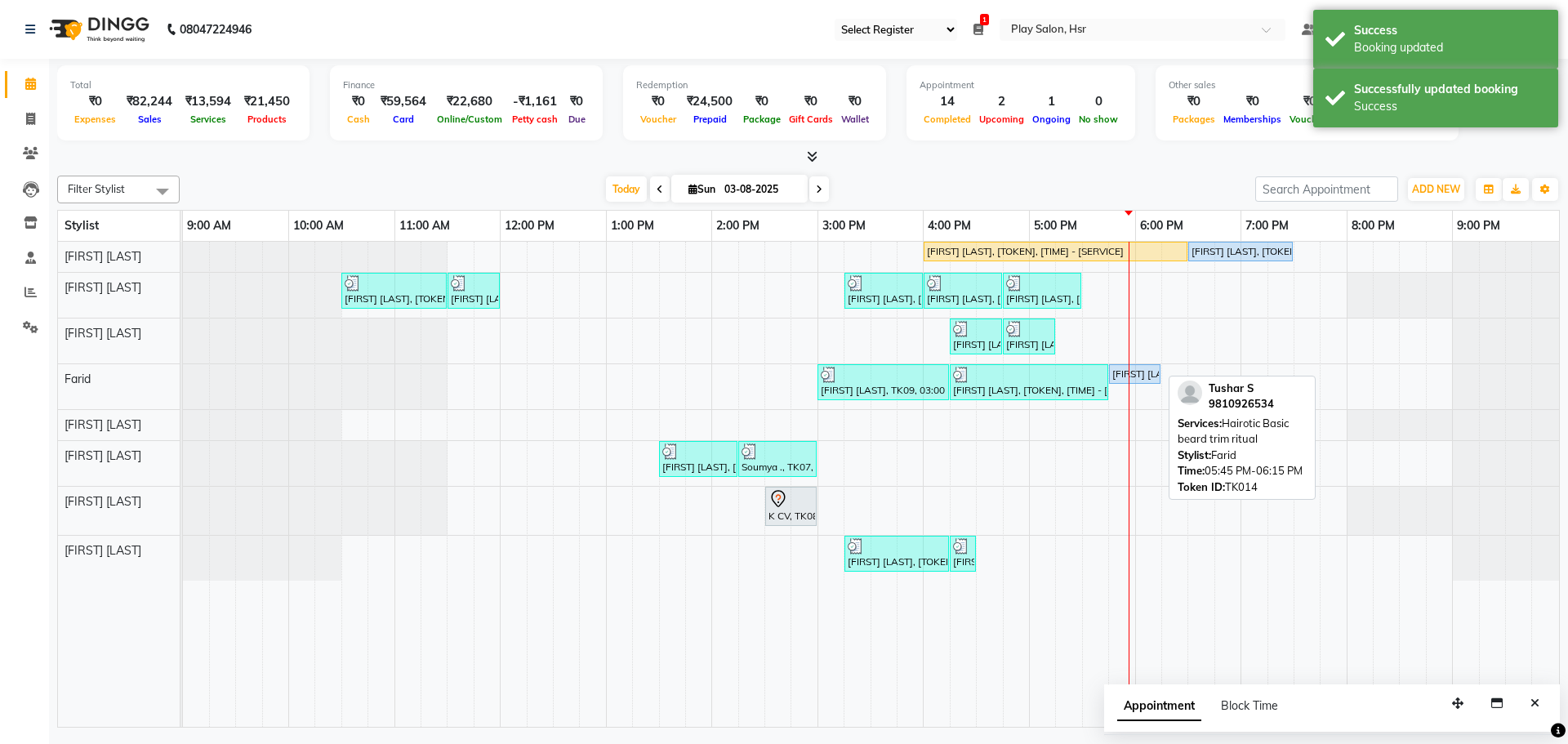 click on "Tushar S, TK14, 05:45 PM-06:15 PM, Hairotic Basic beard trim ritual" at bounding box center [1134, 374] 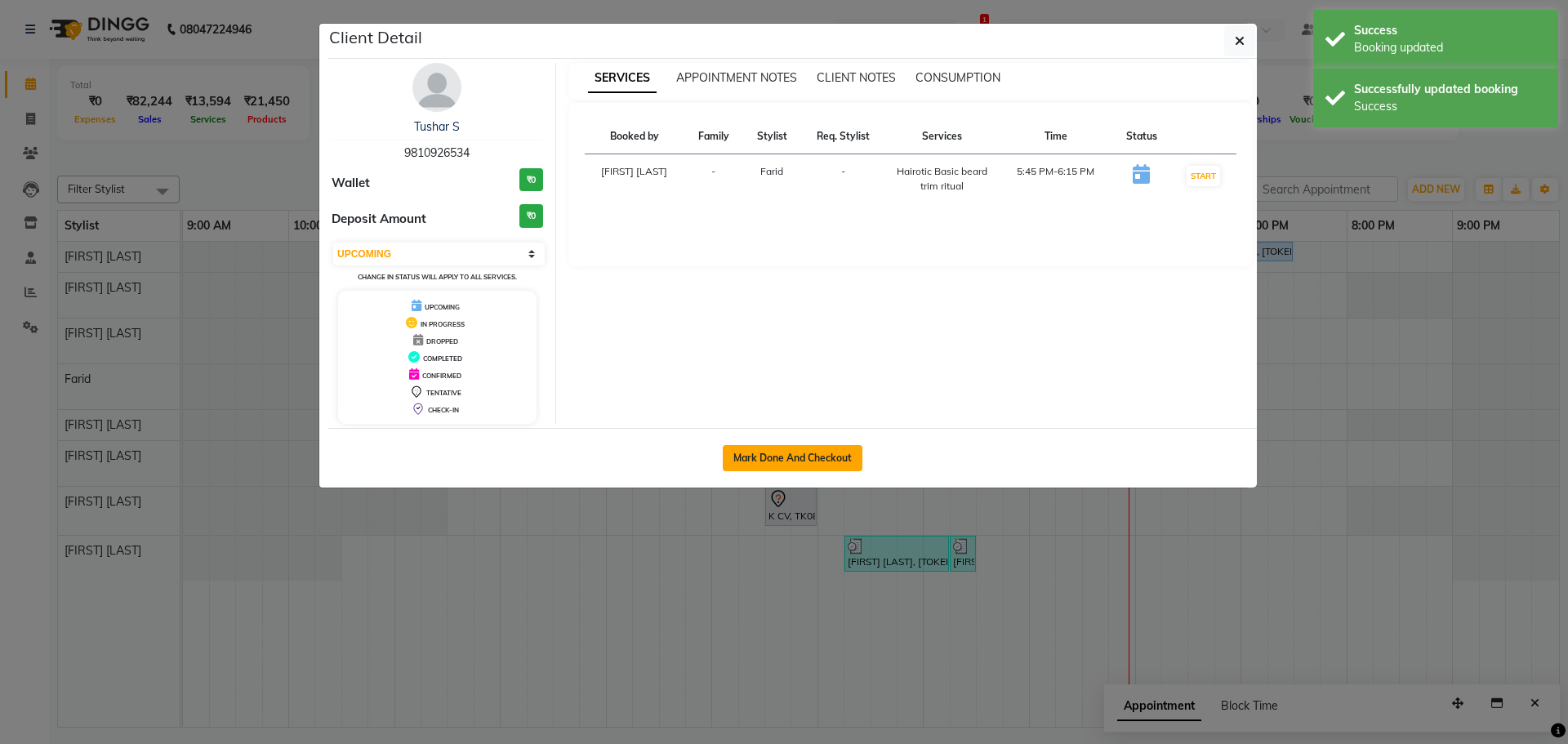 click on "Mark Done And Checkout" 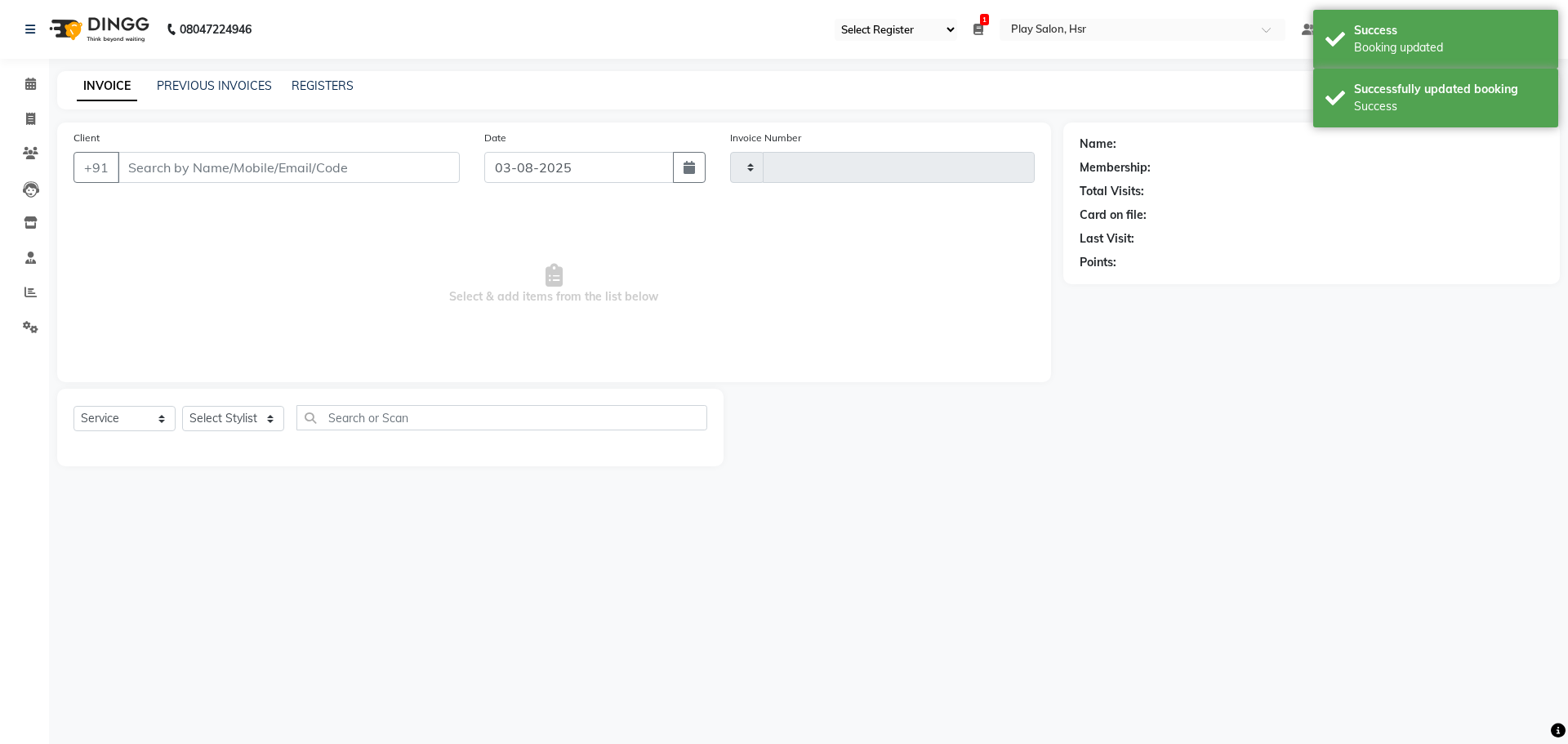 type on "0706" 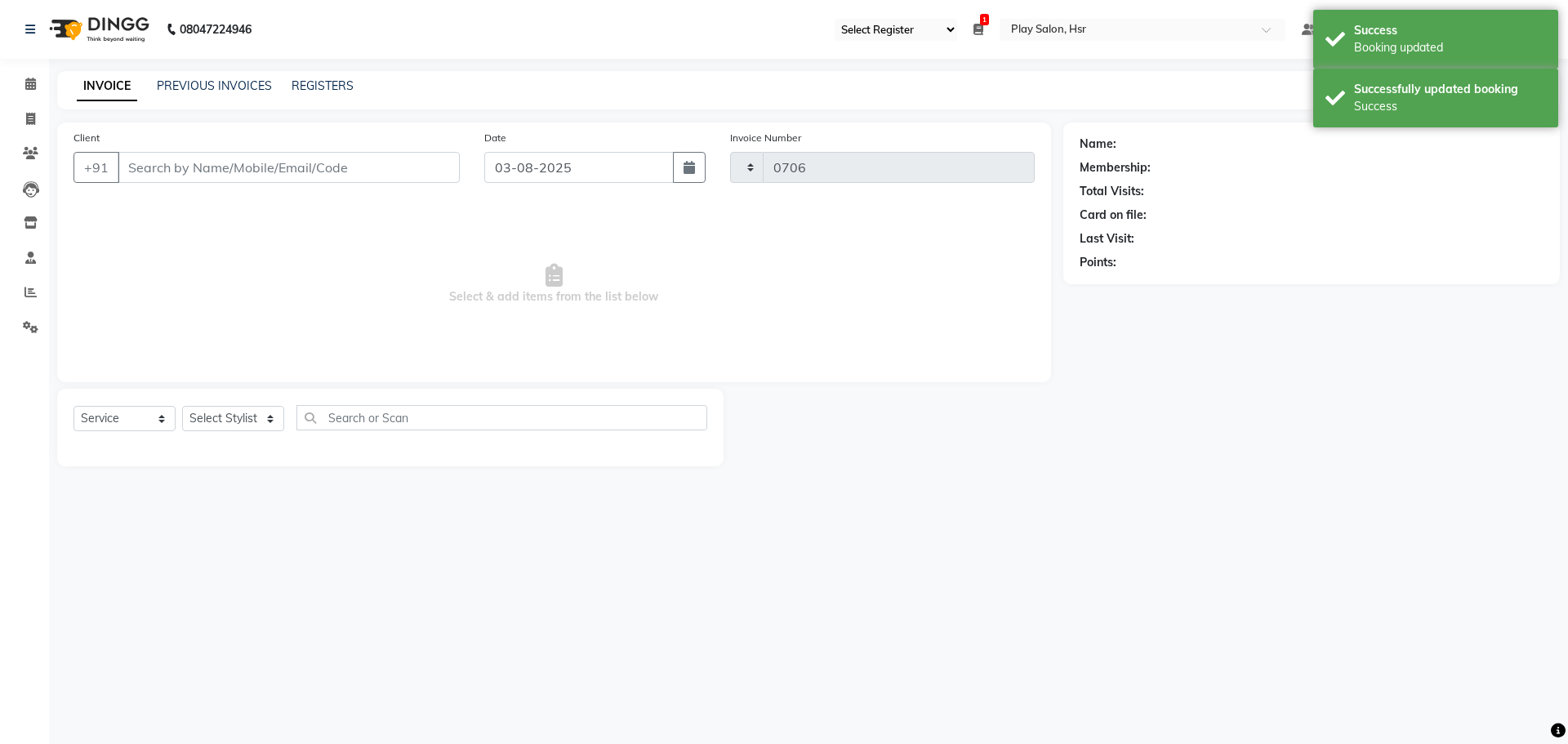 select on "3" 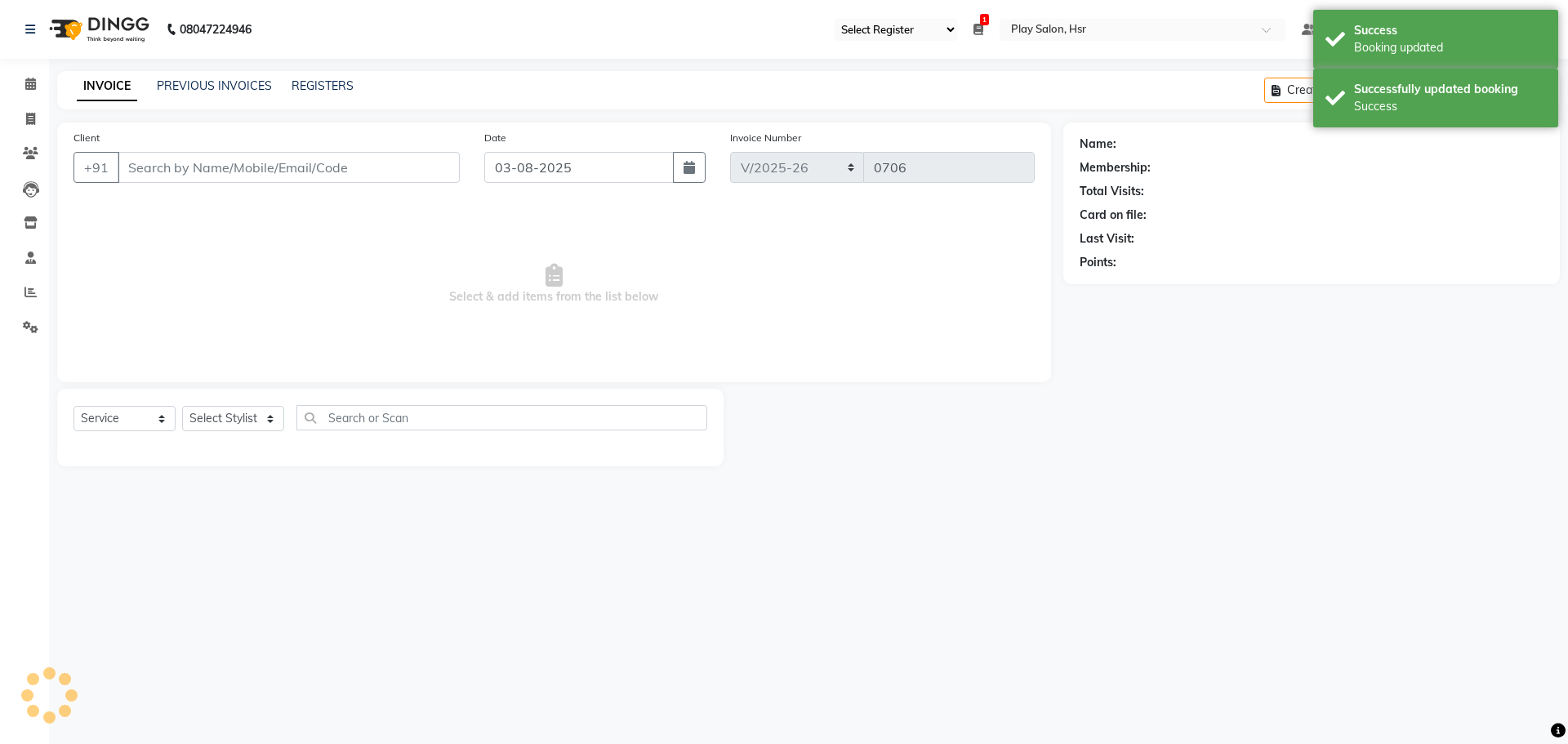 type on "9810926534" 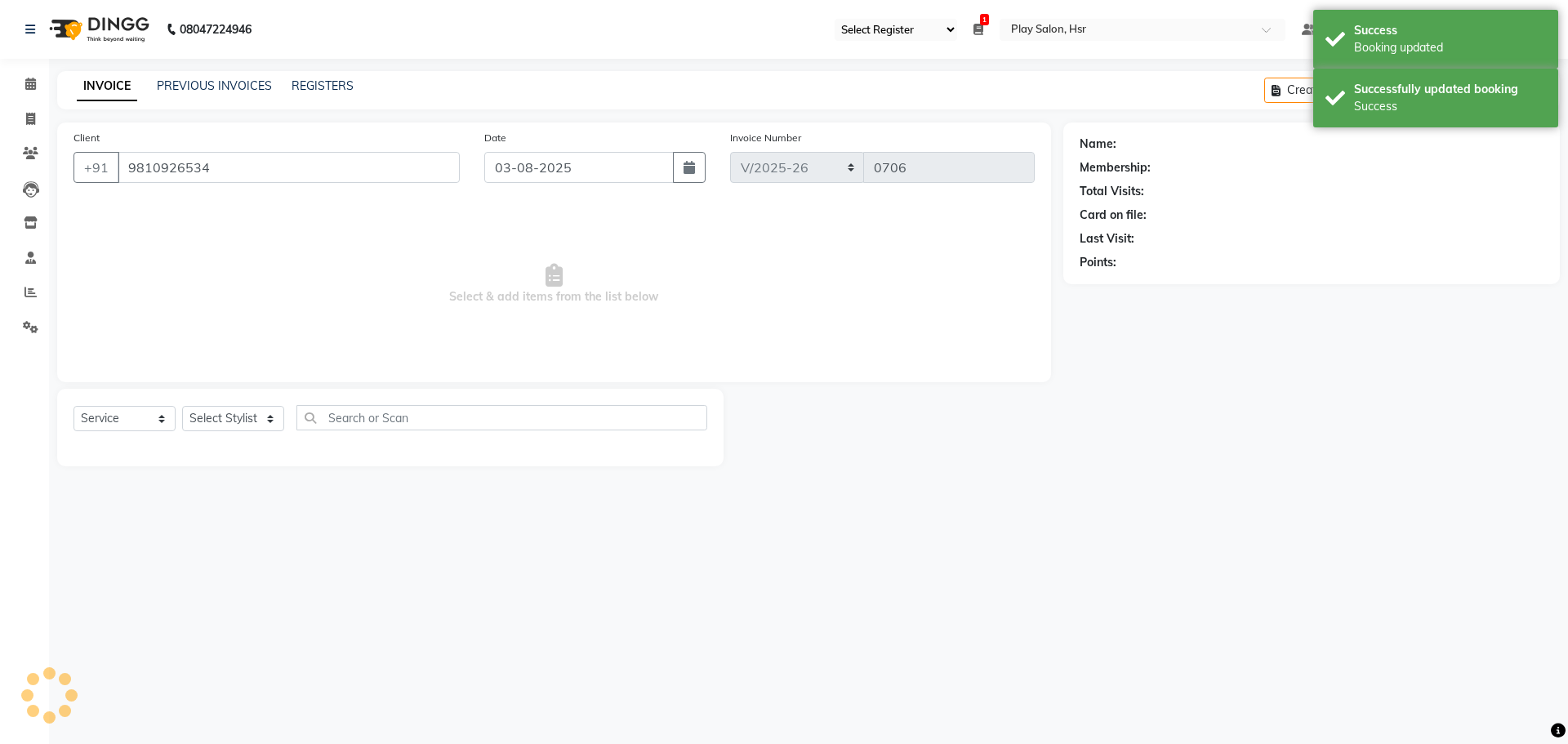 select on "85705" 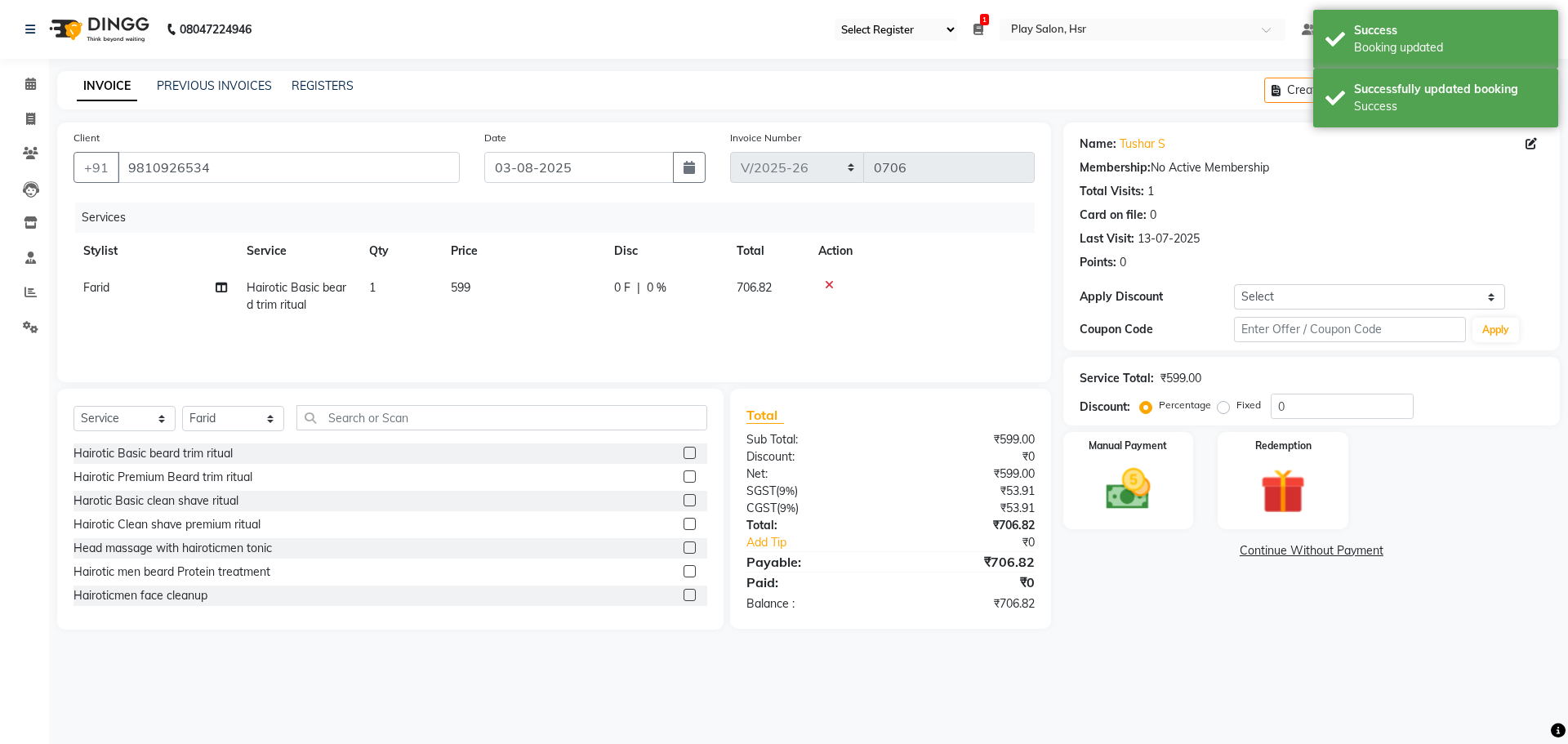 click on "599" 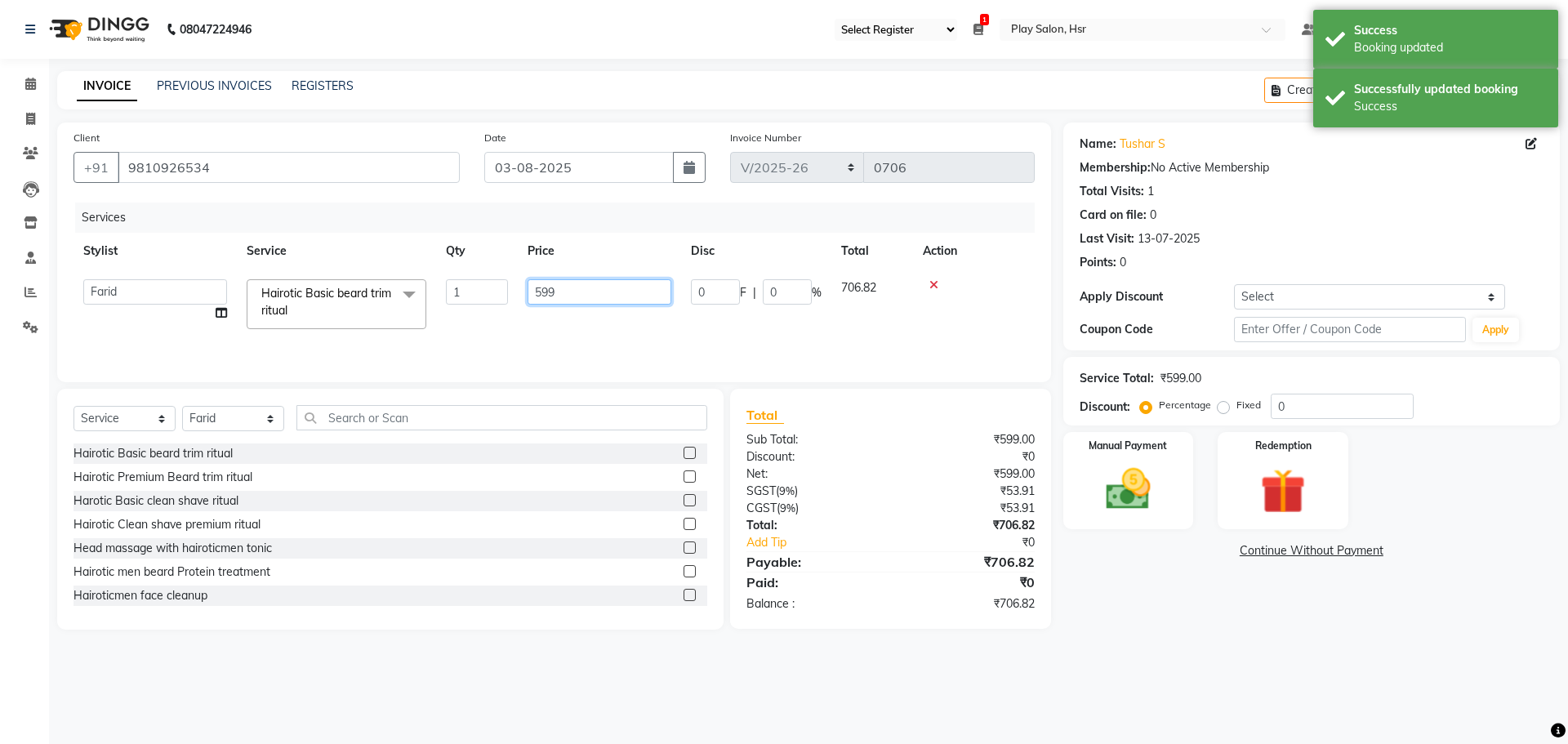 drag, startPoint x: 546, startPoint y: 287, endPoint x: 530, endPoint y: 287, distance: 16 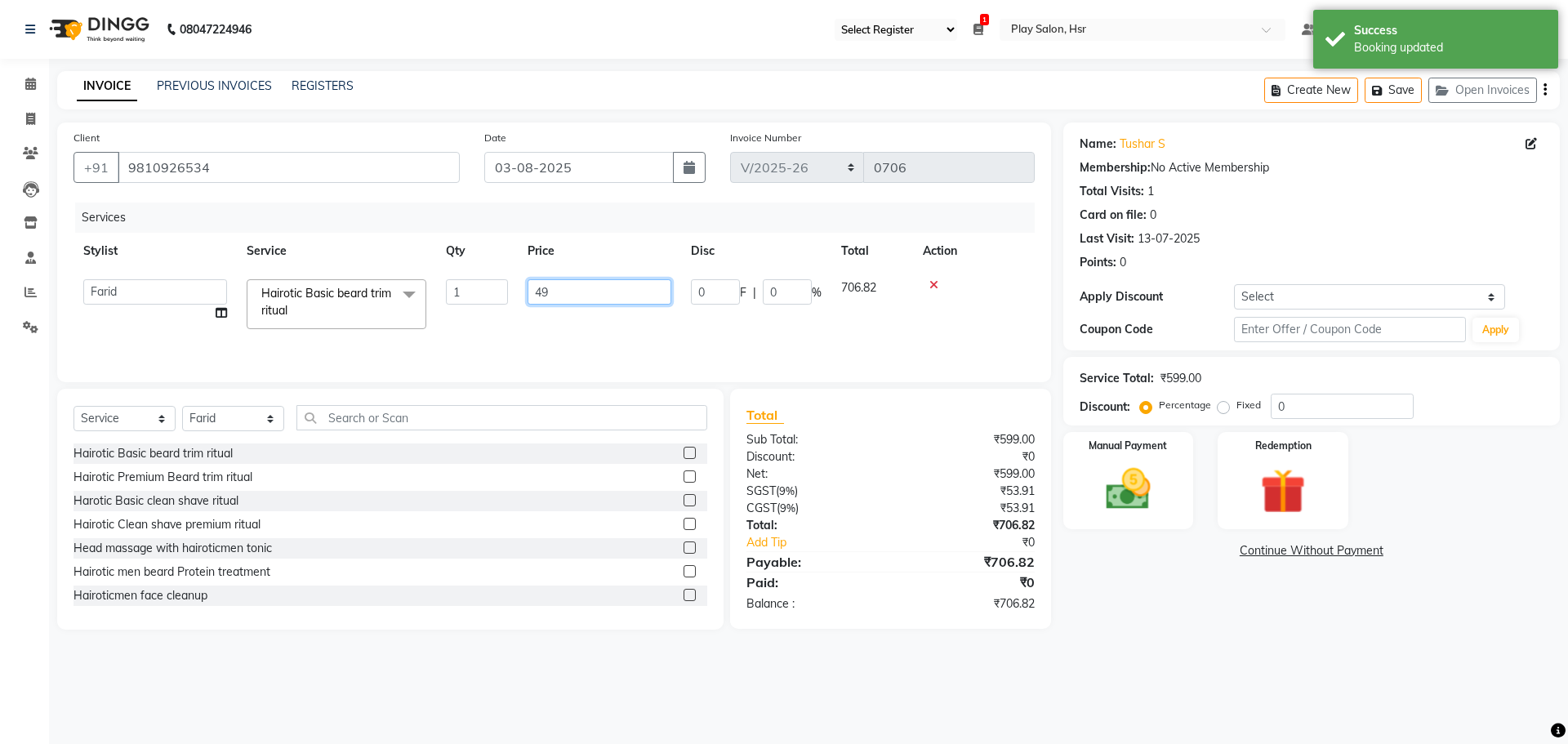 type on "4" 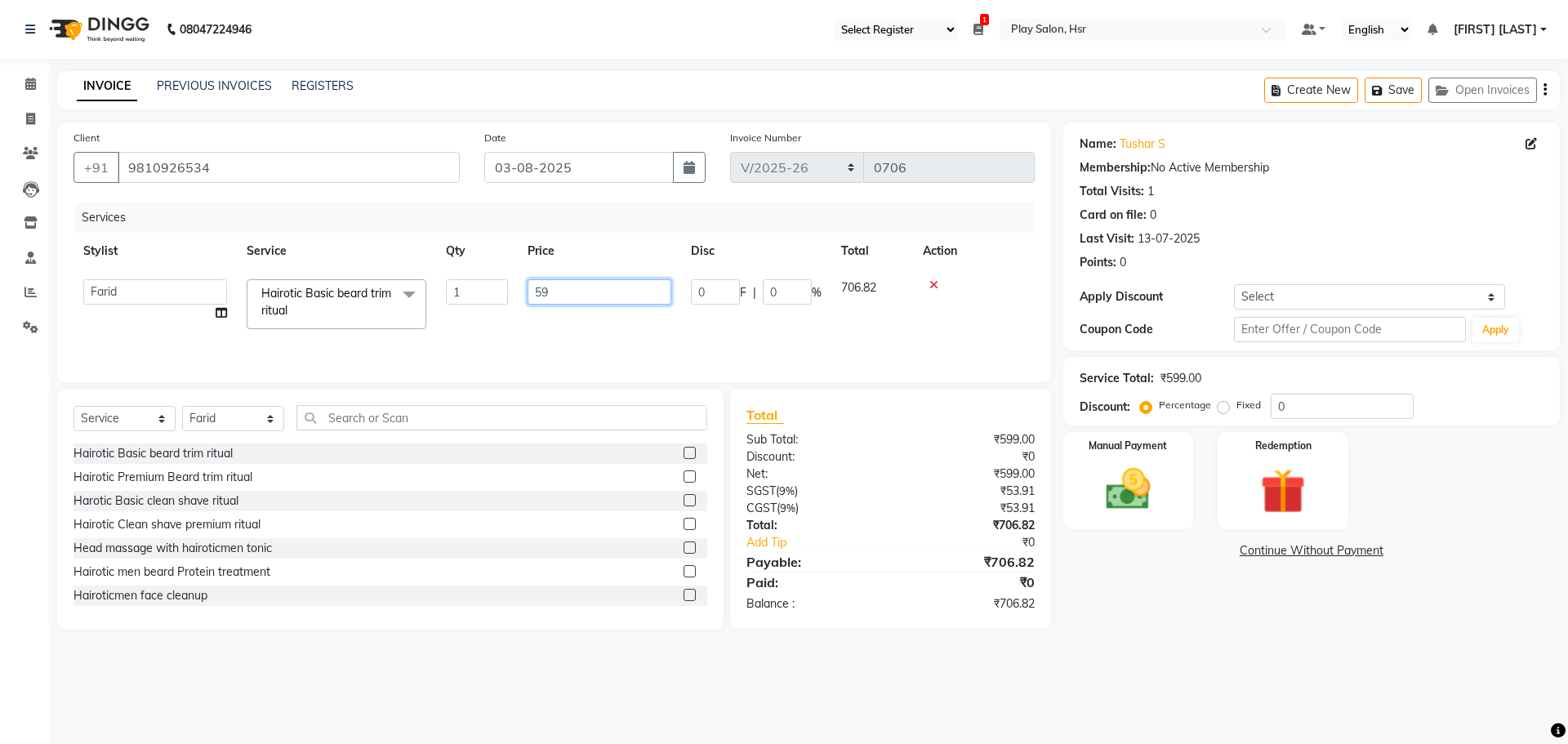 type on "599" 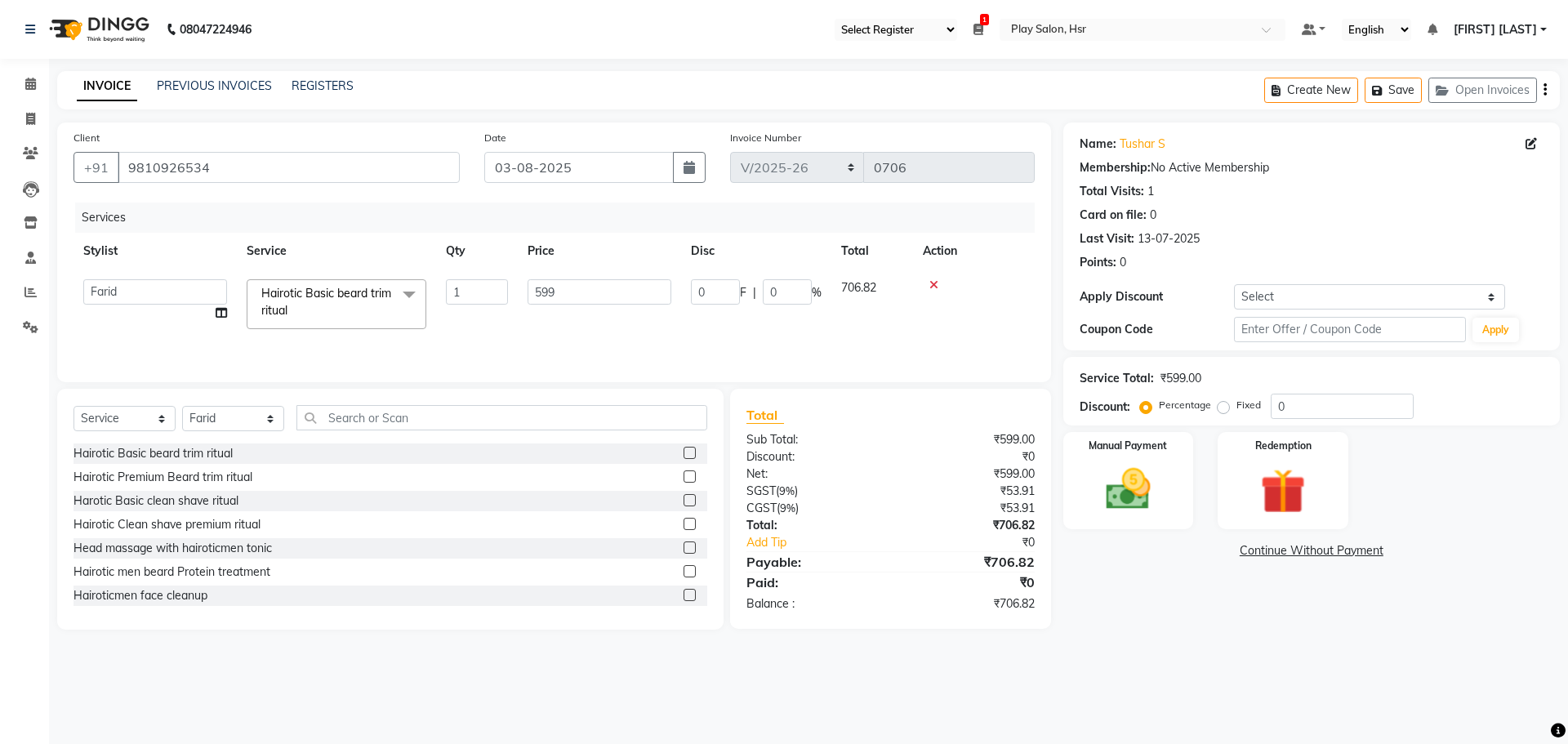click on "Name: Tushar S Membership:  No Active Membership  Total Visits:  1 Card on file:  0 Last Visit:   13-07-2025 Points:   0  Apply Discount Select Coupon → Complimentary Kerastase Hair Wash  Coupon → 5k Voucher Coupon → 300 Cashback Coupon Code Apply Service Total:  ₹599.00  Discount:  Percentage   Fixed  0 Manual Payment Redemption  Continue Without Payment" 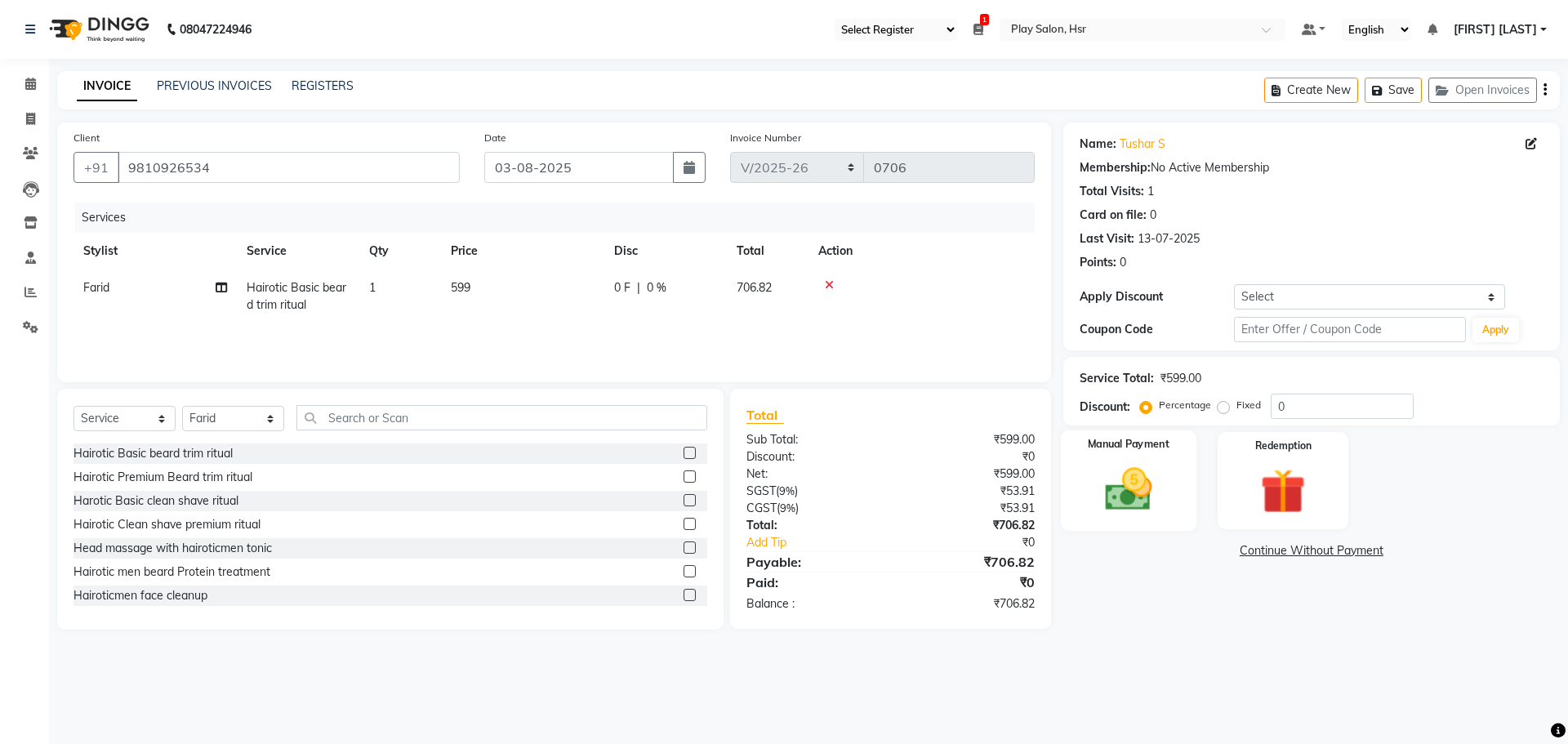 click on "Manual Payment" 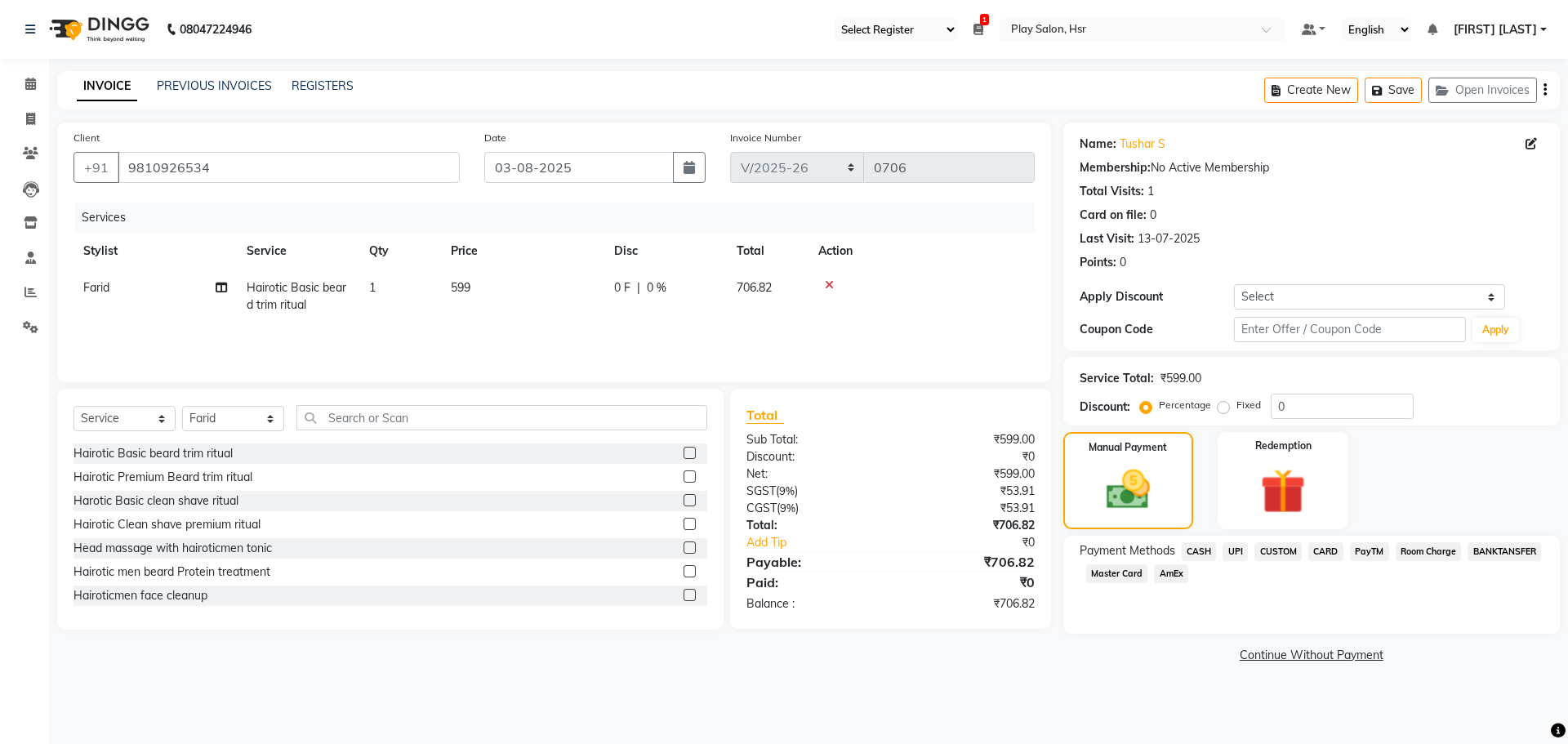 click on "UPI" 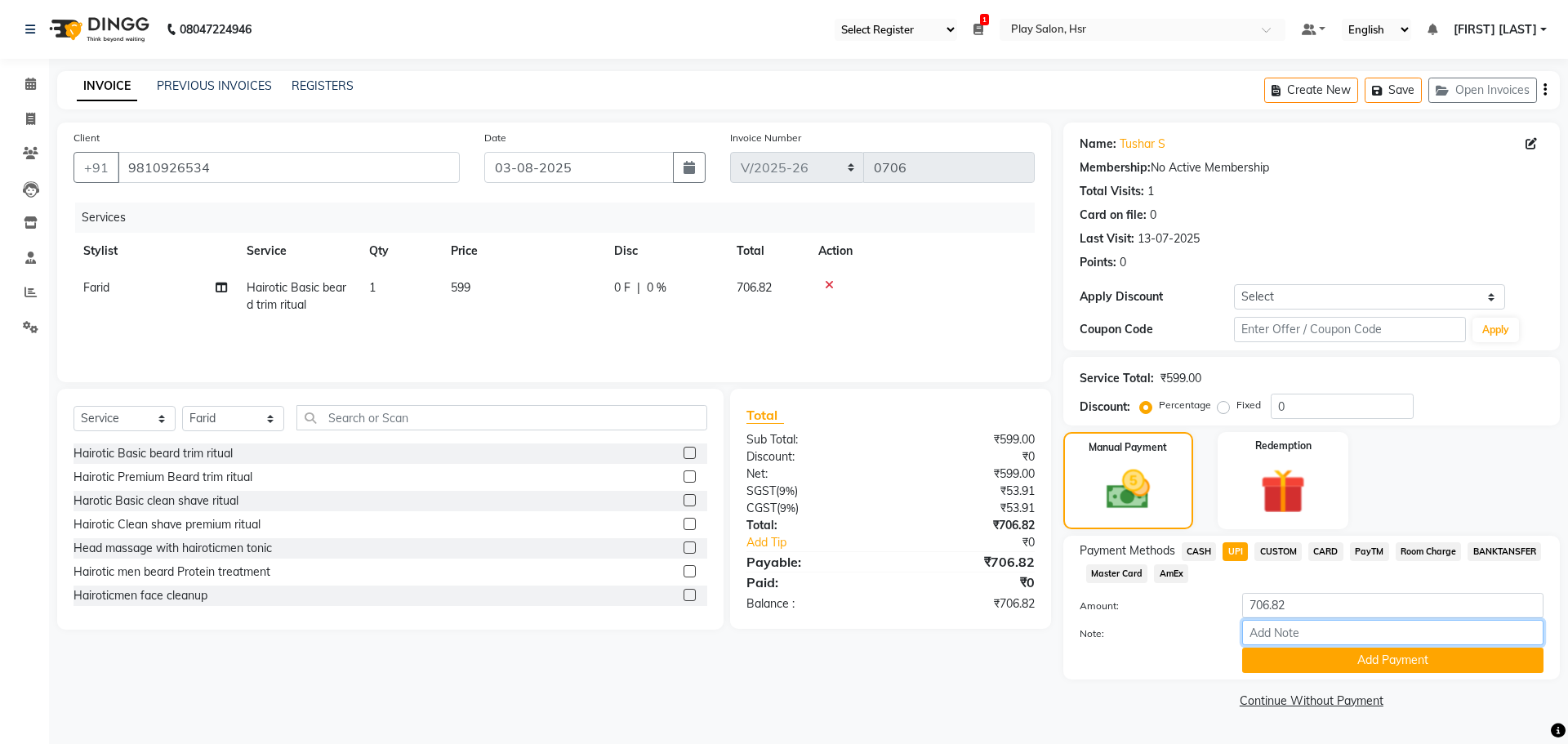 click on "Note:" at bounding box center (1392, 632) 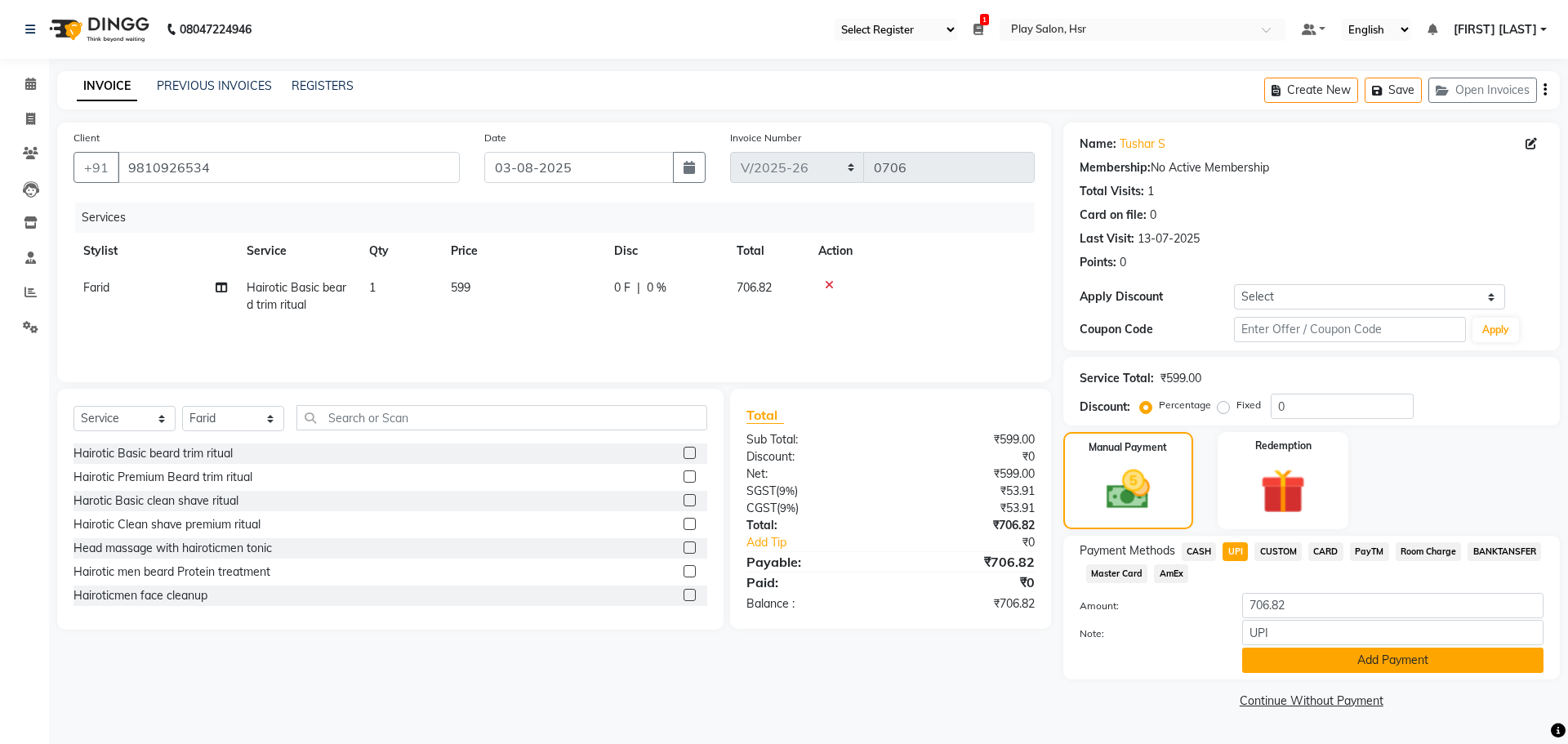 click on "Add Payment" 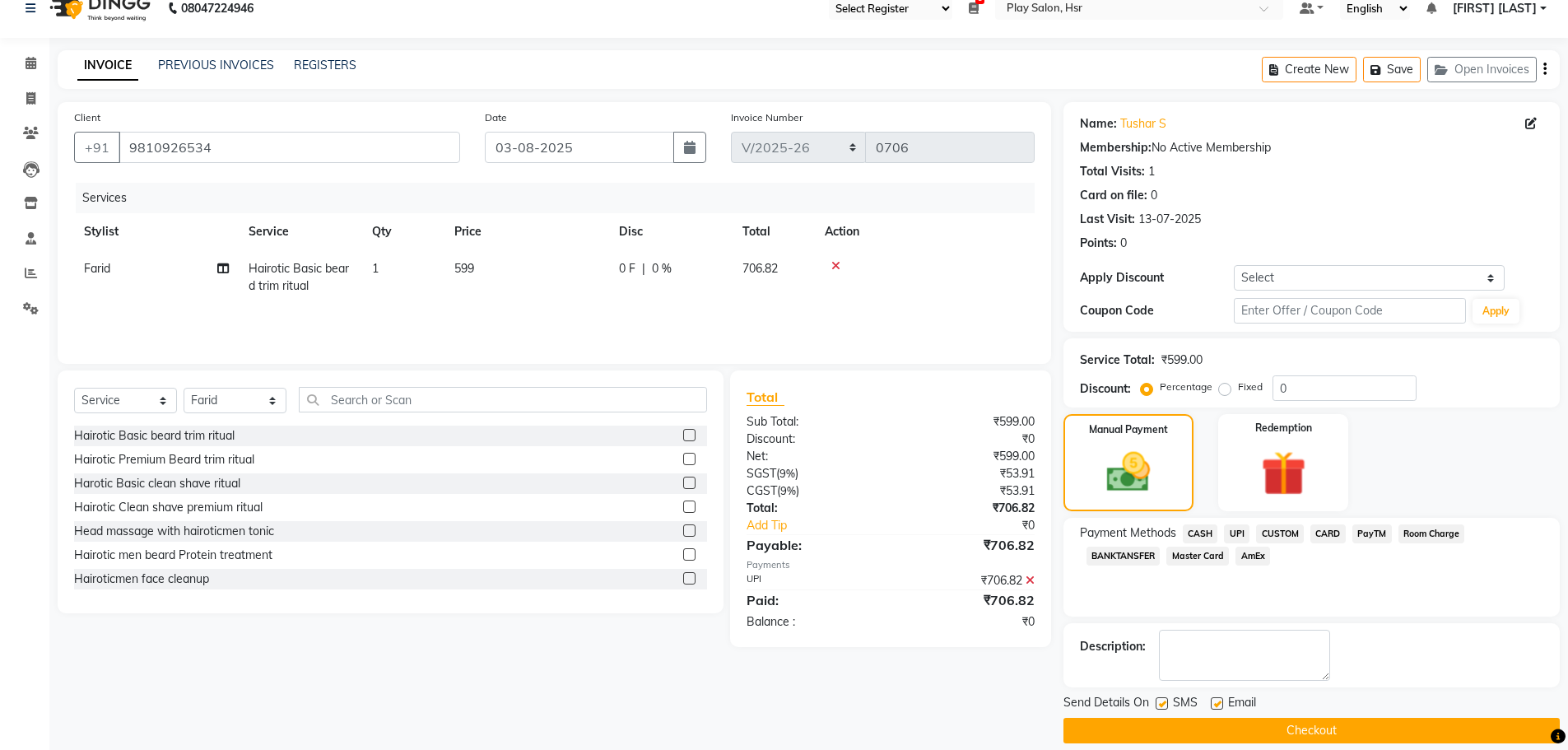 scroll, scrollTop: 40, scrollLeft: 0, axis: vertical 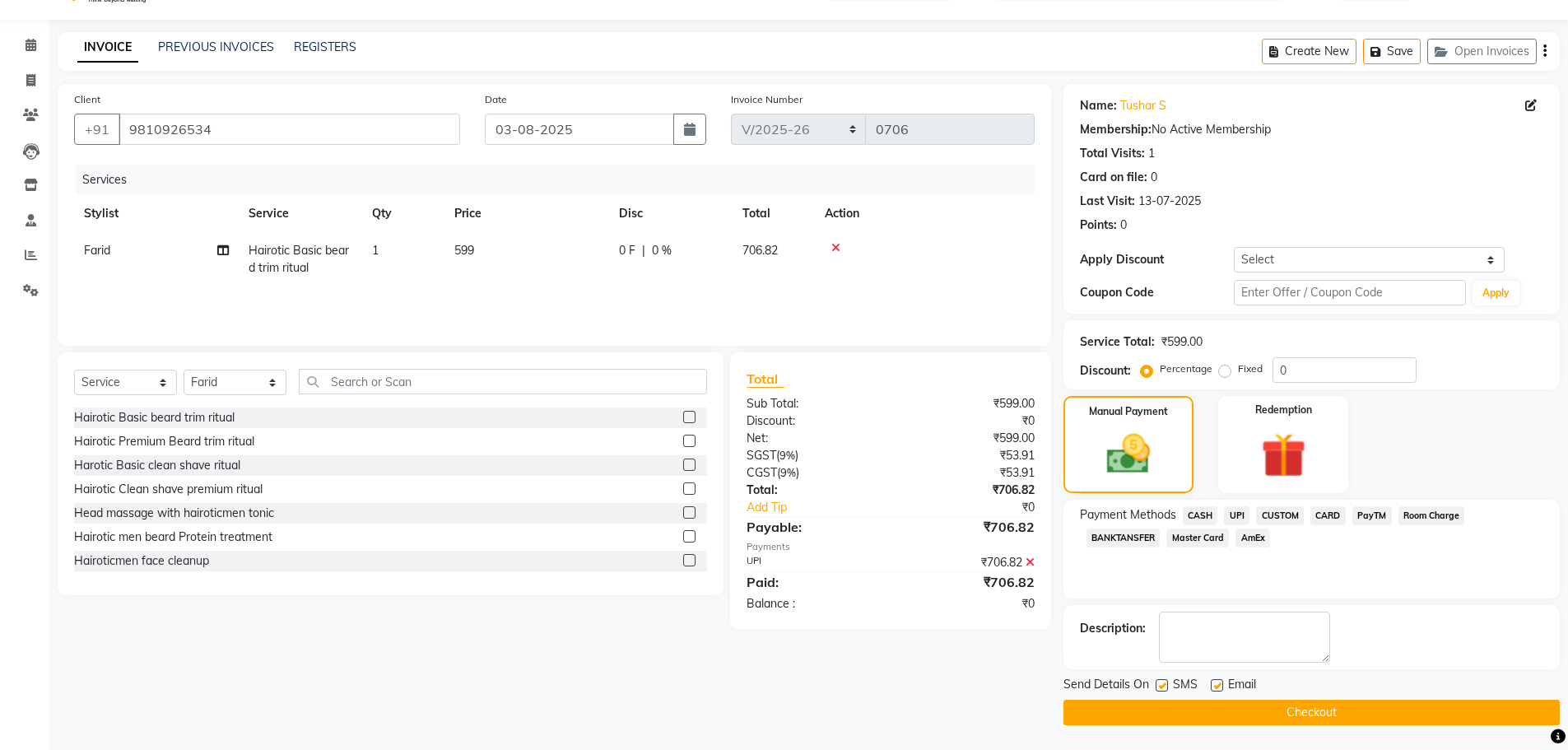 click on "Checkout" 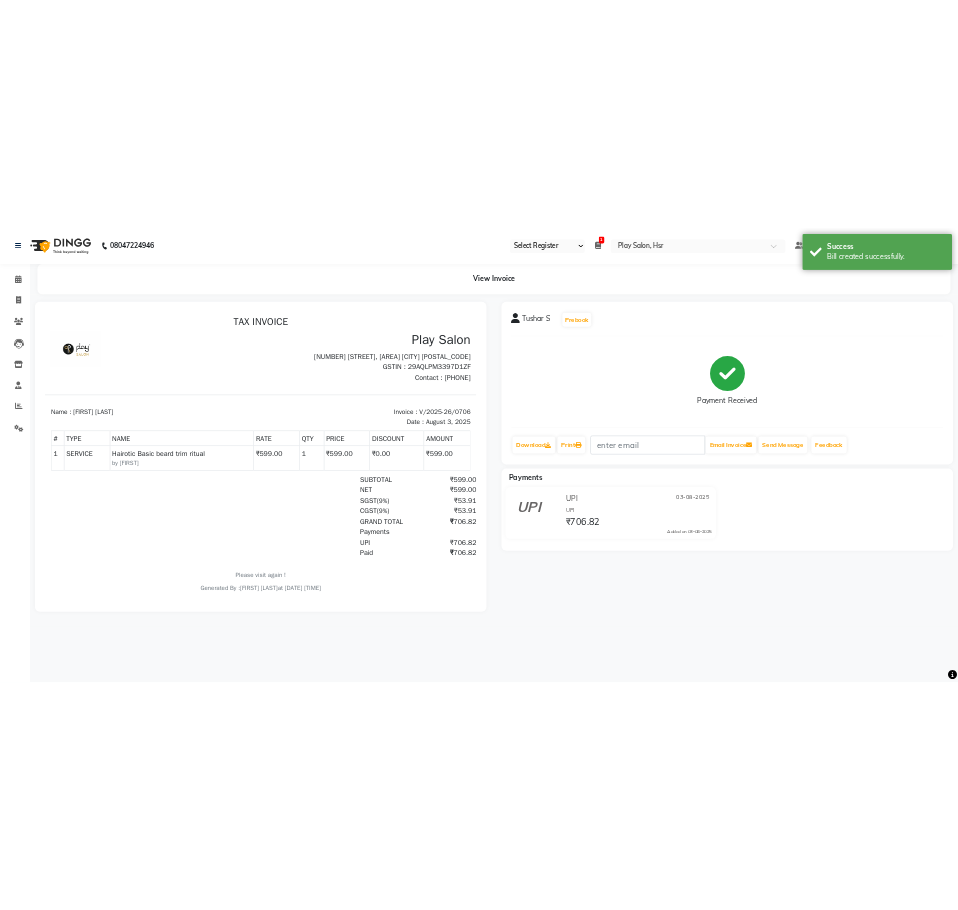scroll, scrollTop: 0, scrollLeft: 0, axis: both 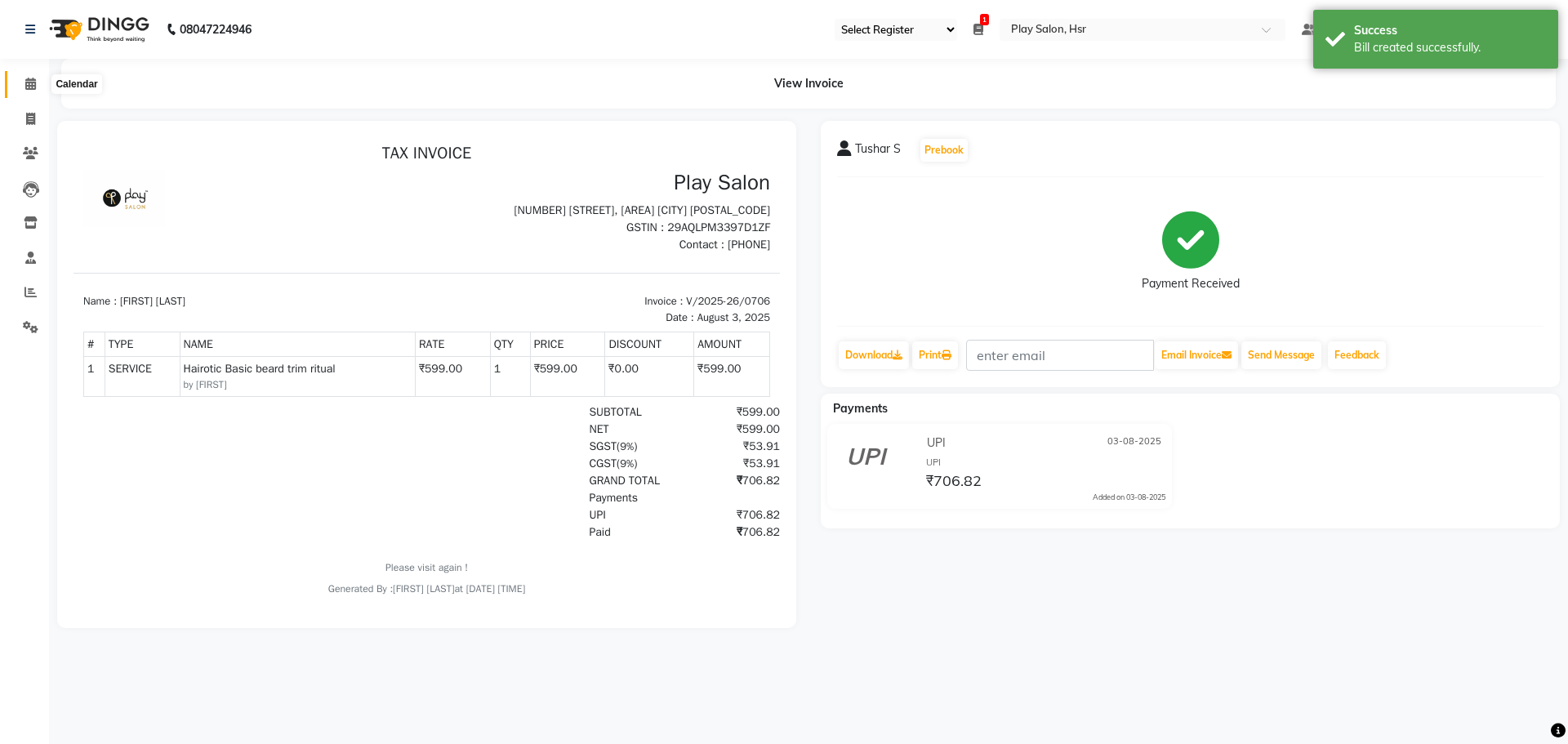 click 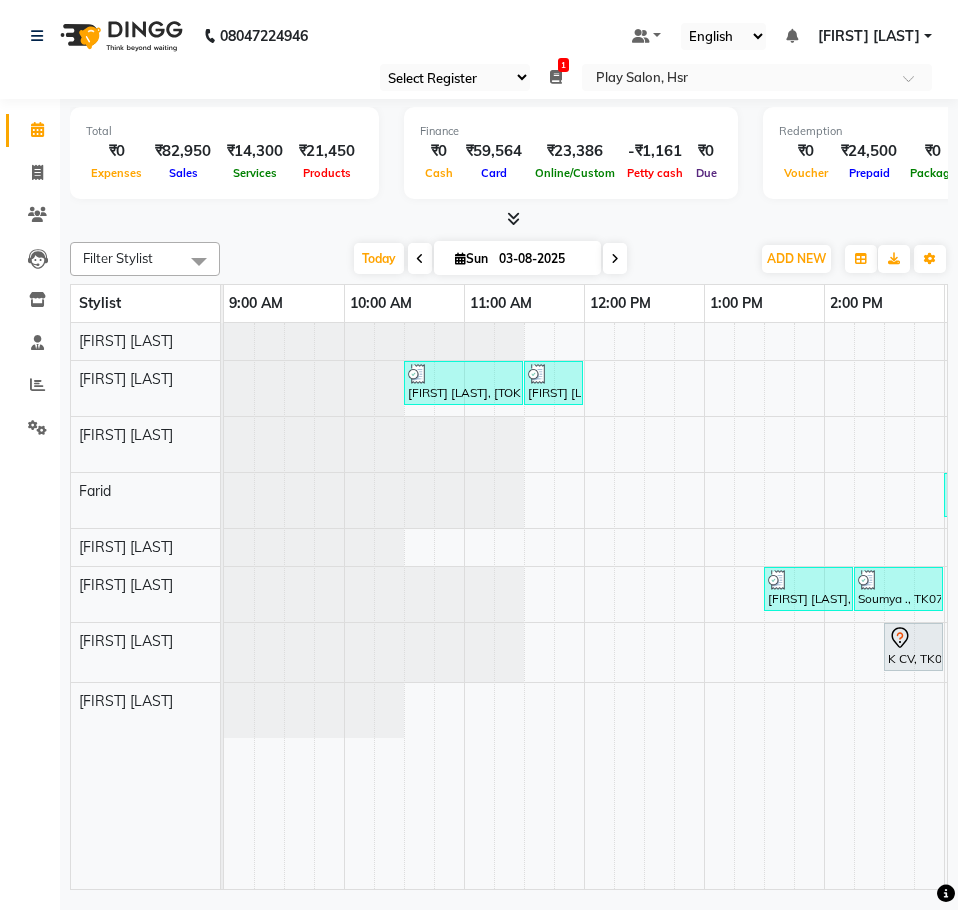 scroll, scrollTop: 0, scrollLeft: 395, axis: horizontal 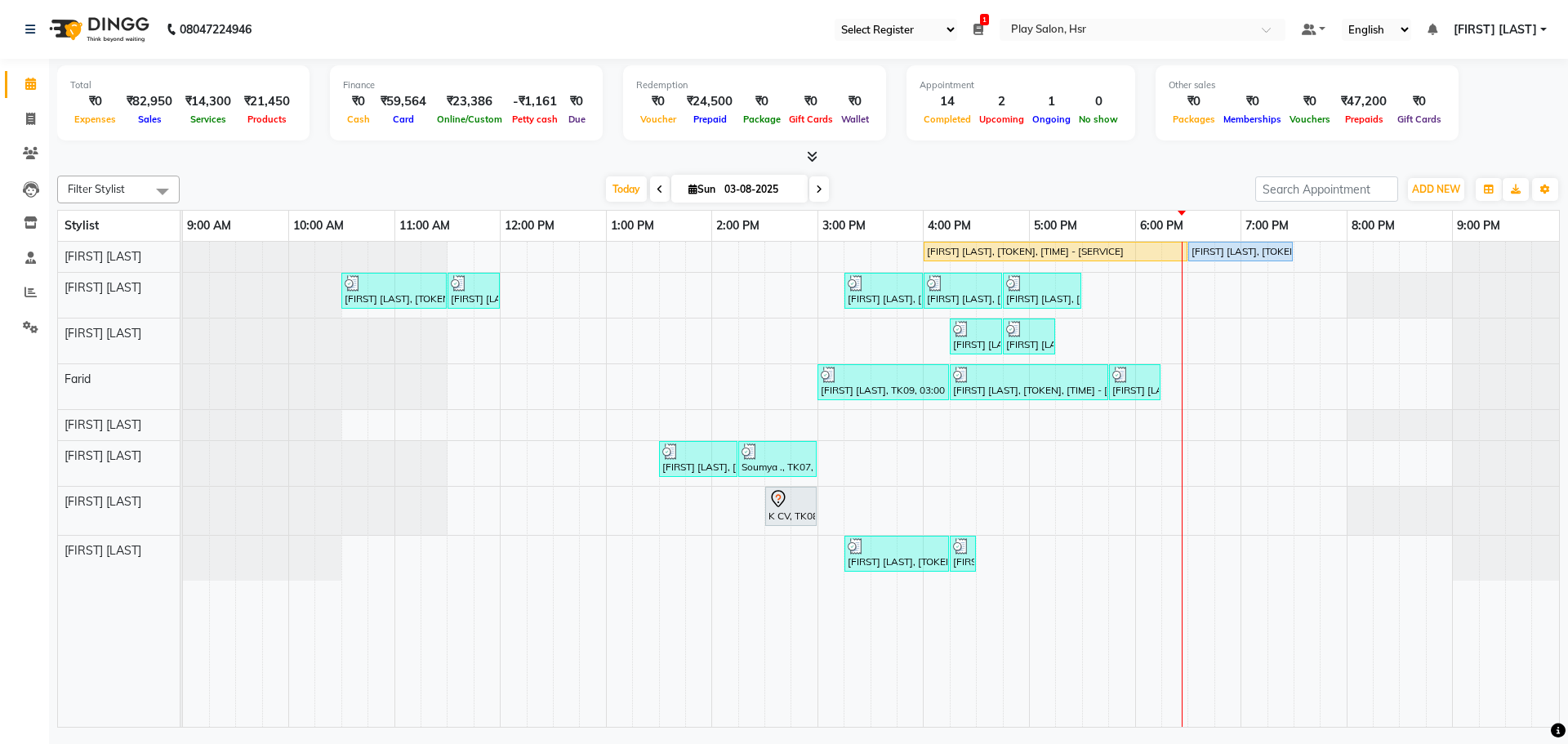 click on "Shalini S, TK12, 04:00 PM-06:30 PM, NANOPLASTIA    Shalini S, TK12, 06:30 PM-07:30 PM, INOA Root Touch-Up Medium     Aruna B, TK05, 10:30 AM-11:30 AM, Hair Cut Lady (Head Stylist)     Aruna B, TK05, 11:30 AM-12:00 PM, FUSIO-DOSE - 30 MIN     Shraddha S, TK10, 03:15 PM-04:00 PM, Inoa Full Head highlights Color -Medium     Shraddha S, TK10, 04:00 PM-04:45 PM, INOA-Full Global Colour - Medium     Shraddha S, TK10, 04:45 PM-05:30 PM, FUSIO-SCRUB DETOX RITUAL - 30 MIN MEN     Akansha Chaudary, TK11, 04:15 PM-04:45 PM, FUSIO-SCRUB DETOX RITUAL - 30 MIN WOMEN     Akansha Chaudary, TK11, 04:45 PM-05:15 PM, FUSIO-DOSE PLUS RITUAL- 30 MIN     Aditya A, TK09, 03:00 PM-04:15 PM, Loreal Anti-dandruffTreatment     Aditya A, TK09, 04:15 PM-05:45 PM, Loreal Anti-dandruffTreatment,Beard Shaping,Hair Cut Men (Senior stylist)     Tushar S, TK14, 05:45 PM-06:15 PM, Hairotic Basic beard trim ritual     Soumya ., TK07, 01:30 PM-02:15 PM, Lipo Leg, Arm, U-Arm                 K CV, TK08, 02:30 PM-03:00 PM, Lipo Full Body" at bounding box center (871, 484) 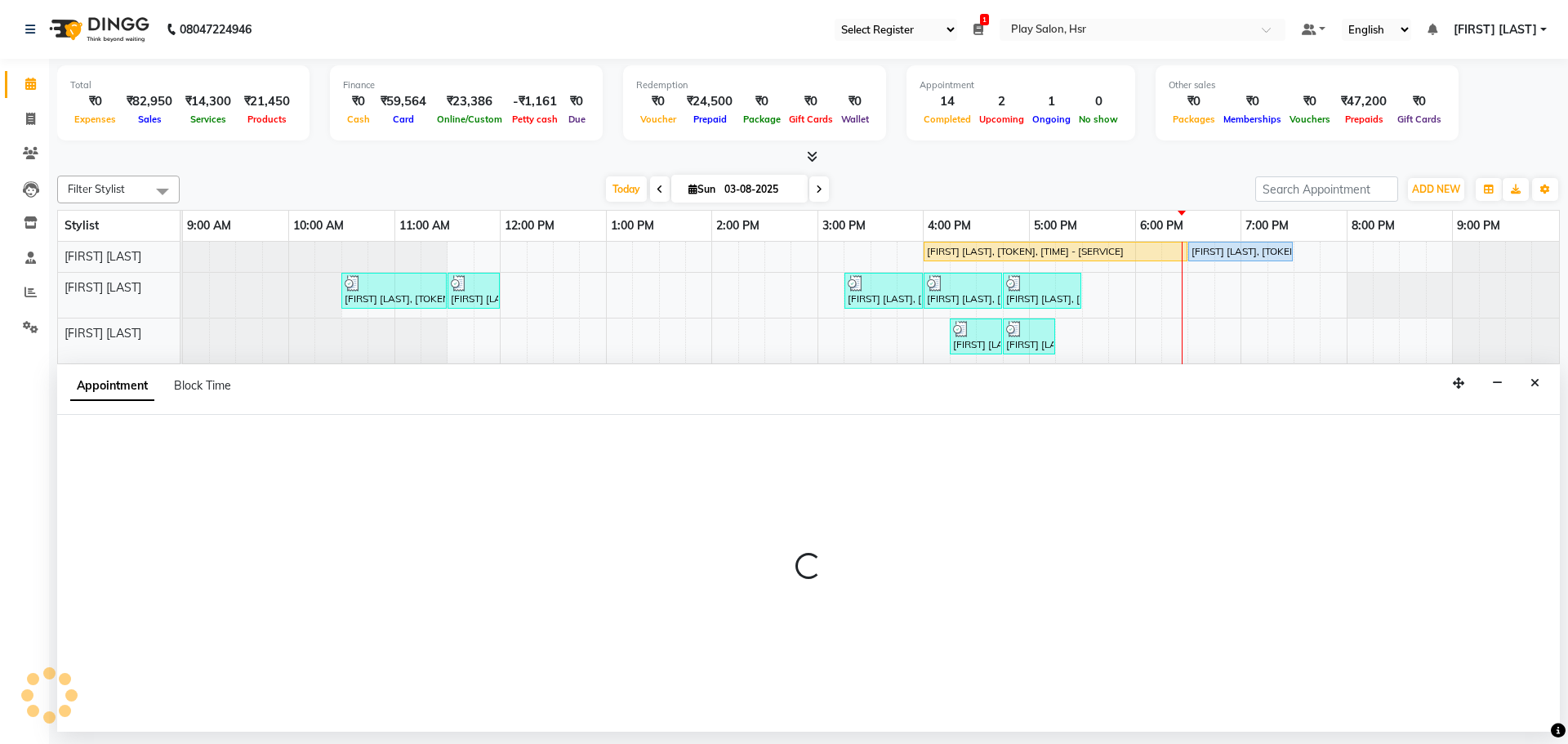 select on "85705" 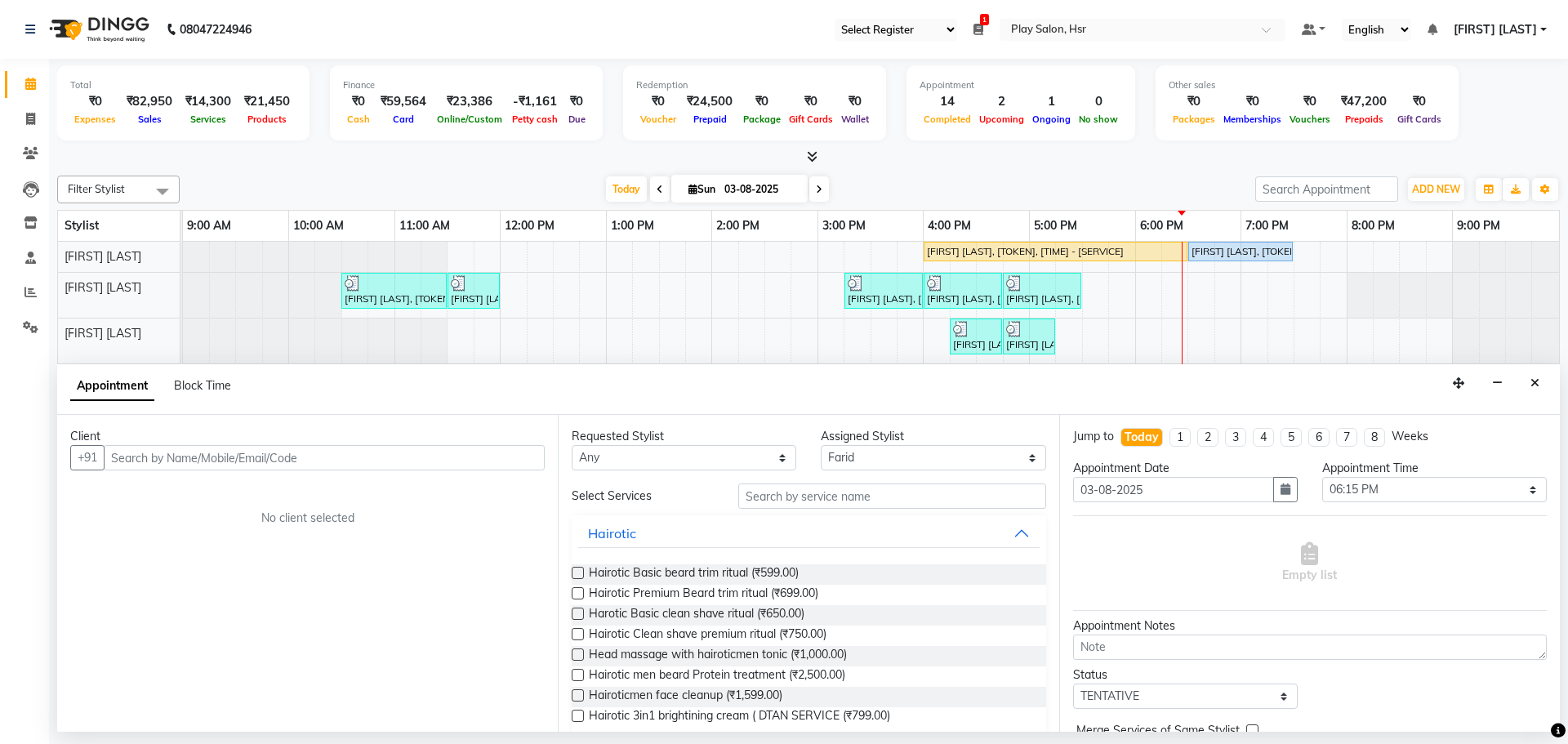 click at bounding box center (324, 457) 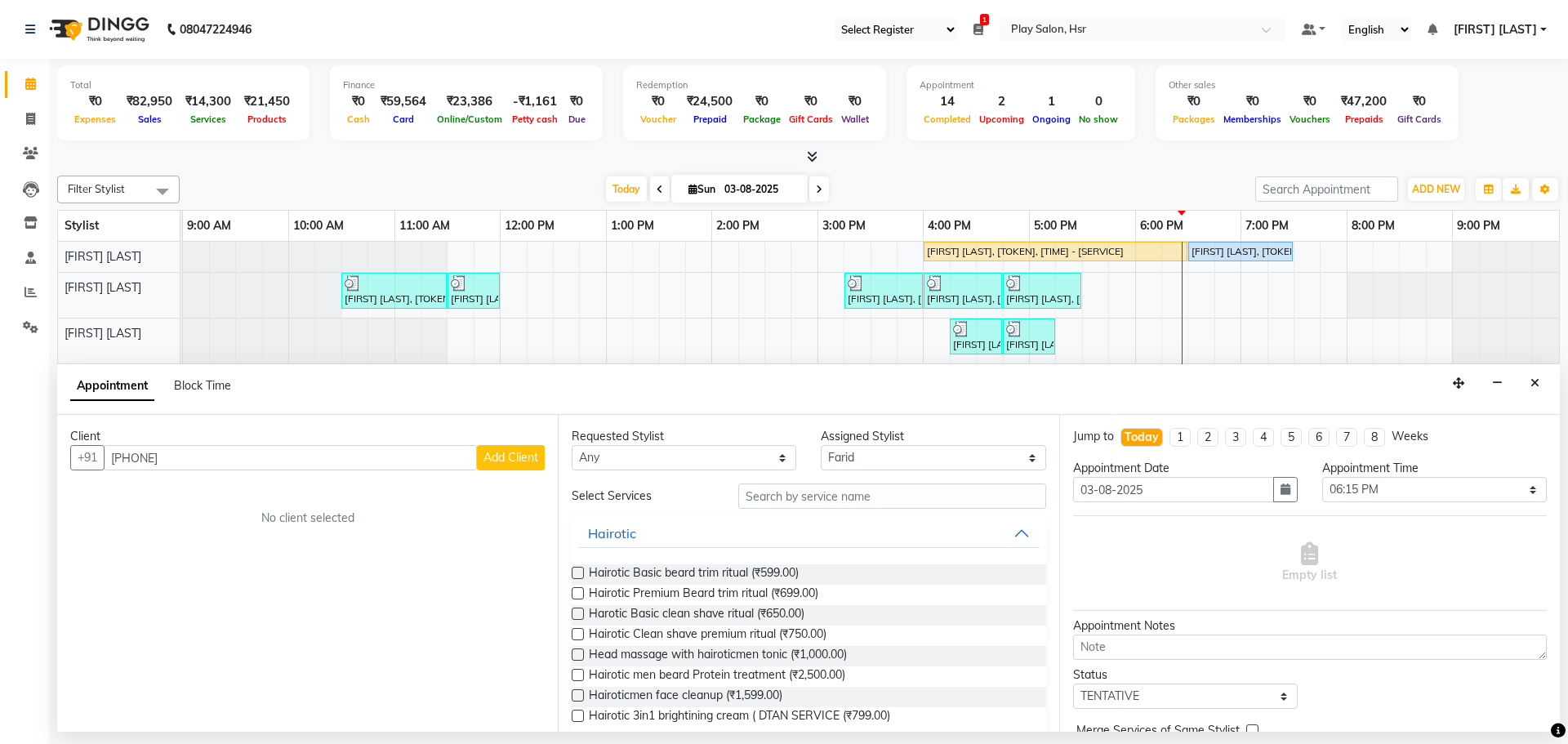 type on "8880007888" 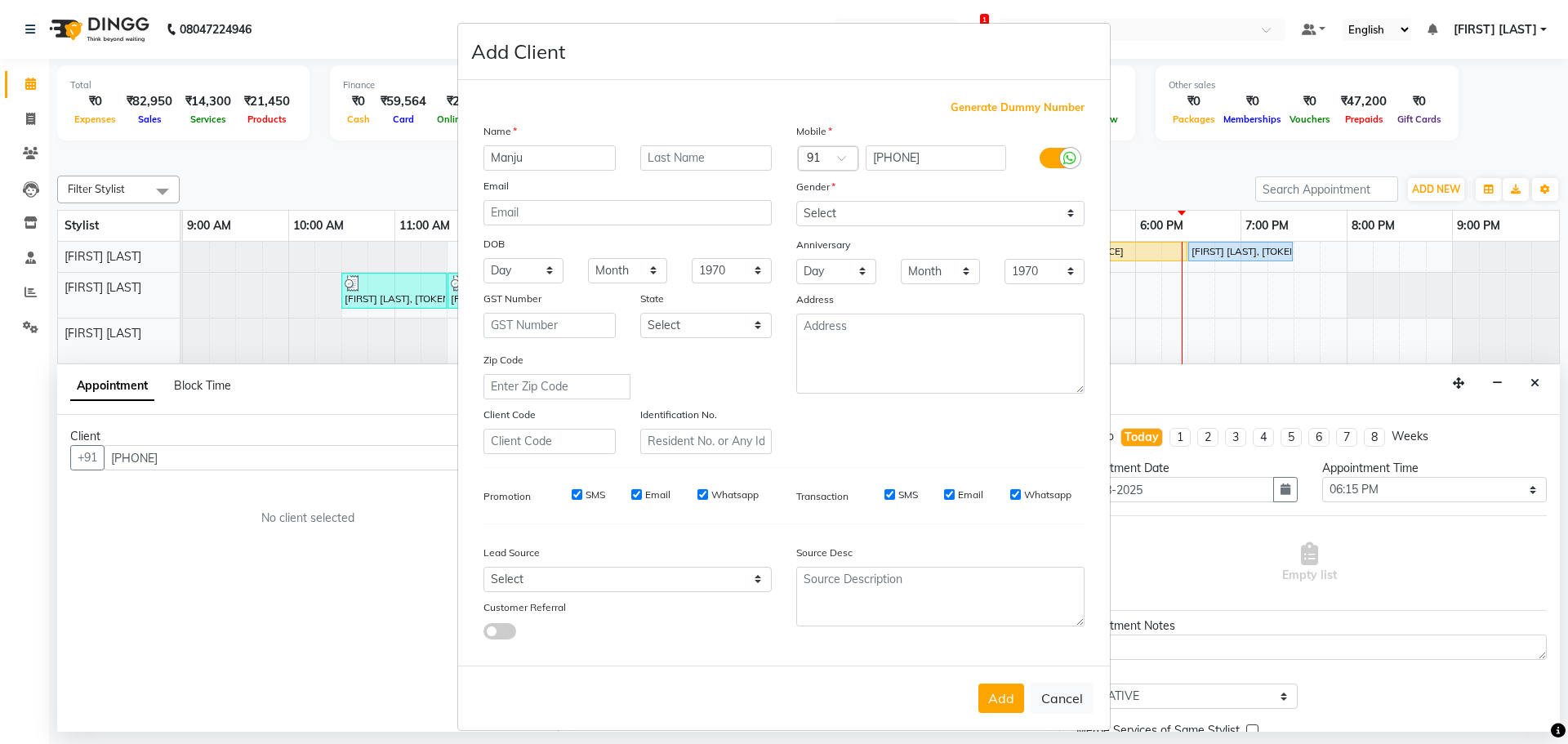 type on "Manju" 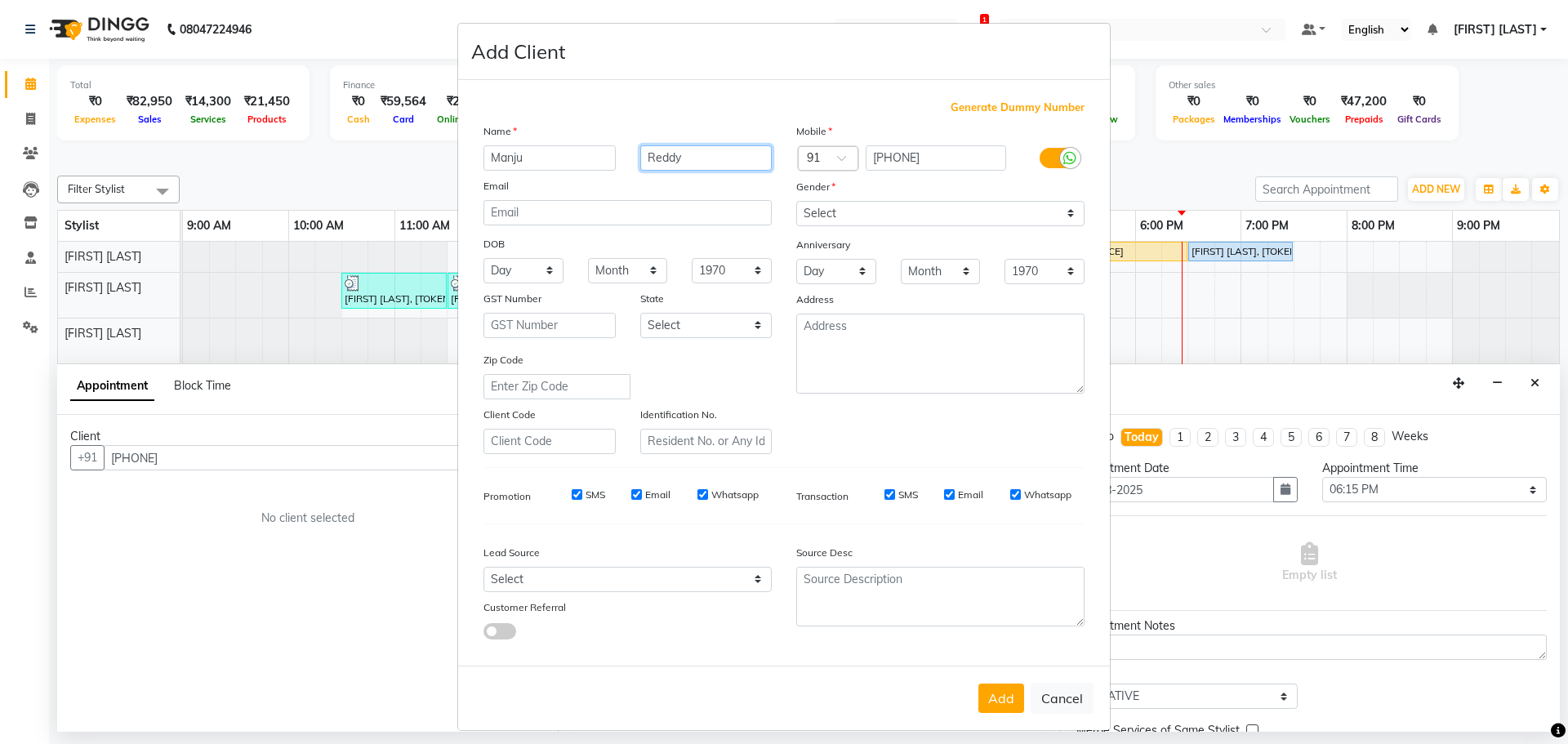 type on "Reddy" 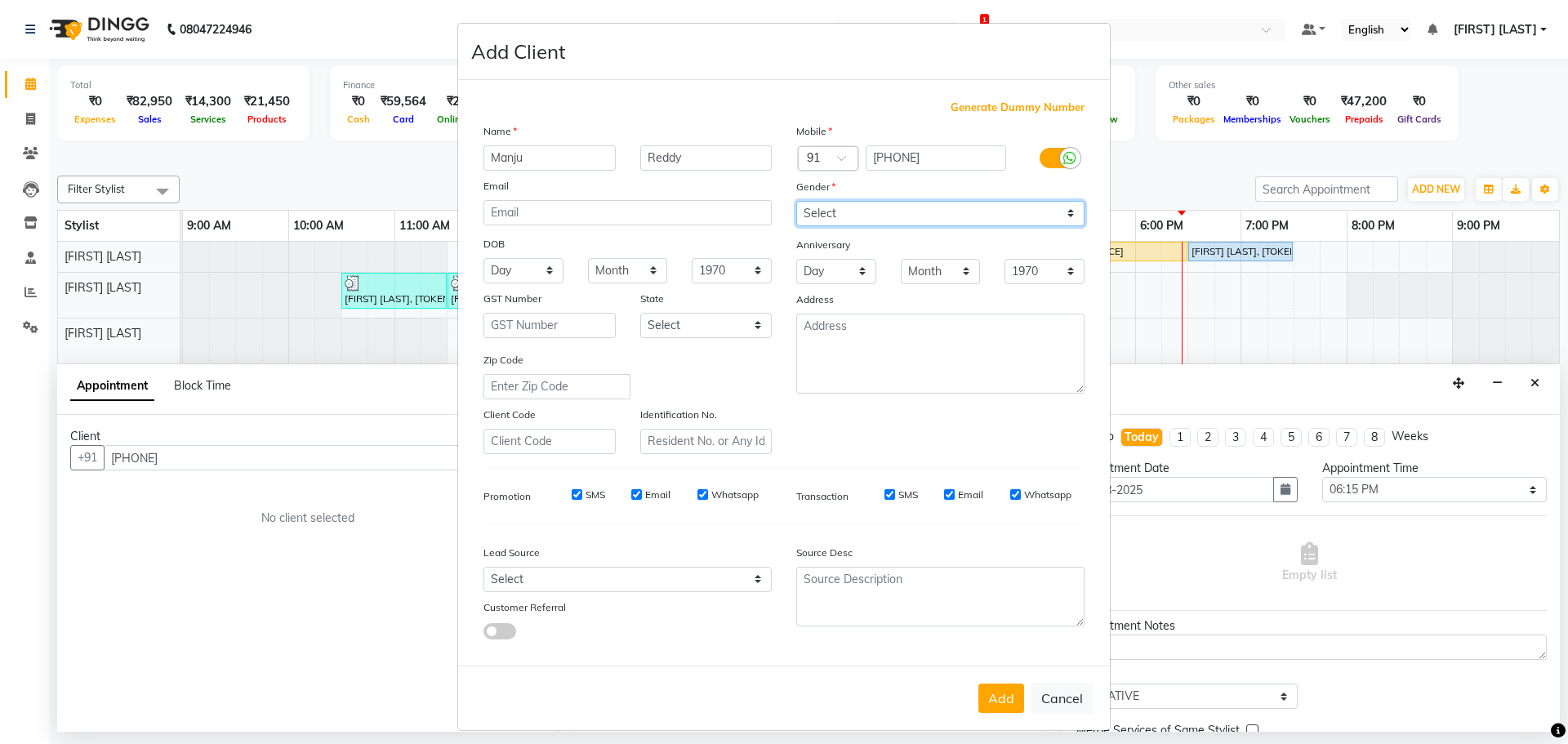 click on "Select Male Female Other Prefer Not To Say" at bounding box center [940, 213] 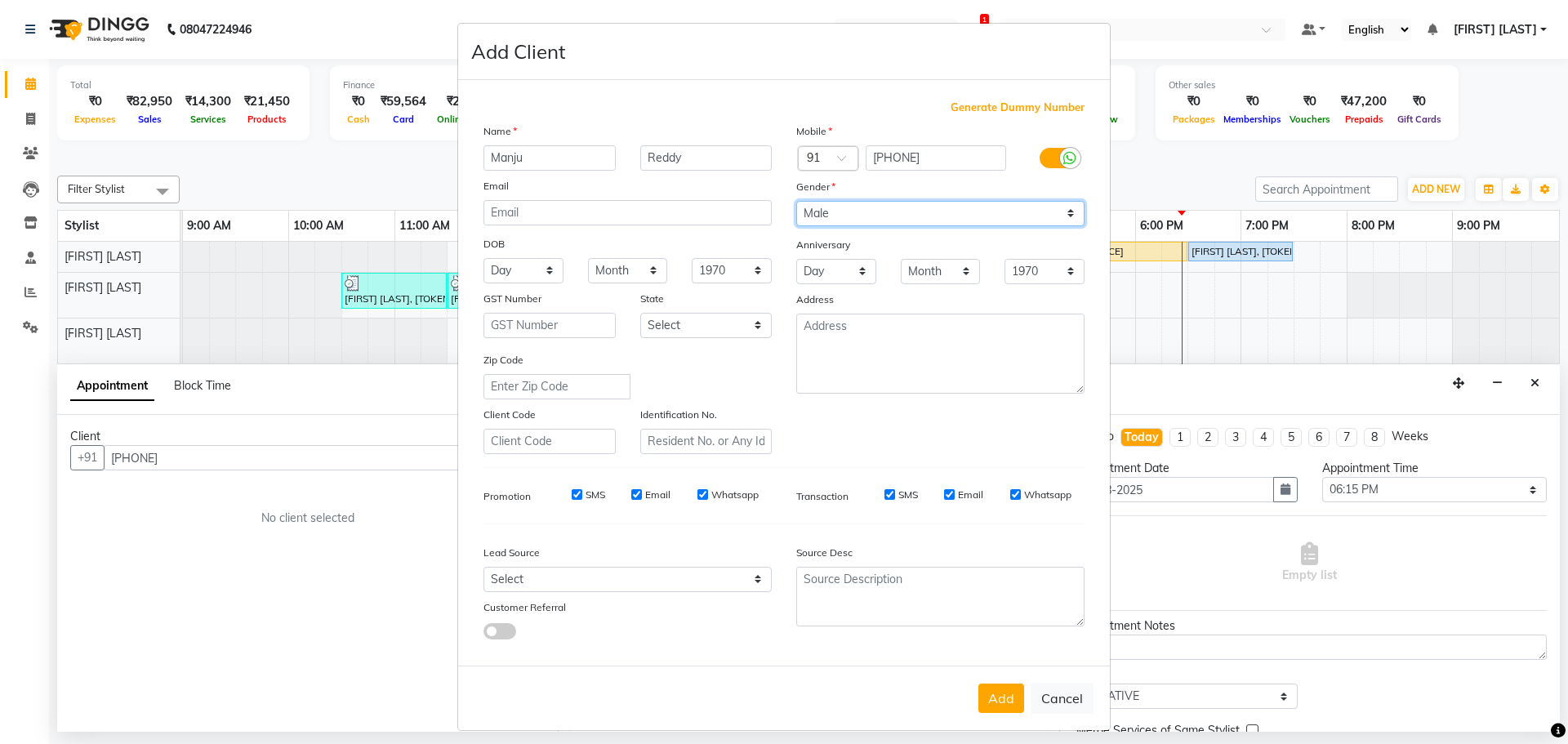 click on "Select Male Female Other Prefer Not To Say" at bounding box center (940, 213) 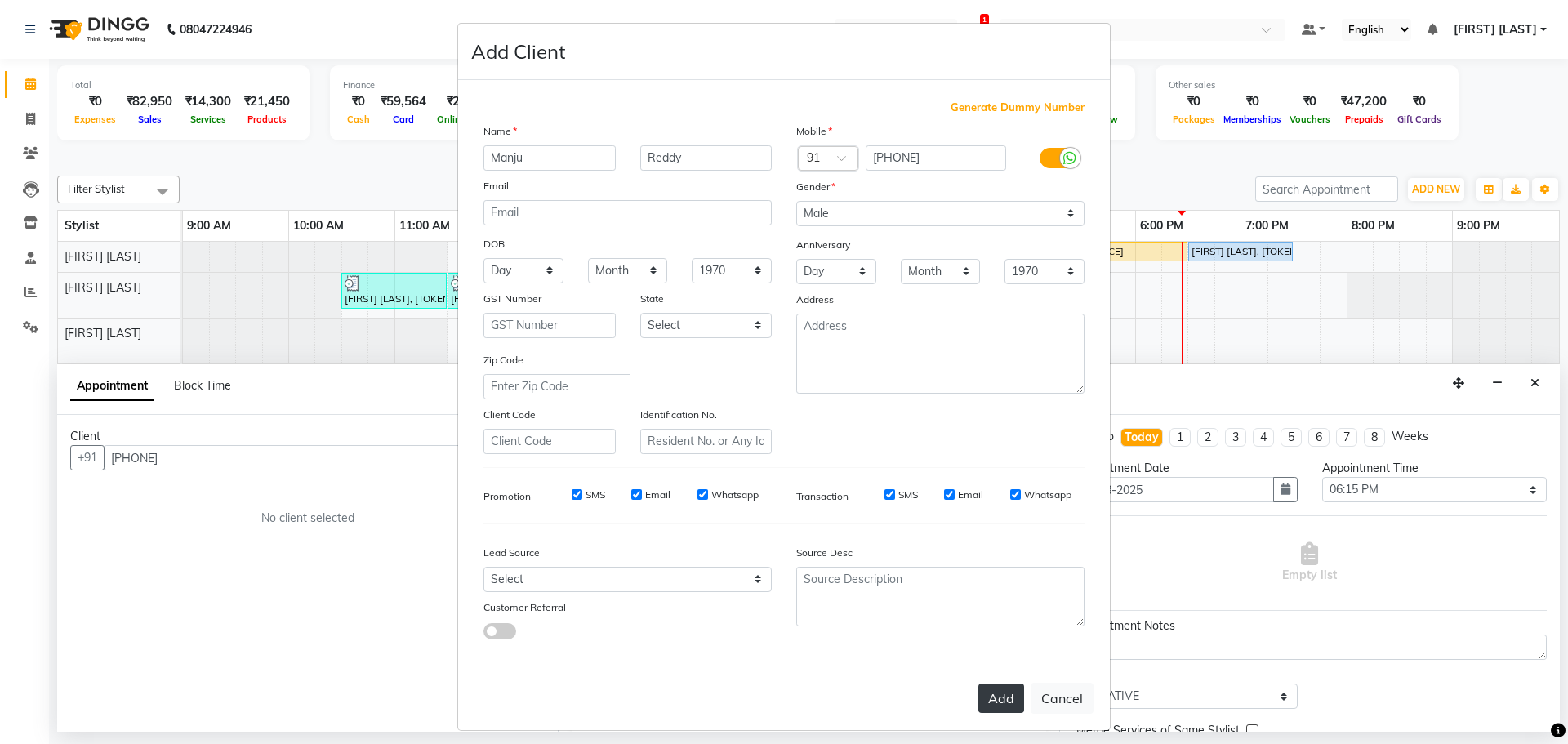 click on "Add" at bounding box center (1001, 698) 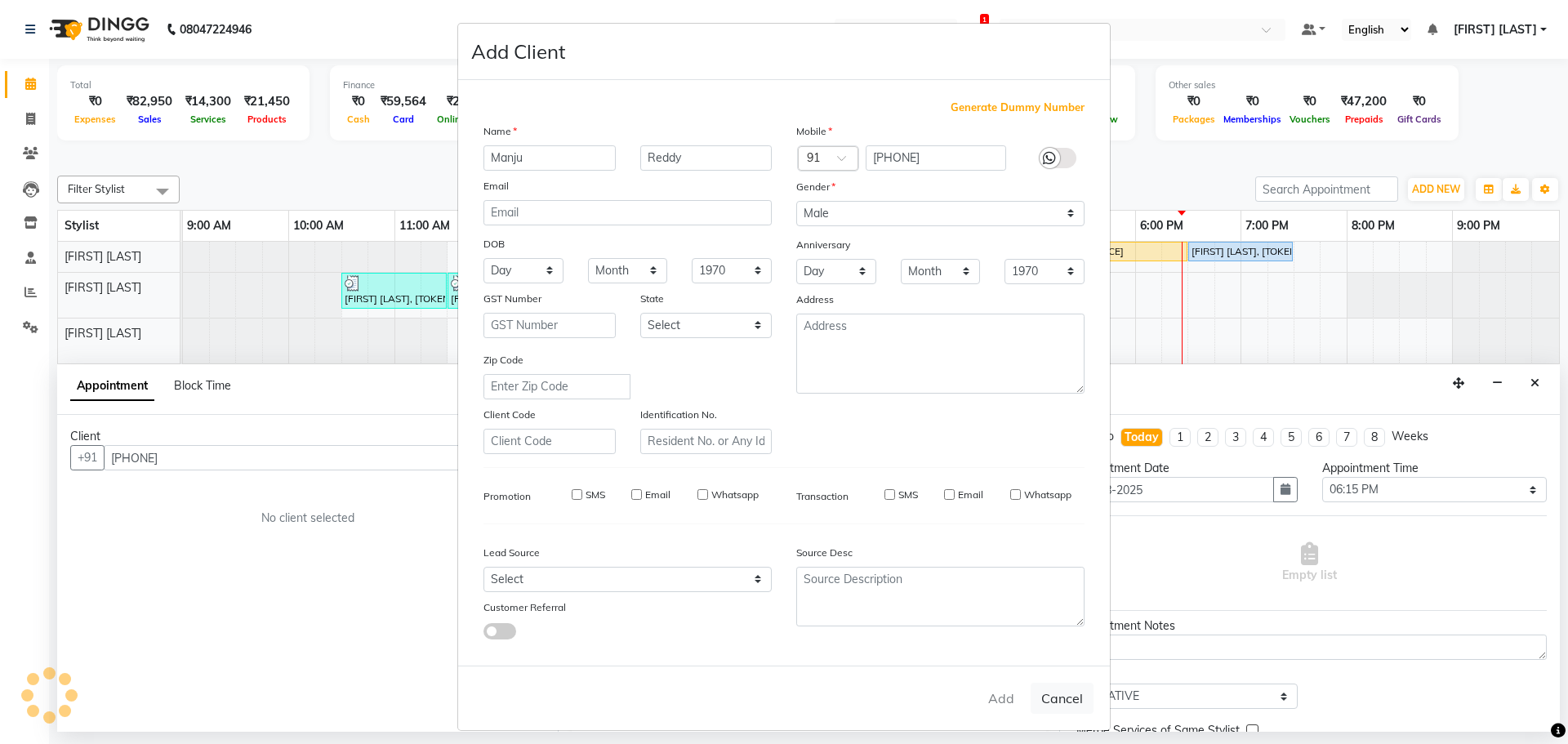 type 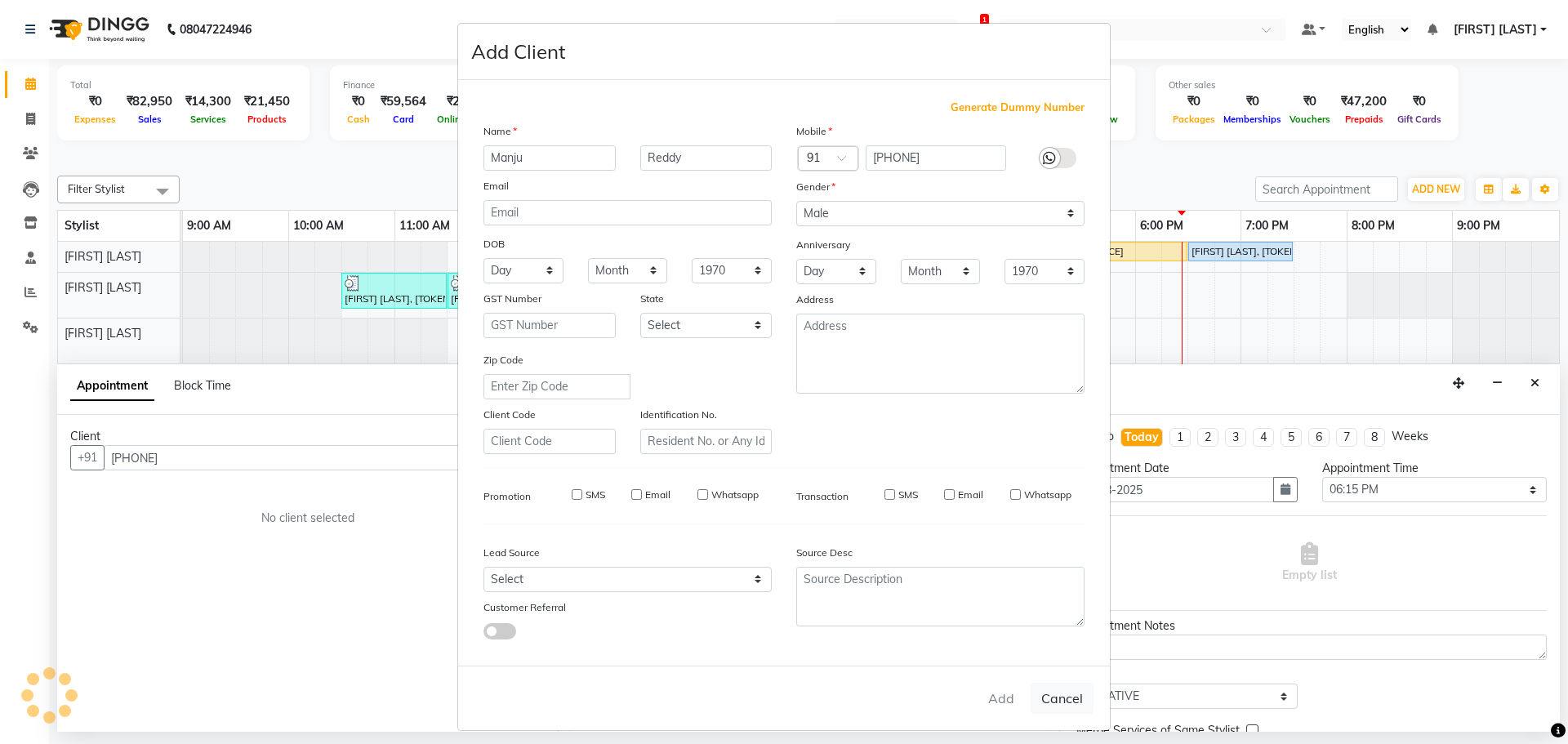type 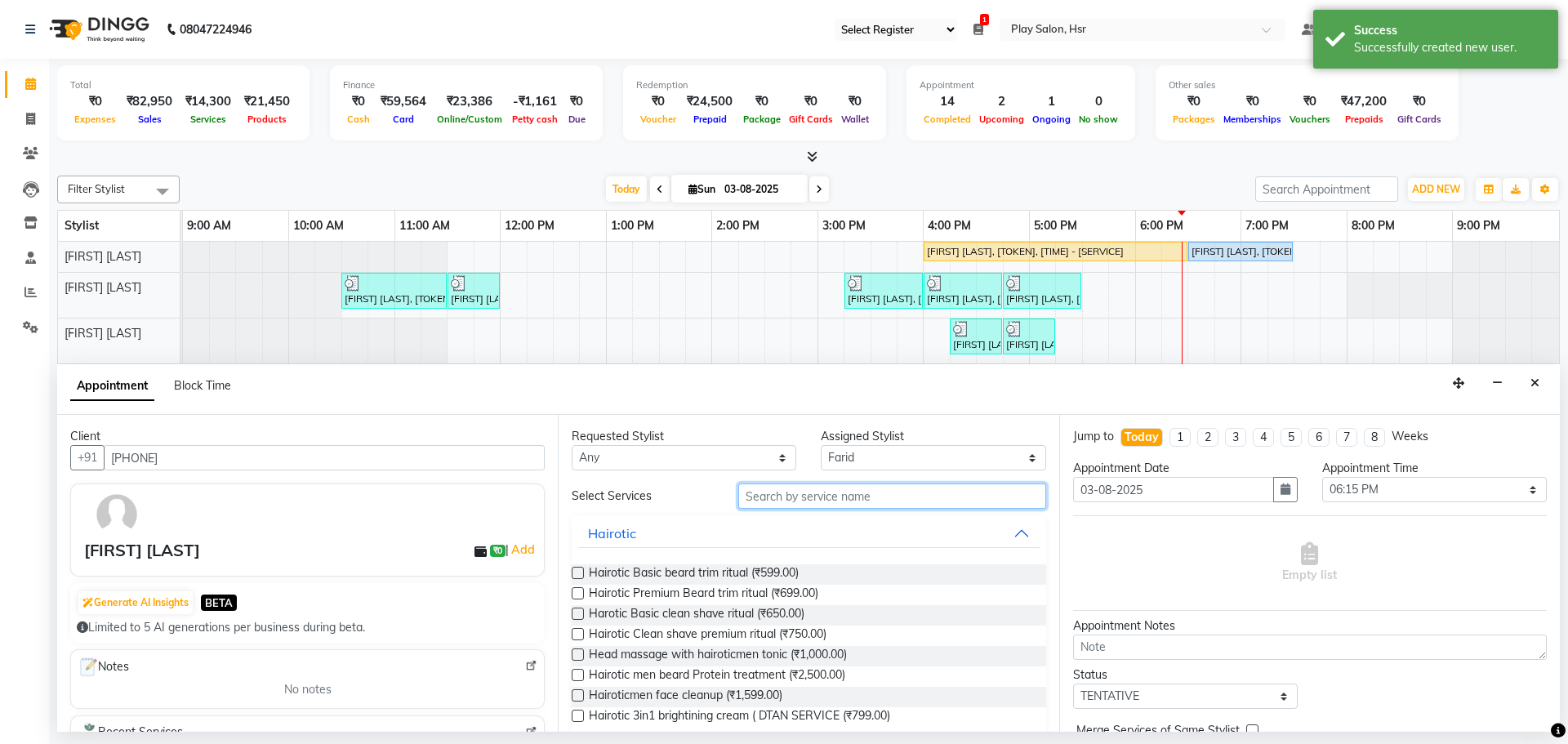 click at bounding box center [892, 496] 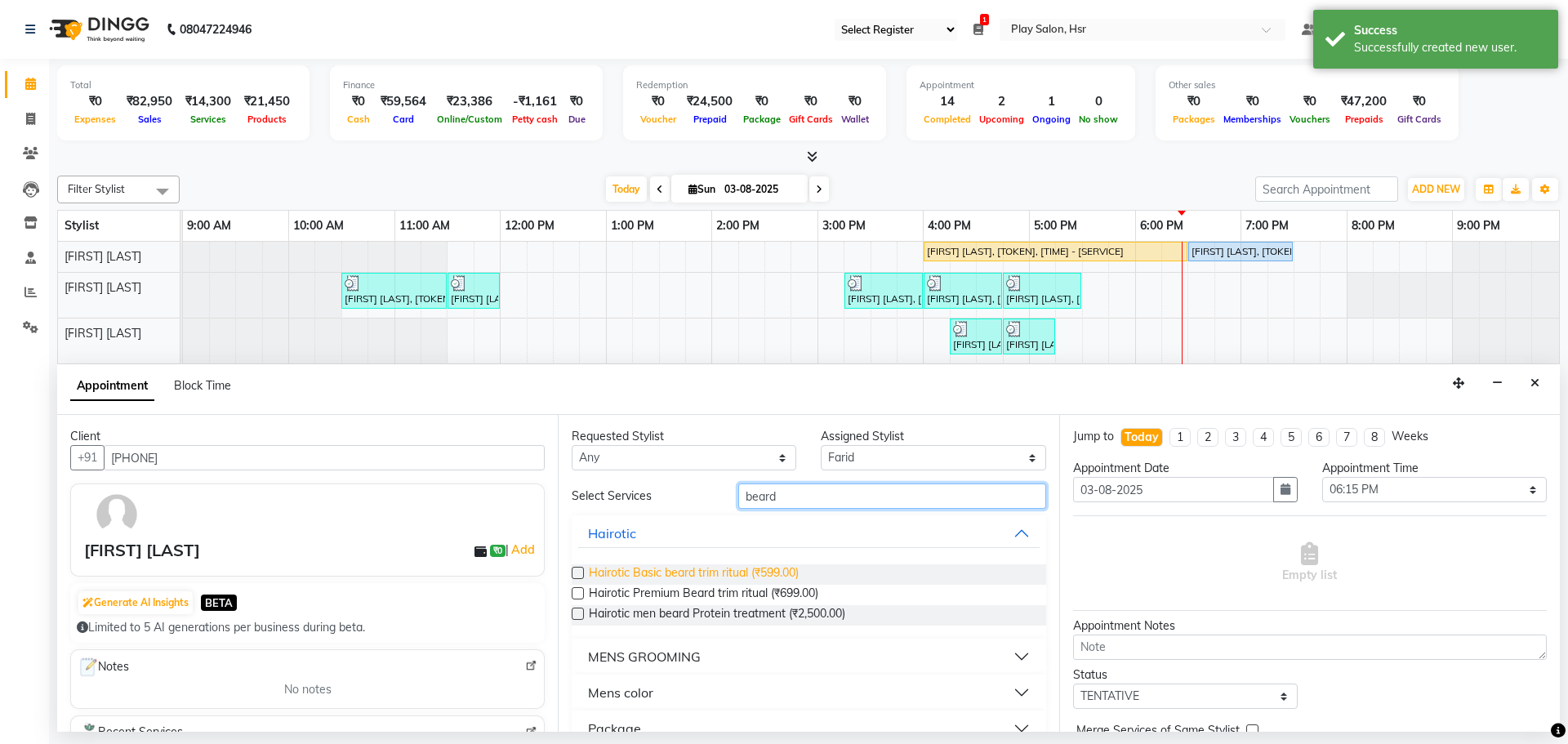 type on "beard" 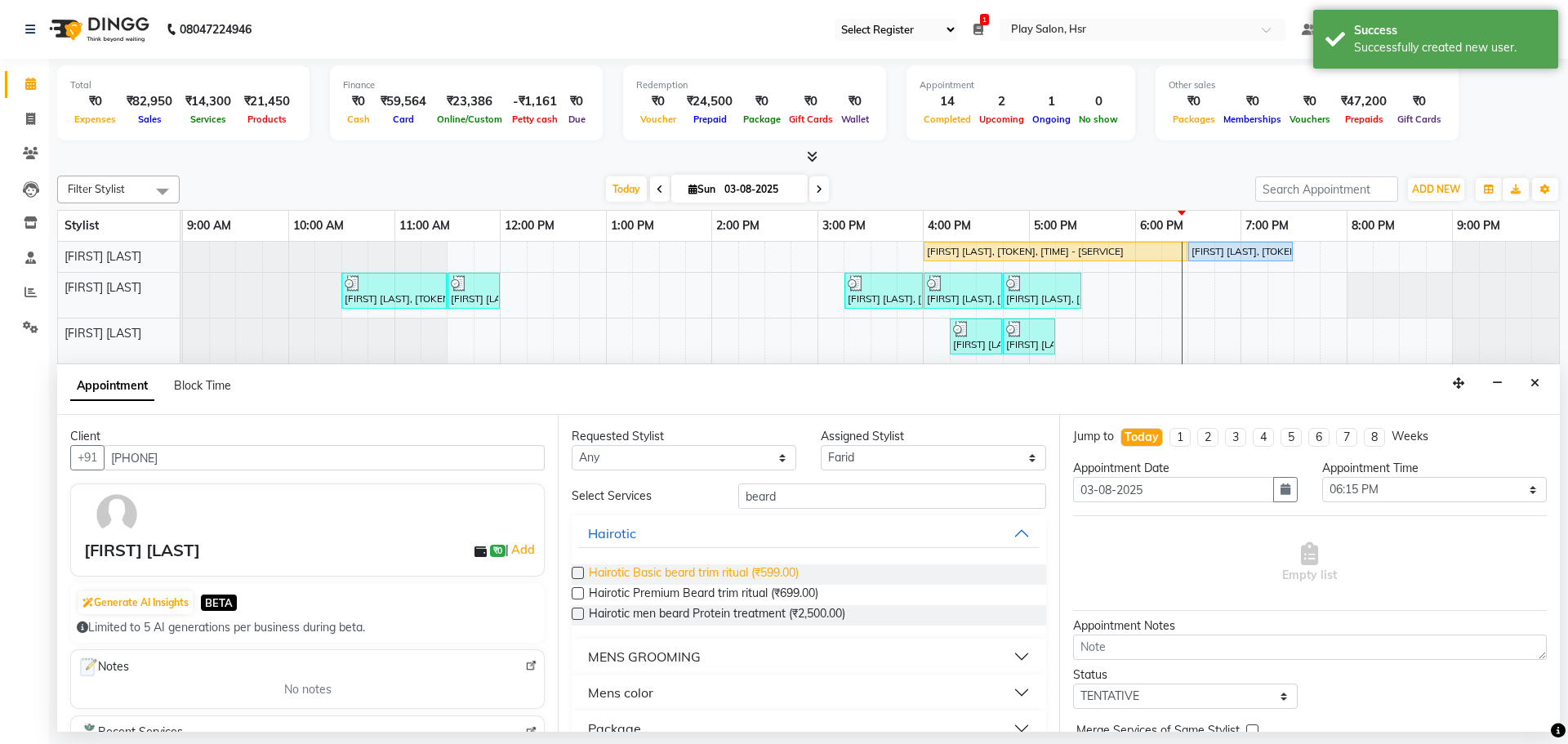 click on "Hairotic Basic beard trim ritual (₹599.00)" at bounding box center (693, 574) 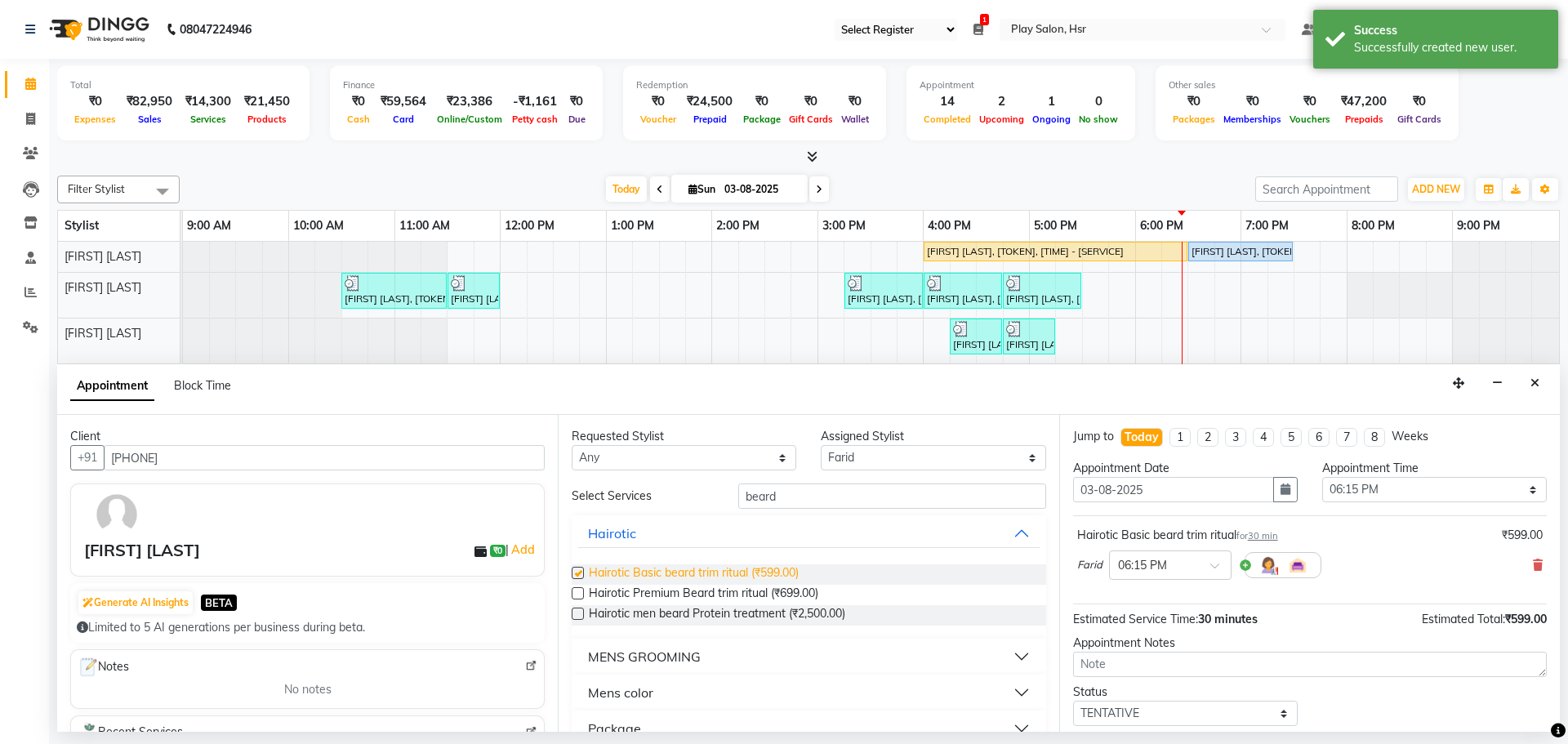 checkbox on "false" 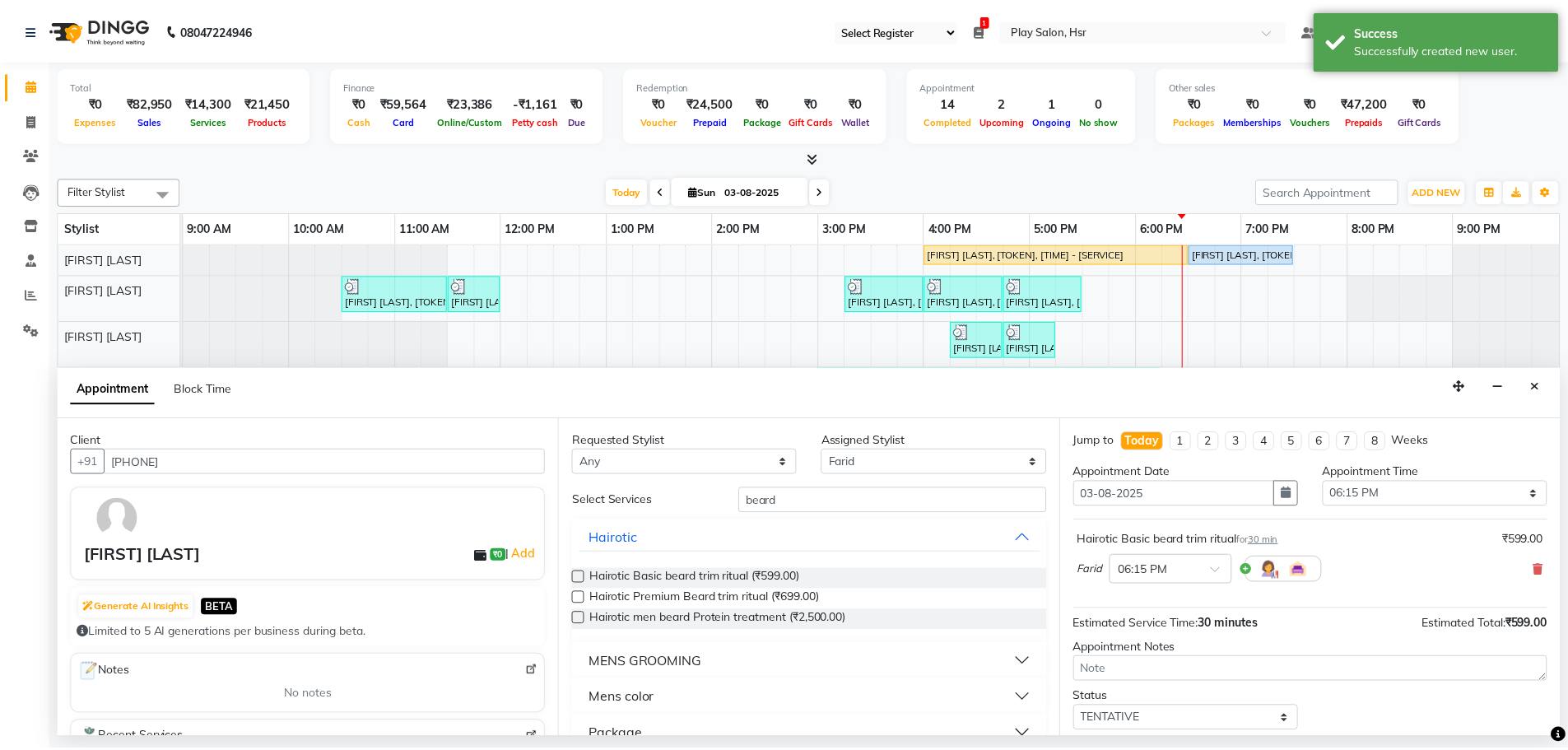 scroll, scrollTop: 98, scrollLeft: 0, axis: vertical 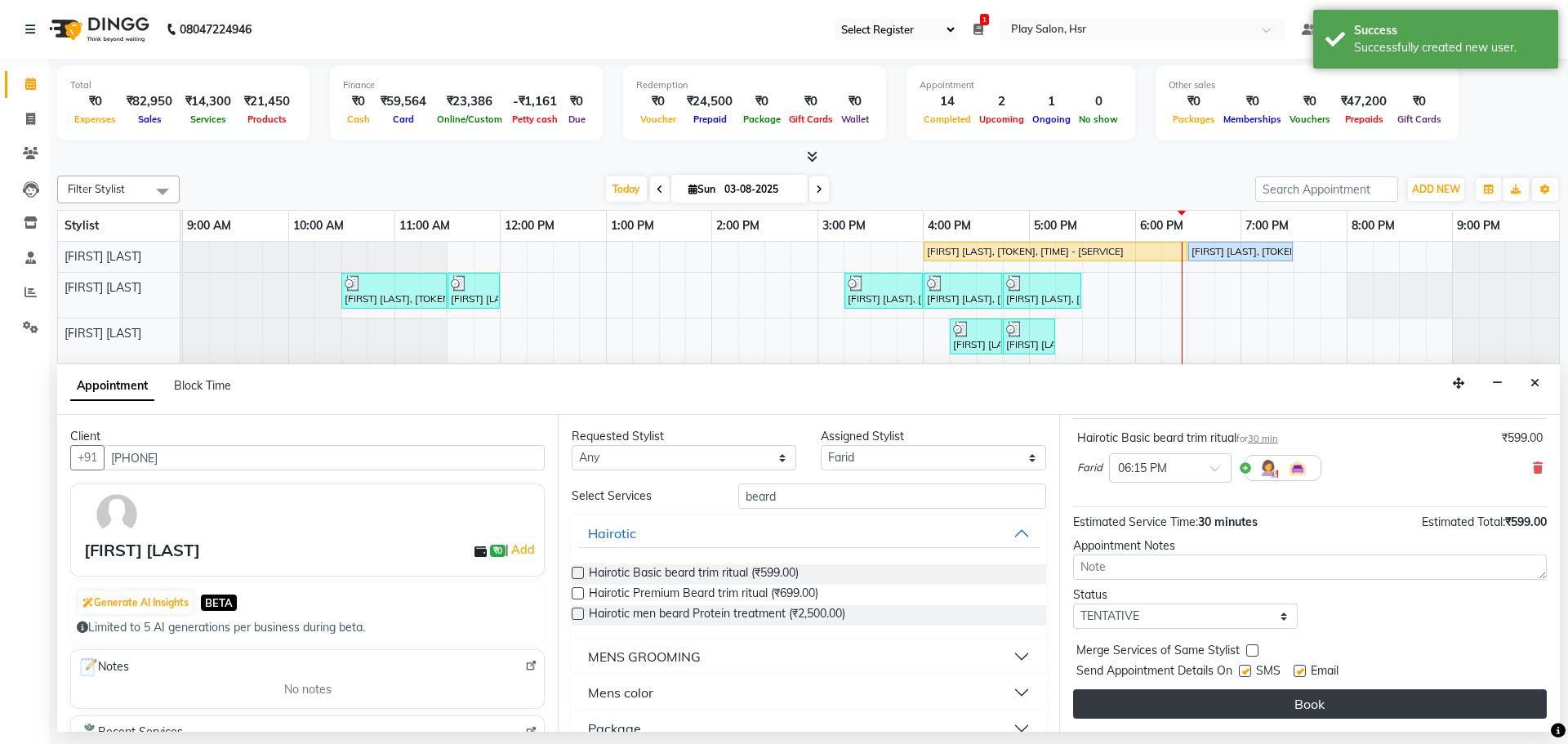 click on "Book" at bounding box center (1310, 704) 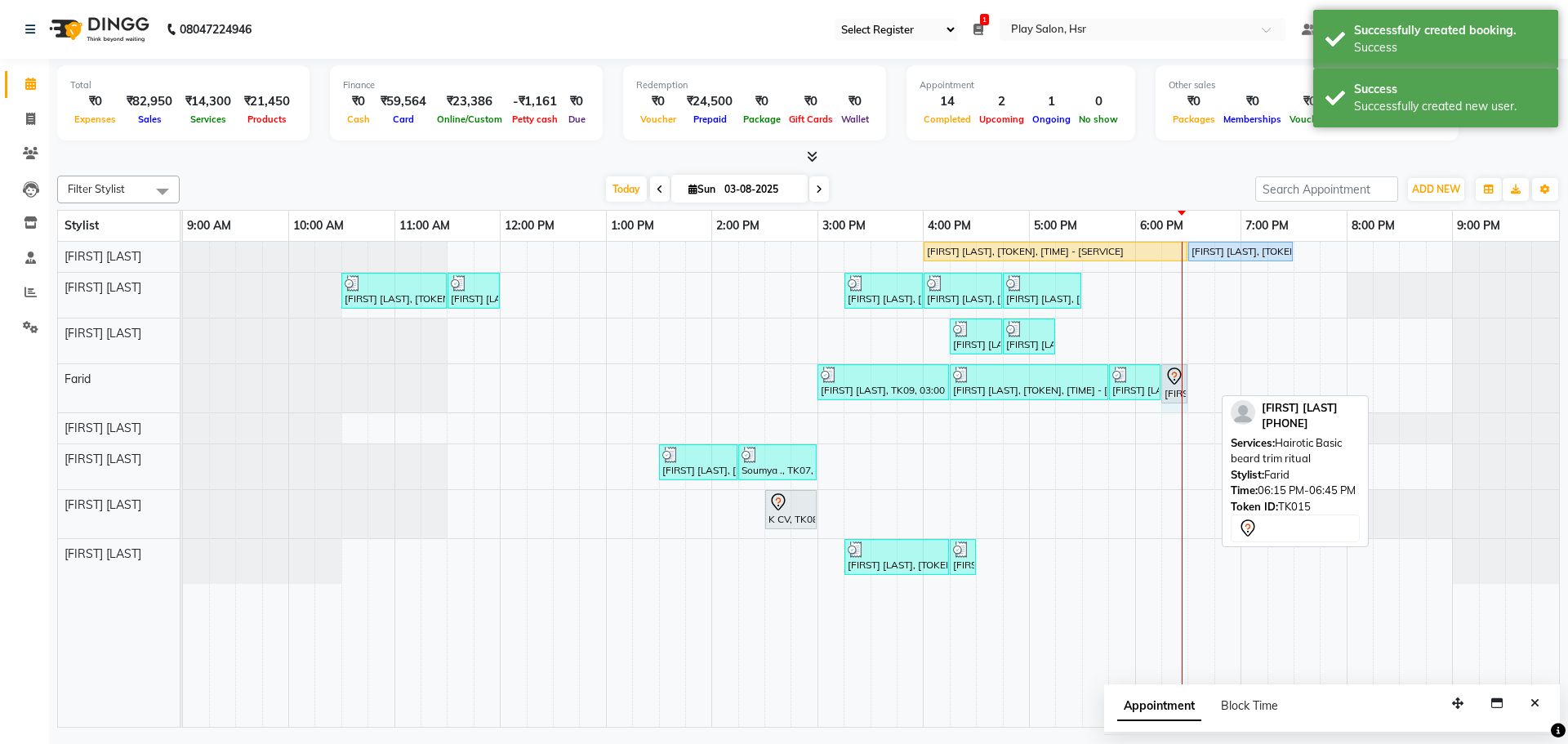 drag, startPoint x: 1209, startPoint y: 382, endPoint x: 1184, endPoint y: 382, distance: 25 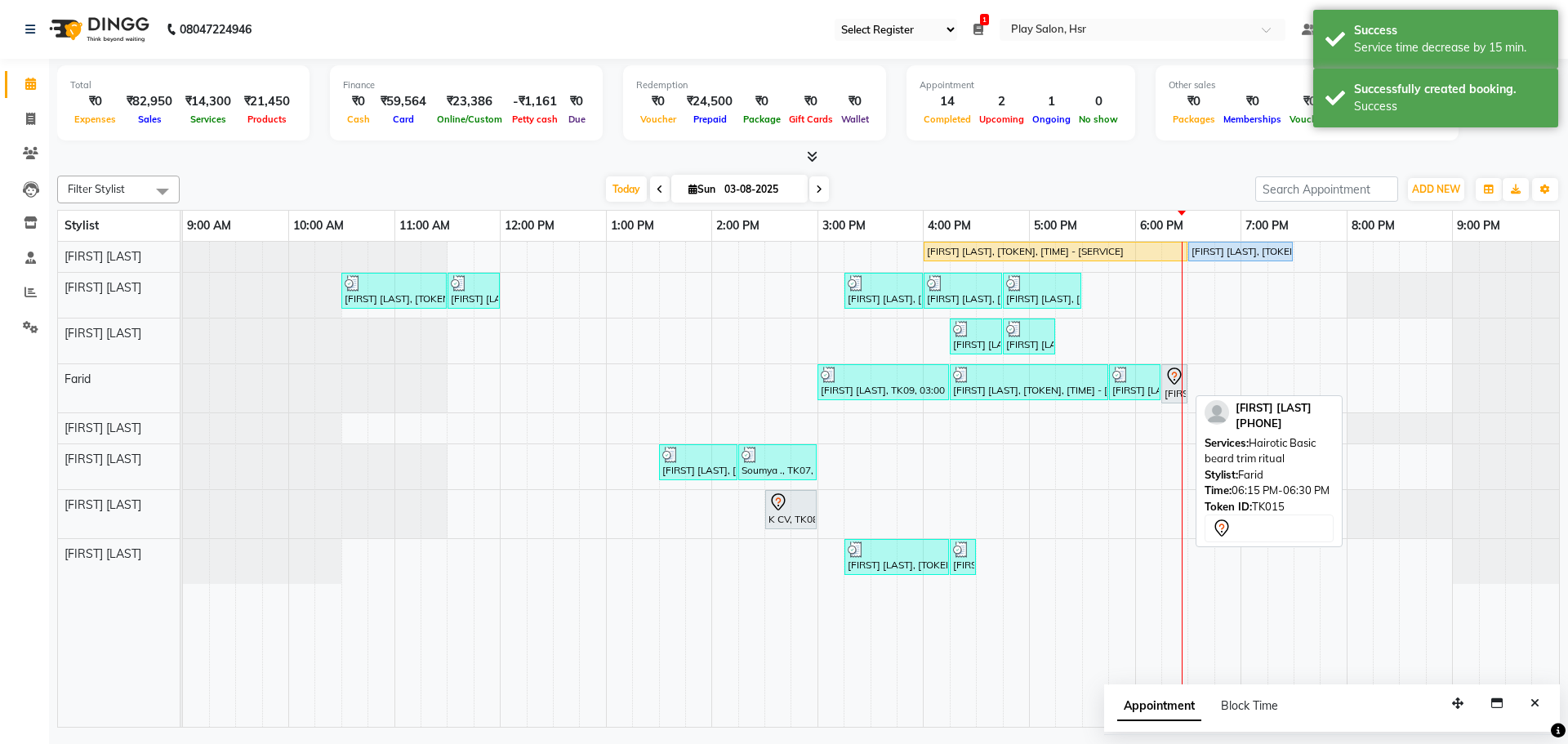 click 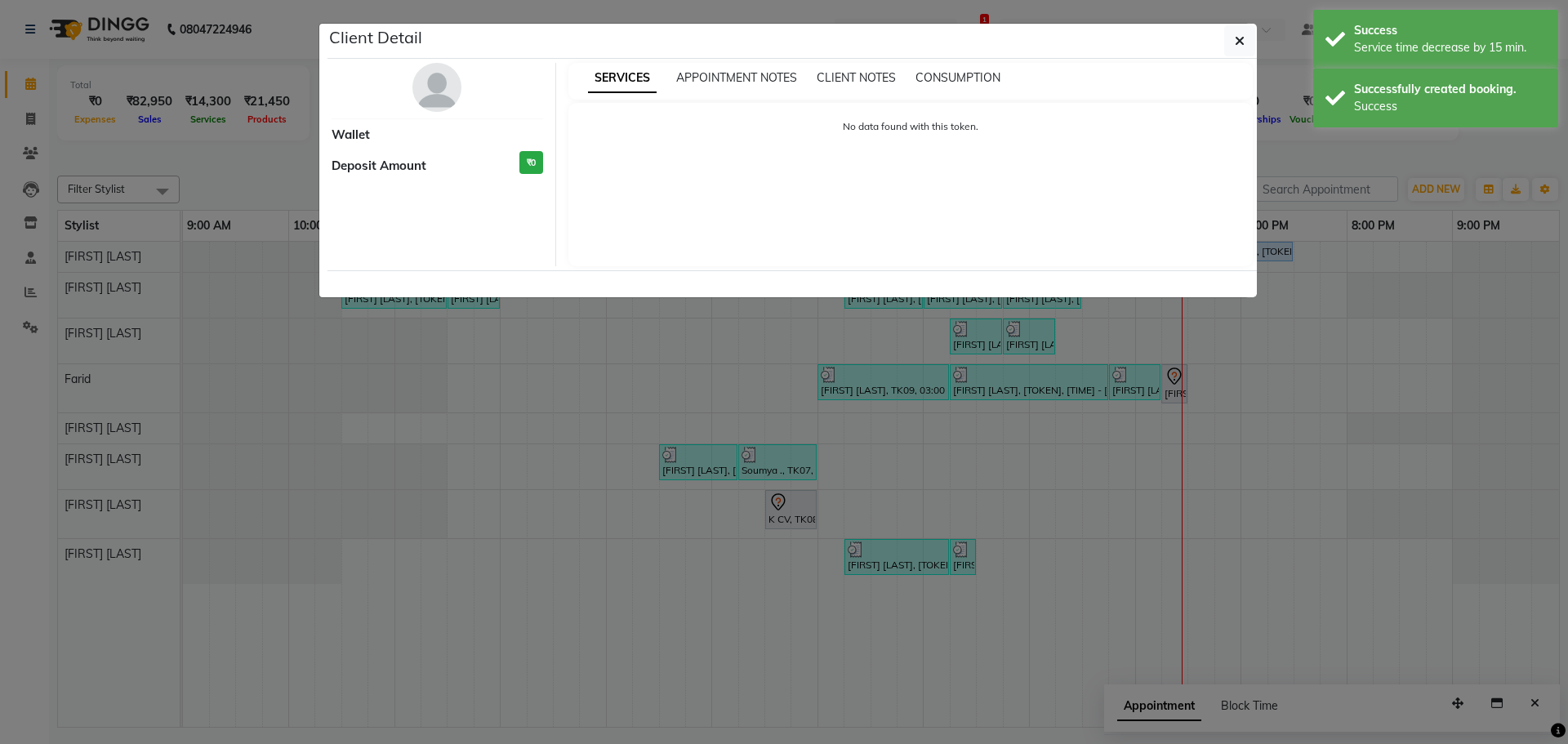 select on "7" 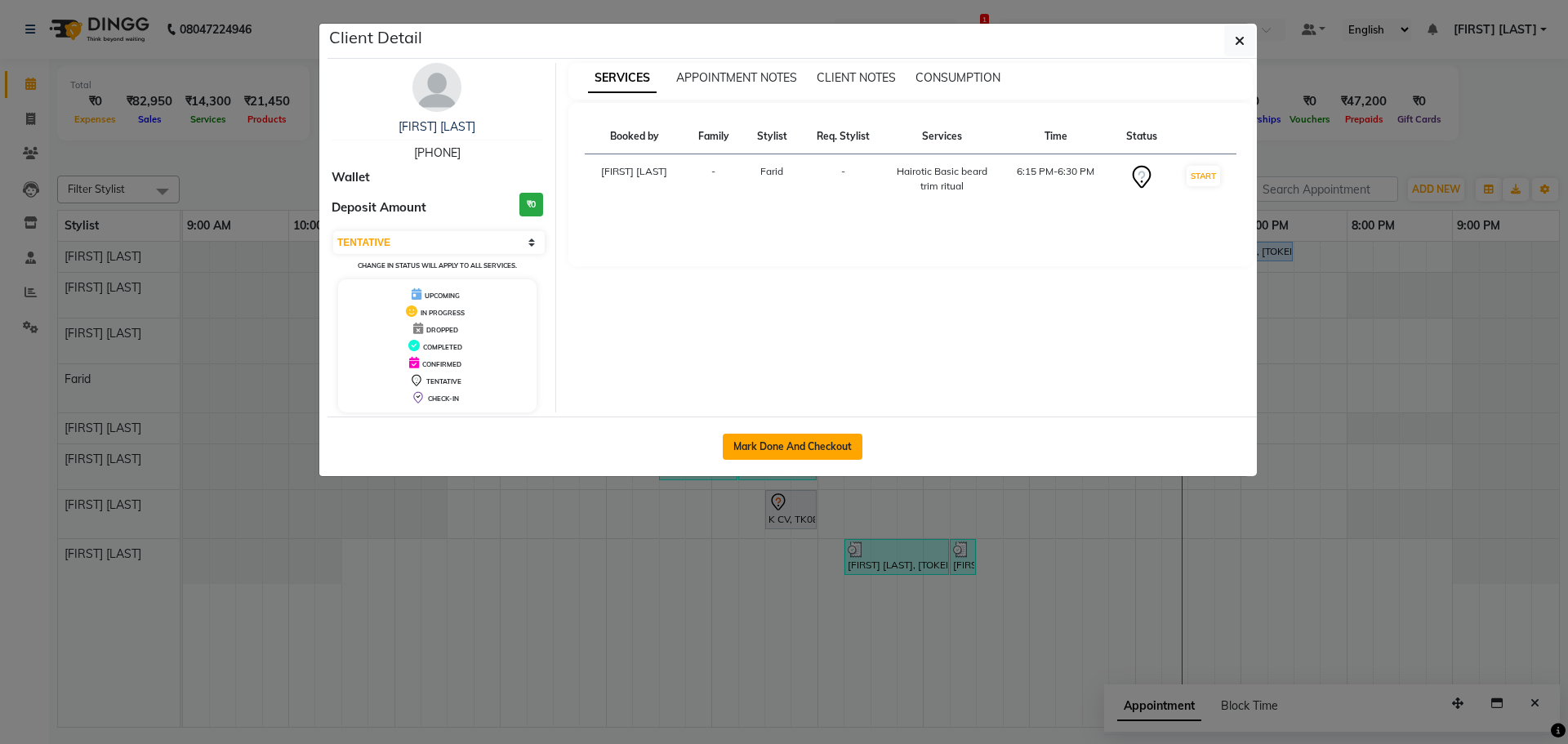 click on "Mark Done And Checkout" 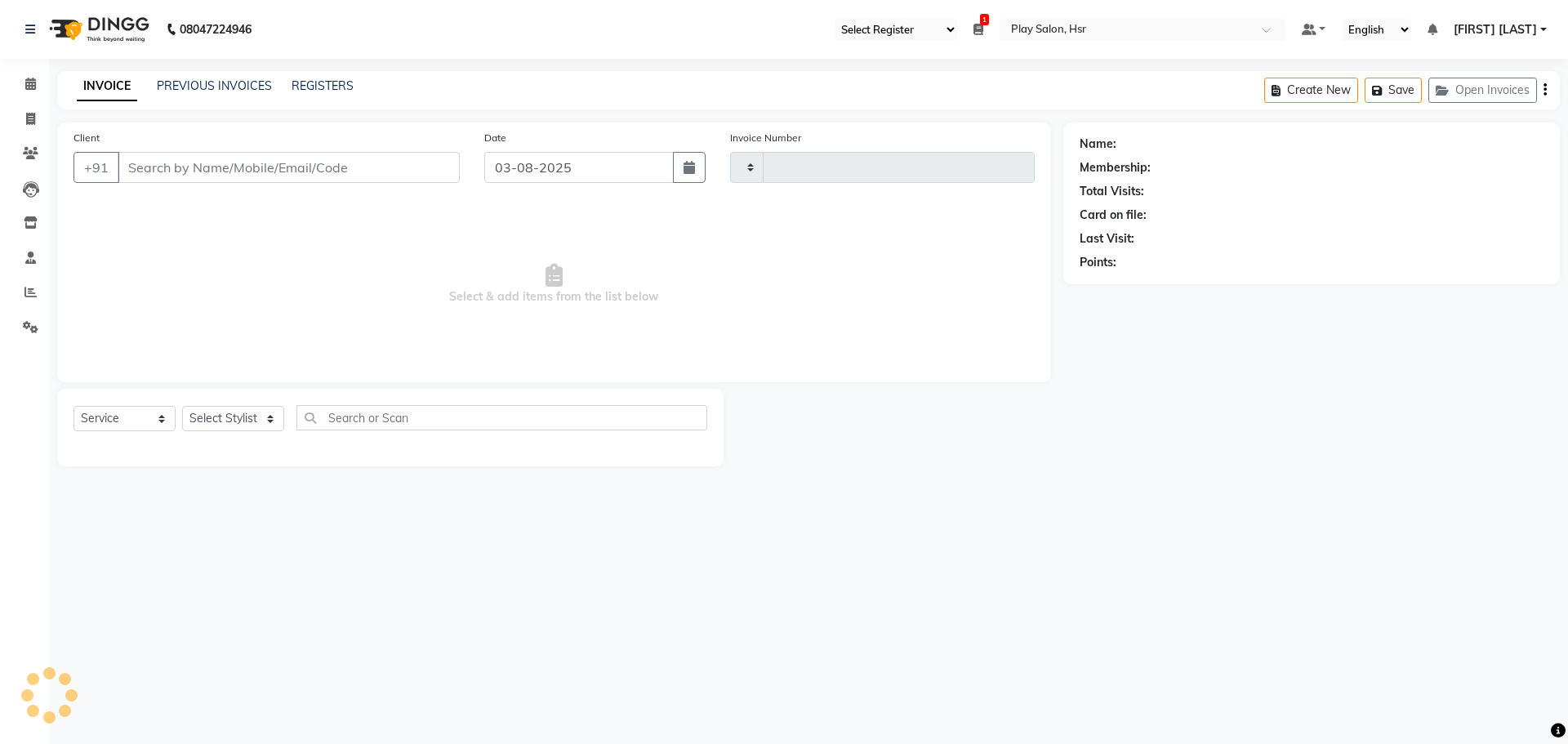 type on "0707" 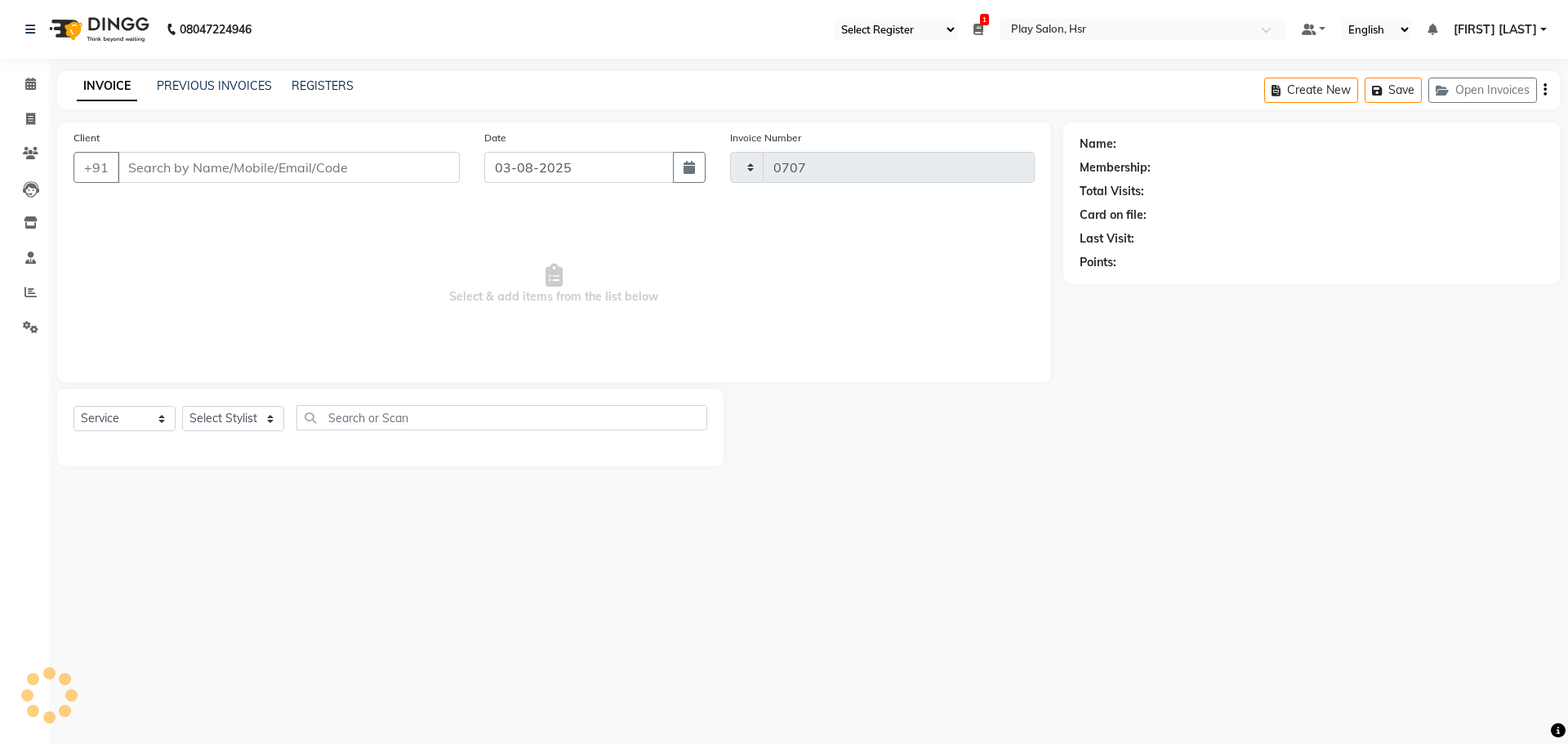 select on "8358" 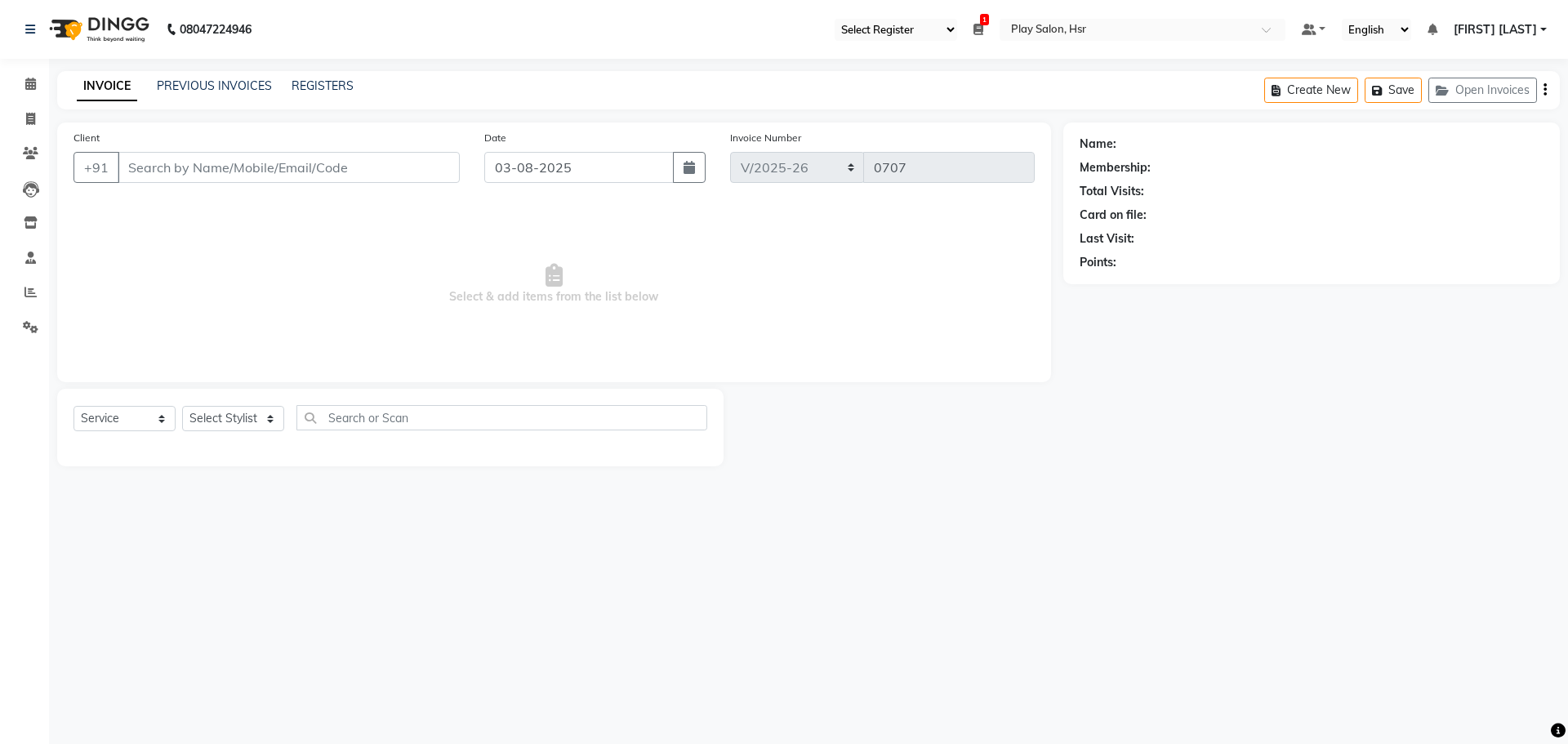 type on "8880007888" 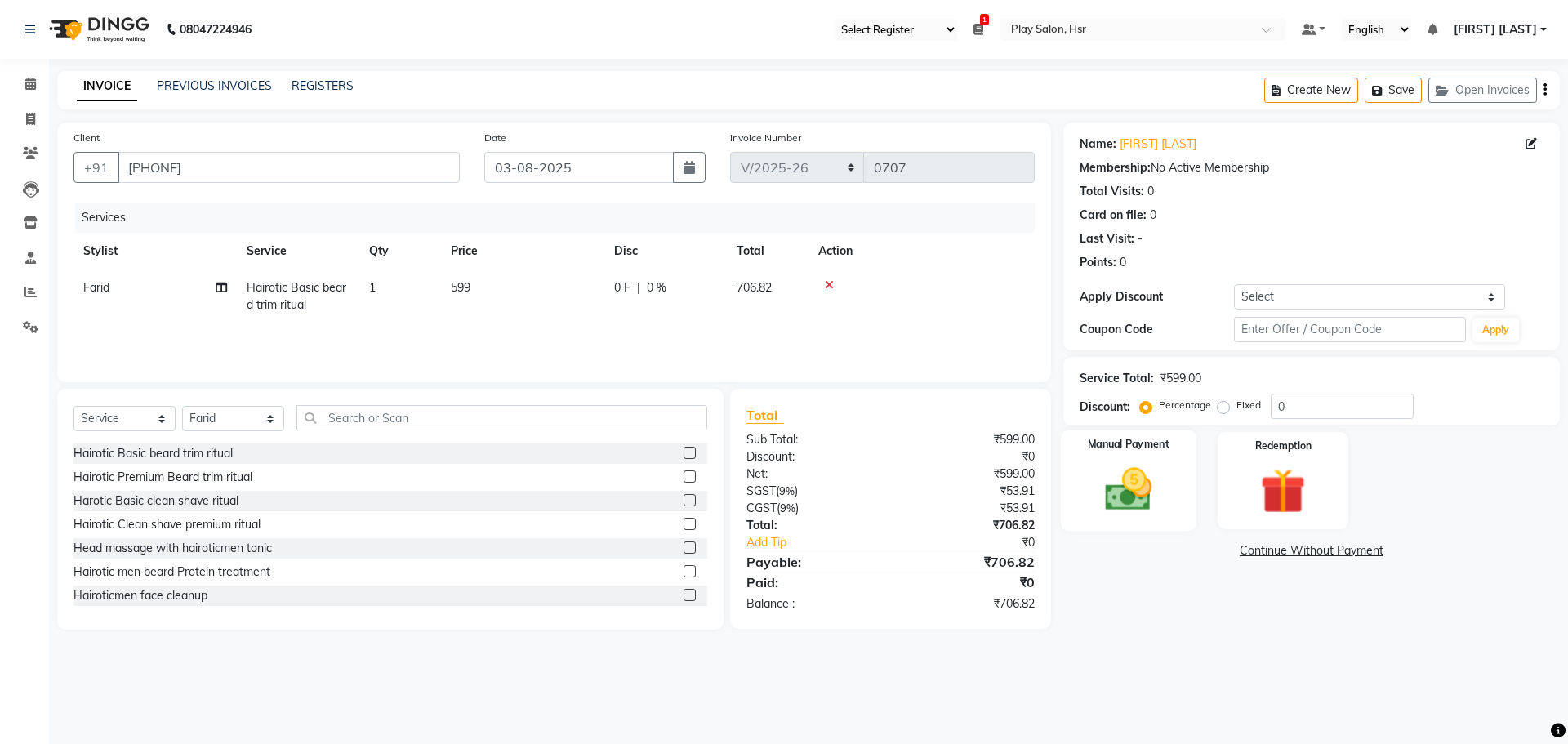 click 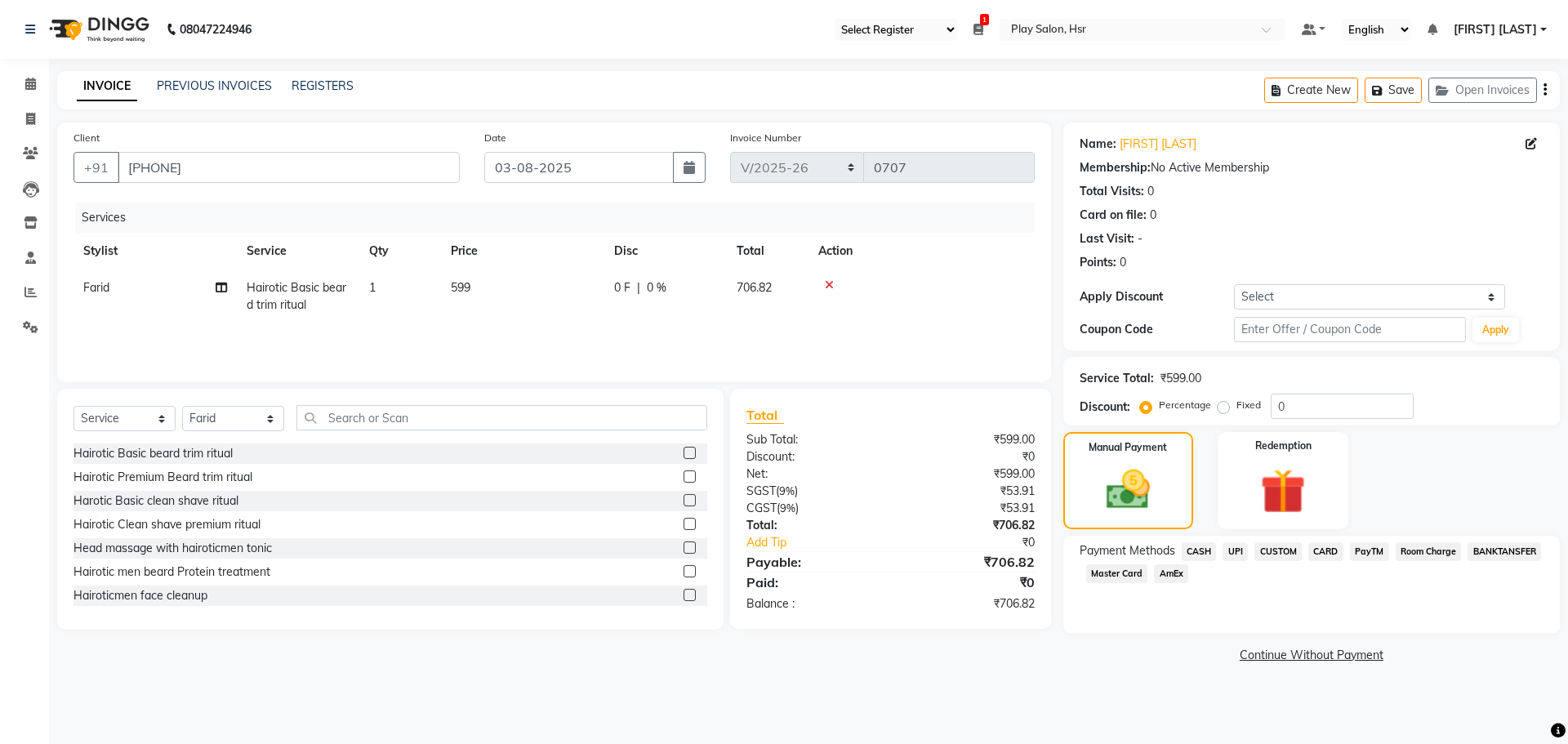 click on "UPI" 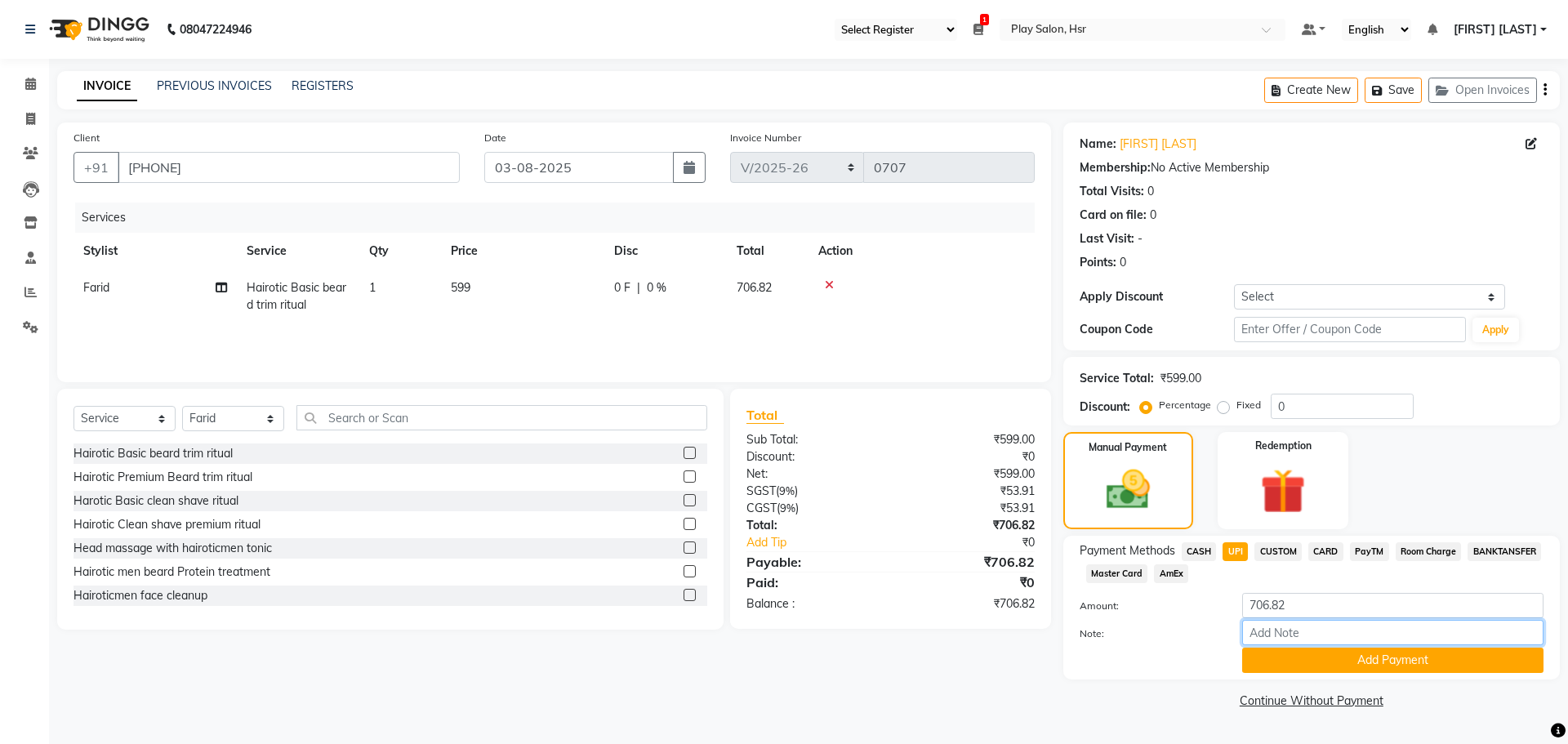 click on "Note:" at bounding box center [1392, 632] 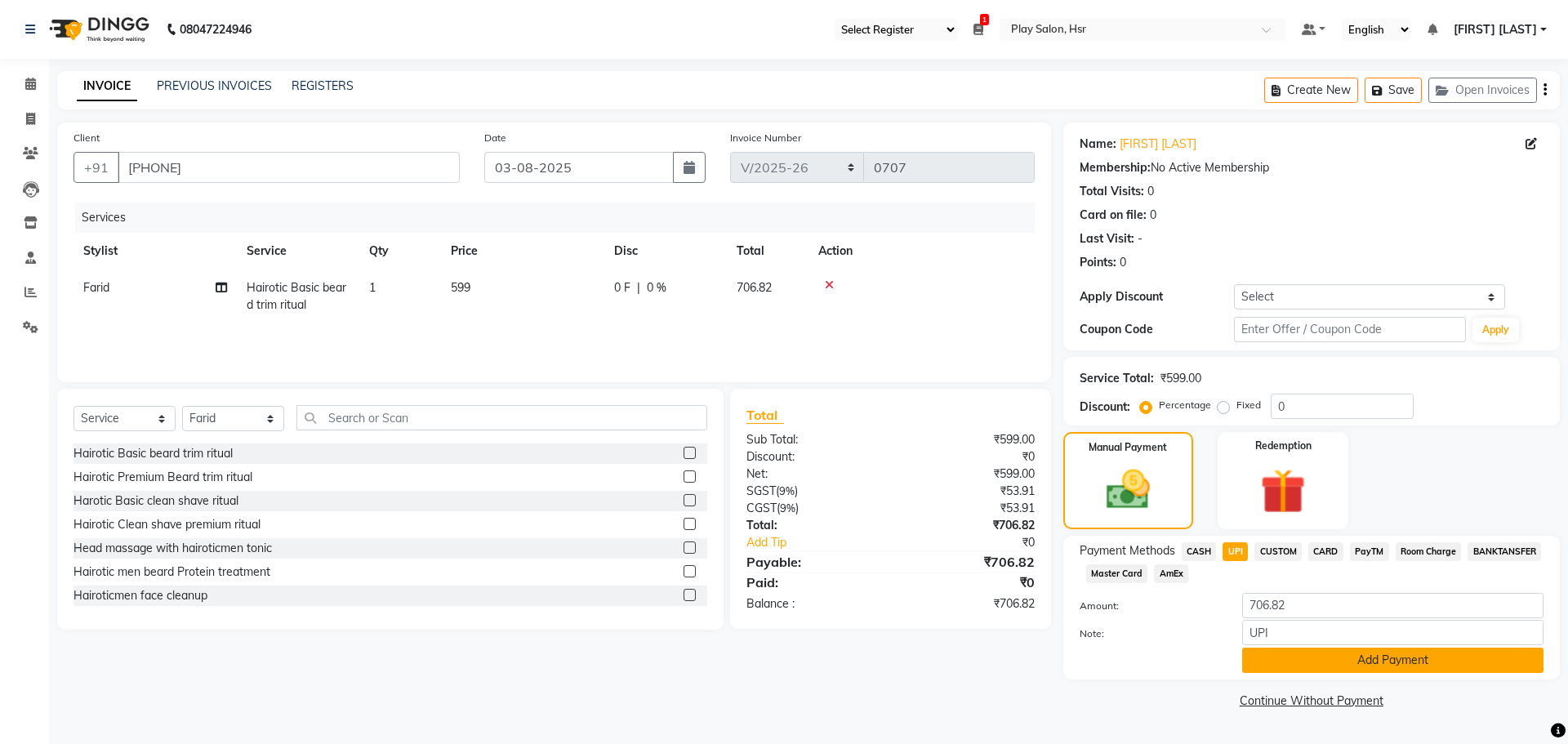 click on "Add Payment" 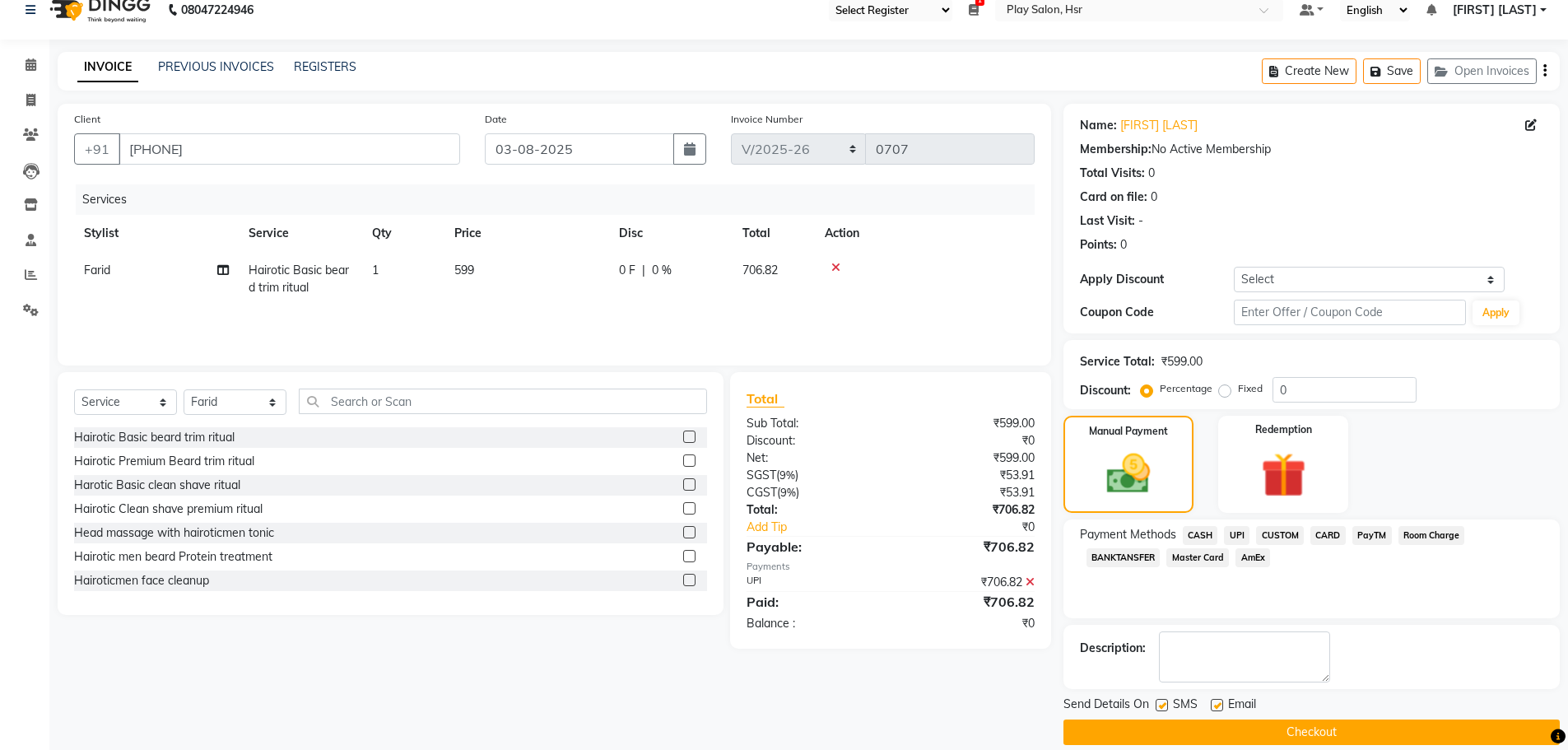 scroll, scrollTop: 40, scrollLeft: 0, axis: vertical 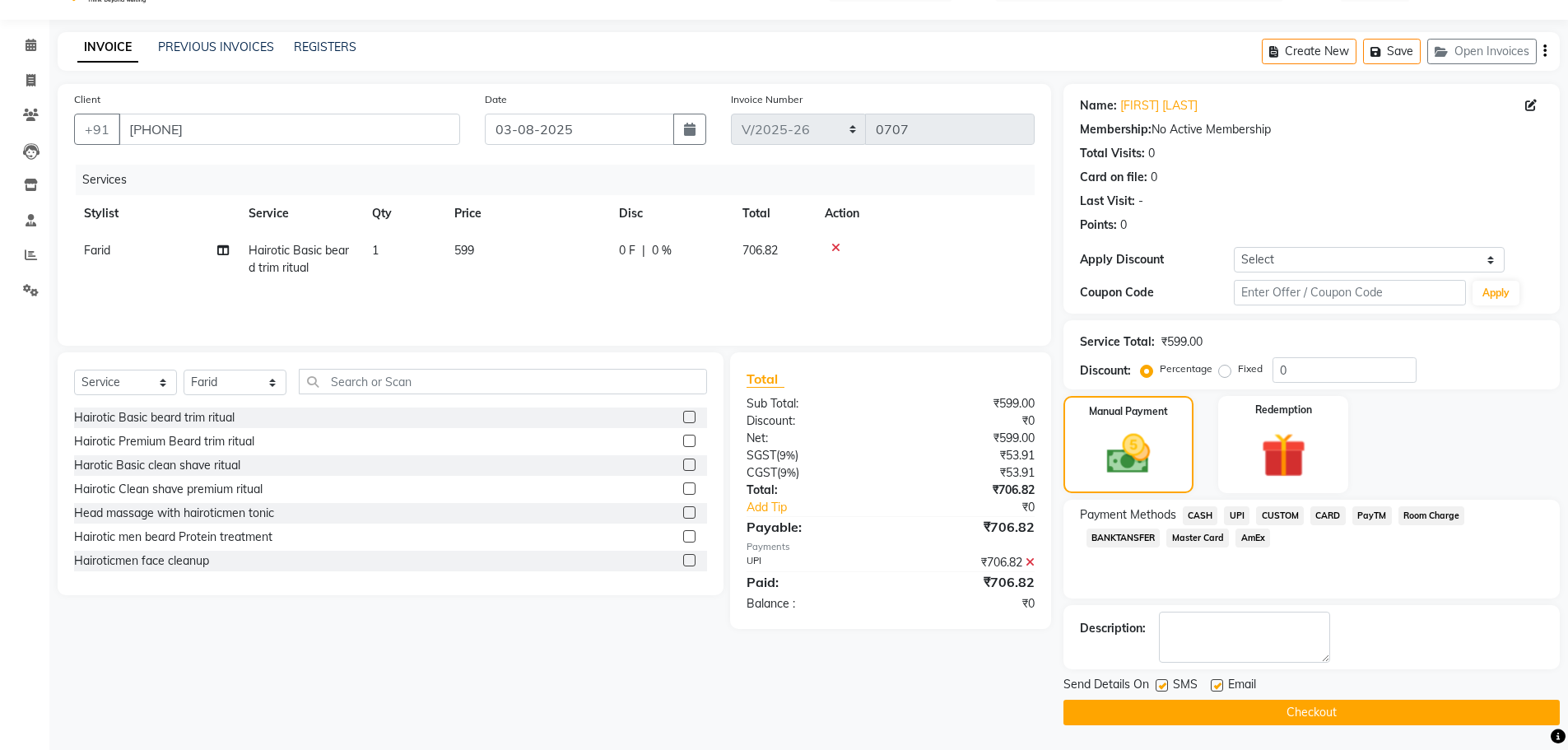 click on "Checkout" 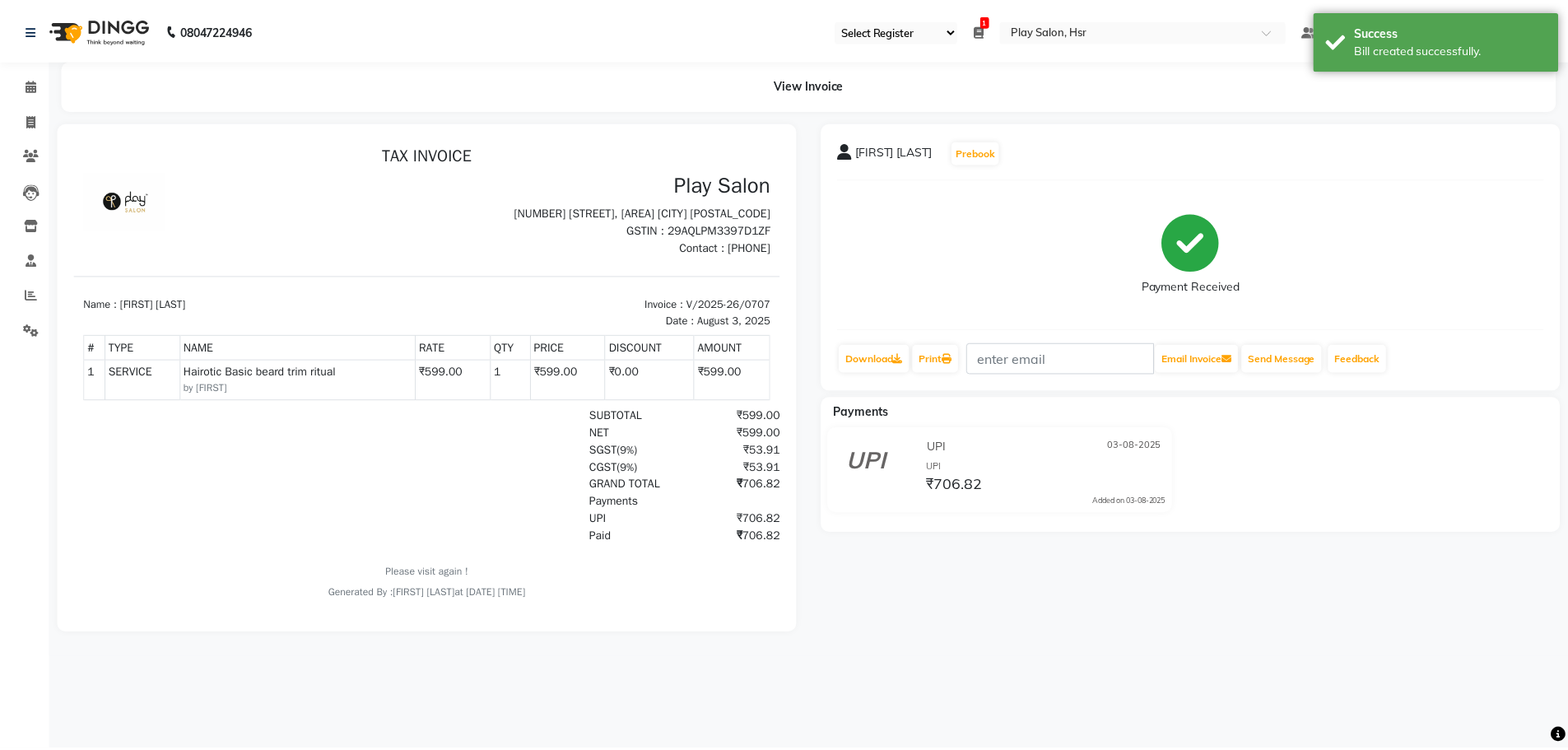 scroll, scrollTop: 0, scrollLeft: 0, axis: both 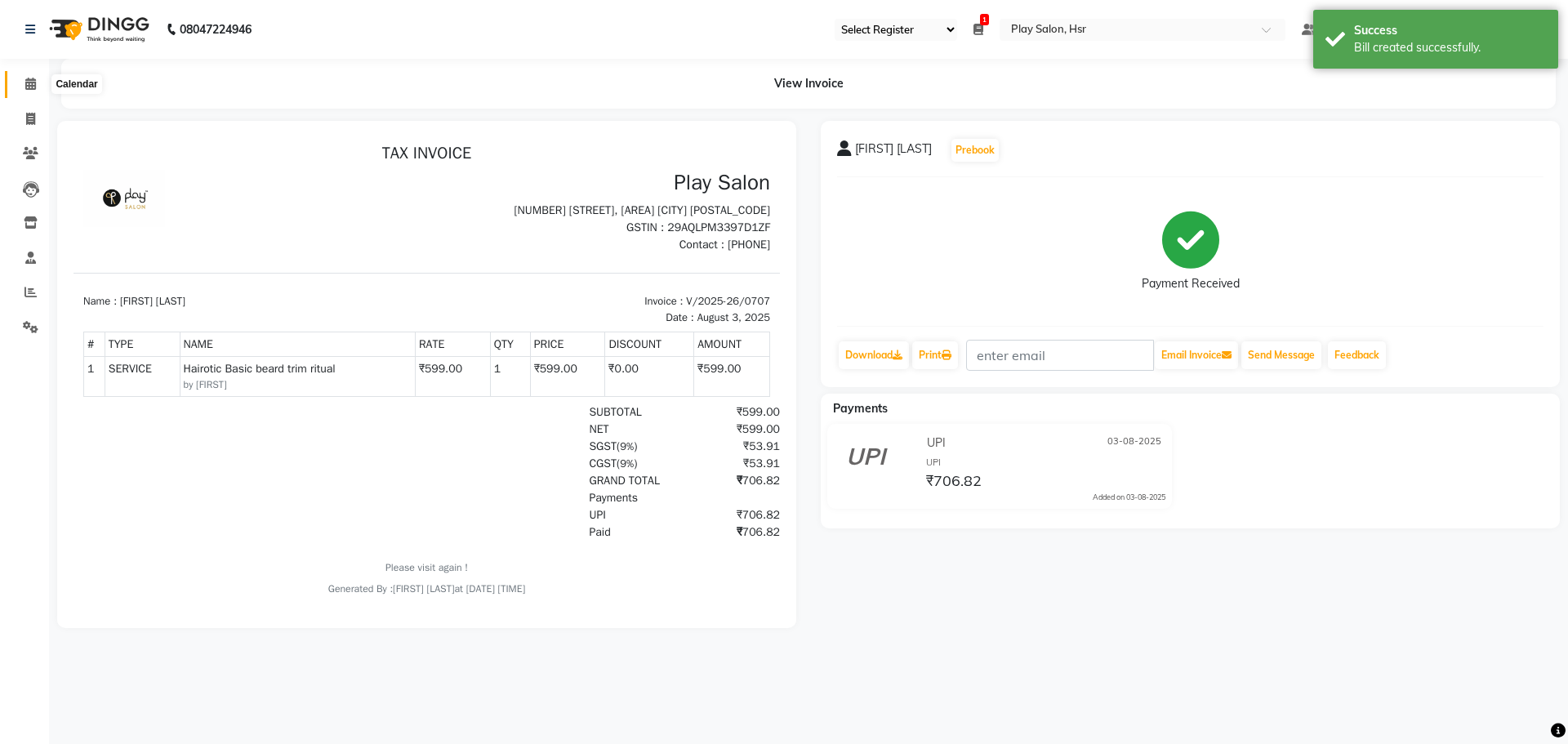 click 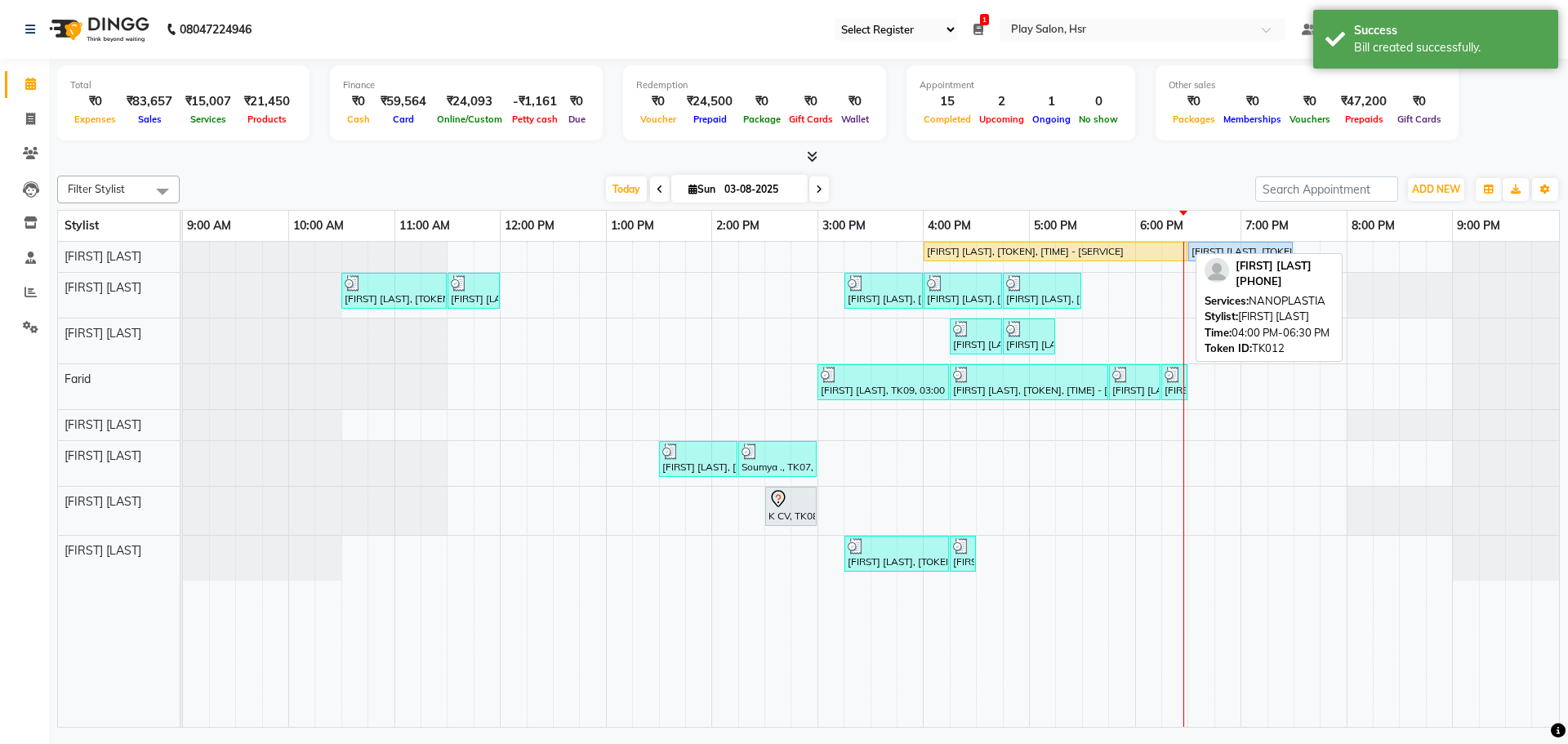 click on "[FIRST] [LAST], TK12, 04:00 PM-06:30 PM, NANOPLASTIA" at bounding box center [1055, 252] 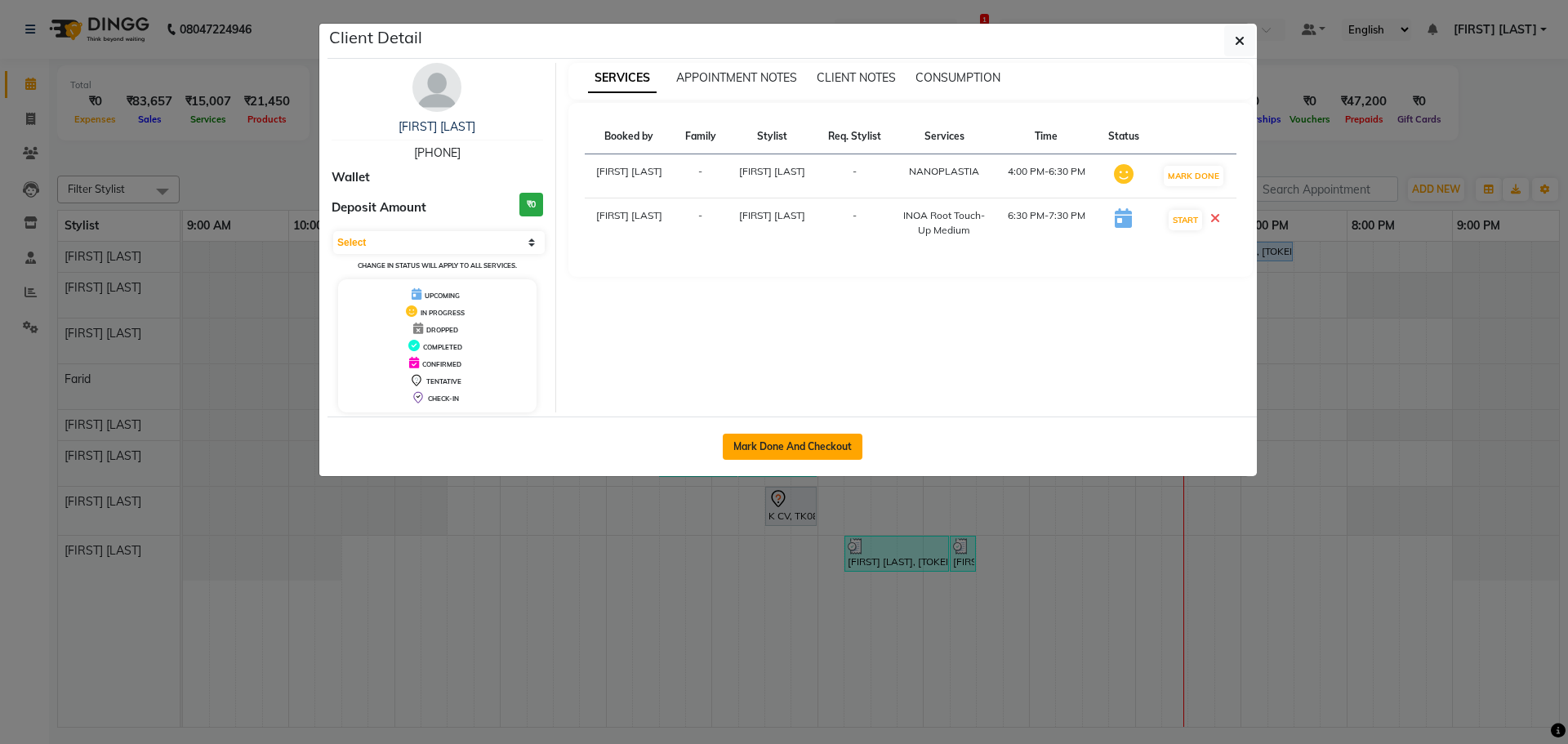 click on "Mark Done And Checkout" 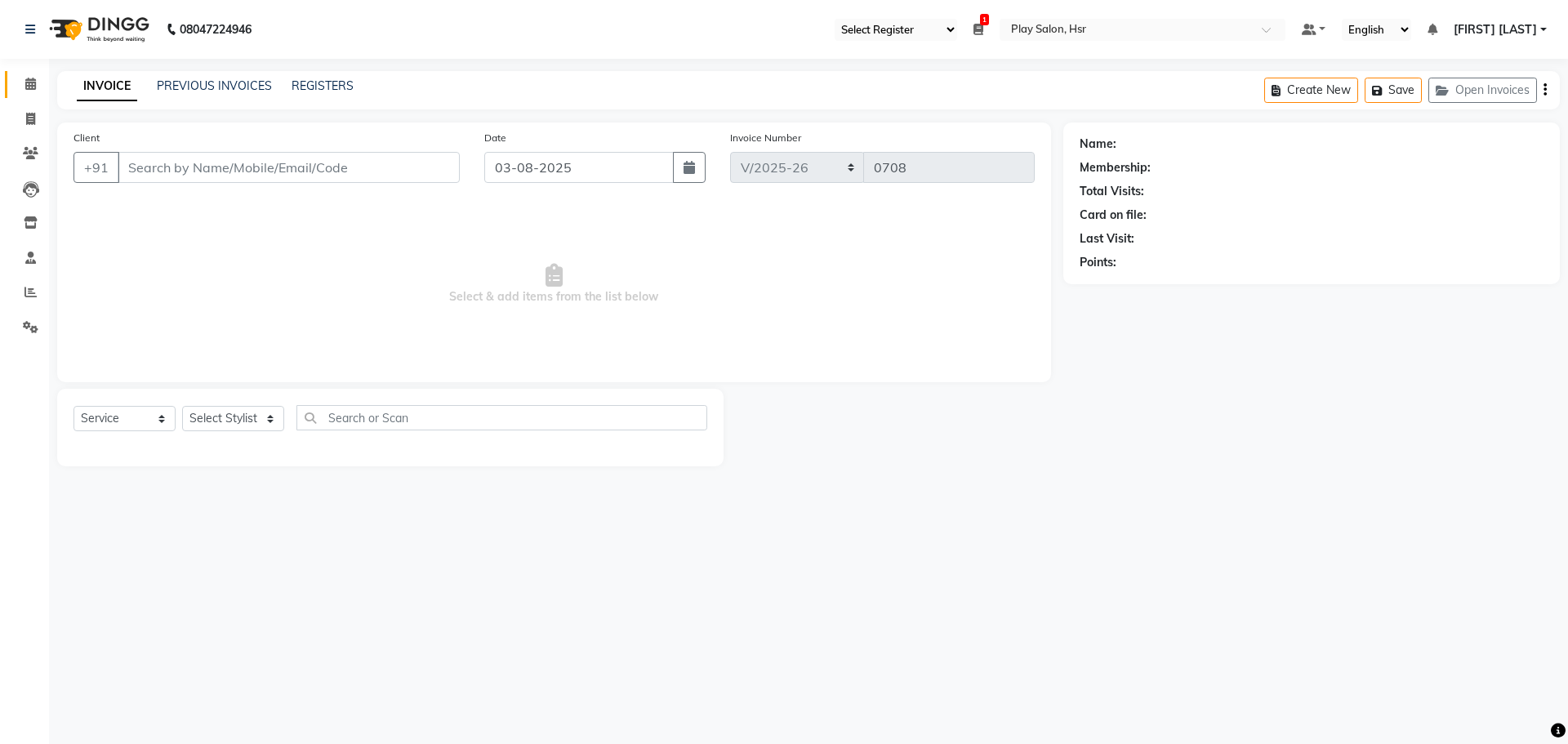 type on "[PHONE]" 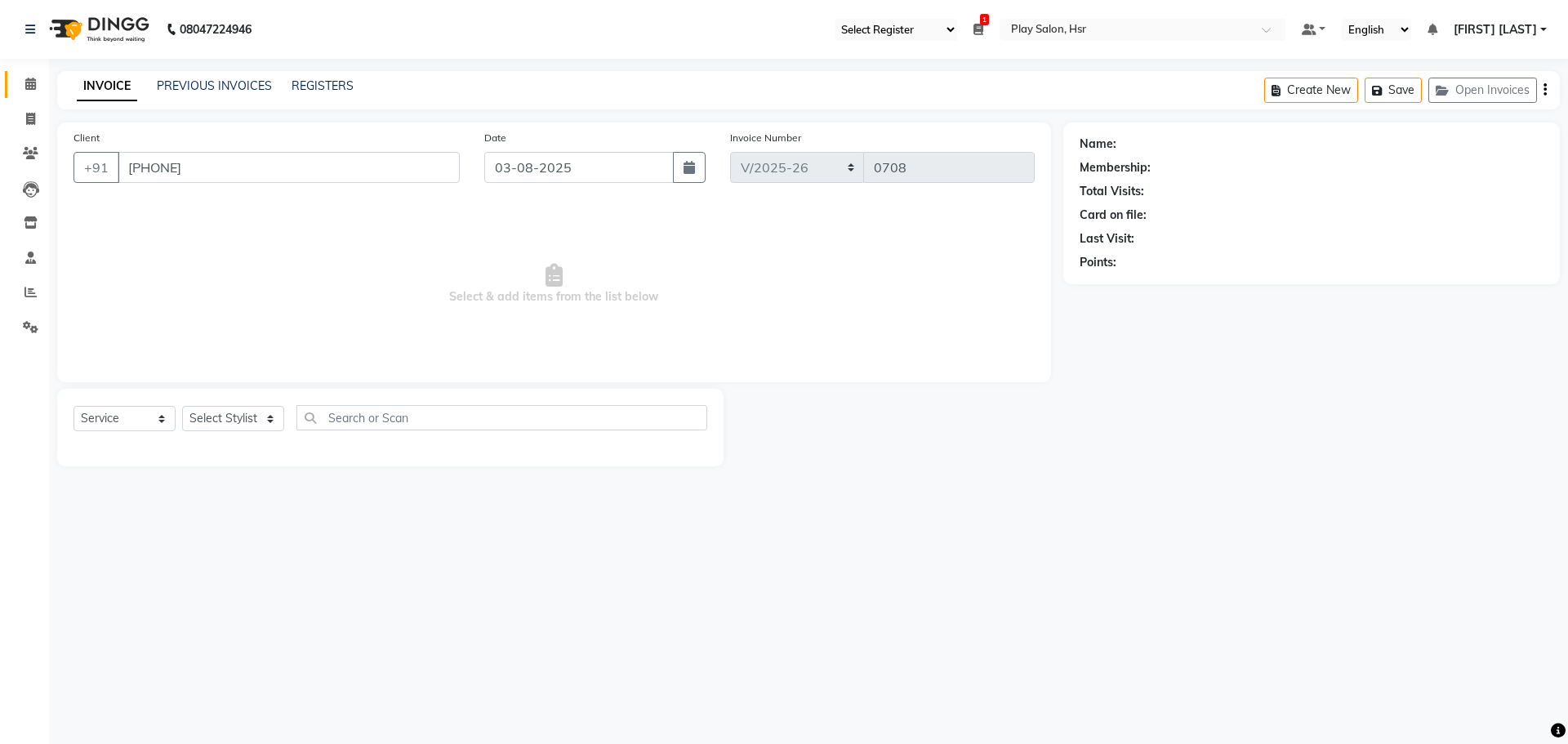 select on "81918" 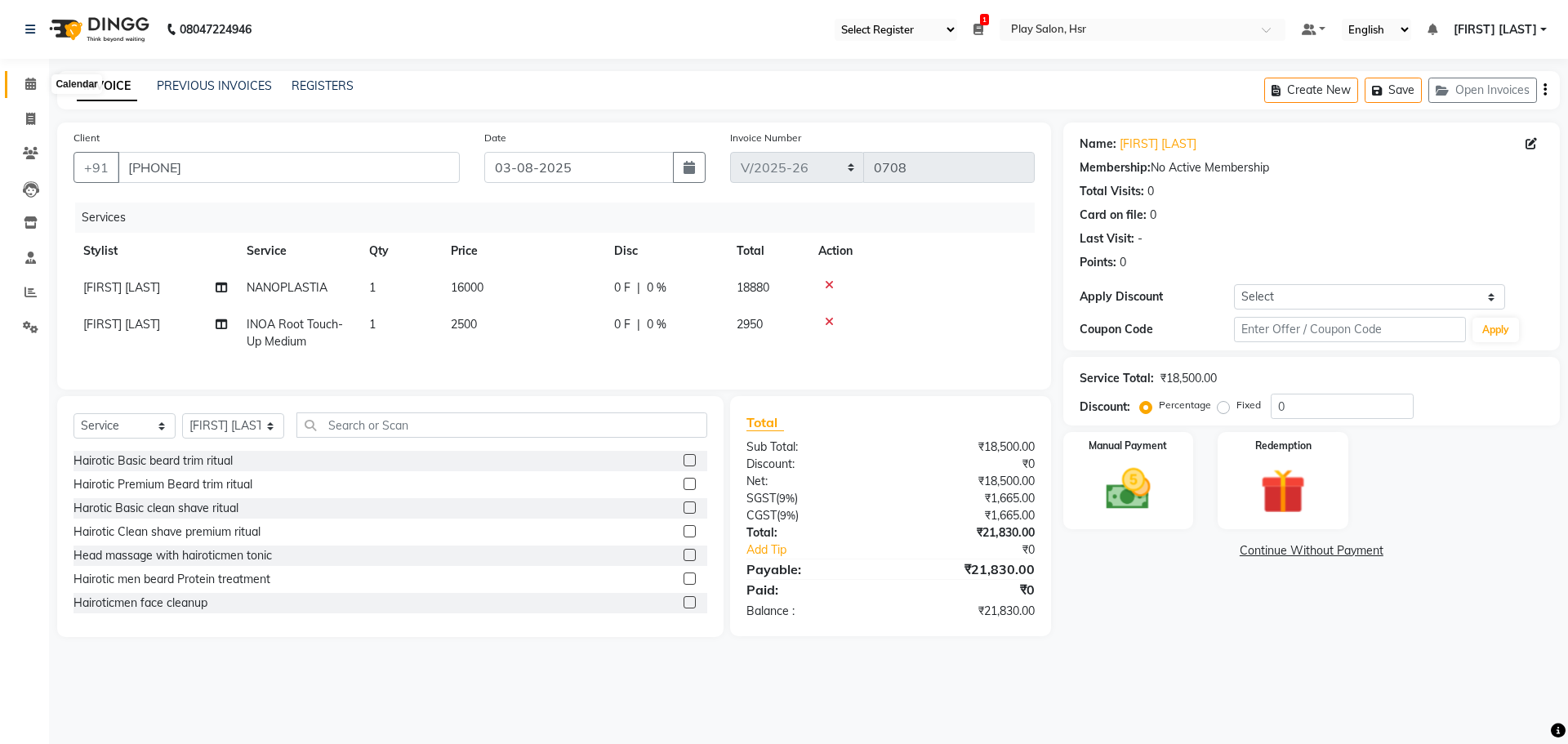 click 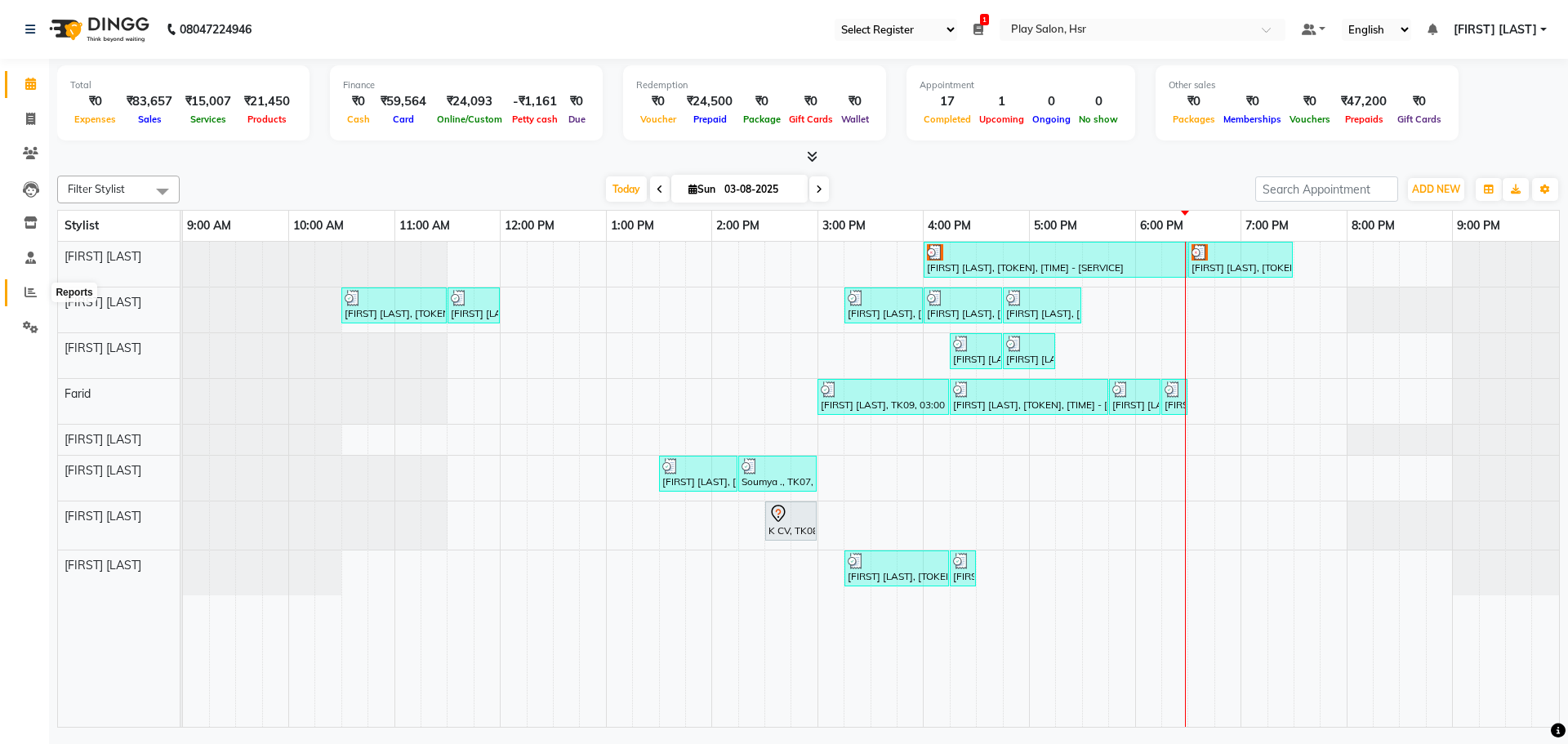 click 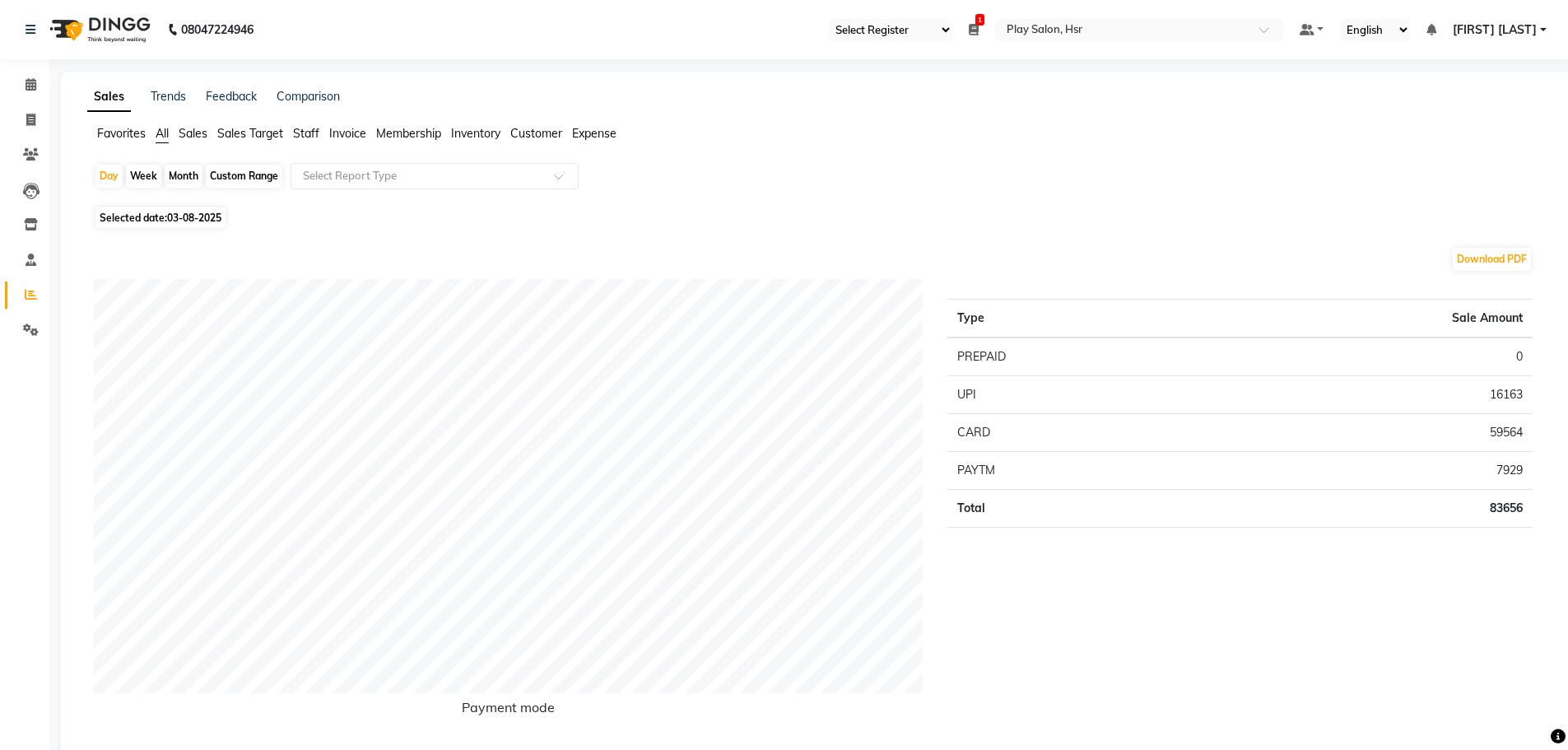 click on "Sales" 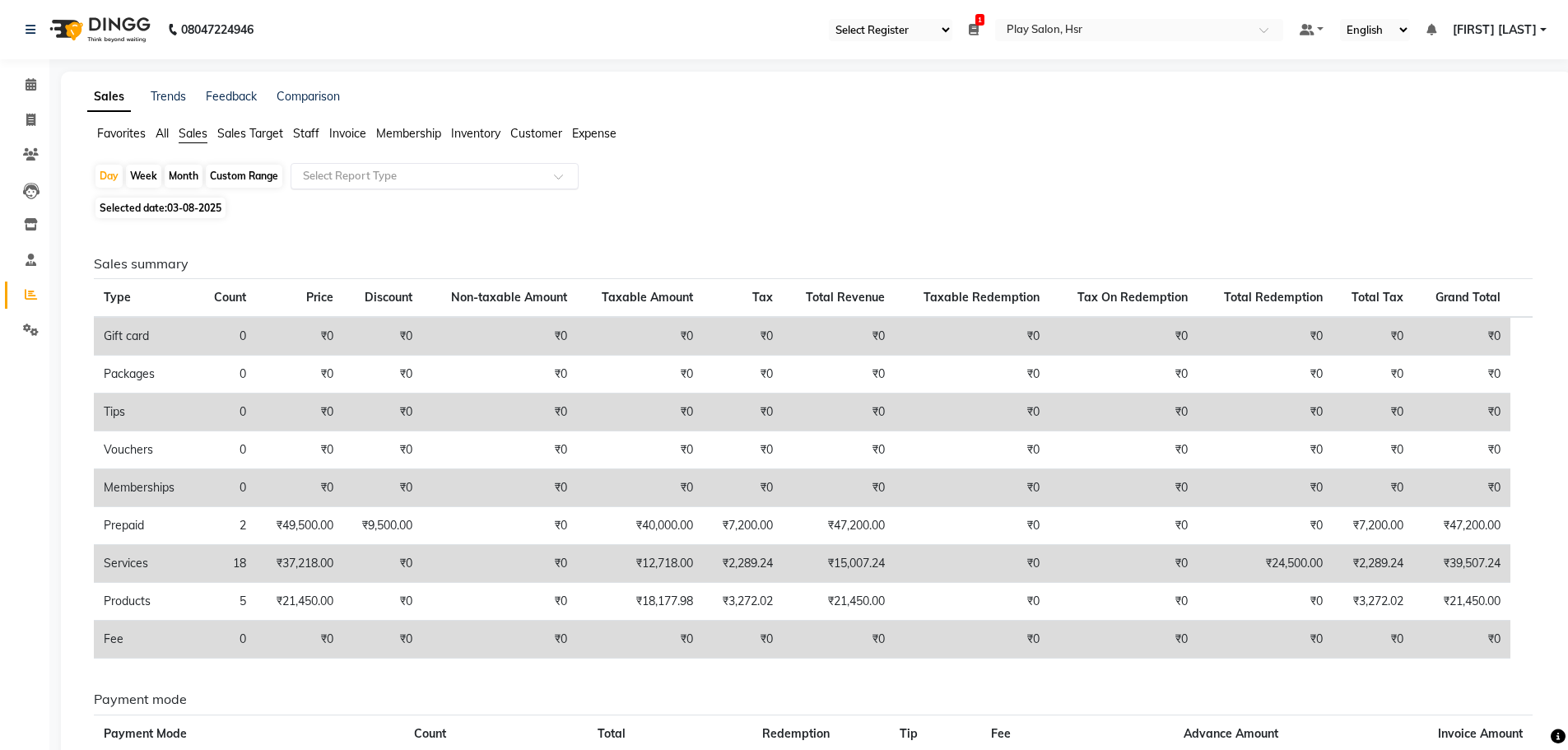 click on "Select Report Type" 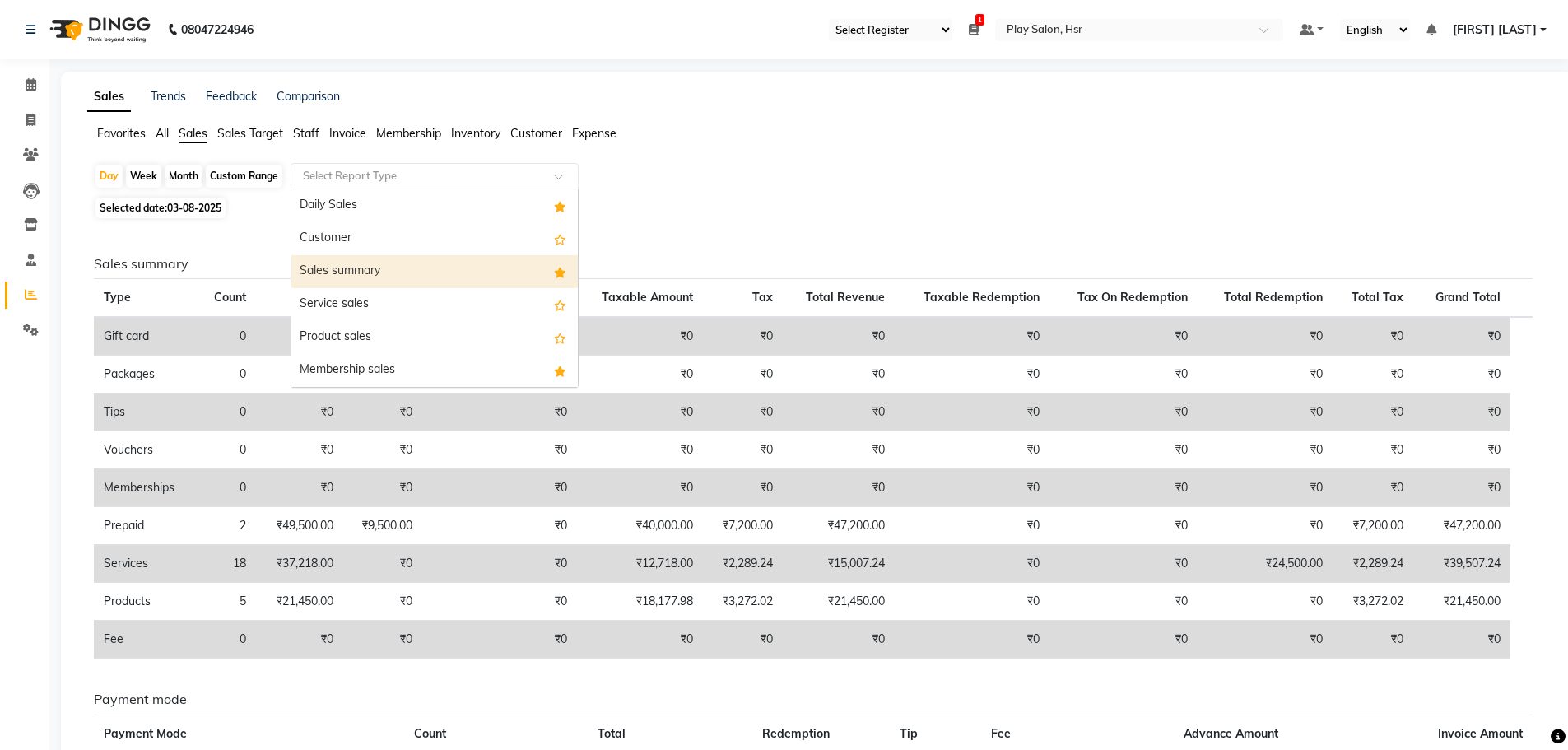 click on "Sales summary" at bounding box center (435, 272) 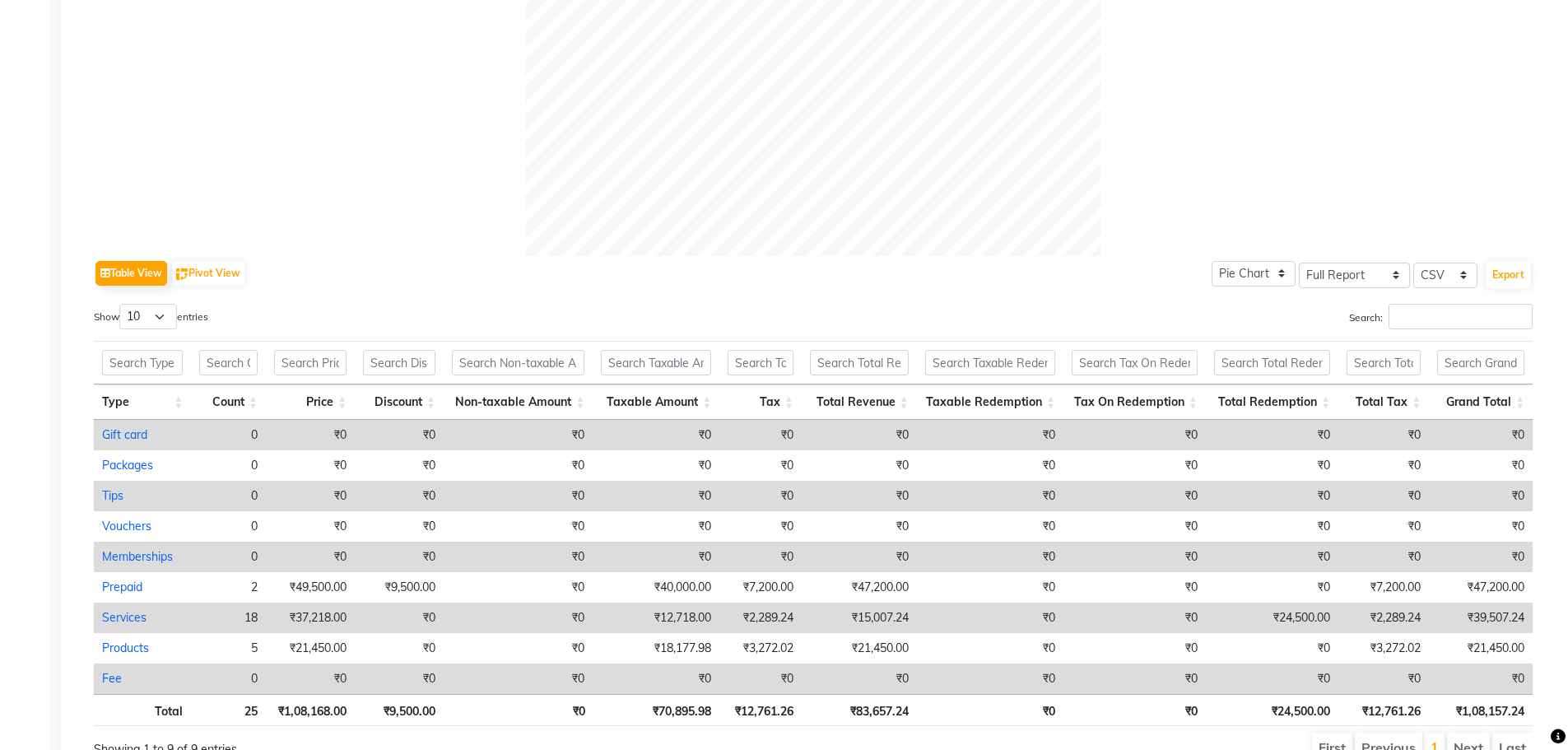 scroll, scrollTop: 657, scrollLeft: 0, axis: vertical 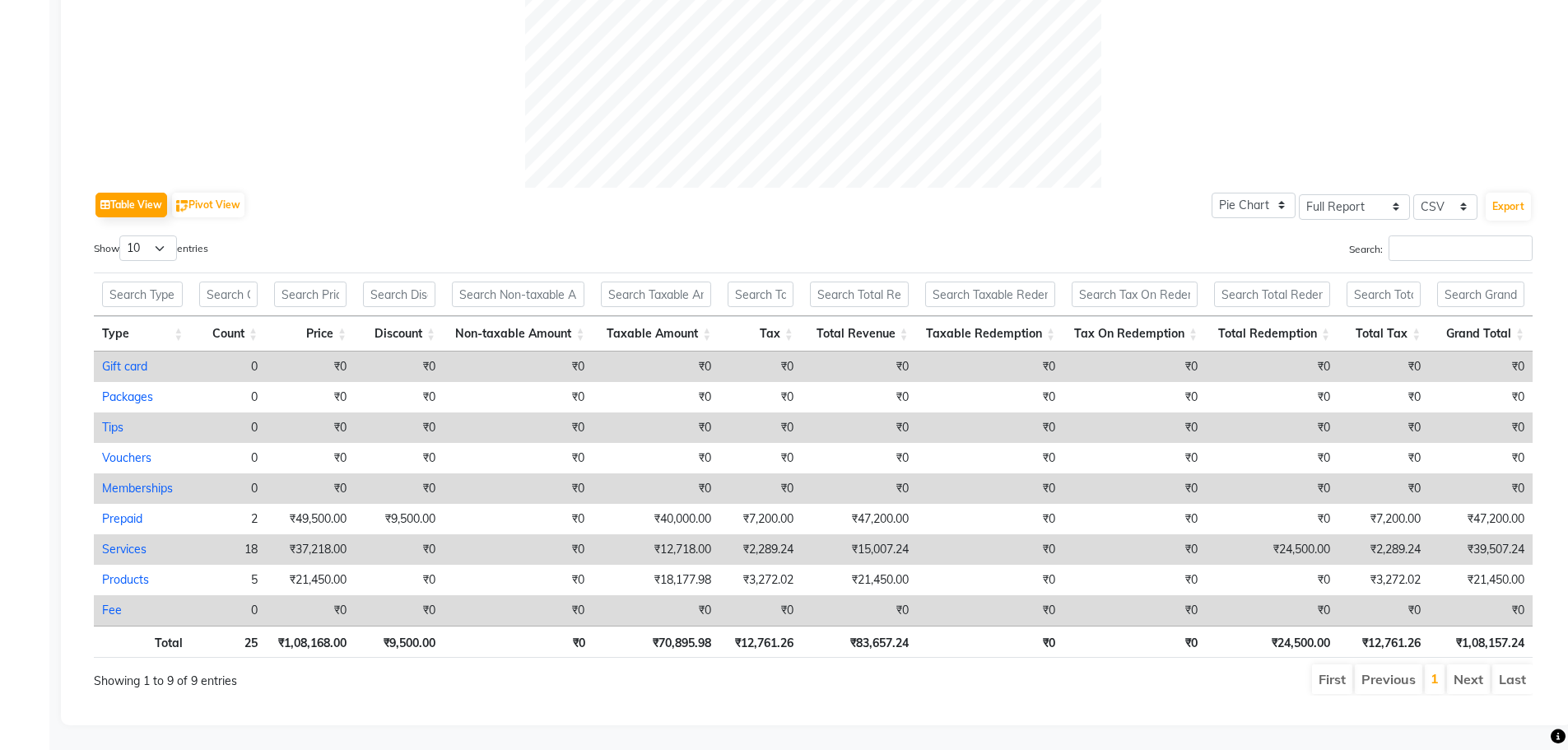 click 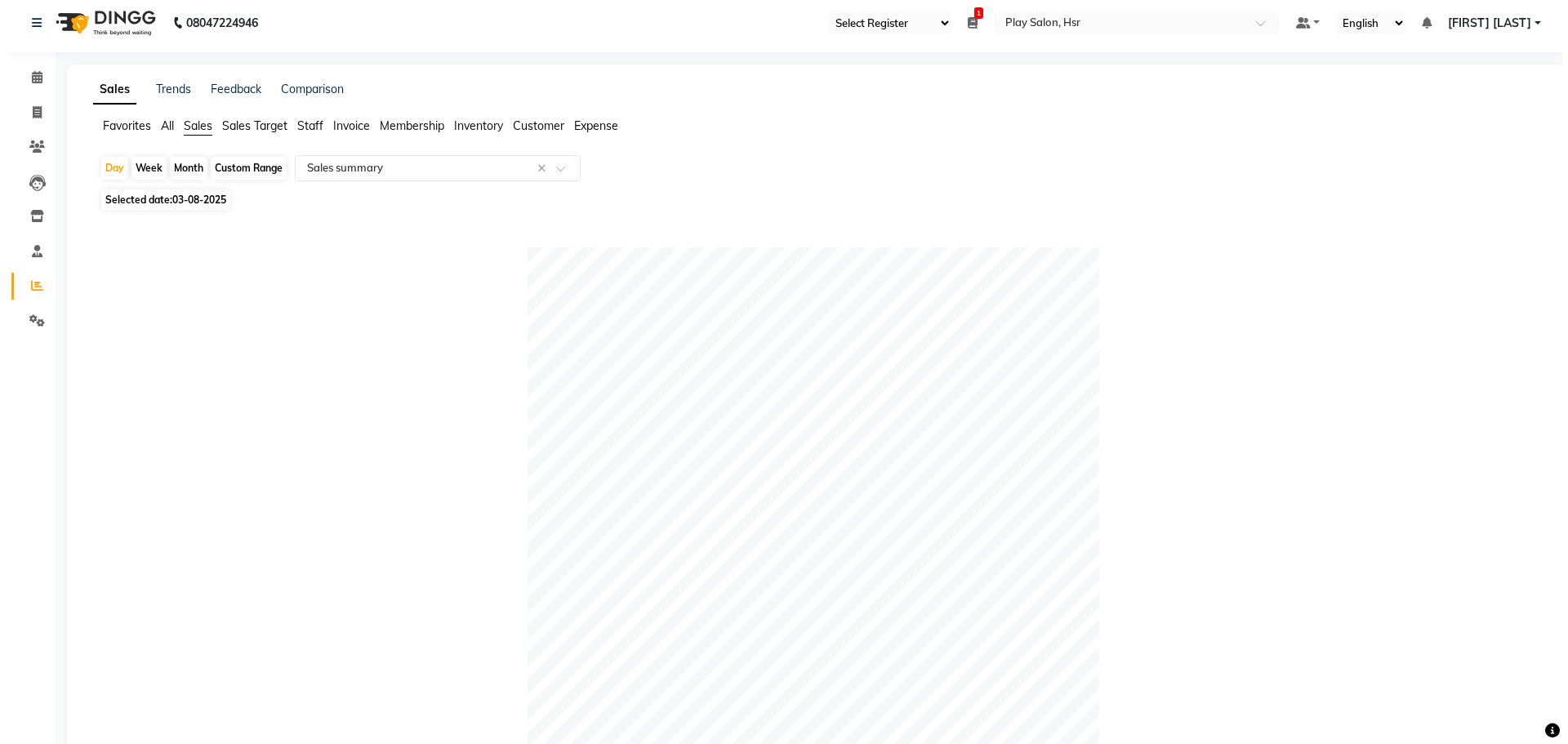 scroll, scrollTop: 0, scrollLeft: 0, axis: both 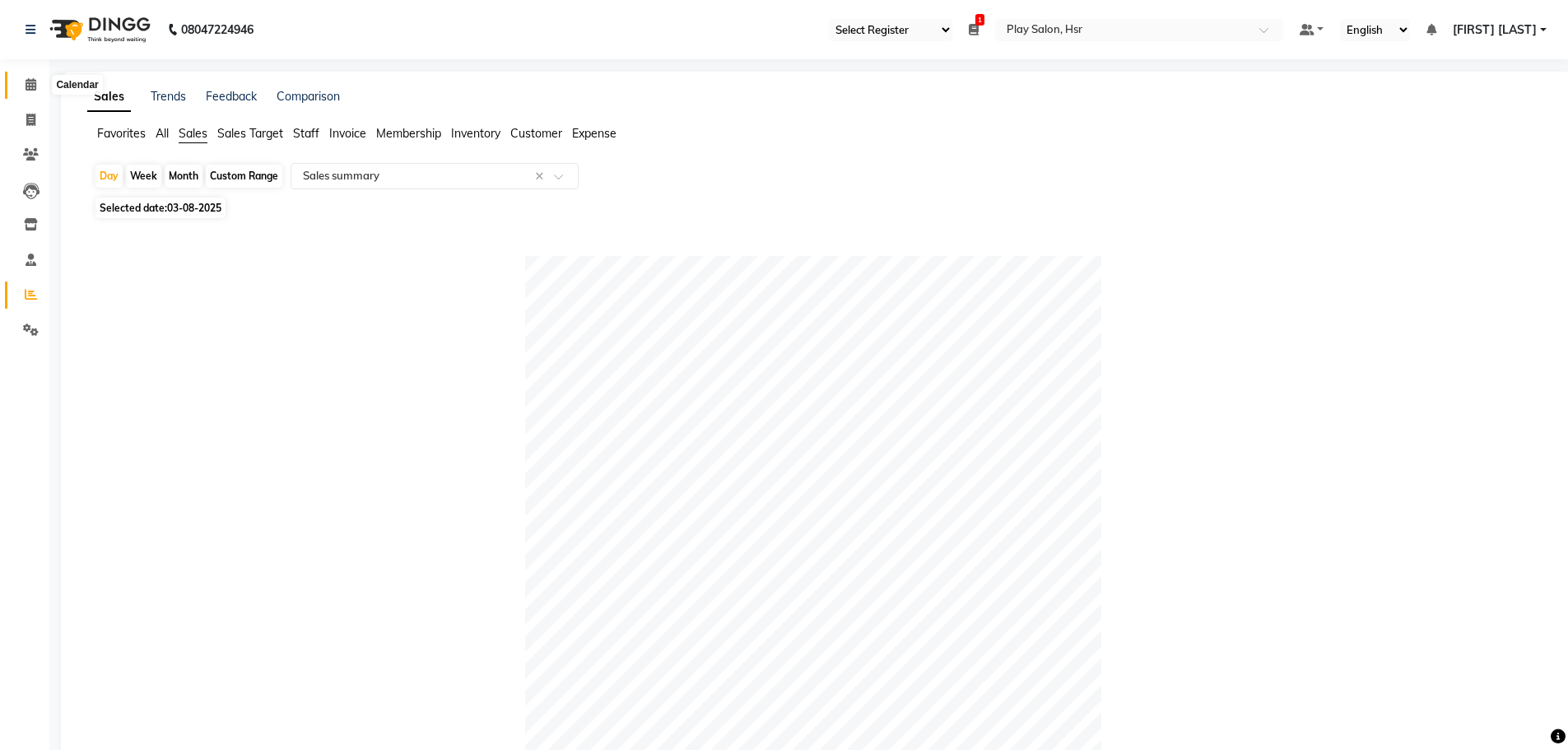 click 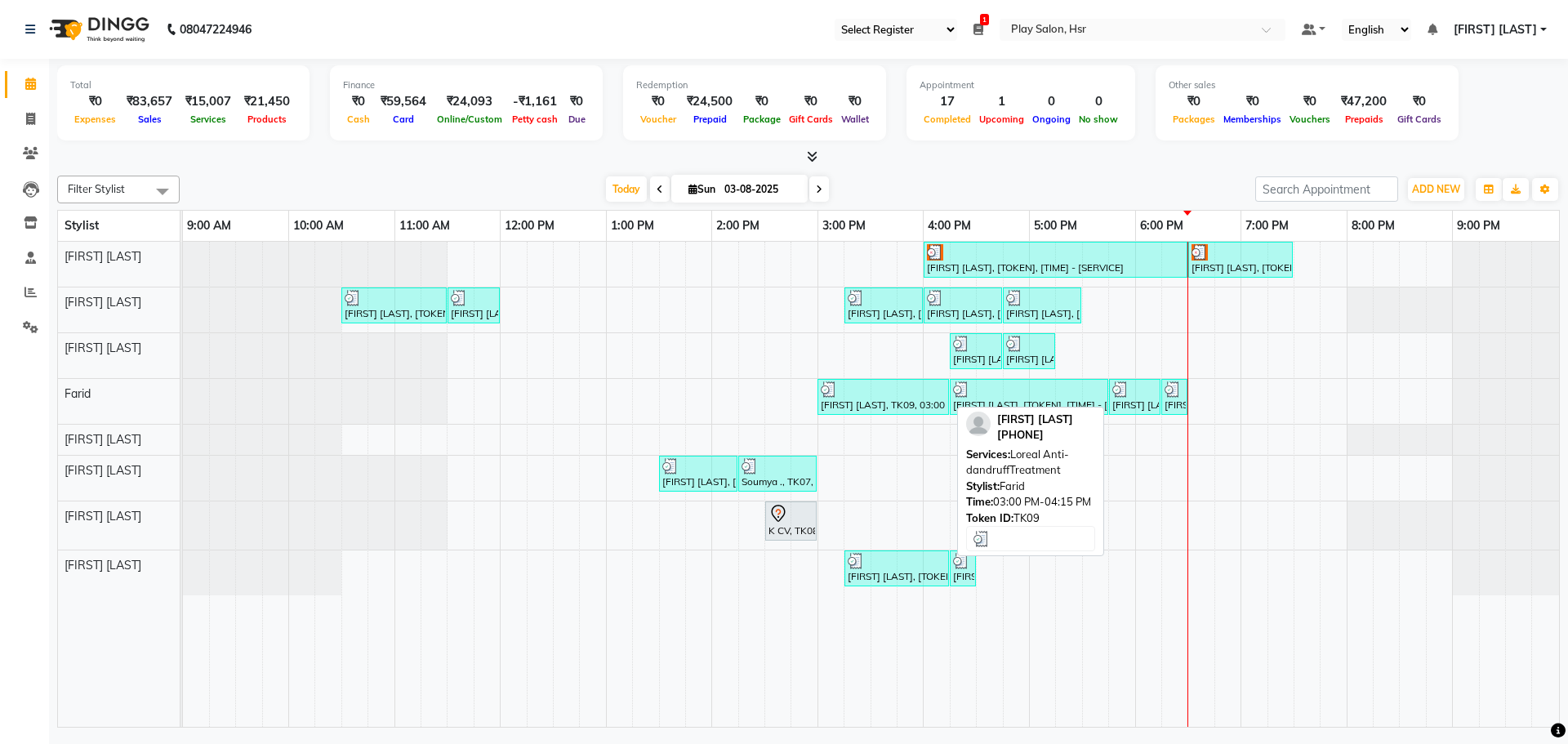 click on "[FIRST] [LAST], TK09, 03:00 PM-04:15 PM, Loreal Anti-dandruffTreatment" at bounding box center [883, 397] 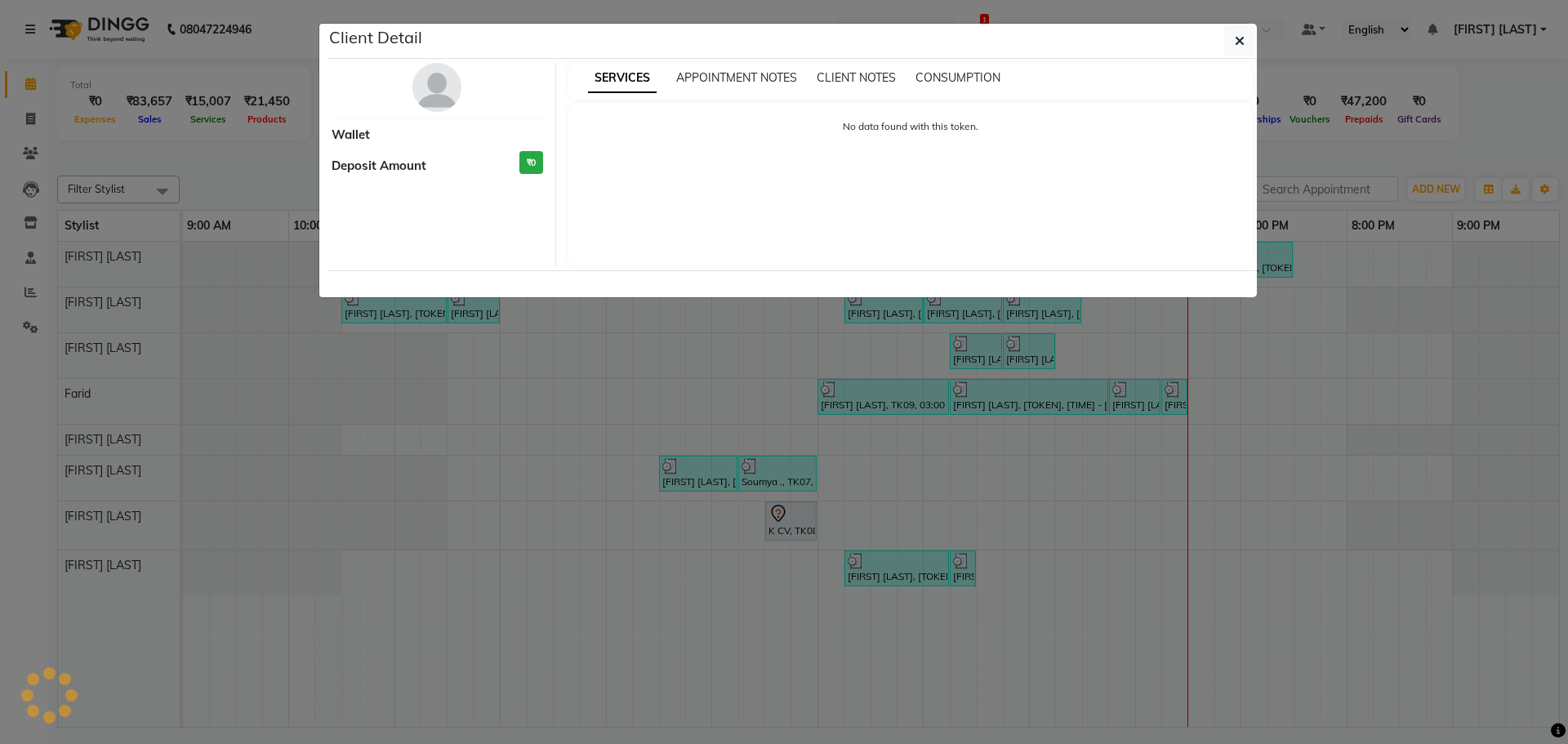 select on "3" 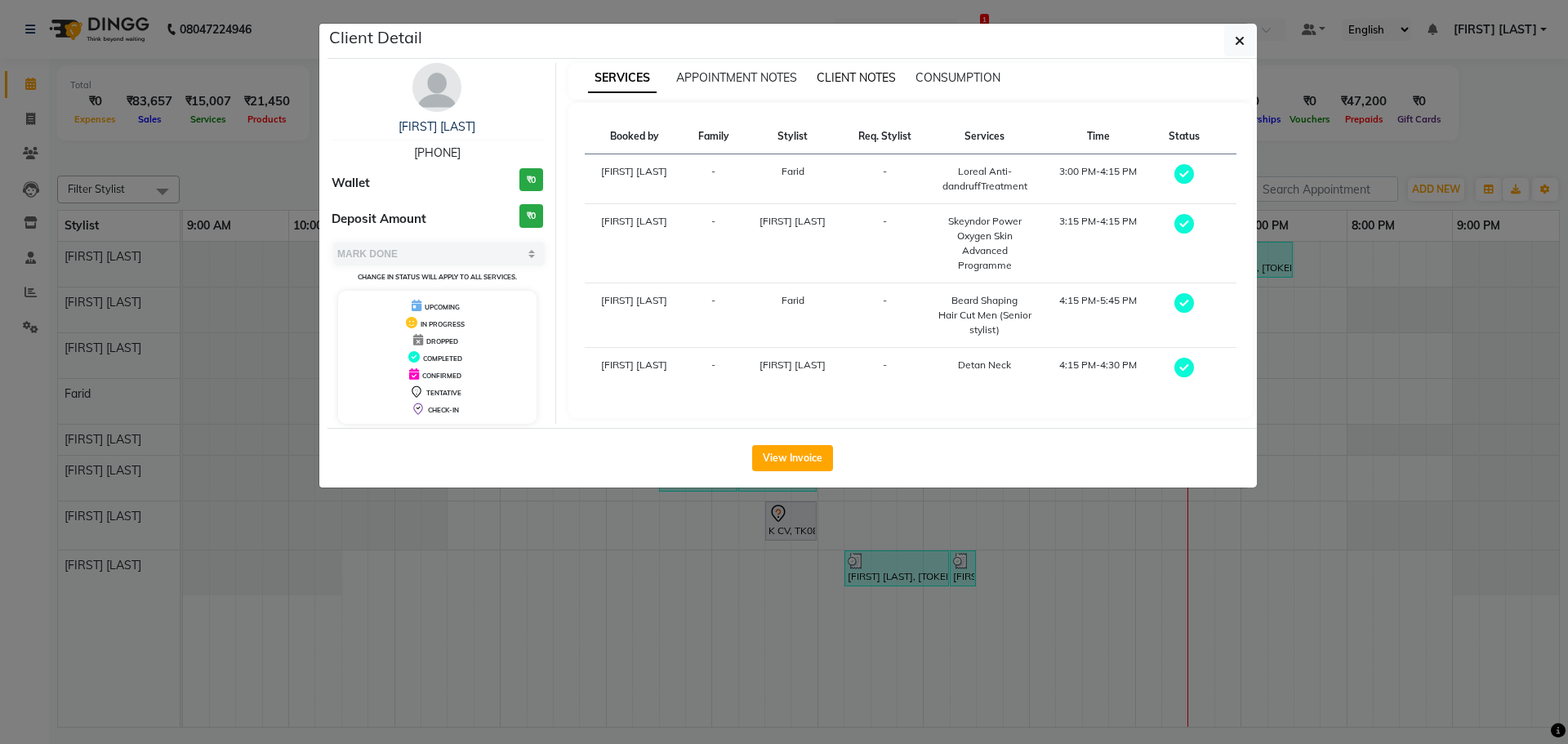 click on "CLIENT NOTES" at bounding box center [856, 78] 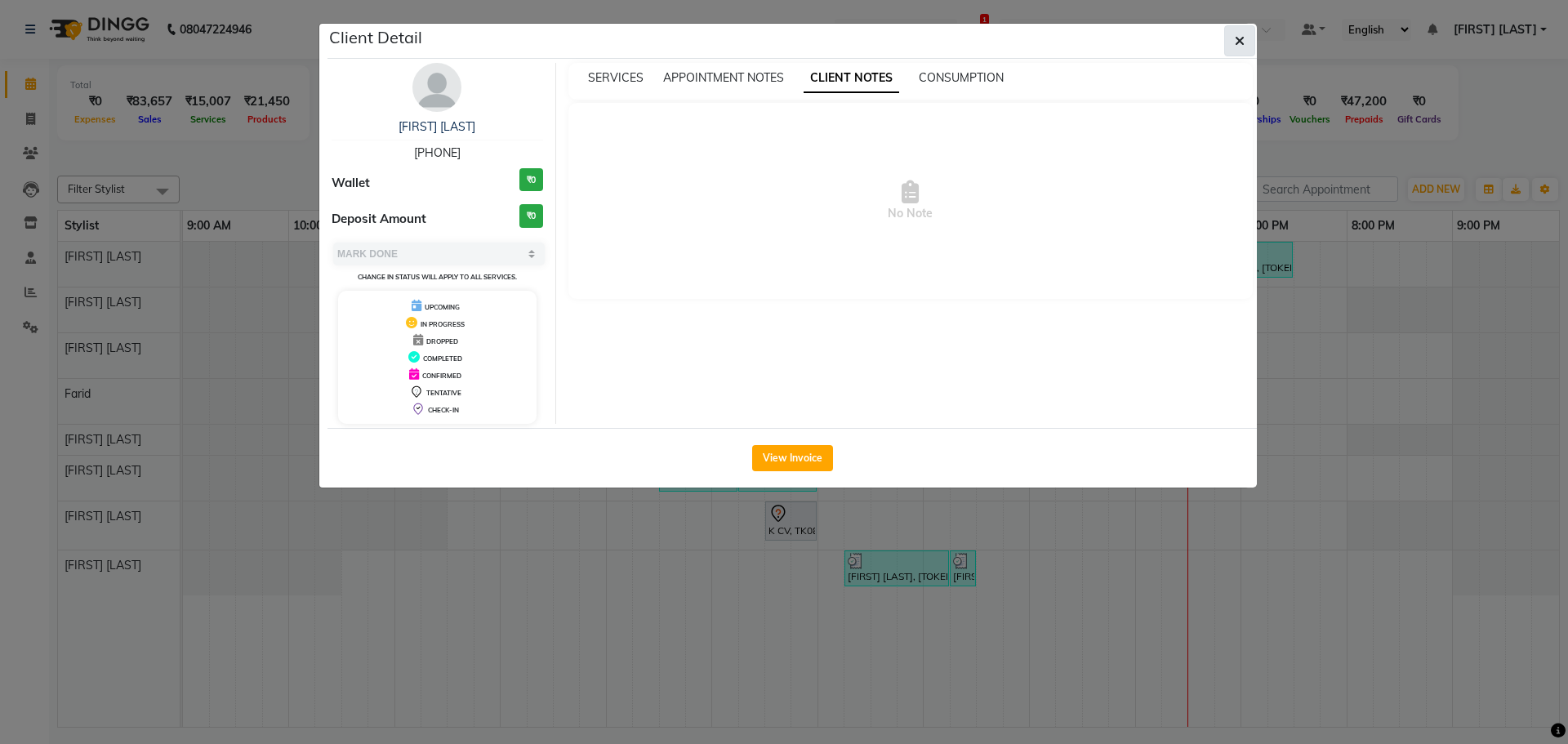 click 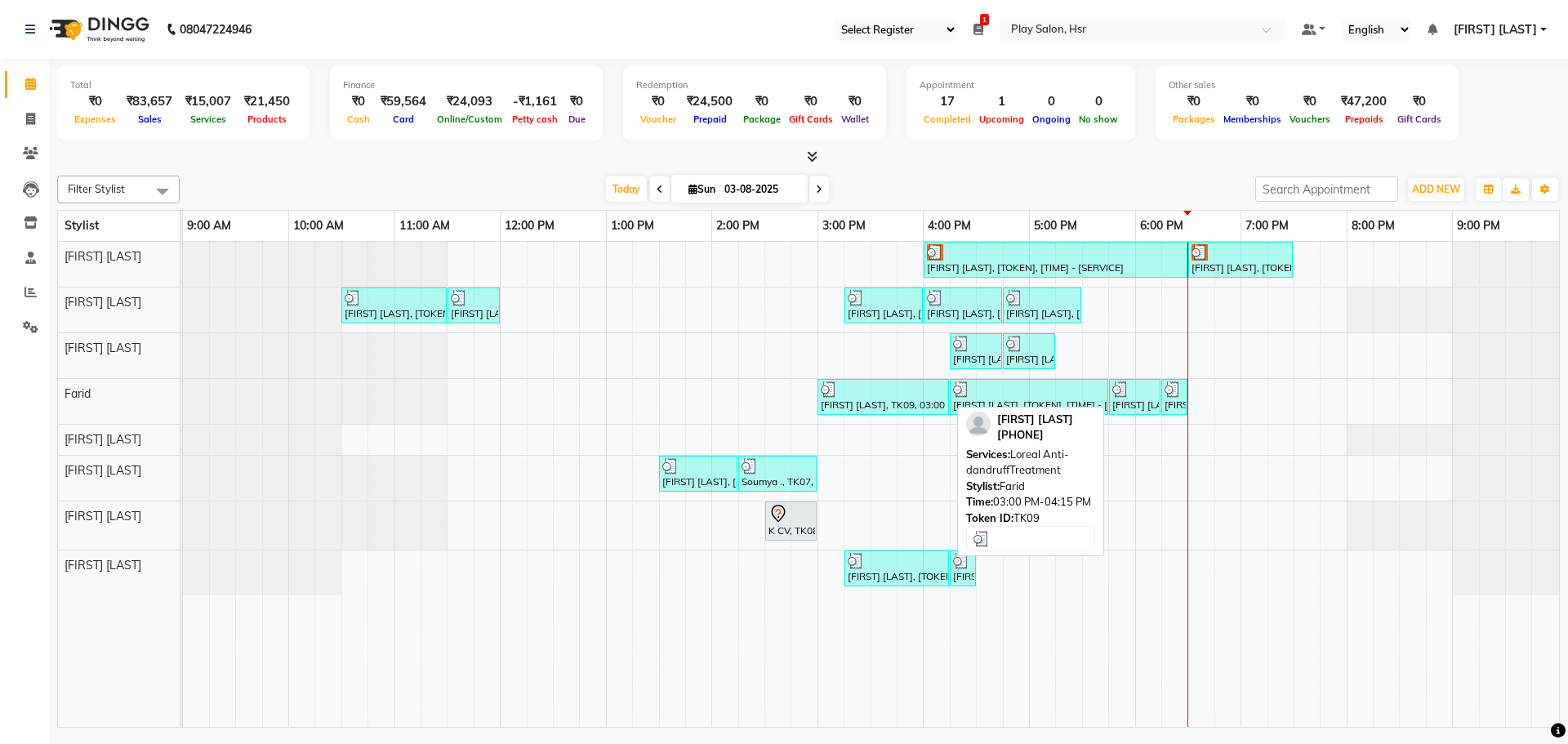 click on "[FIRST] [LAST], TK09, 03:00 PM-04:15 PM, Loreal Anti-dandruffTreatment" at bounding box center (883, 397) 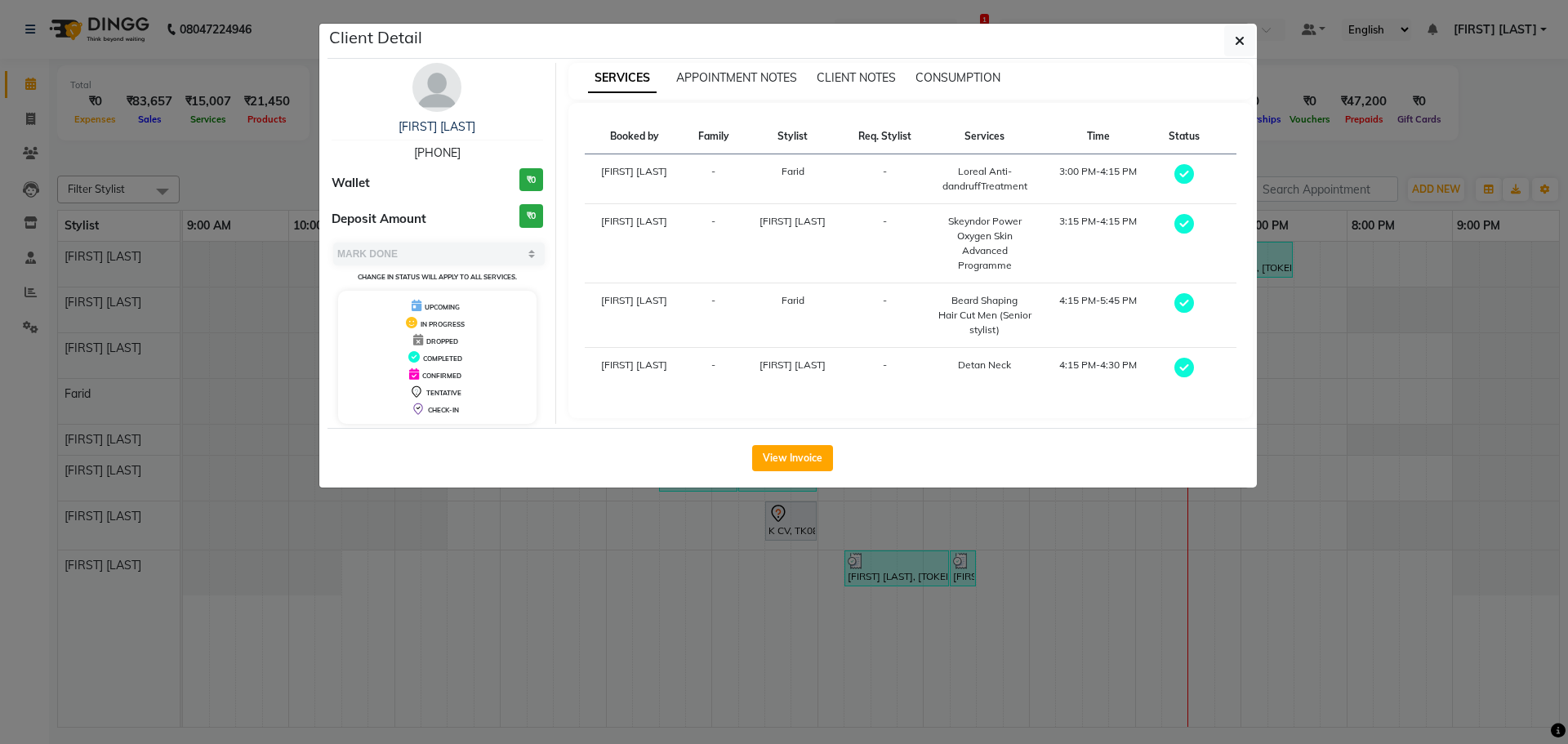 click at bounding box center [437, 87] 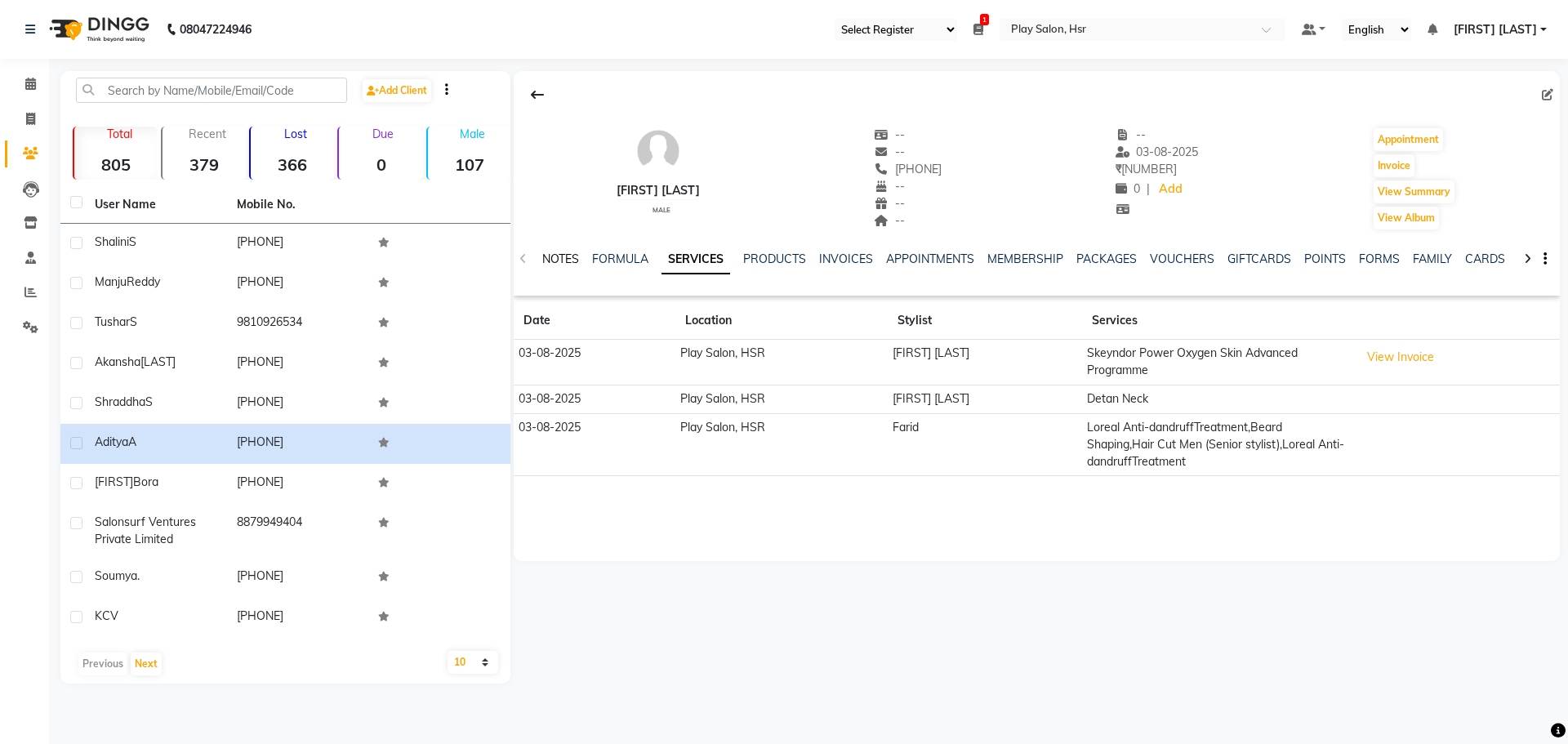 click on "NOTES" 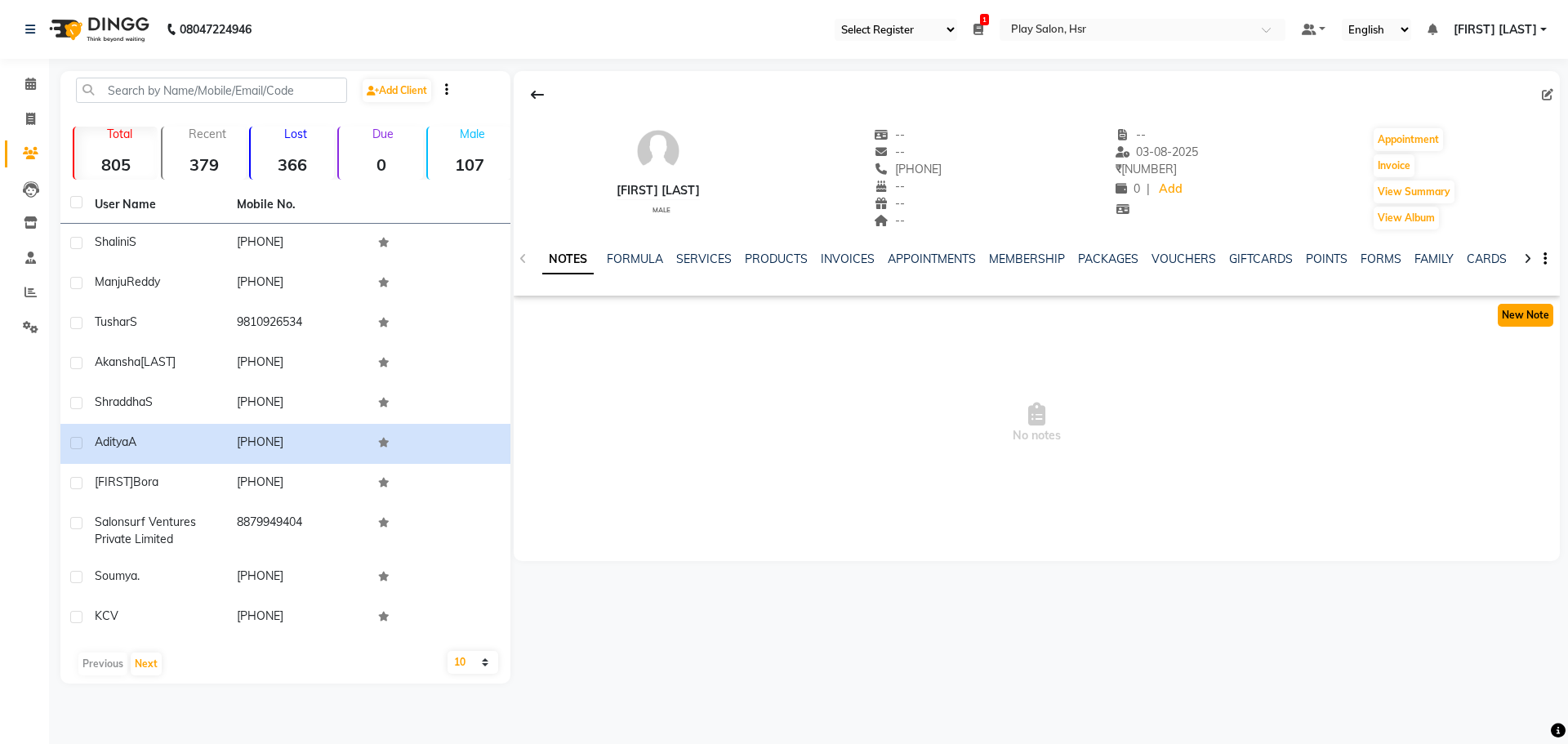 click on "New Note" 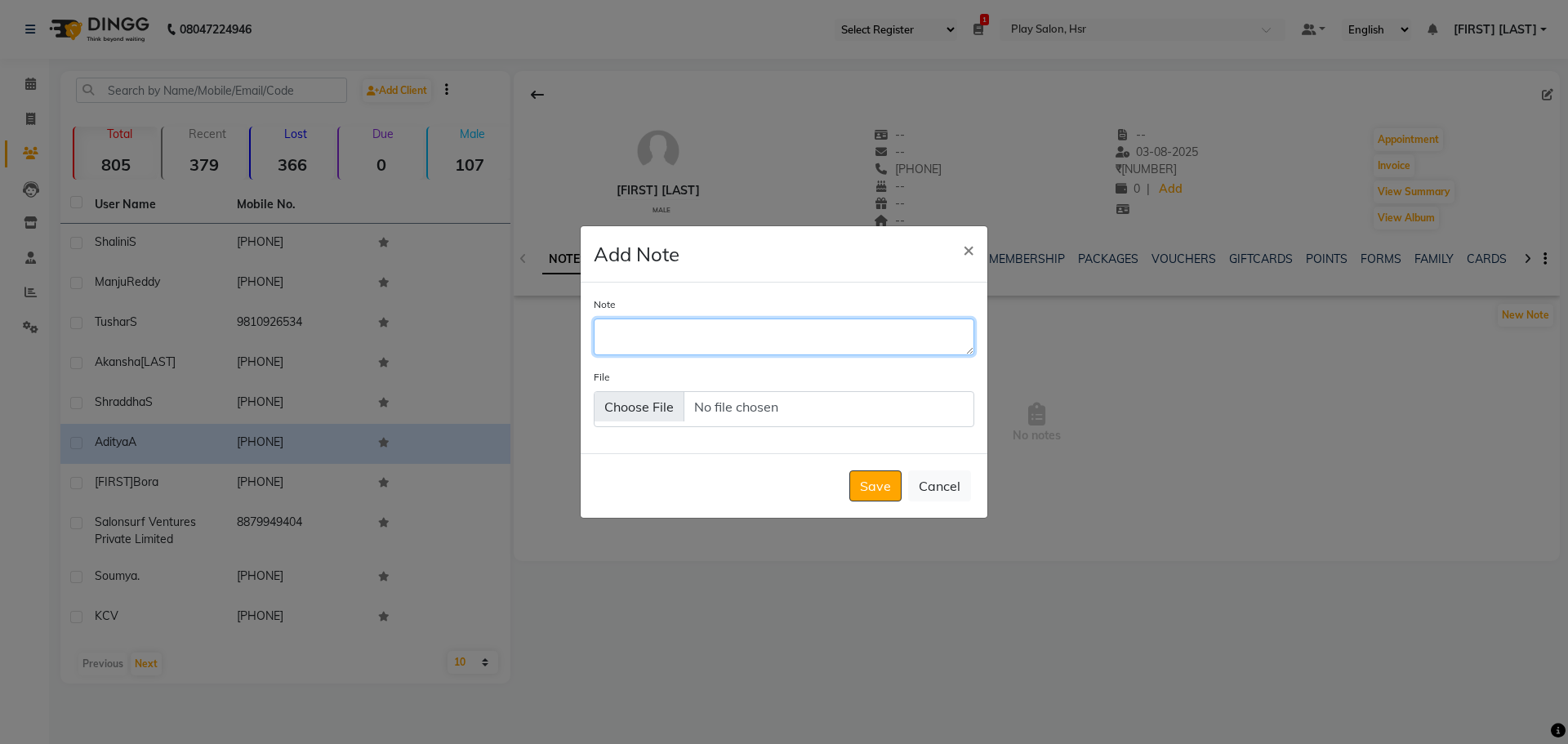 click on "Note" at bounding box center [784, 336] 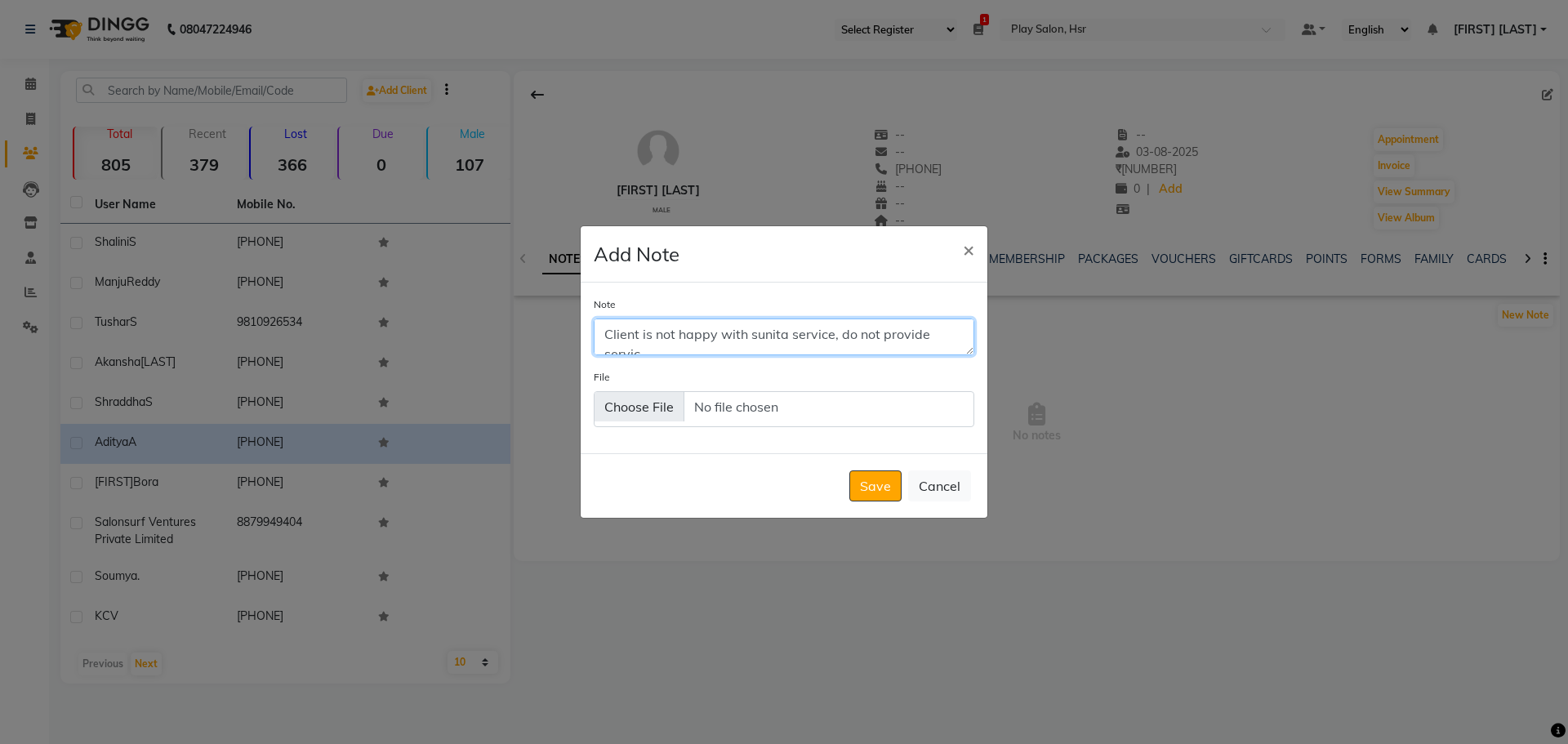 scroll, scrollTop: 9, scrollLeft: 0, axis: vertical 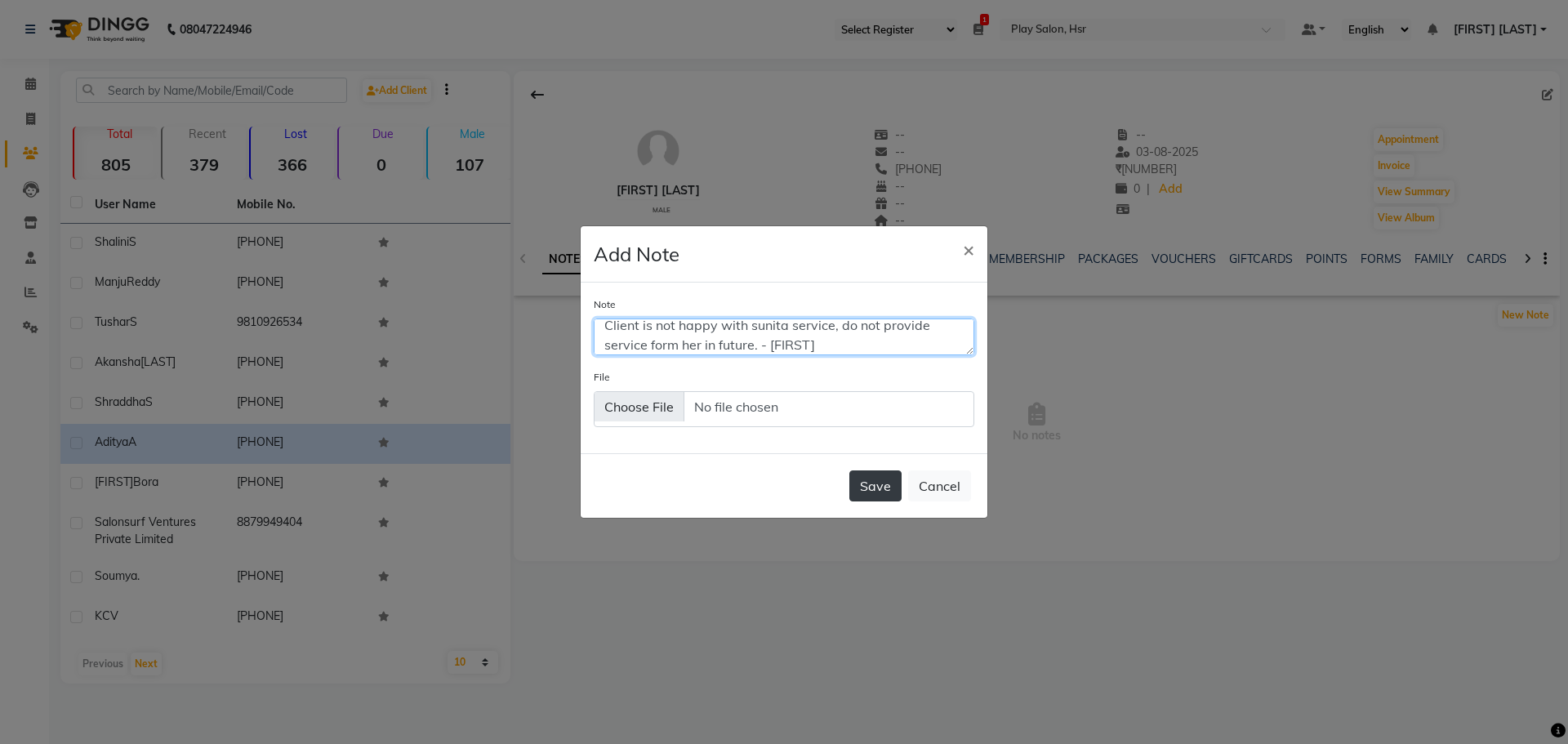 type on "Client is not happy with sunita service, do not provide service form her in future. - Jeet" 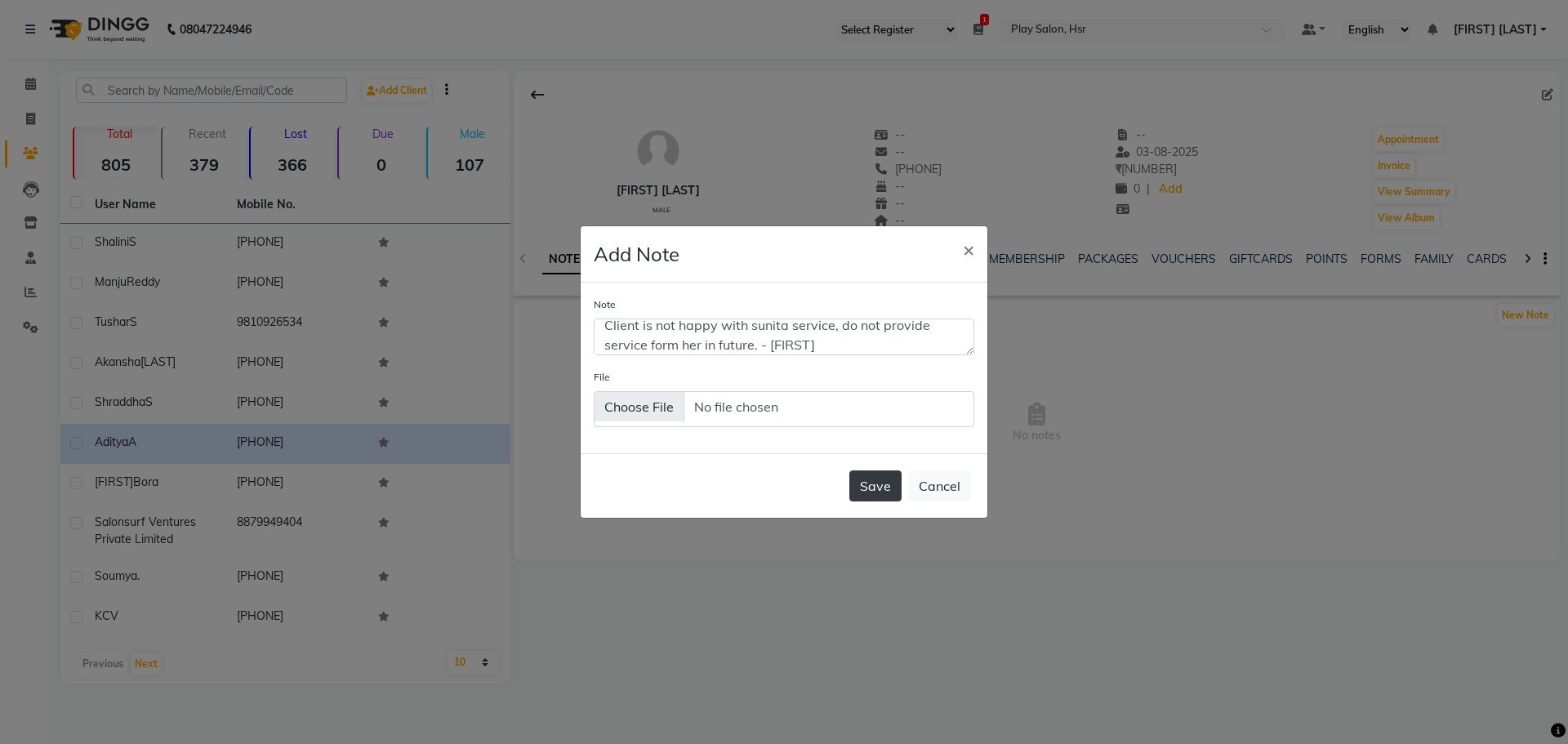 click on "Save" 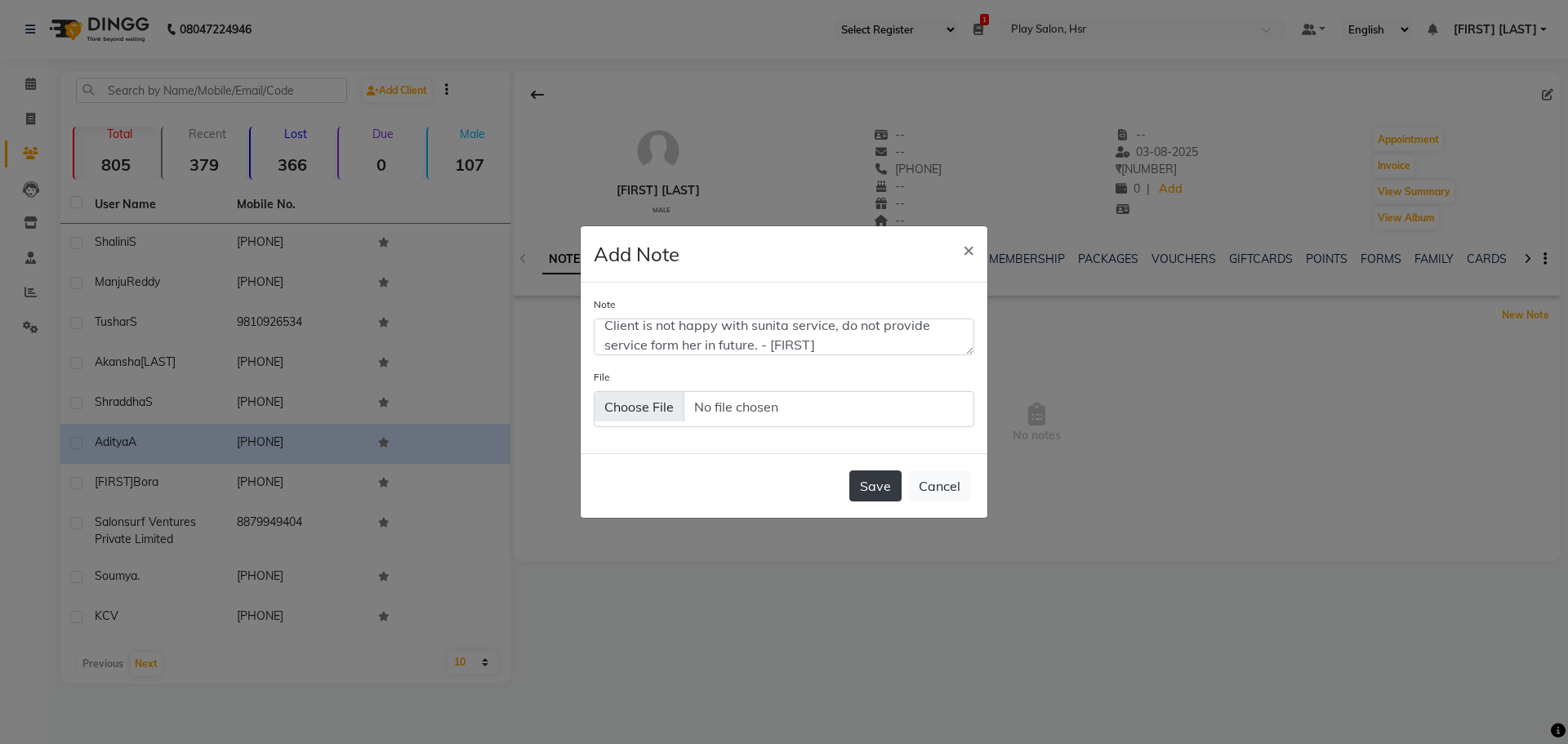 type 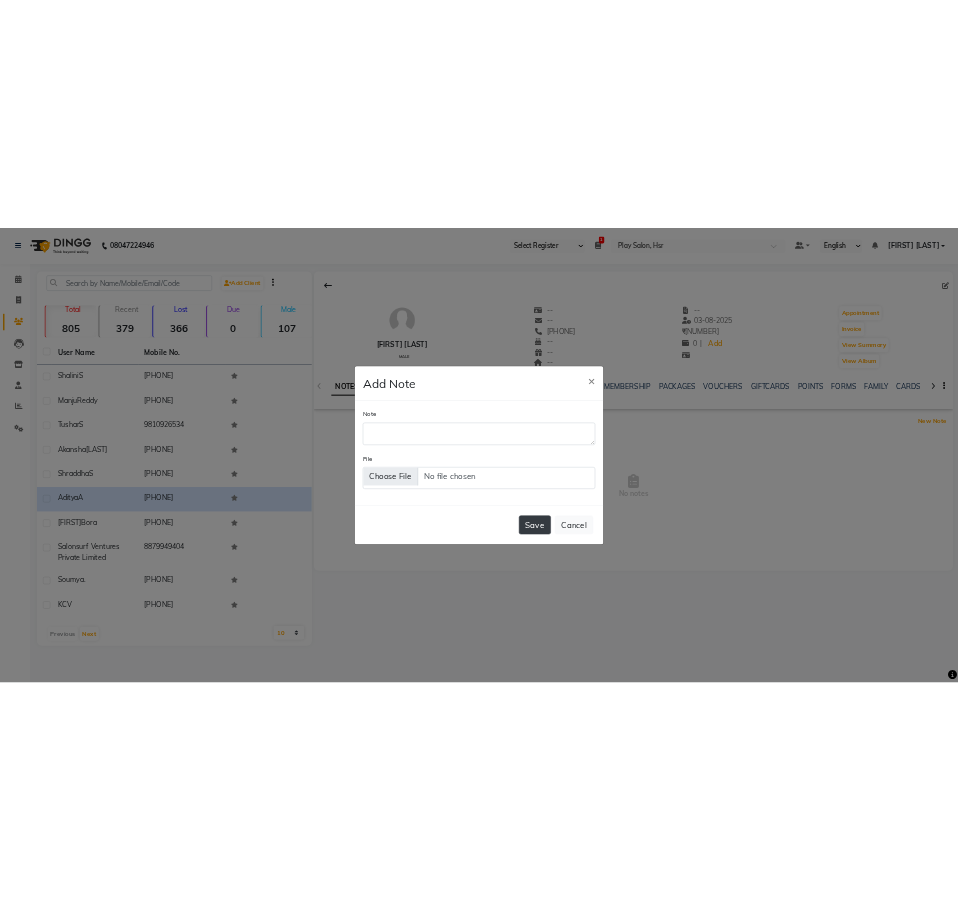 scroll, scrollTop: 0, scrollLeft: 0, axis: both 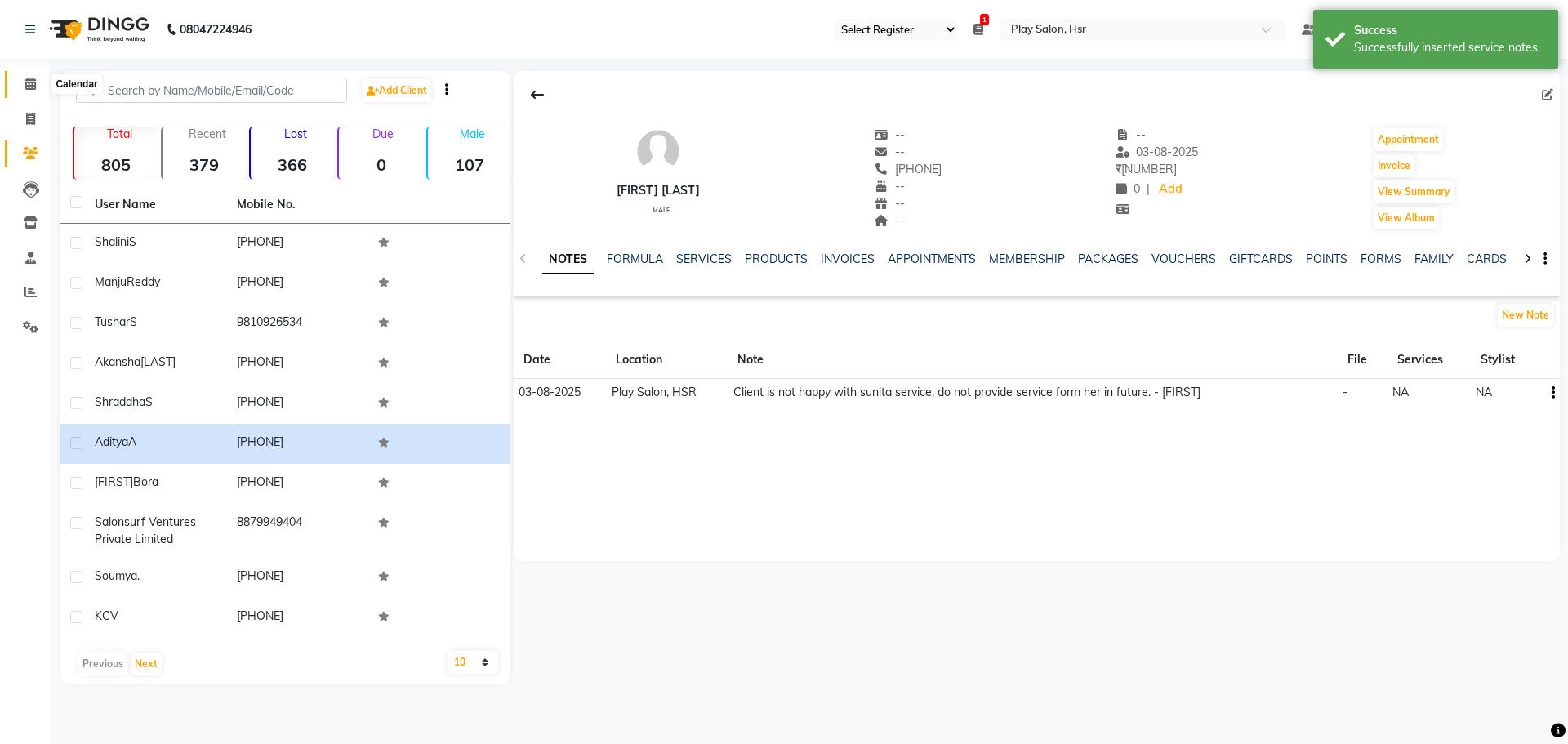 click 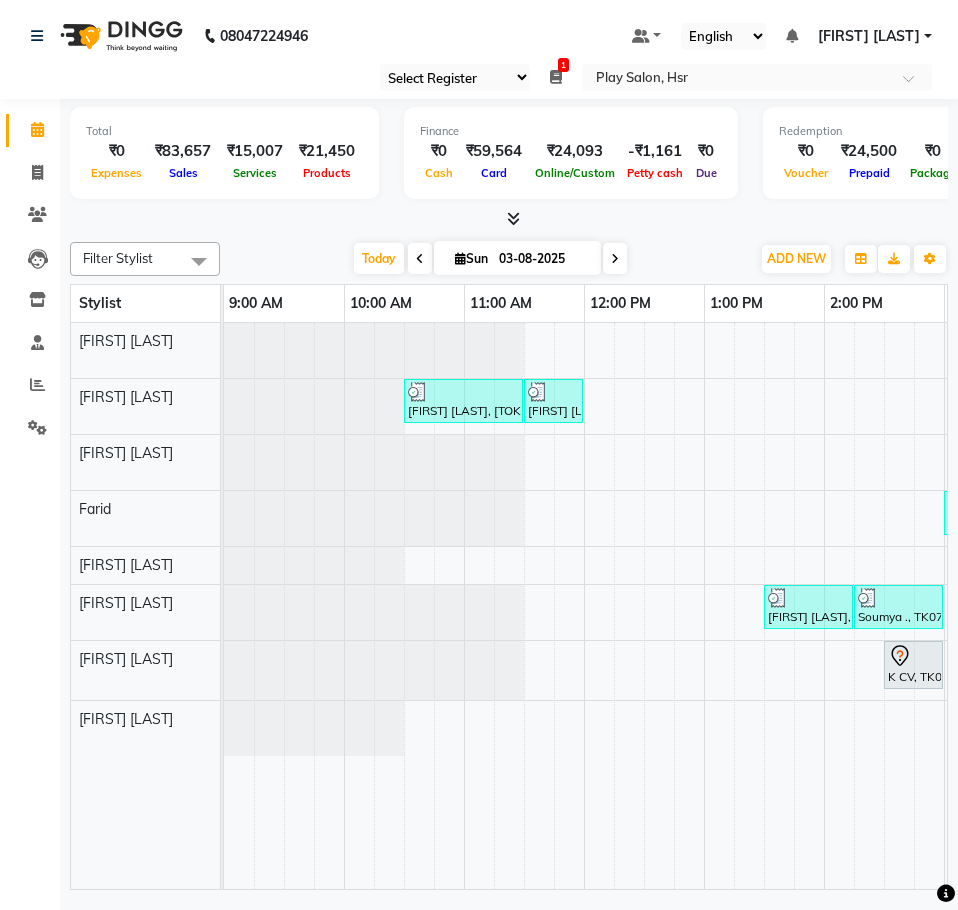 scroll, scrollTop: 0, scrollLeft: 107, axis: horizontal 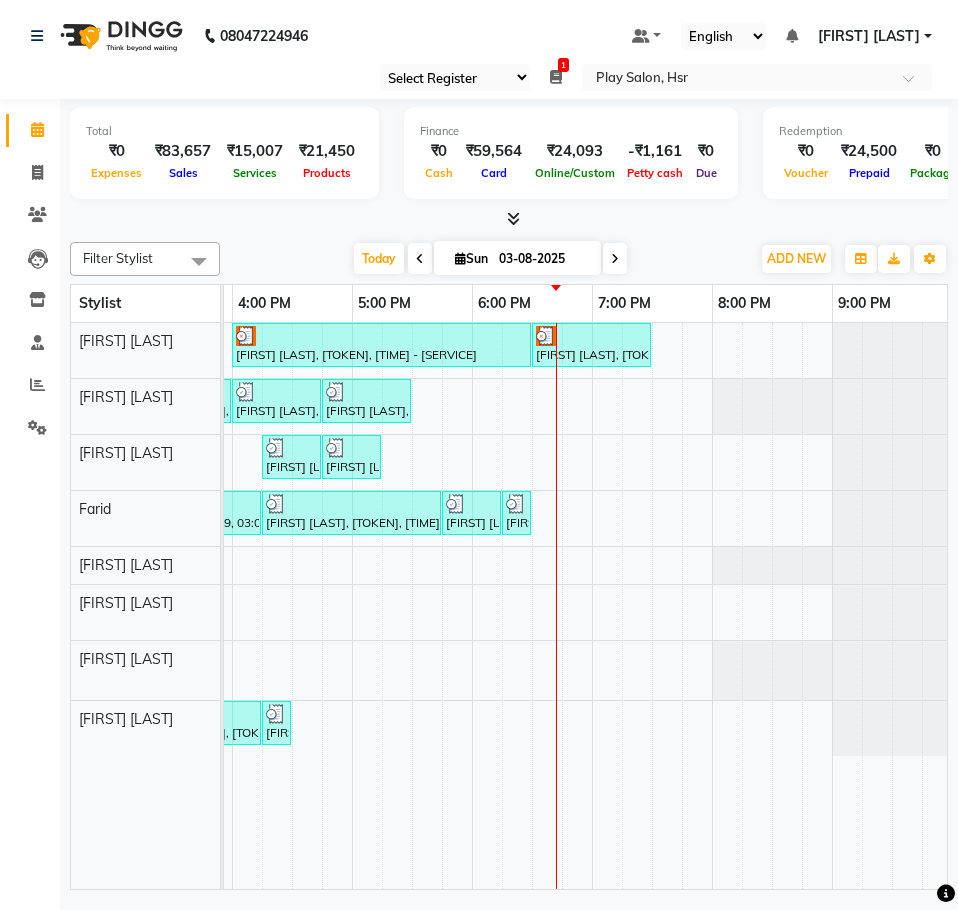 click on "Shalini S, TK12, 04:00 PM-06:30 PM, NANOPLASTIA     Shalini S, TK12, 06:30 PM-07:30 PM, INOA Root Touch-Up Medium     Aruna B, TK05, 10:30 AM-11:30 AM, Hair Cut Lady (Head Stylist)     Aruna B, TK05, 11:30 AM-12:00 PM, FUSIO-DOSE - 30 MIN     Shraddha S, TK10, 03:15 PM-04:00 PM, Inoa Full Head highlights Color -Medium     Shraddha S, TK10, 04:00 PM-04:45 PM, INOA-Full Global Colour - Medium     Shraddha S, TK10, 04:45 PM-05:30 PM, FUSIO-SCRUB DETOX RITUAL - 30 MIN MEN     Akansha Chaudary, TK11, 04:15 PM-04:45 PM, FUSIO-SCRUB DETOX RITUAL - 30 MIN WOMEN     Akansha Chaudary, TK11, 04:45 PM-05:15 PM, FUSIO-DOSE PLUS RITUAL- 30 MIN     Aditya A, TK09, 03:00 PM-04:15 PM, Loreal Anti-dandruffTreatment     Aditya A, TK09, 04:15 PM-05:45 PM, Loreal Anti-dandruffTreatment,Beard Shaping,Hair Cut Men (Senior stylist)     Tushar S, TK14, 05:45 PM-06:15 PM, Hairotic Basic beard trim ritual     Manju Reddy, TK15, 06:15 PM-06:30 PM, Hairotic Basic beard trim ritual" at bounding box center [172, 606] 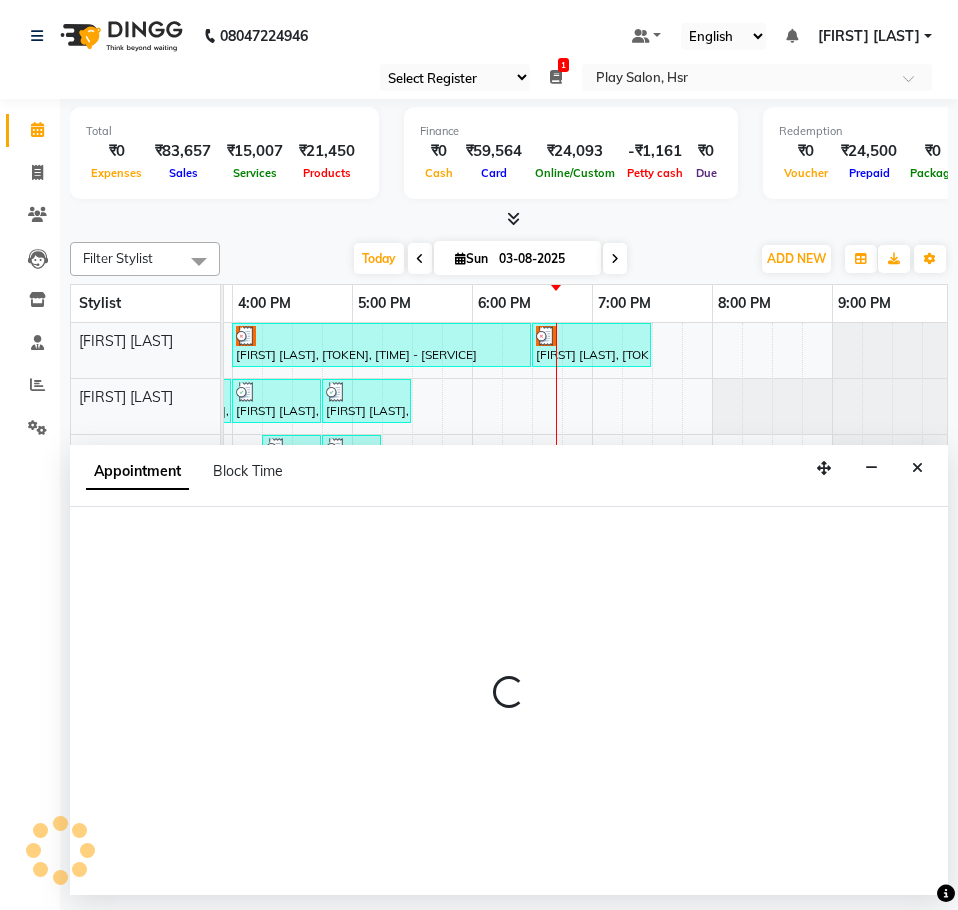 select on "85705" 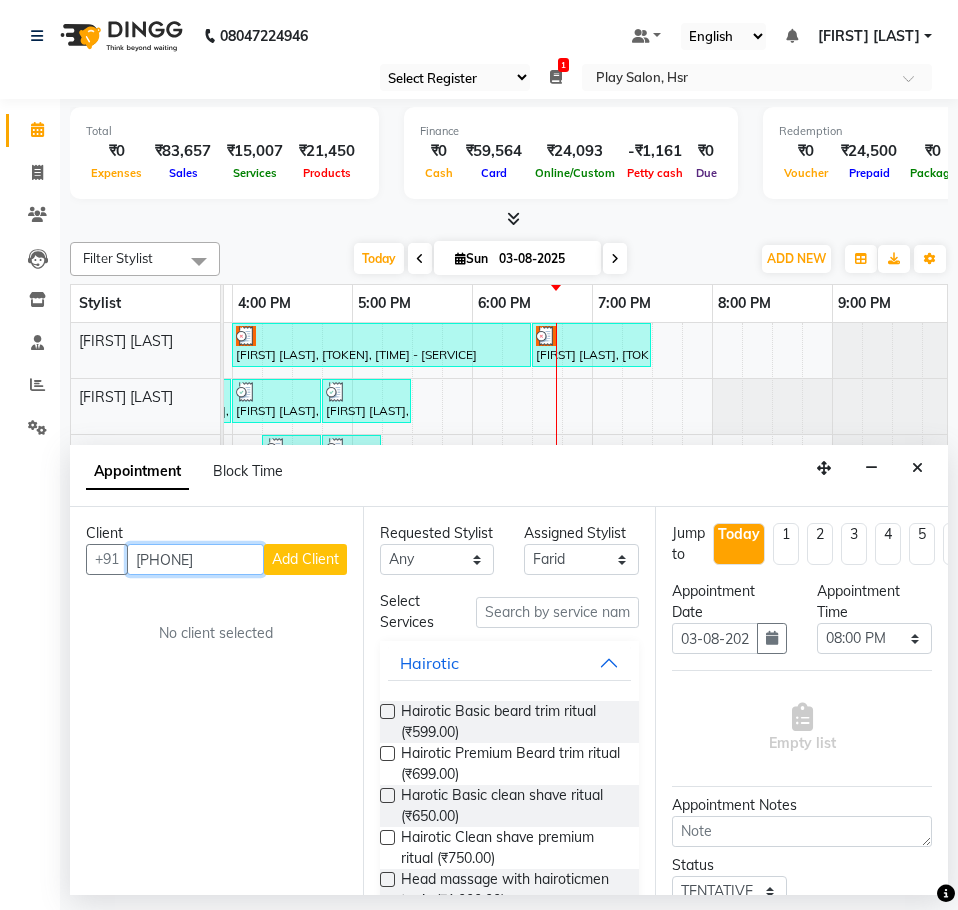 type on "7676277476" 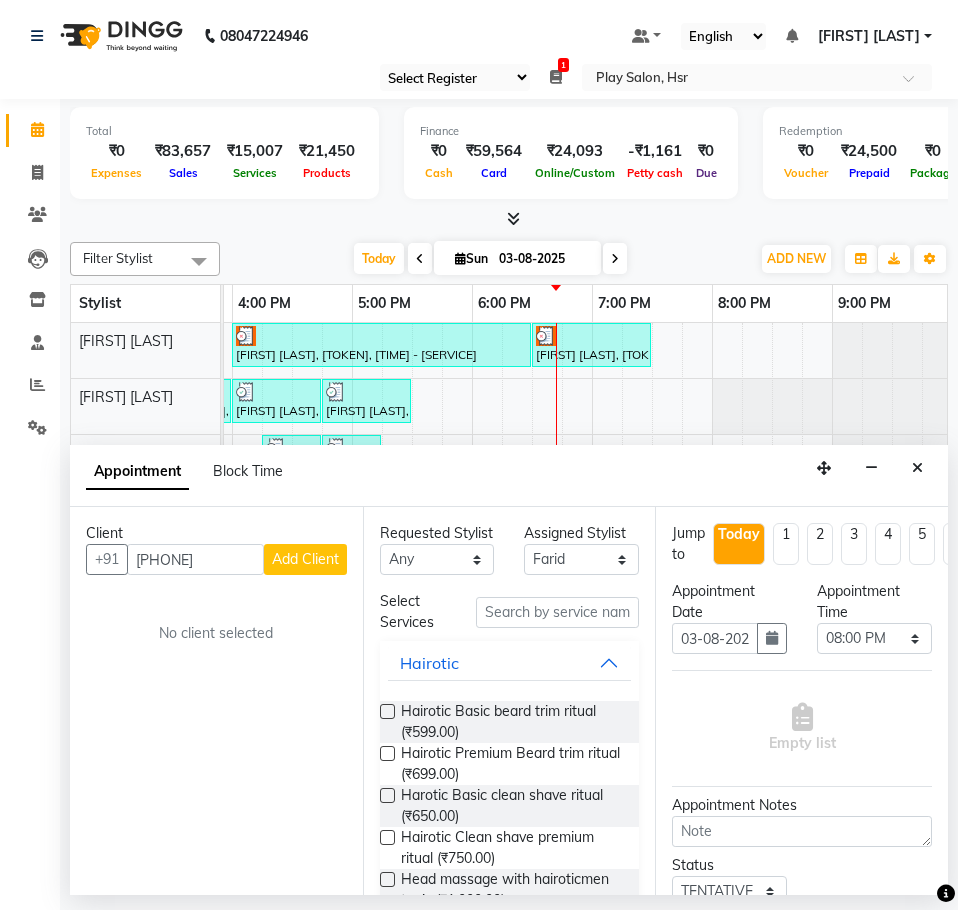 click on "Add Client" at bounding box center [305, 559] 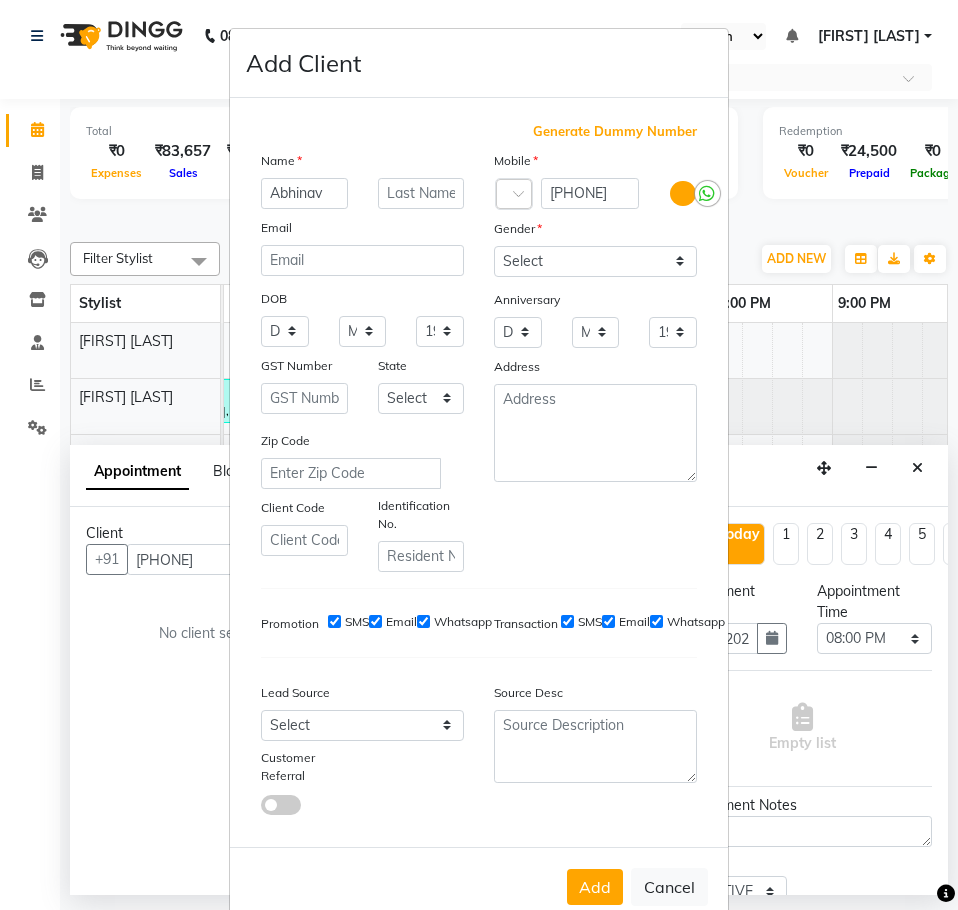 type on "Abhinav" 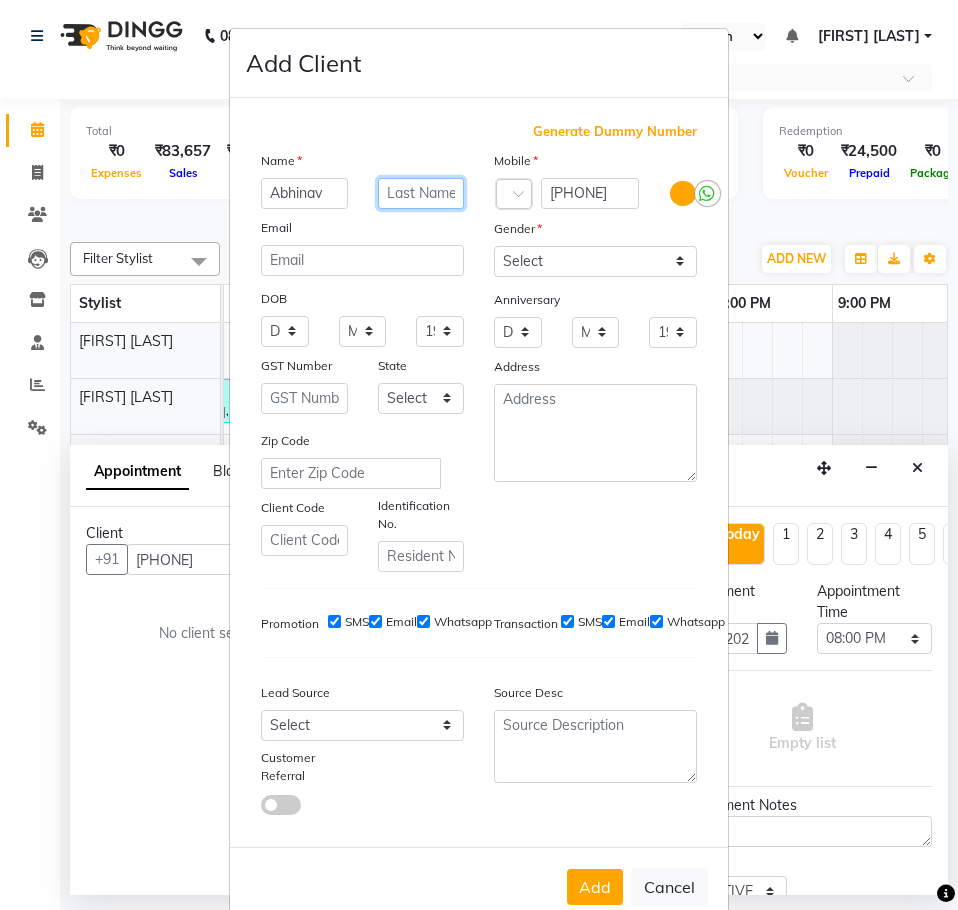 click at bounding box center [421, 193] 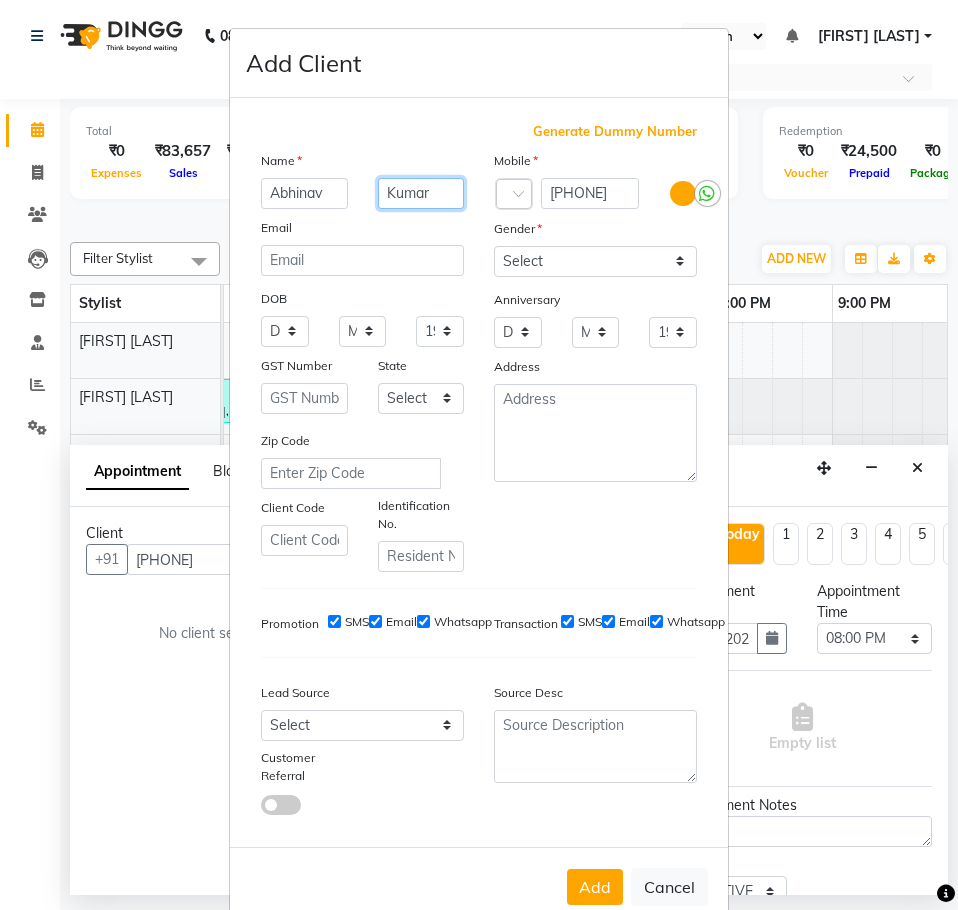 type on "Kumar" 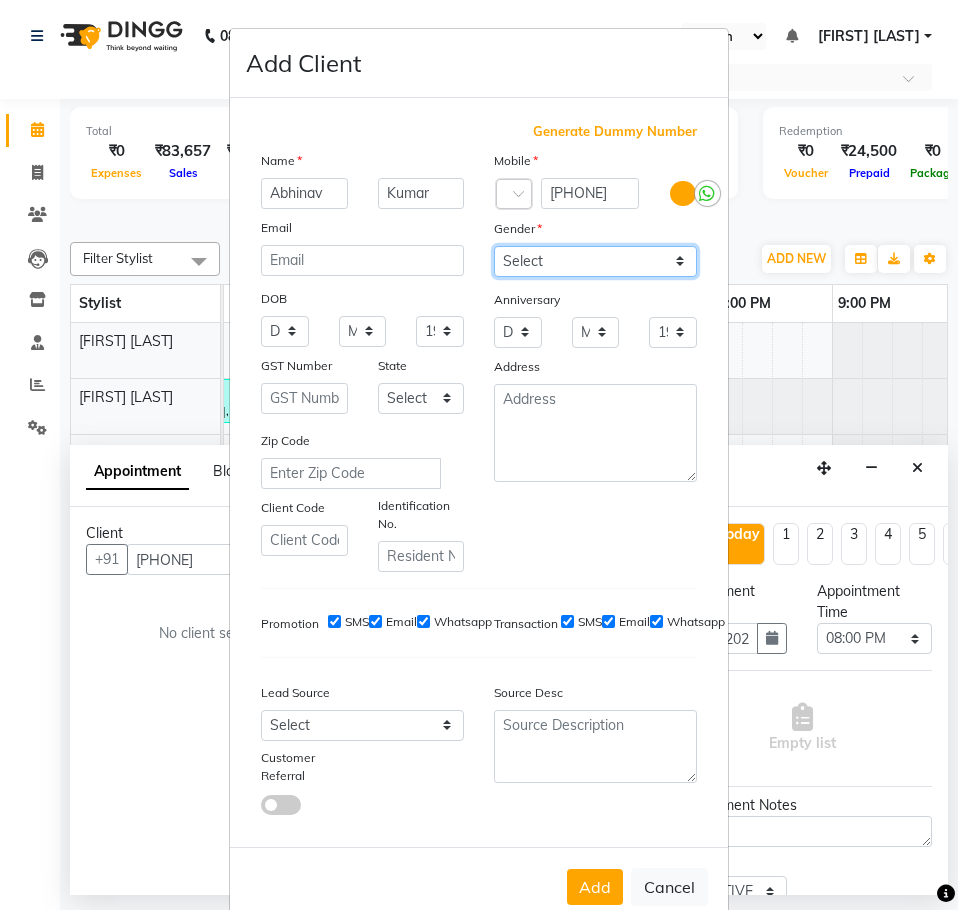 drag, startPoint x: 551, startPoint y: 261, endPoint x: 550, endPoint y: 276, distance: 15.033297 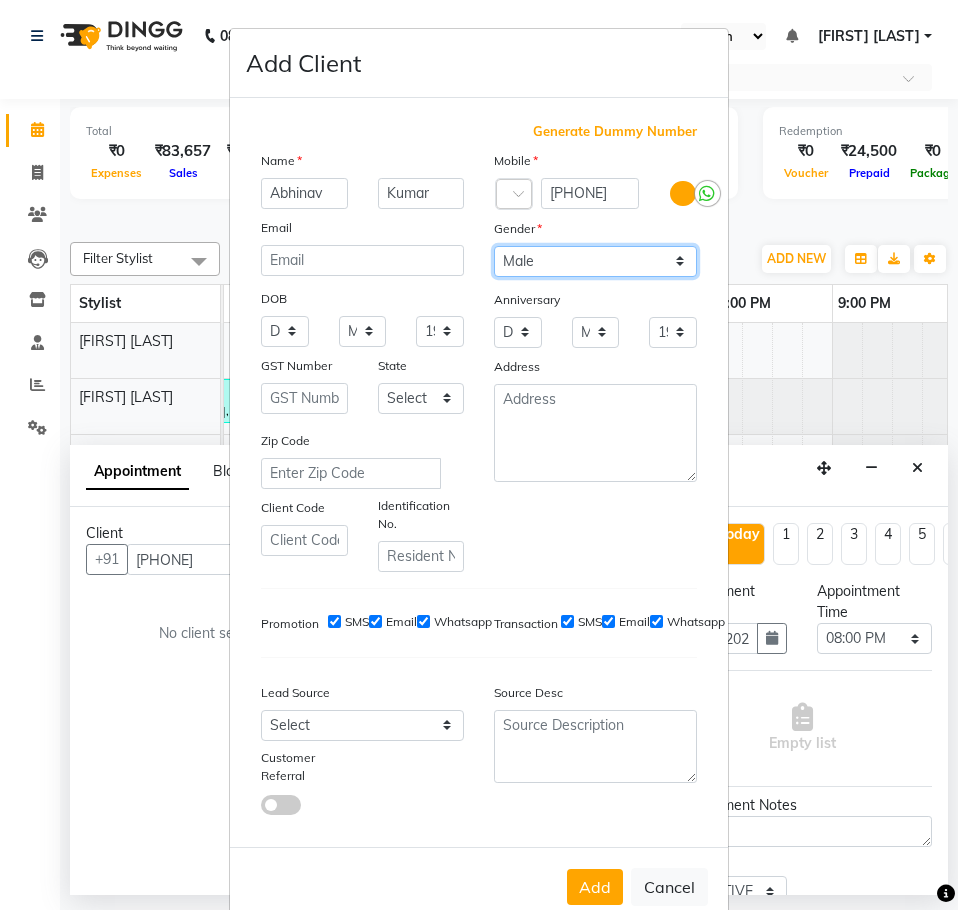 click on "Select Male Female Other Prefer Not To Say" at bounding box center [595, 261] 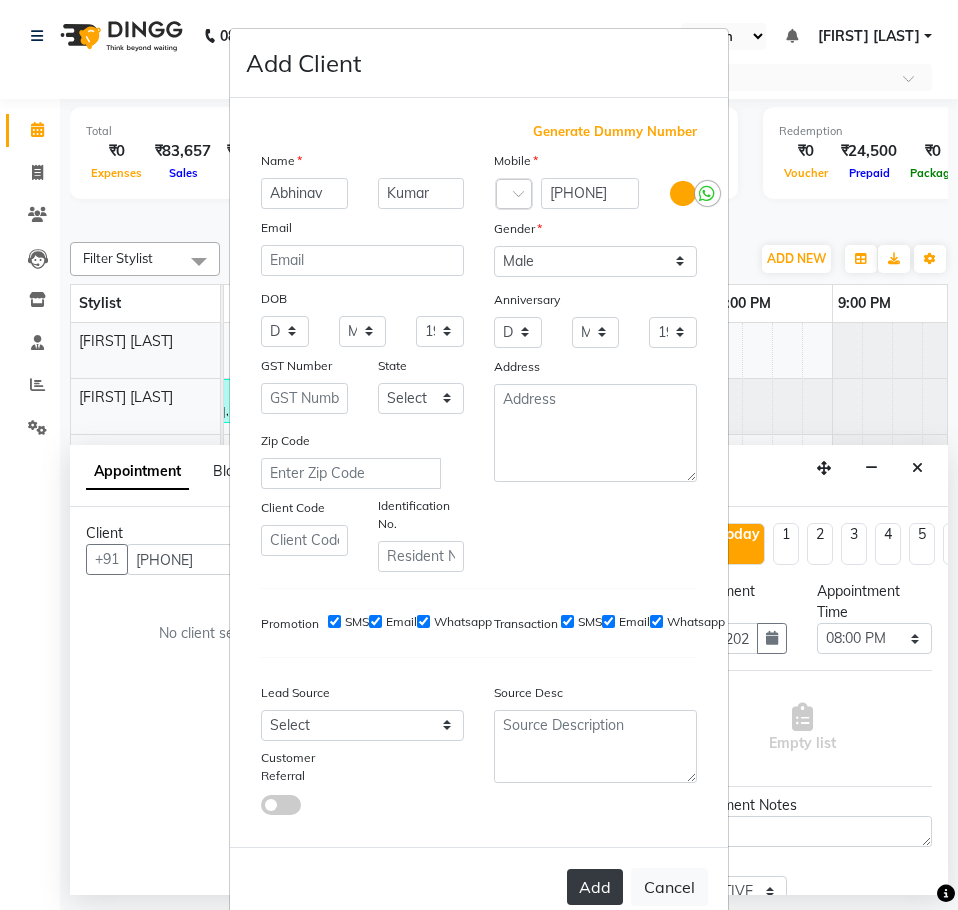 click on "Add" at bounding box center [595, 887] 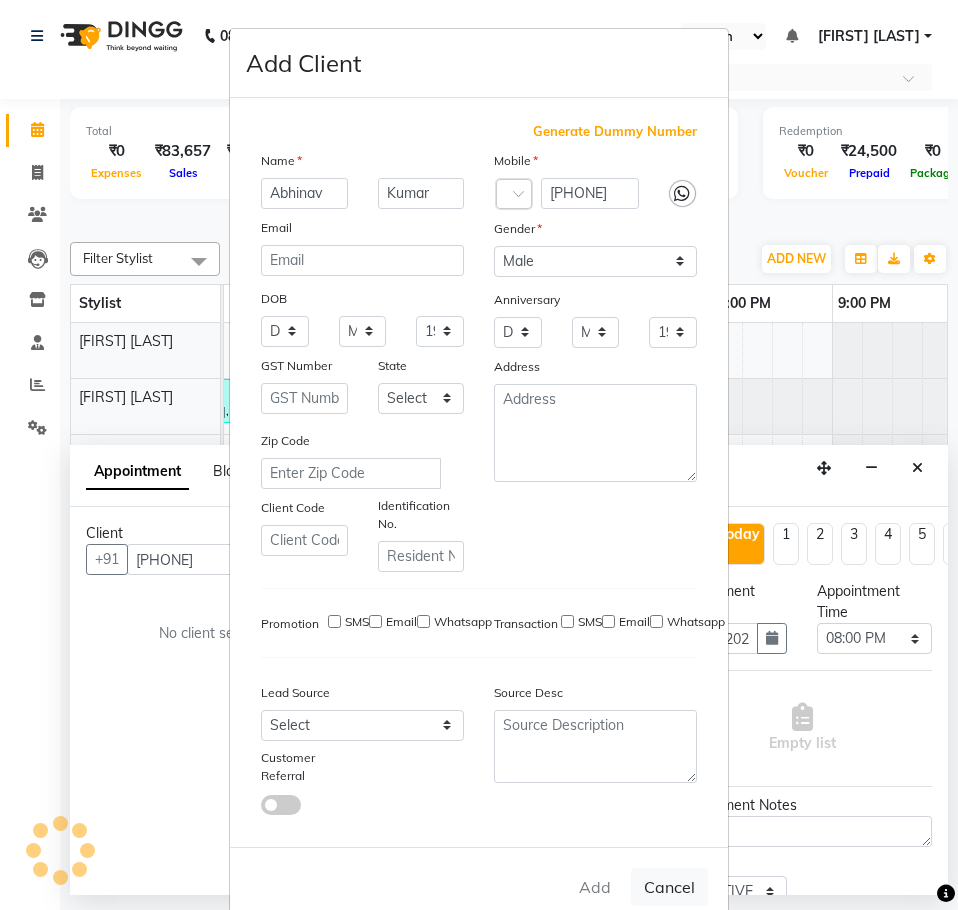 type 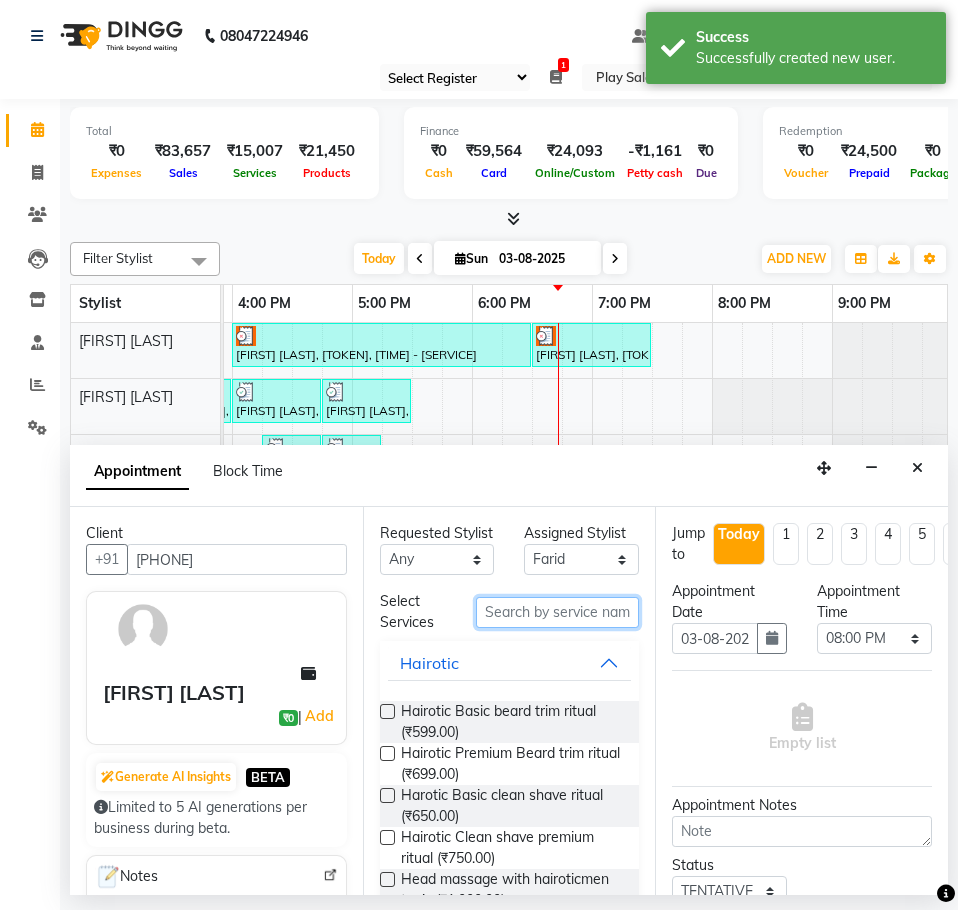 click at bounding box center [557, 612] 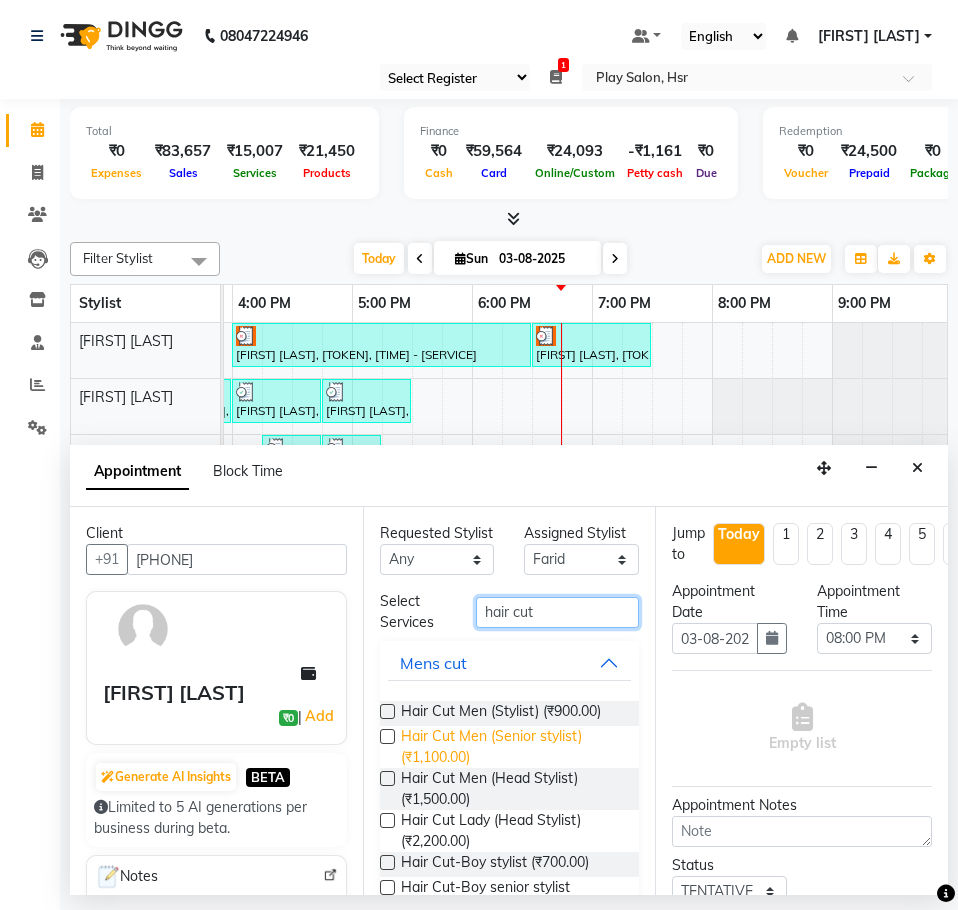 type on "hair cut" 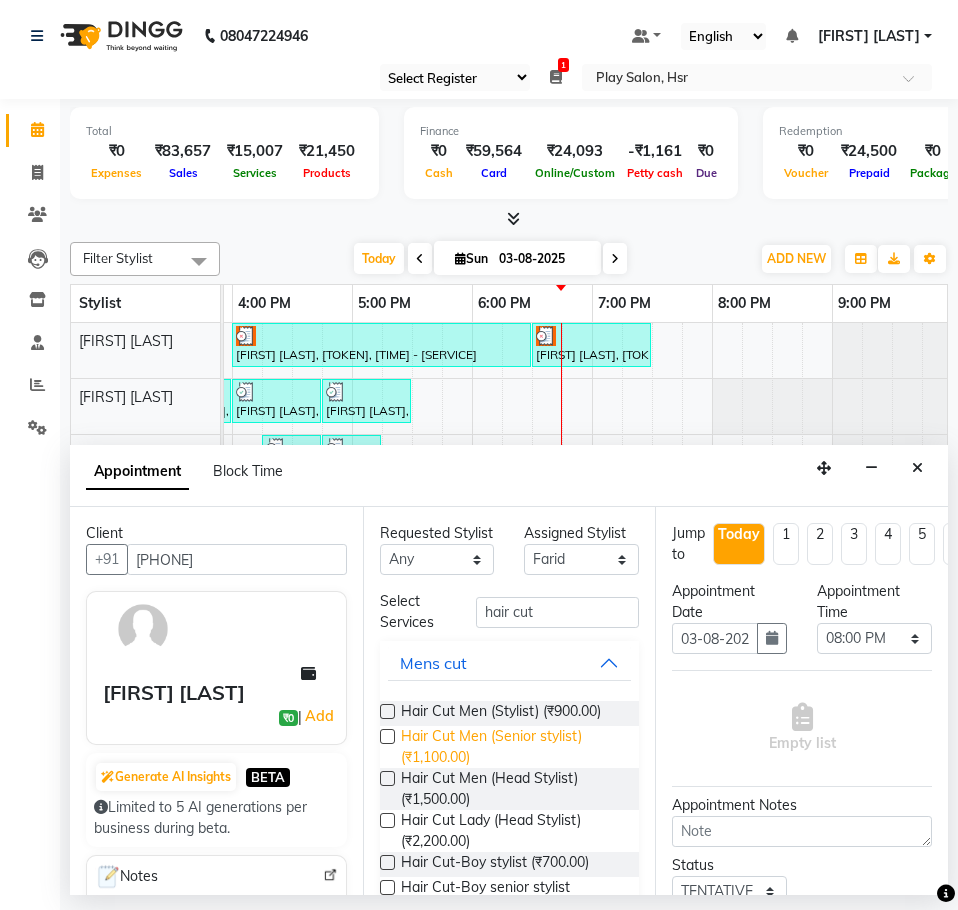 click on "Hair Cut Men (Senior stylist) (₹1,100.00)" at bounding box center (512, 747) 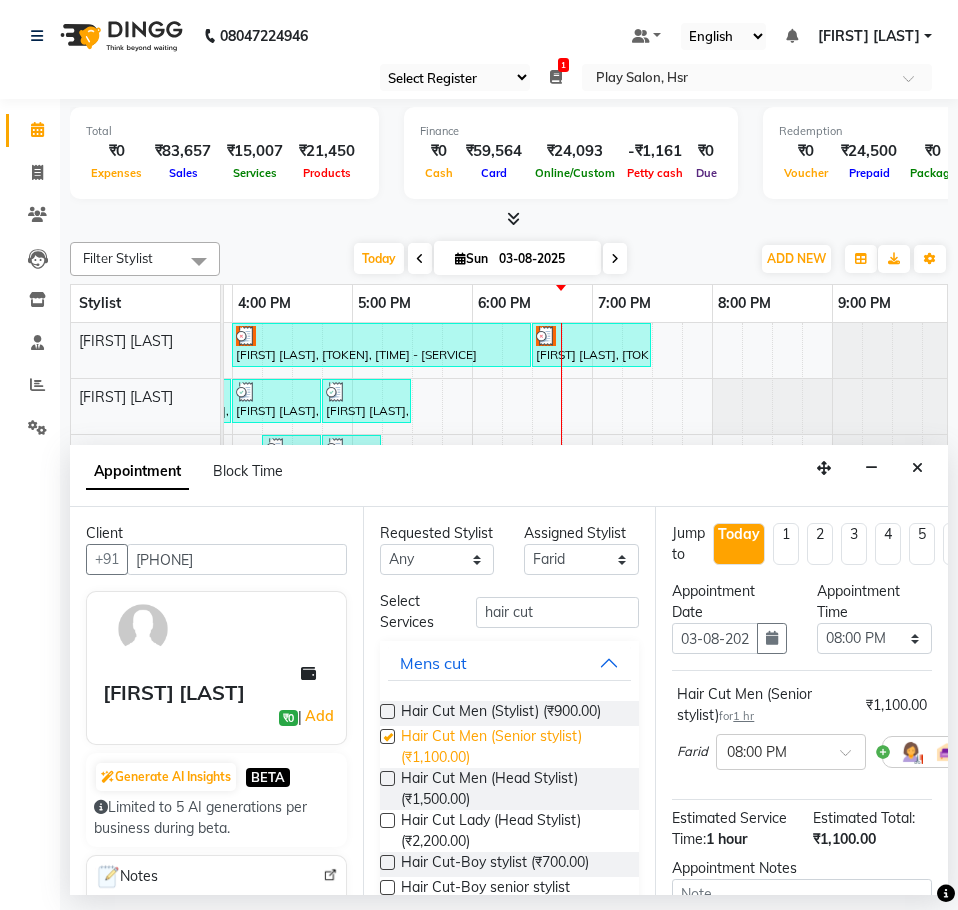 checkbox on "false" 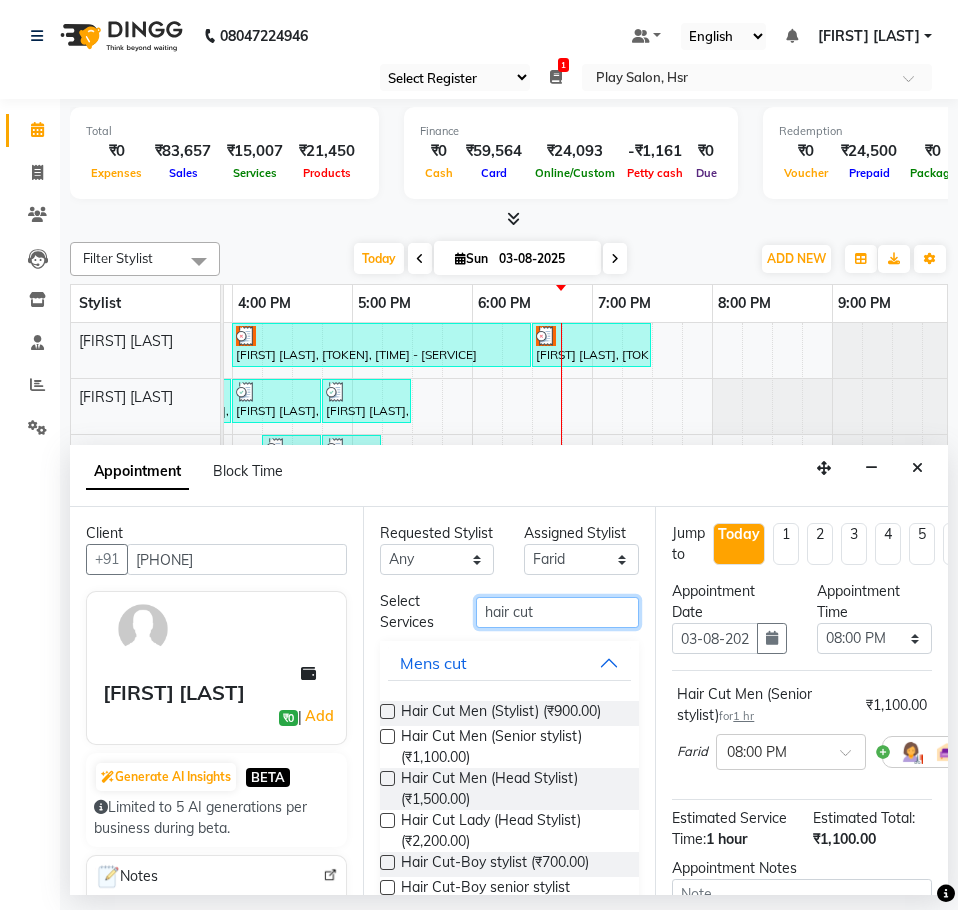 drag, startPoint x: 547, startPoint y: 631, endPoint x: 367, endPoint y: 630, distance: 180.00278 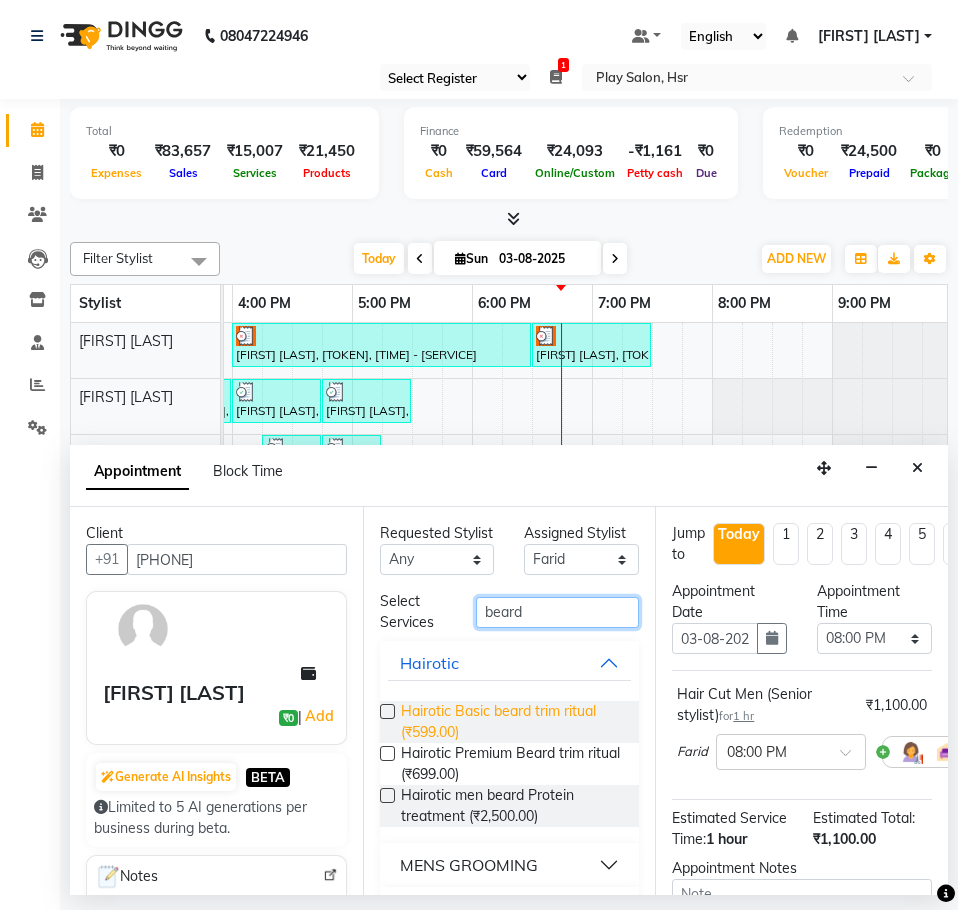 type on "beard" 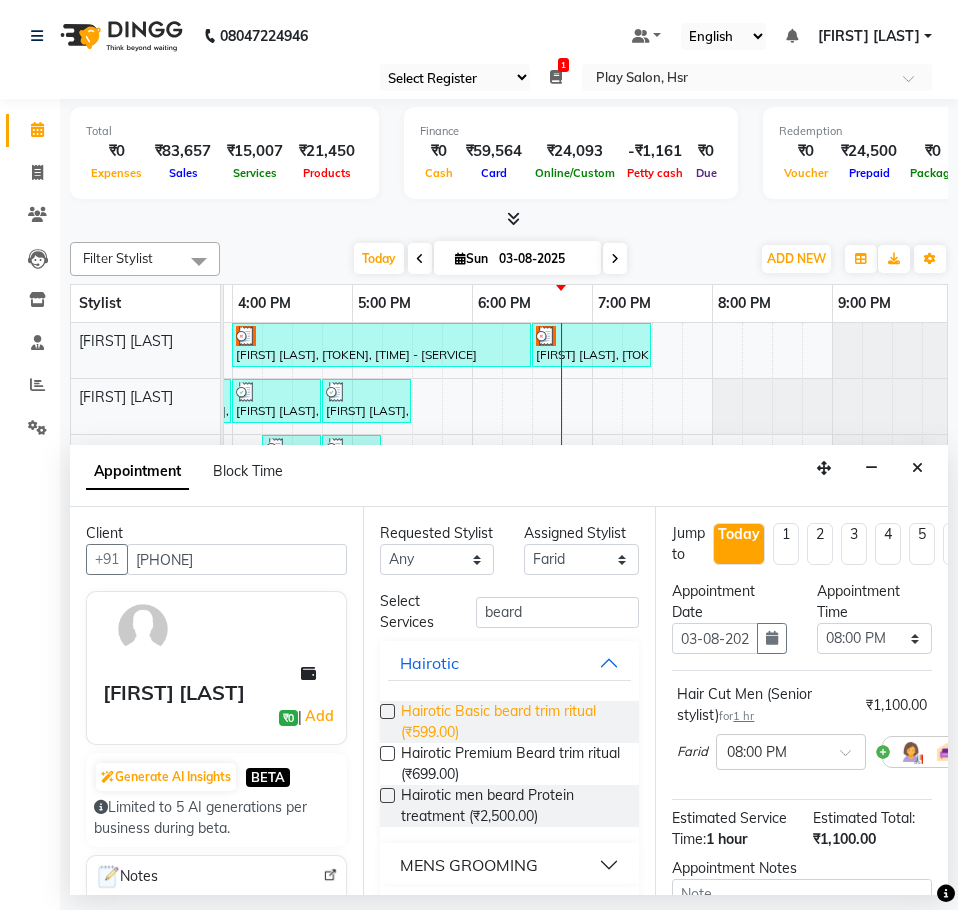 click on "Hairotic Basic beard trim ritual (₹599.00)" at bounding box center (512, 722) 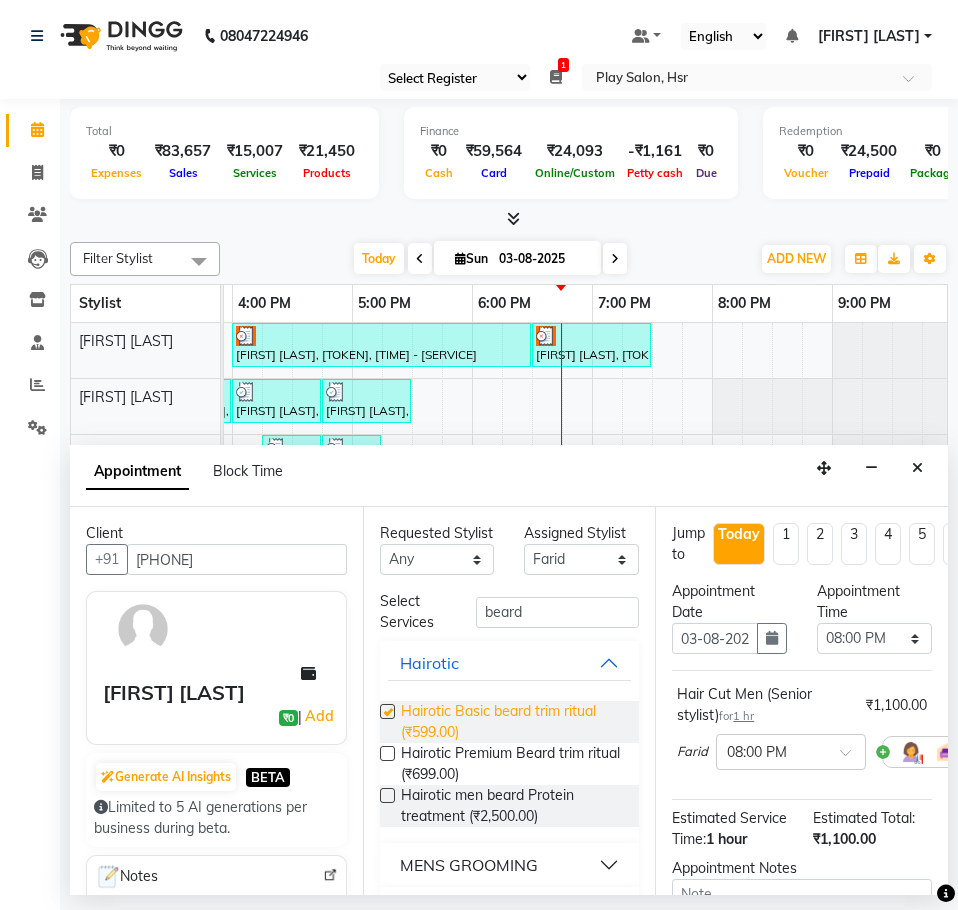 checkbox on "false" 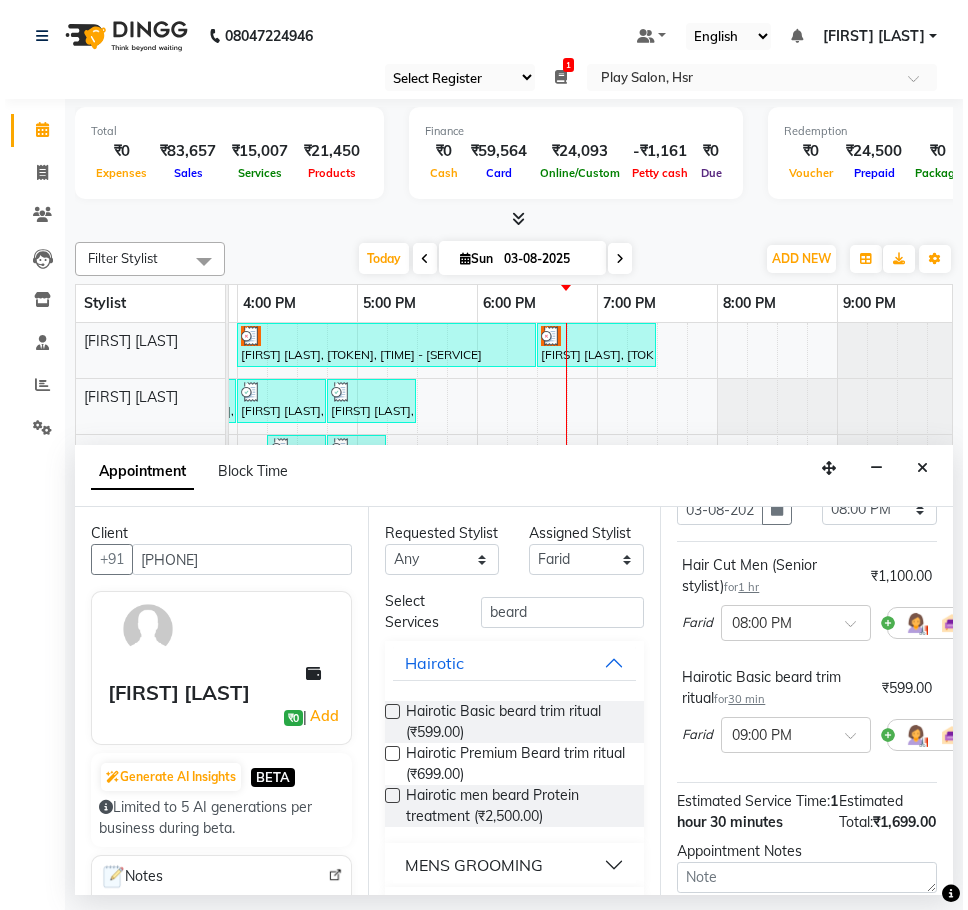 scroll, scrollTop: 387, scrollLeft: 0, axis: vertical 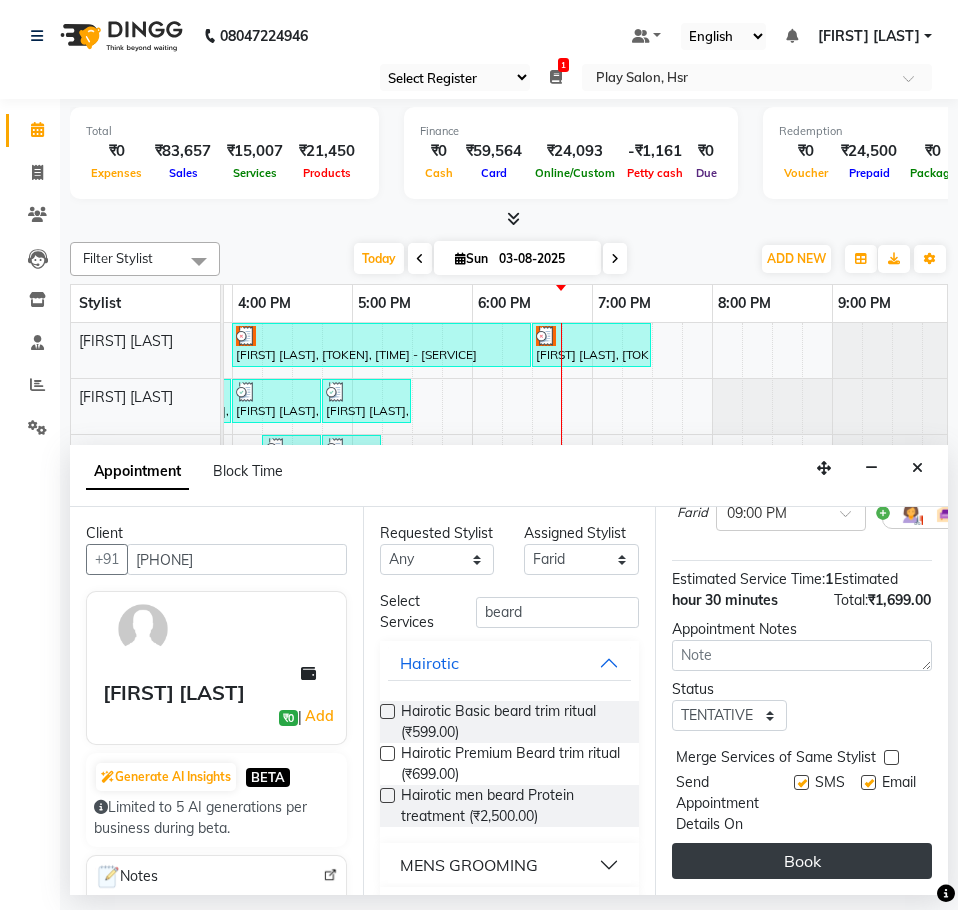 click on "Book" at bounding box center [802, 861] 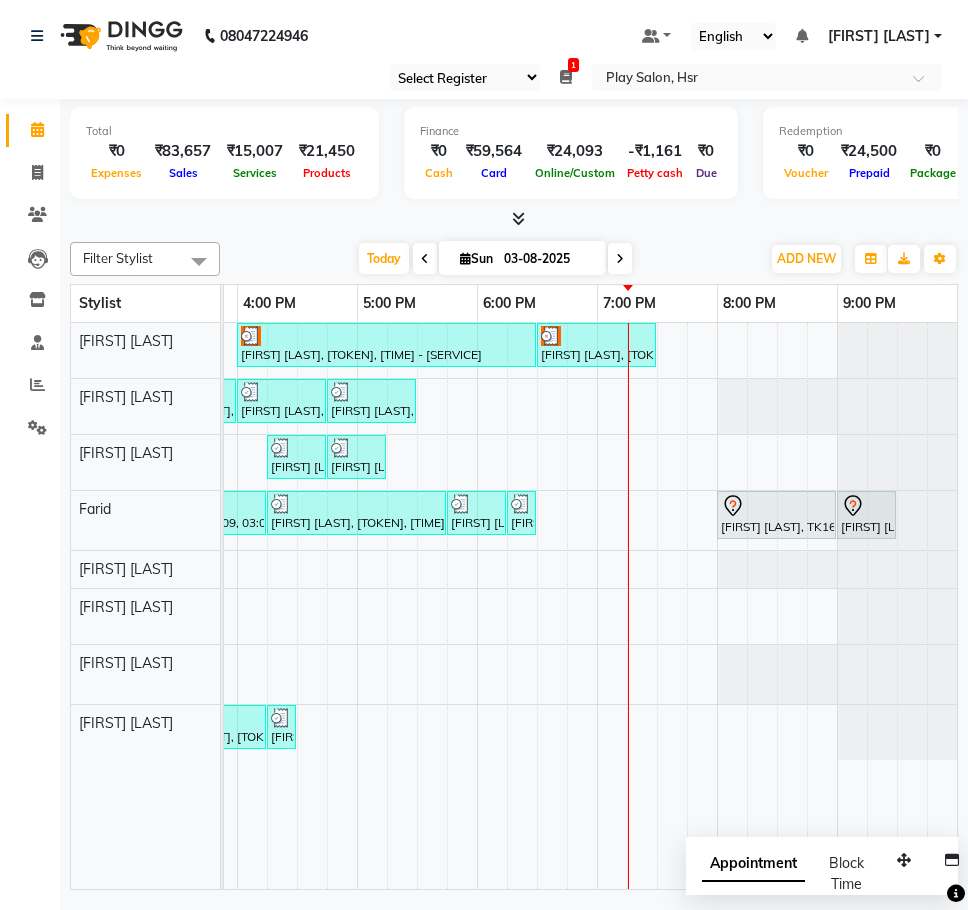 scroll, scrollTop: 0, scrollLeft: 826, axis: horizontal 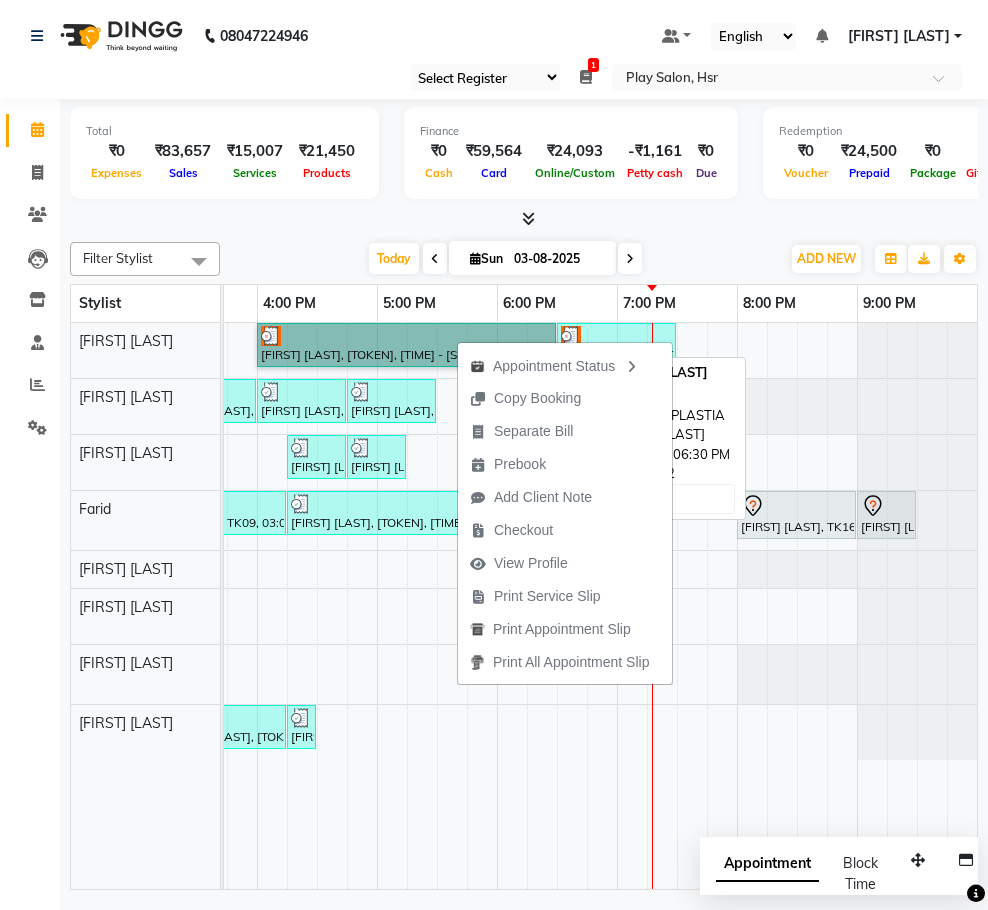 click on "[FIRST] [LAST], TK12, 04:00 PM-06:30 PM, NANOPLASTIA" at bounding box center [406, 345] 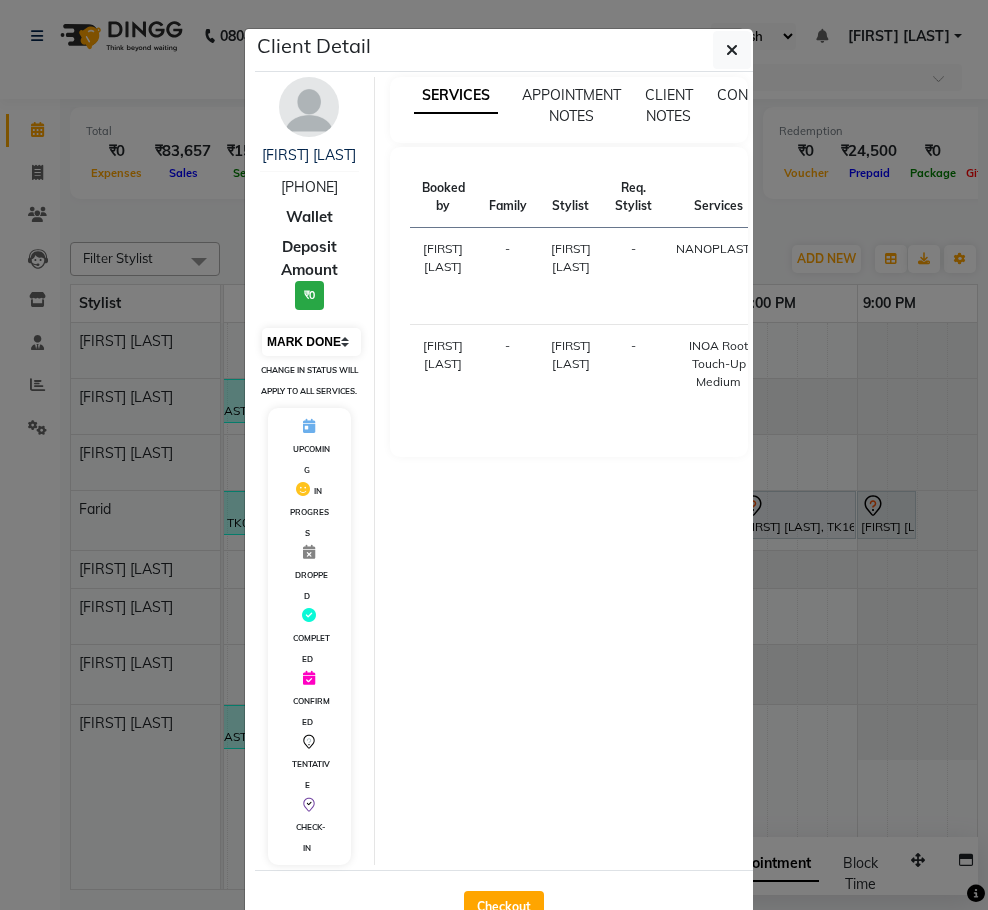 click on "Select MARK DONE UPCOMING" at bounding box center (311, 342) 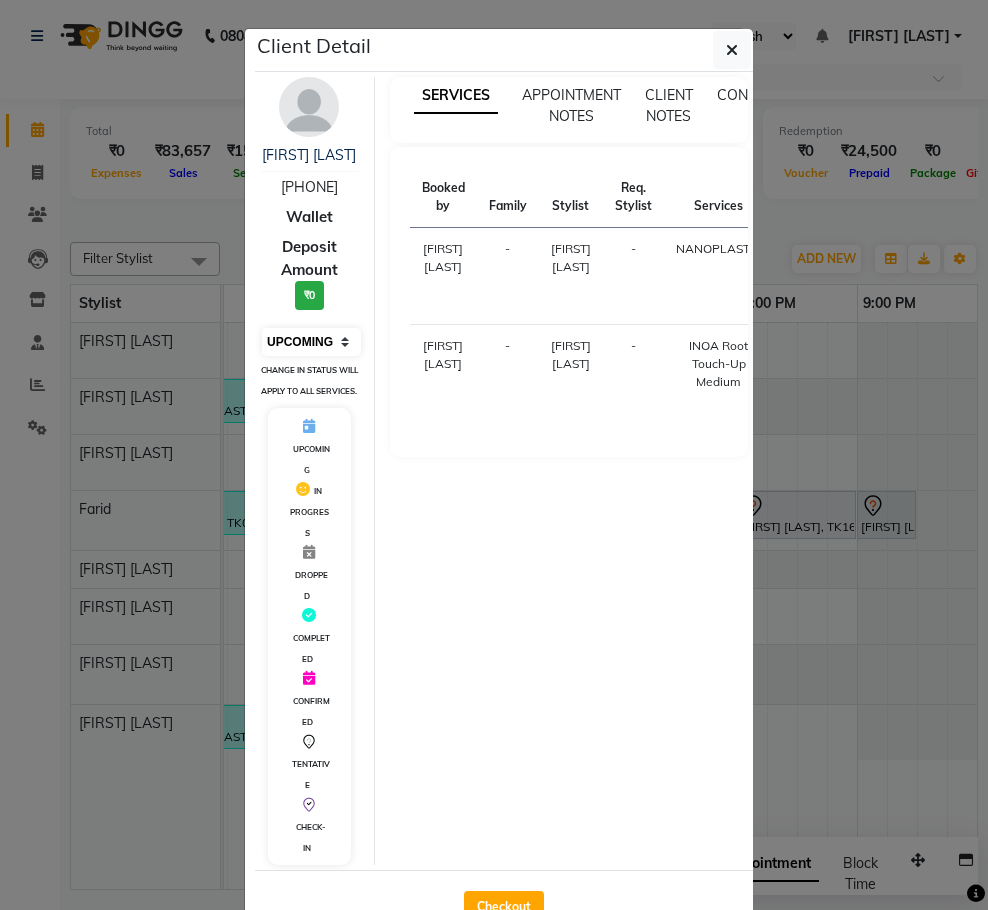 click on "Select MARK DONE UPCOMING" at bounding box center [311, 342] 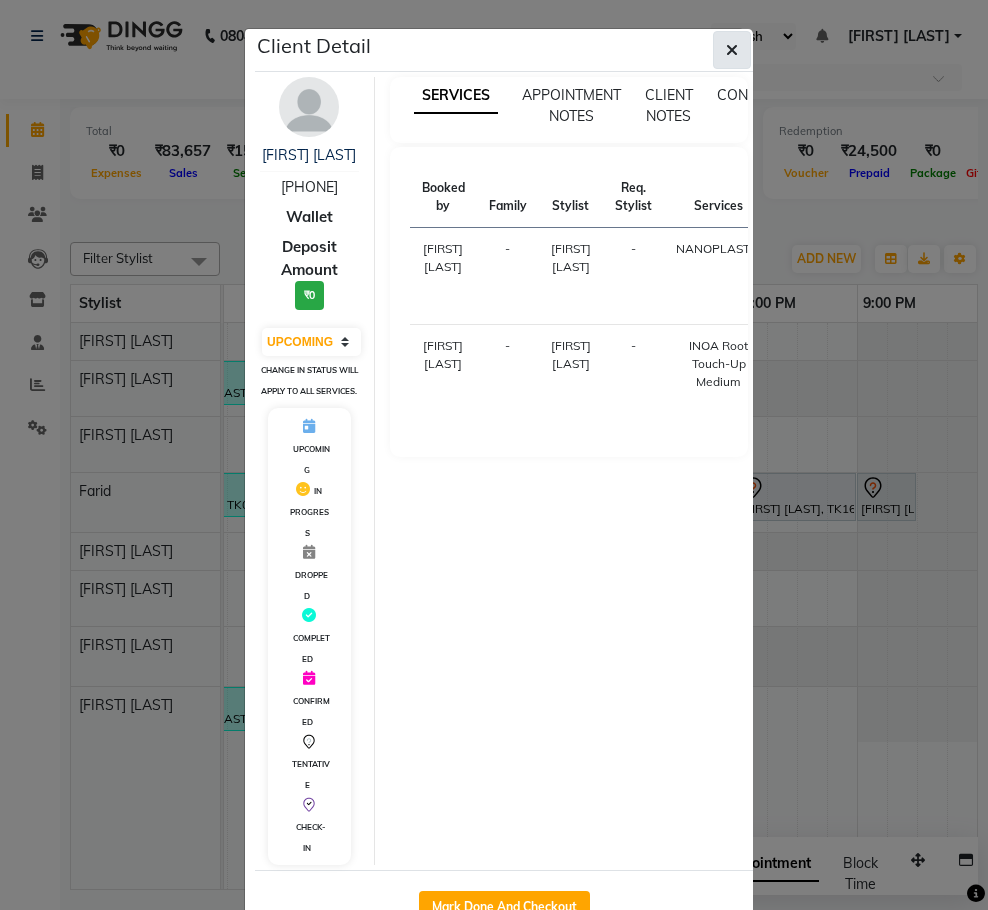 click 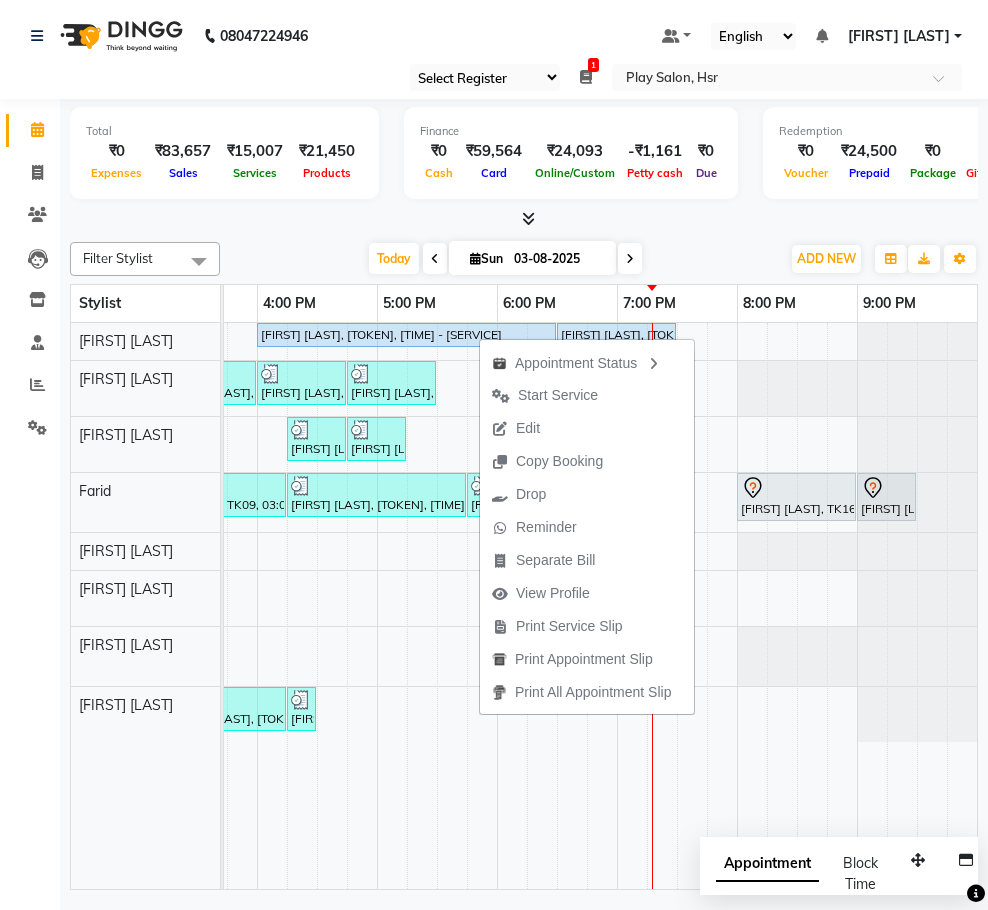 click on "Edit" at bounding box center (528, 428) 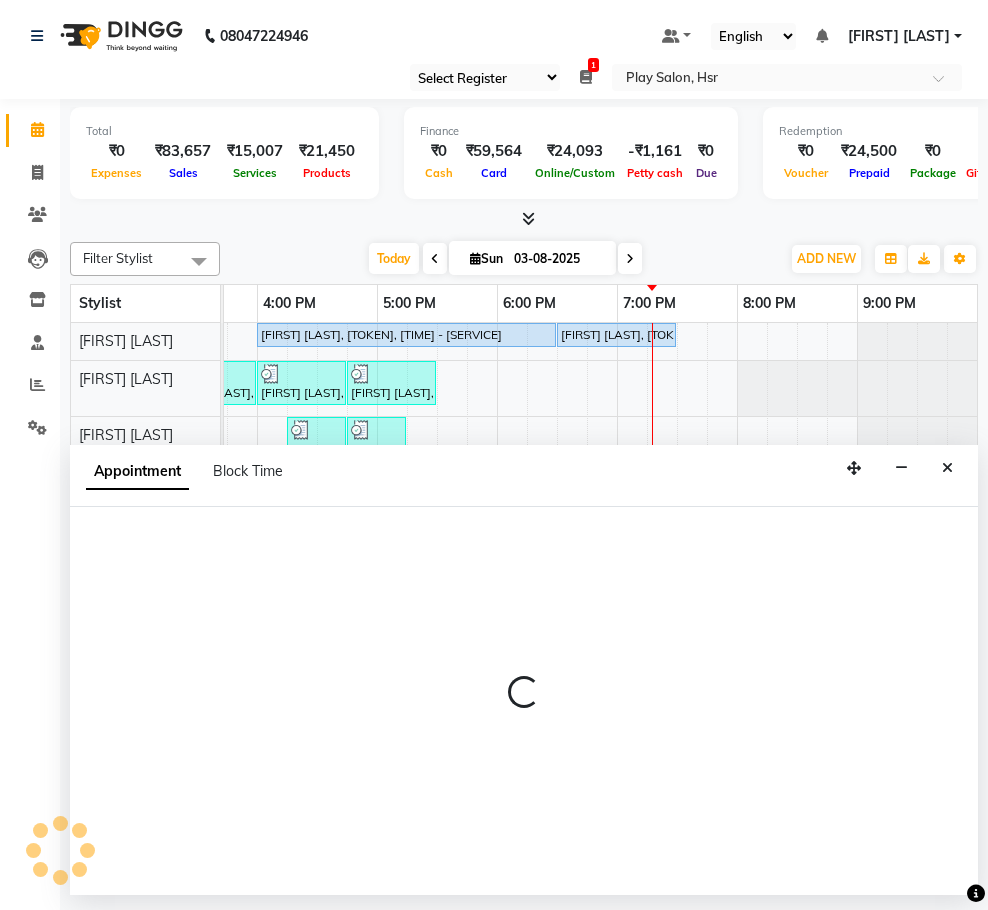 select on "upcoming" 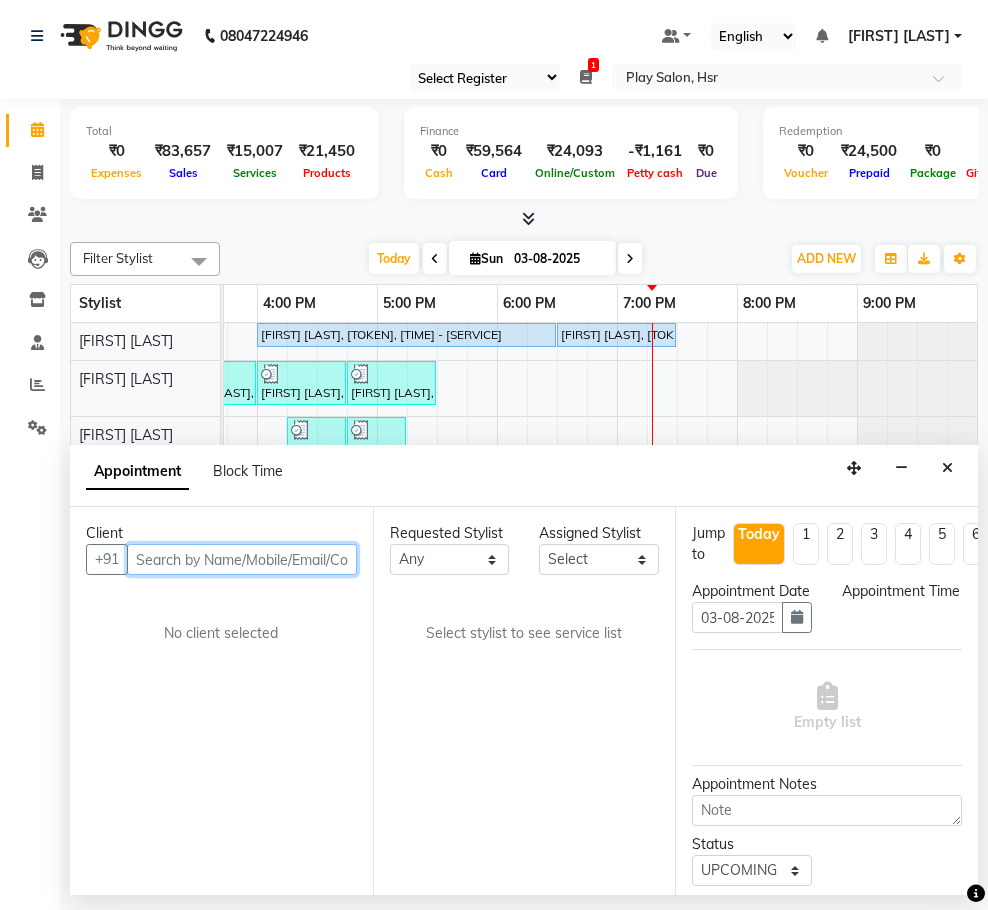 scroll, scrollTop: 0, scrollLeft: 0, axis: both 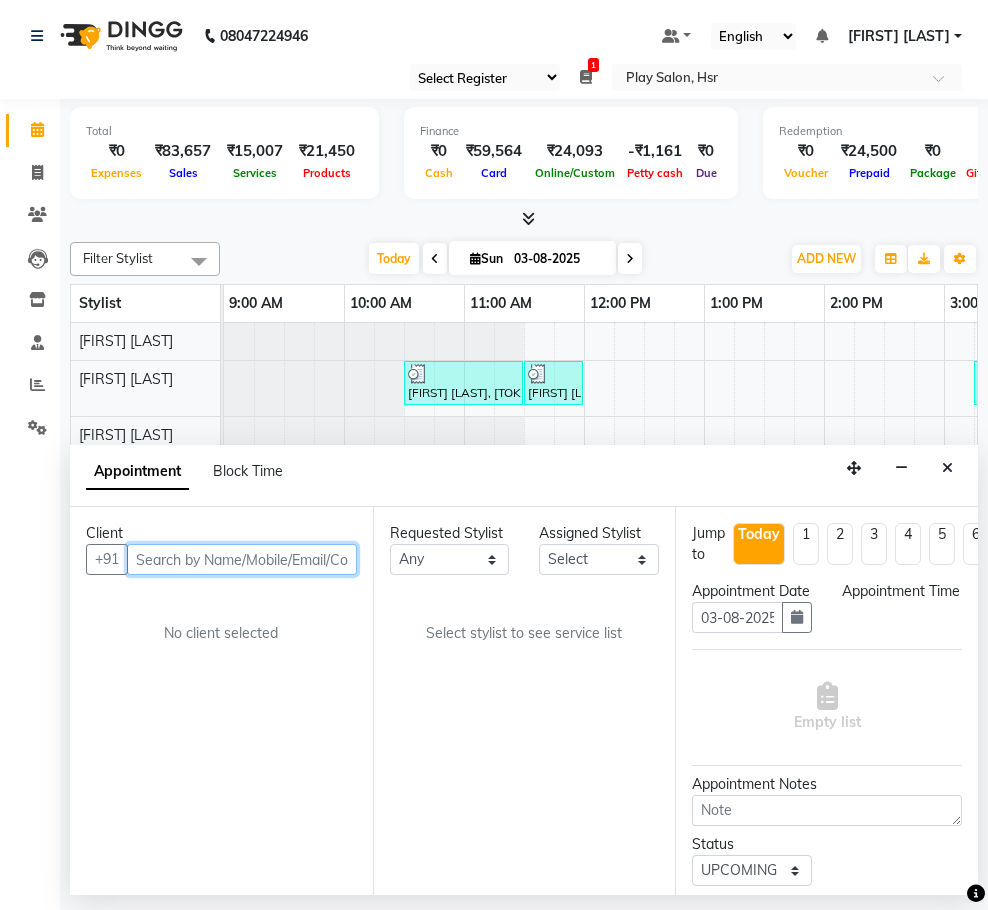 select on "81918" 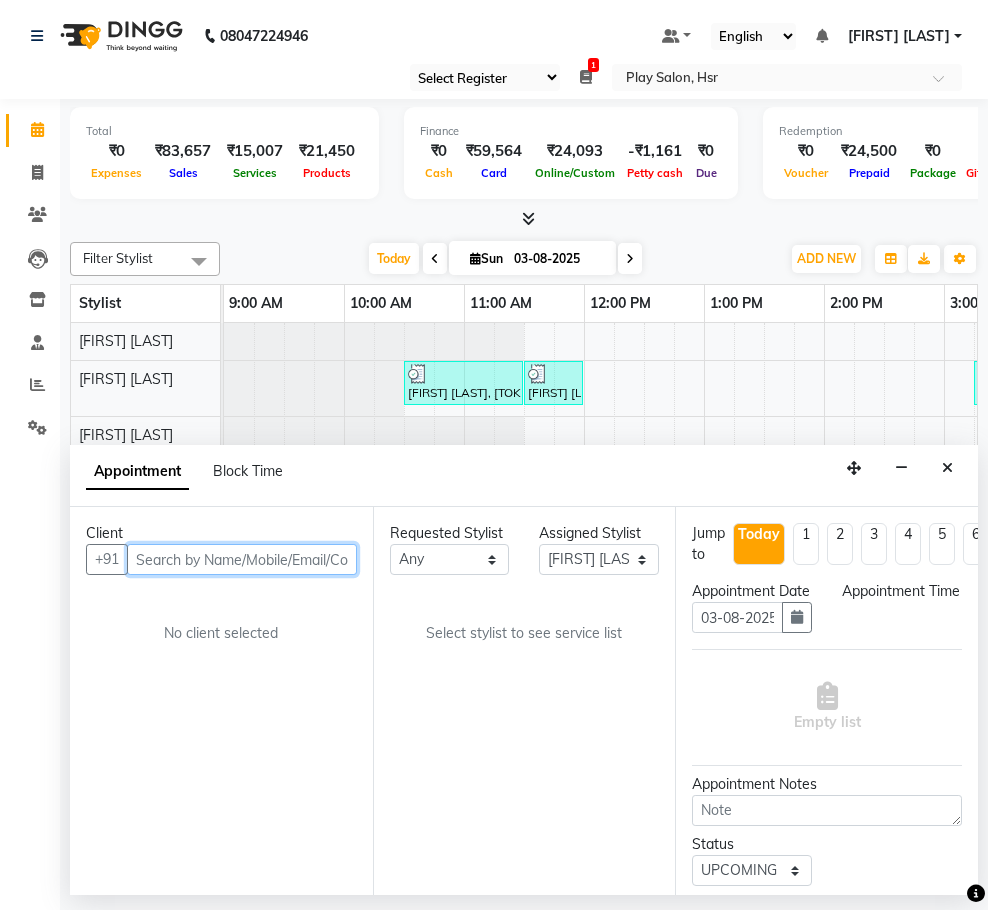 select on "960" 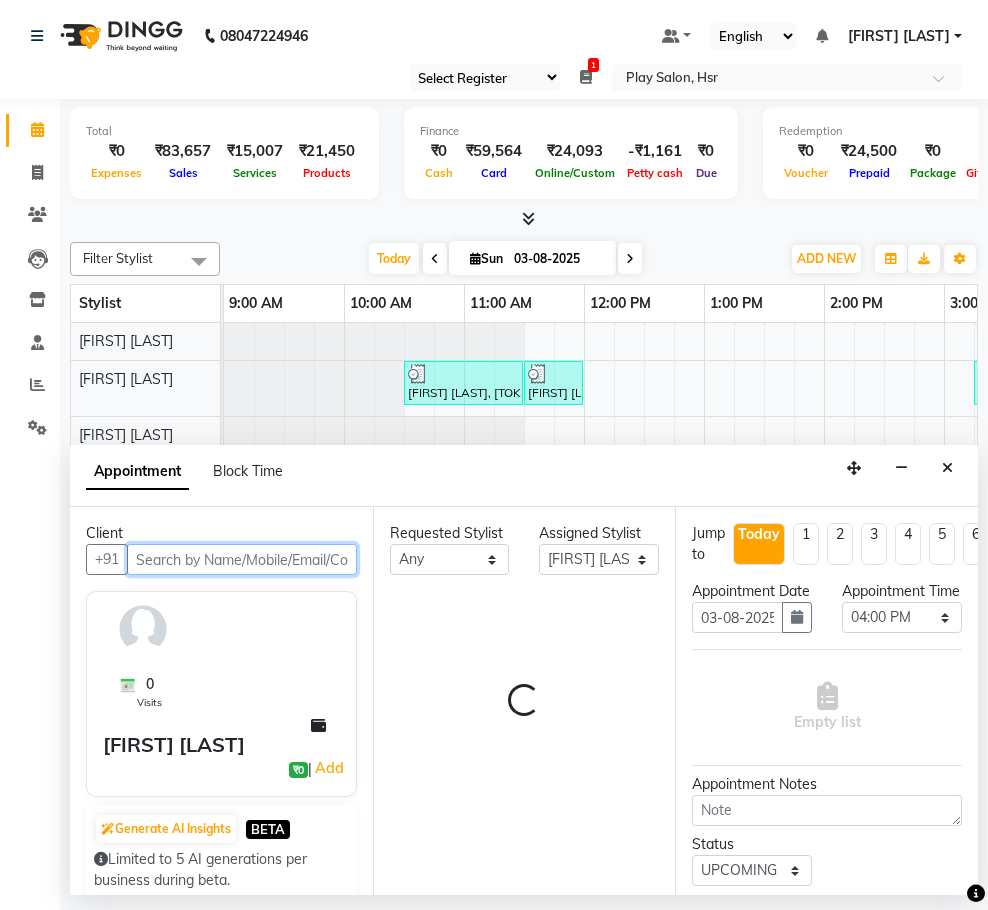 scroll, scrollTop: 0, scrollLeft: 807, axis: horizontal 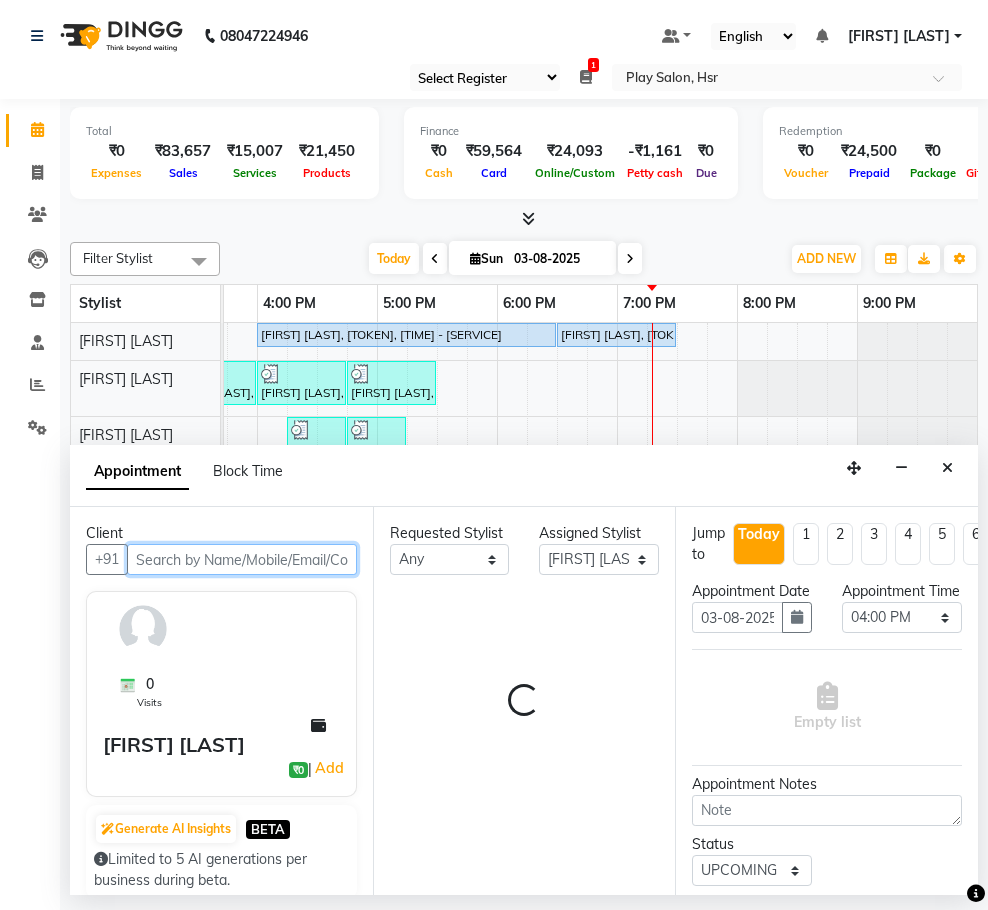 select on "4228" 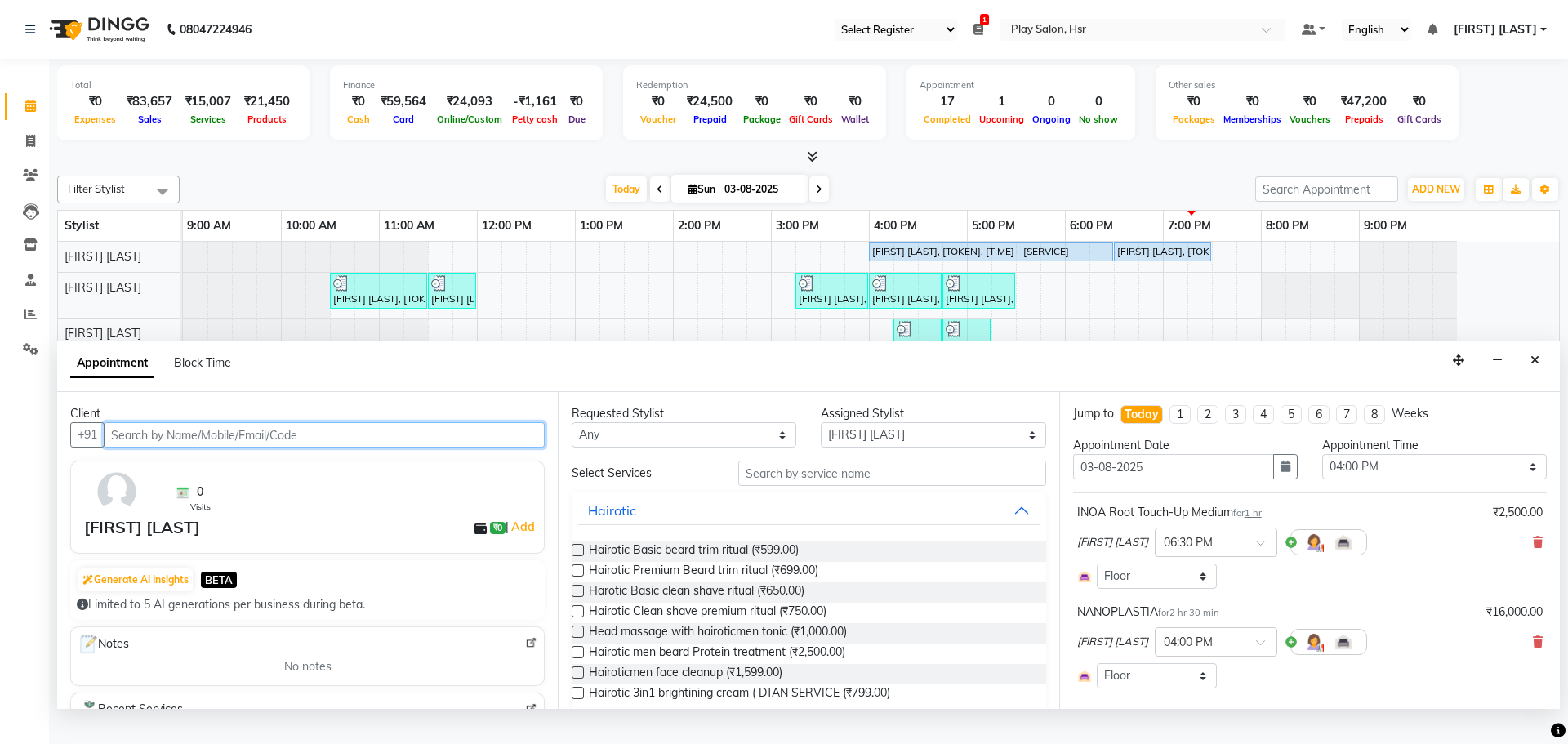 scroll, scrollTop: 0, scrollLeft: 0, axis: both 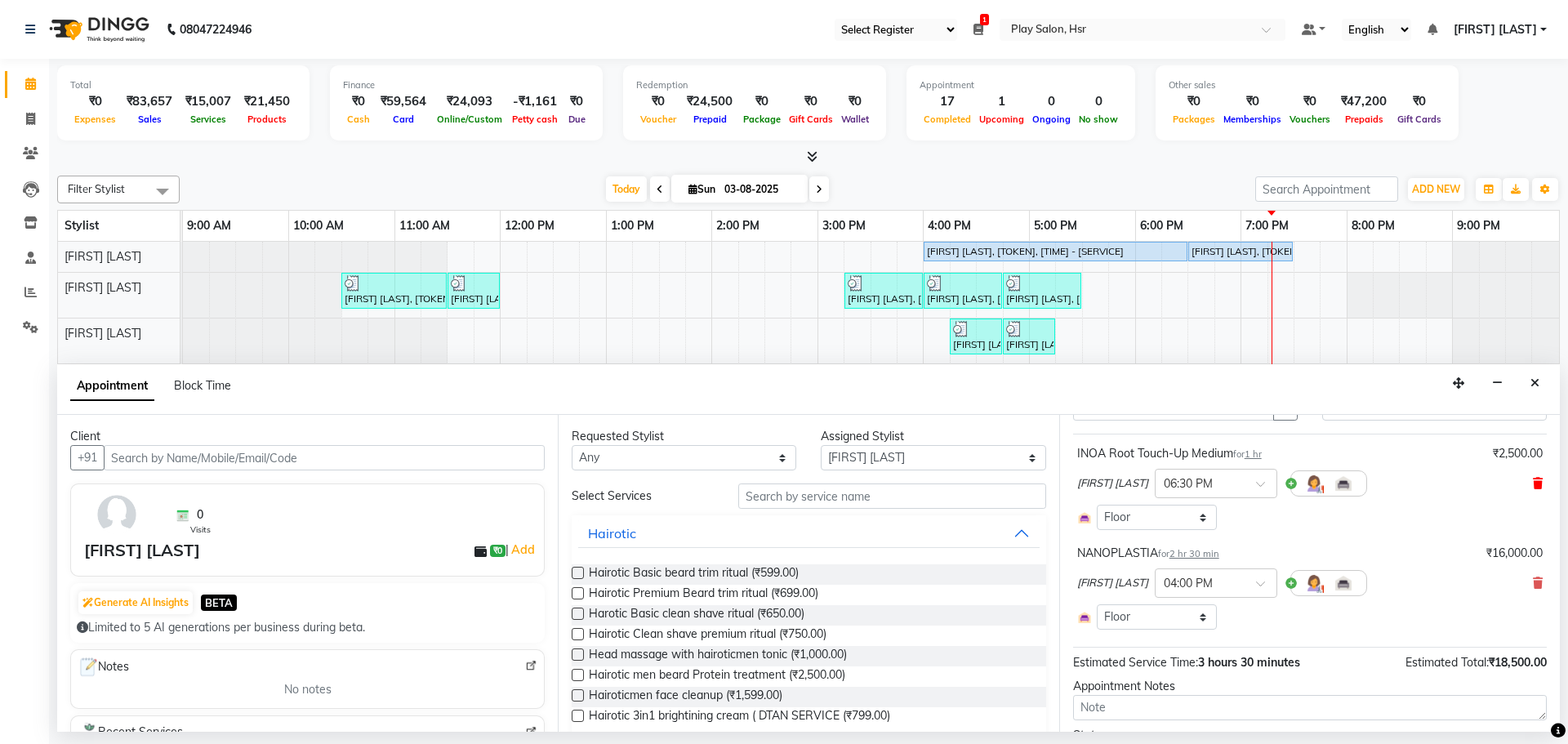 click at bounding box center [1538, 483] 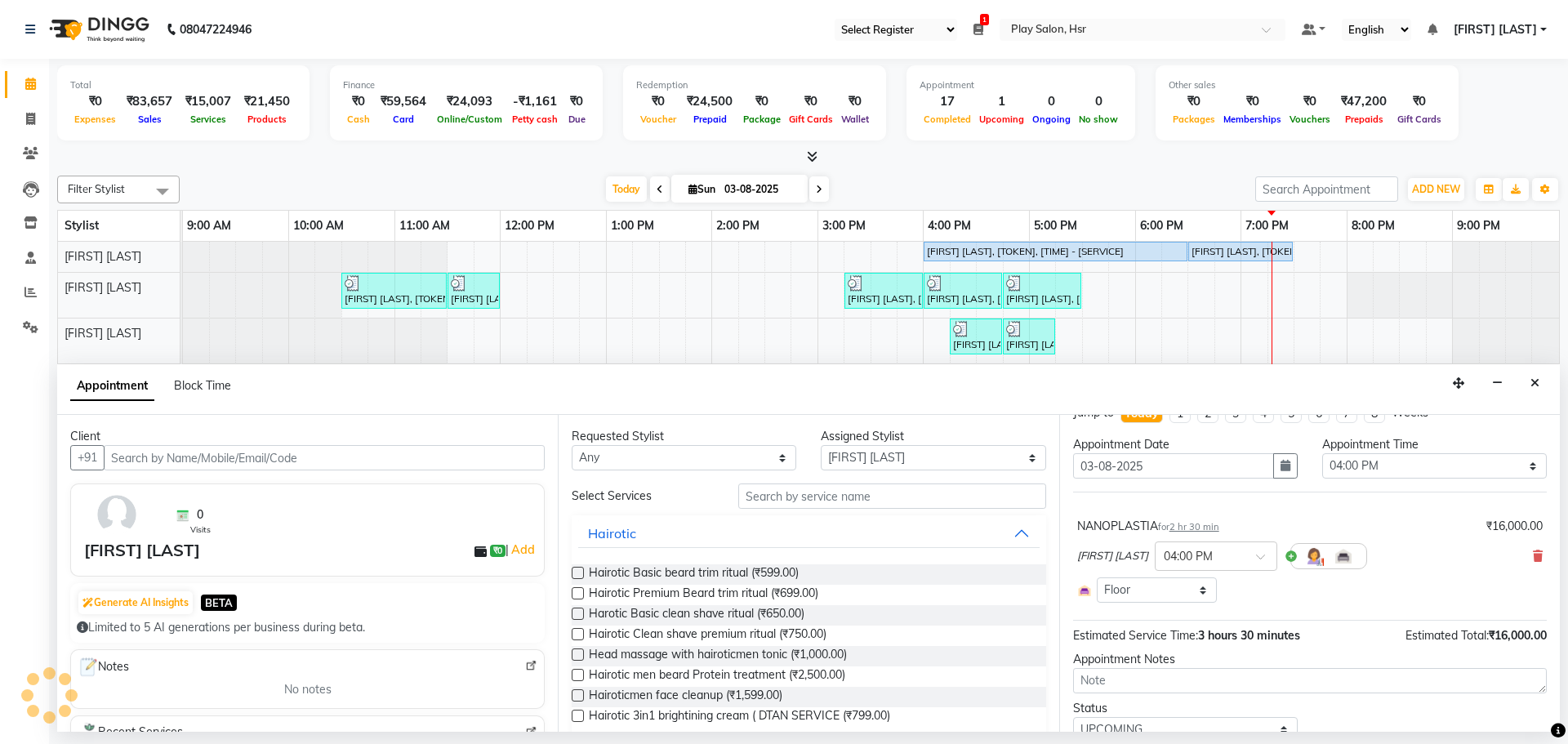 scroll, scrollTop: 0, scrollLeft: 0, axis: both 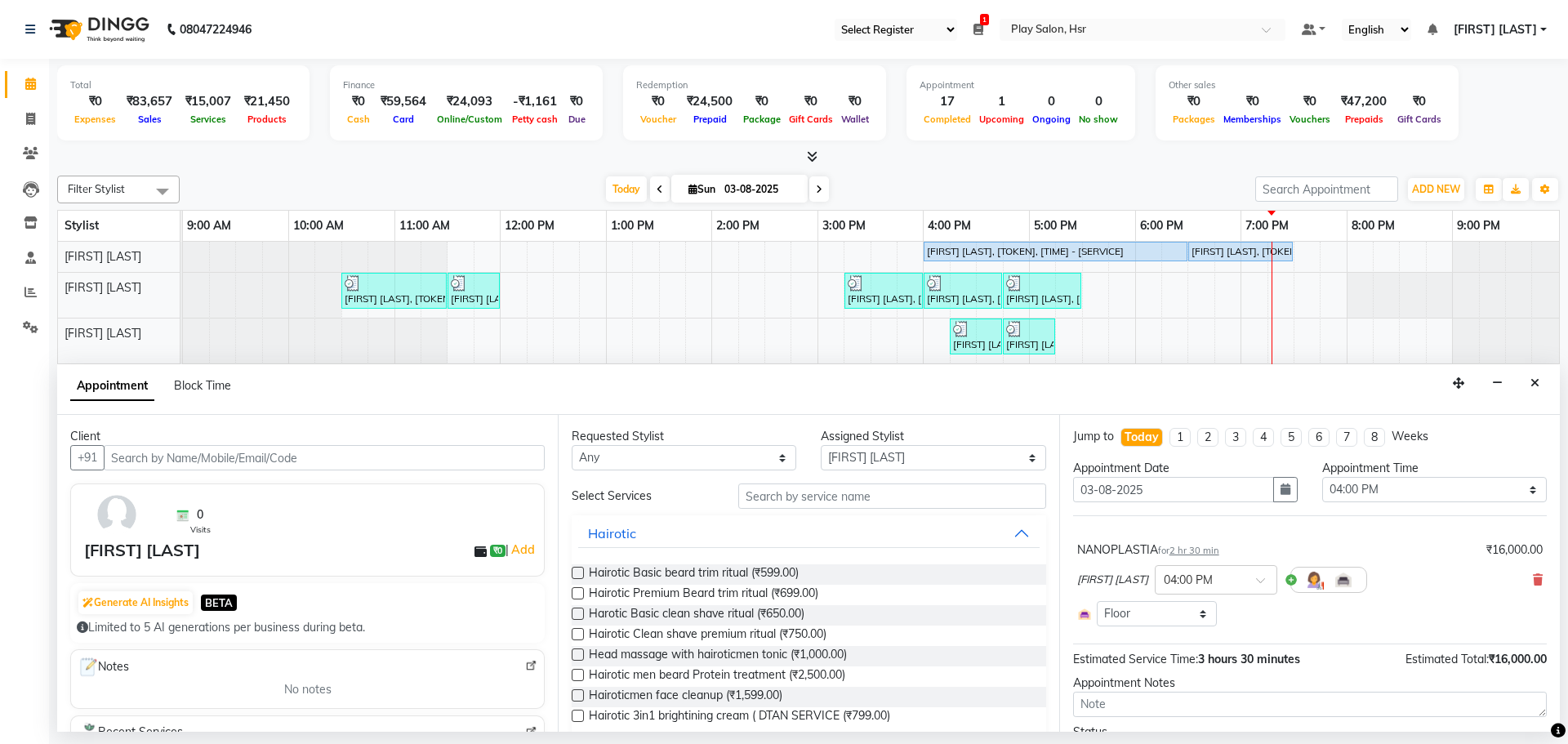click on "Requested Stylist Any Amaan Ali Dipen Subba Farid Kiran Limbu Rajani Baraily Rinjula riju Sujata Tamang Sunita Gurung Assigned Stylist Select Amaan Ali Dipen Subba Farid Kiran Limbu Rajani Baraily Rinjula riju Sujata Tamang Sunita Gurung Select Services    Hairotic Hairotic Basic beard trim ritual (₹599.00) Hairotic Premium Beard trim ritual (₹699.00) Harotic Basic clean shave ritual (₹650.00) Hairotic Clean shave premium ritual (₹750.00) Head massage with hairoticmen tonic (₹1,000.00) Hairotic men beard Protein treatment (₹2,500.00) Hairoticmen face cleanup (₹1,599.00) Hairotic 3in1 brightining cream ( DTAN SERVICE (₹799.00)    Highlights    Global Colour    Root Touch-up    Waxing    Smoothening    Bleach    MENS GROOMING    Mens cut    Womens cut    womens cut    Manicure    Pedicure    Nail services    Eyelash    Advanced Facail    Basic Facail    Curl Treatment    hair services    Megan    Loreal Hair spa    Short Treatments    Olapex Treatment    Styling    Threading    Mens color" at bounding box center (808, 573) 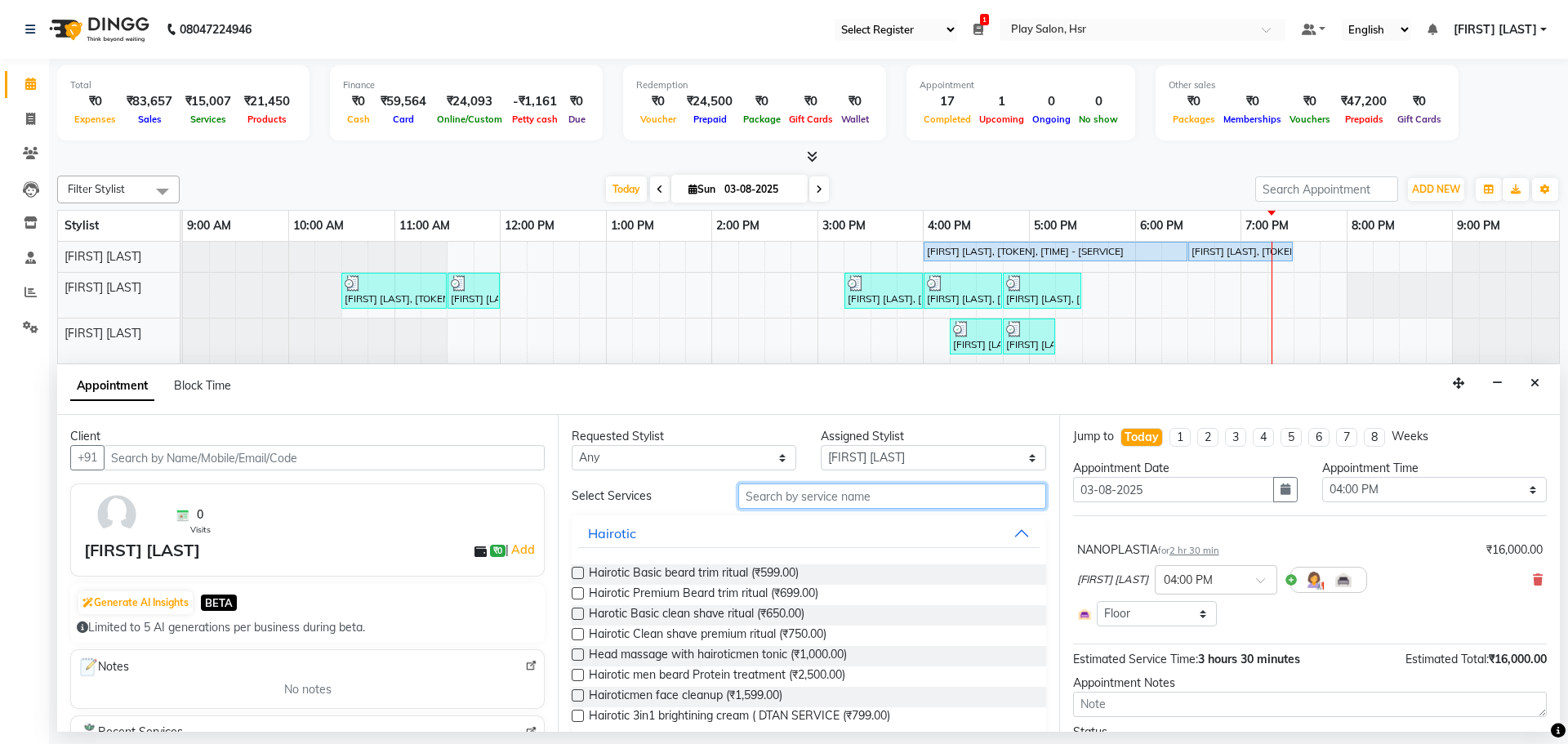 click at bounding box center [892, 496] 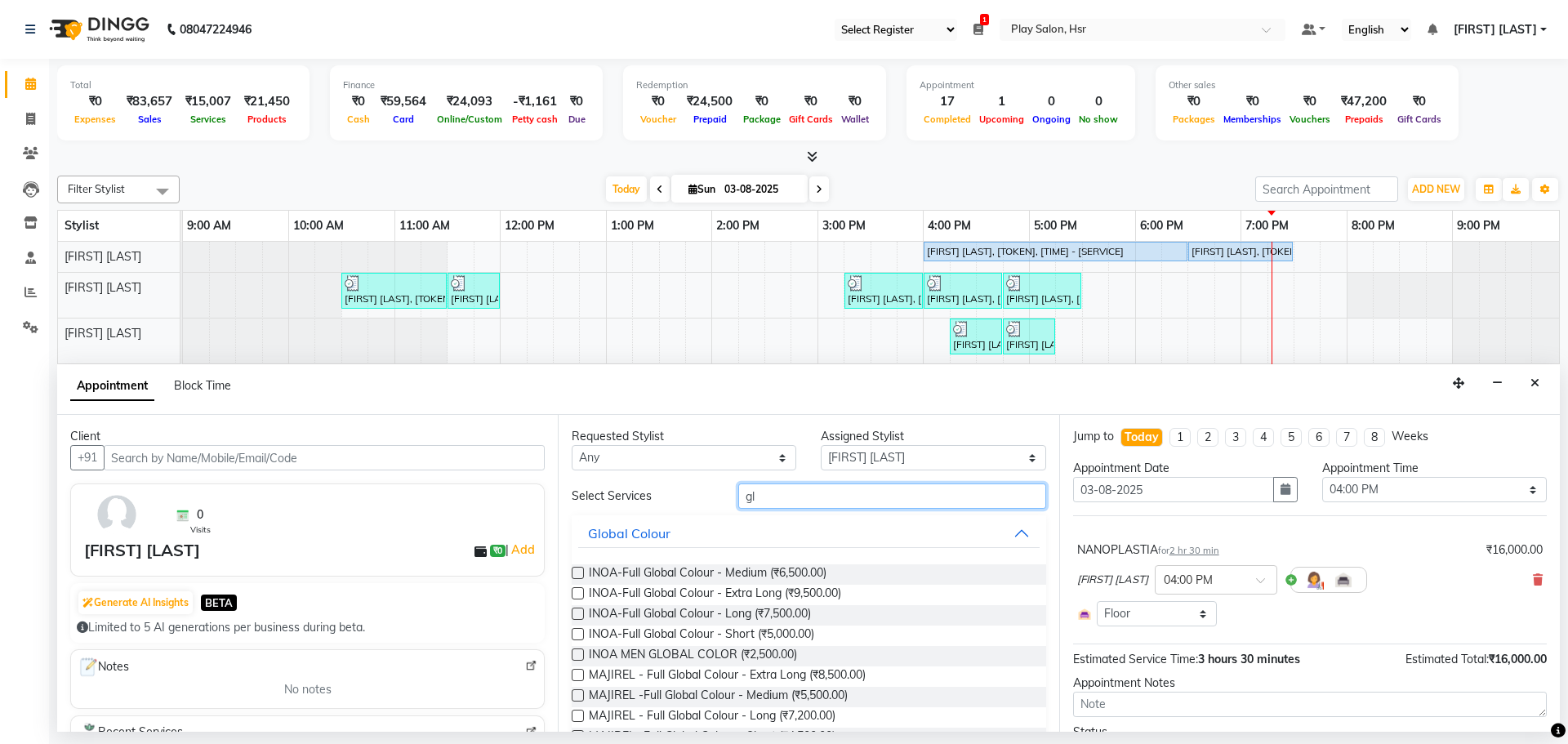 type on "g" 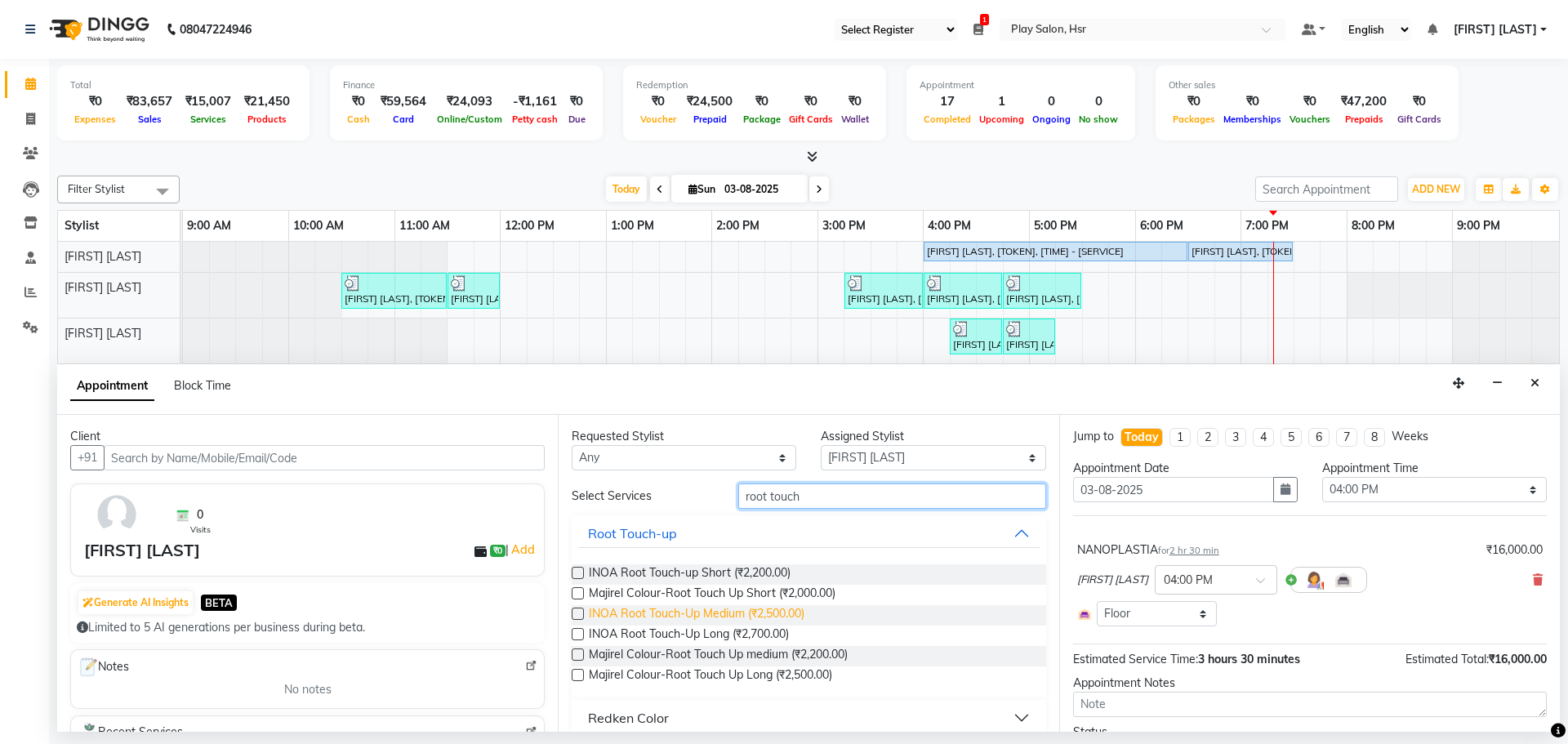 type on "root touch" 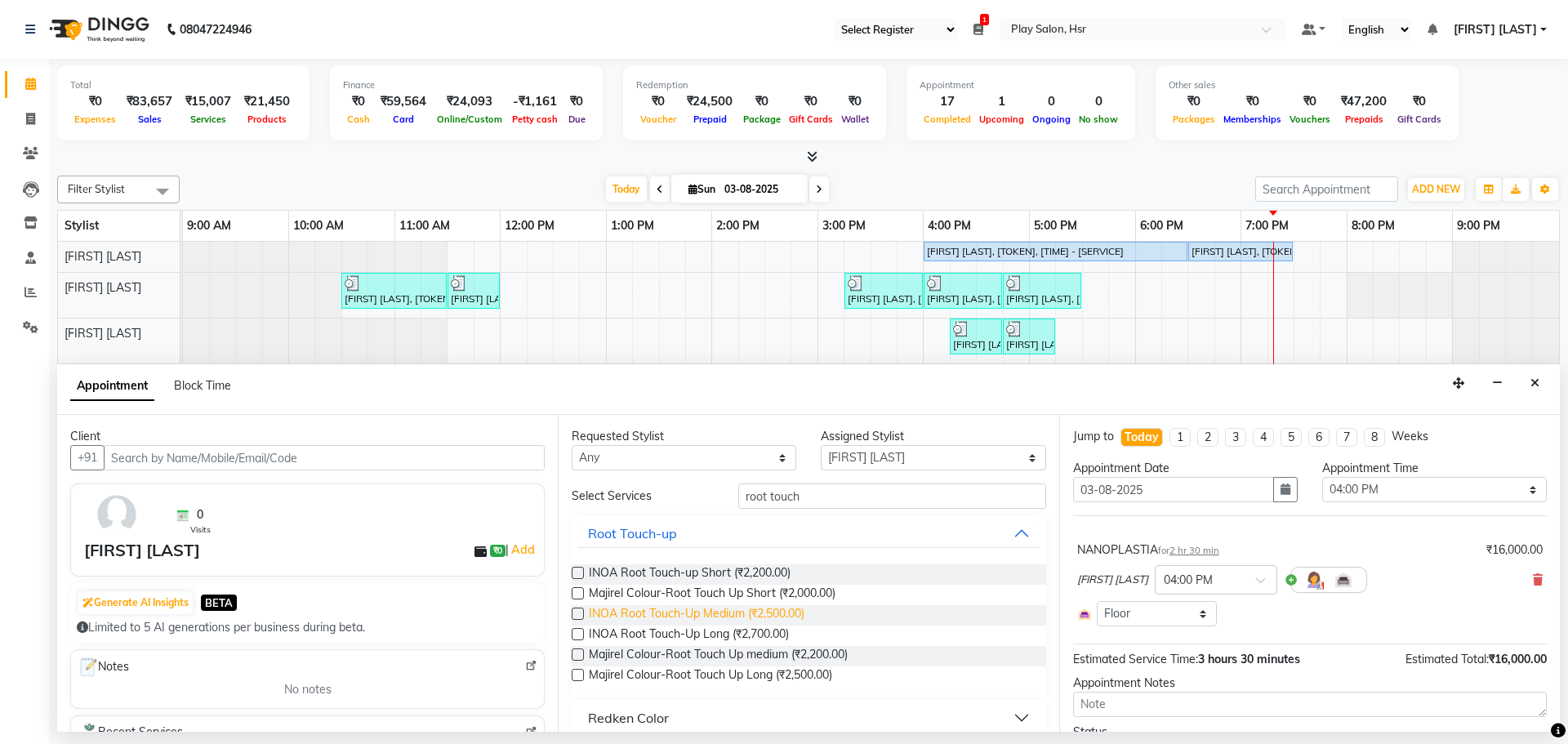 click on "INOA Root Touch-Up Medium (₹2,500.00)" at bounding box center [697, 615] 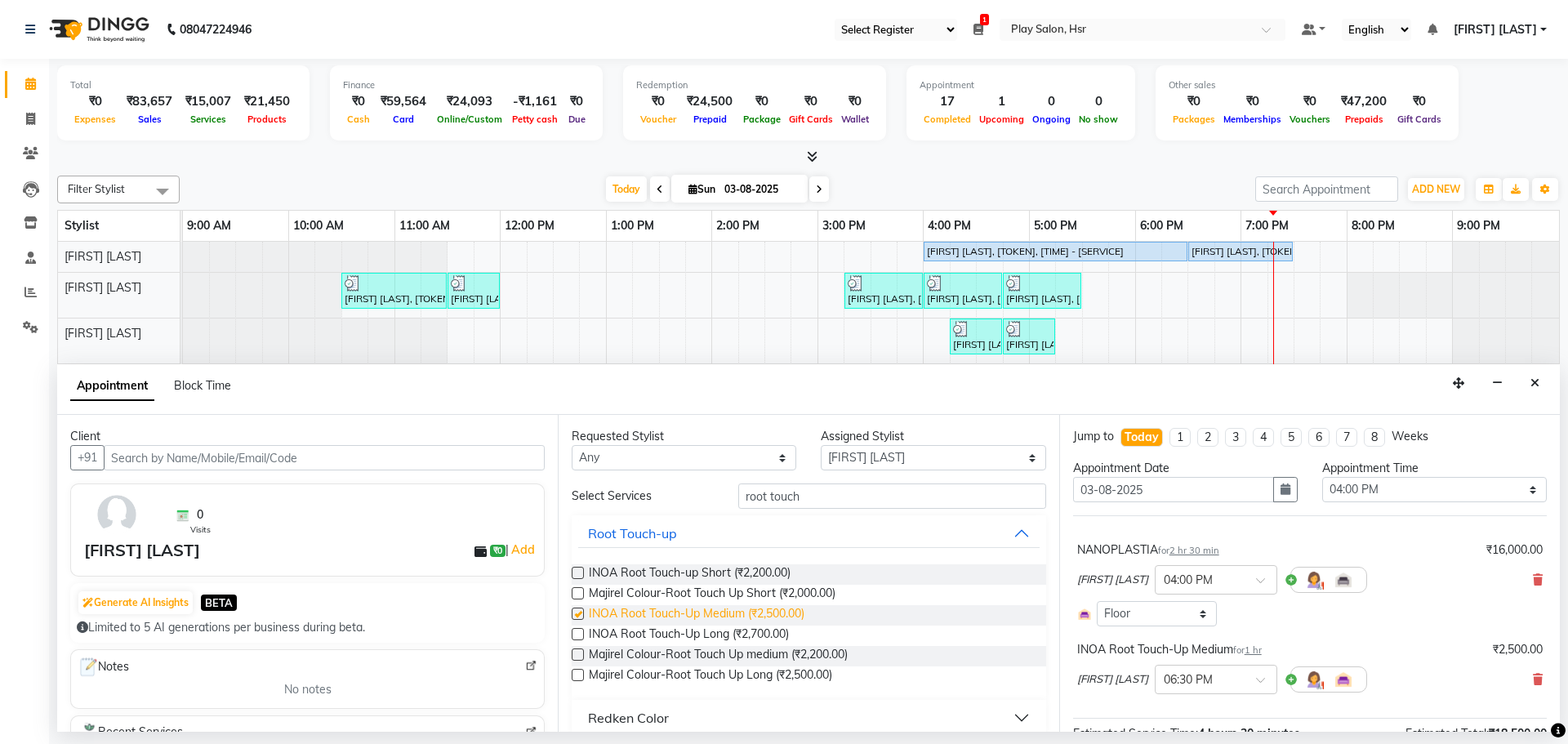 checkbox on "false" 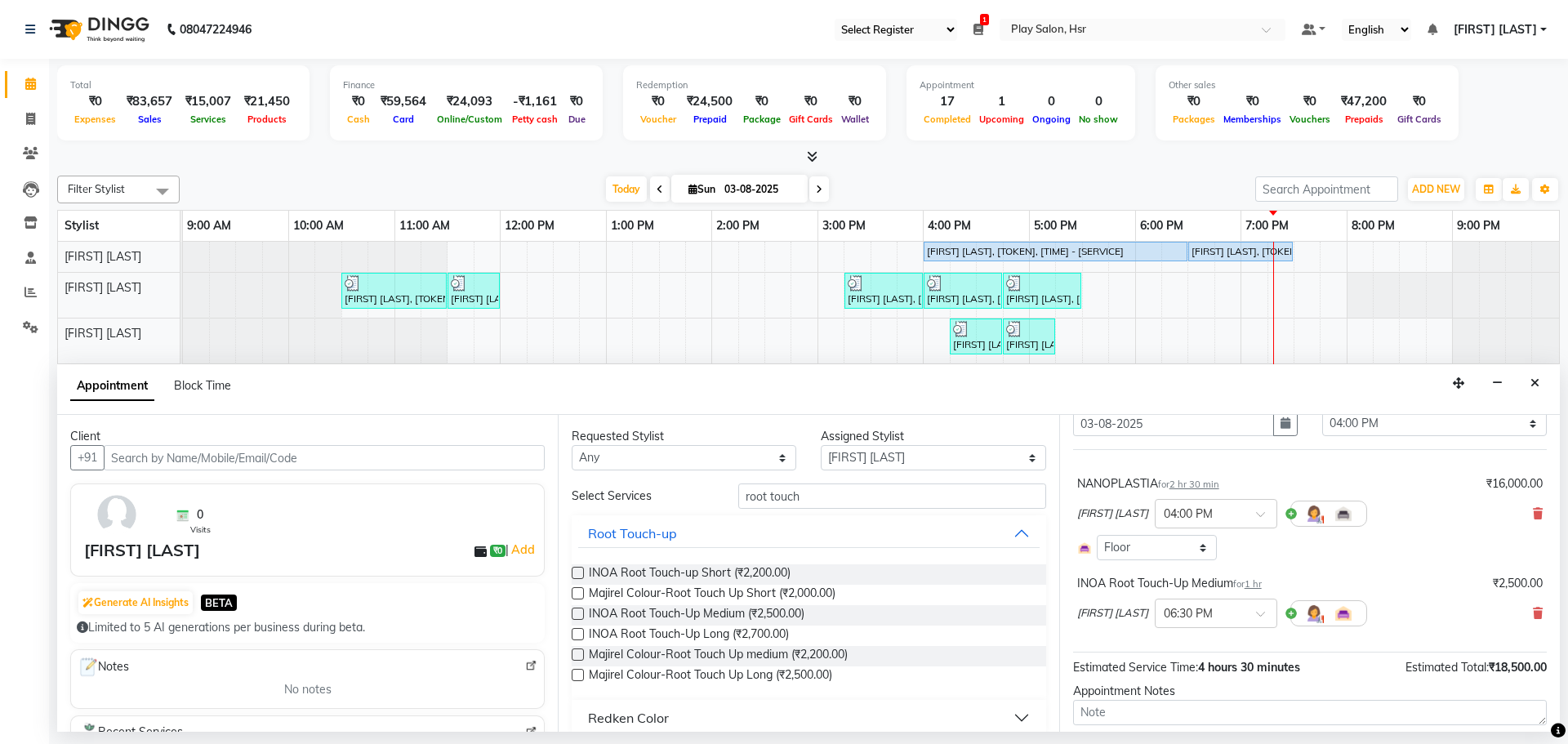 scroll, scrollTop: 0, scrollLeft: 0, axis: both 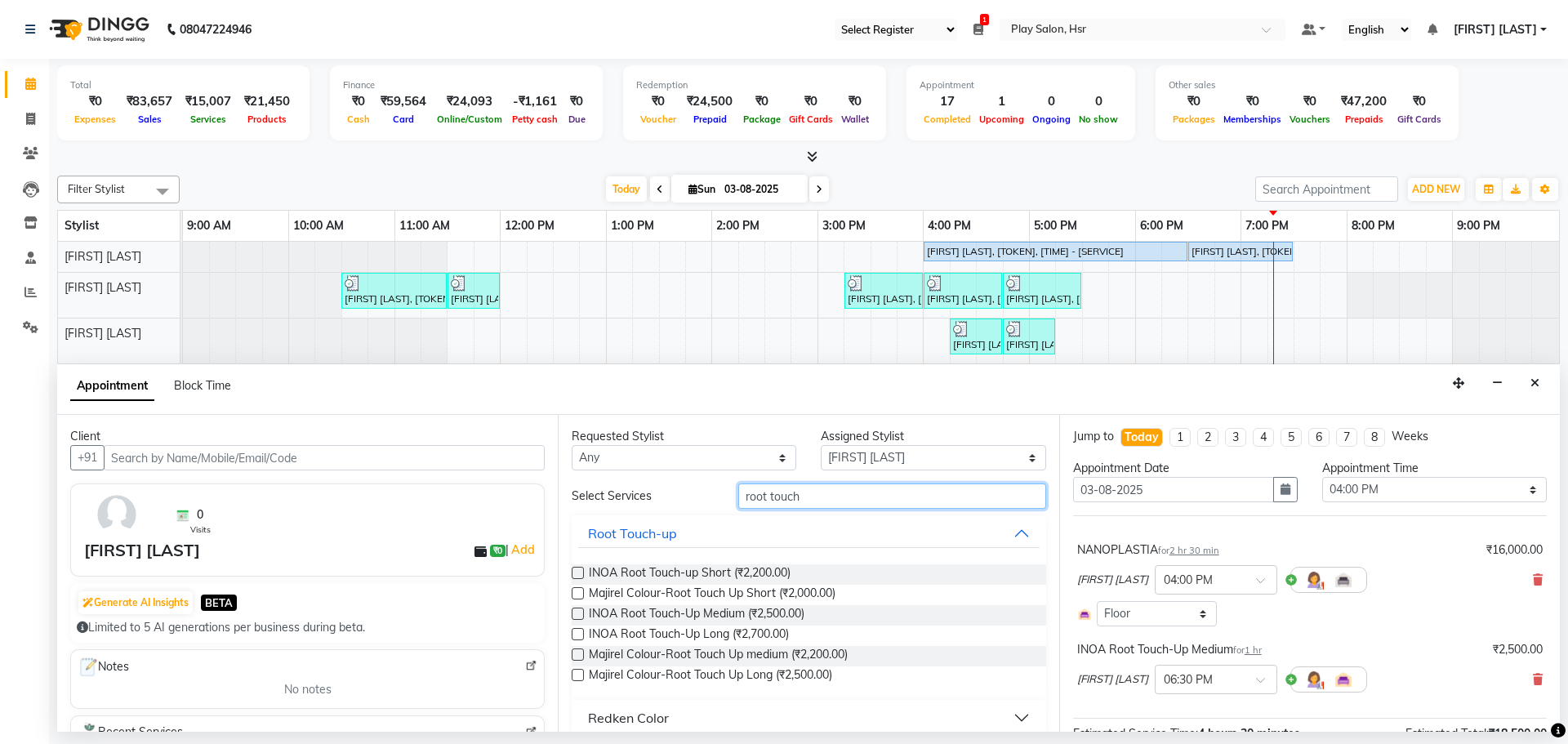 drag, startPoint x: 799, startPoint y: 496, endPoint x: 651, endPoint y: 498, distance: 148.01351 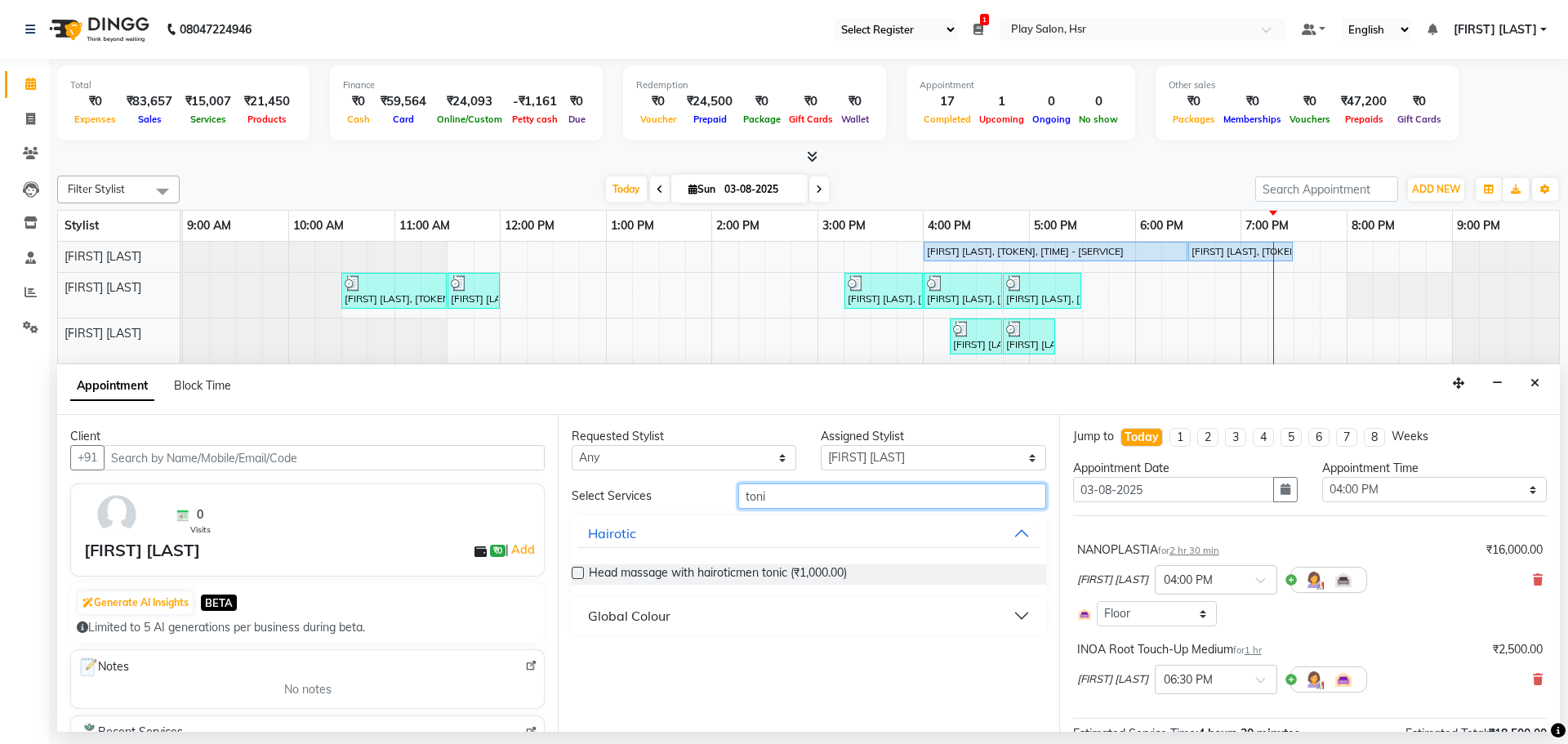 type on "toni" 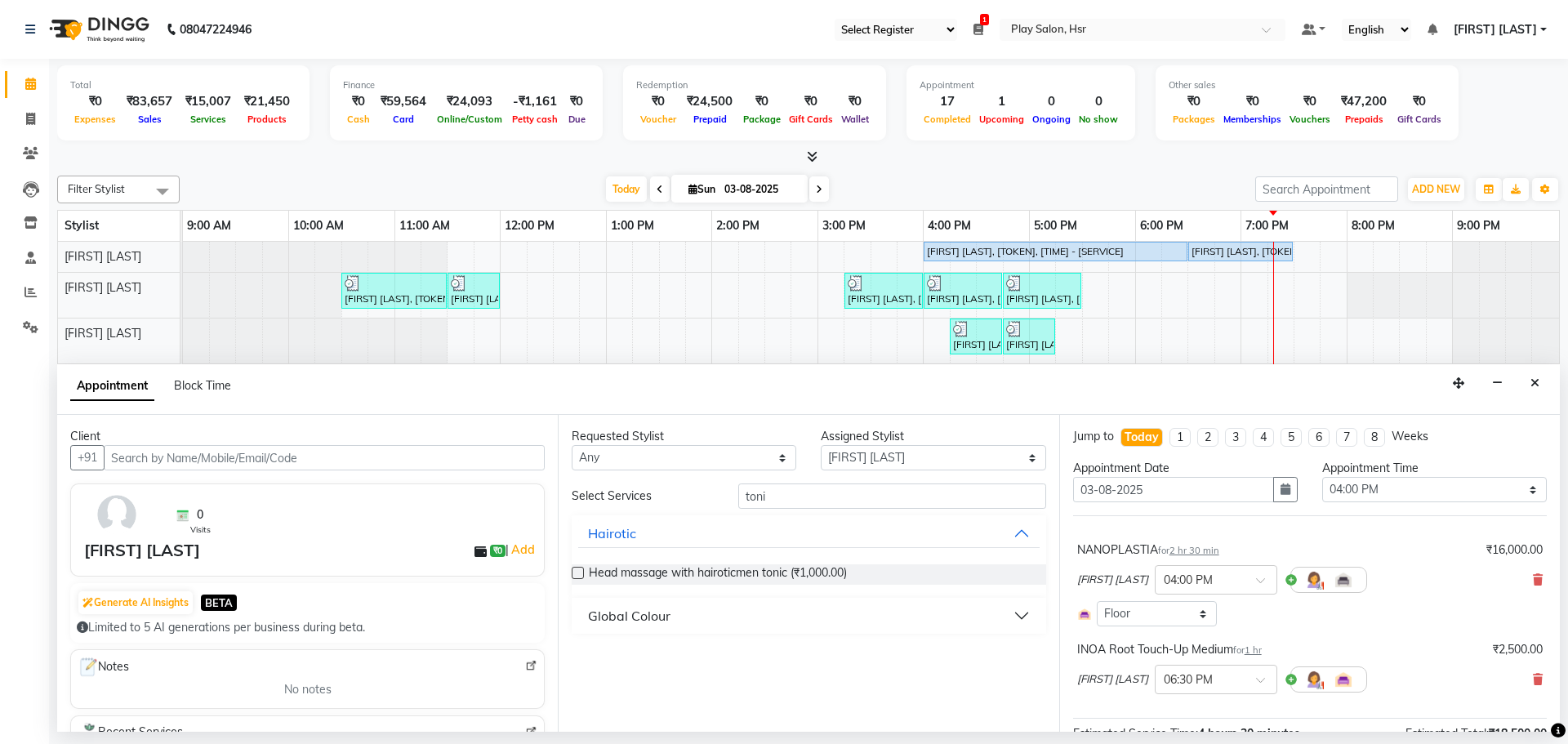 click on "Global Colour" at bounding box center [808, 616] 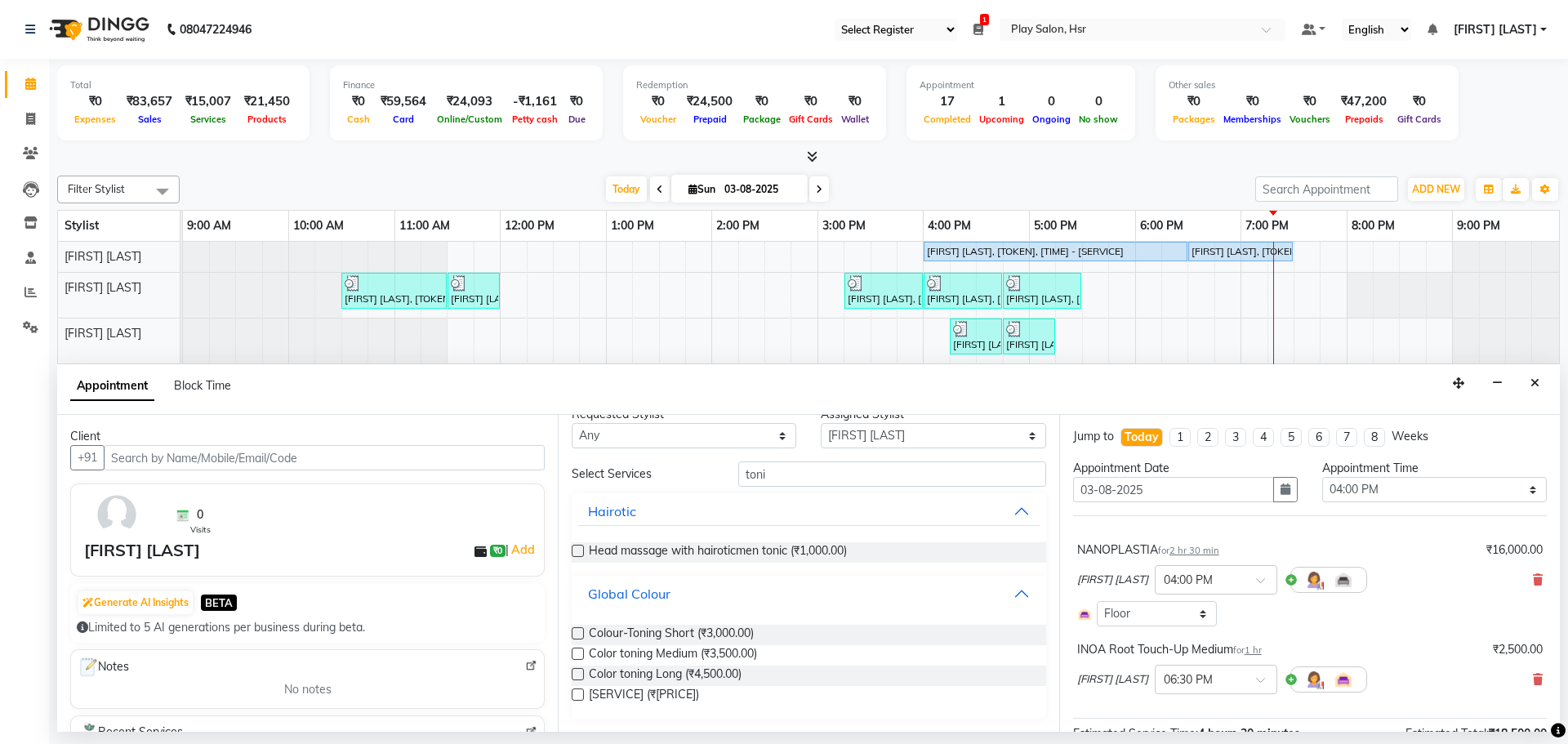 scroll, scrollTop: 23, scrollLeft: 0, axis: vertical 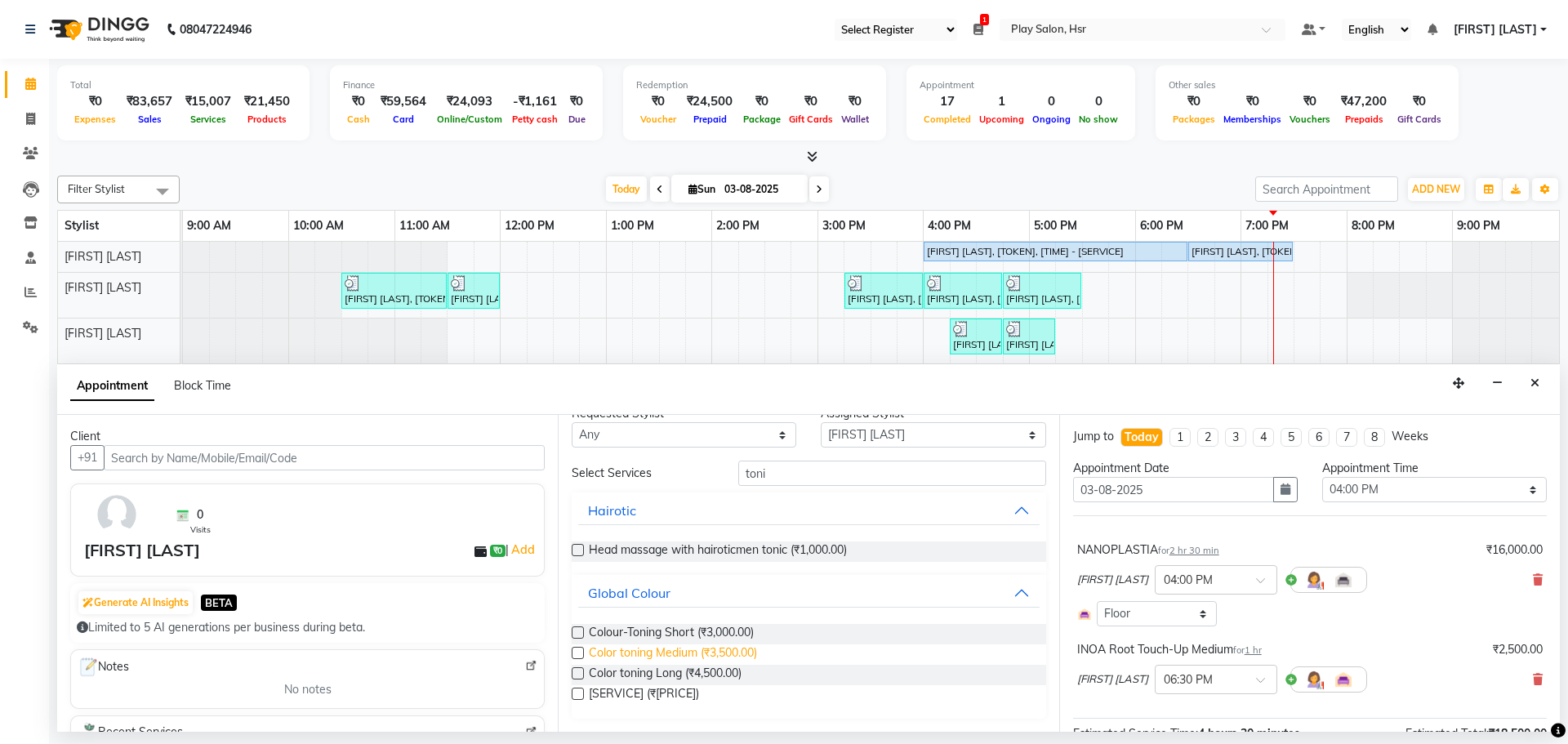 click on "Color toning Medium (₹3,500.00)" at bounding box center [673, 654] 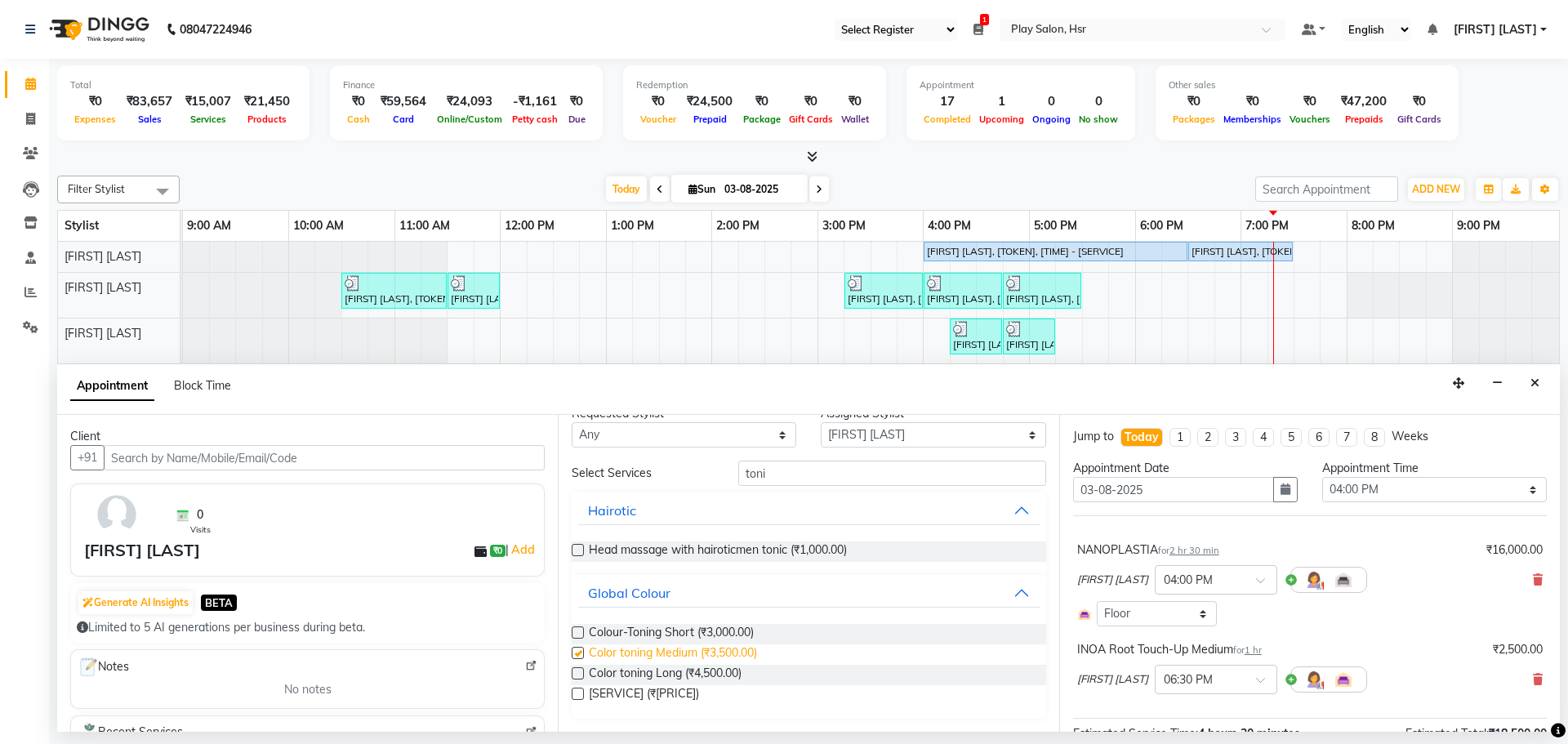 checkbox on "false" 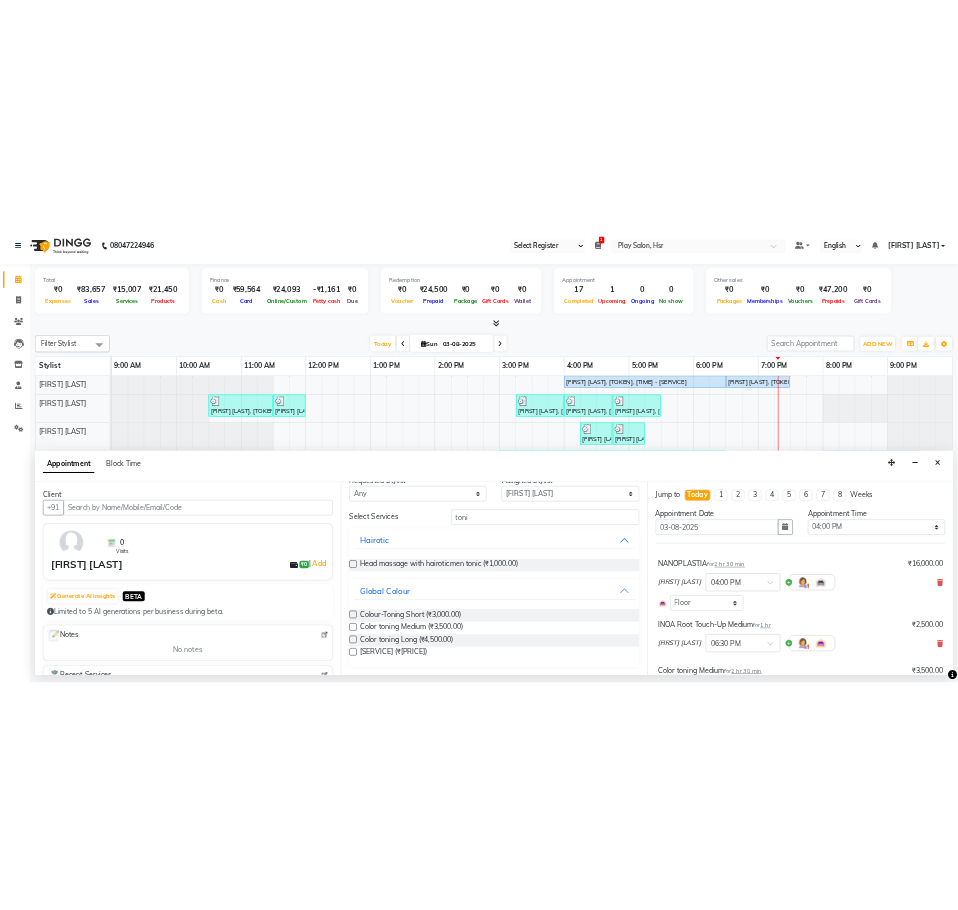 scroll, scrollTop: 292, scrollLeft: 0, axis: vertical 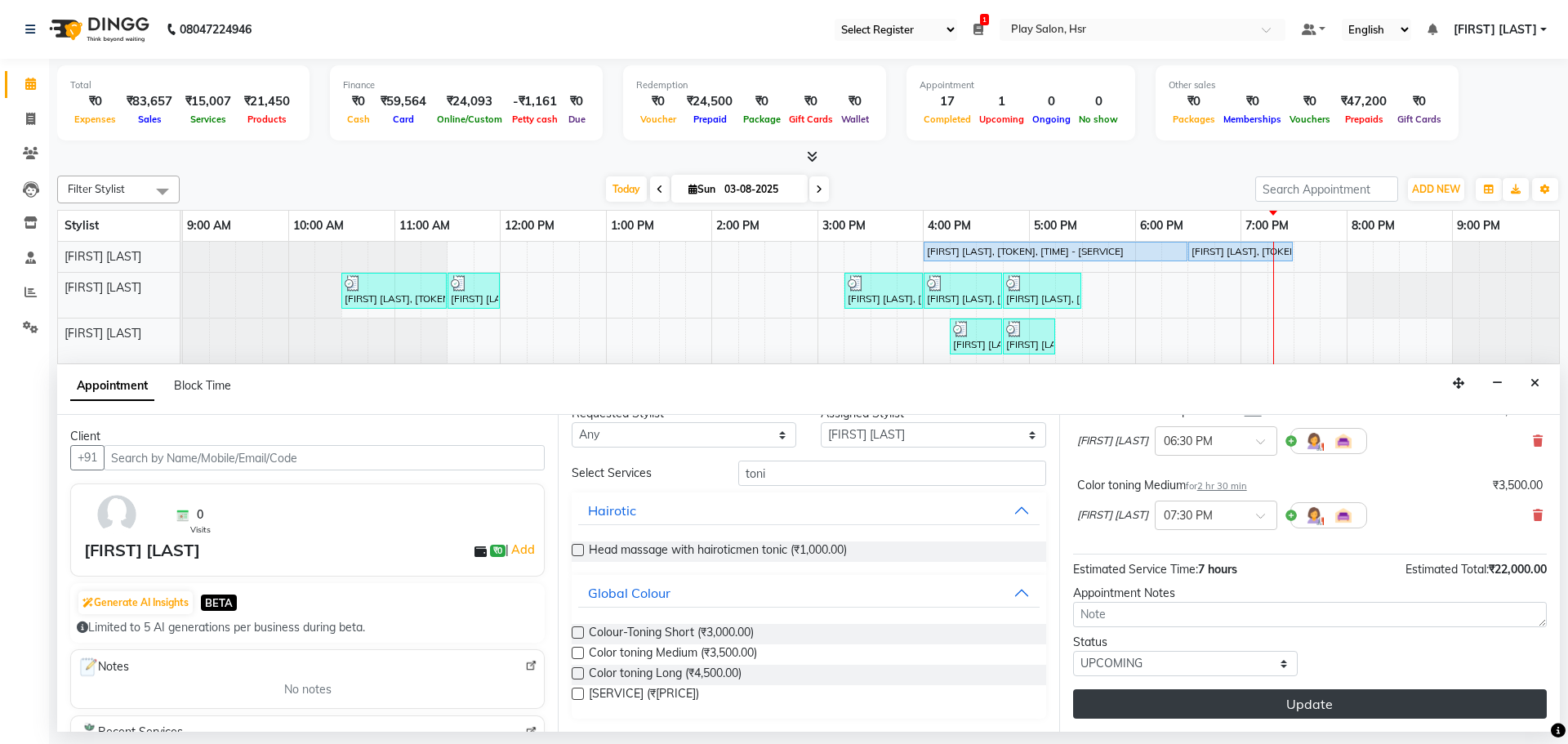 click on "Update" at bounding box center (1310, 704) 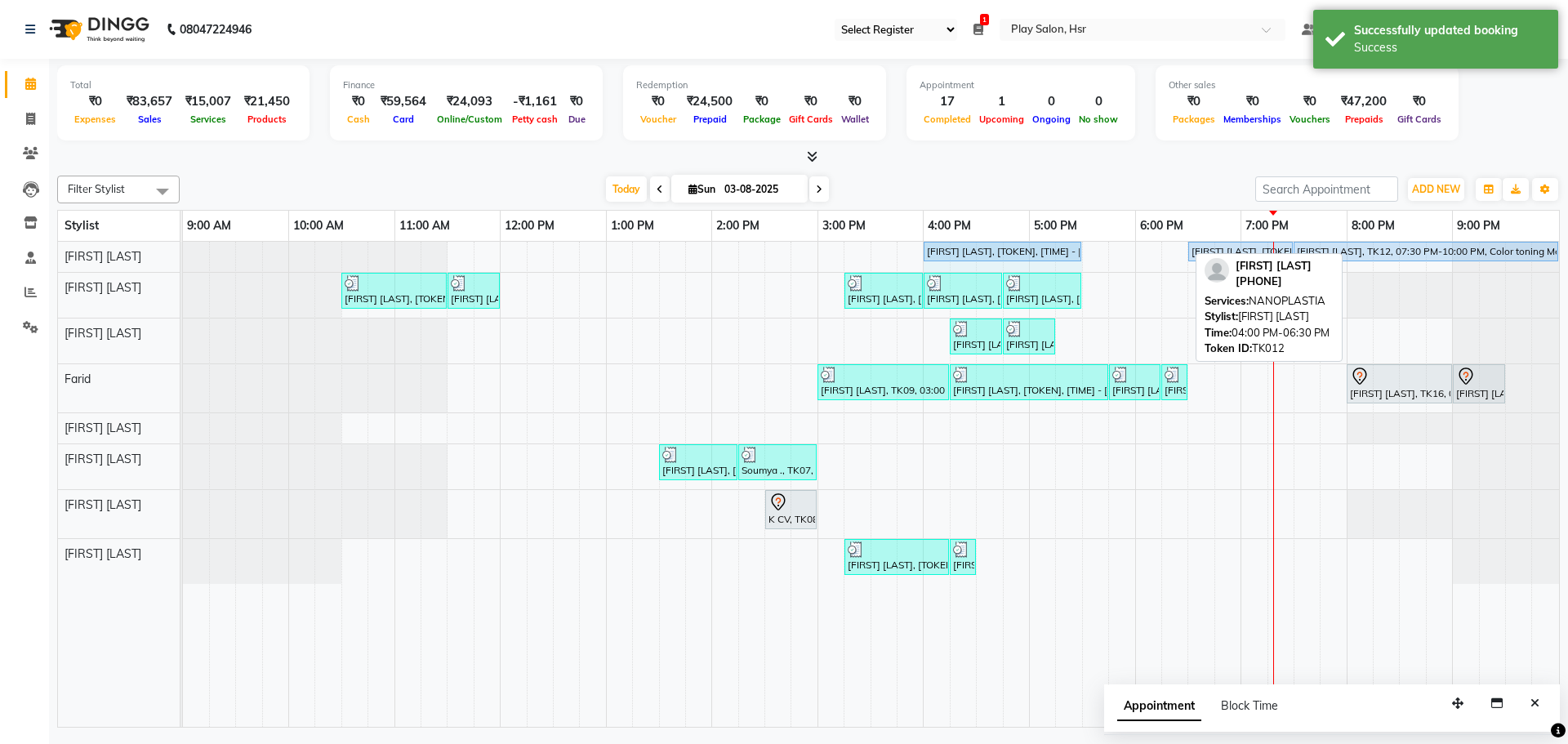 drag, startPoint x: 1183, startPoint y: 251, endPoint x: 1076, endPoint y: 252, distance: 107.00467 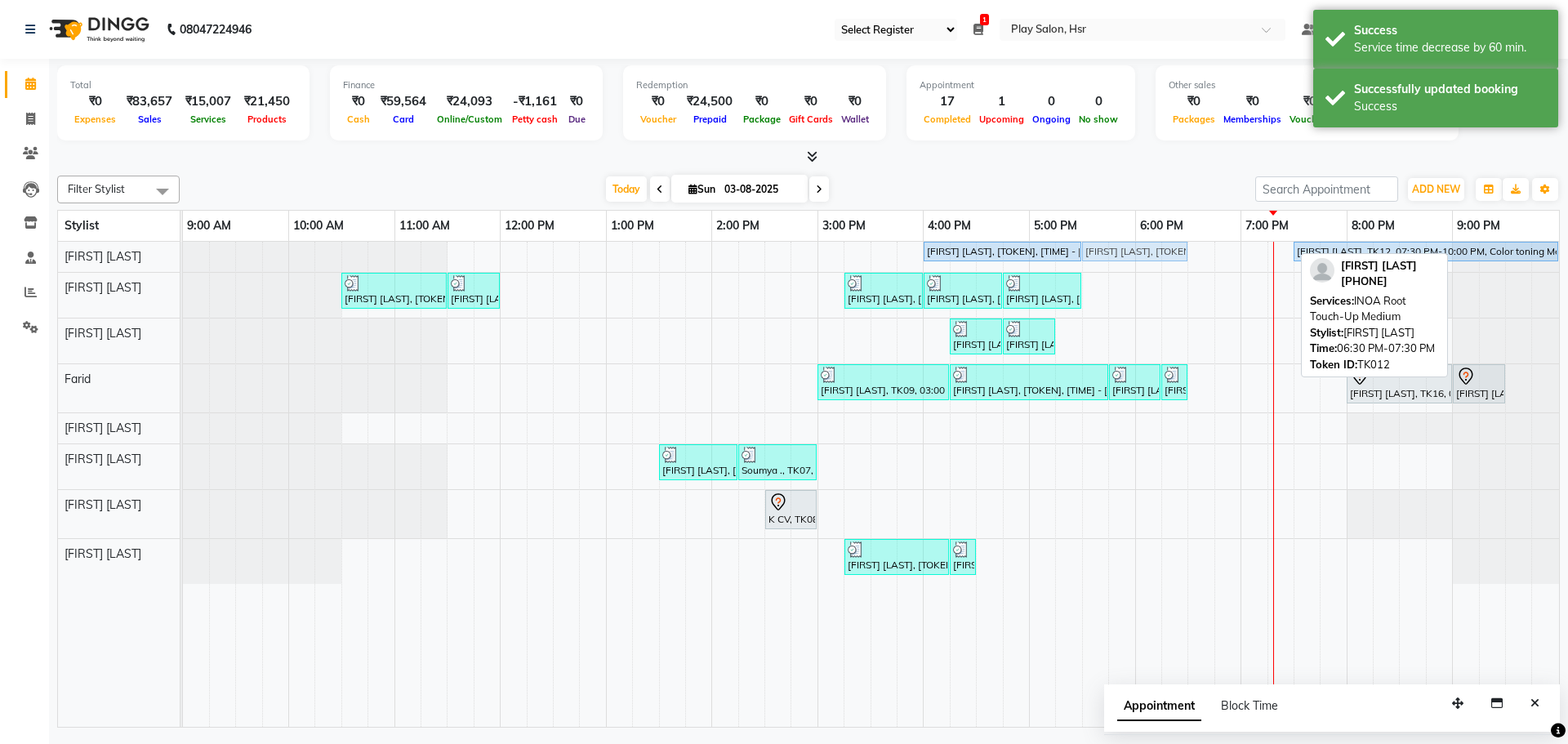drag, startPoint x: 1244, startPoint y: 252, endPoint x: 1129, endPoint y: 258, distance: 115.15642 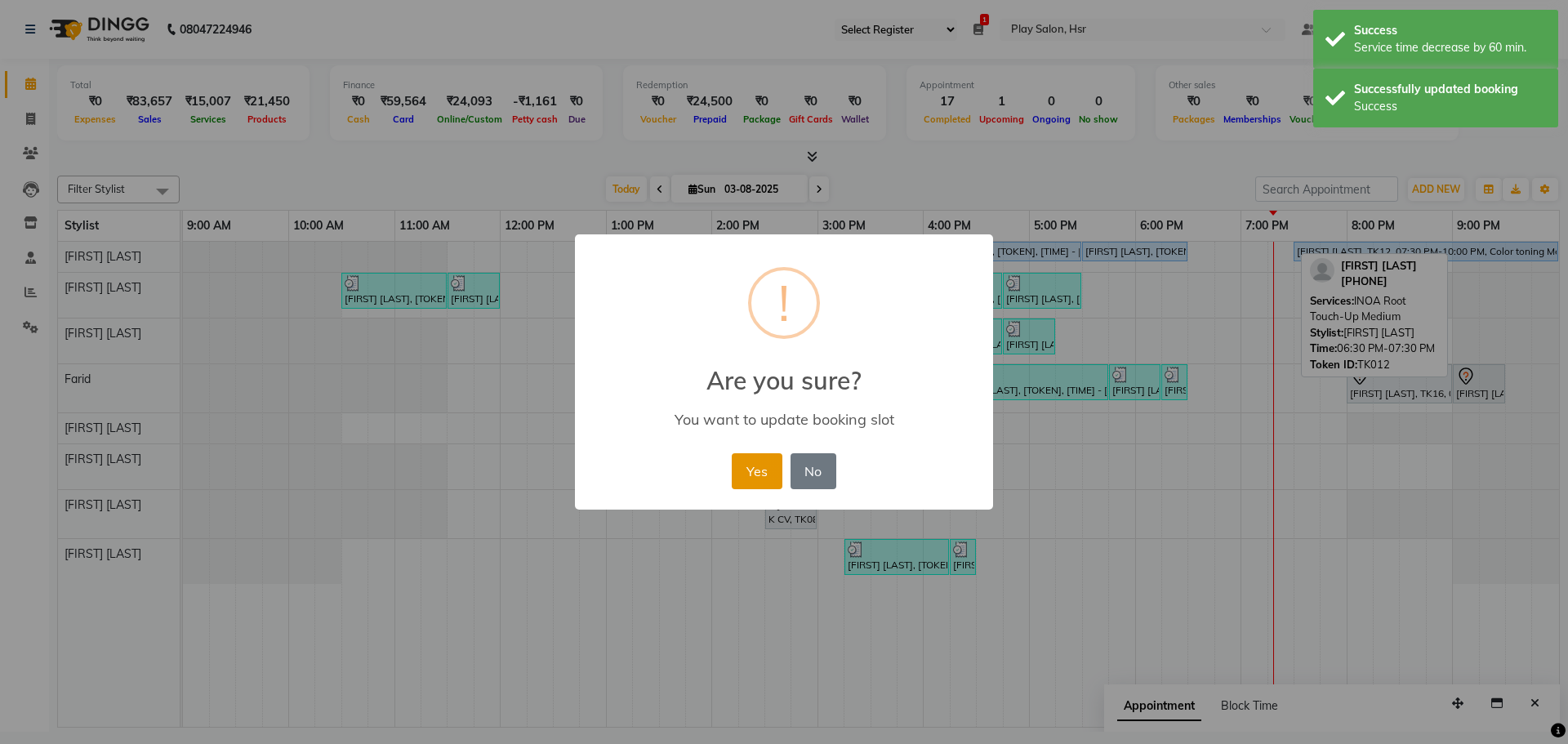 click on "Yes" at bounding box center [756, 471] 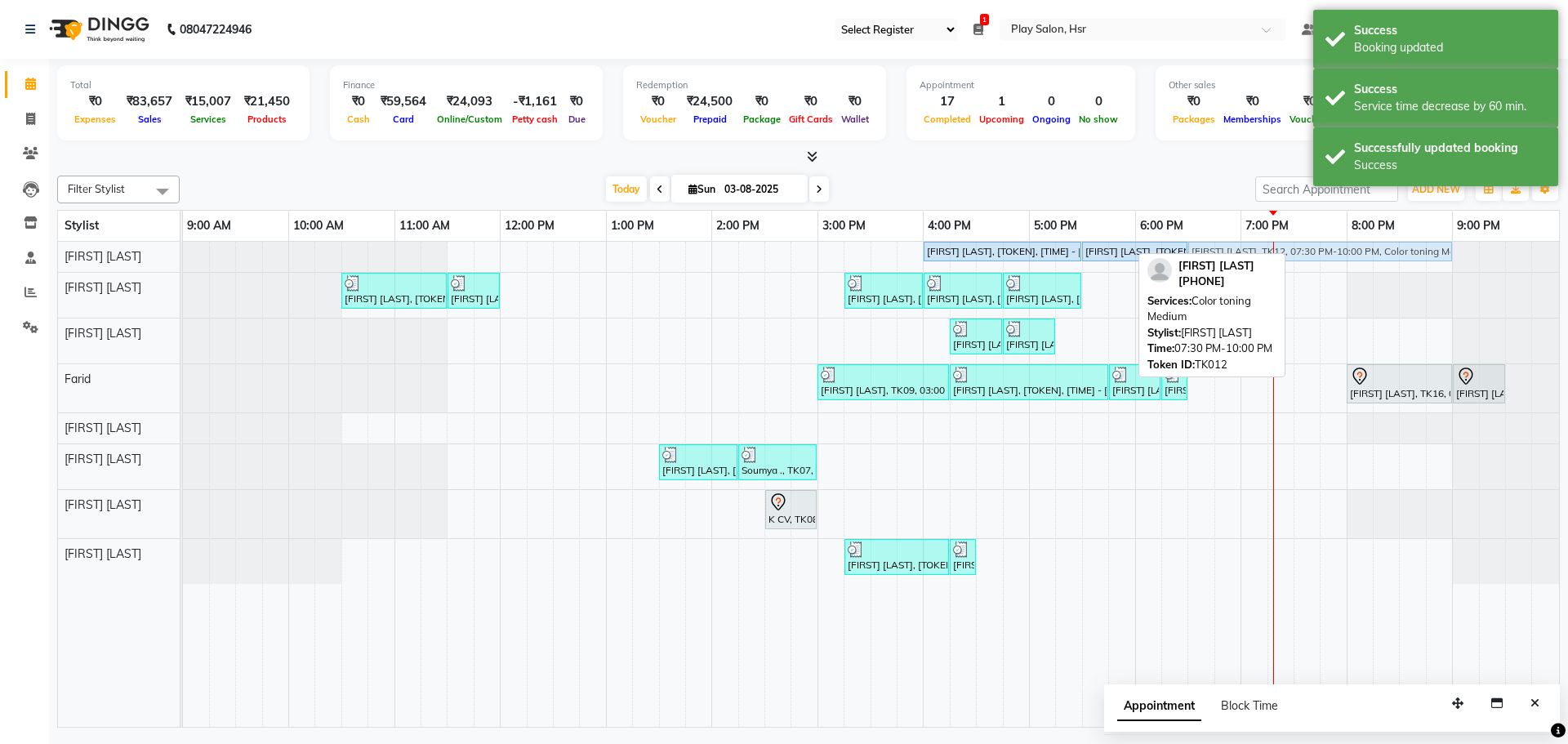 drag, startPoint x: 1330, startPoint y: 250, endPoint x: 1226, endPoint y: 254, distance: 104.07689 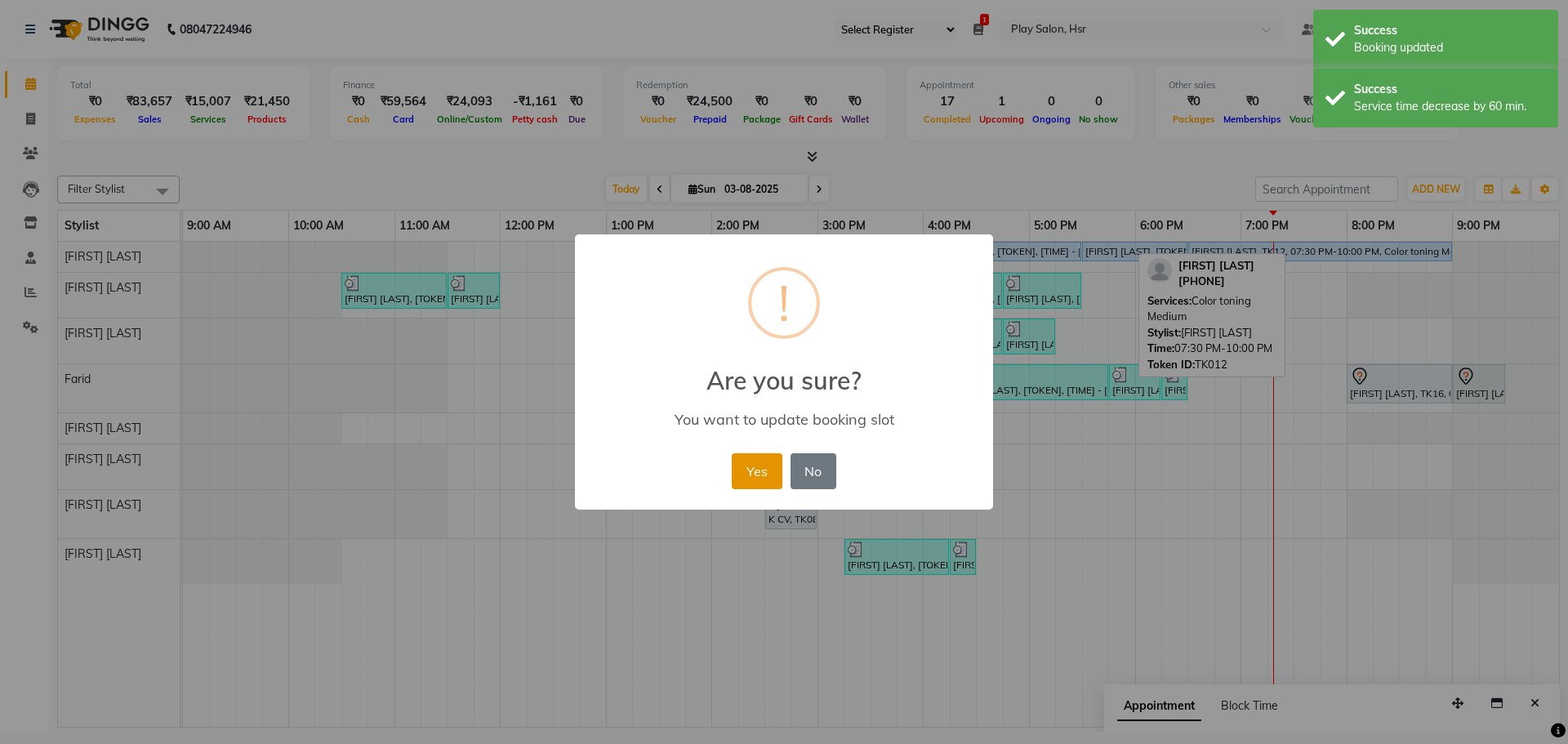 click on "Yes" at bounding box center [756, 471] 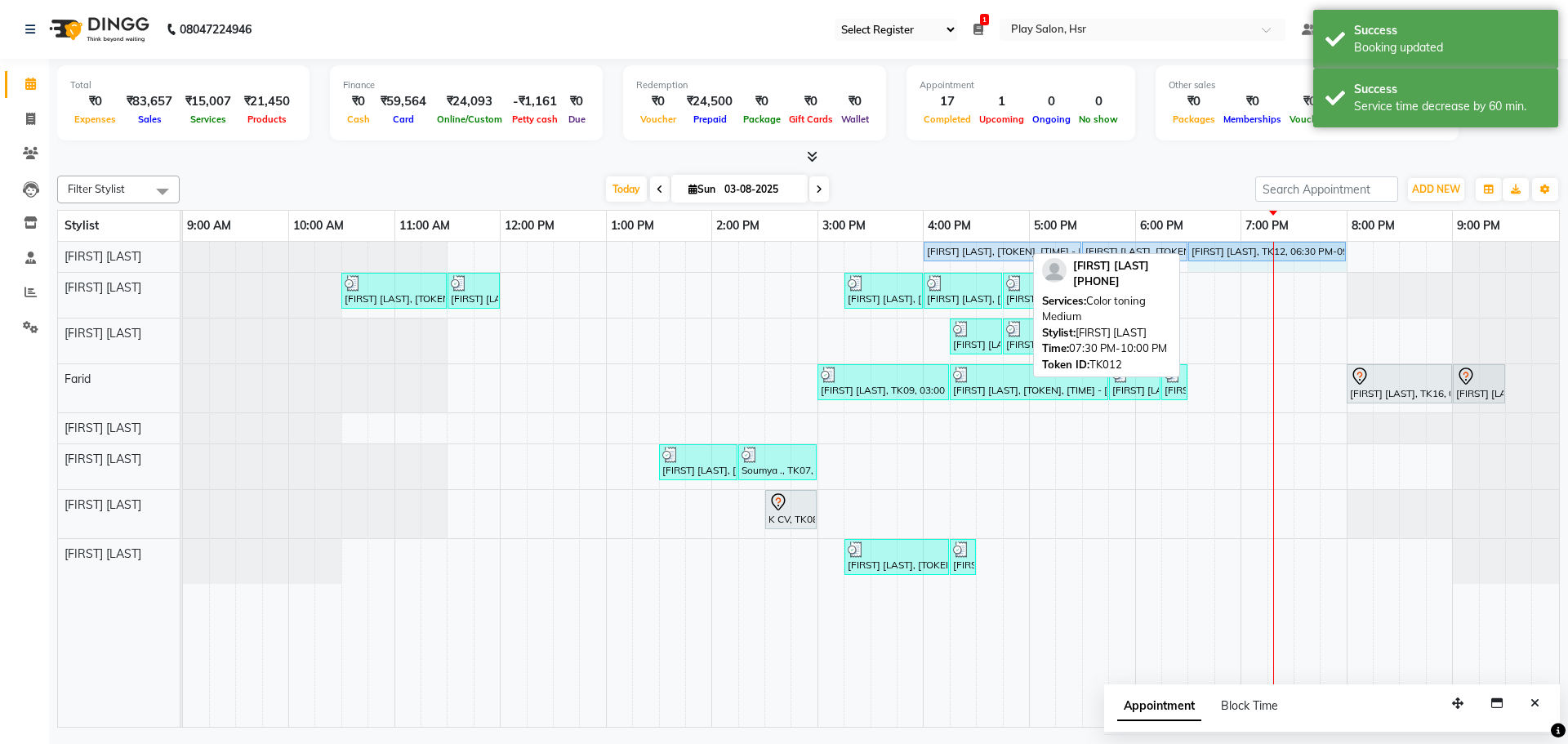 drag, startPoint x: 1450, startPoint y: 252, endPoint x: 1341, endPoint y: 252, distance: 109 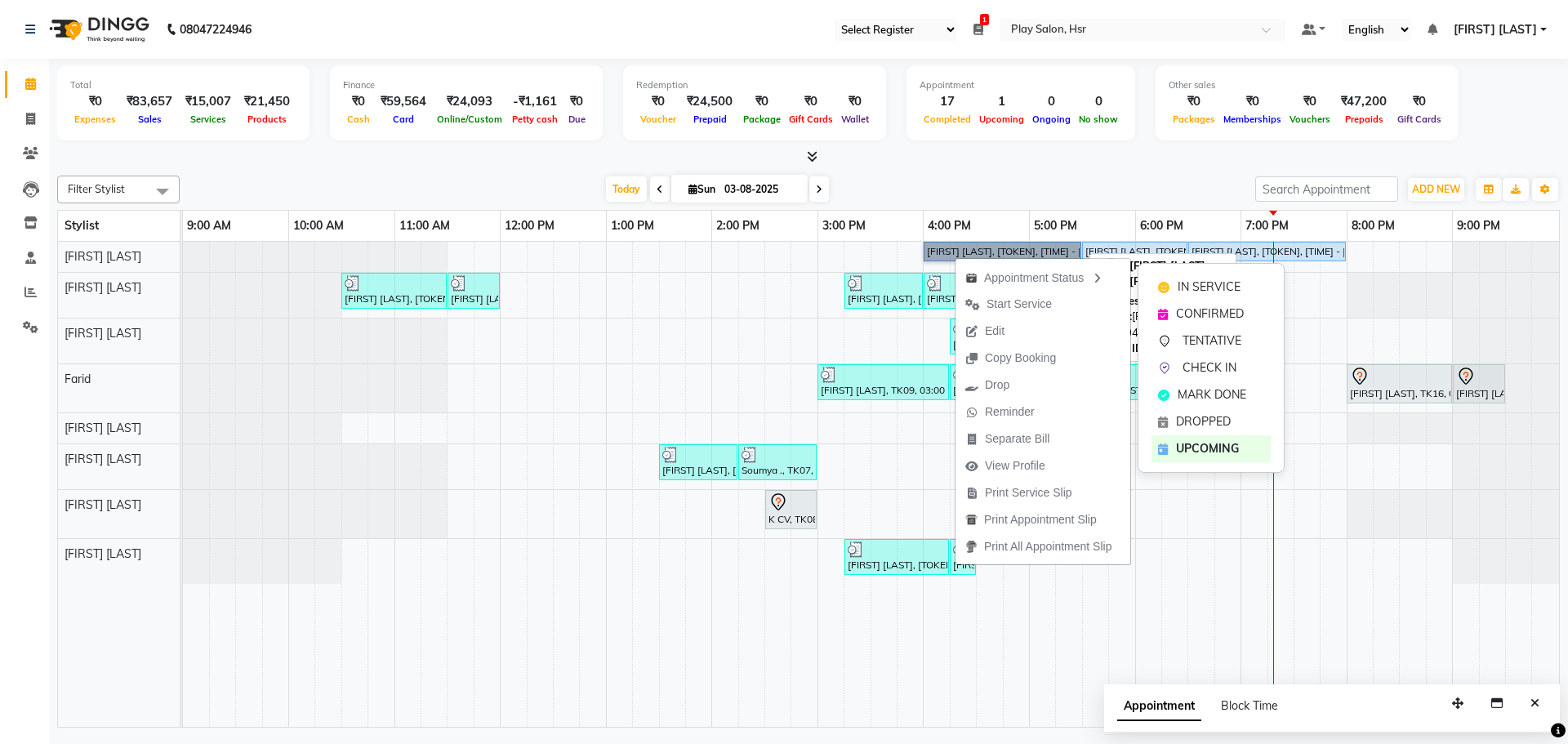 click on "Shalini S, TK12, 04:00 PM-05:30 PM, NANOPLASTIA" at bounding box center (1002, 252) 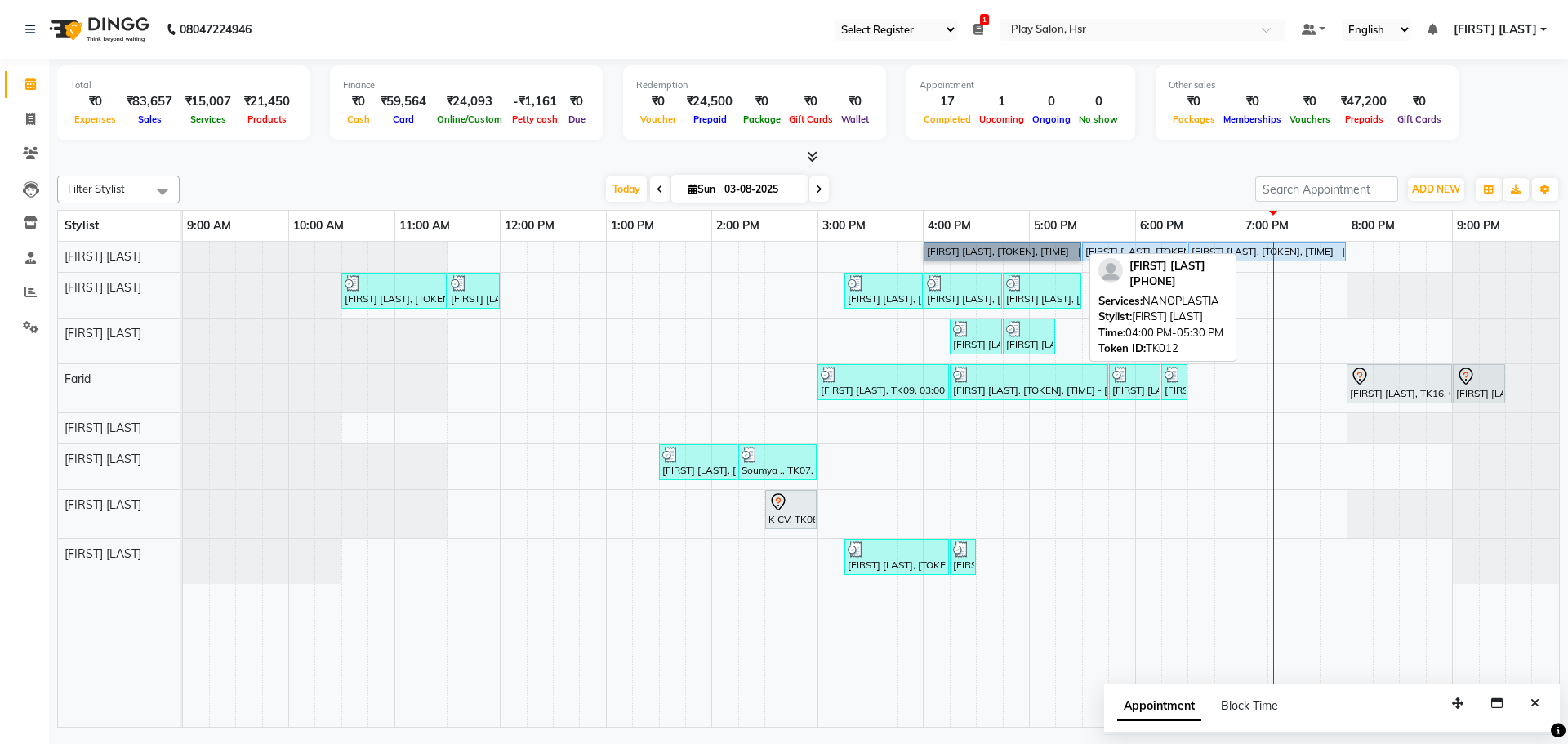 click on "Shalini S, TK12, 04:00 PM-05:30 PM, NANOPLASTIA" at bounding box center [1002, 252] 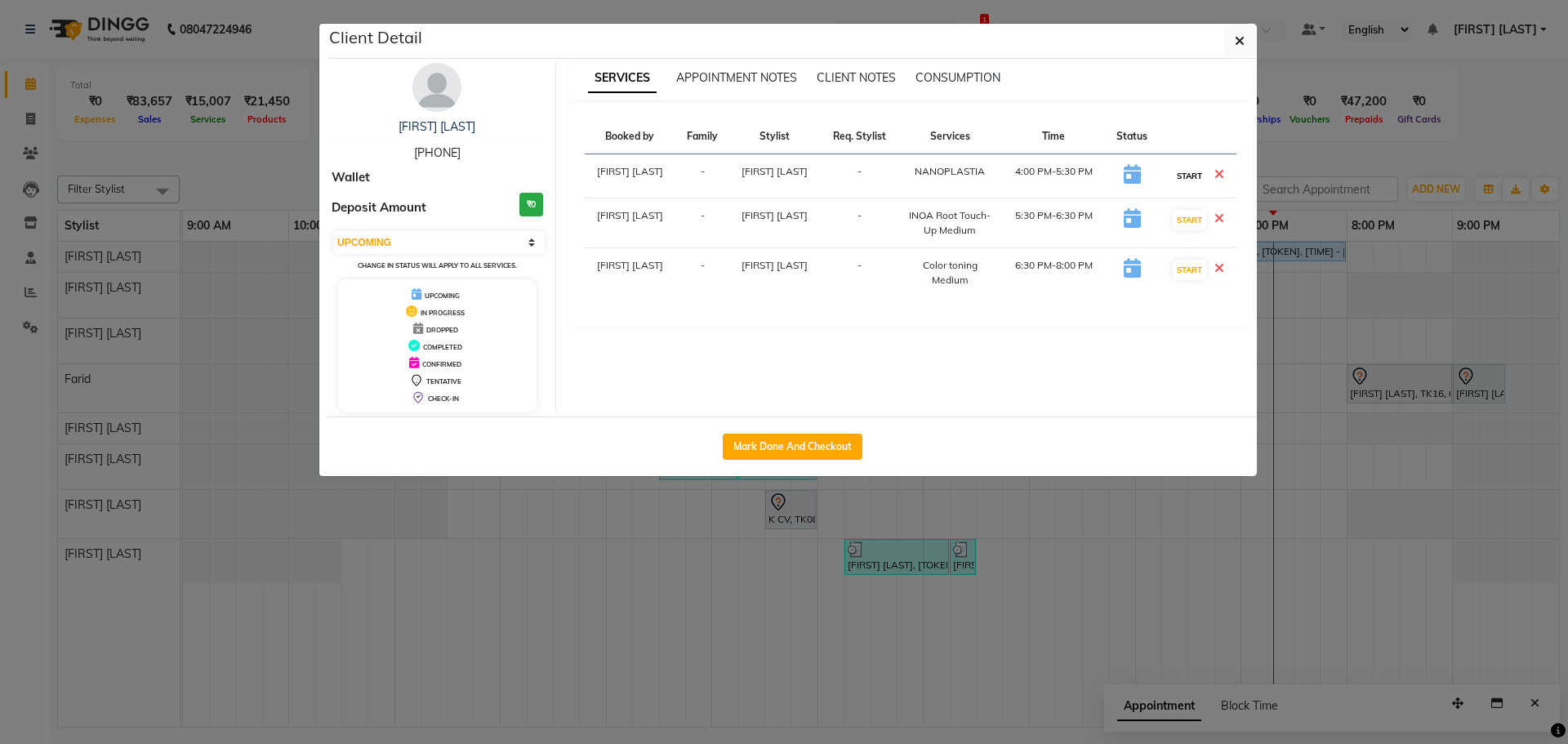 click on "START" at bounding box center [1189, 176] 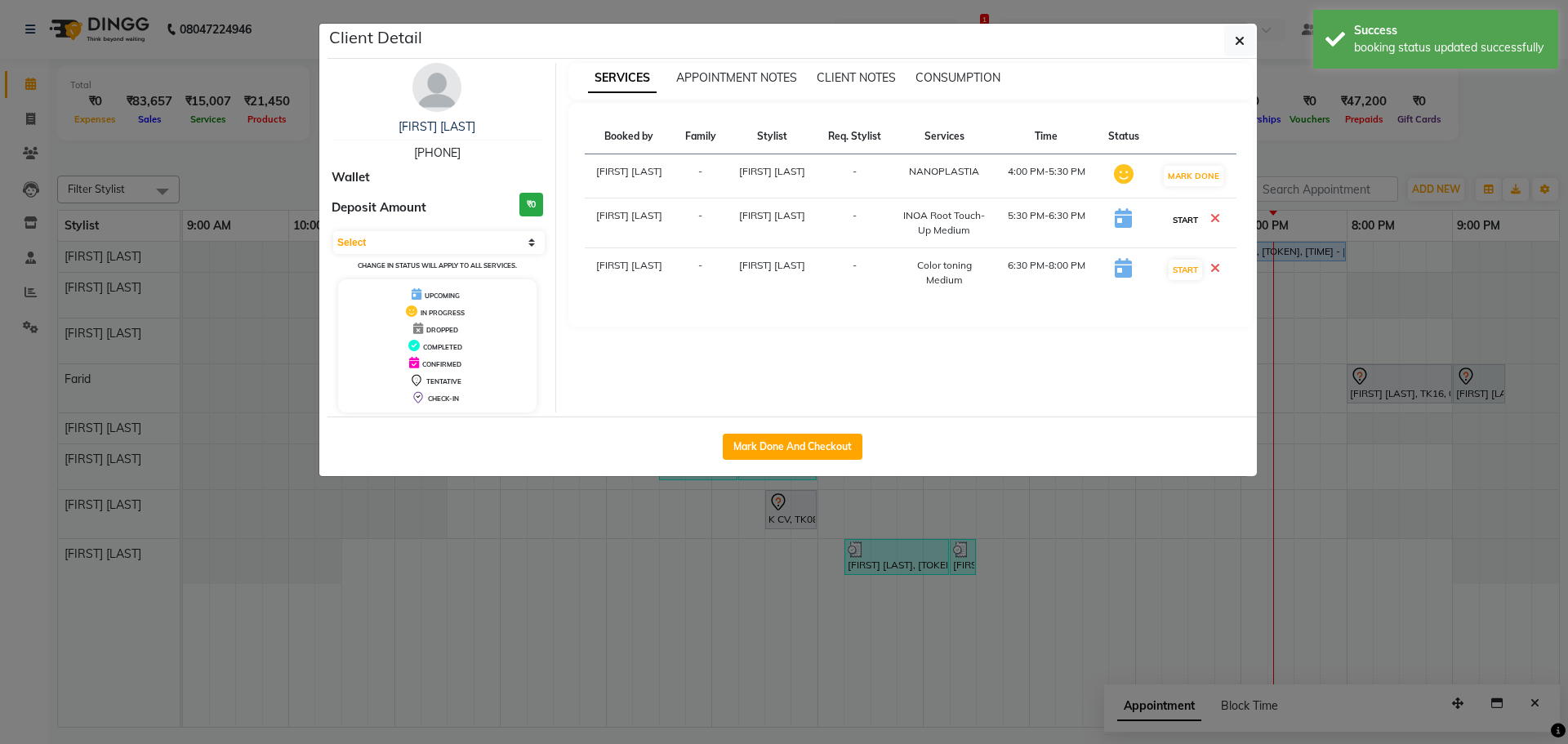 click on "START" at bounding box center [1185, 220] 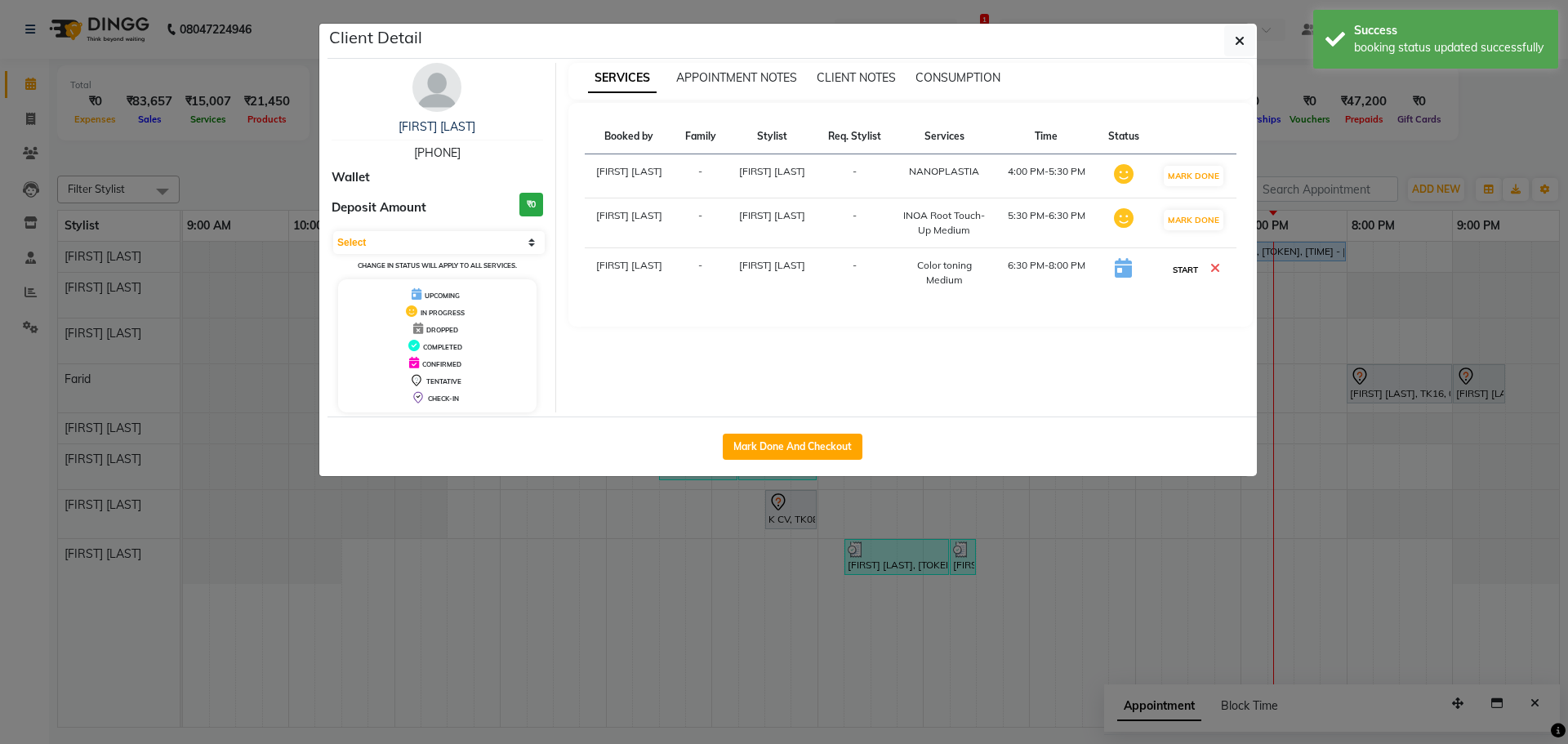 click on "START" at bounding box center [1185, 270] 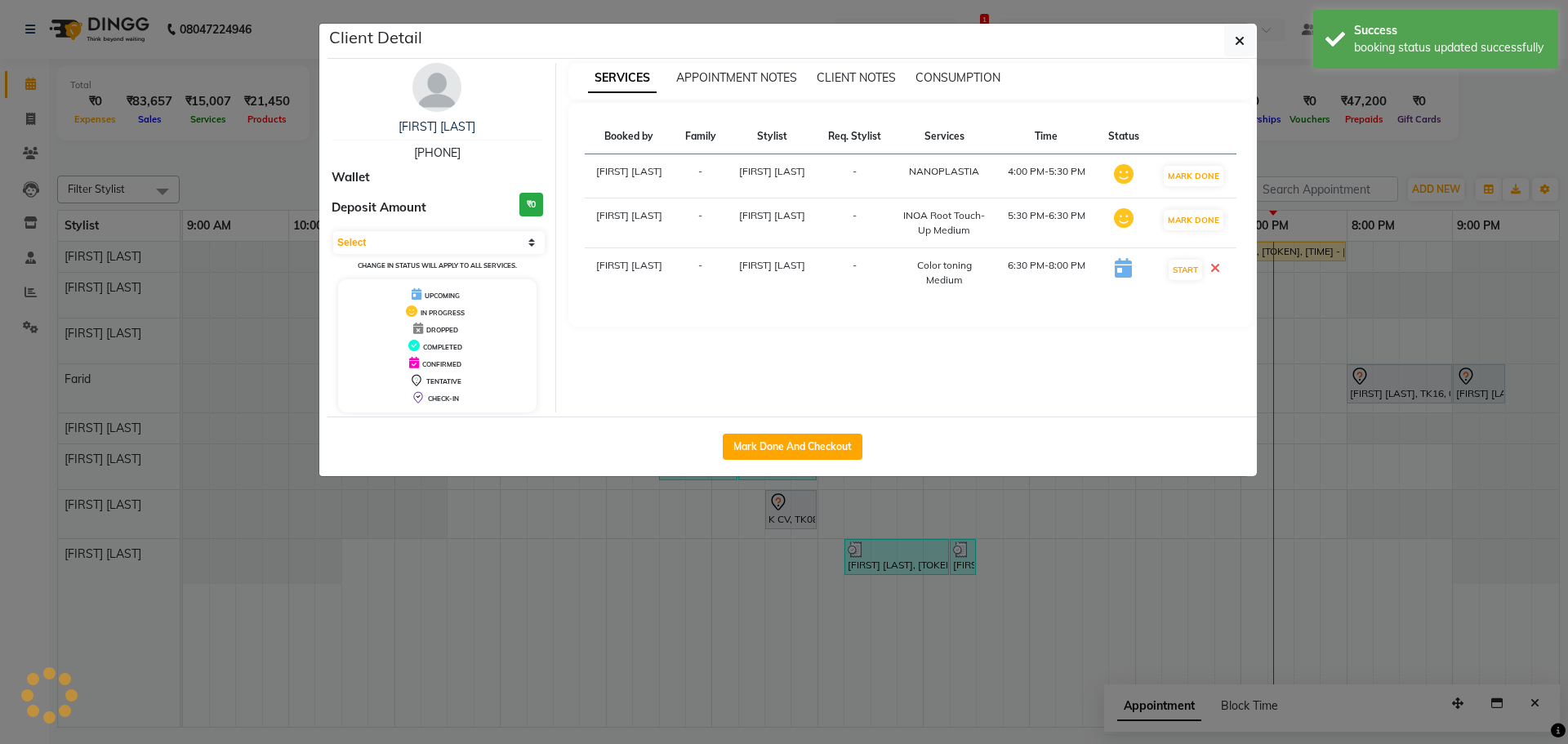 select on "1" 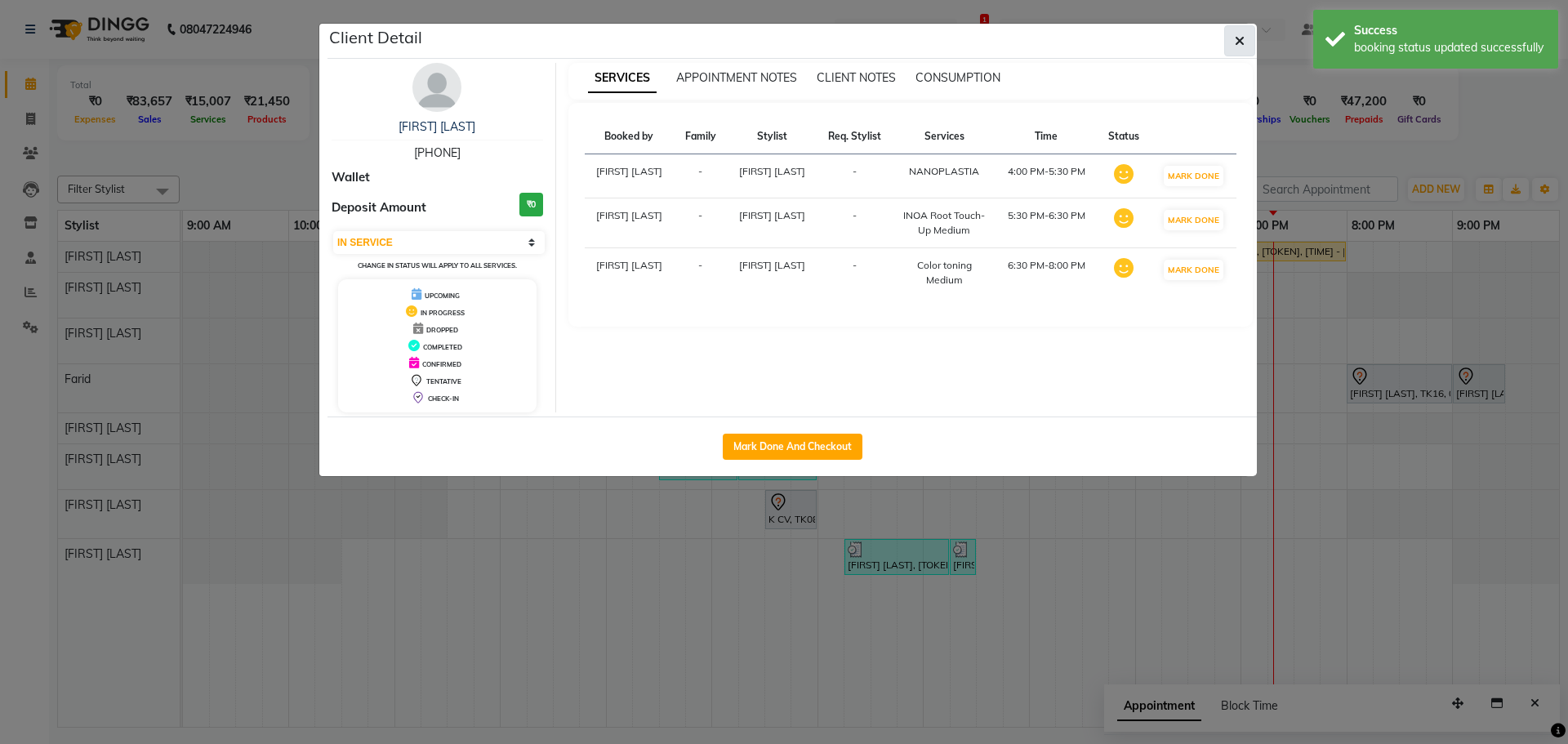 click 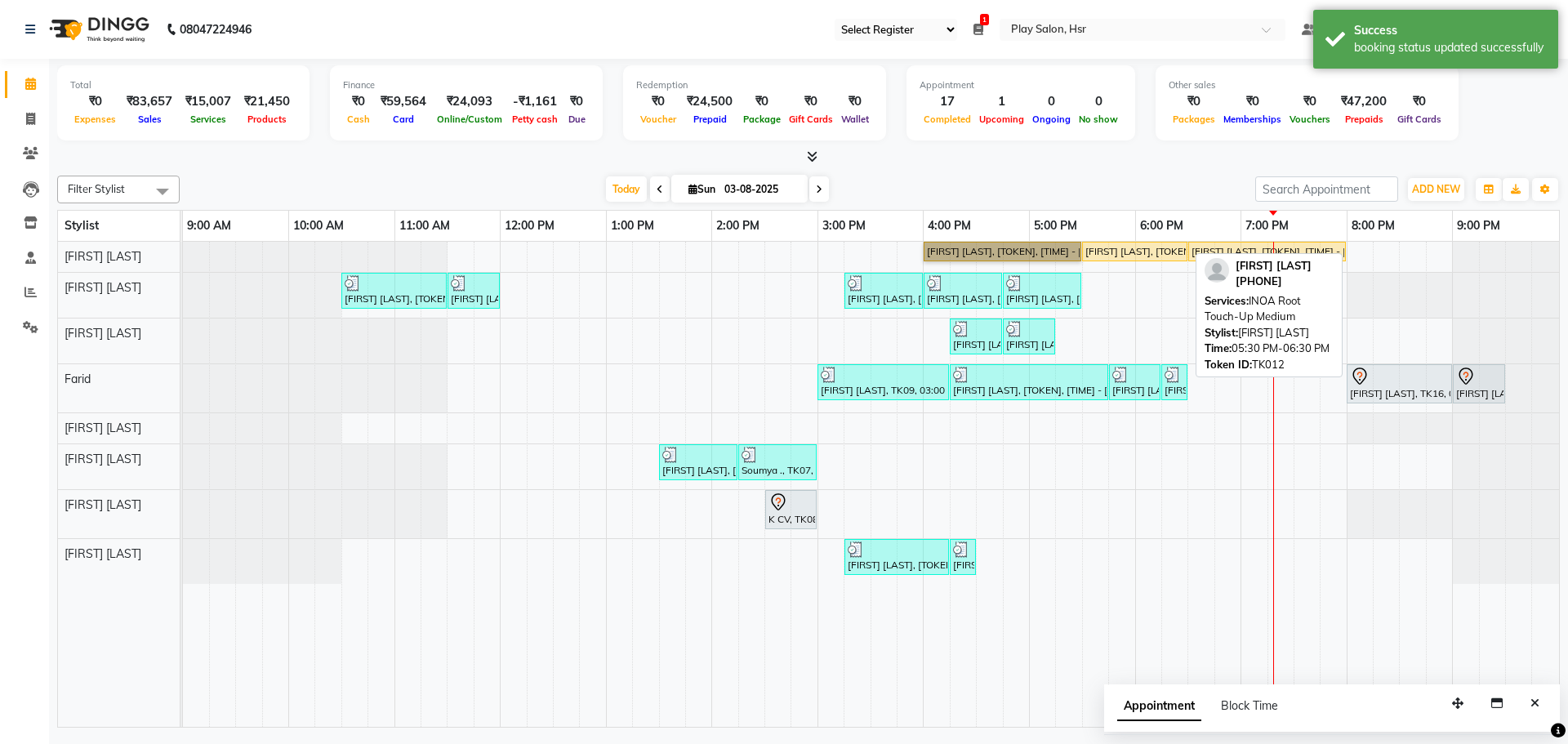 click on "Shalini S, TK12, 05:30 PM-06:30 PM, INOA Root Touch-Up Medium" at bounding box center (1134, 252) 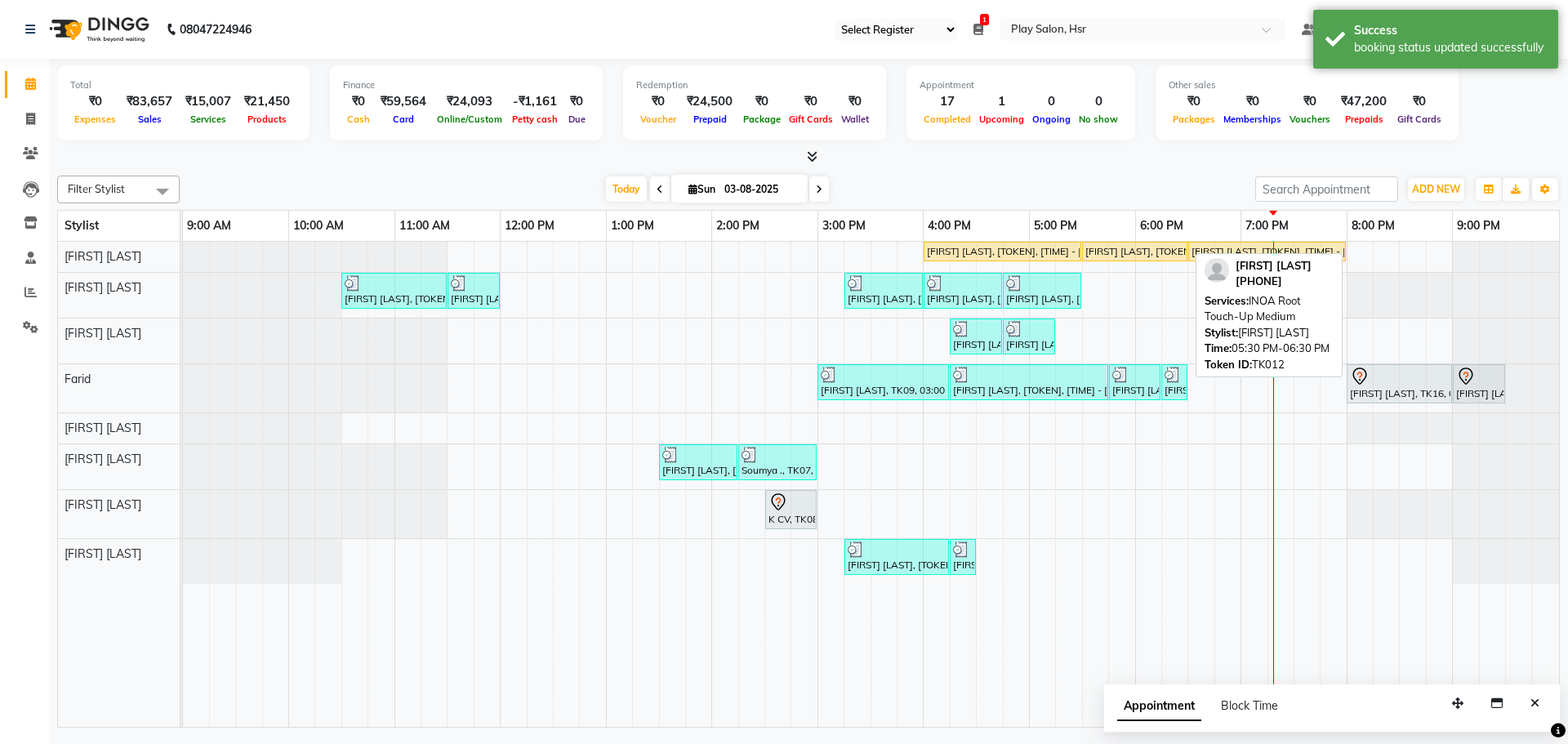select on "1" 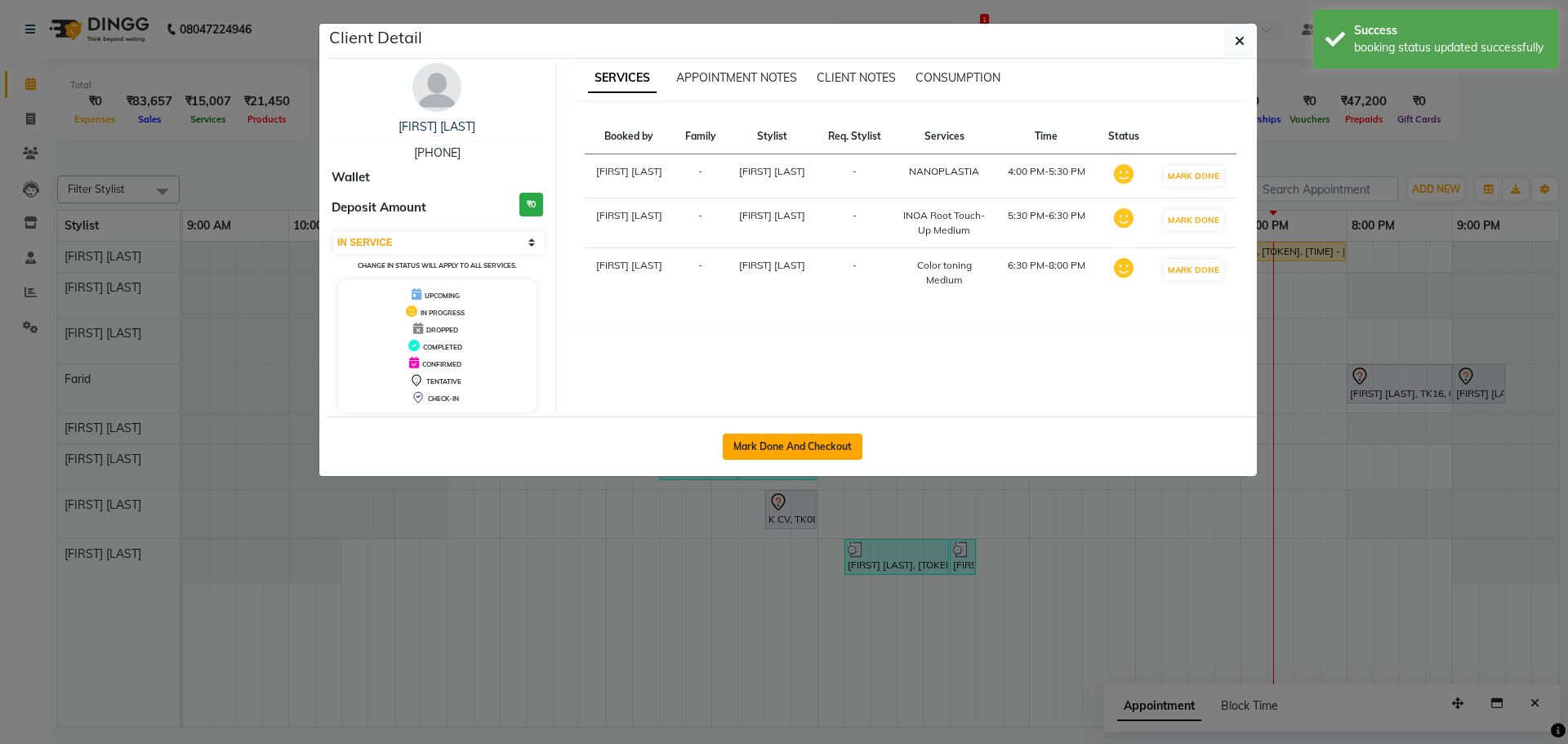 click on "Mark Done And Checkout" 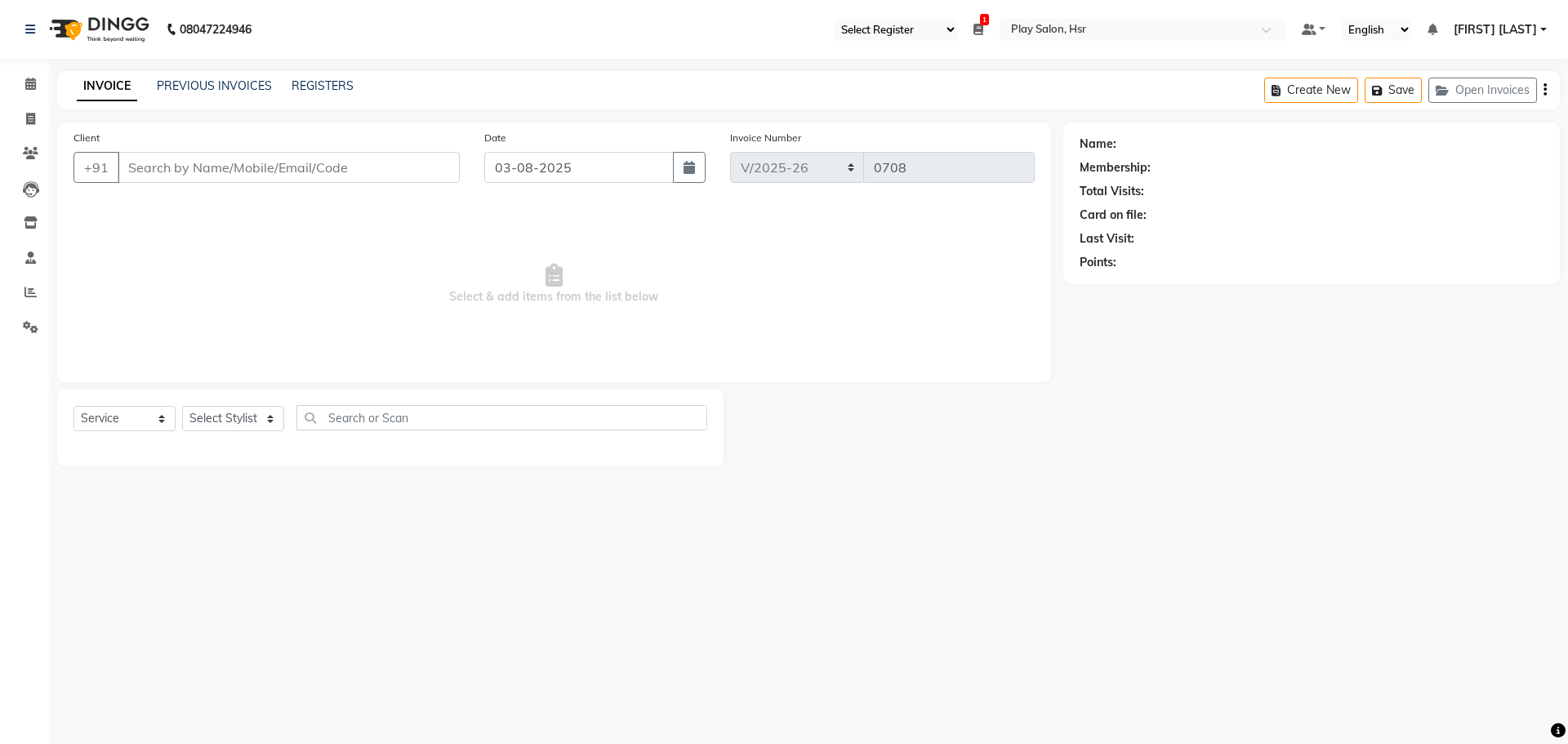 type on "[PHONE]" 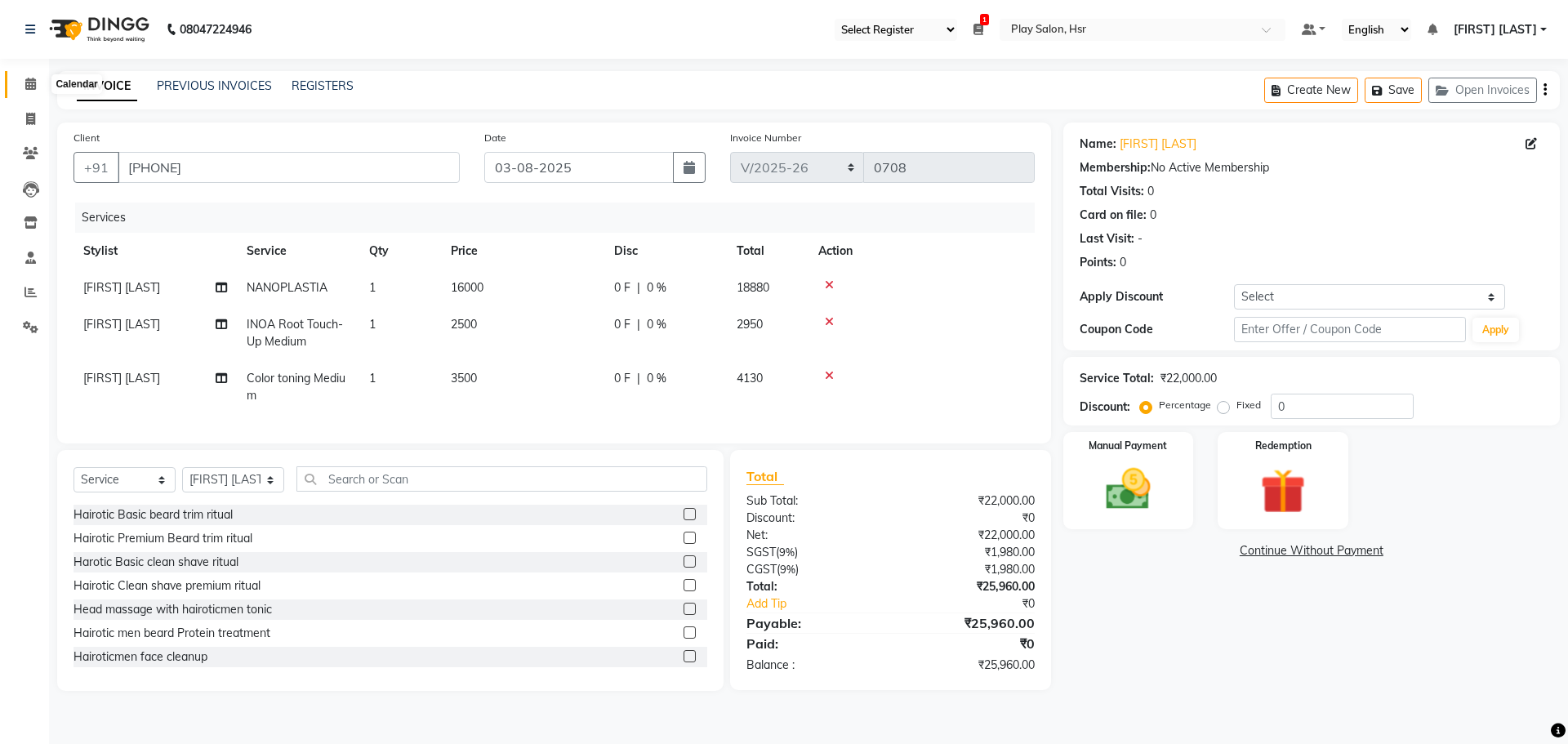 click 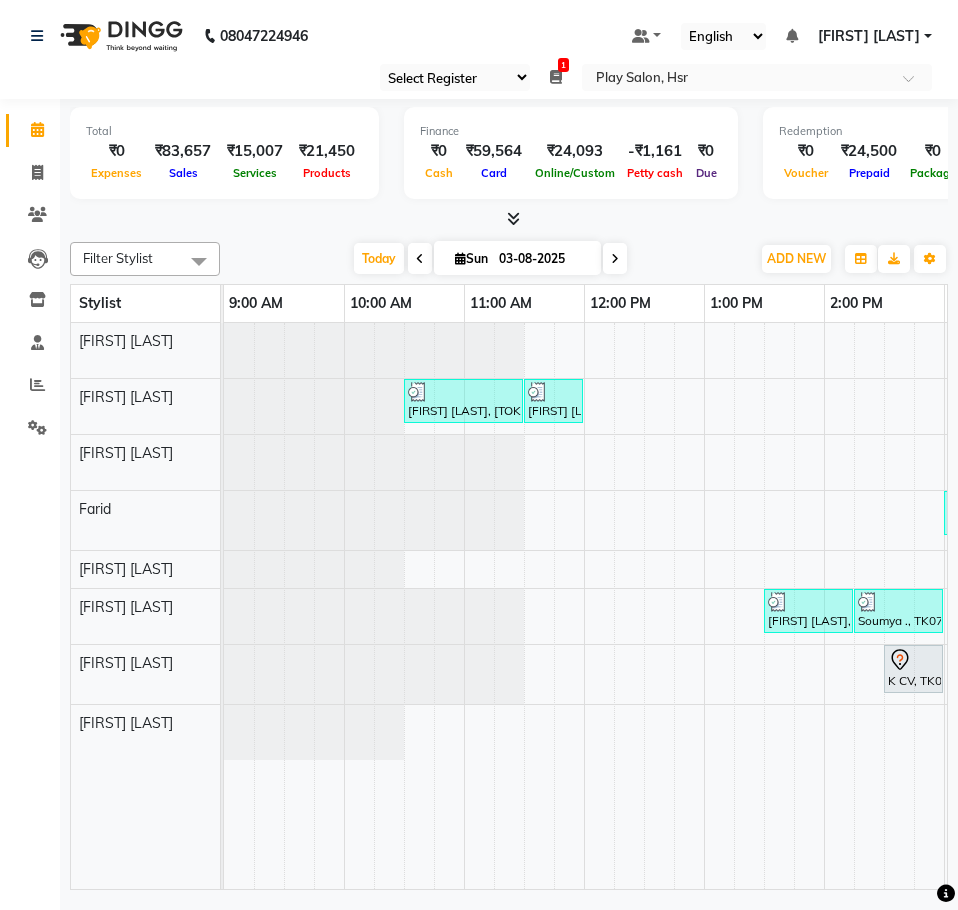 scroll, scrollTop: 0, scrollLeft: 166, axis: horizontal 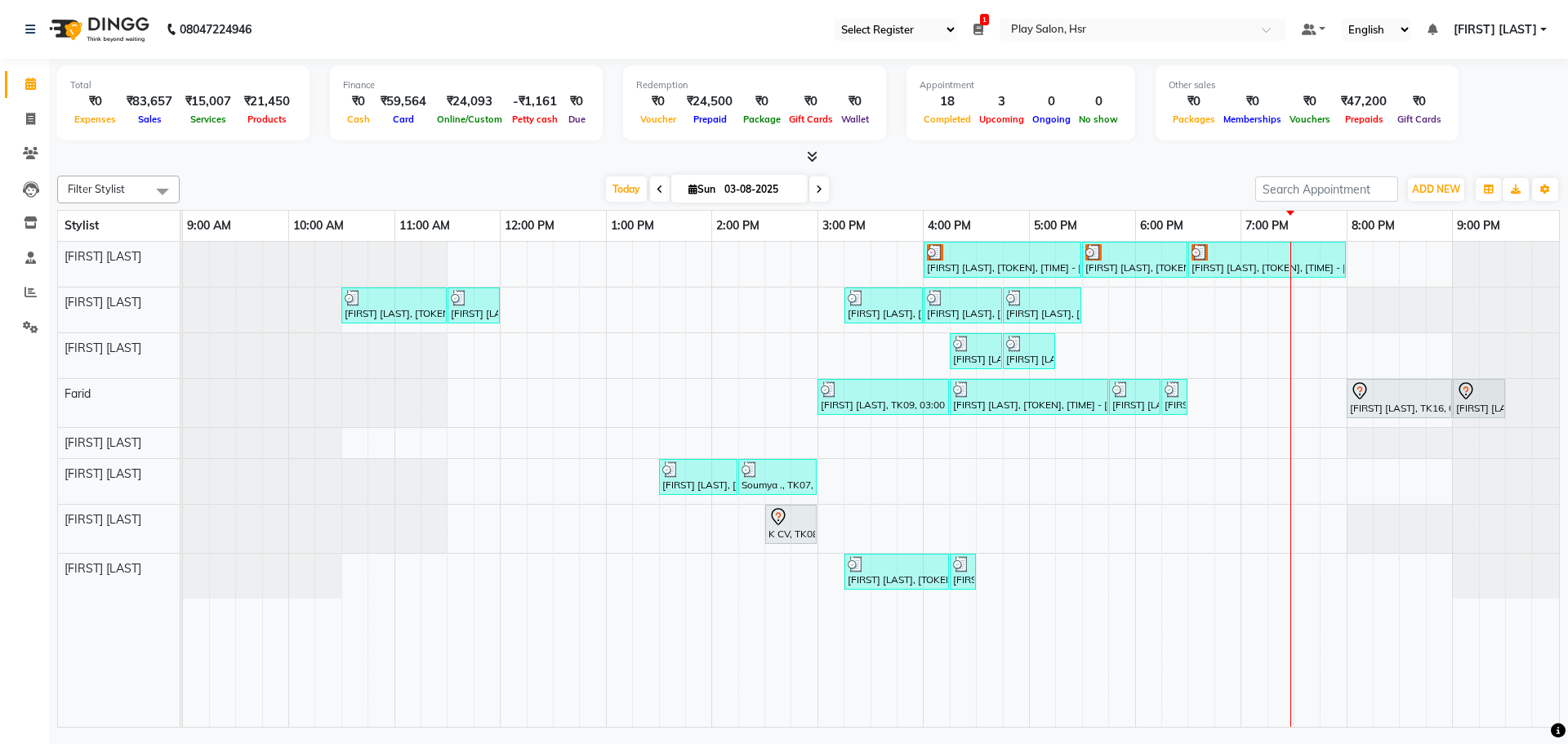 click at bounding box center (819, 189) 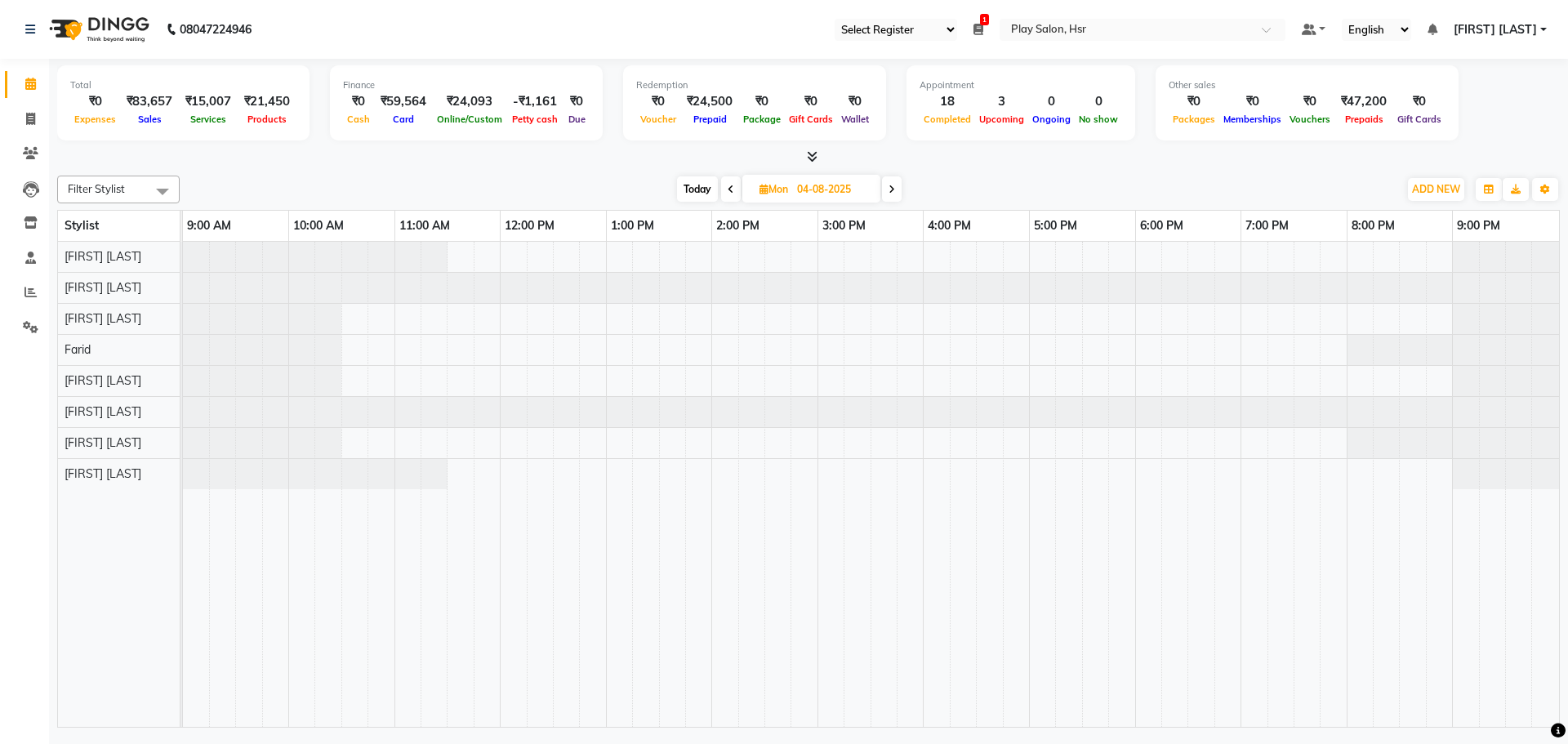 click at bounding box center (731, 189) 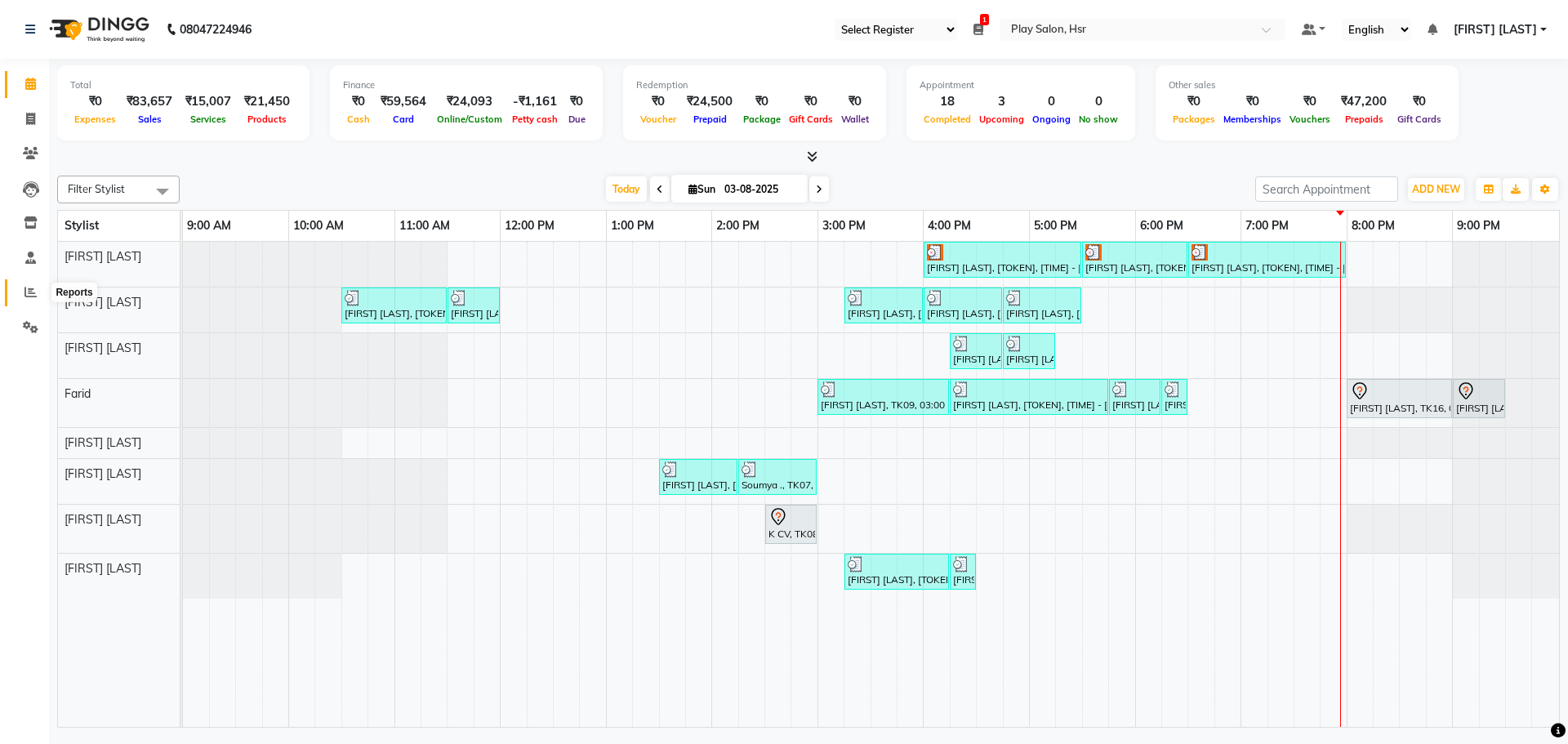 click 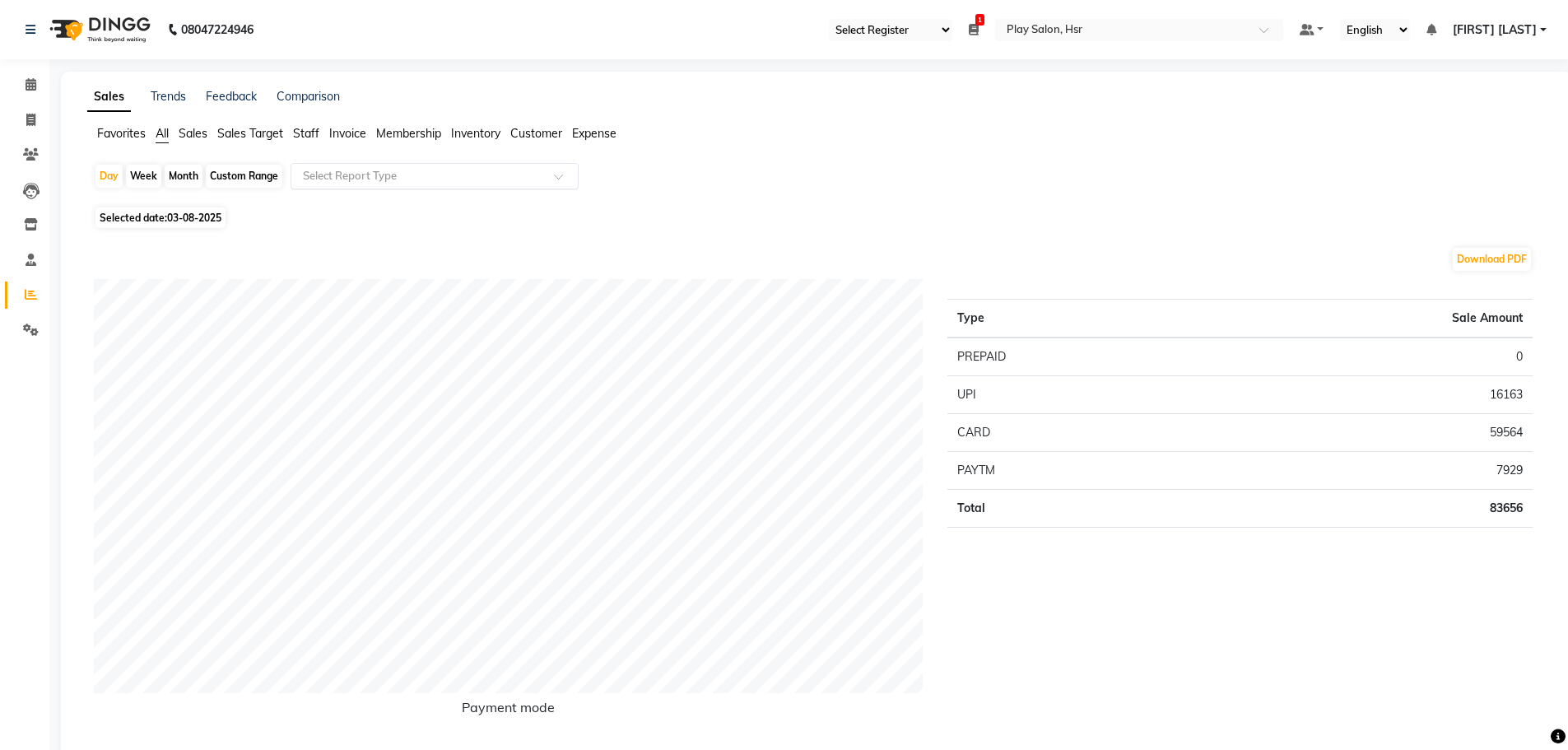 click 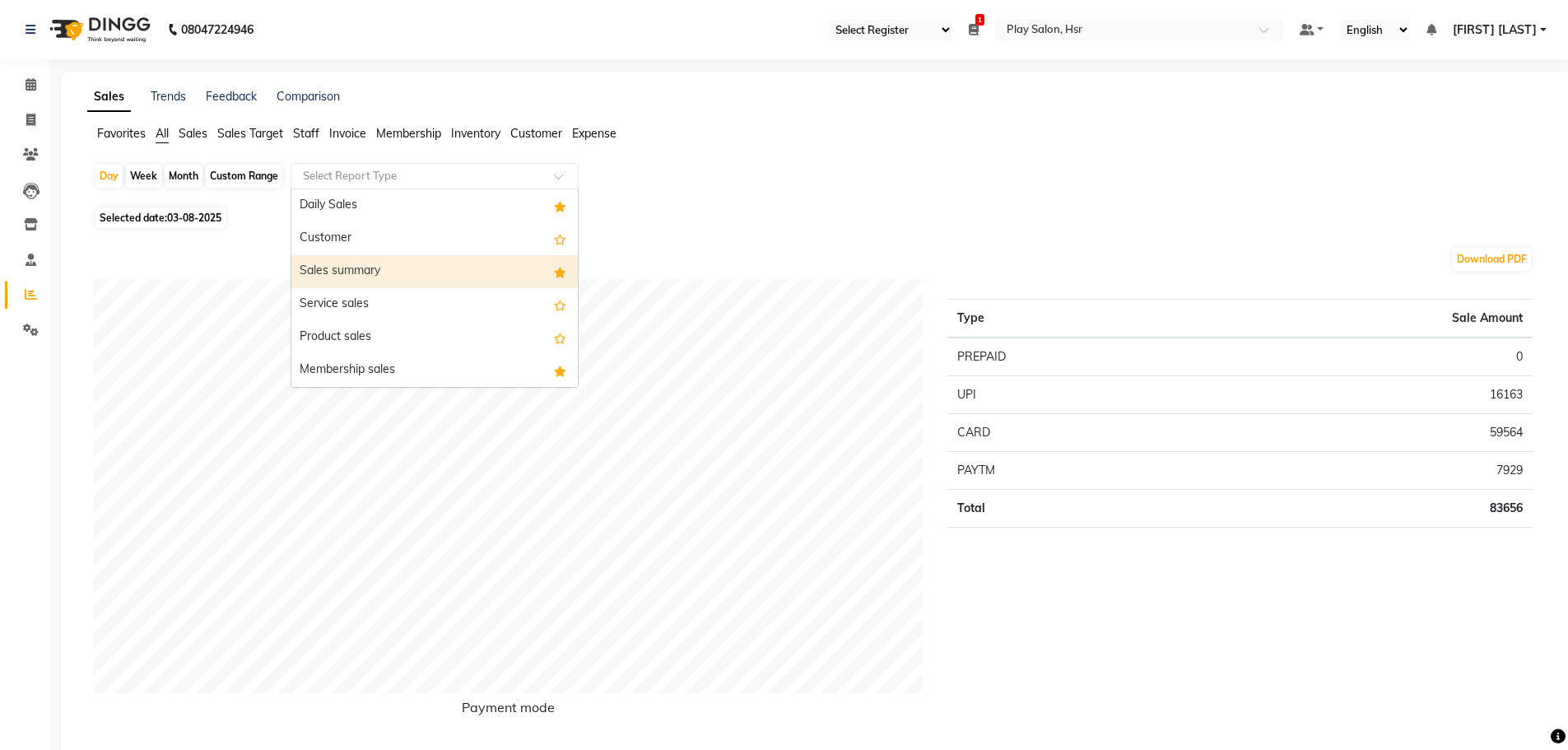 click on "Sales summary" at bounding box center [435, 272] 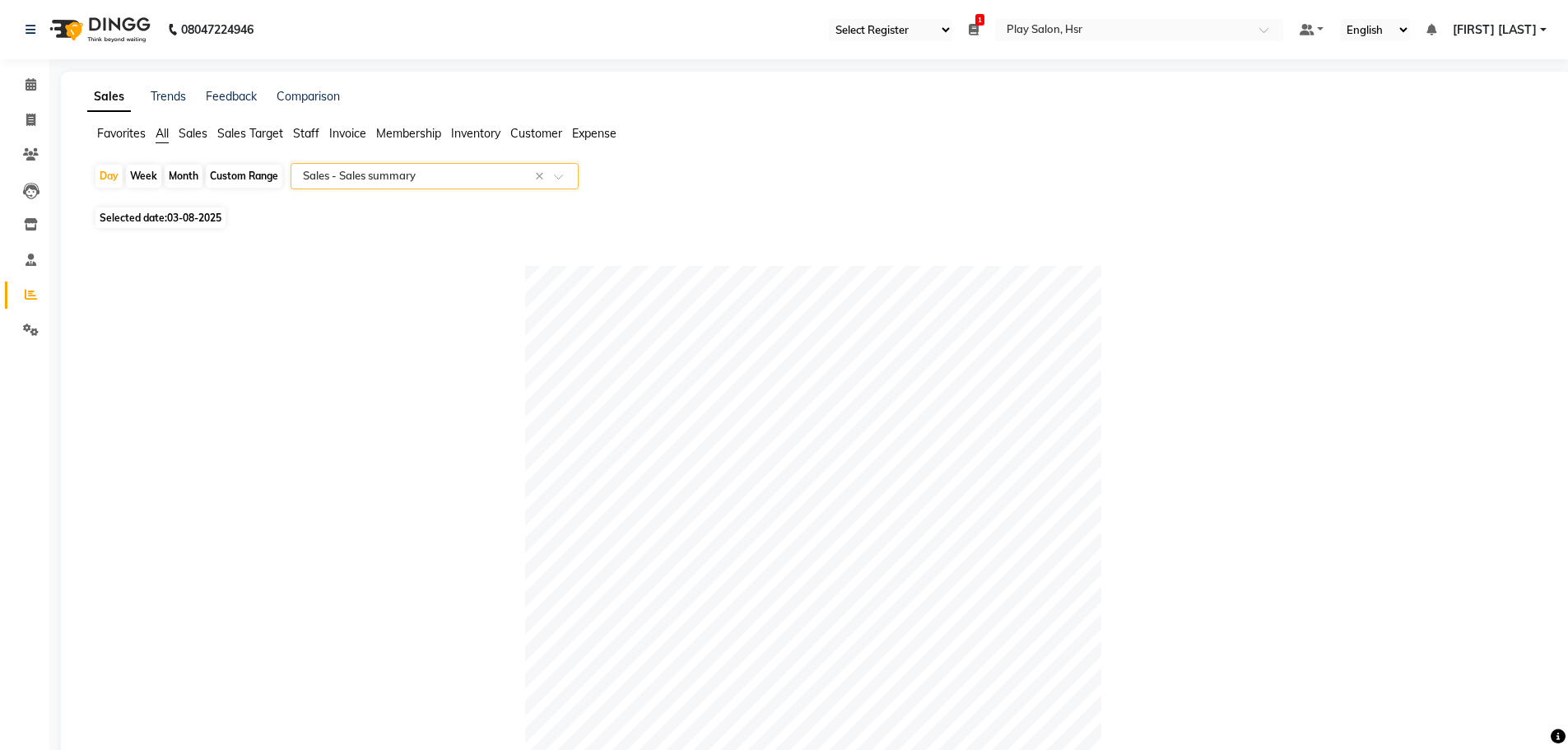 click 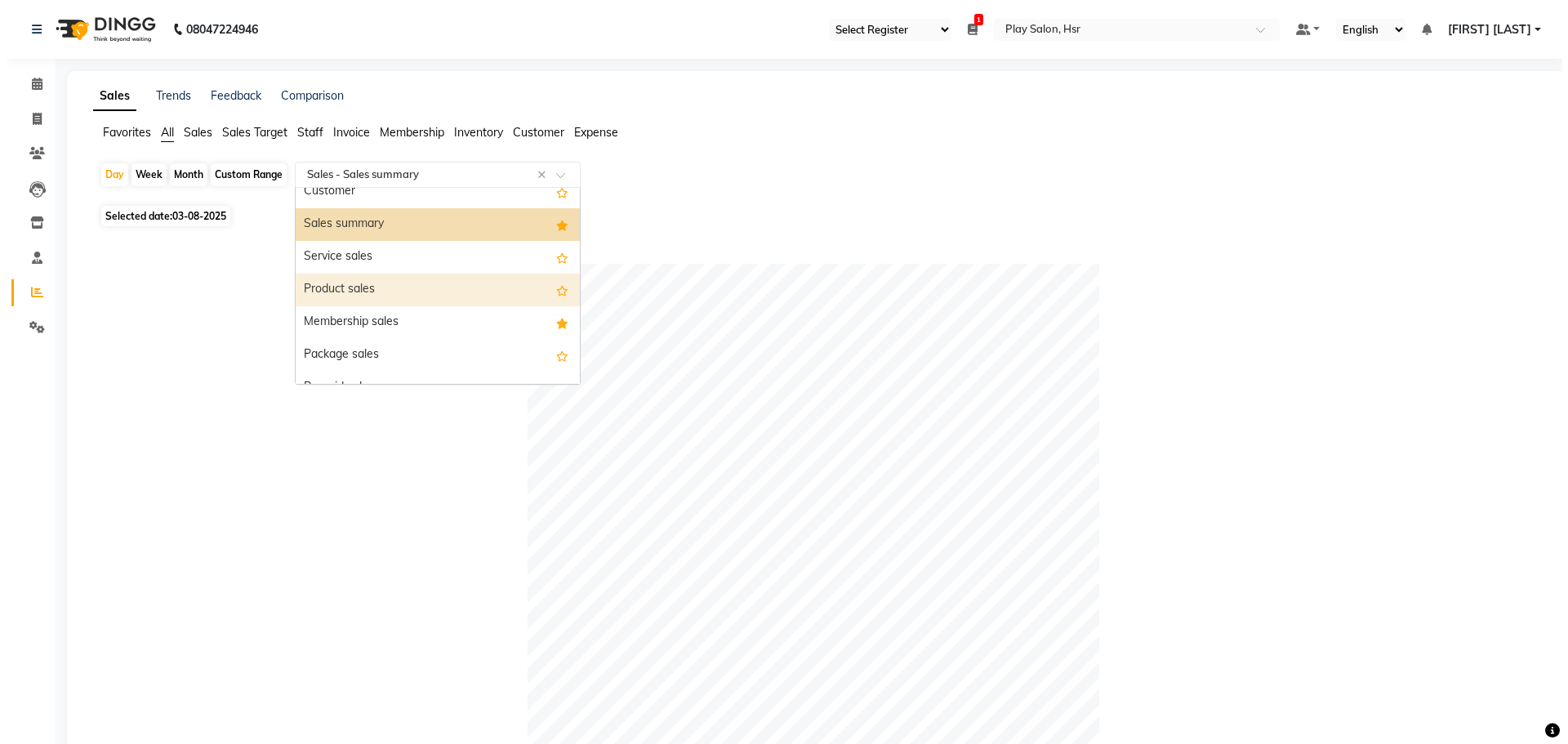 scroll, scrollTop: 82, scrollLeft: 0, axis: vertical 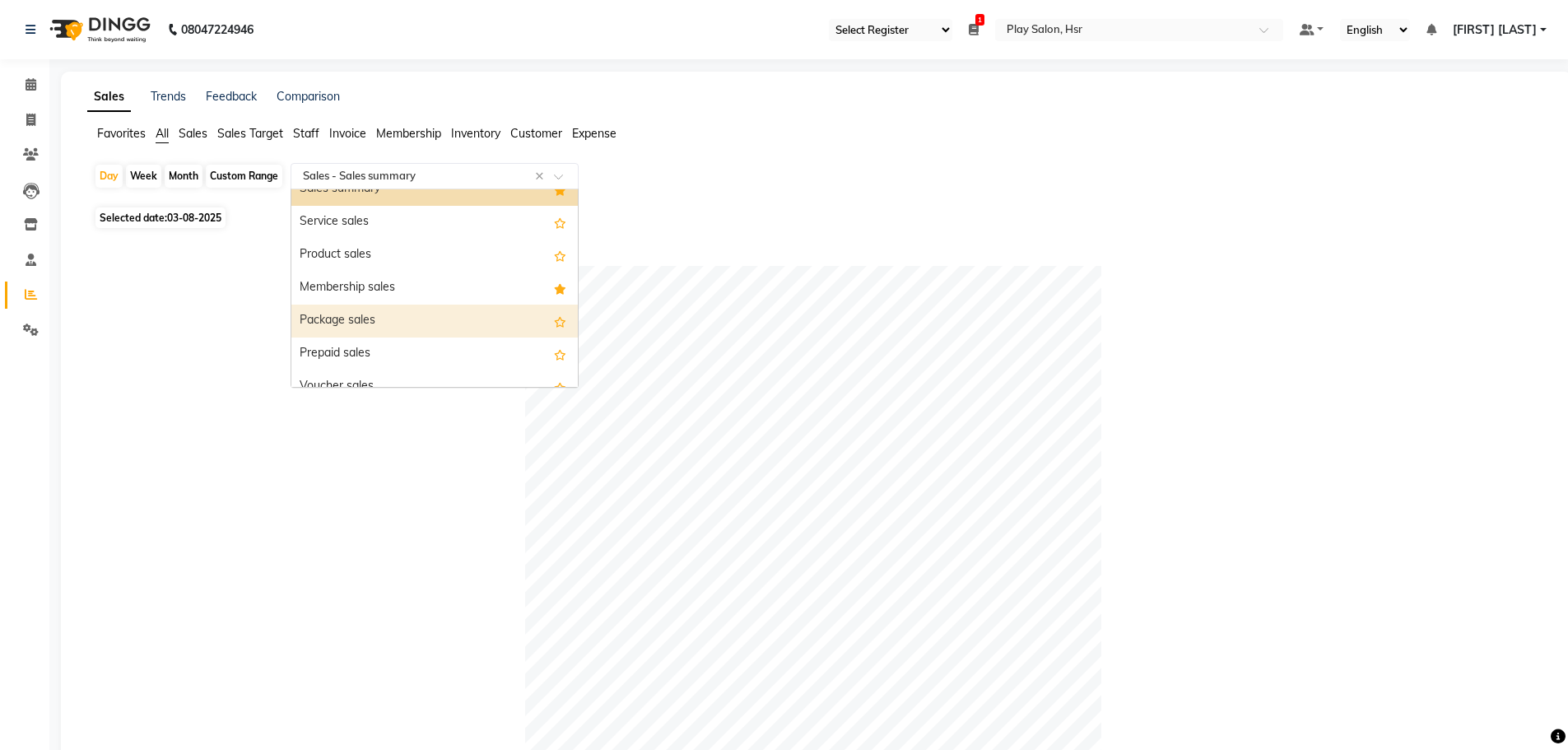click on "Package sales" at bounding box center (435, 321) 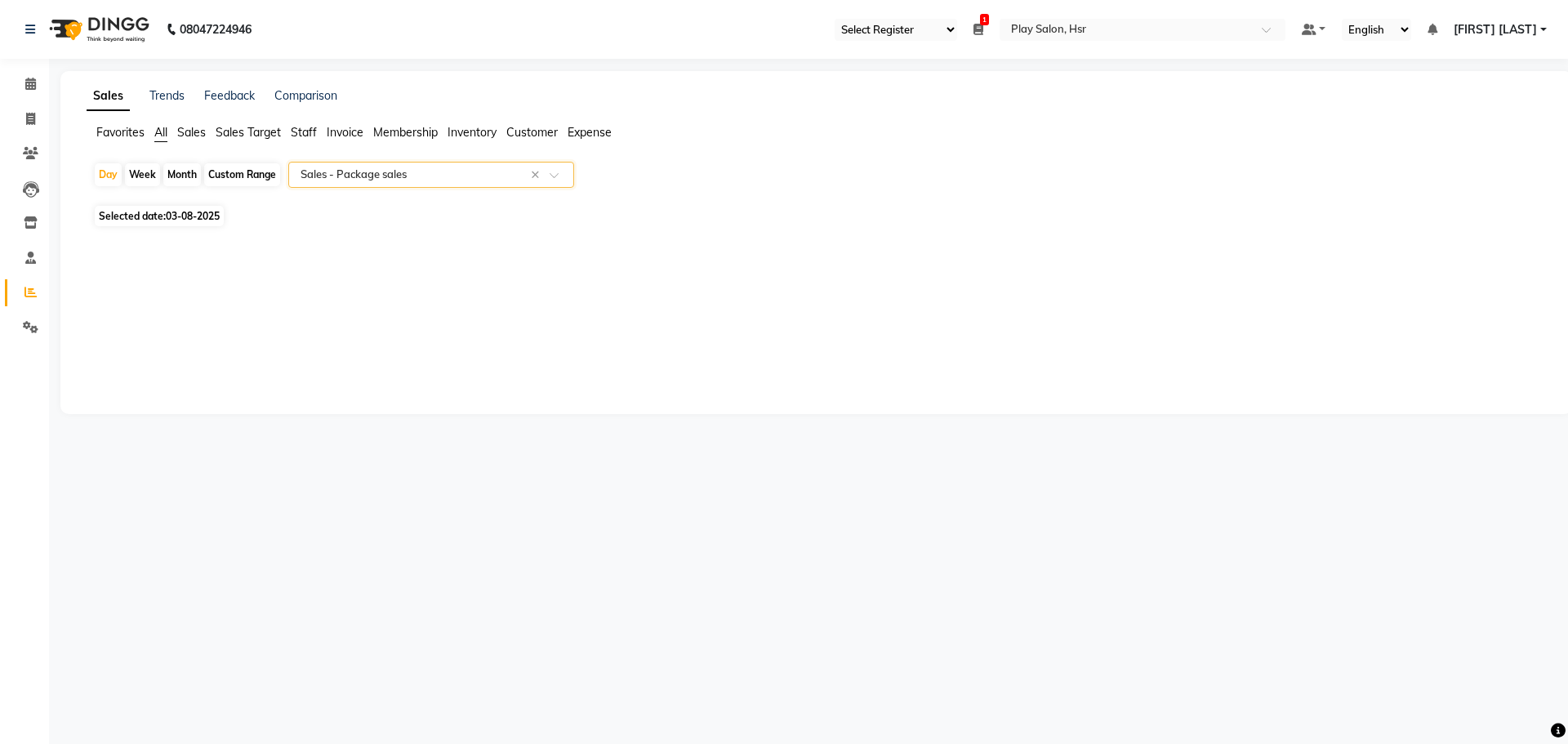 click 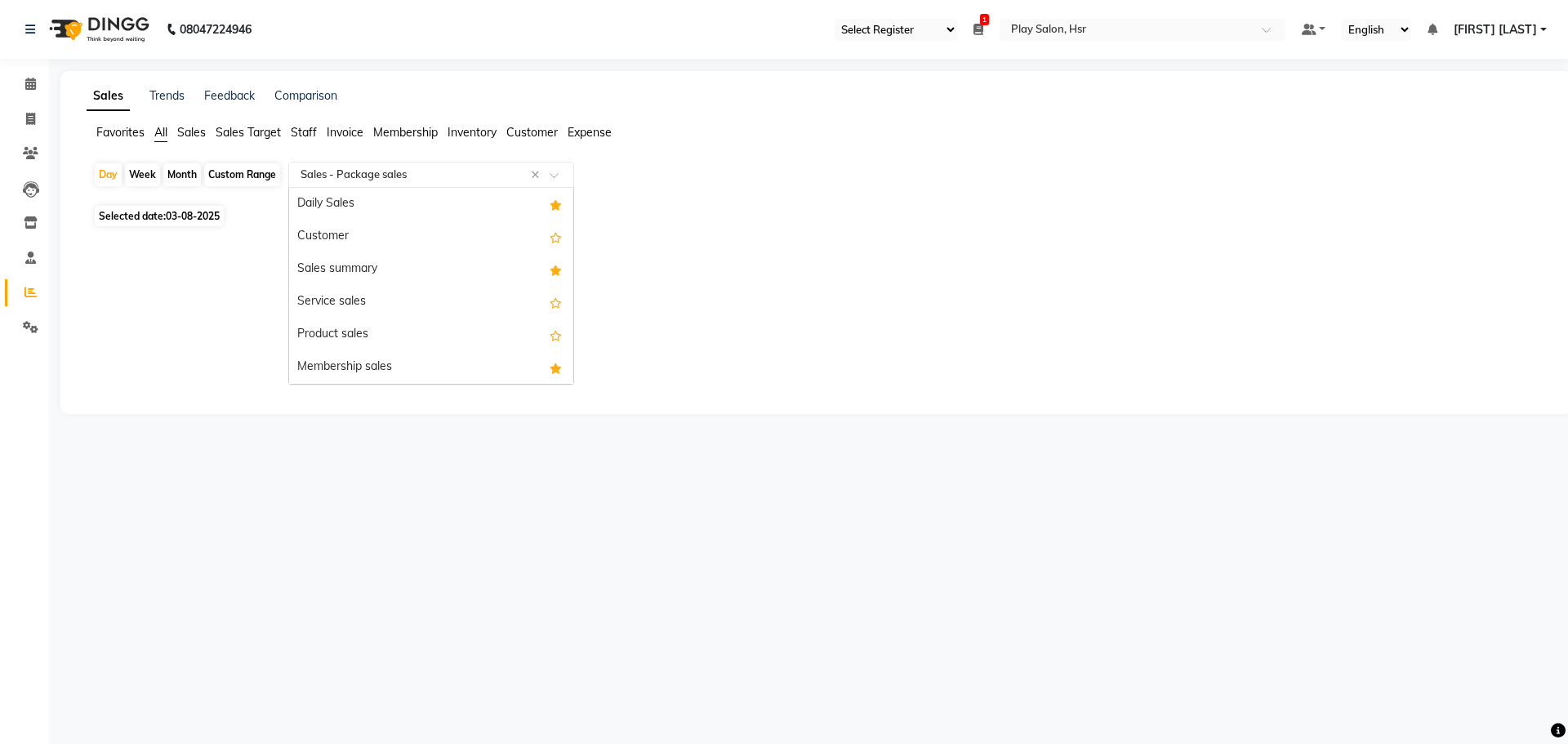 scroll, scrollTop: 196, scrollLeft: 0, axis: vertical 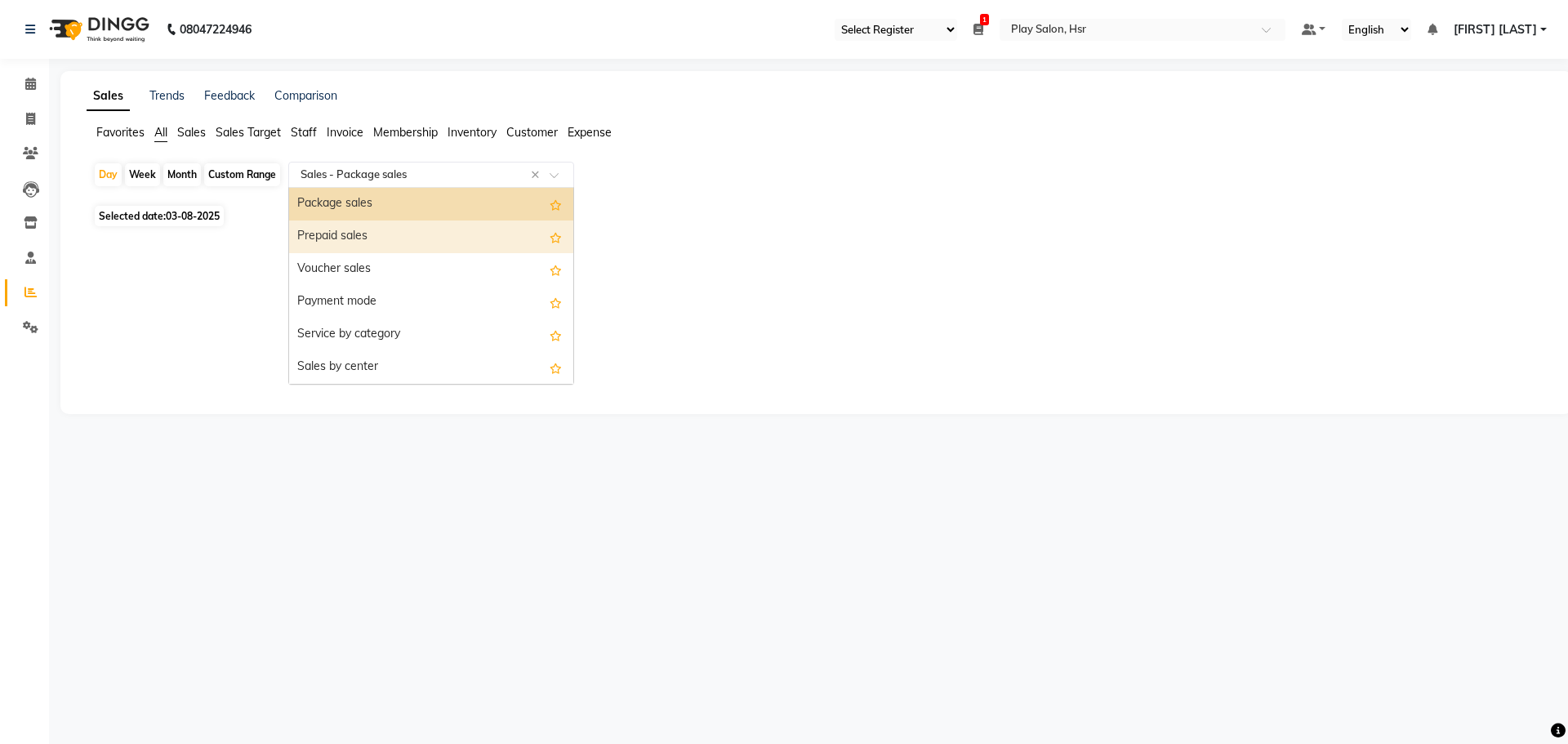 click on "Prepaid sales" at bounding box center (431, 237) 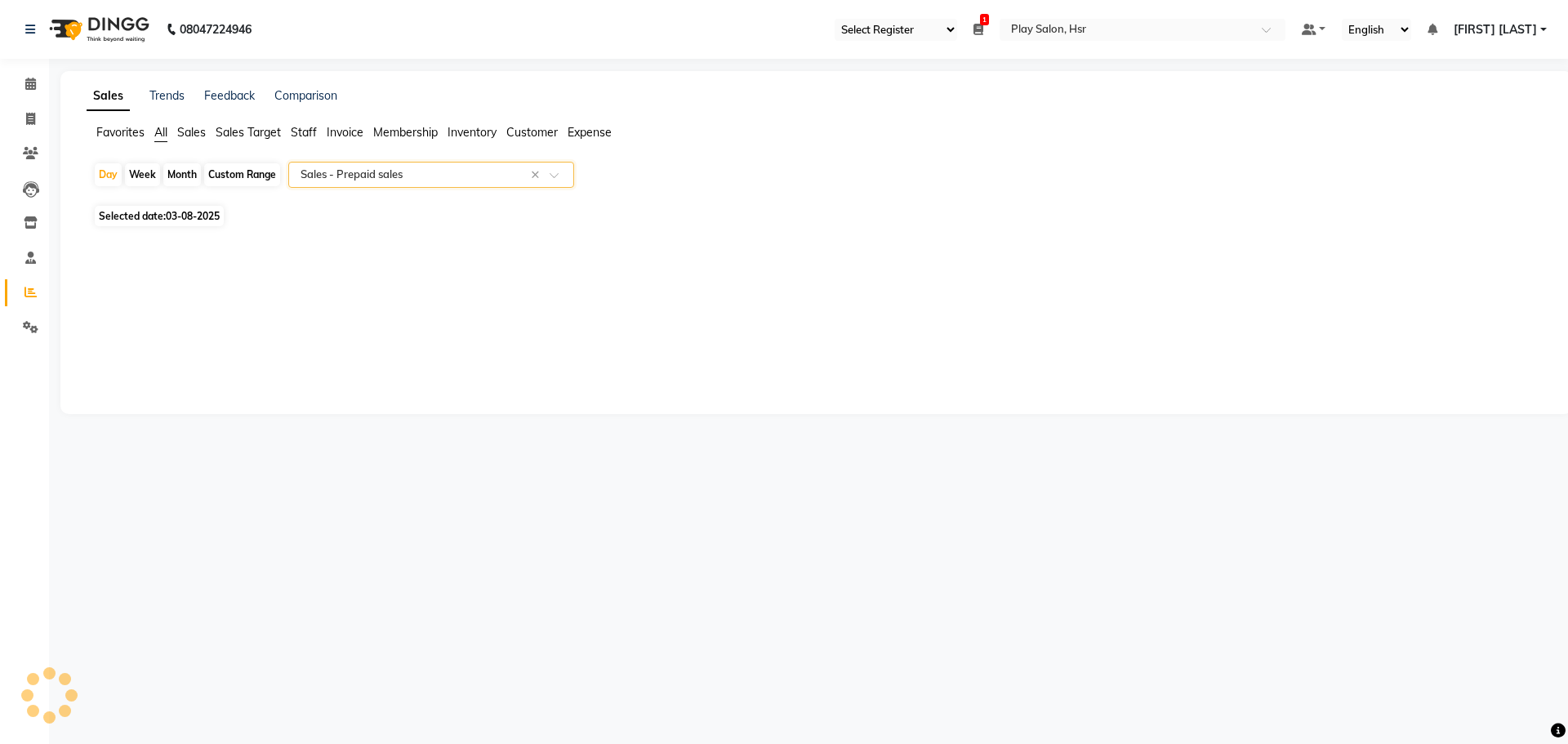 select on "full_report" 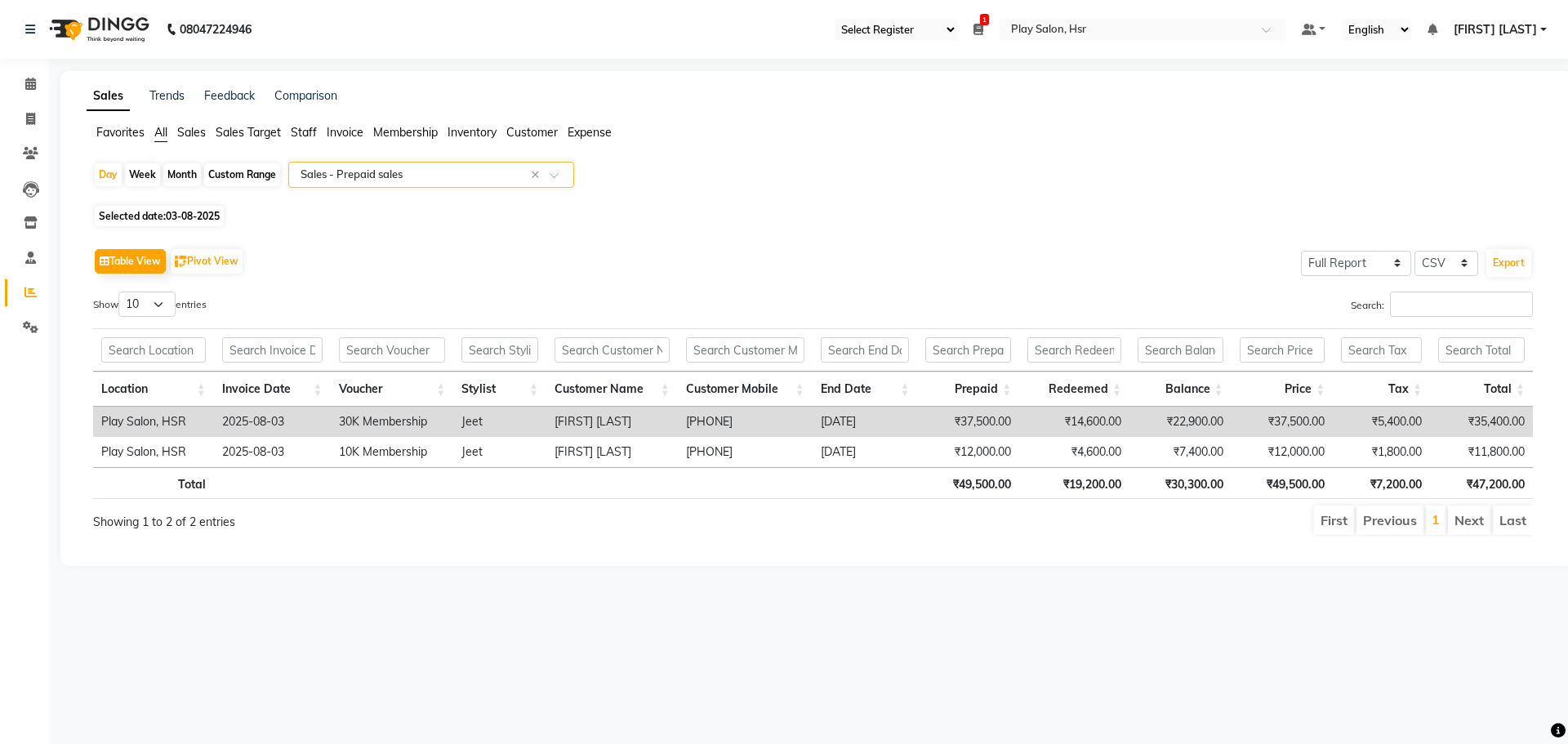 click on "Custom Range" 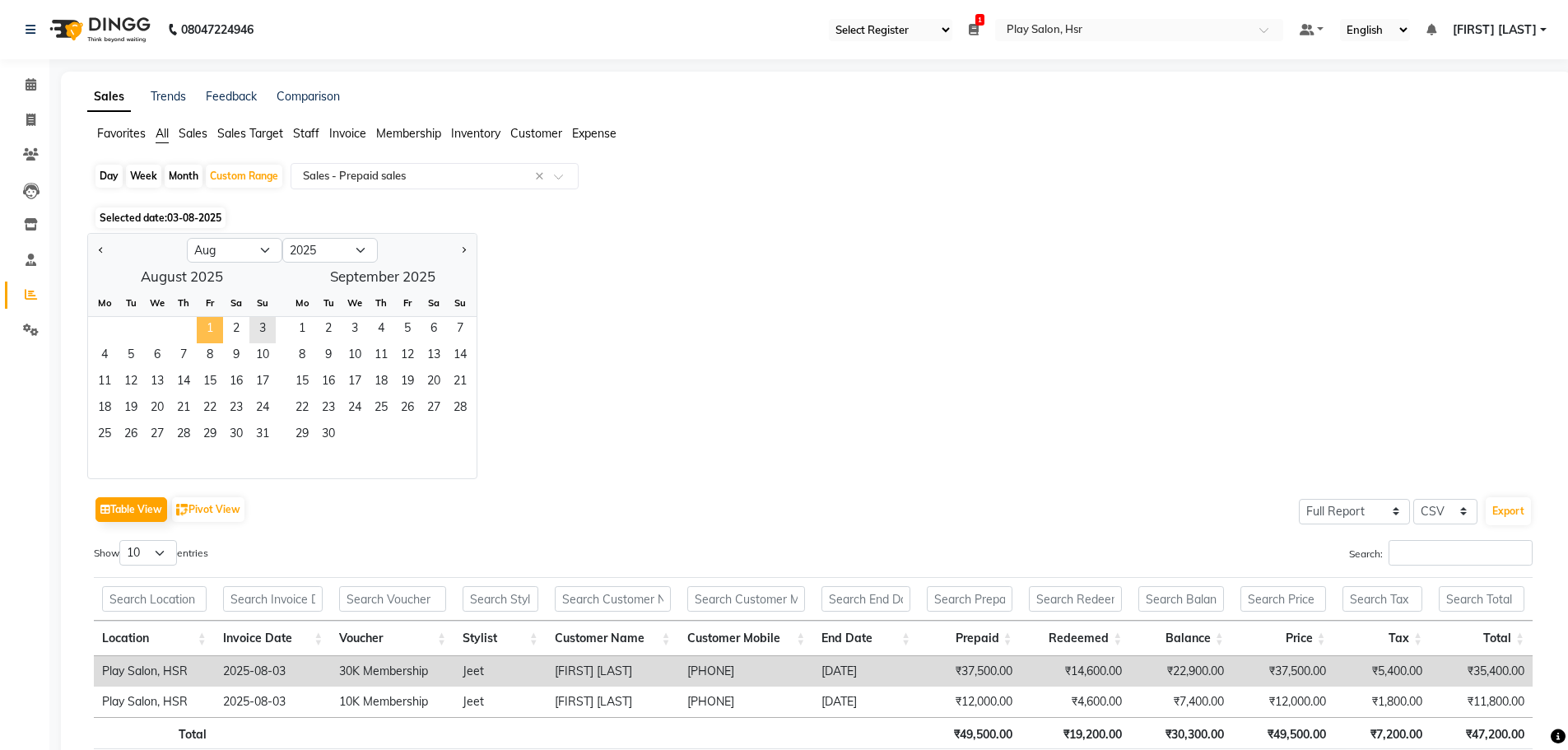 click on "1" 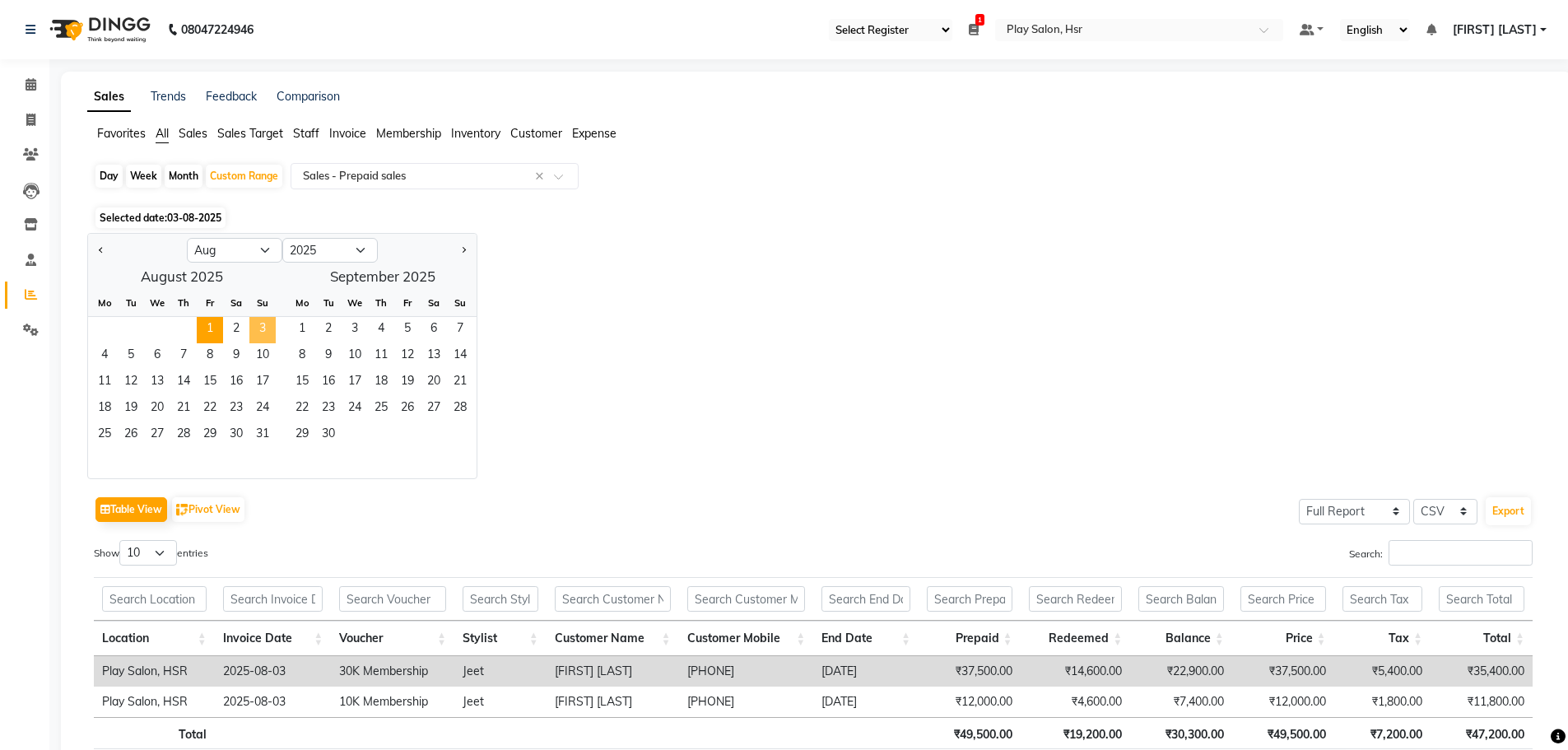 click on "3" 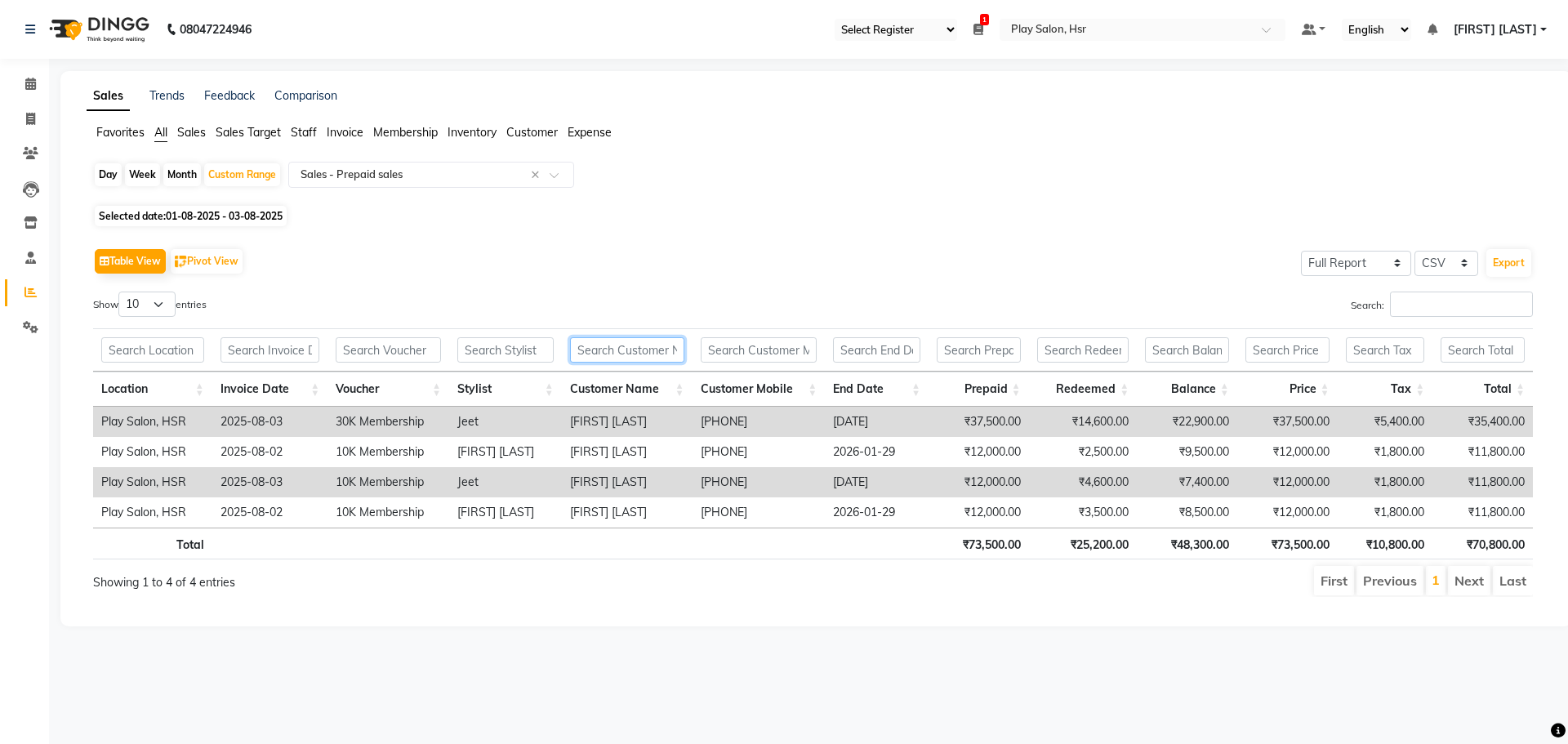 click at bounding box center (627, 350) 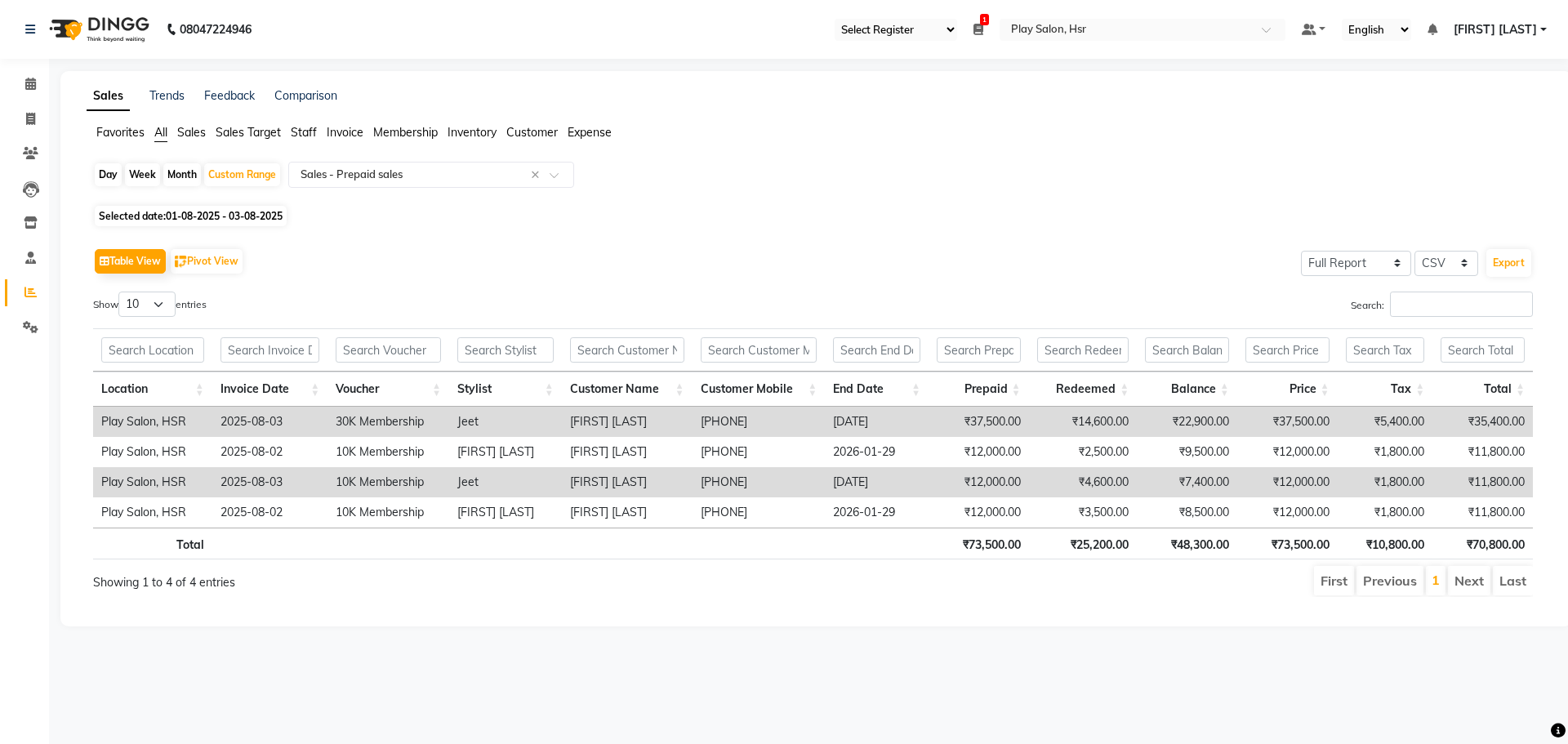 click on "Table View   Pivot View  Select Full Report Filtered Report Select CSV PDF  Export  Show  10 25 50 100  entries Search: Location Invoice Date Voucher Stylist Customer Name Customer Mobile End Date Prepaid Redeemed Balance Price Tax Total Location Invoice Date Voucher Stylist Customer Name Customer Mobile End Date Prepaid Redeemed Balance Price Tax Total Total ₹73,500.00 ₹25,200.00 ₹48,300.00 ₹73,500.00 ₹10,800.00 ₹70,800.00 Play Salon, HSR 2025-08-03 30K Membership Jeet Shraddha S 918377931320 2027-01-25 ₹37,500.00 ₹14,600.00 ₹22,900.00 ₹37,500.00 ₹5,400.00 ₹35,400.00 Play Salon, HSR 2025-08-02 10K Membership Sunita Gurung Manikandam Ram 917358989652 2026-01-29 ₹12,000.00 ₹2,500.00 ₹9,500.00 ₹12,000.00 ₹1,800.00 ₹11,800.00 Play Salon, HSR 2025-08-03 10K Membership Jeet Aruna B 919884423020 2026-01-30 ₹12,000.00 ₹4,600.00 ₹7,400.00 ₹12,000.00 ₹1,800.00 ₹11,800.00 Play Salon, HSR 2025-08-02 10K Membership Divya Thapa Shahir S 919366800200 2026-01-29 ₹3,500.00" 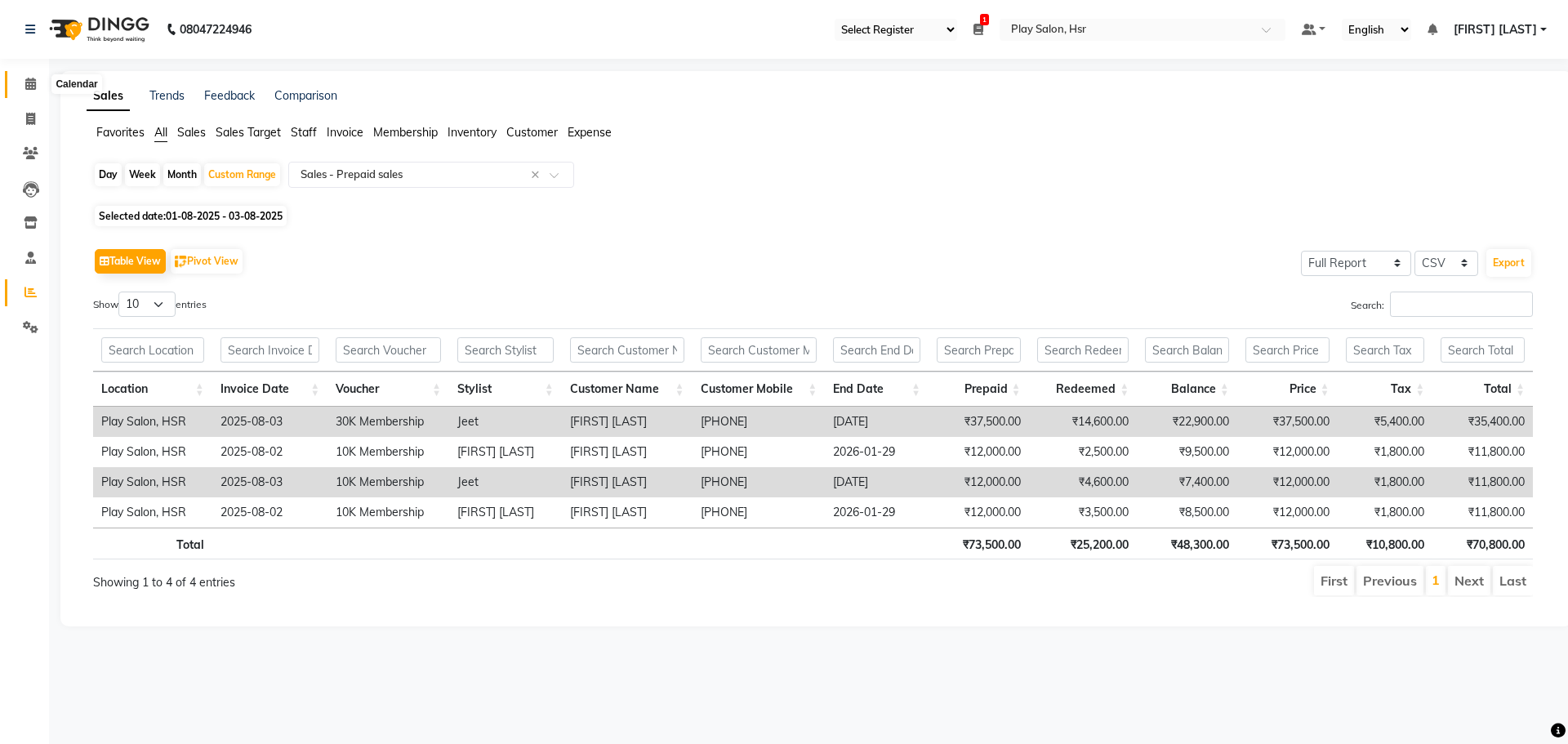 click 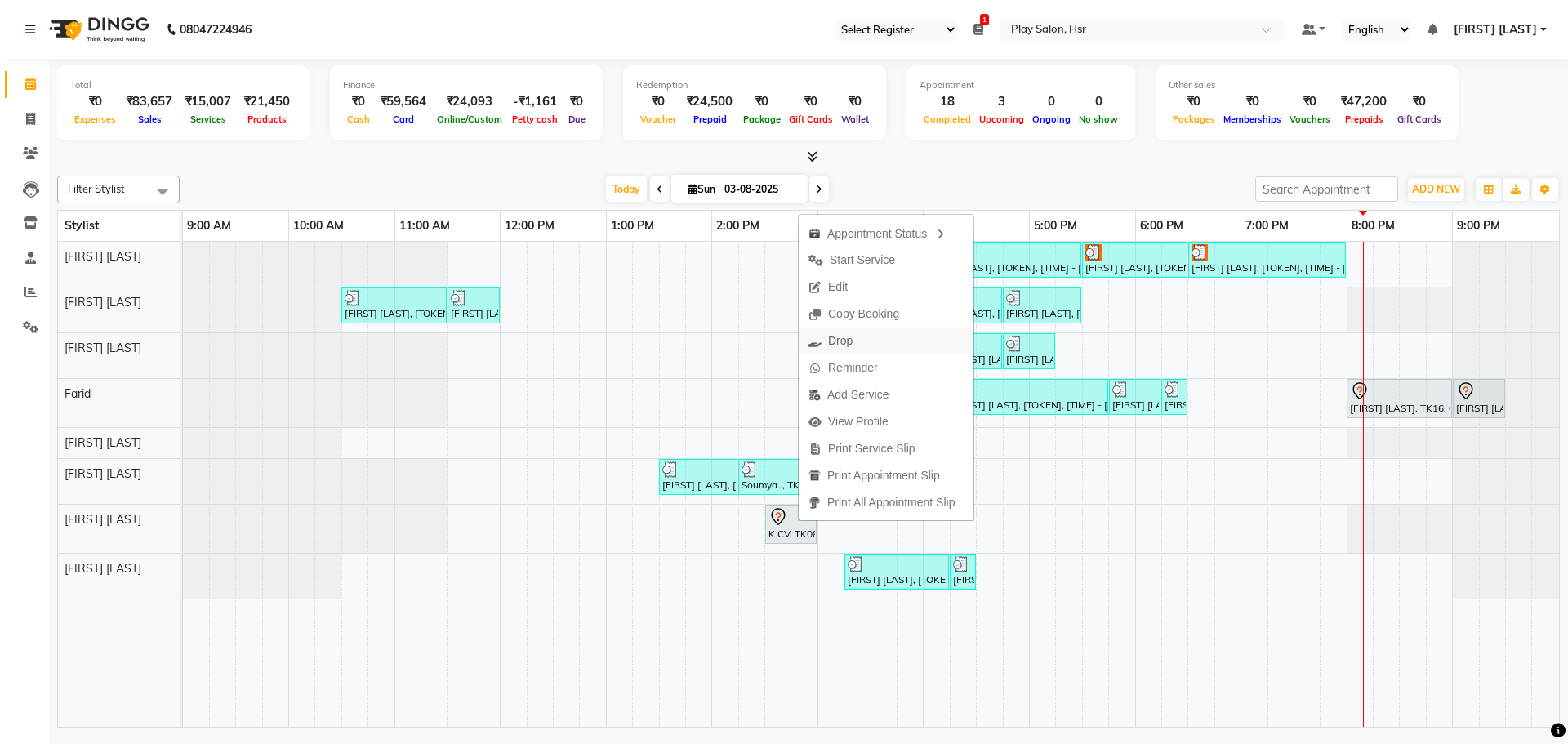click on "Drop" at bounding box center (840, 341) 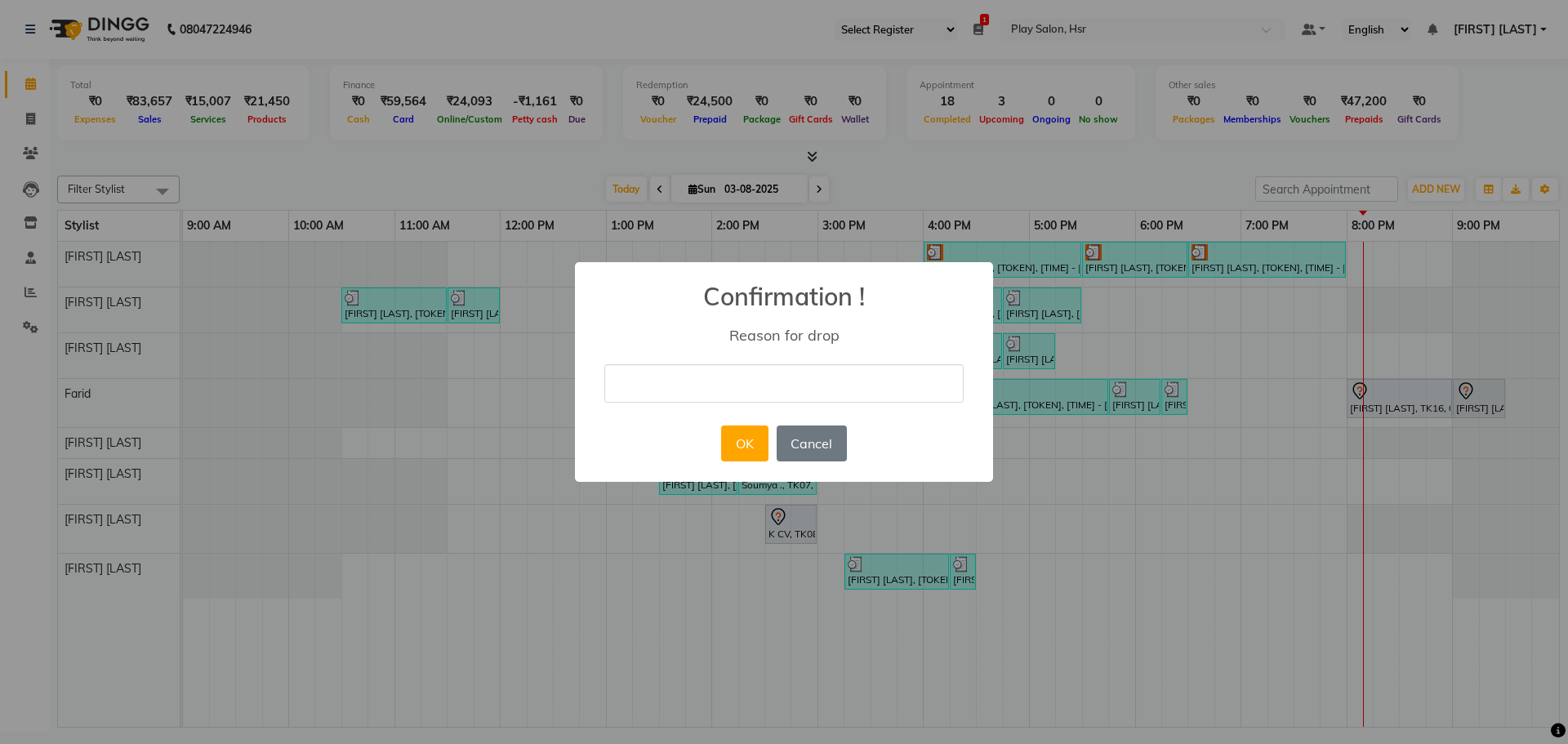click at bounding box center (784, 383) 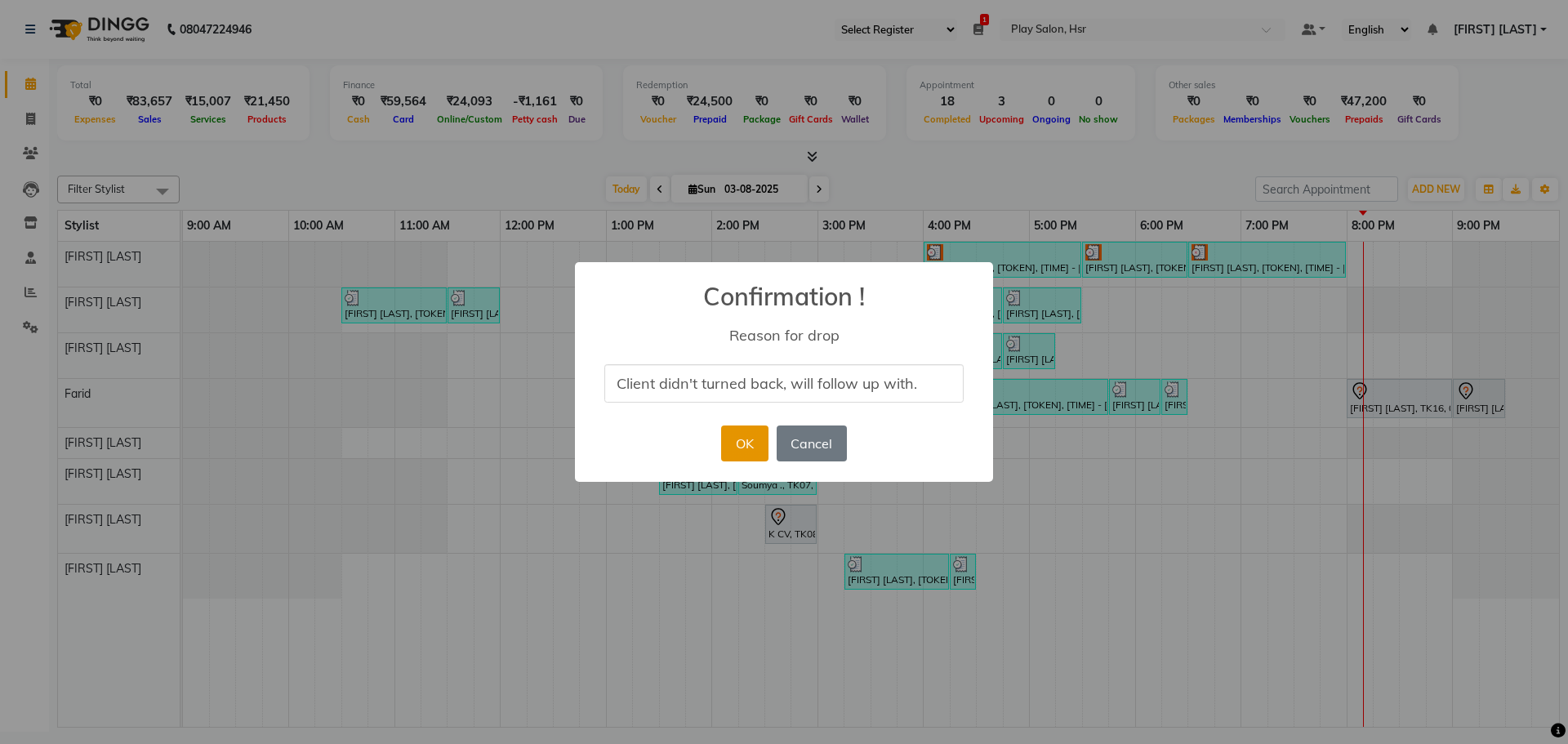 click on "OK" at bounding box center [744, 443] 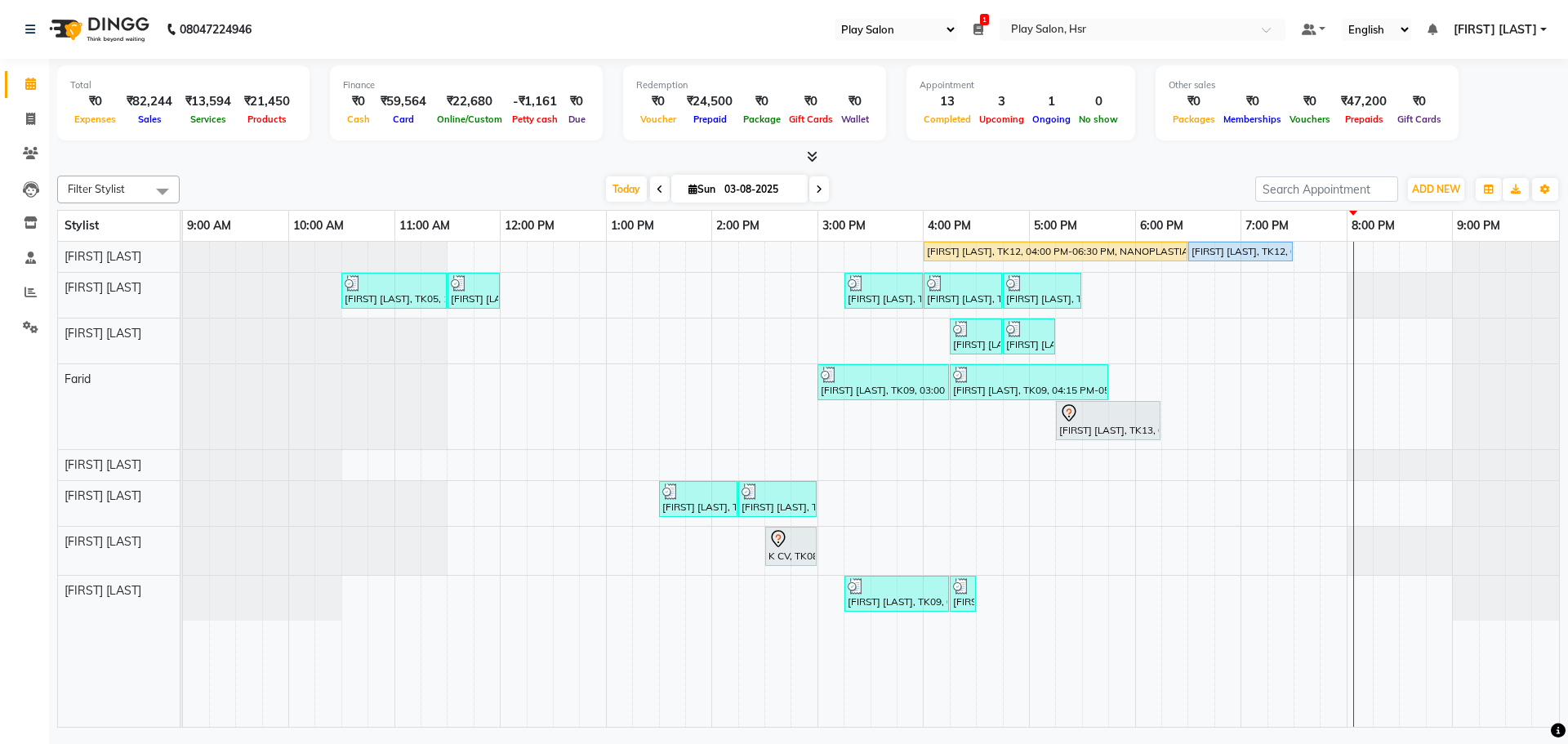 select on "92" 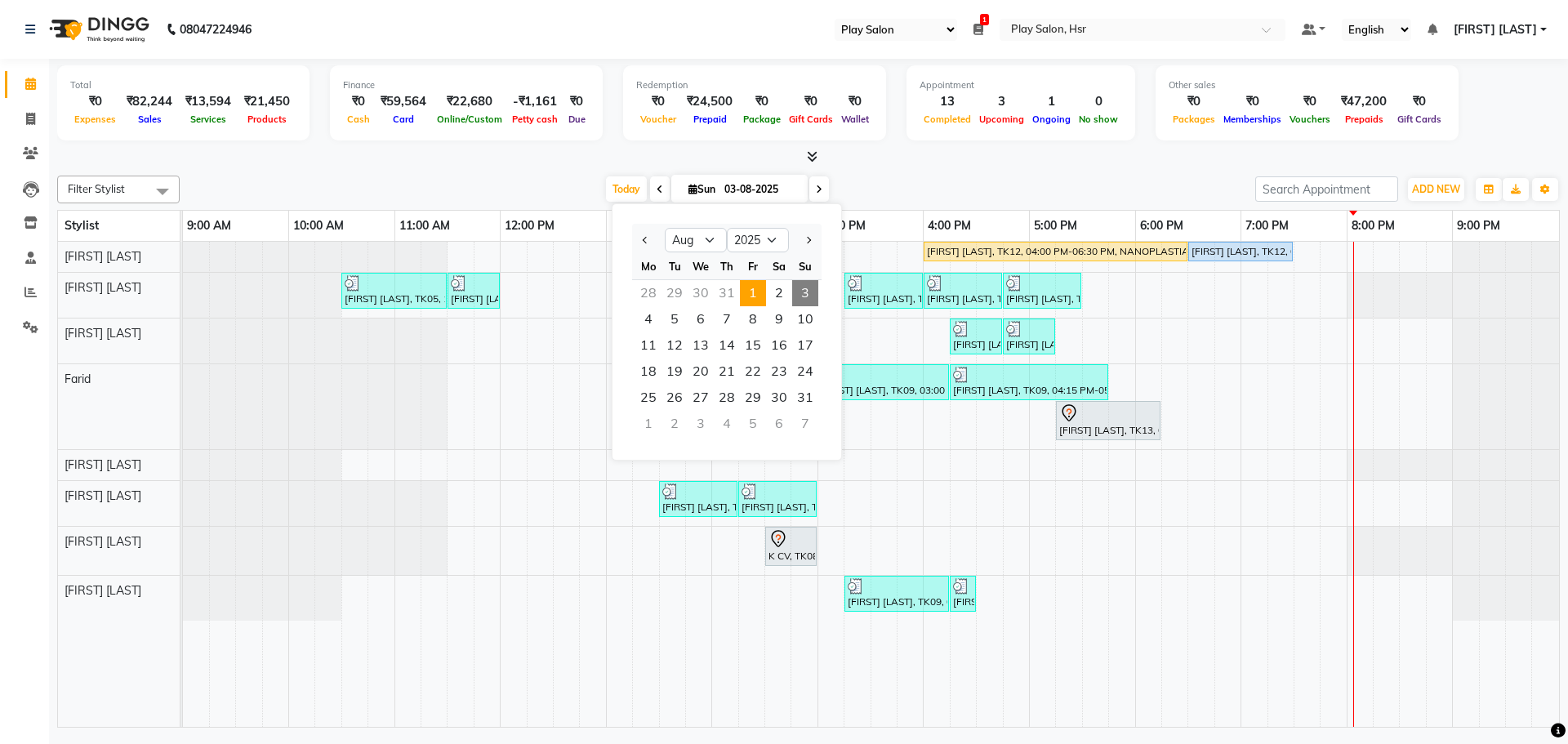 click on "1" at bounding box center [753, 293] 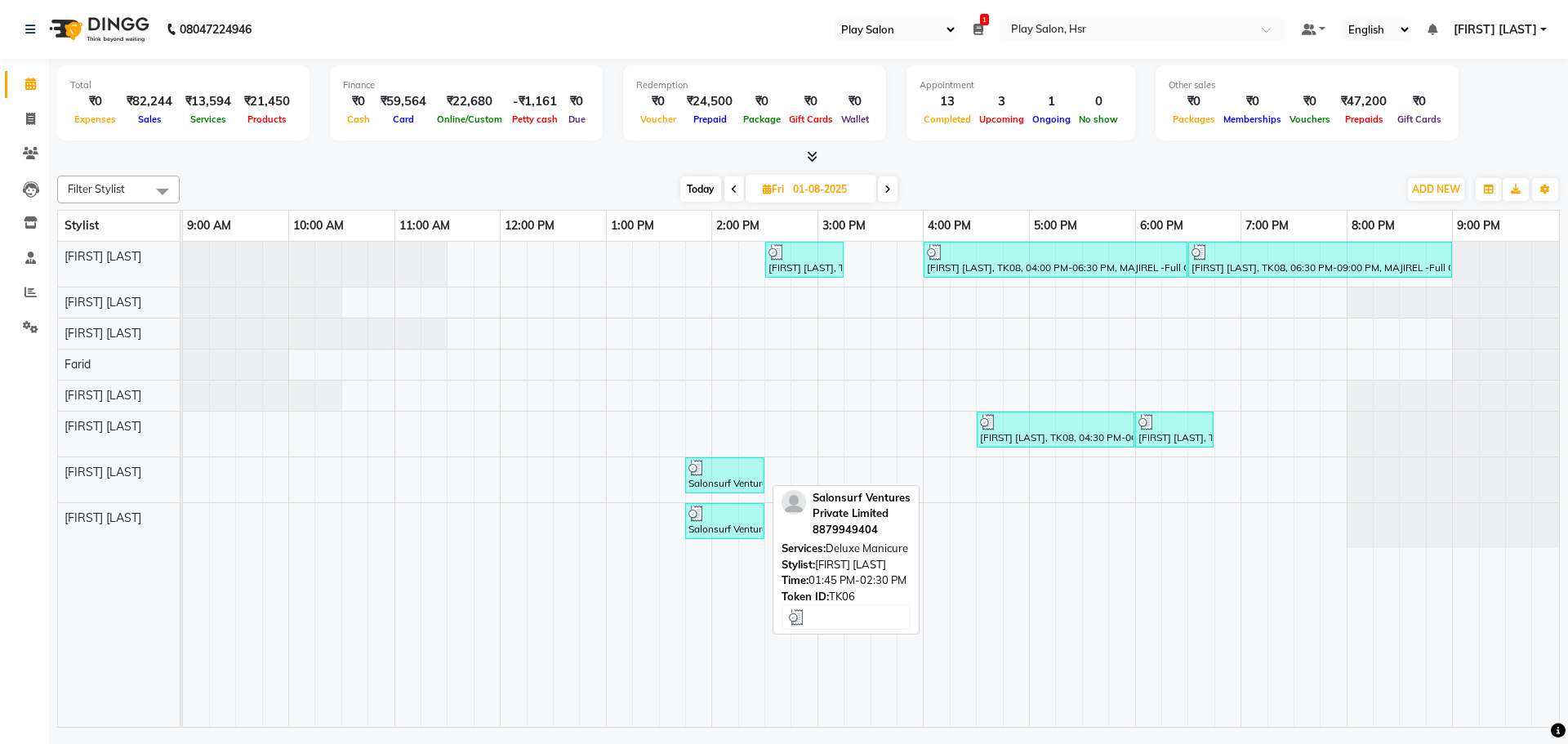 click at bounding box center (724, 468) 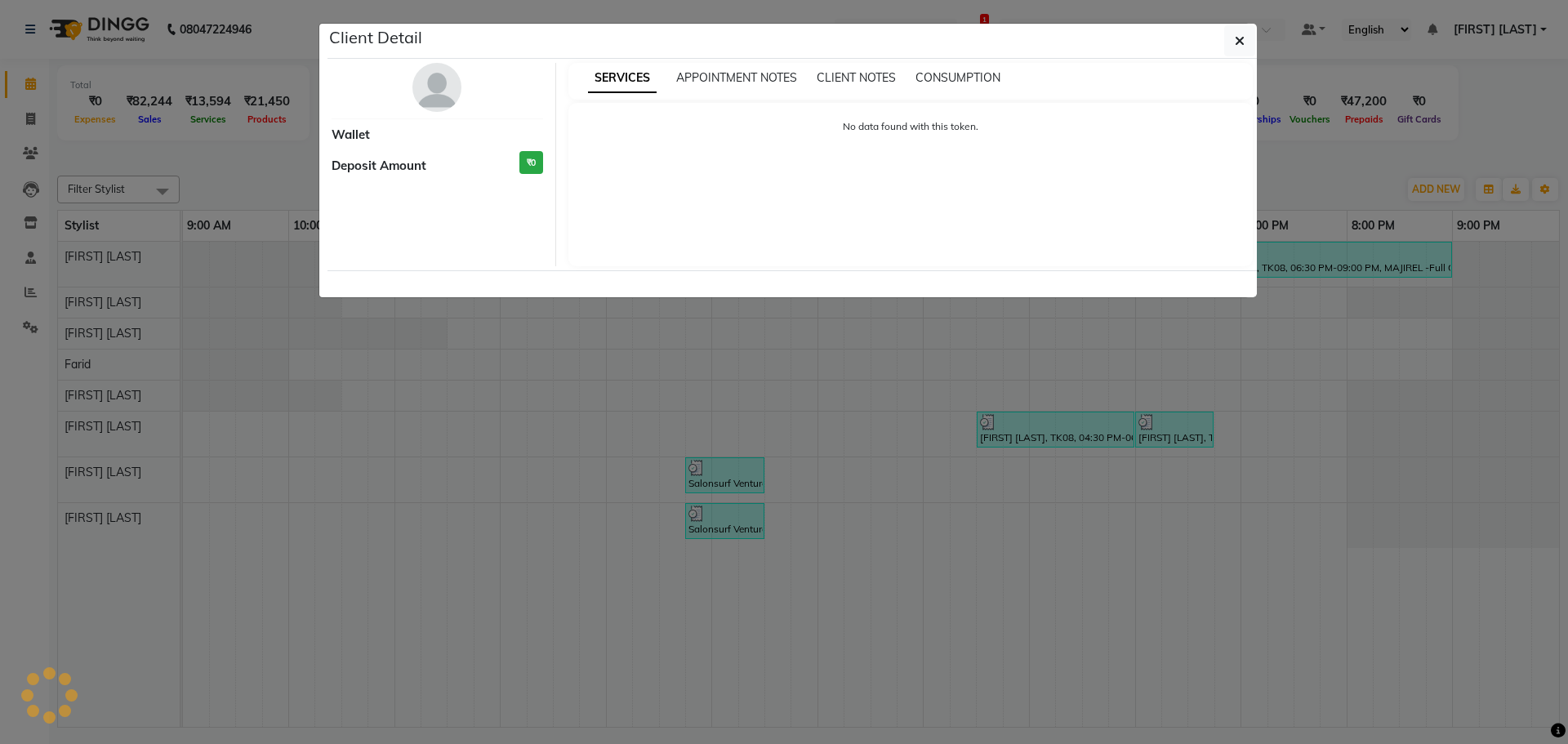 select on "3" 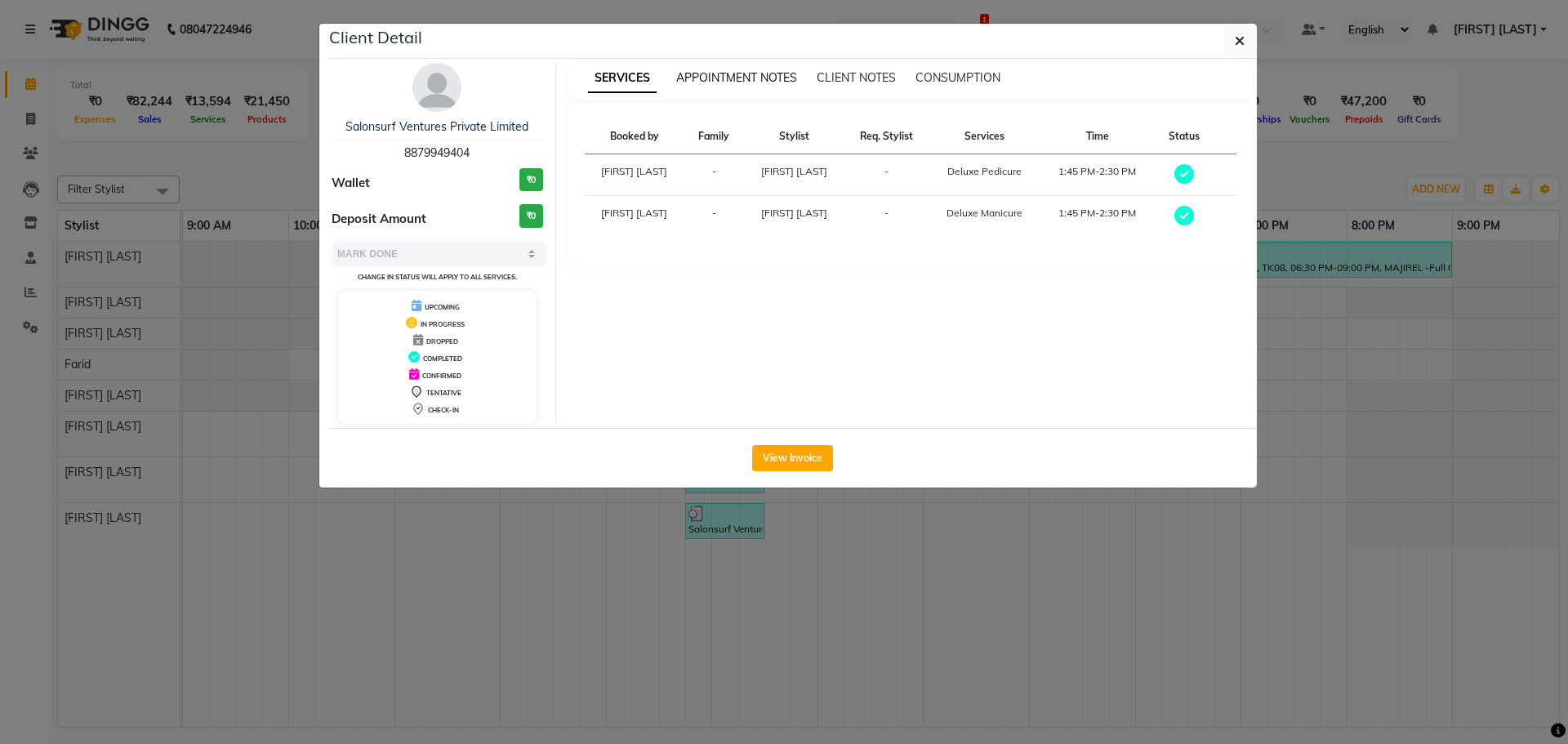 click on "APPOINTMENT NOTES" at bounding box center (737, 78) 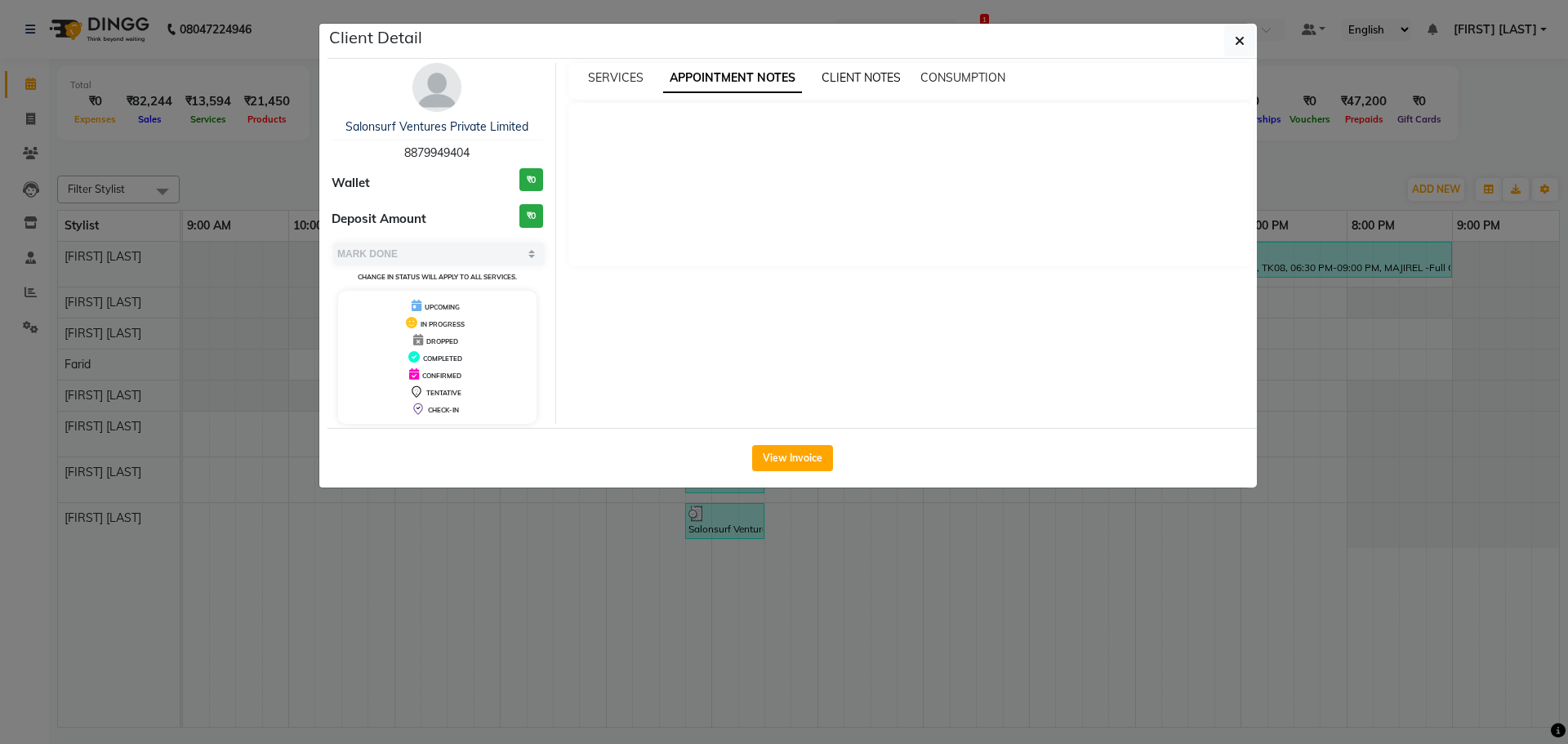 click on "CLIENT NOTES" at bounding box center [861, 78] 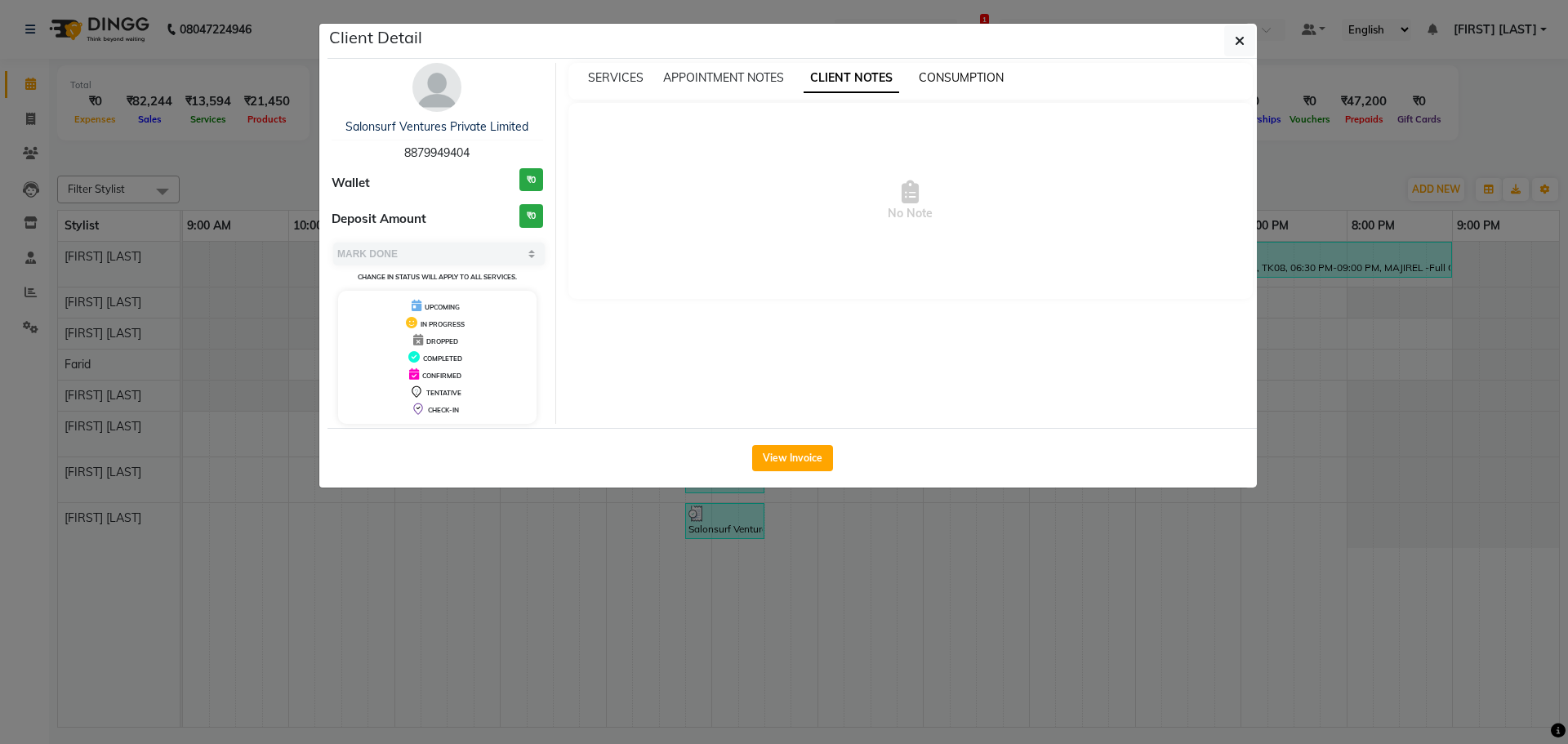 click on "CONSUMPTION" at bounding box center (961, 78) 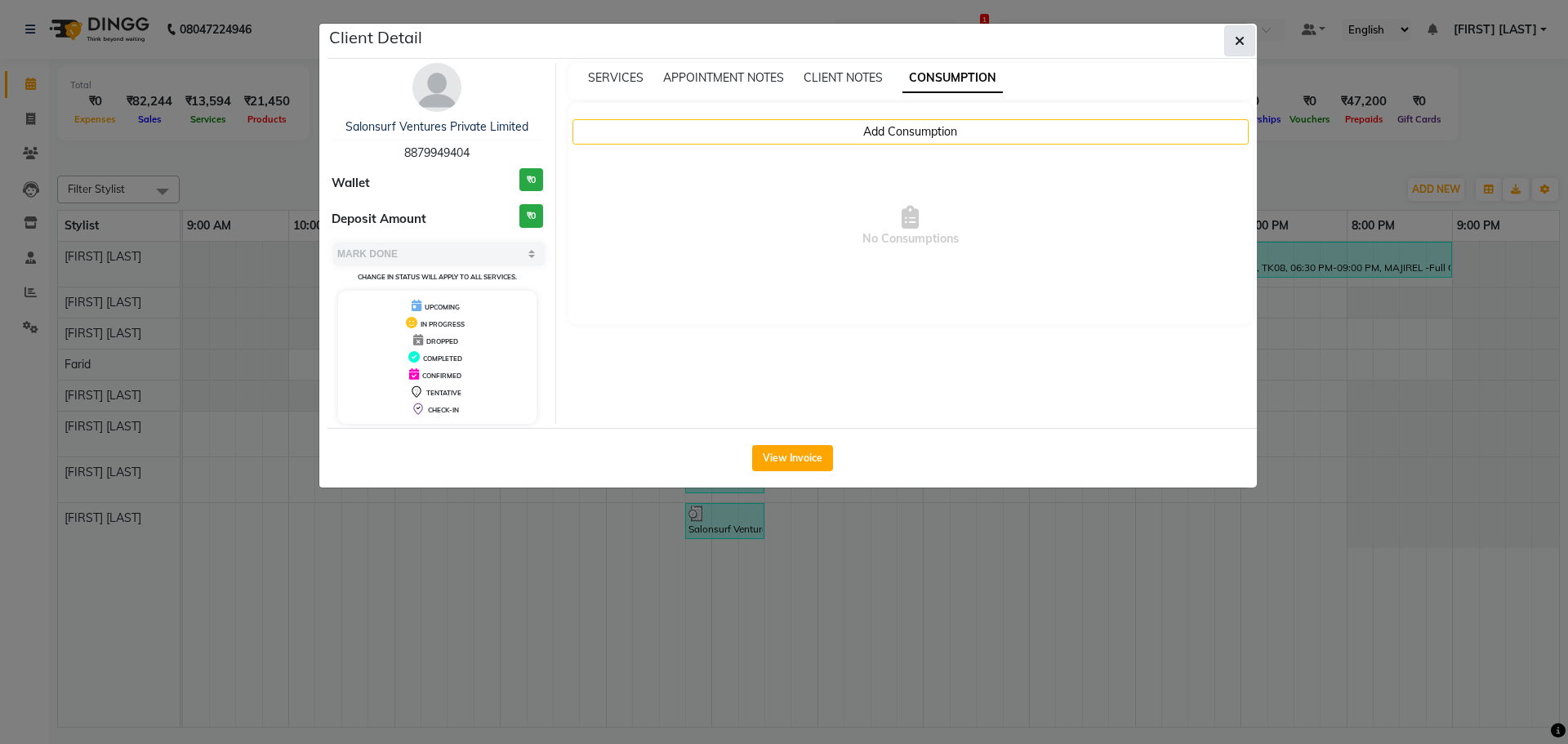 click 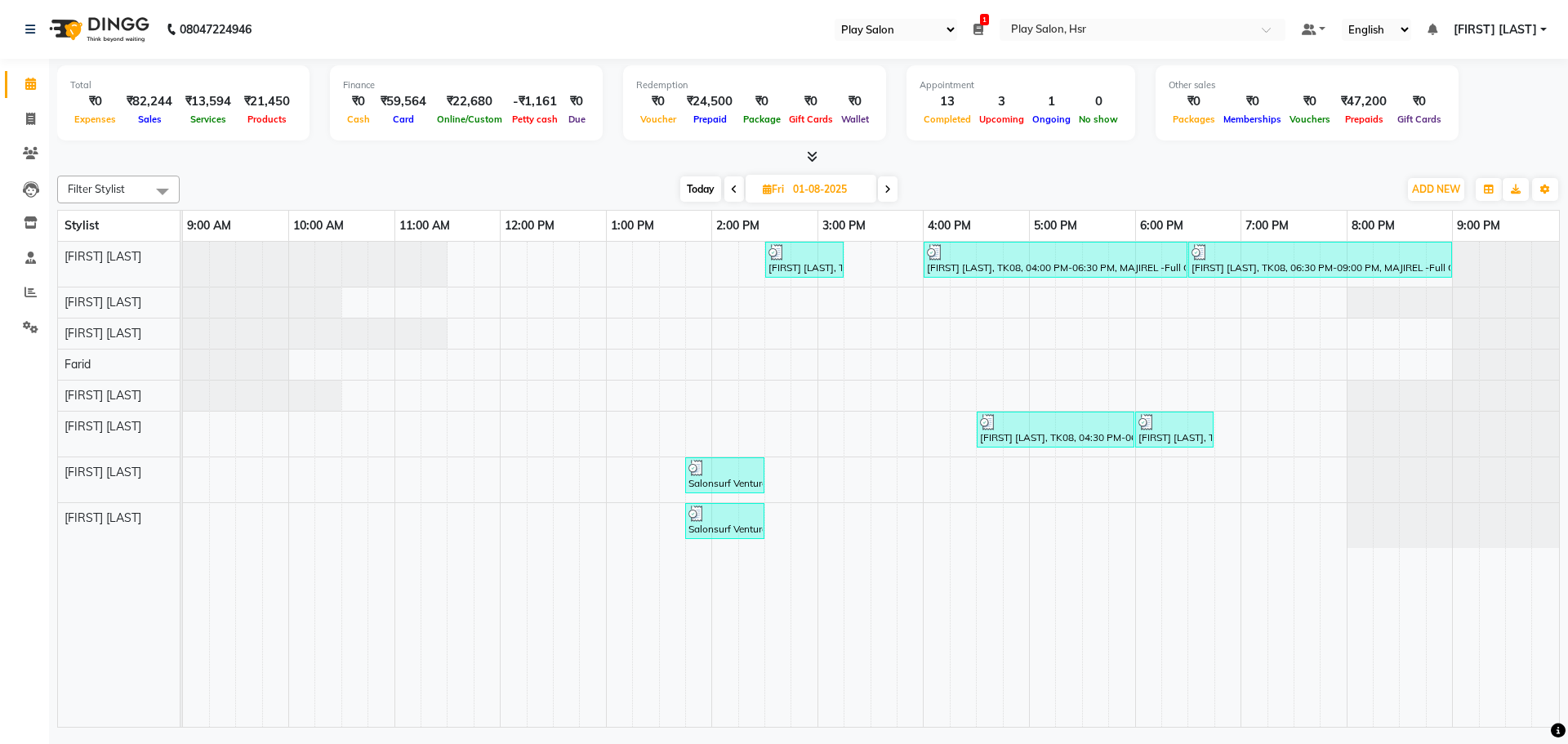 click at bounding box center [888, 189] 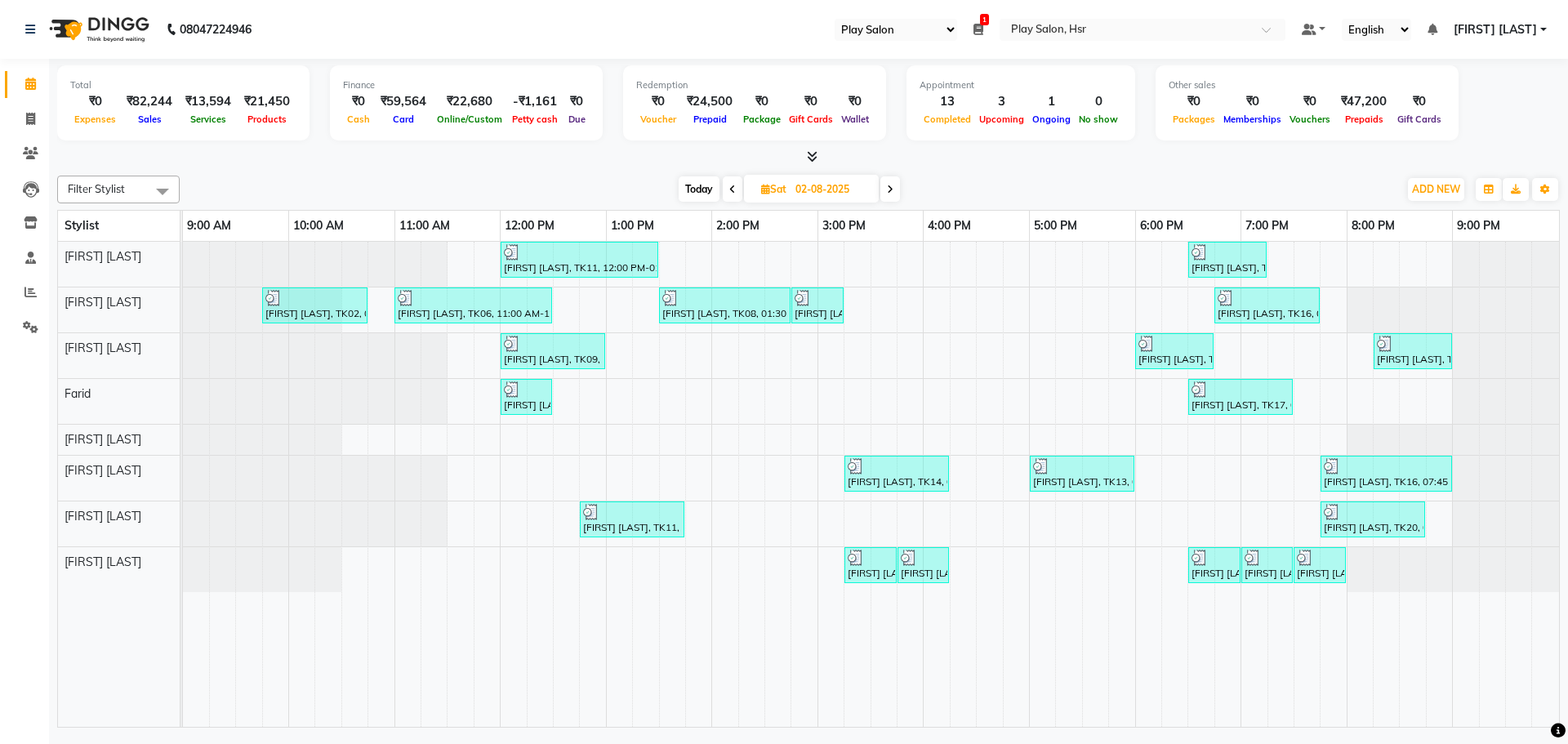 click on "Today" at bounding box center (699, 189) 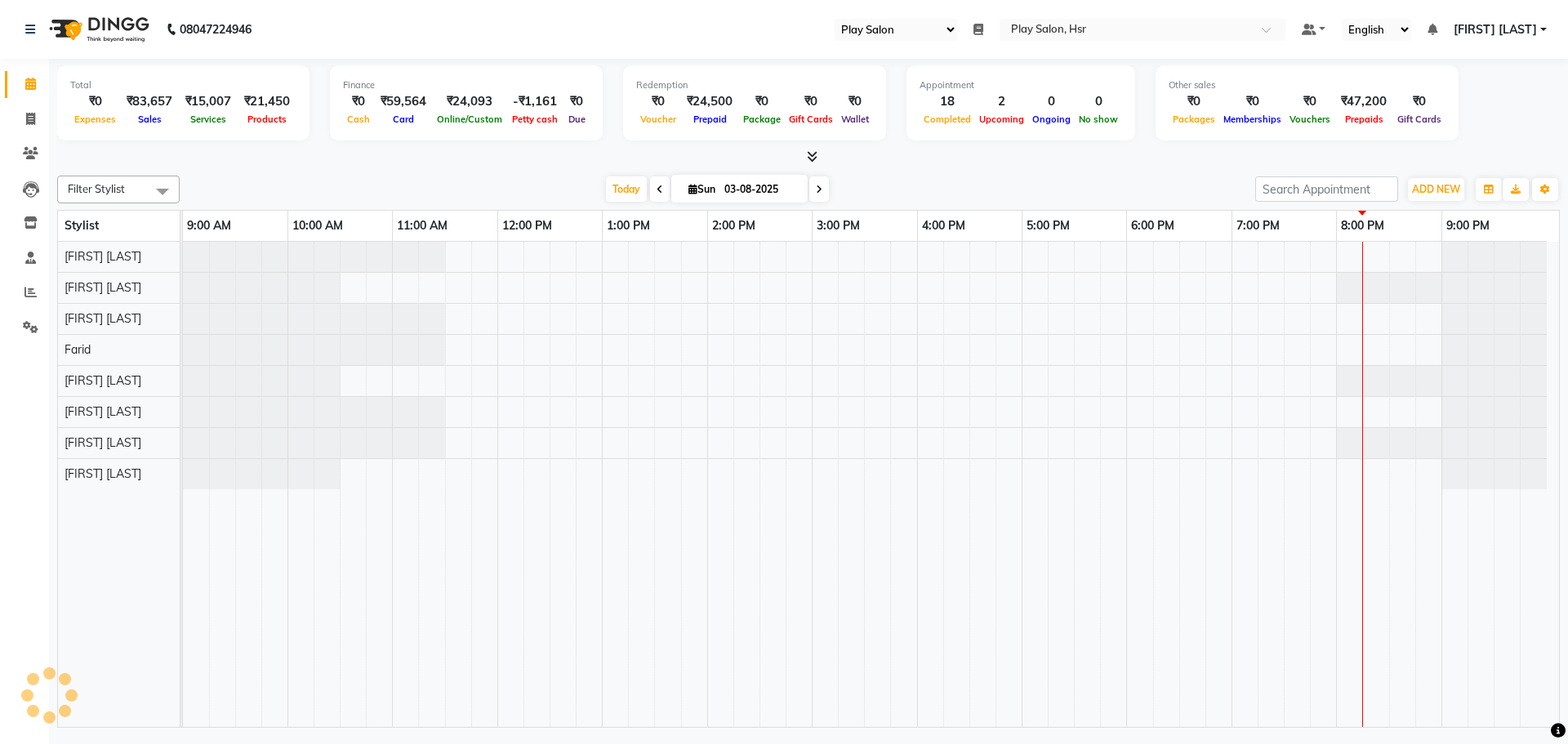 select on "92" 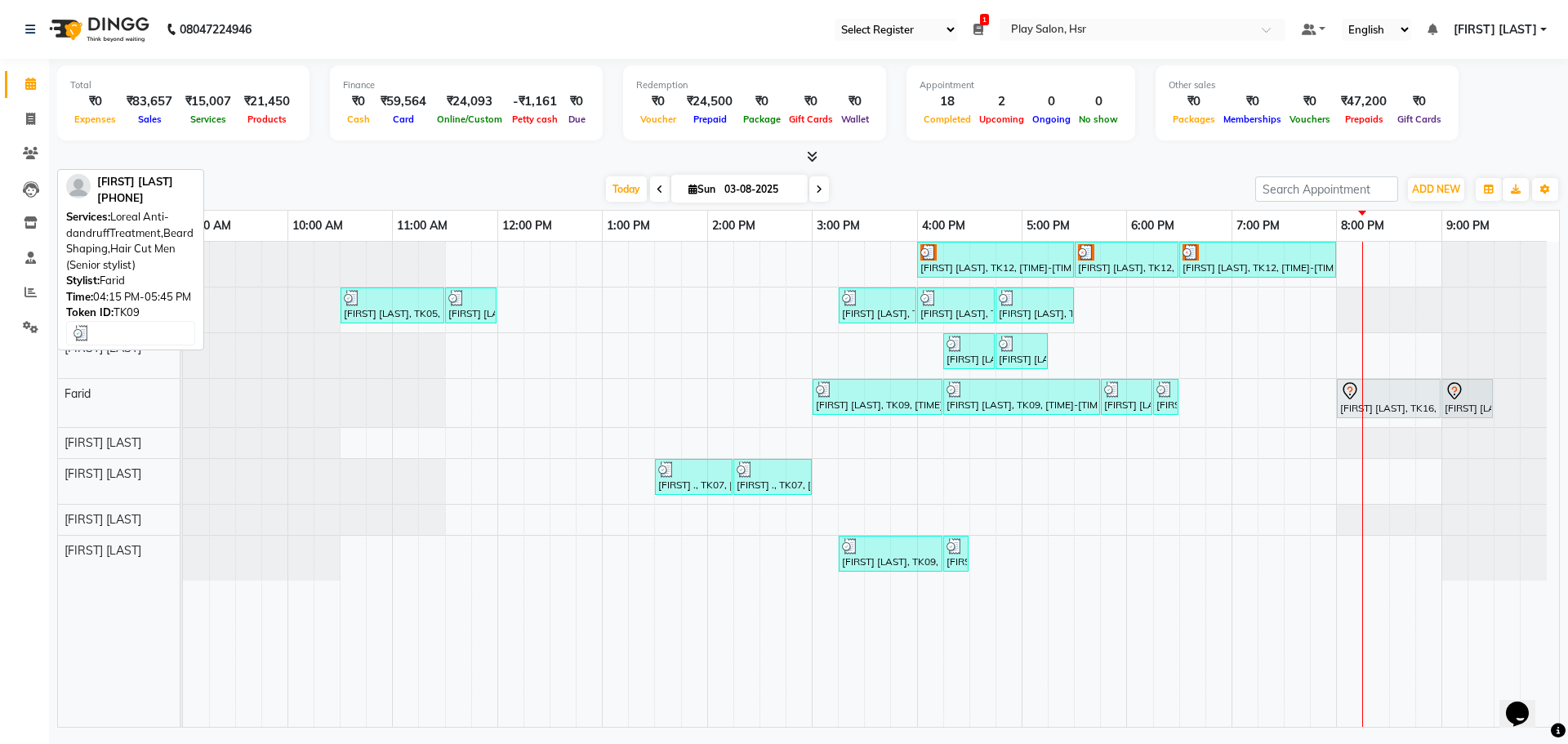 scroll, scrollTop: 0, scrollLeft: 0, axis: both 